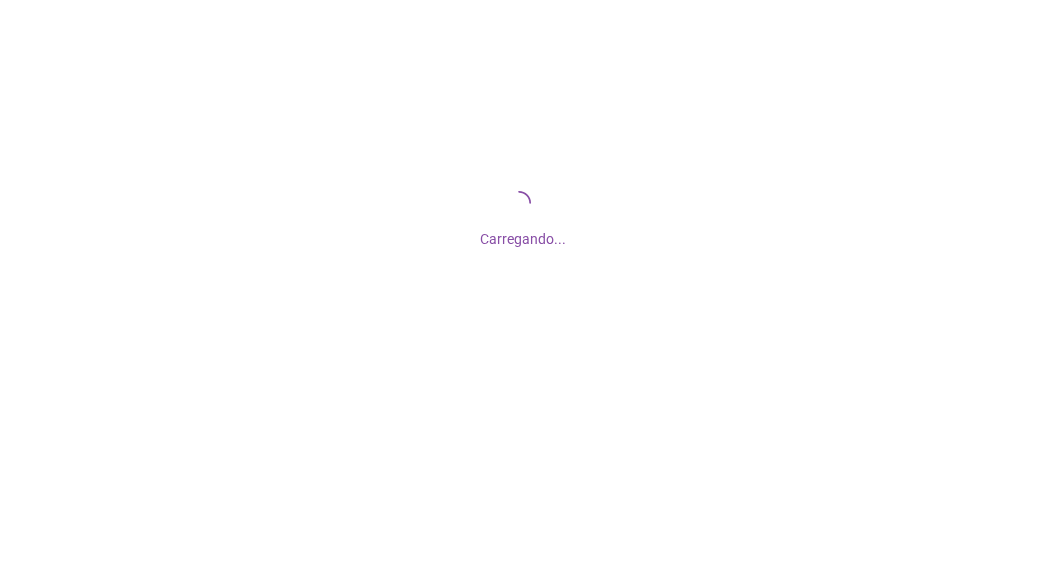scroll, scrollTop: 0, scrollLeft: 0, axis: both 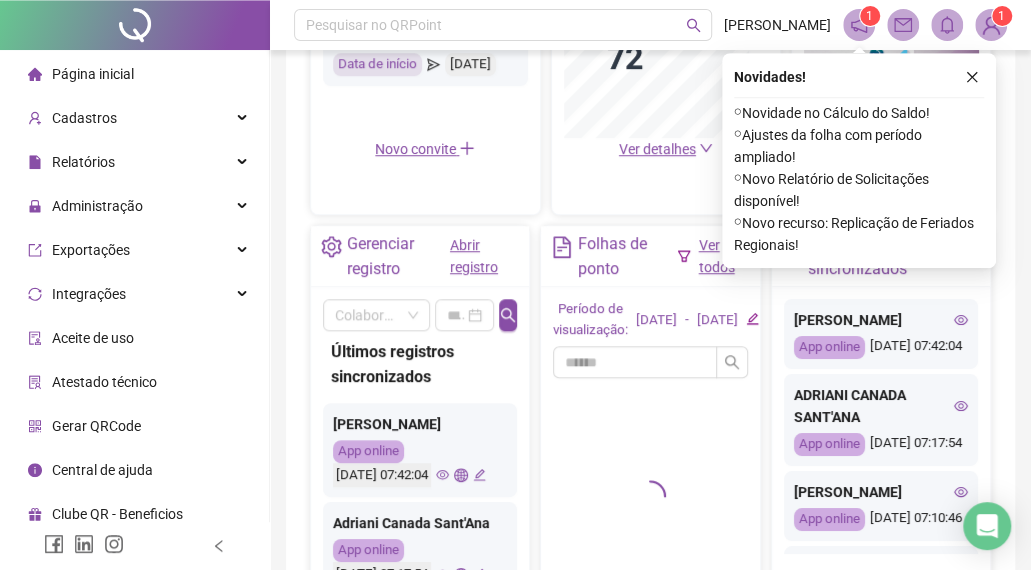 click on "Abrir registro" at bounding box center [474, 256] 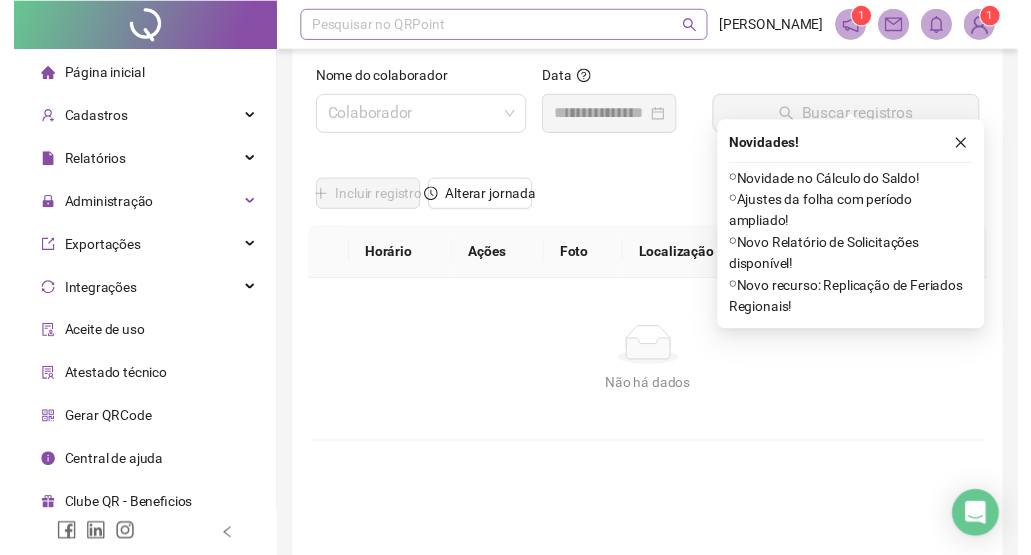 scroll, scrollTop: 0, scrollLeft: 0, axis: both 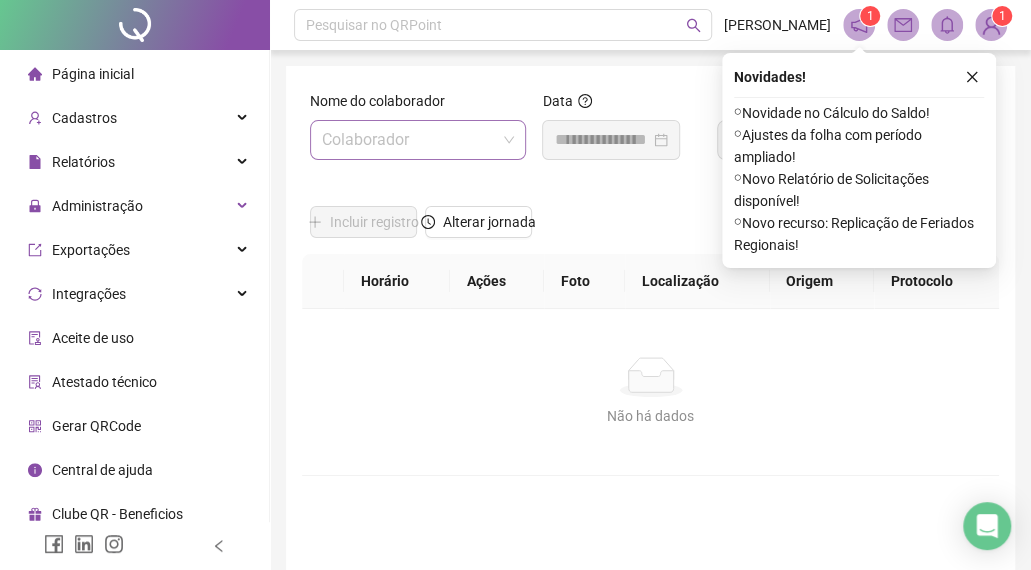 click at bounding box center (412, 140) 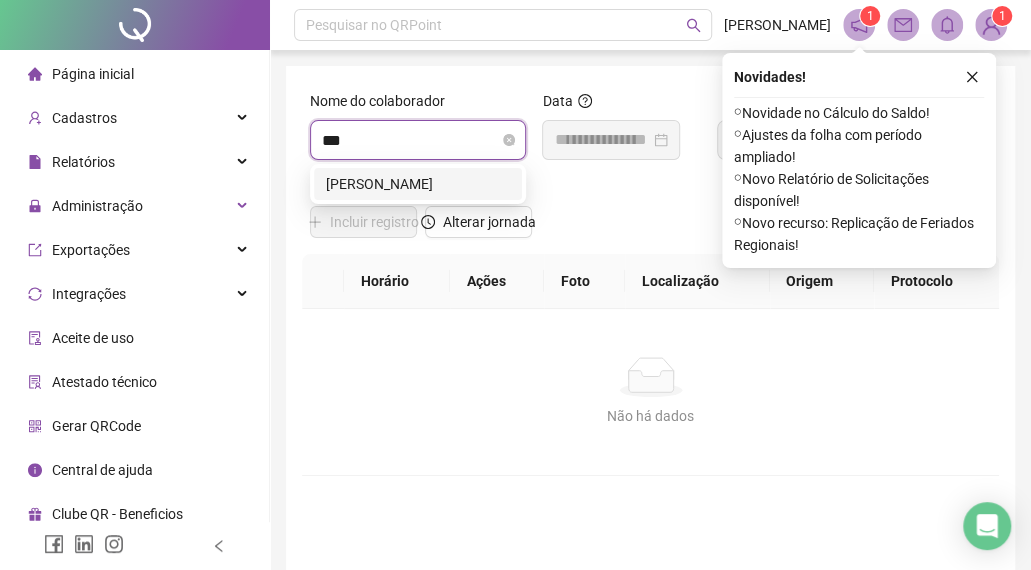 type on "****" 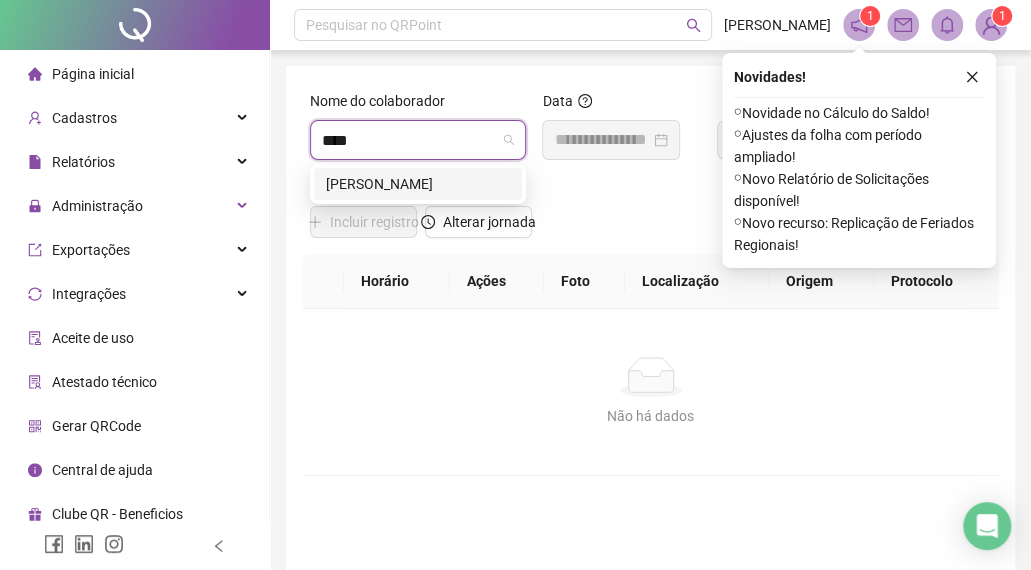 click on "[PERSON_NAME]" at bounding box center [418, 184] 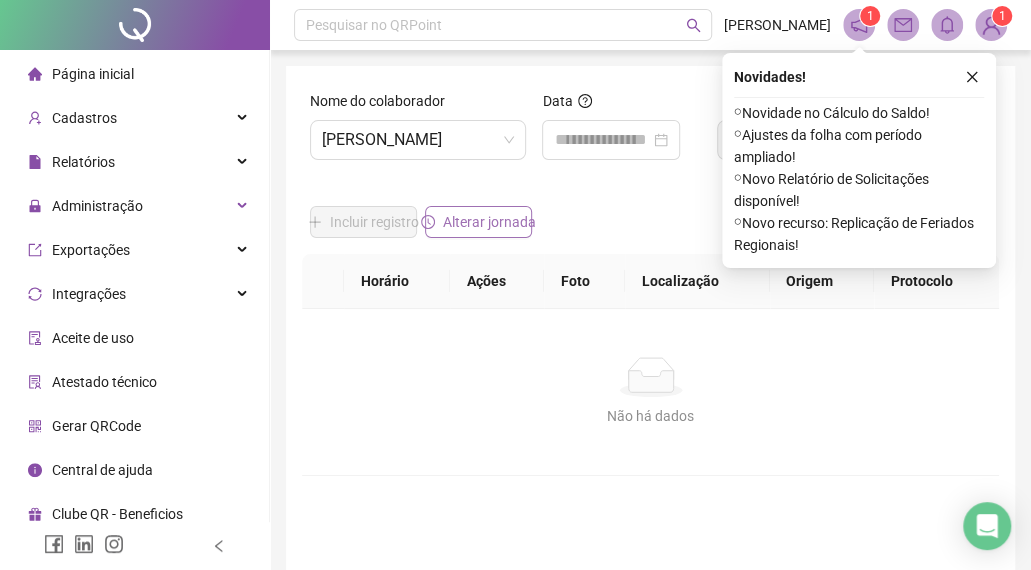 click on "Alterar jornada" at bounding box center [489, 222] 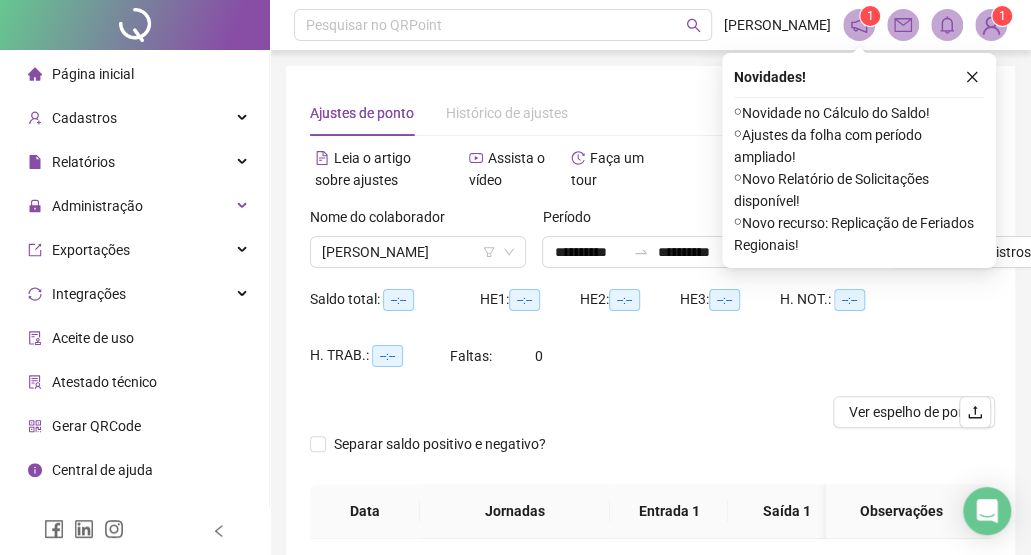 type on "**********" 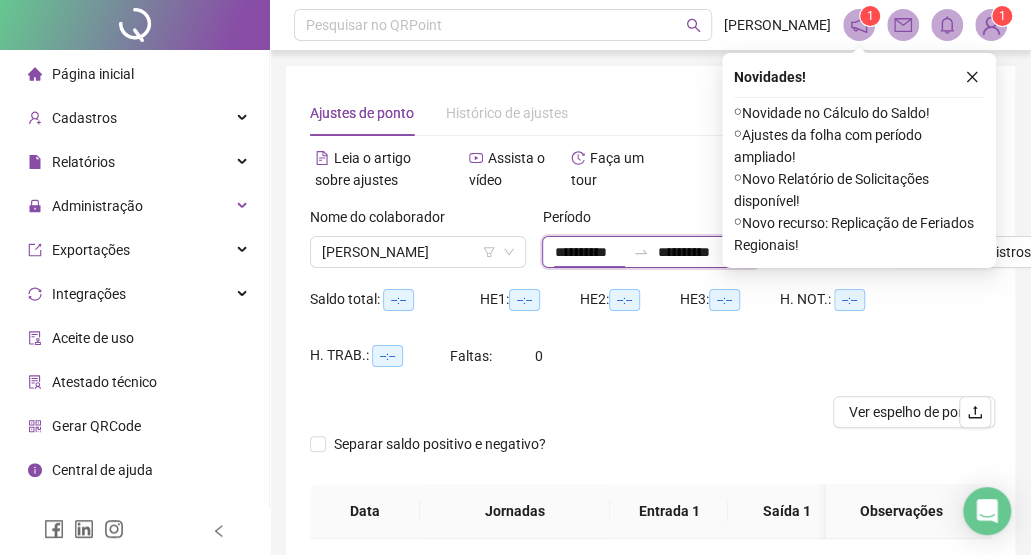 click on "**********" at bounding box center [589, 252] 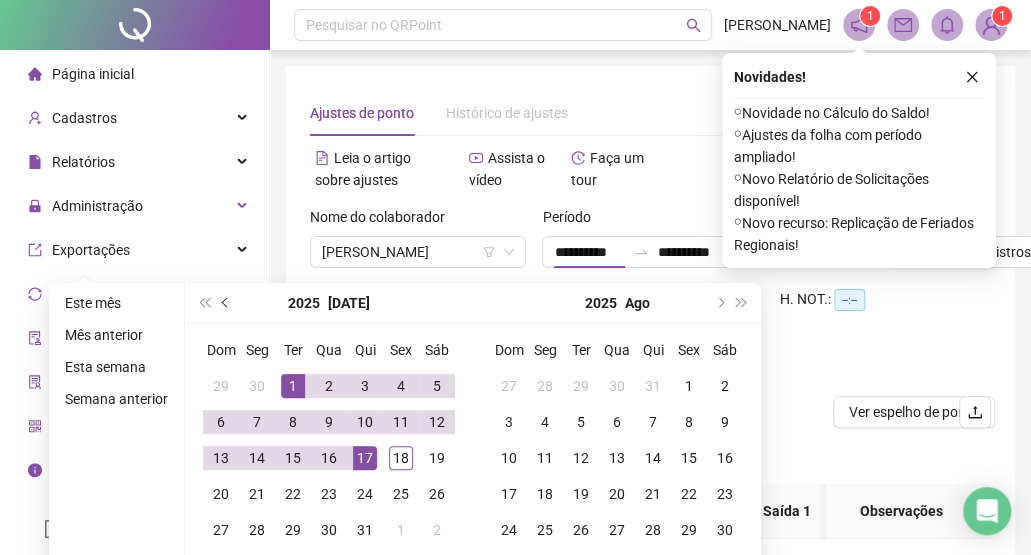click at bounding box center (226, 303) 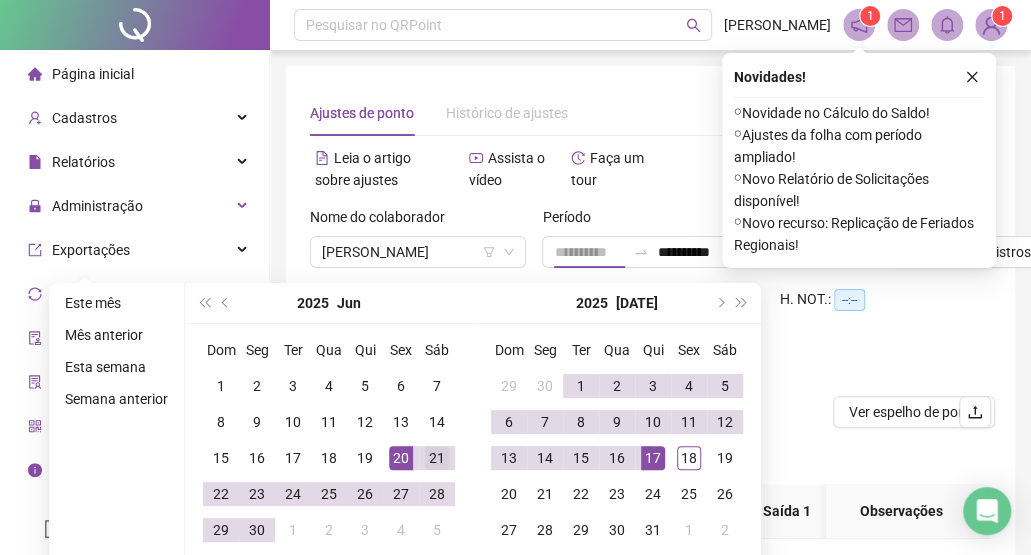 type on "**********" 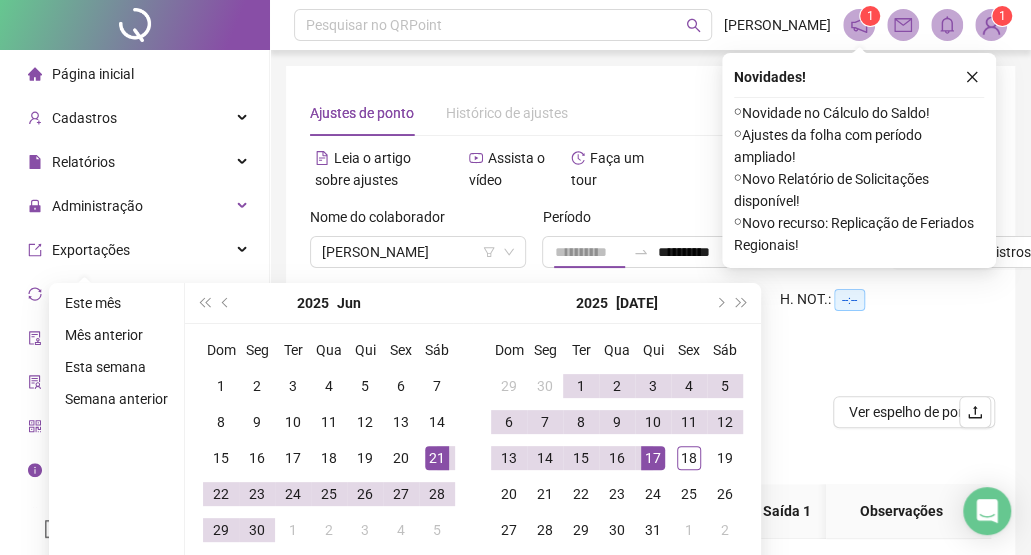 click on "21" at bounding box center (437, 458) 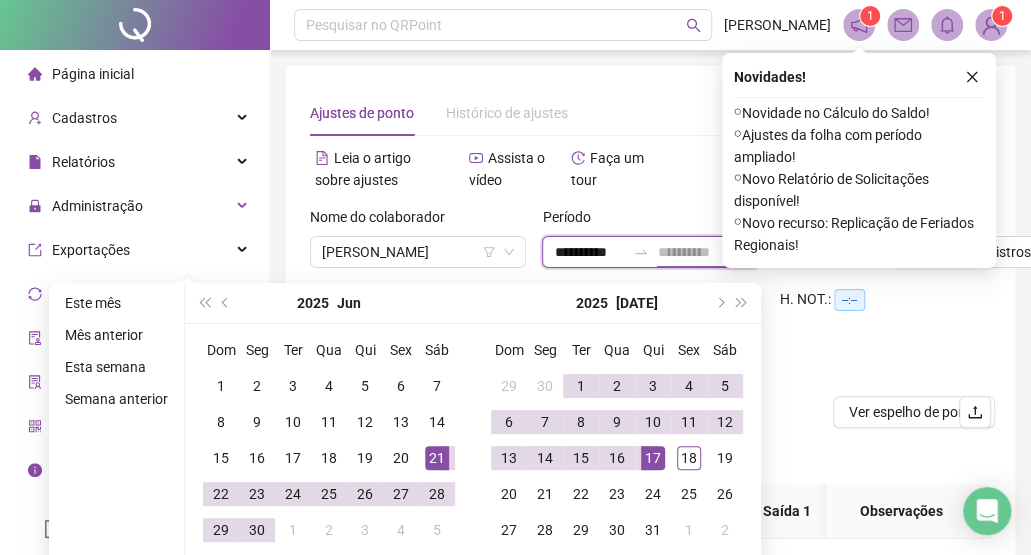 type on "**********" 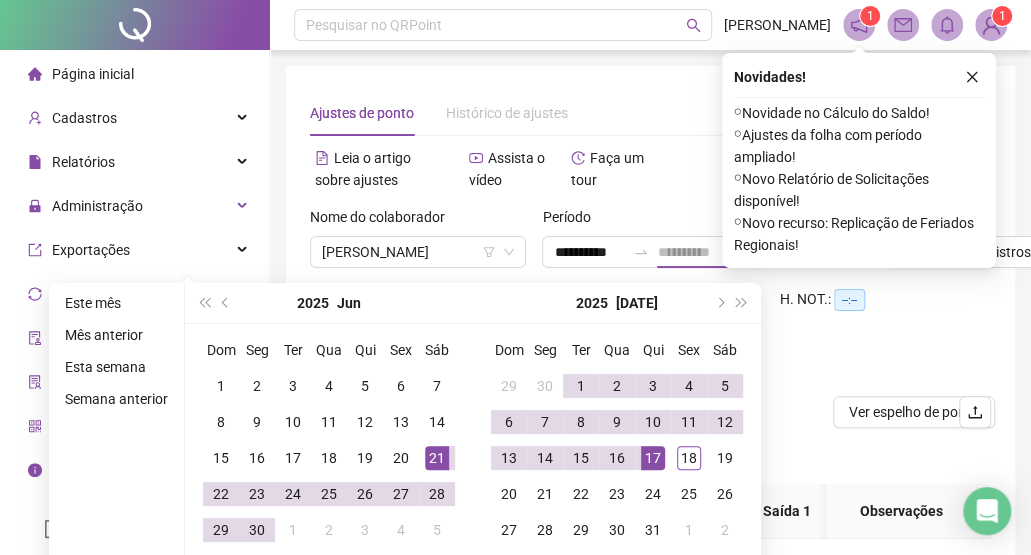 click on "17" at bounding box center (653, 458) 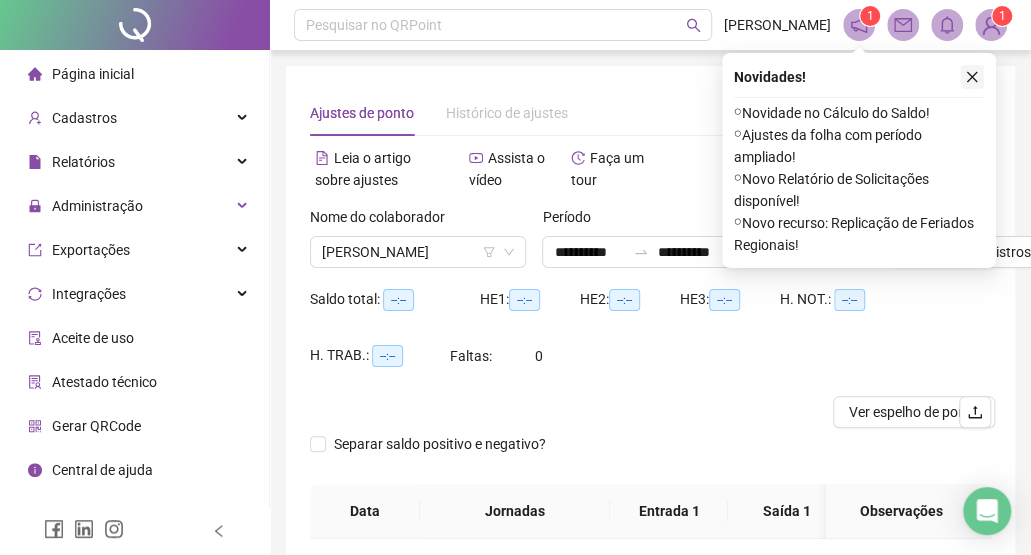 click 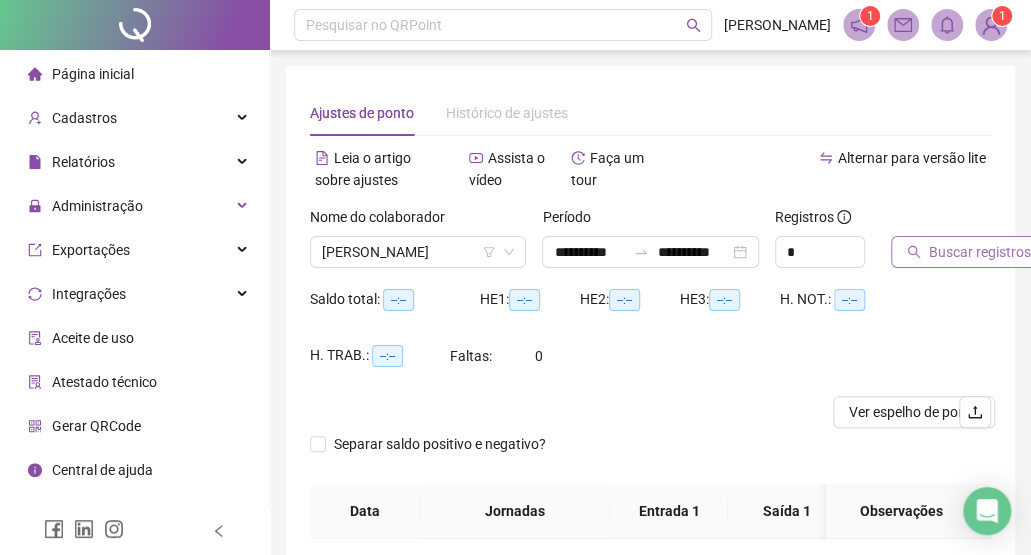 click on "Buscar registros" at bounding box center [980, 252] 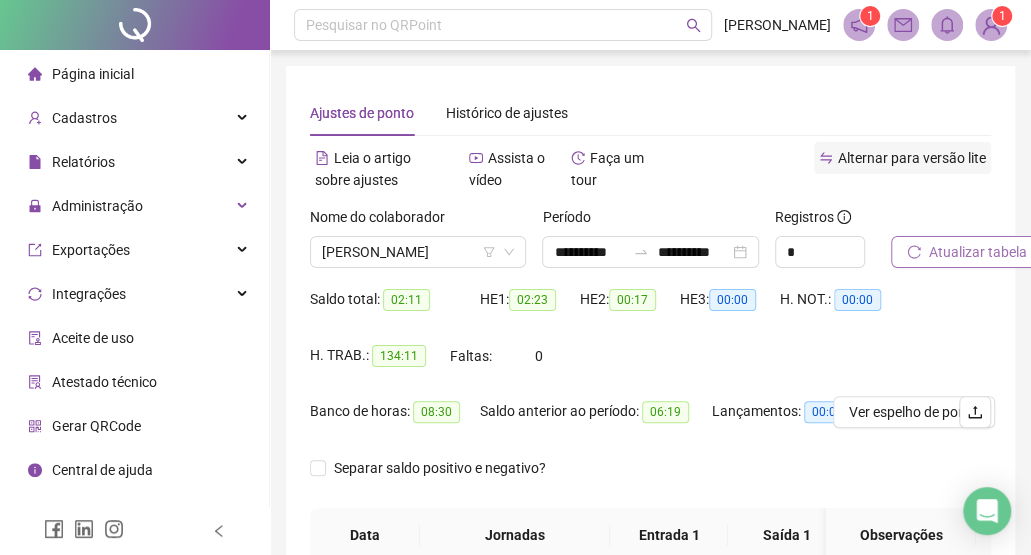 type 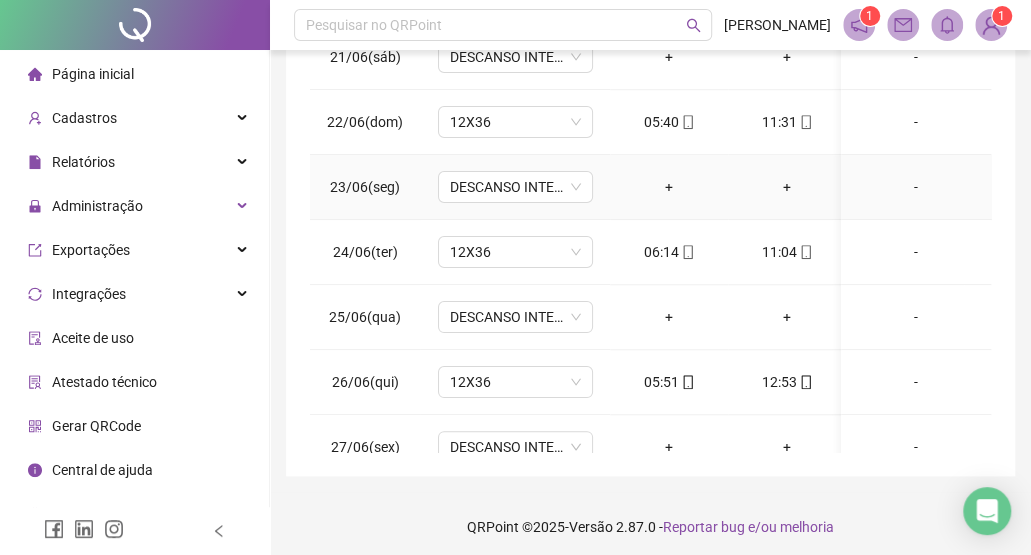 scroll, scrollTop: 545, scrollLeft: 0, axis: vertical 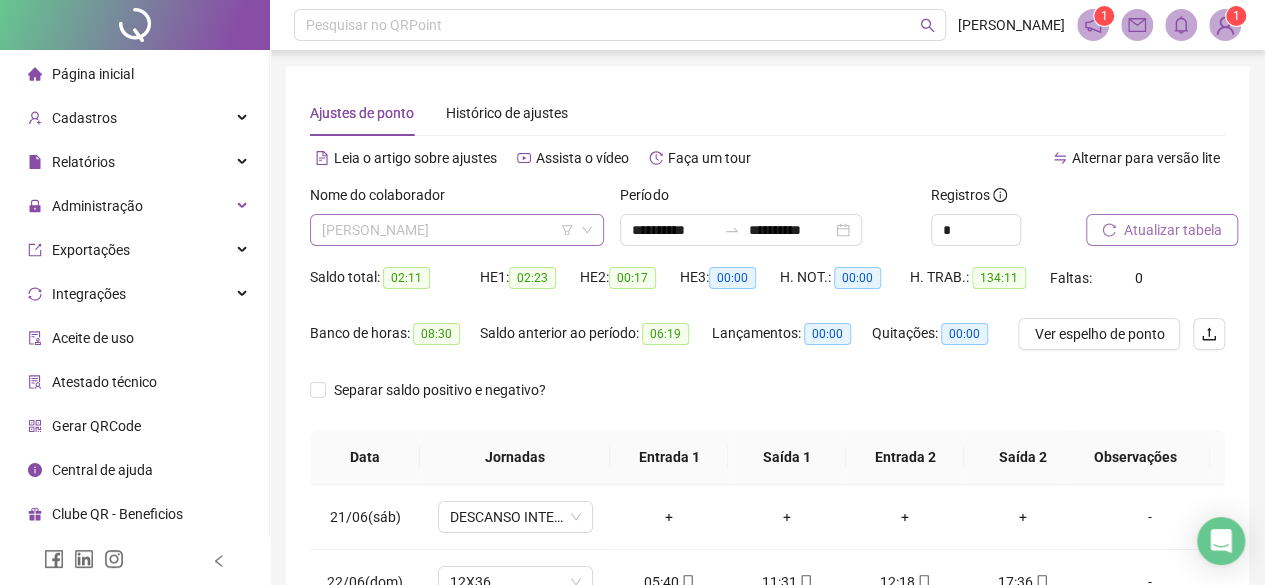 click on "NOEMI DOS SANTOS OLIVEIRA DE PAULA" at bounding box center (457, 230) 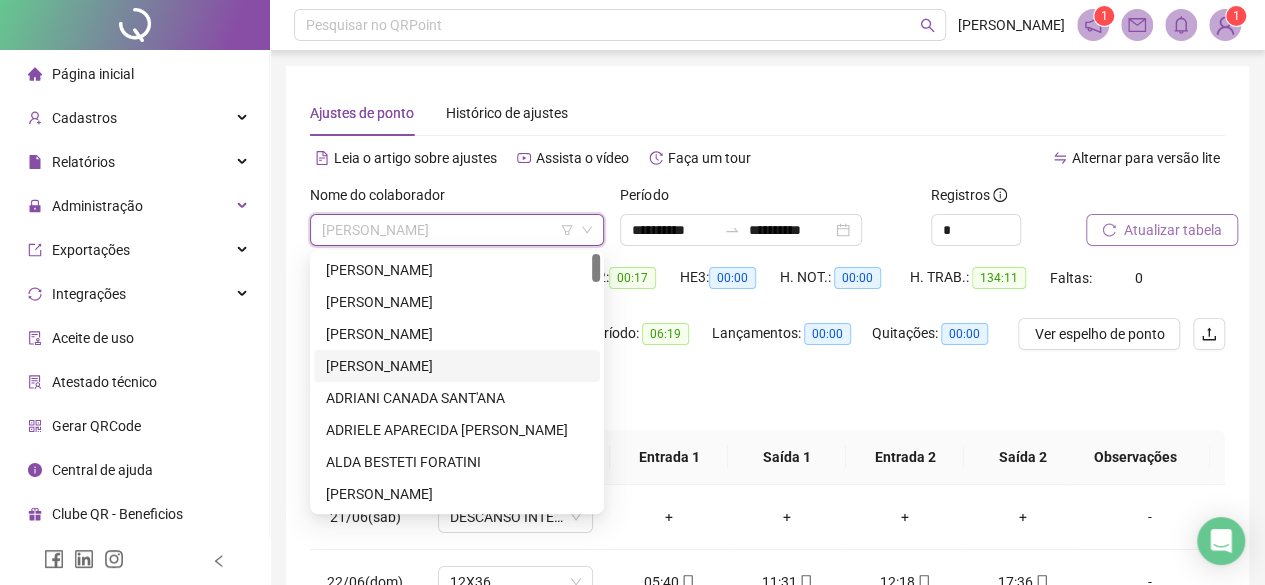 scroll, scrollTop: 0, scrollLeft: 0, axis: both 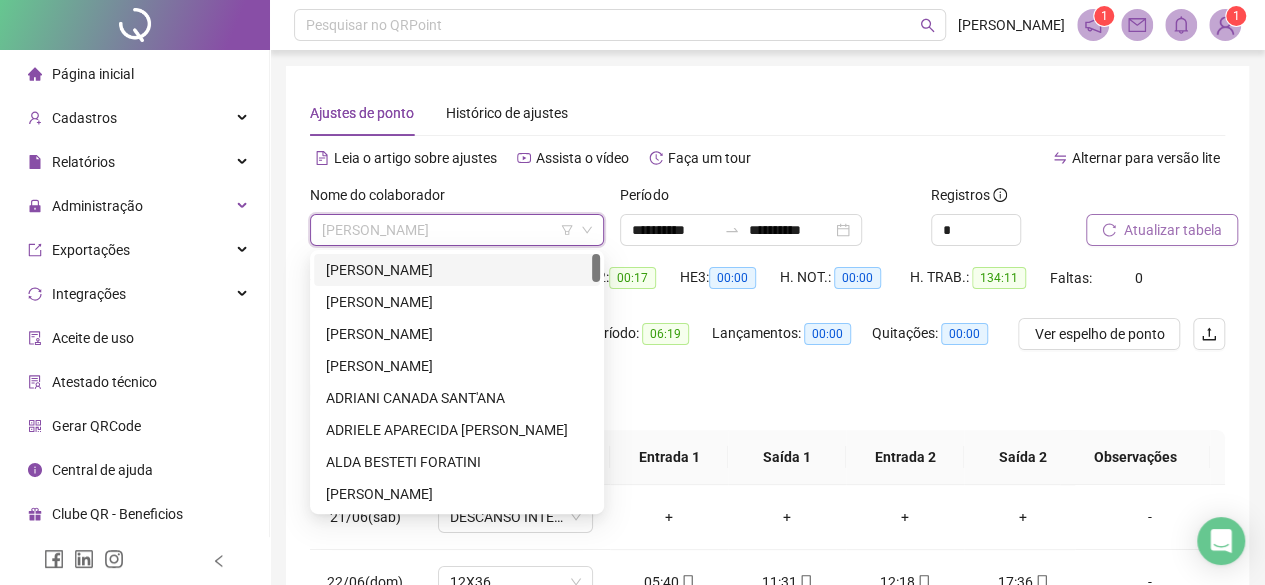 click on "ADENICE PEREIRA DE SOUZA GONZAGA" at bounding box center [457, 270] 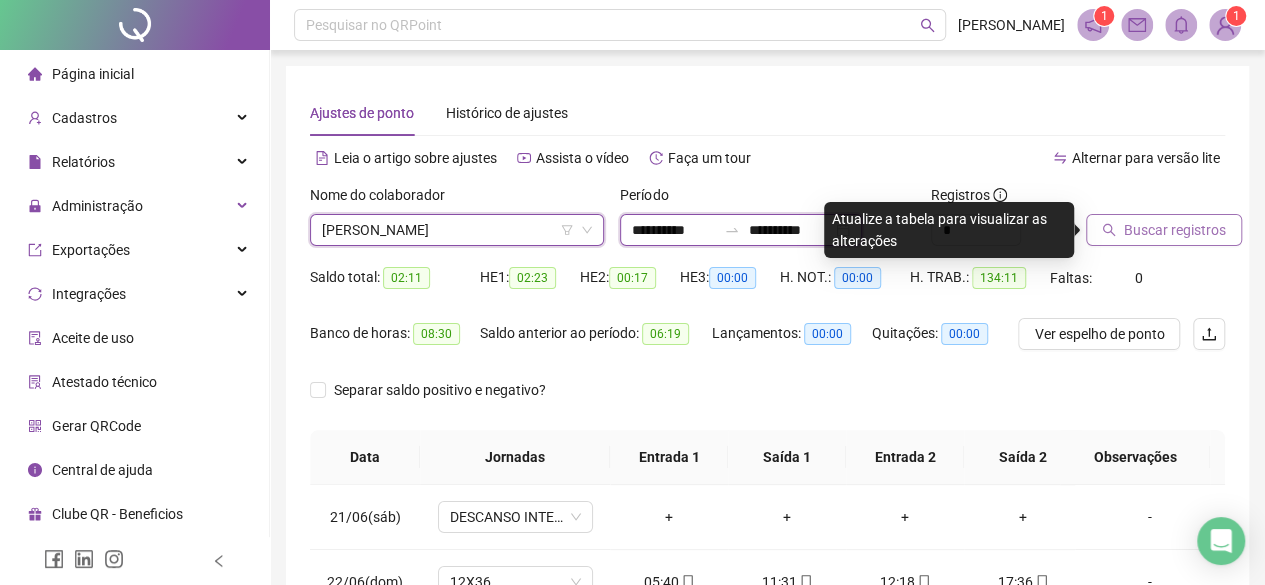 click on "**********" at bounding box center (790, 230) 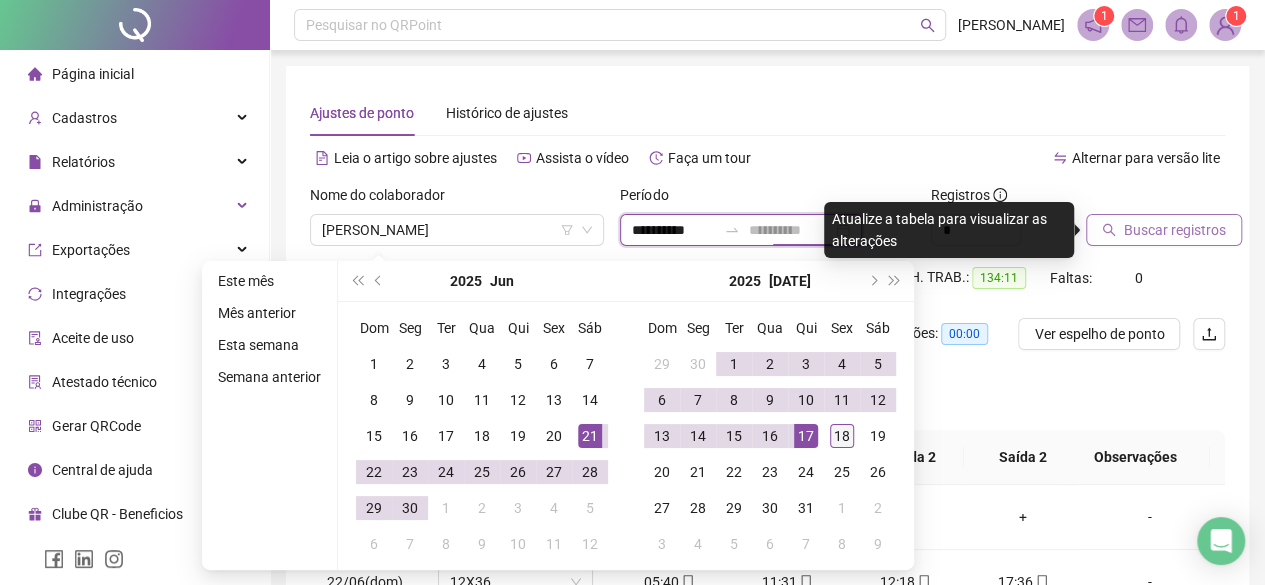 type on "**********" 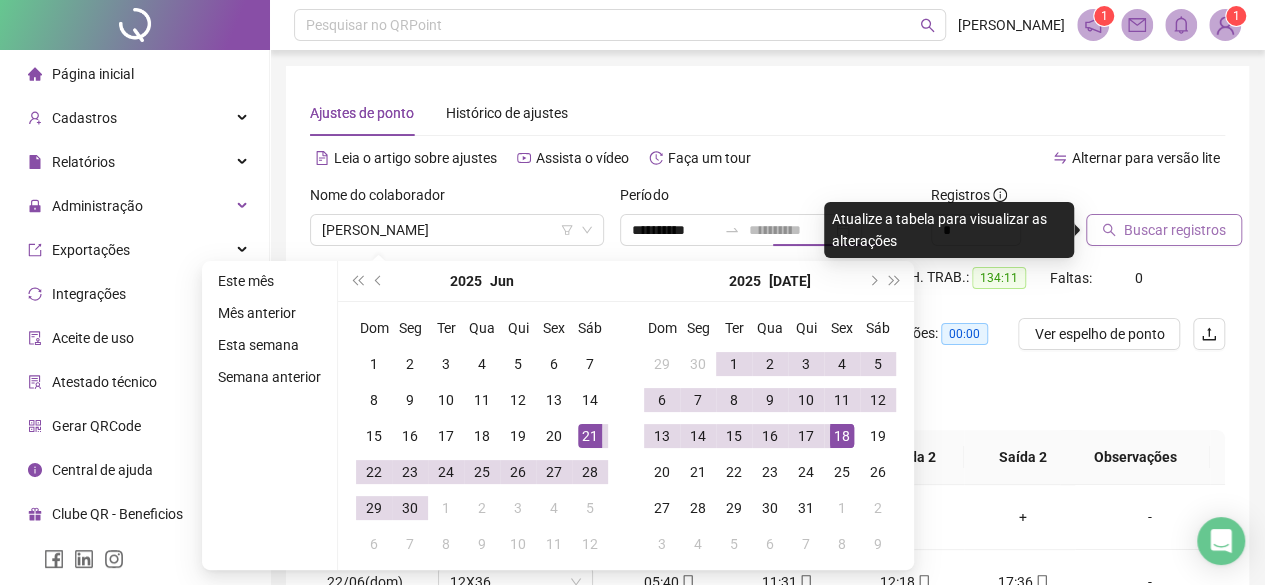 click on "18" at bounding box center [842, 436] 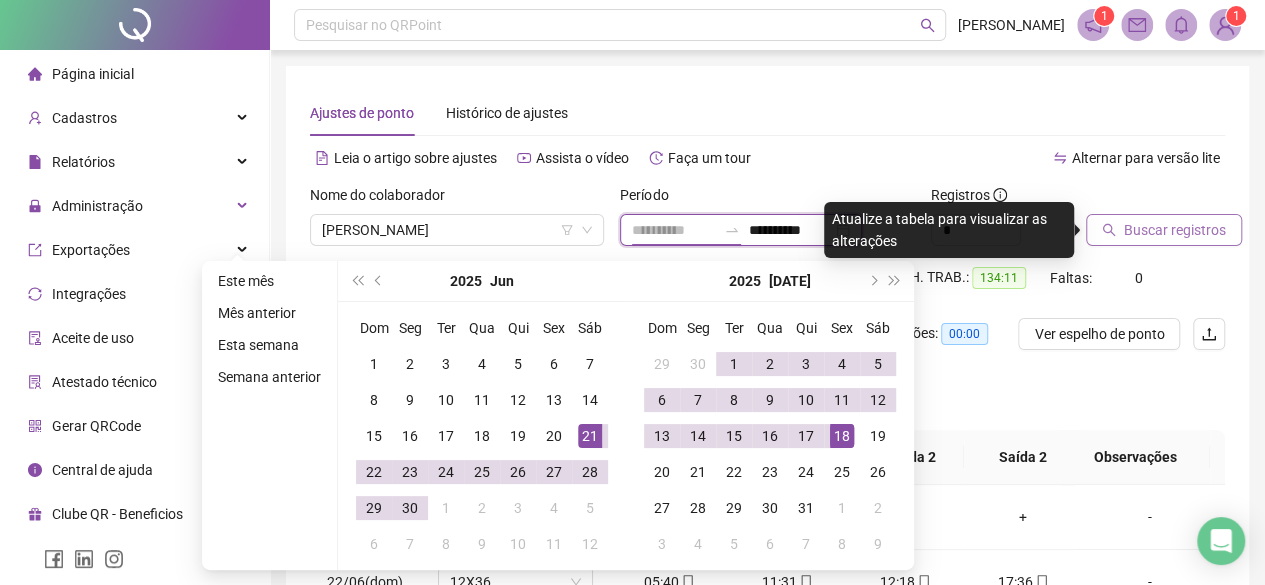 type on "**********" 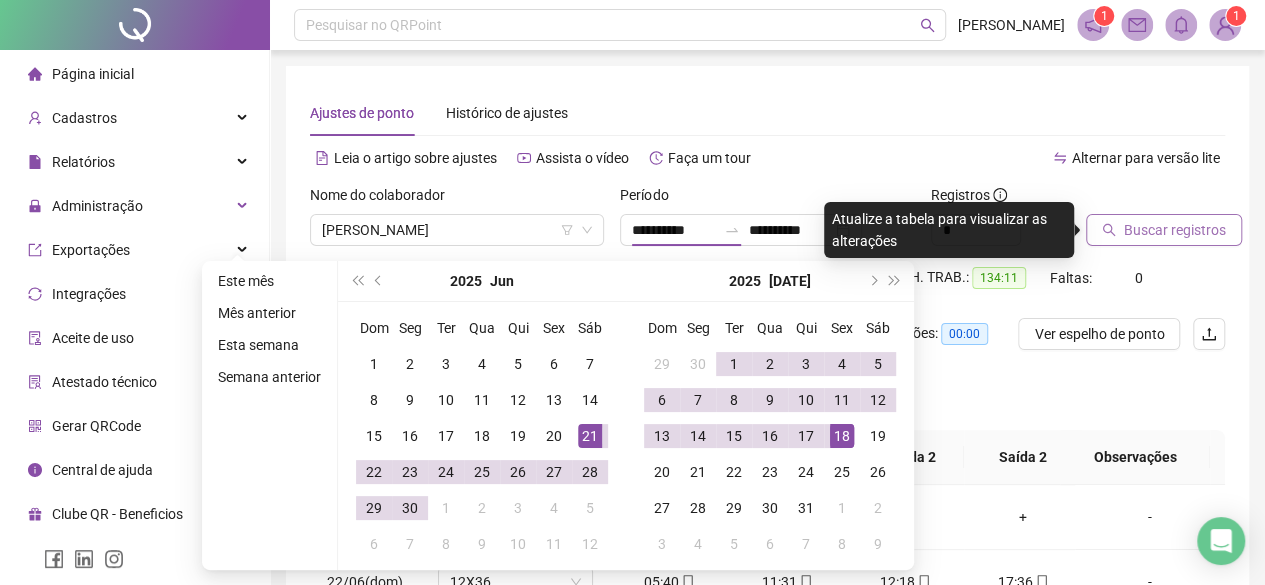 click on "Buscar registros" at bounding box center (1175, 230) 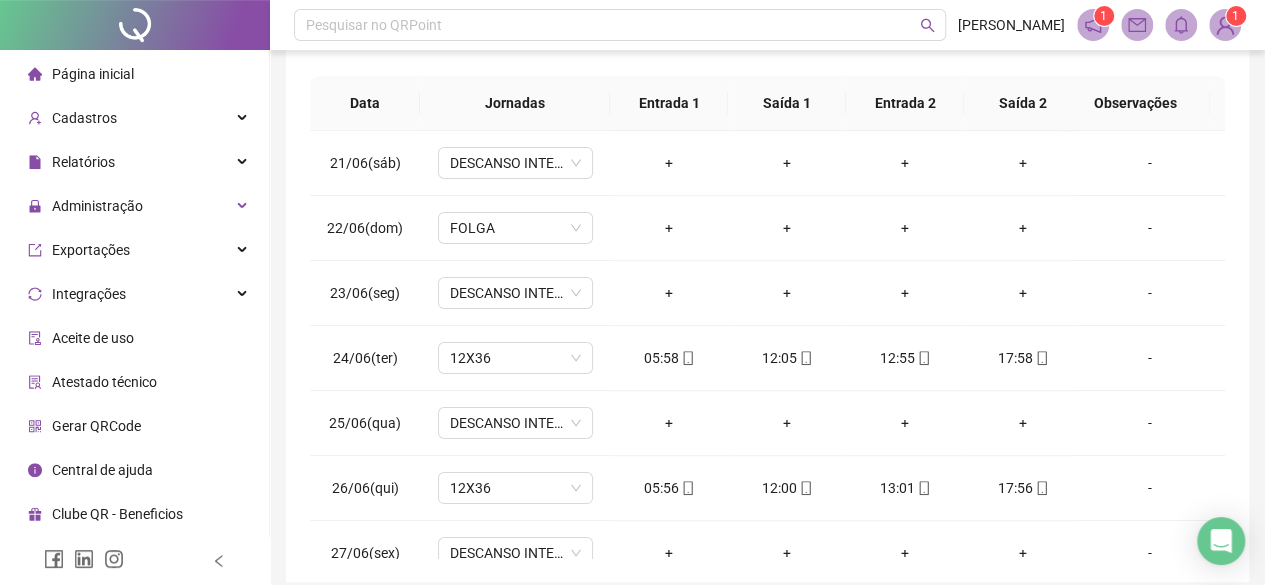 scroll, scrollTop: 400, scrollLeft: 0, axis: vertical 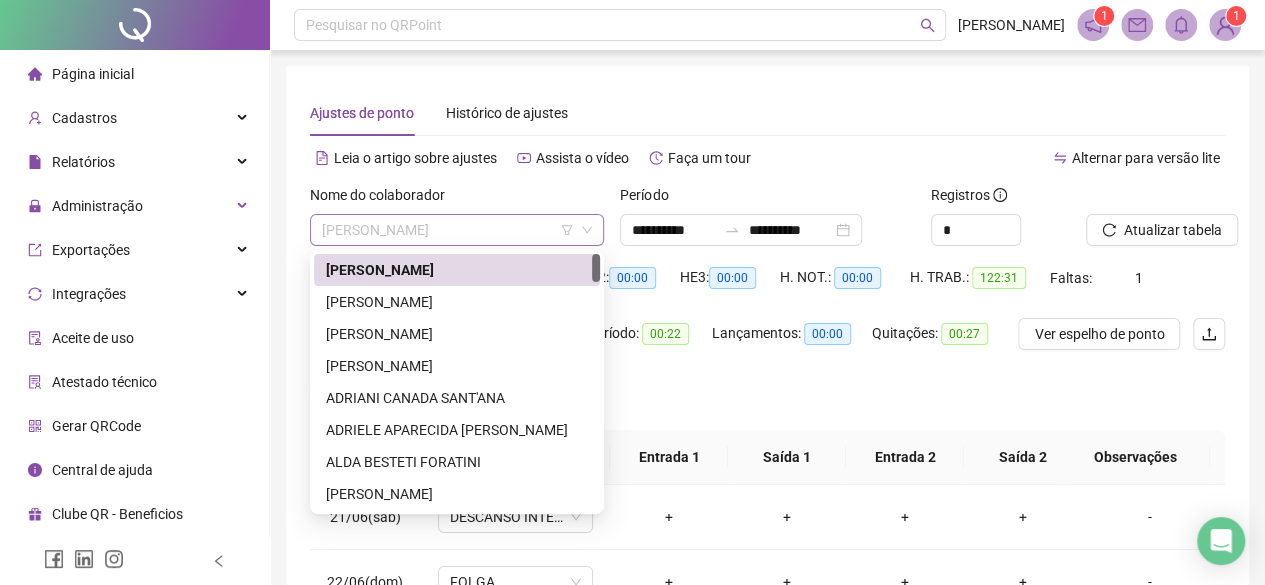 click on "ADENICE PEREIRA DE SOUZA GONZAGA" at bounding box center (457, 230) 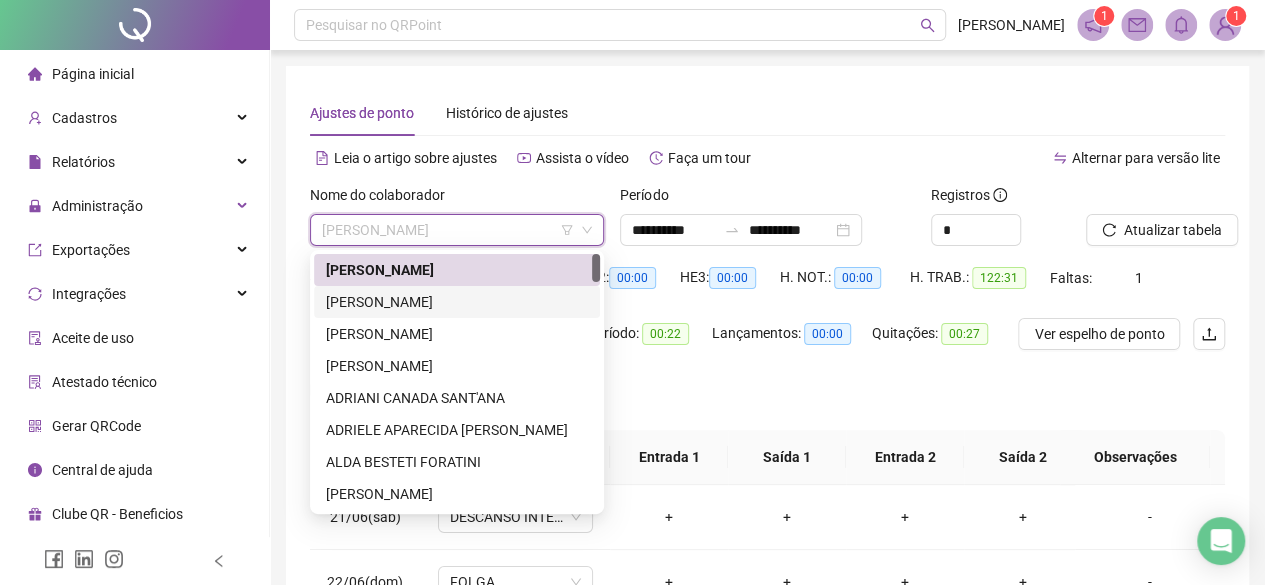 click on "ADEVILTON DE PAULA" at bounding box center (457, 302) 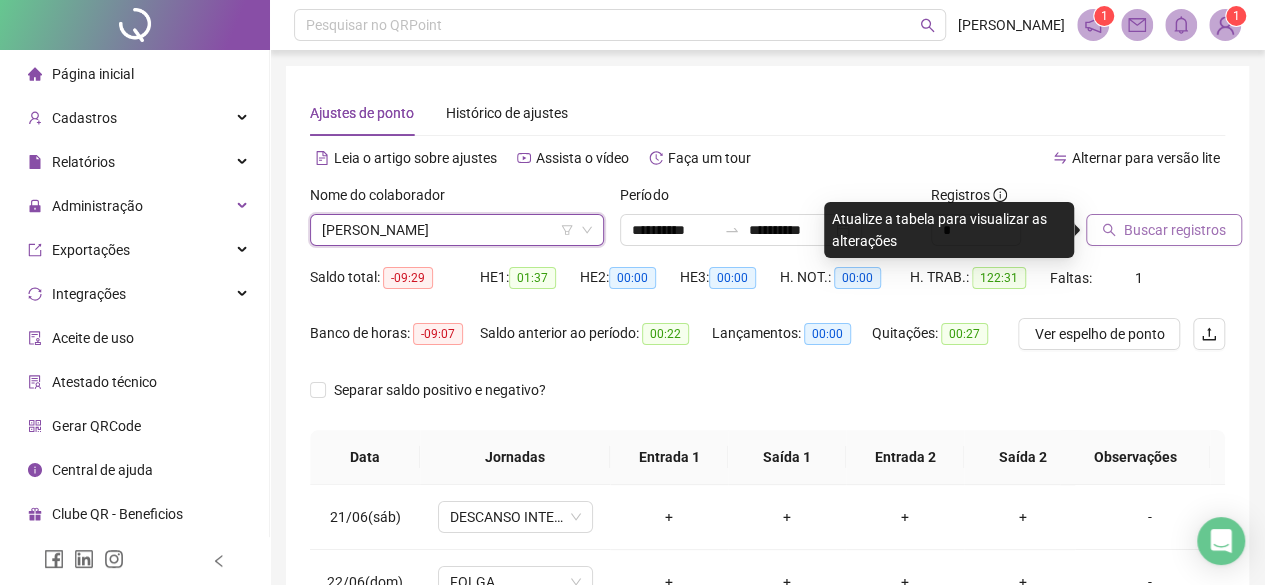 click on "Buscar registros" at bounding box center [1164, 230] 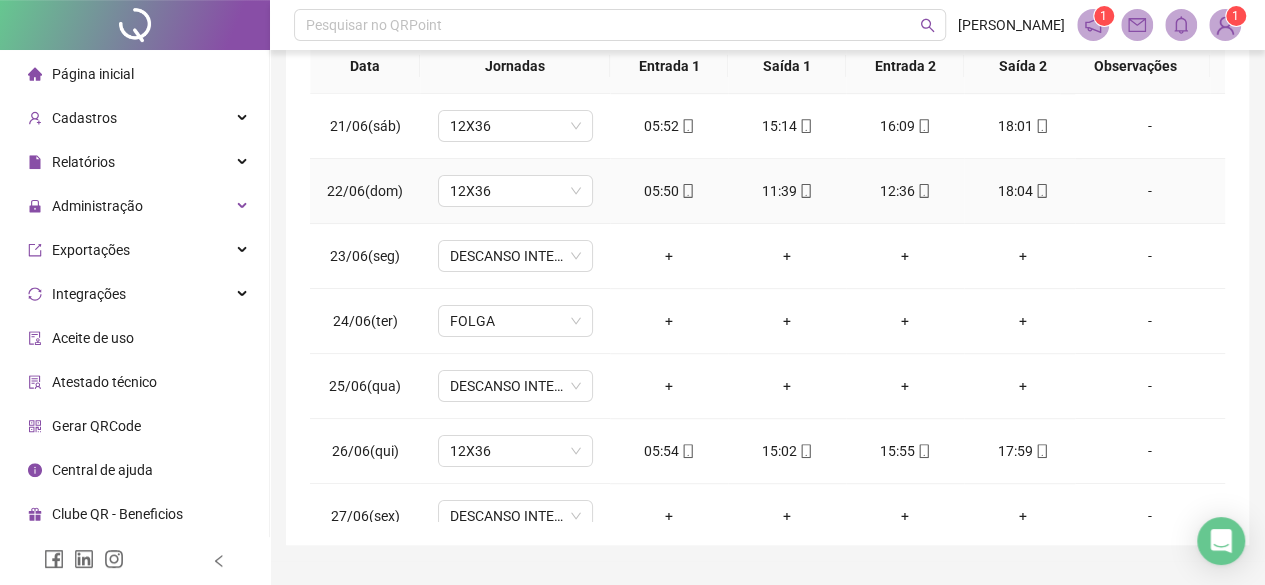 scroll, scrollTop: 400, scrollLeft: 0, axis: vertical 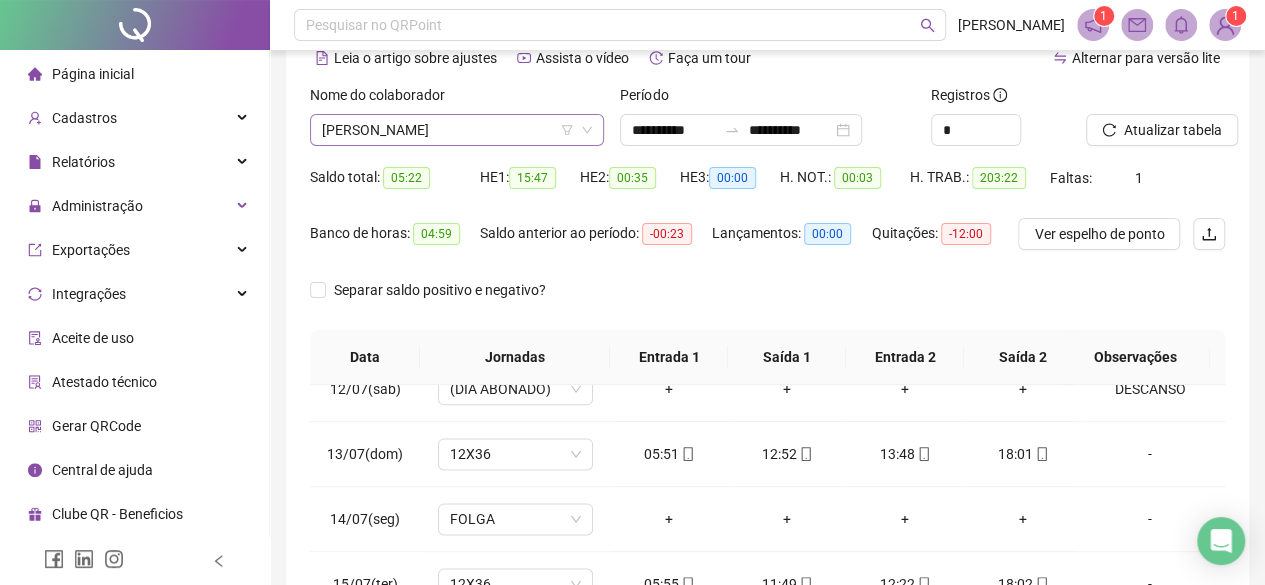 click on "ADEVILTON DE PAULA" at bounding box center [457, 130] 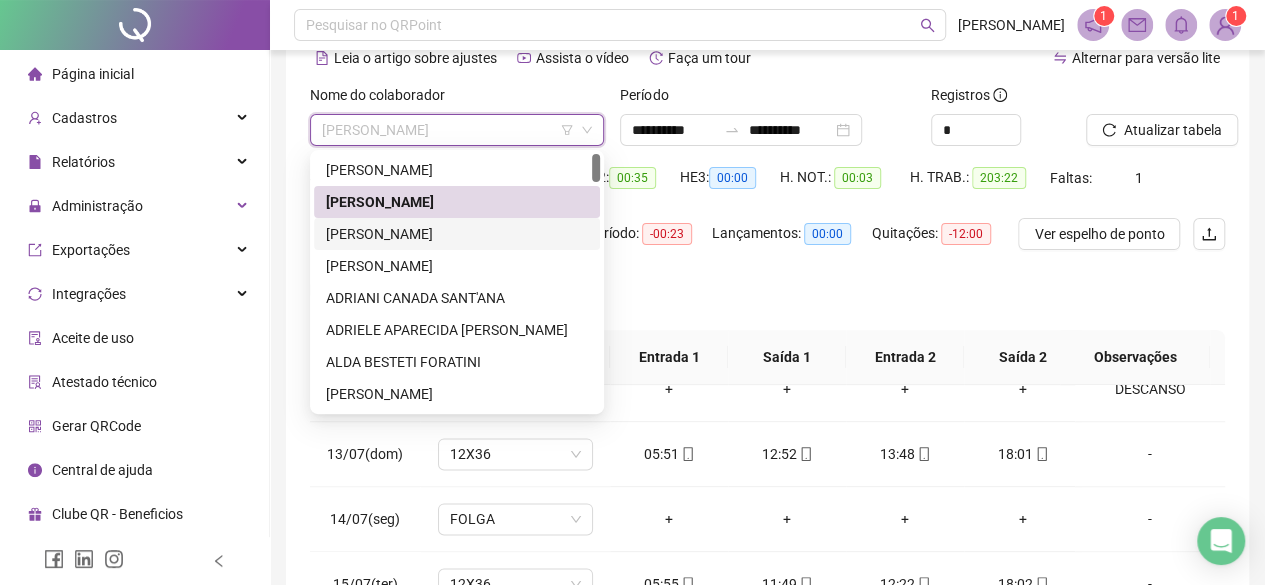 click on "ADRIANA MARINHO DE CARVALHO" at bounding box center (457, 234) 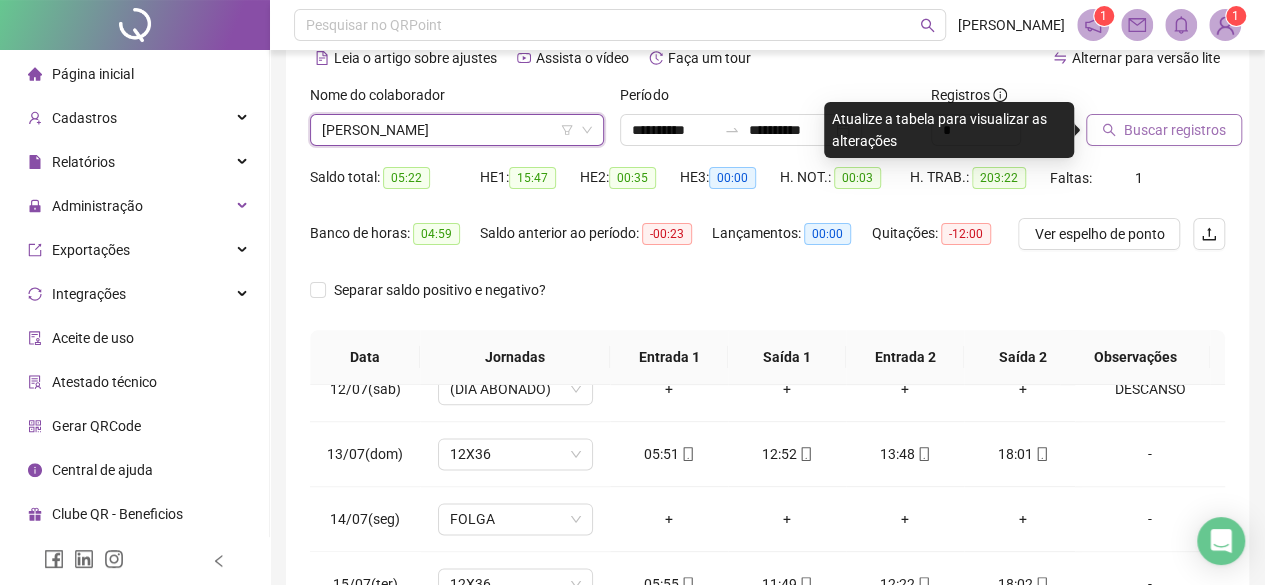 click on "Buscar registros" at bounding box center [1164, 130] 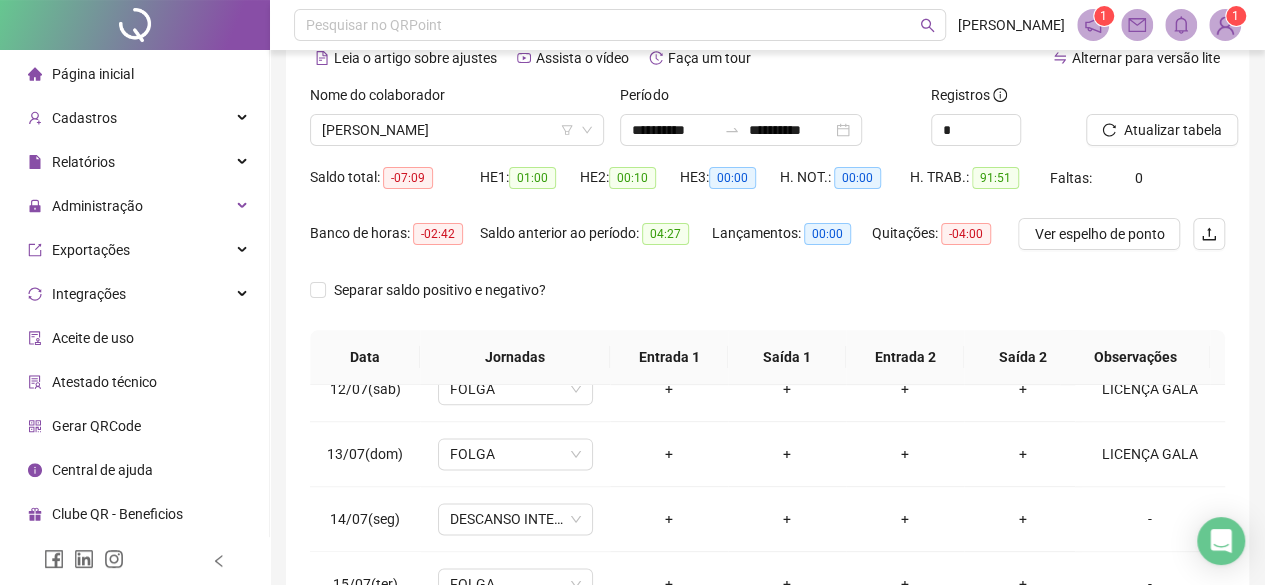scroll, scrollTop: 300, scrollLeft: 0, axis: vertical 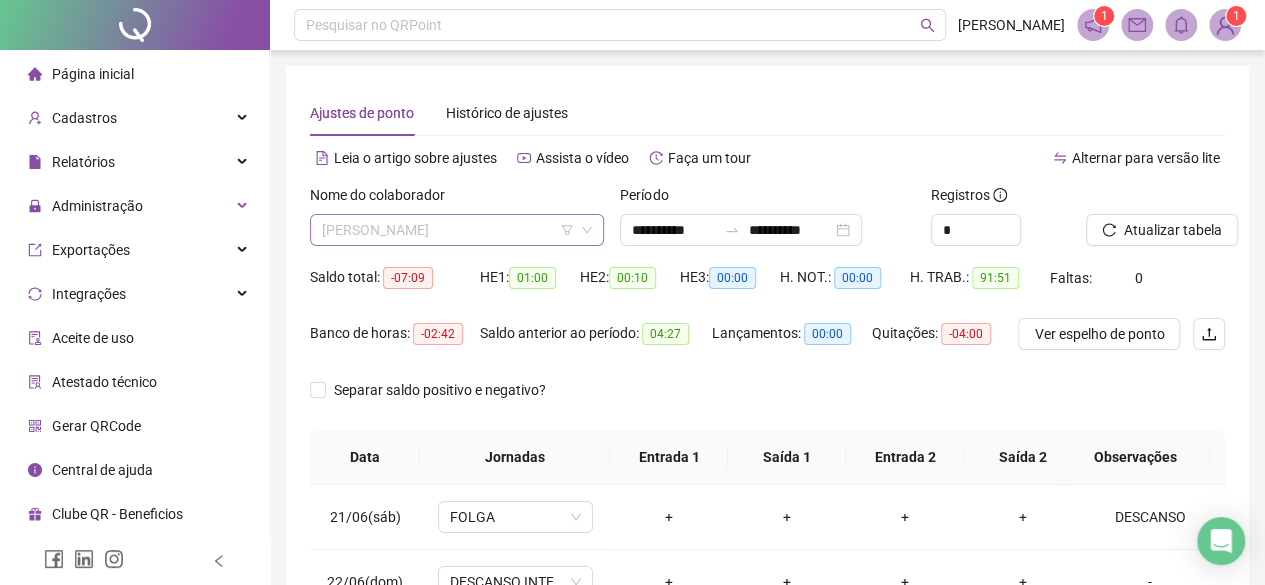 click on "ADRIANA MARINHO DE CARVALHO" at bounding box center [457, 230] 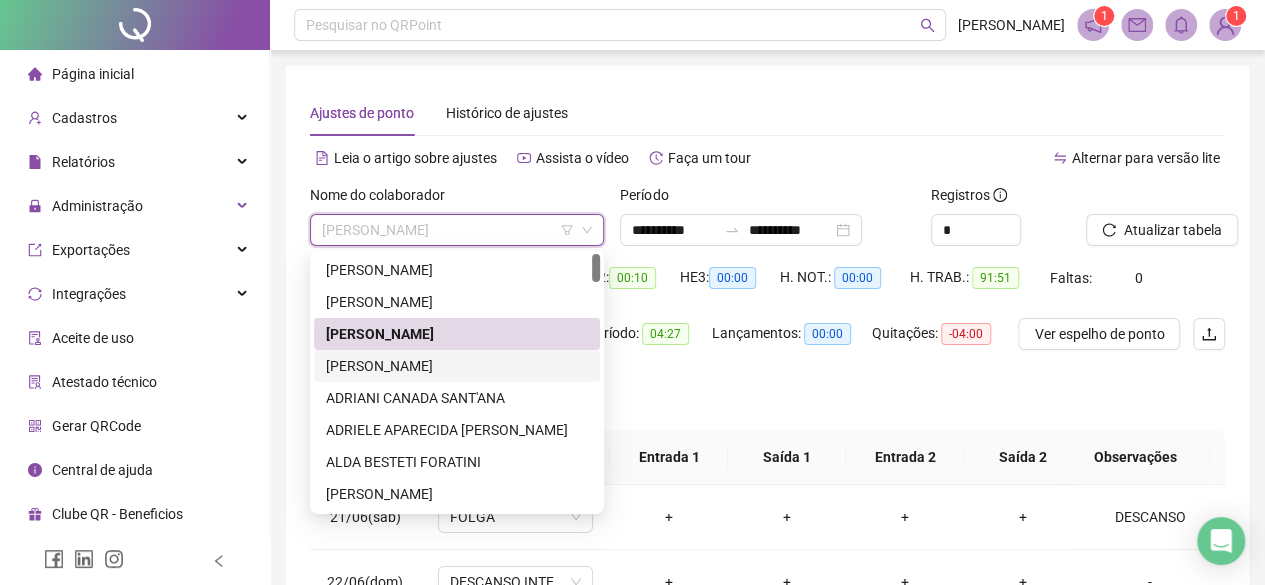 click on "ADRIANA PEREIRA DE OLIVEIRA" at bounding box center [457, 366] 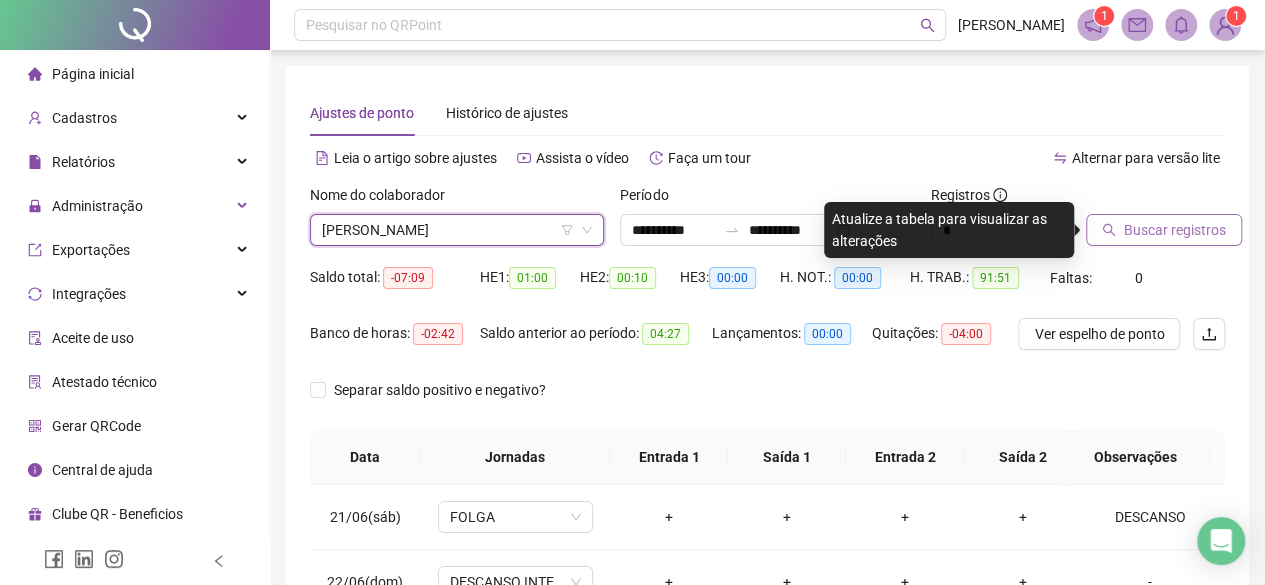 click on "Buscar registros" at bounding box center [1164, 230] 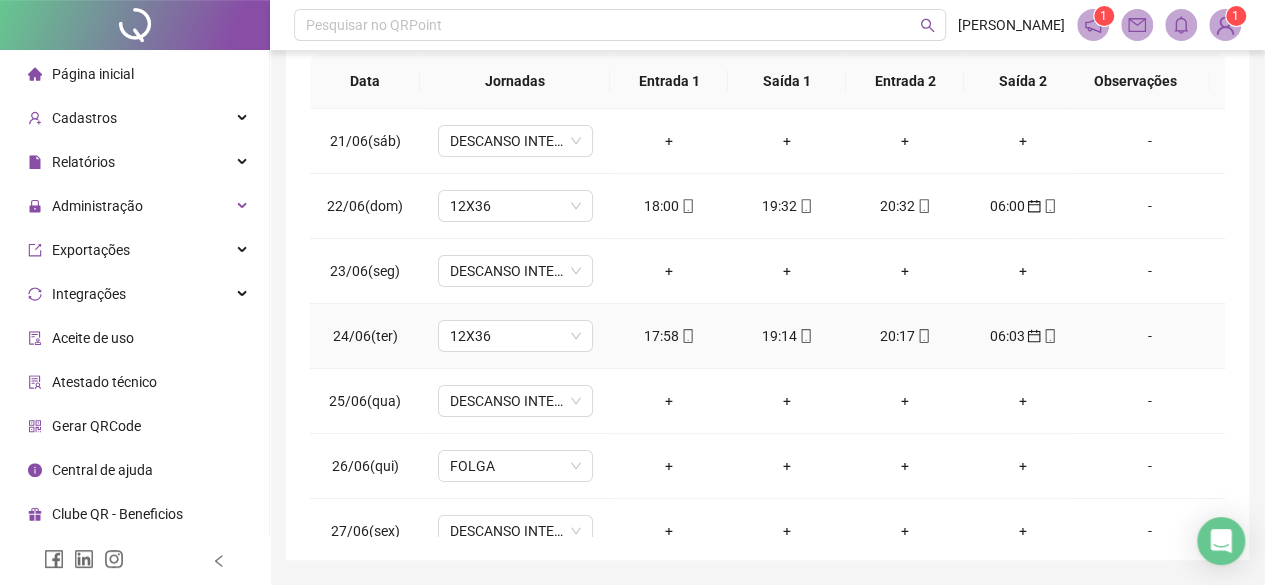 scroll, scrollTop: 436, scrollLeft: 0, axis: vertical 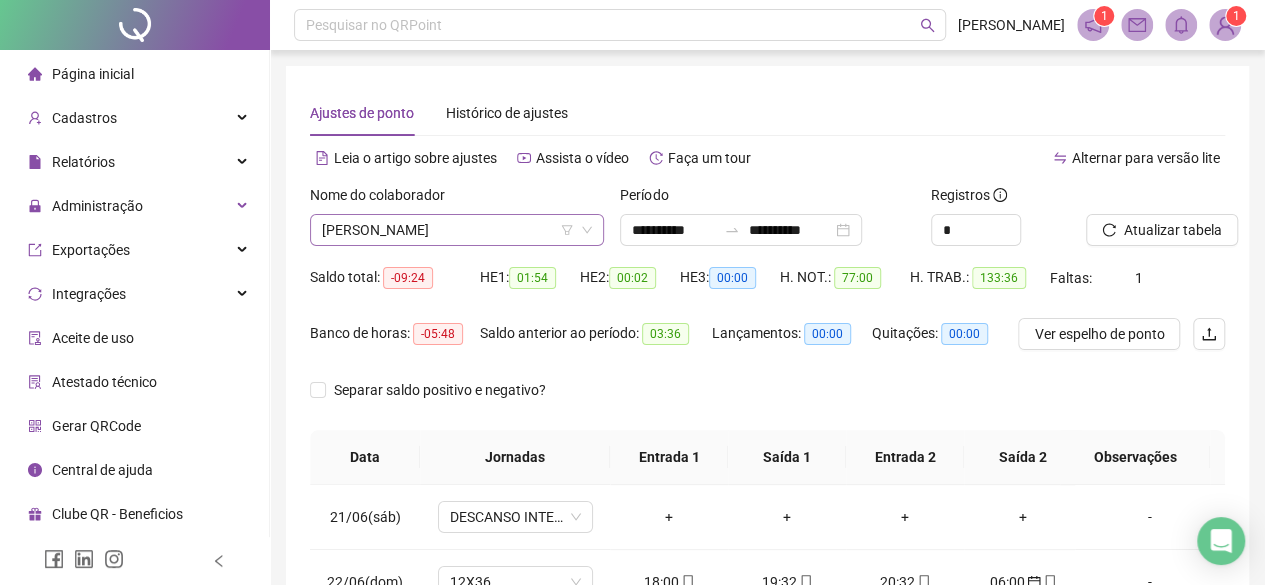 click at bounding box center (451, 230) 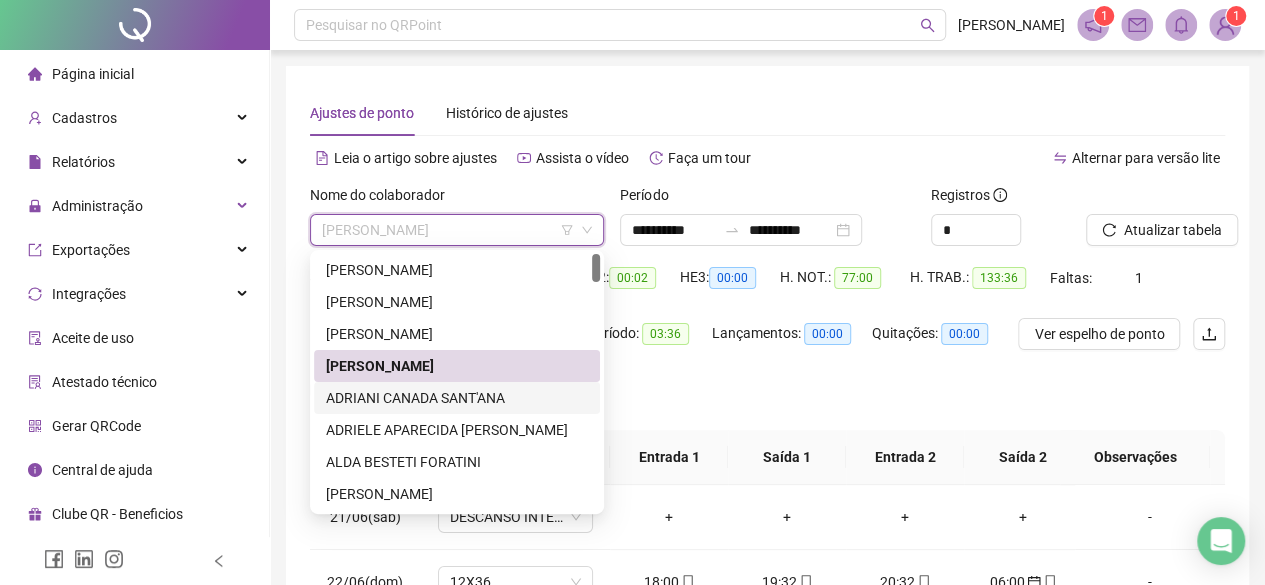 click on "ADRIANI CANADA SANT'ANA" at bounding box center (457, 398) 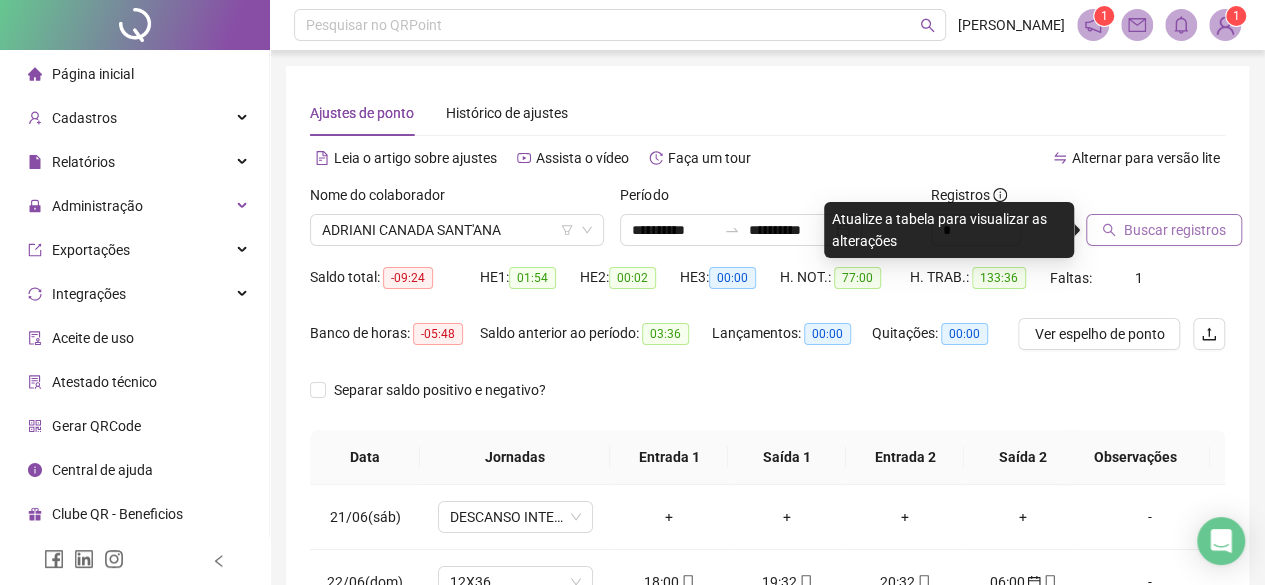 drag, startPoint x: 1108, startPoint y: 207, endPoint x: 1111, endPoint y: 217, distance: 10.440307 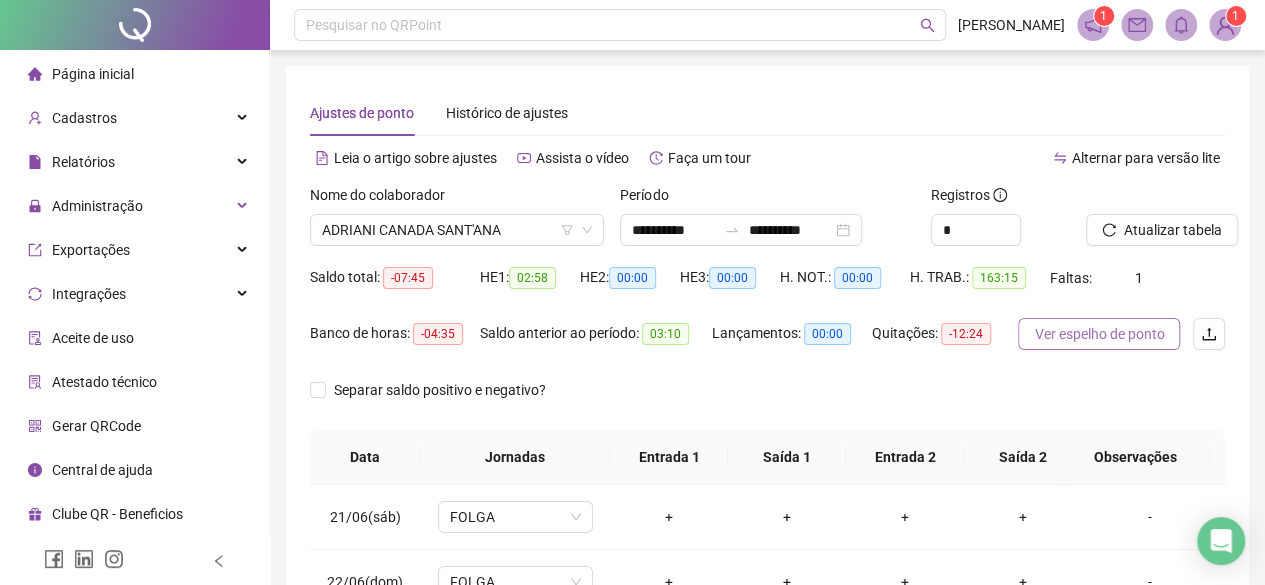scroll, scrollTop: 300, scrollLeft: 0, axis: vertical 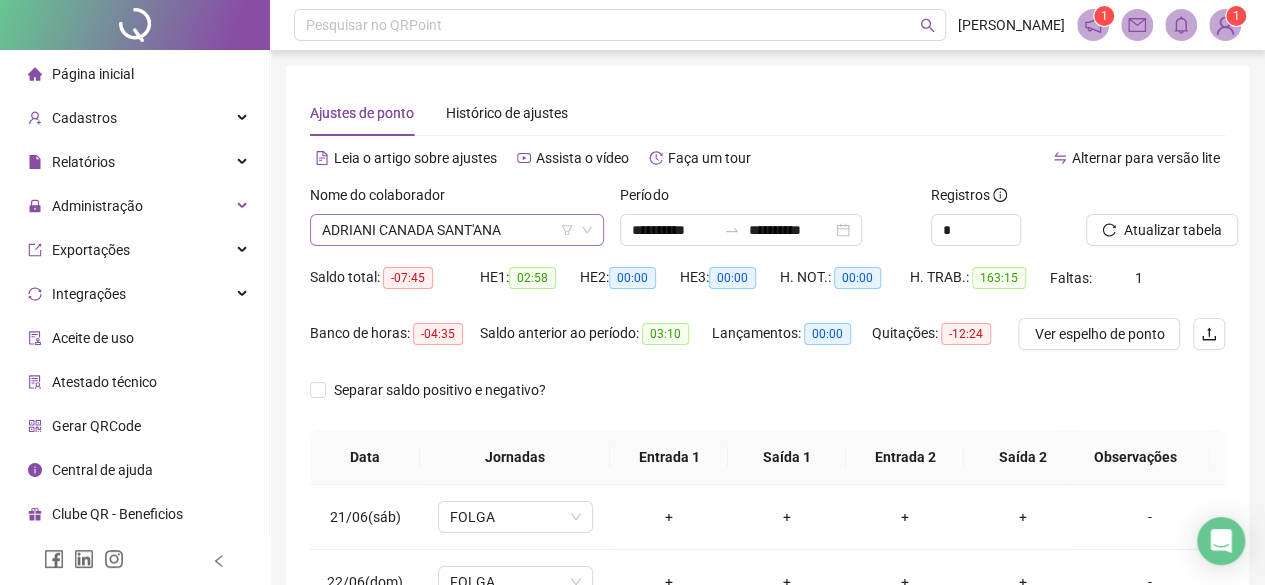 click on "ADRIANI CANADA SANT'ANA" at bounding box center (457, 230) 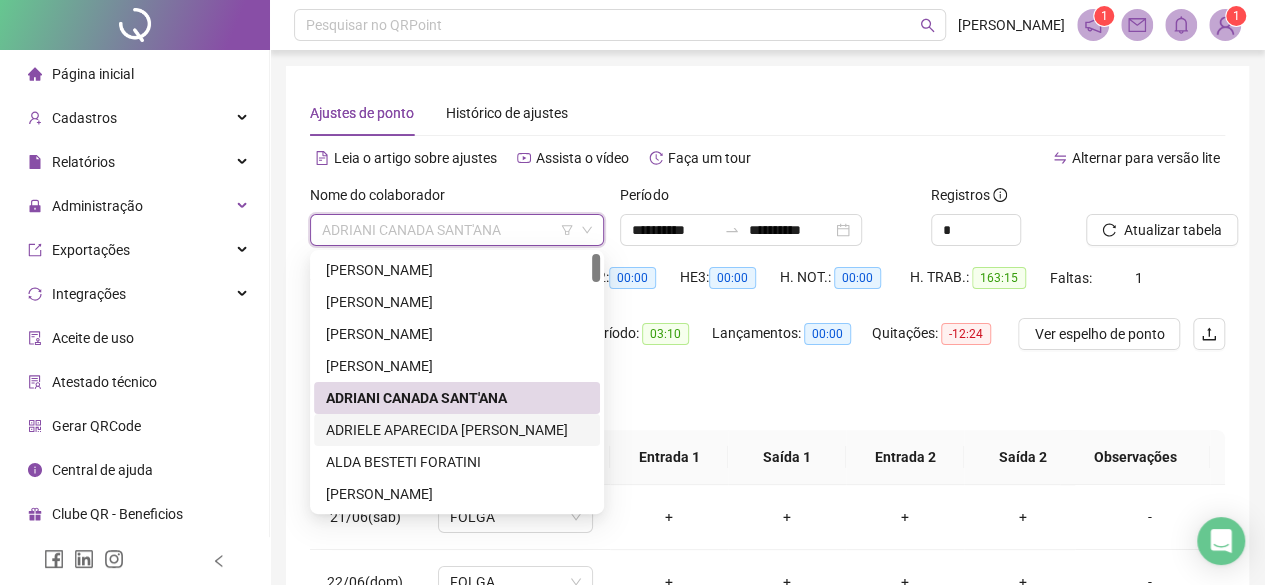 click on "ADRIELE APARECIDA POMPEU DA SILVA" at bounding box center [457, 430] 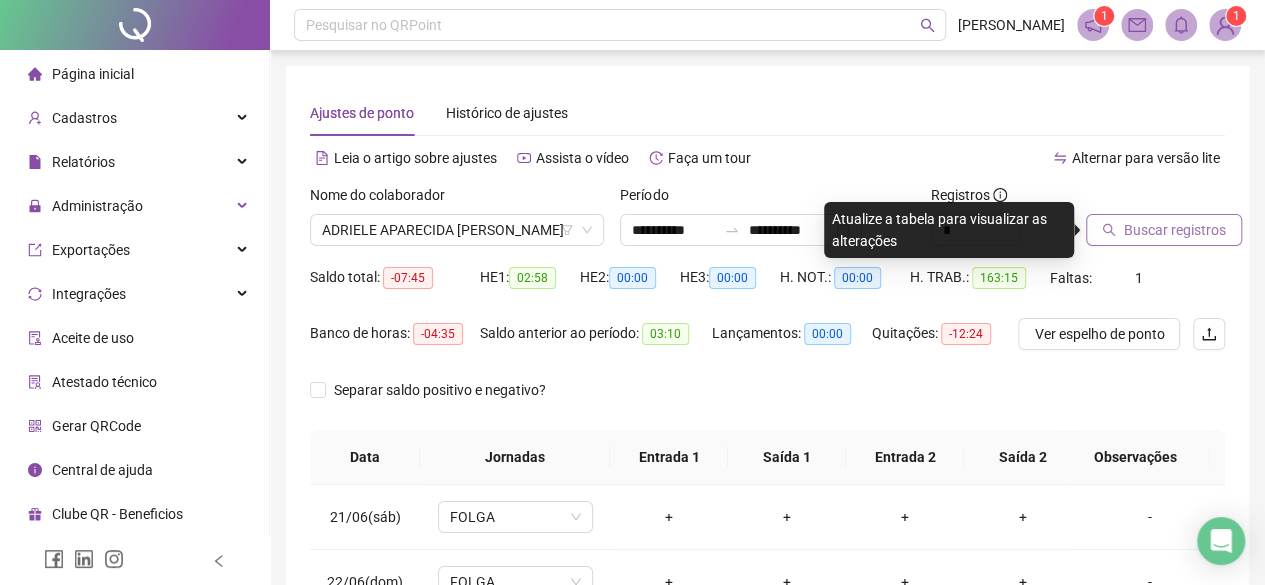click on "Buscar registros" at bounding box center [1164, 230] 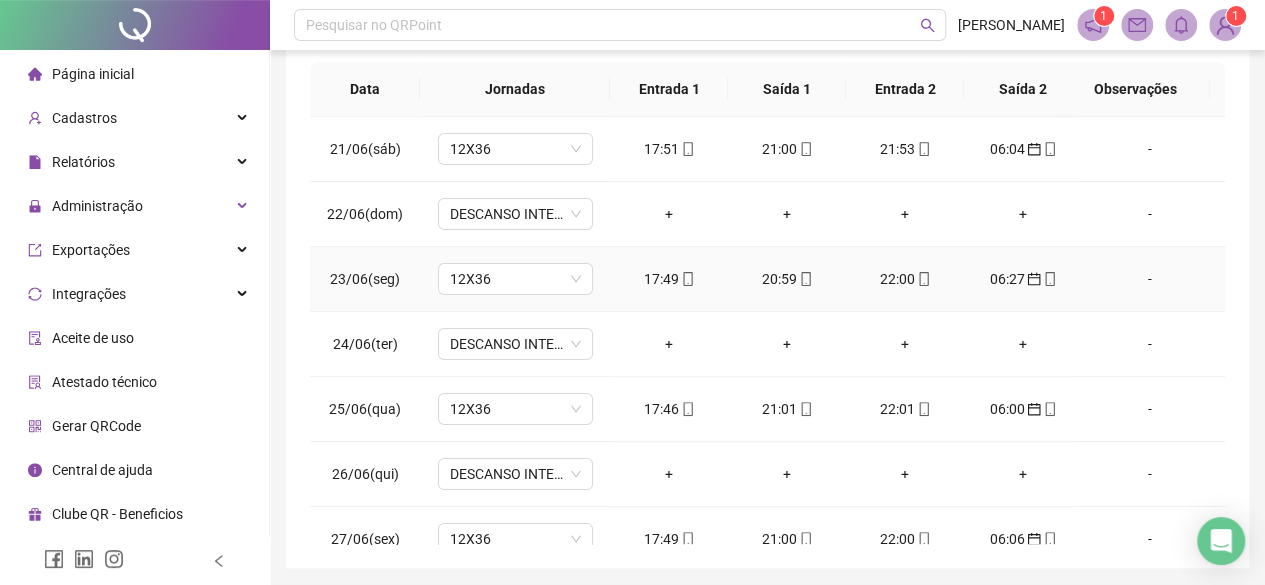 scroll, scrollTop: 400, scrollLeft: 0, axis: vertical 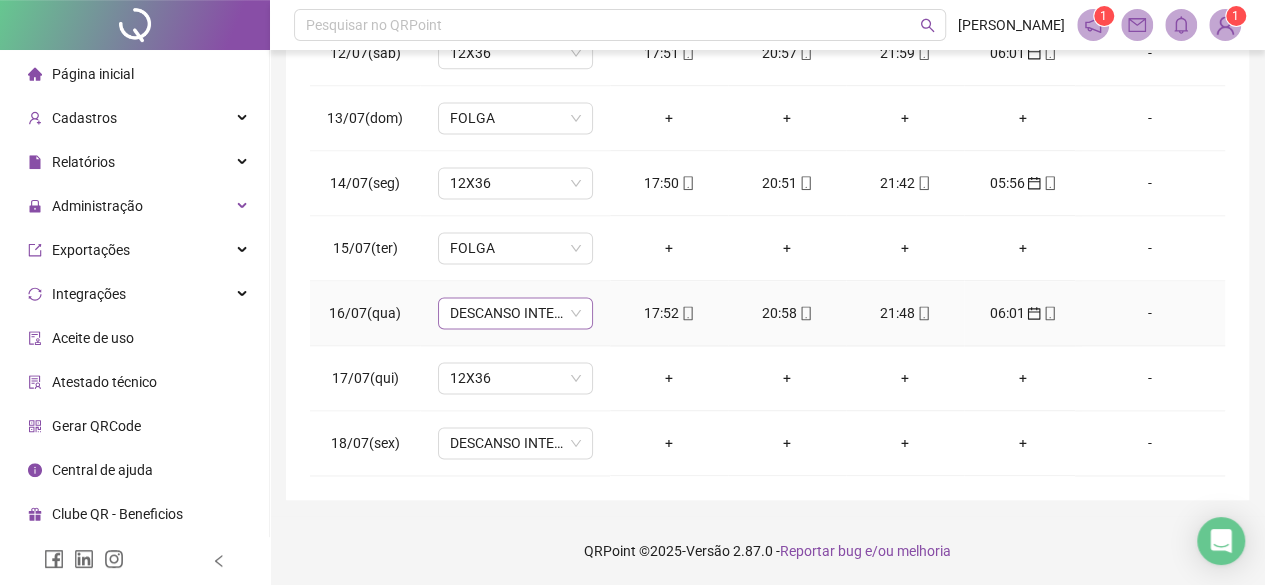 click on "DESCANSO INTER-JORNADA" at bounding box center (515, 313) 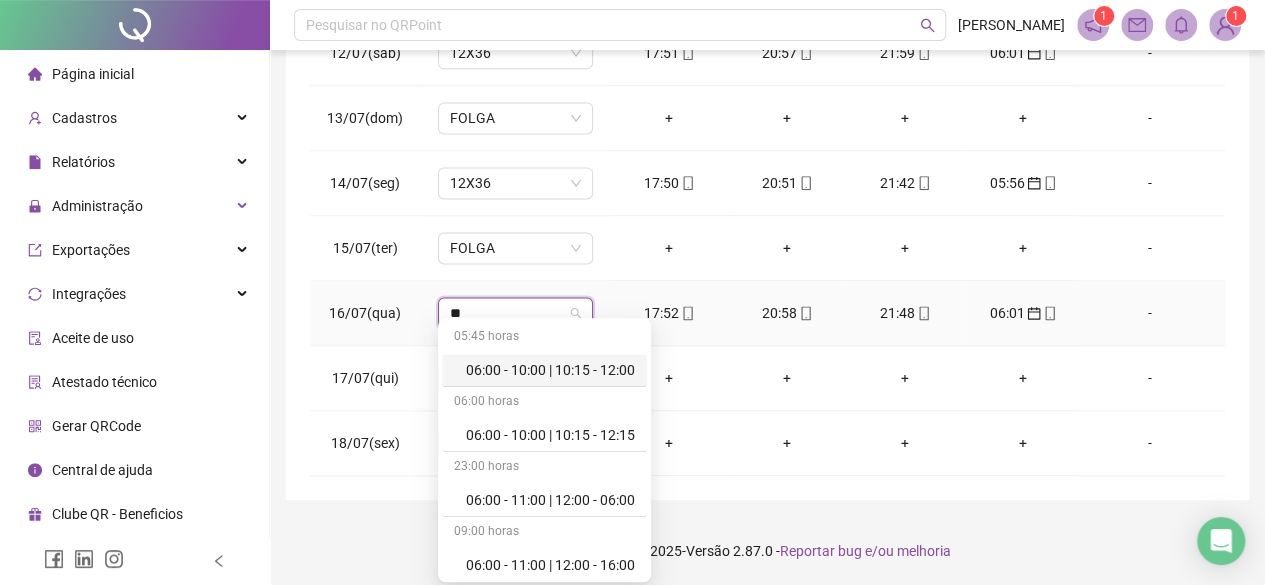 type on "***" 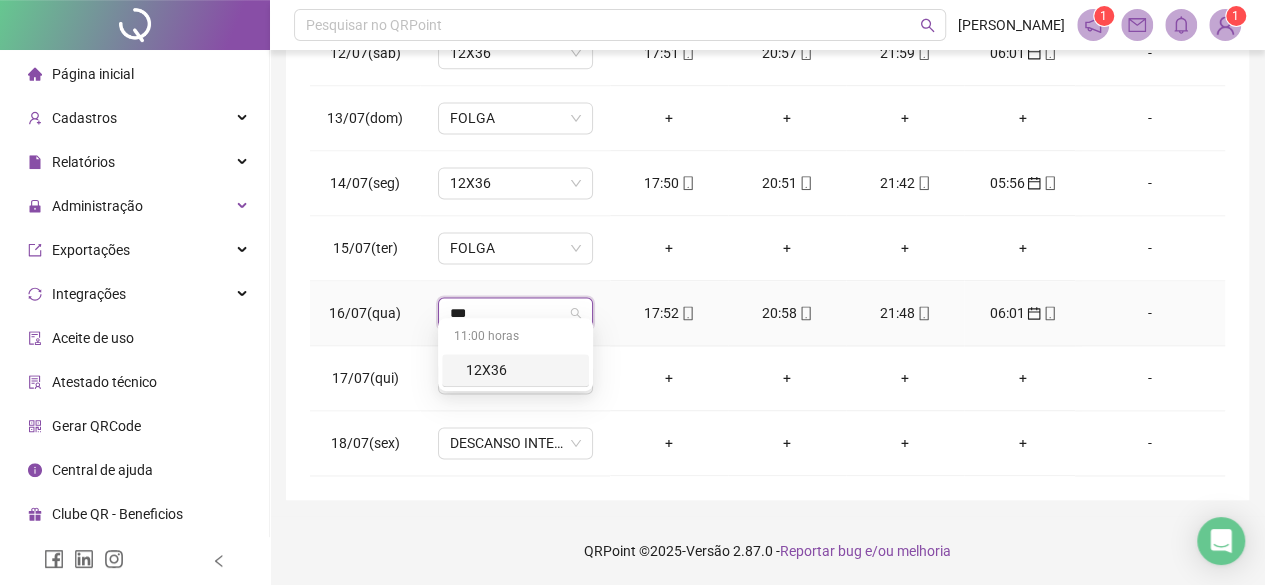 click on "12X36" at bounding box center (521, 370) 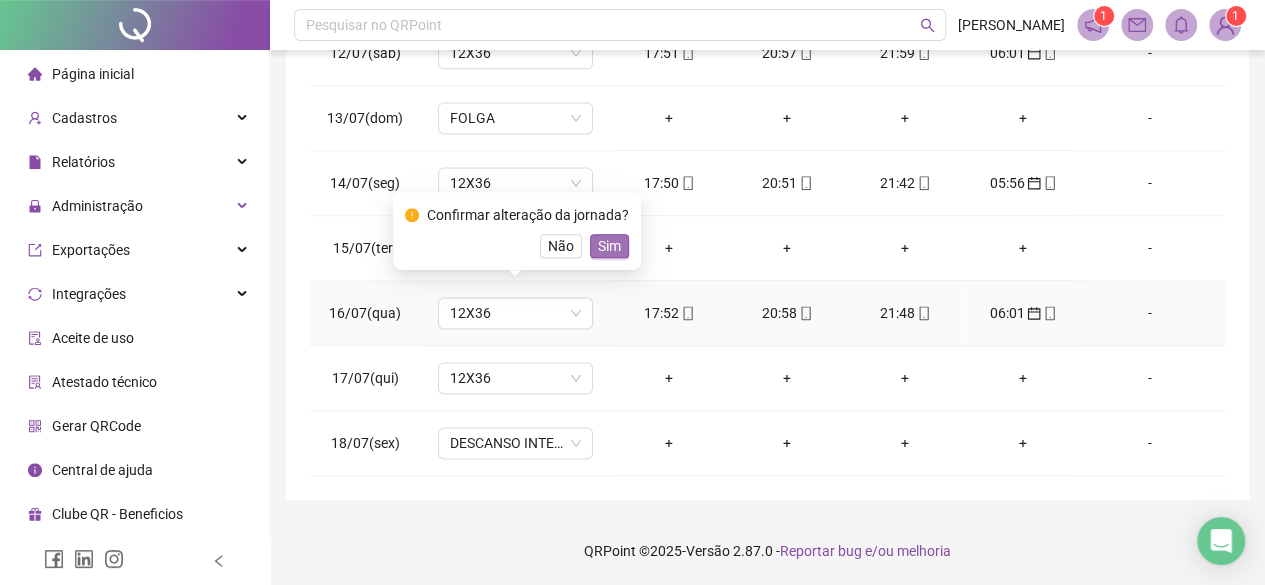 click on "Sim" at bounding box center [609, 246] 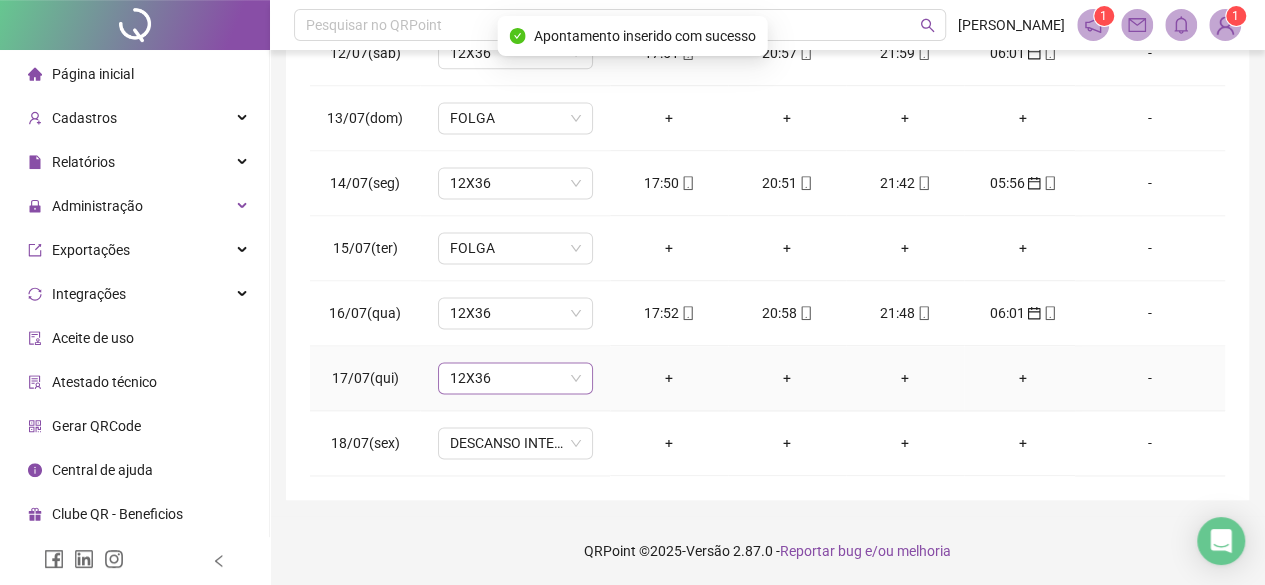 click on "12X36" at bounding box center [515, 378] 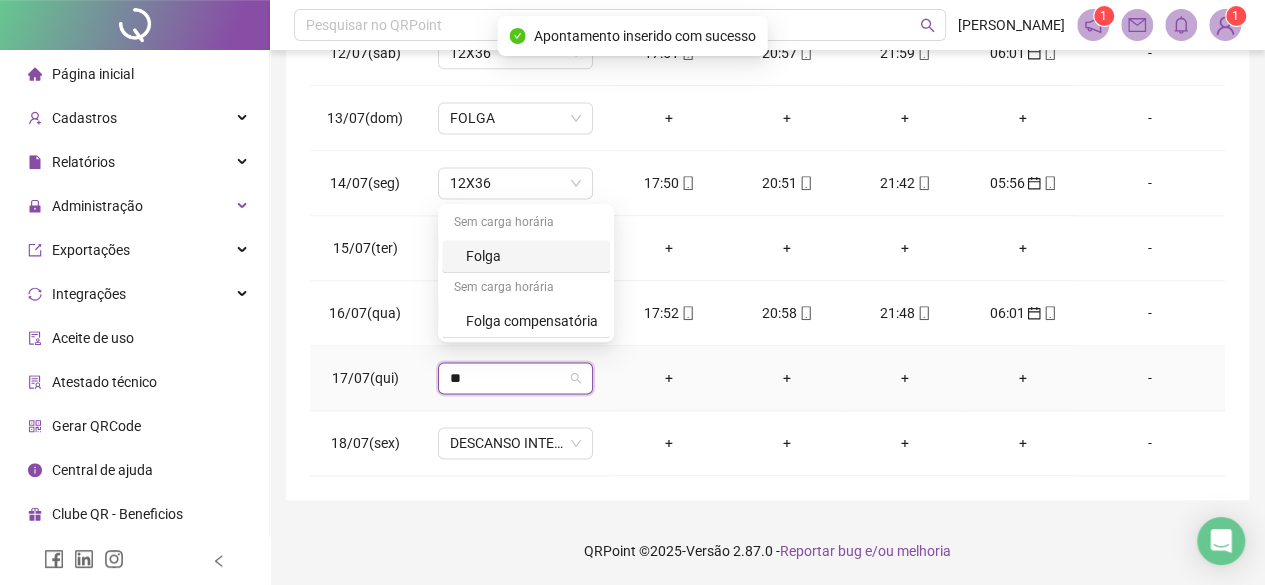 type on "***" 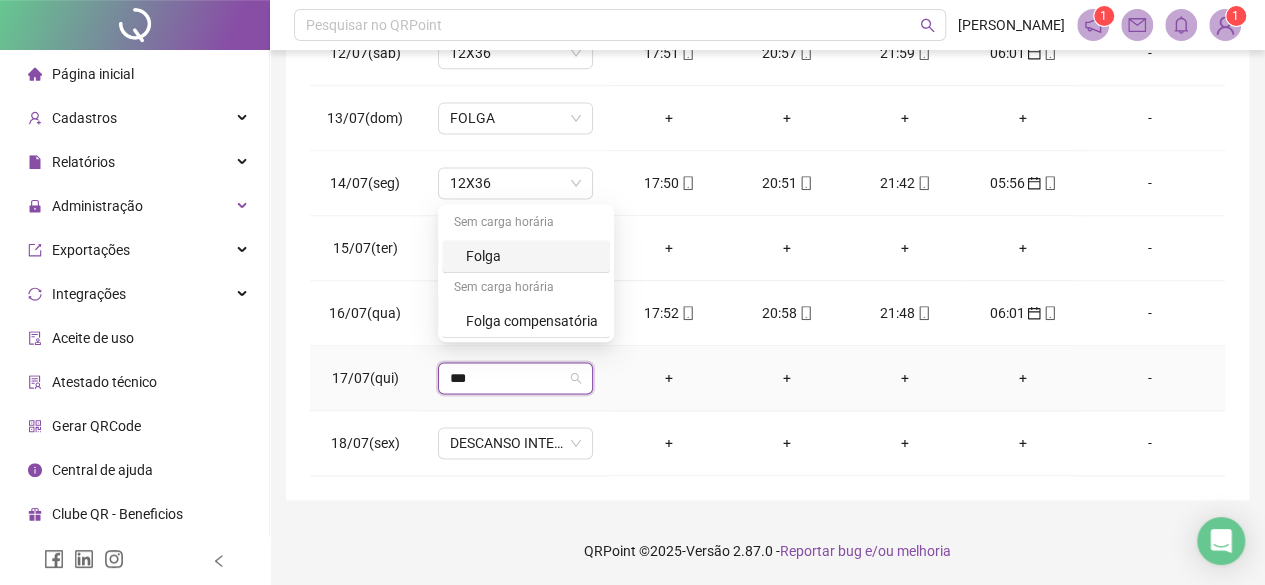 click on "Folga" at bounding box center [532, 256] 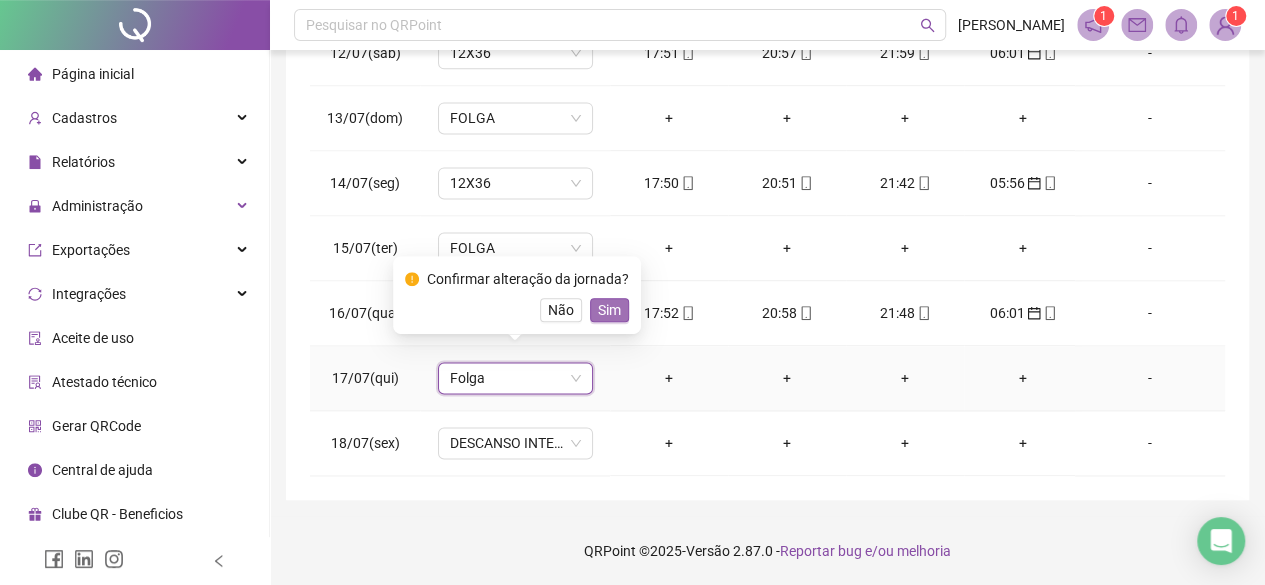 click on "Sim" at bounding box center [609, 310] 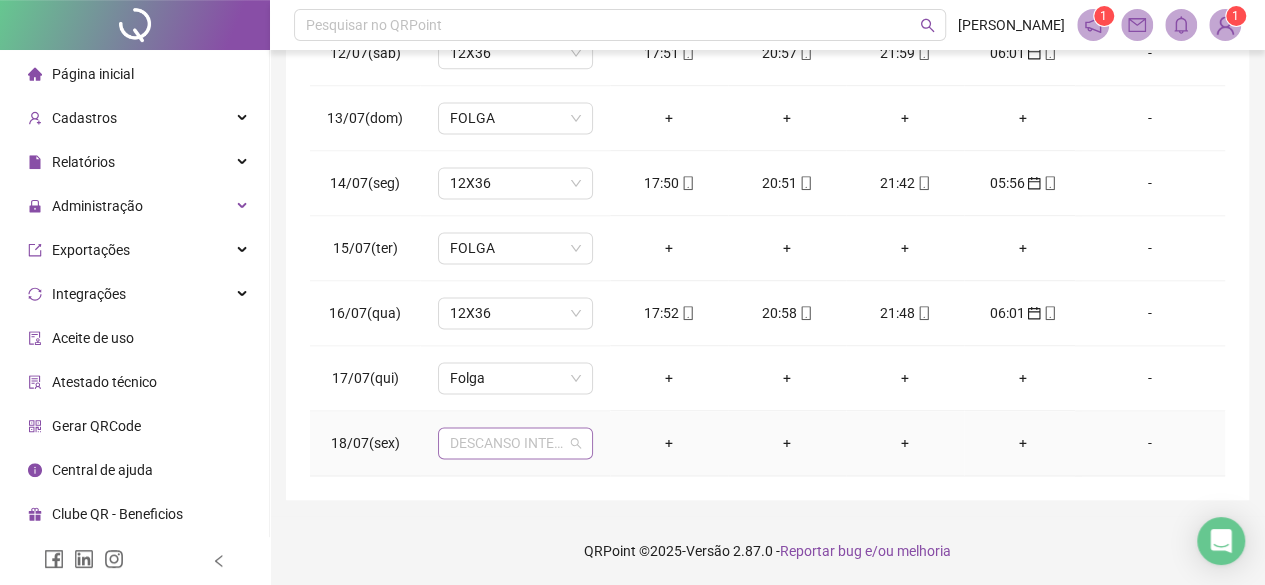 click on "DESCANSO INTER-JORNADA" at bounding box center [515, 443] 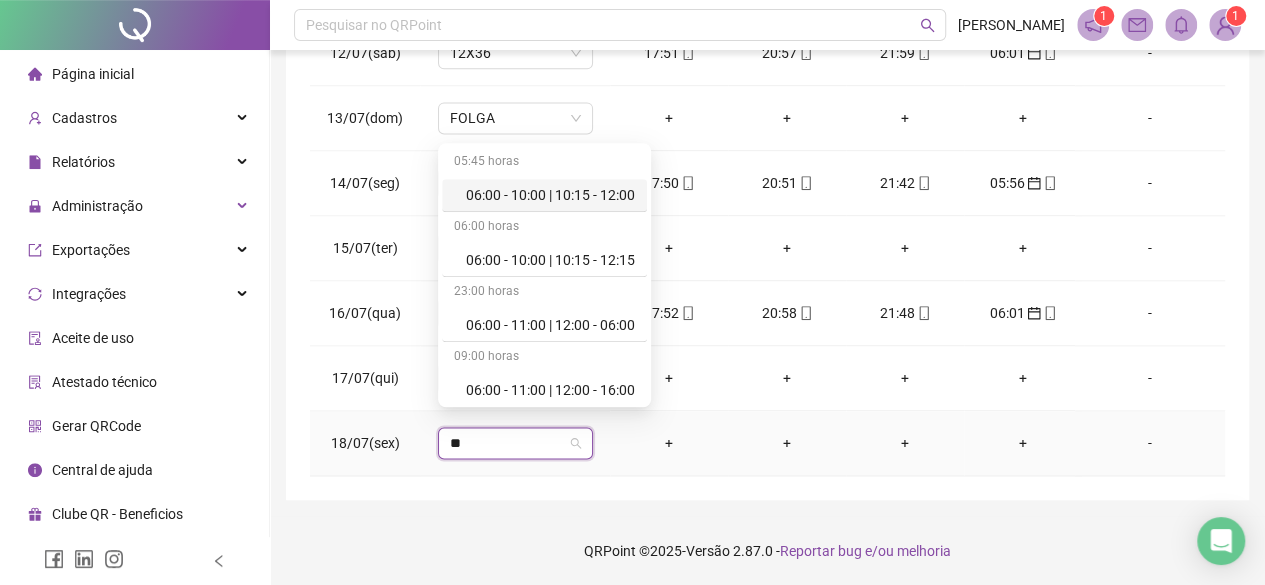 type on "***" 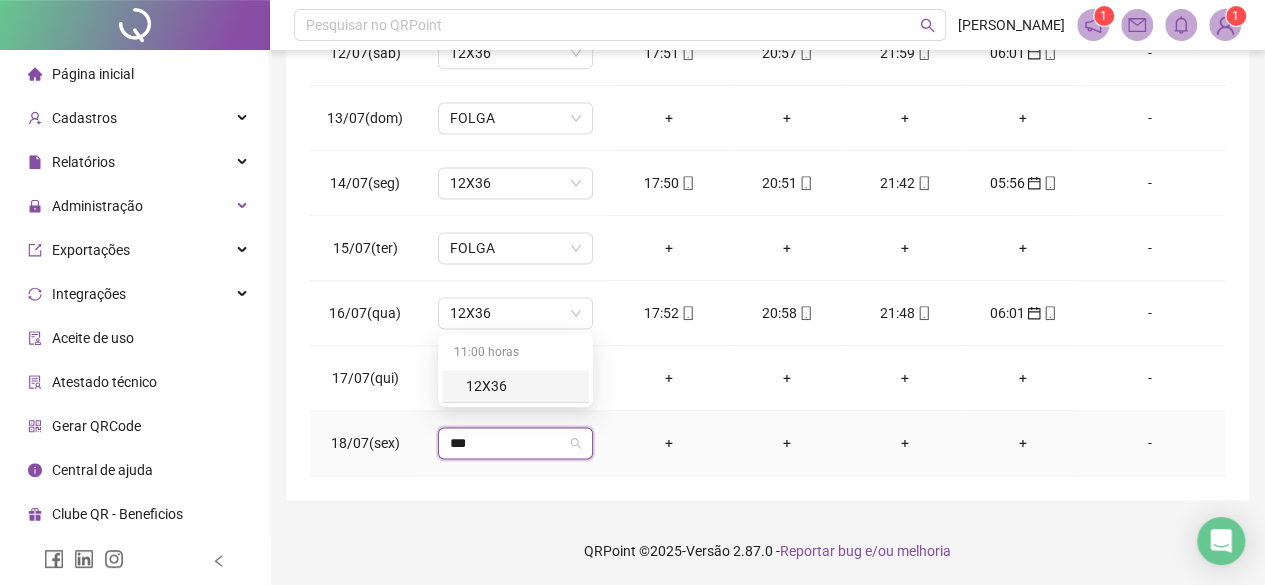 click on "12X36" at bounding box center [521, 386] 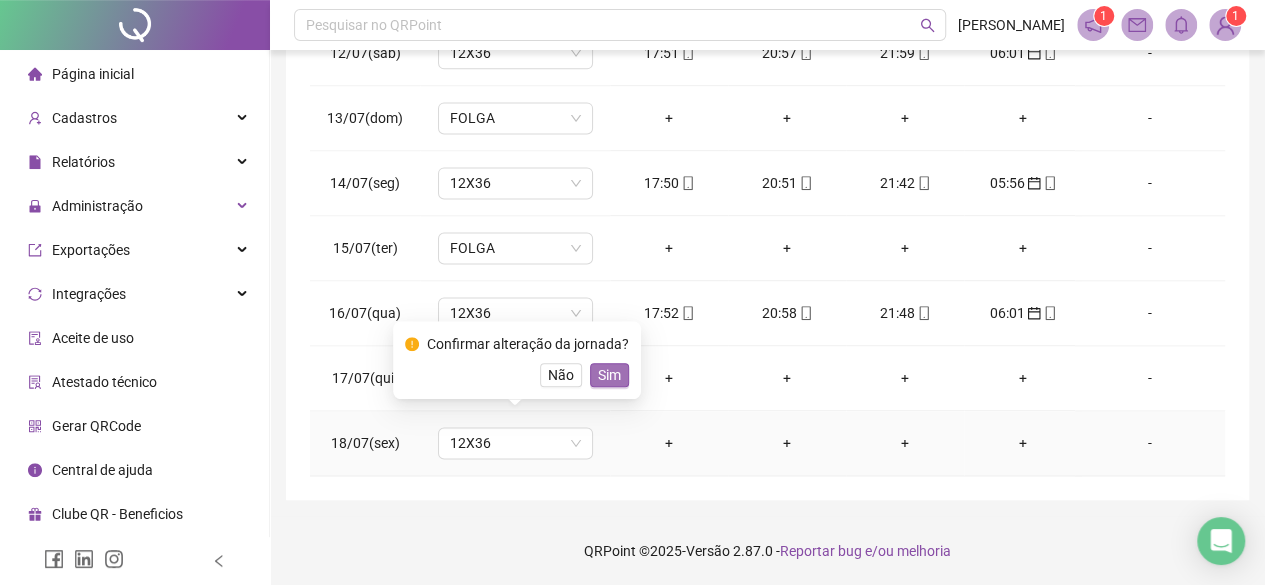 click on "Sim" at bounding box center (609, 375) 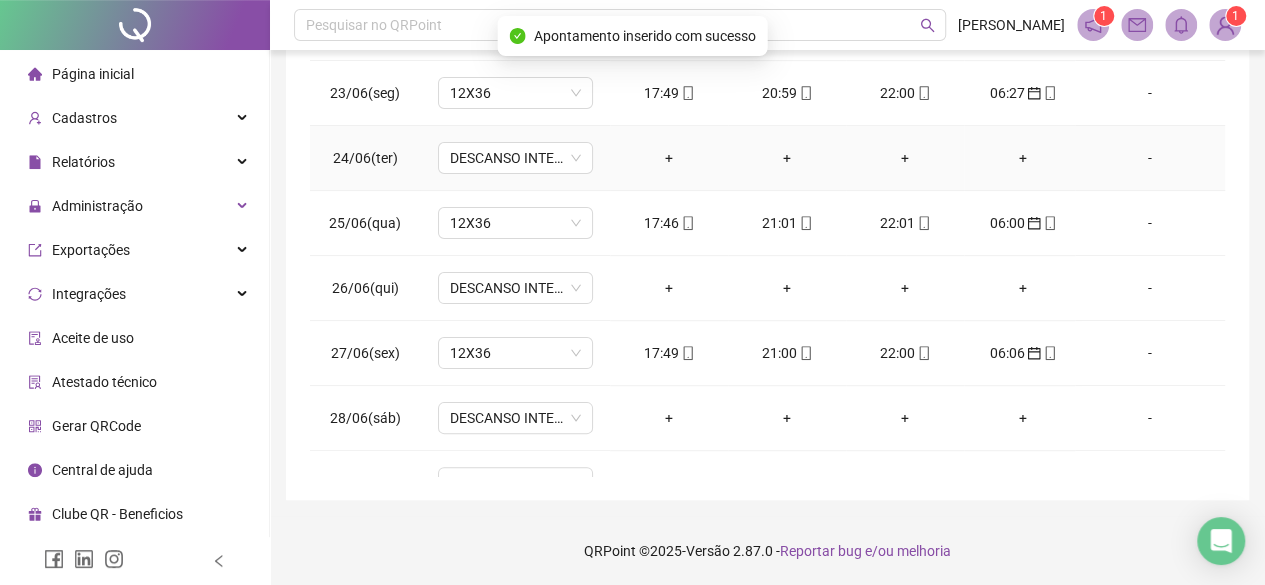 scroll, scrollTop: 0, scrollLeft: 0, axis: both 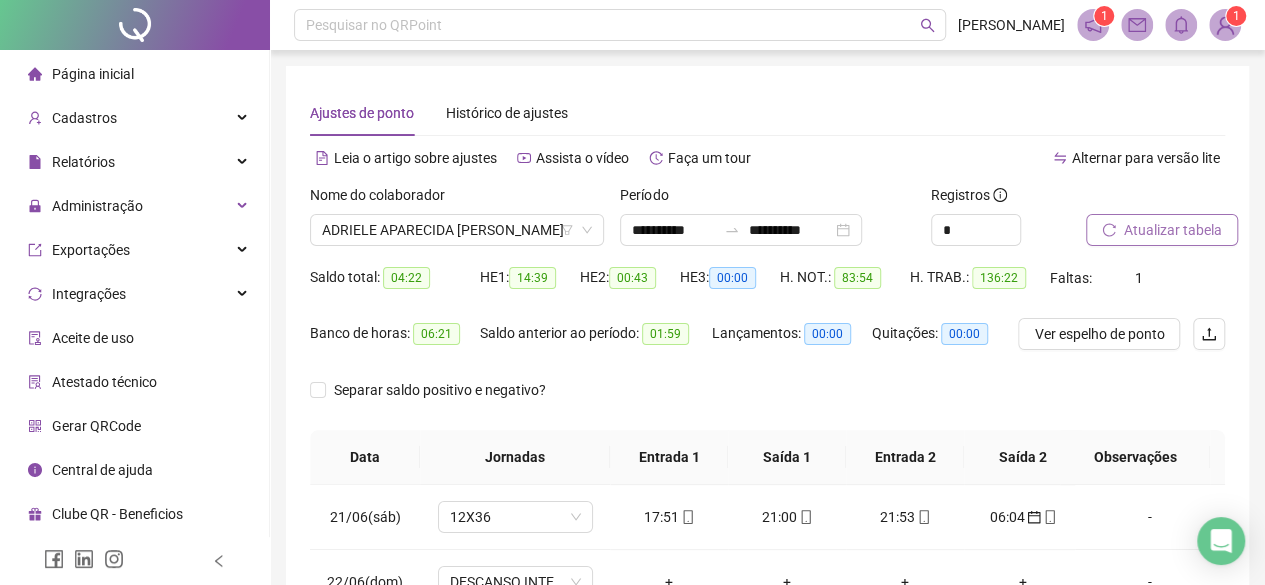 click on "Atualizar tabela" at bounding box center (1173, 230) 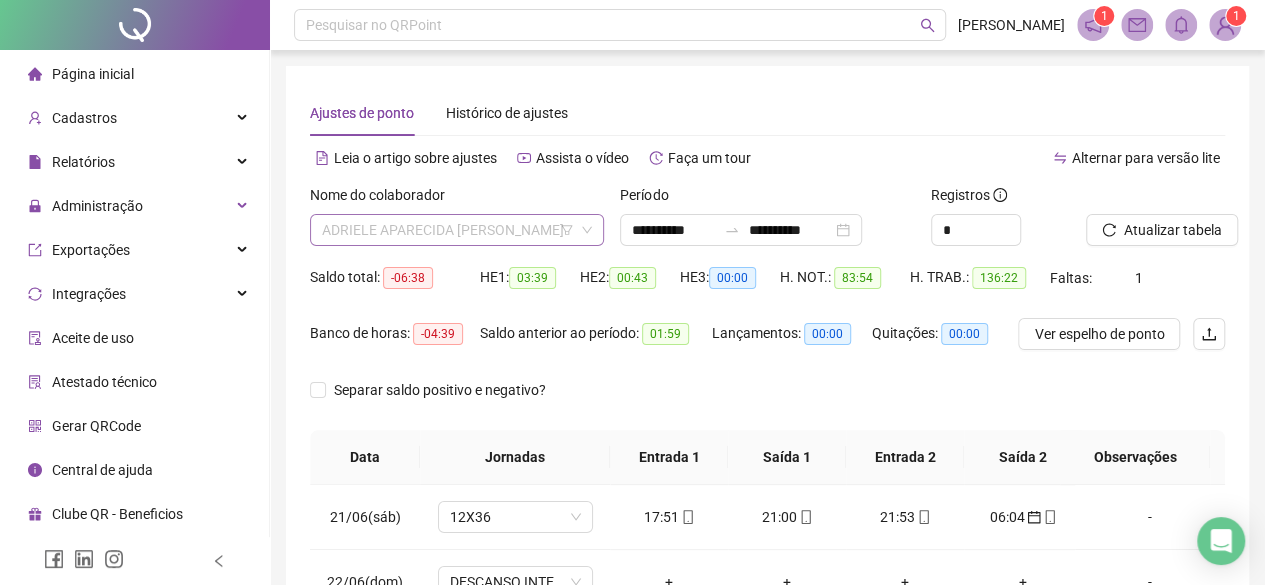 click on "ADRIELE APARECIDA POMPEU DA SILVA" at bounding box center [457, 230] 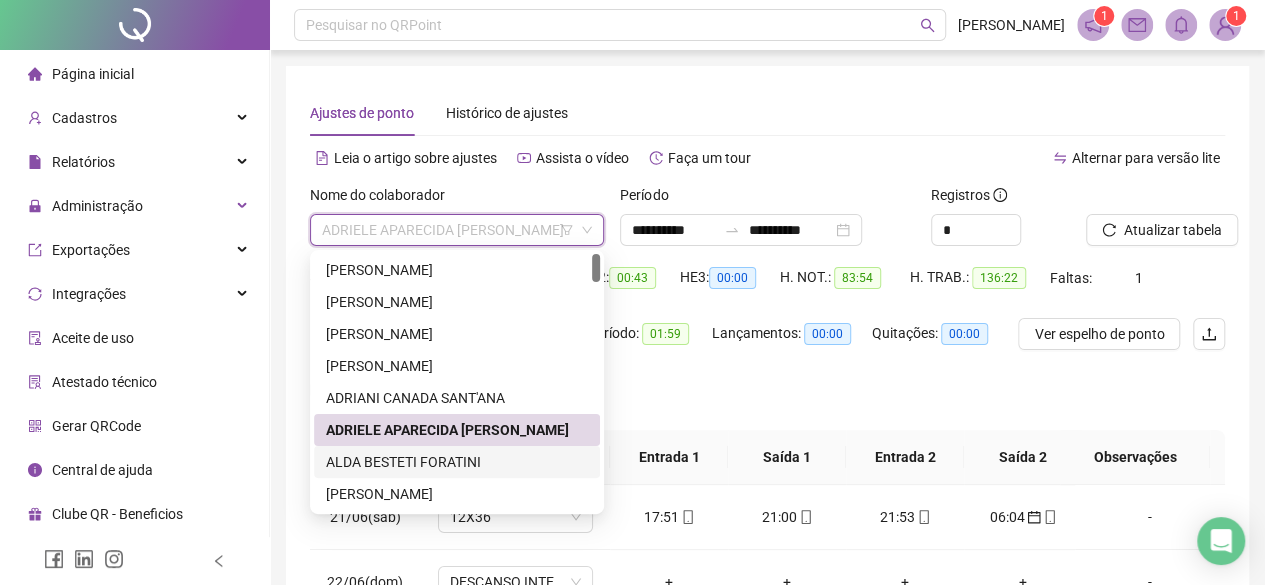 click on "ALDA BESTETI FORATINI" at bounding box center (457, 462) 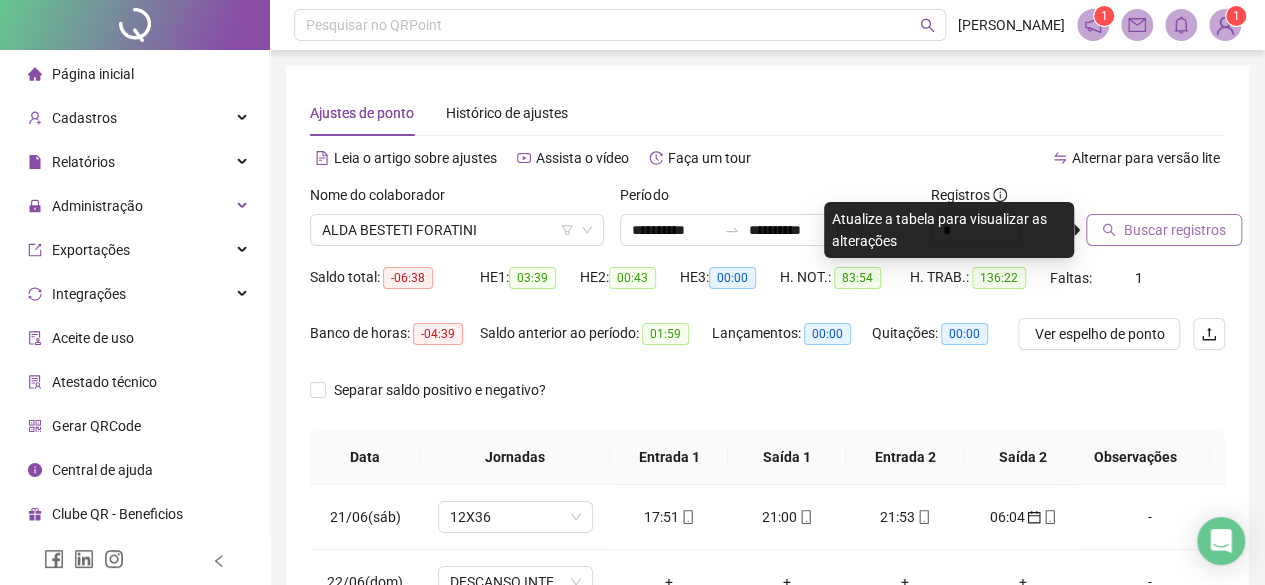 click on "Buscar registros" at bounding box center [1175, 230] 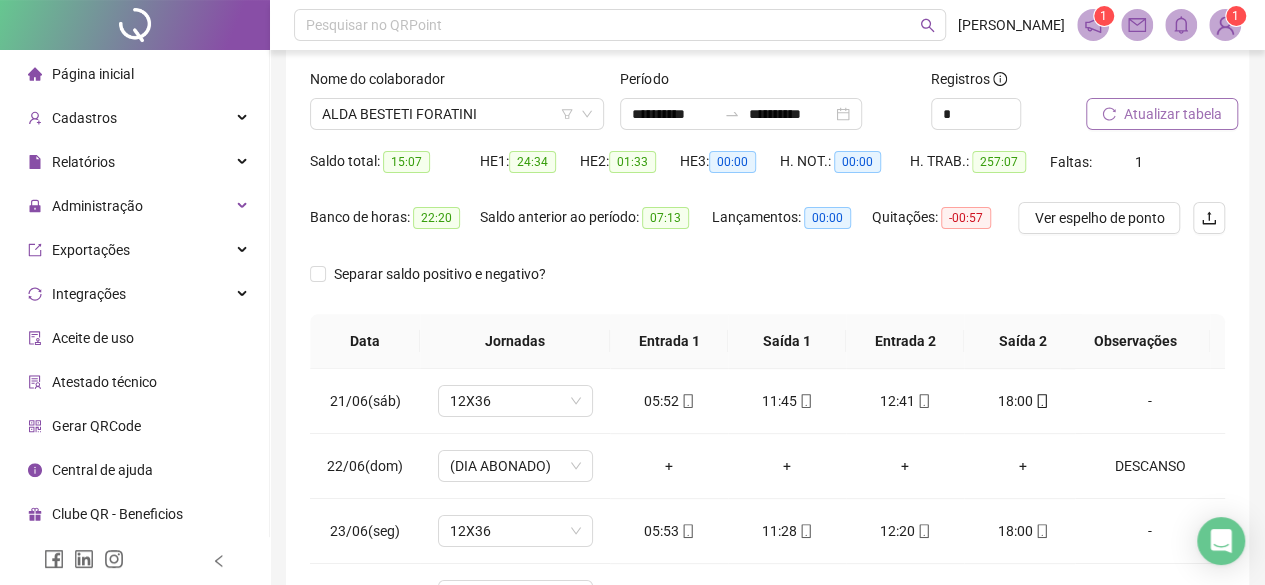 scroll, scrollTop: 200, scrollLeft: 0, axis: vertical 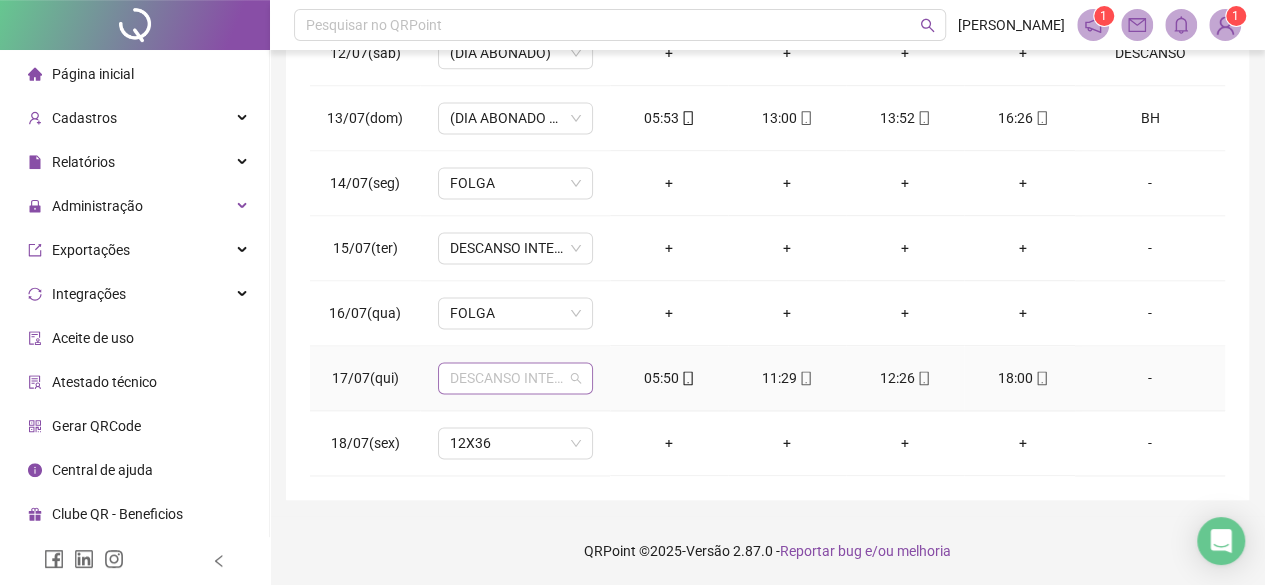click on "DESCANSO INTER-JORNADA" at bounding box center [515, 378] 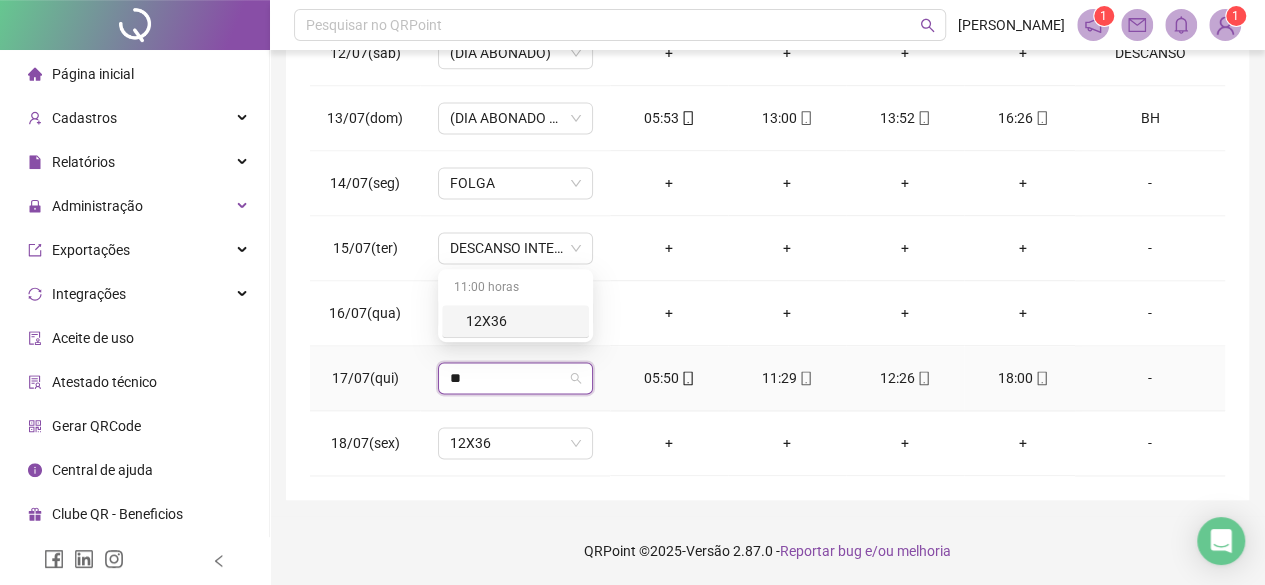 type on "***" 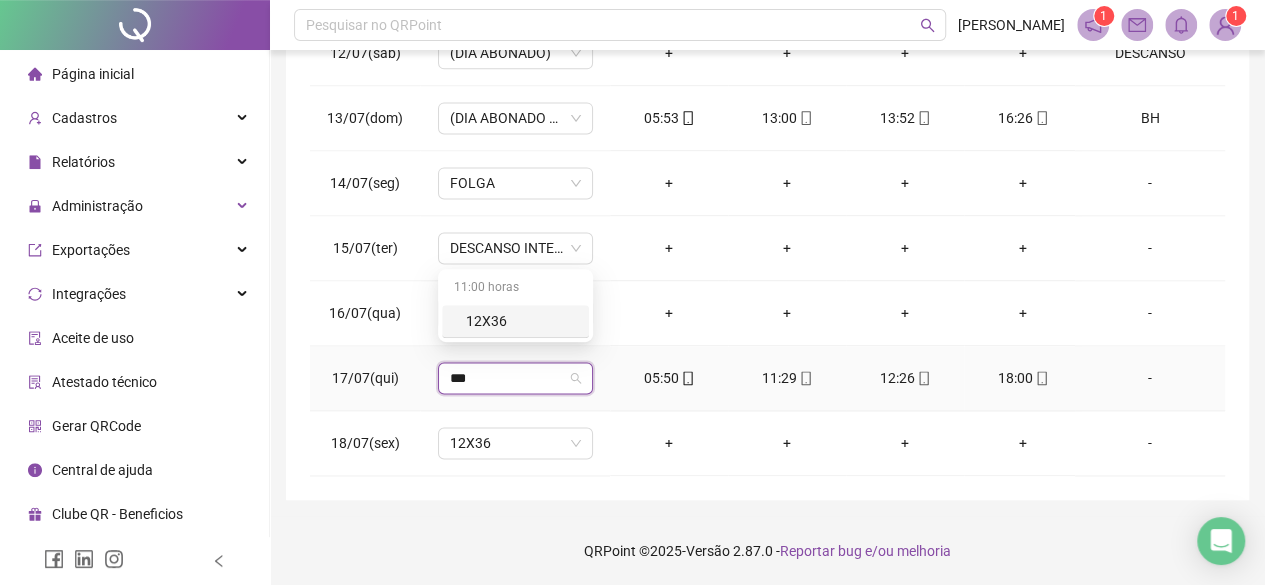 click on "12X36" at bounding box center (521, 321) 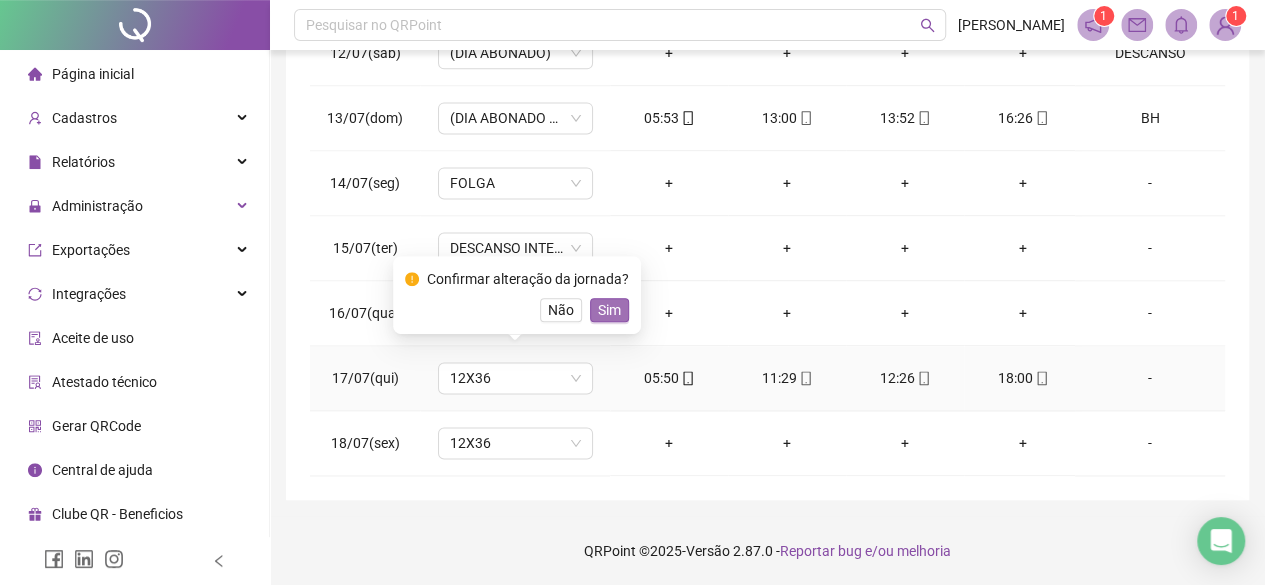 click on "Sim" at bounding box center [609, 310] 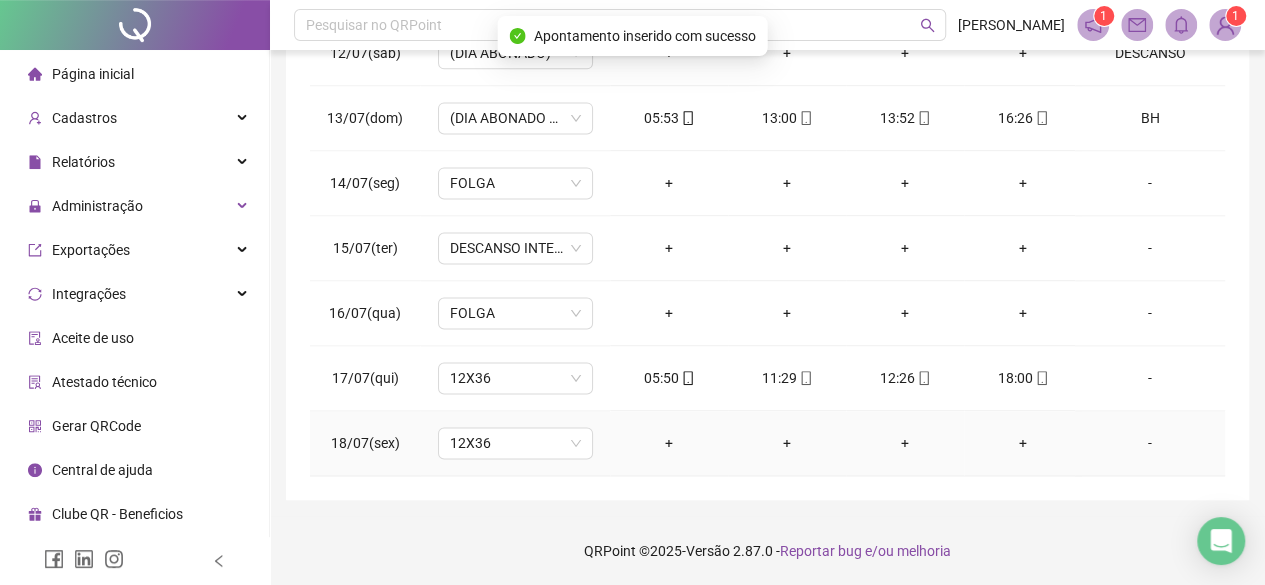 click on "12X36" at bounding box center (515, 443) 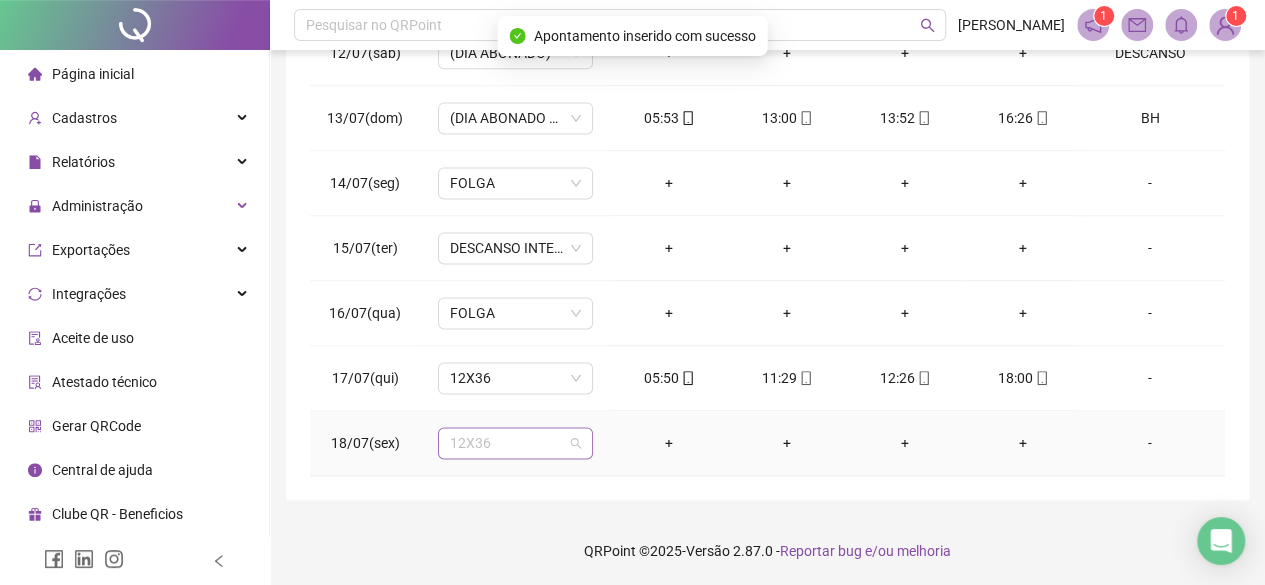 click on "12X36" at bounding box center (515, 443) 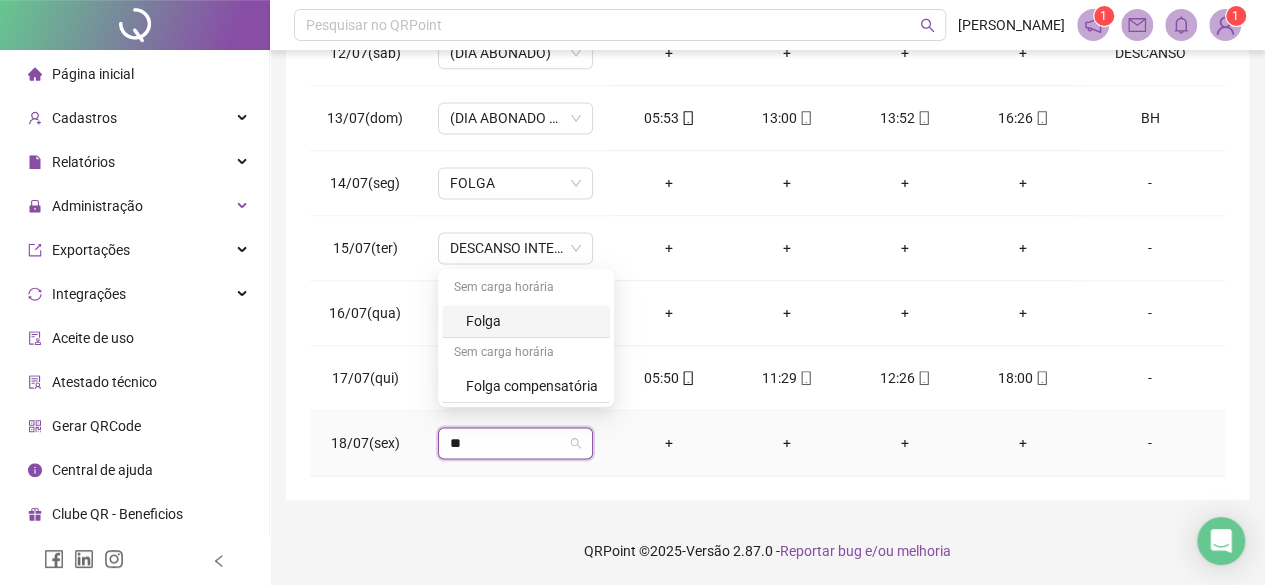 type on "***" 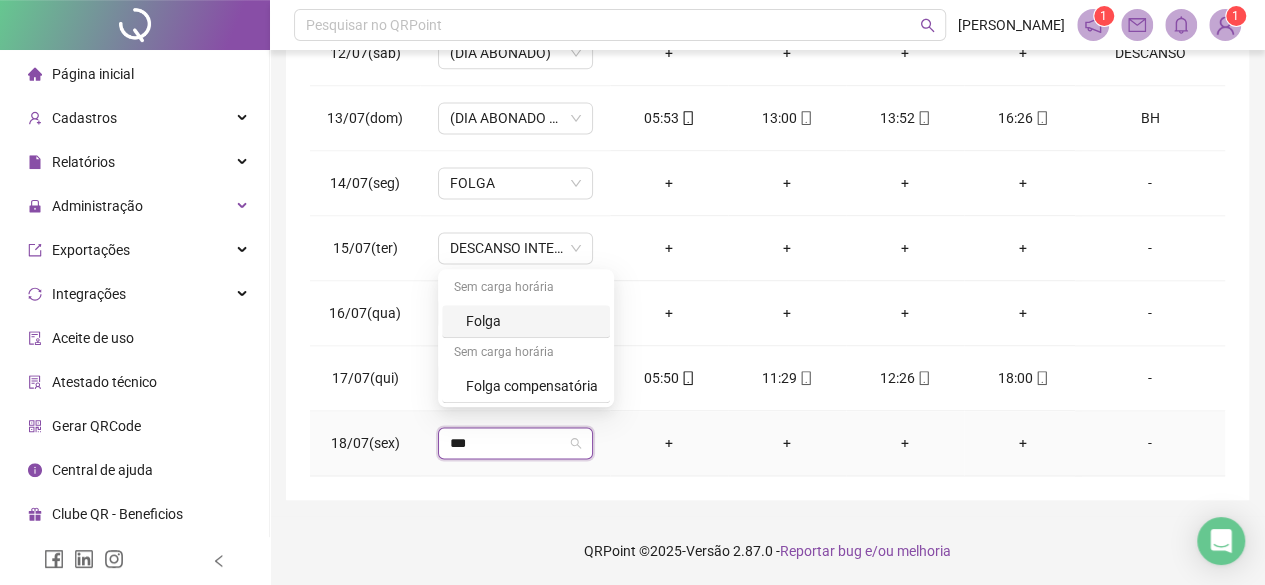 click on "Folga" at bounding box center [532, 321] 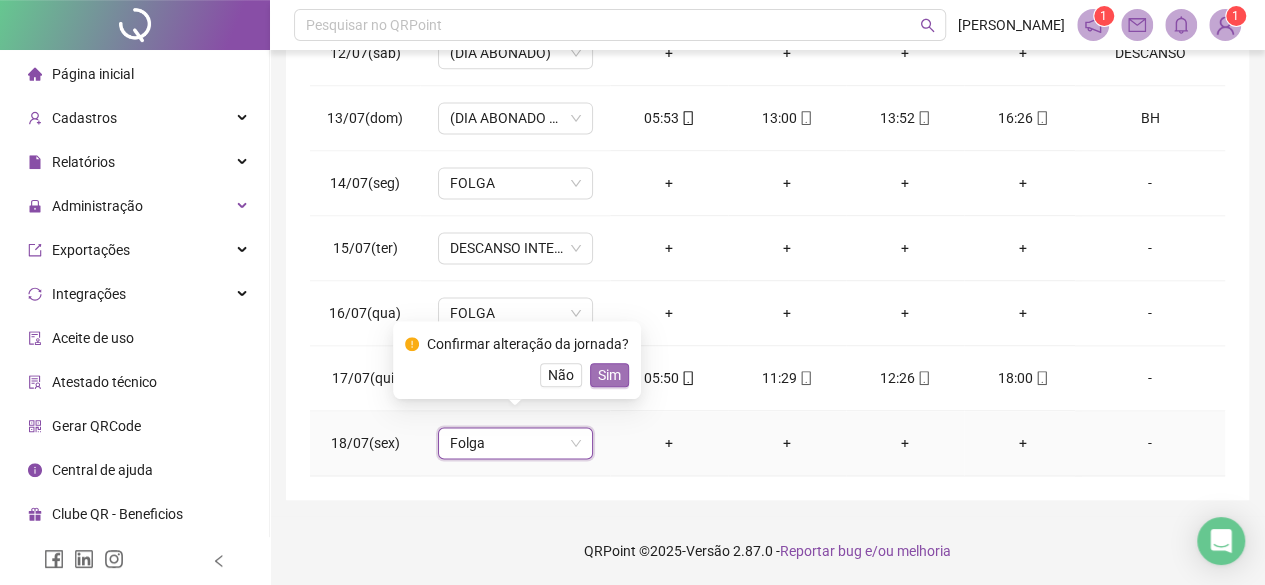 click on "Sim" at bounding box center [609, 375] 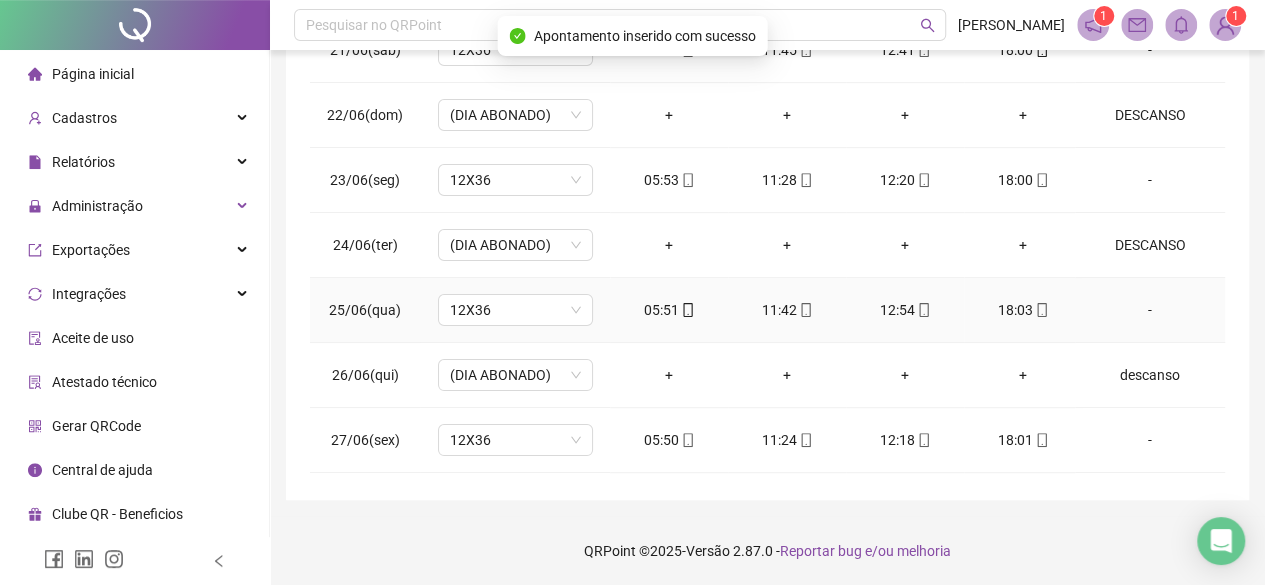 scroll, scrollTop: 0, scrollLeft: 0, axis: both 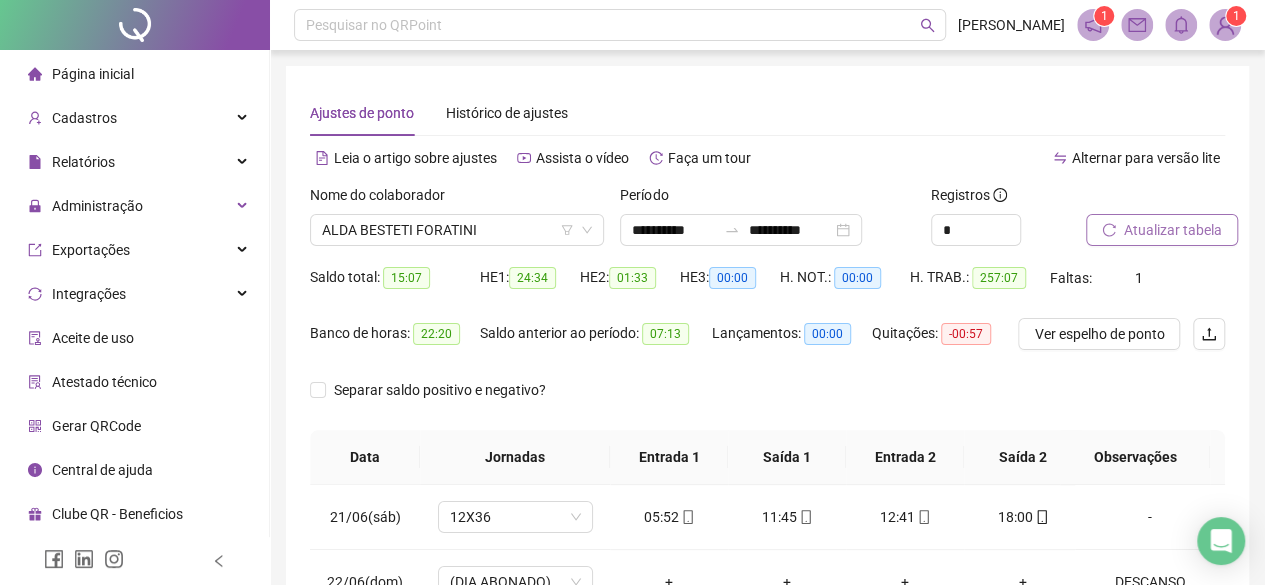 click on "Atualizar tabela" at bounding box center (1173, 230) 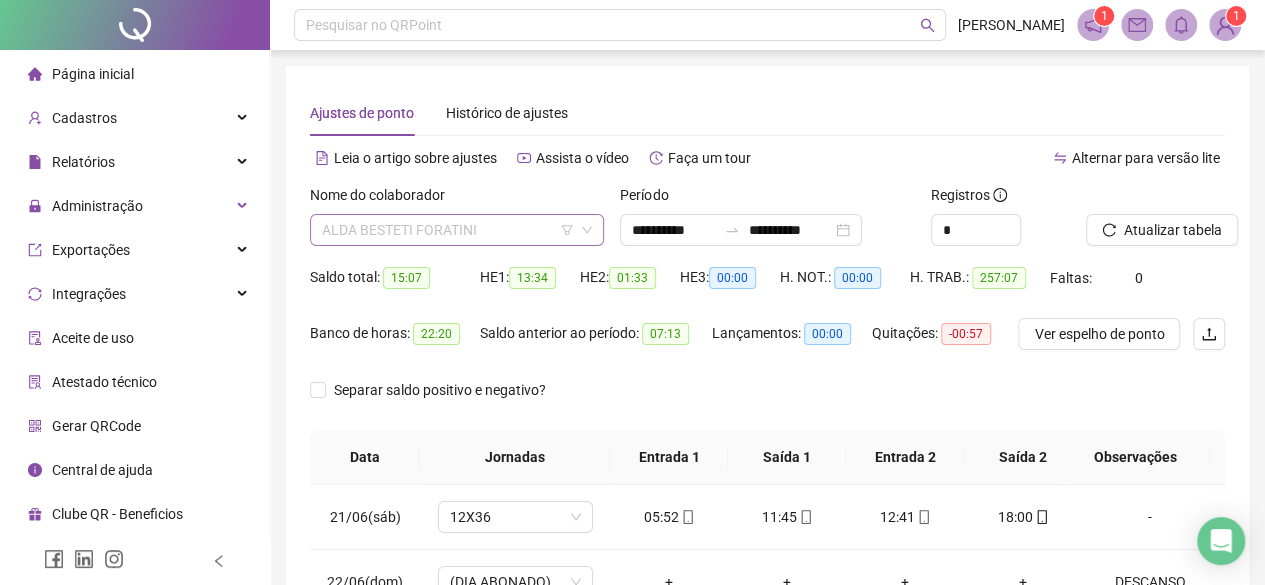 click on "ALDA BESTETI FORATINI" at bounding box center [457, 230] 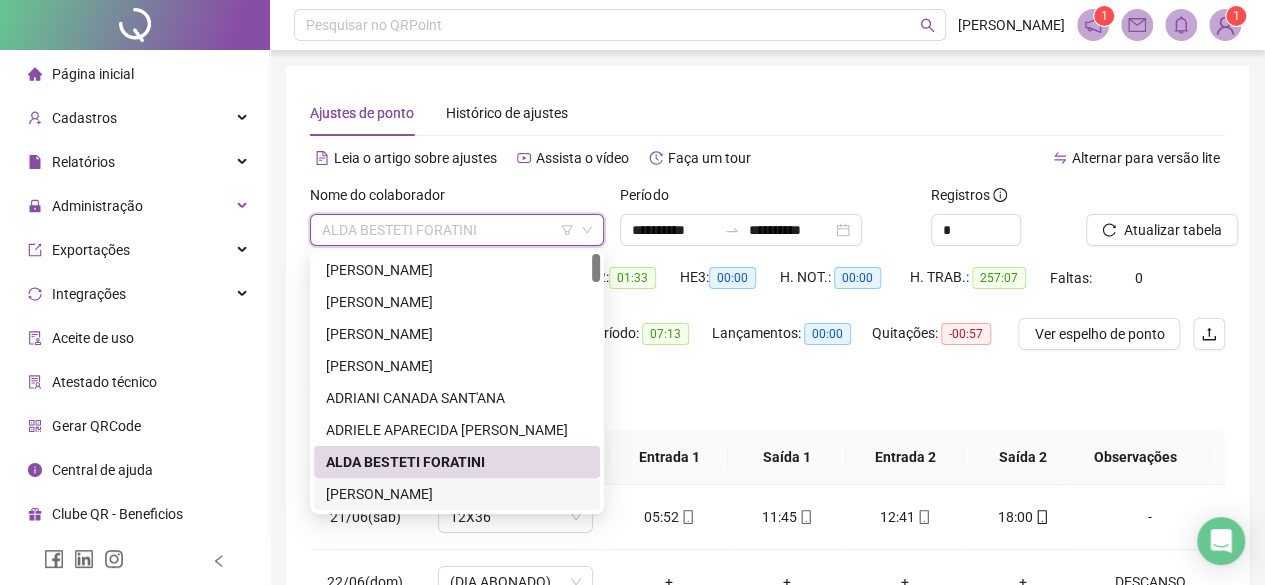 click on "ALESSANDRA MOLINA NUNES" at bounding box center (457, 494) 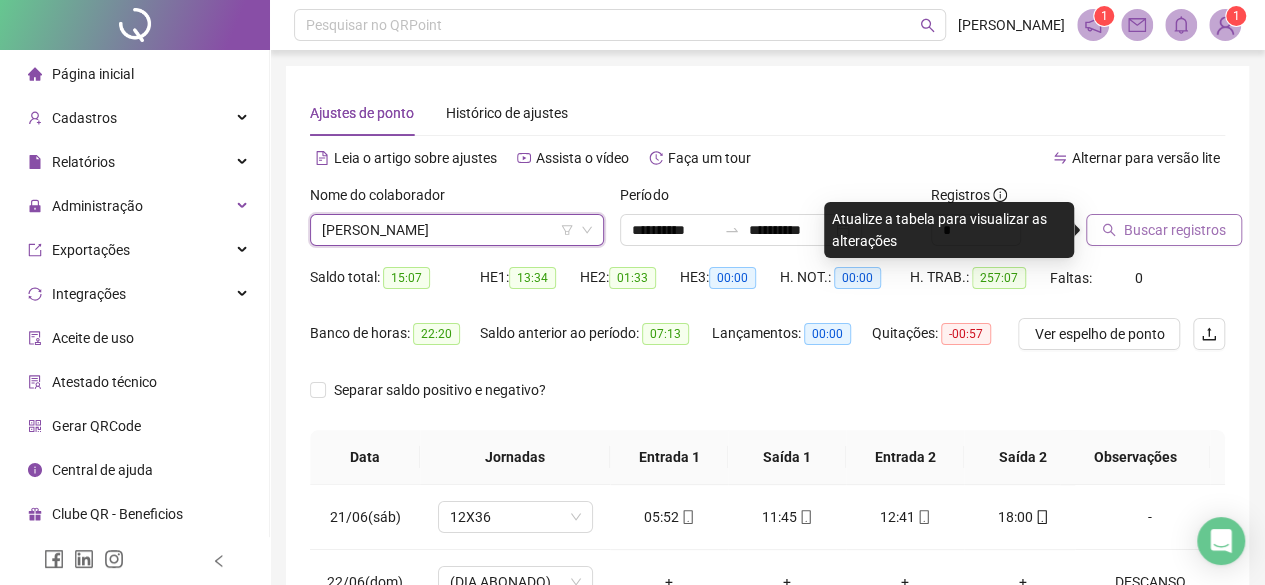 click on "Buscar registros" at bounding box center (1164, 230) 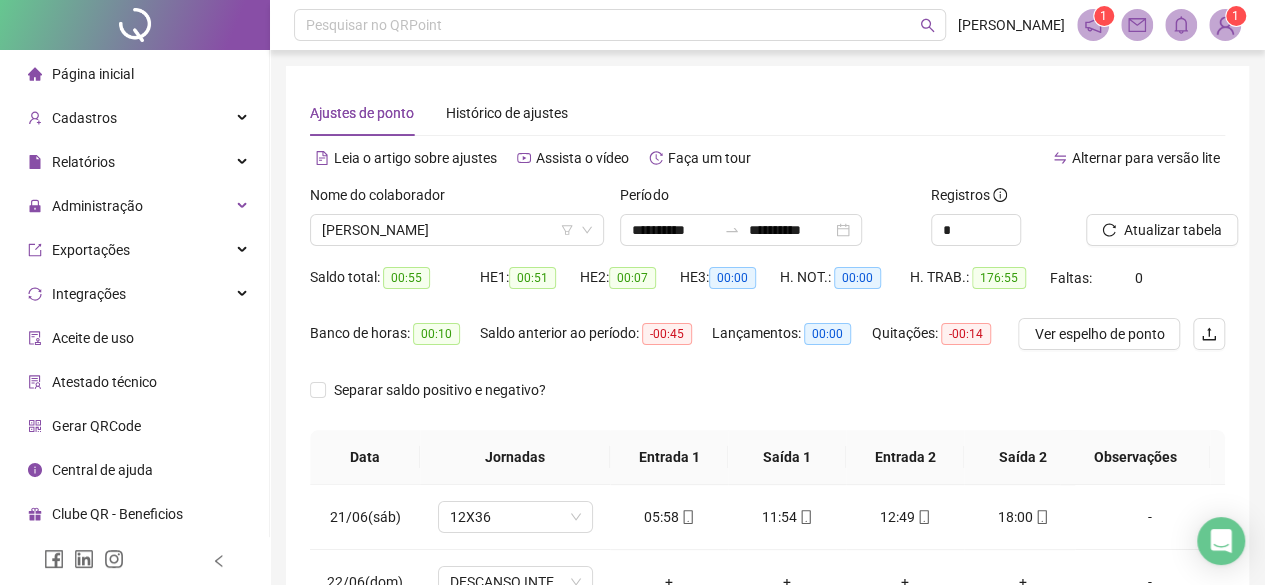 scroll, scrollTop: 300, scrollLeft: 0, axis: vertical 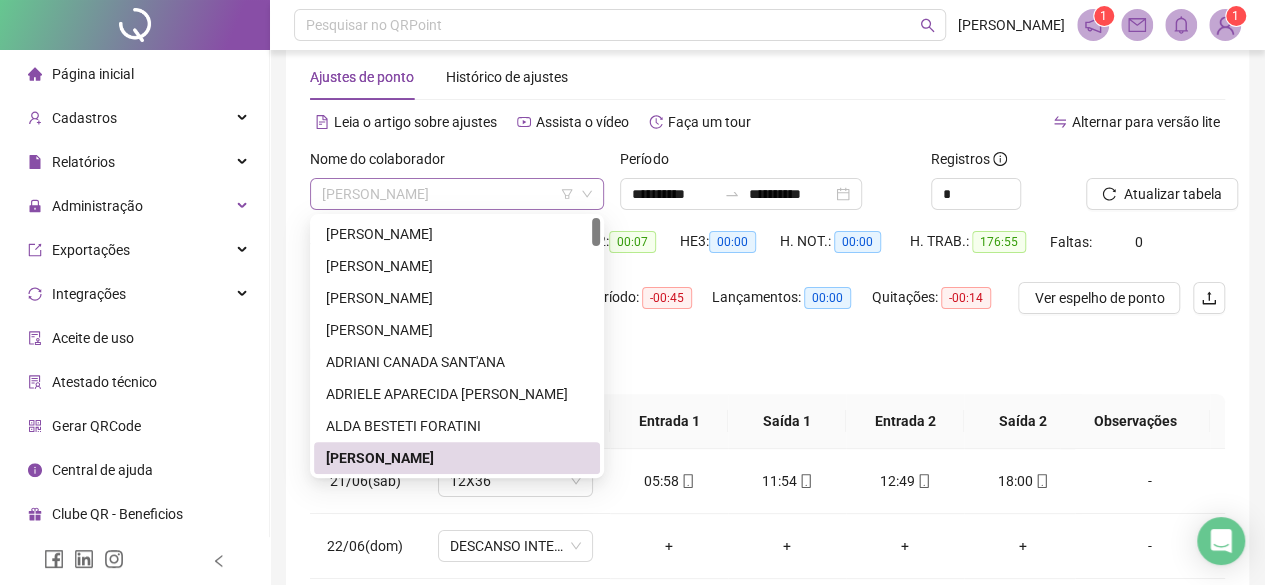 click on "ALESSANDRA MOLINA NUNES" at bounding box center [457, 194] 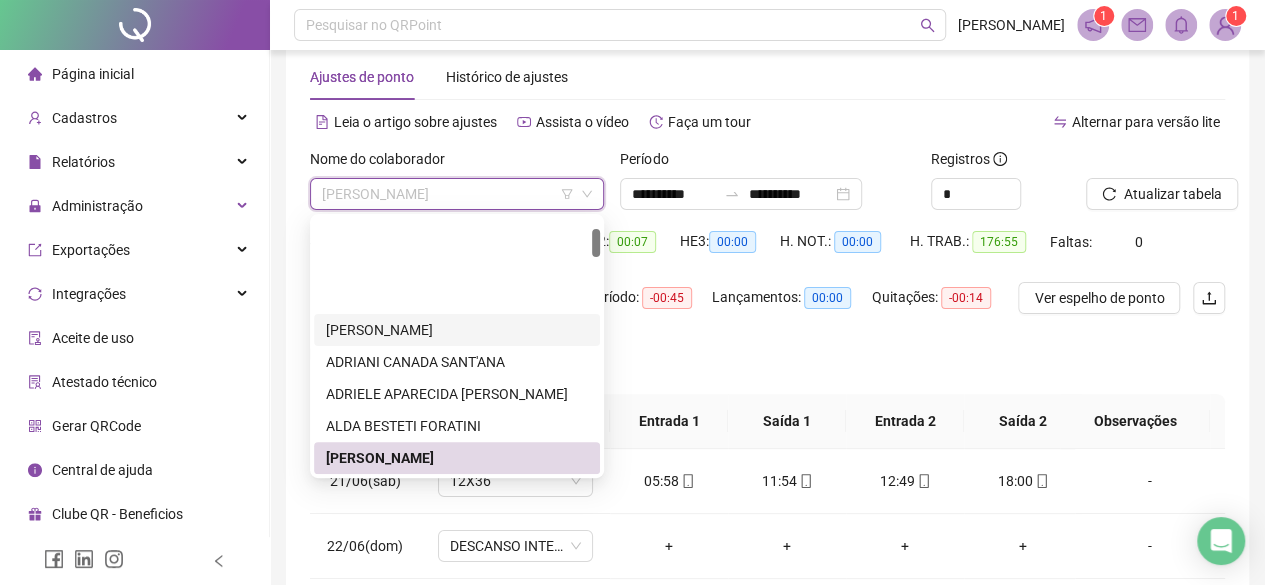 scroll, scrollTop: 100, scrollLeft: 0, axis: vertical 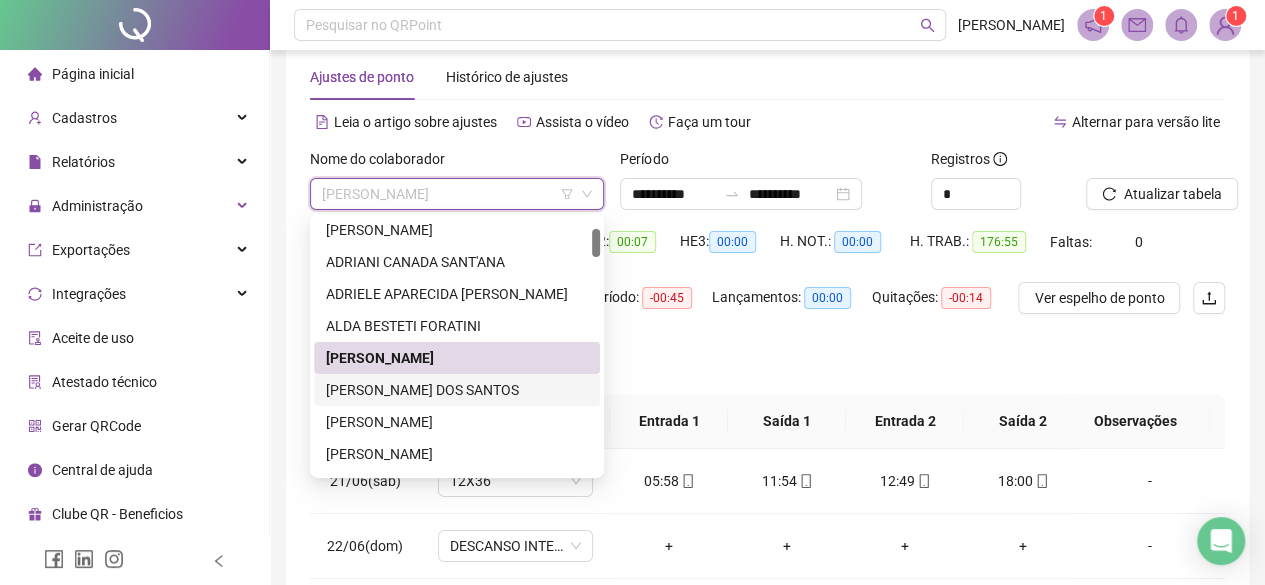 click on "ALESSANDRO BITENCOURT DOS SANTOS" at bounding box center [457, 390] 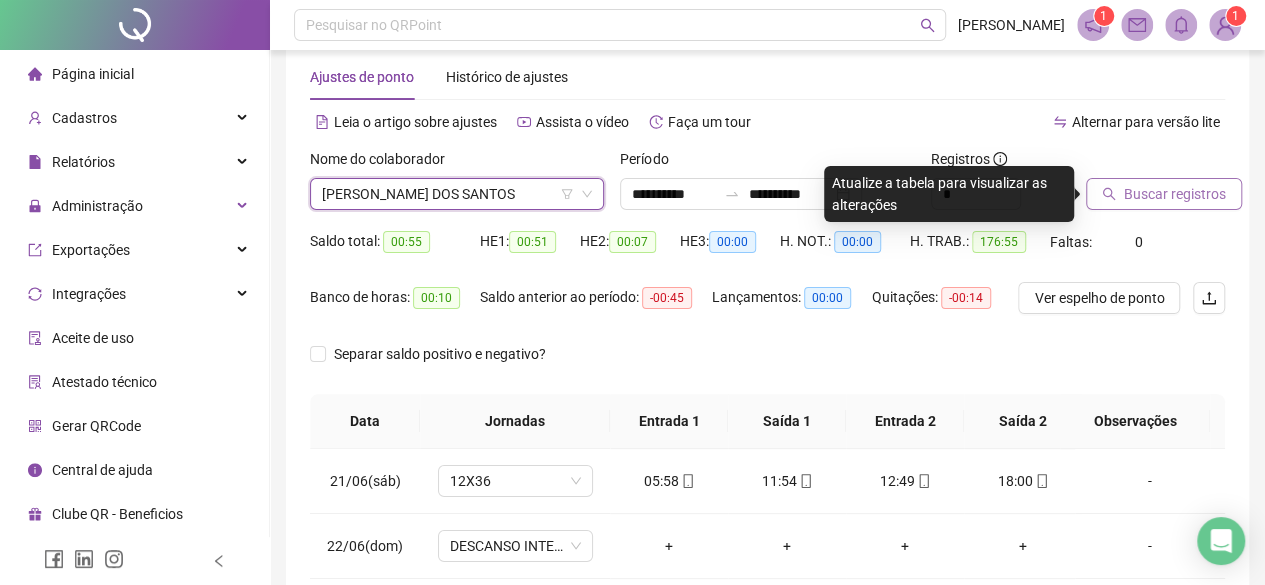 click on "Buscar registros" at bounding box center [1164, 194] 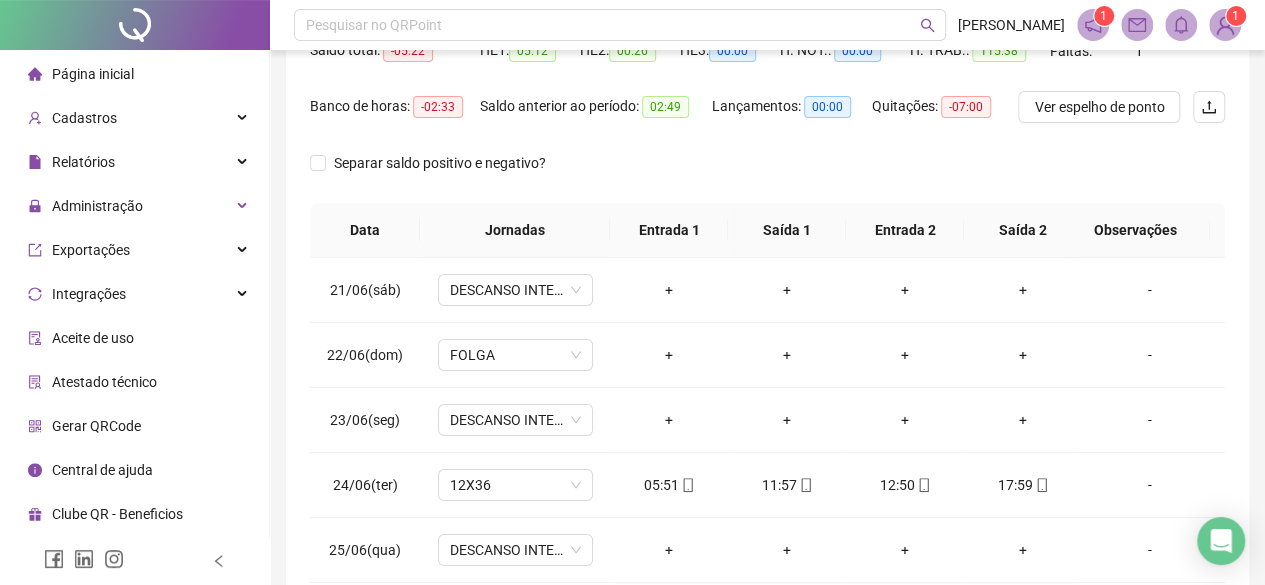 scroll, scrollTop: 236, scrollLeft: 0, axis: vertical 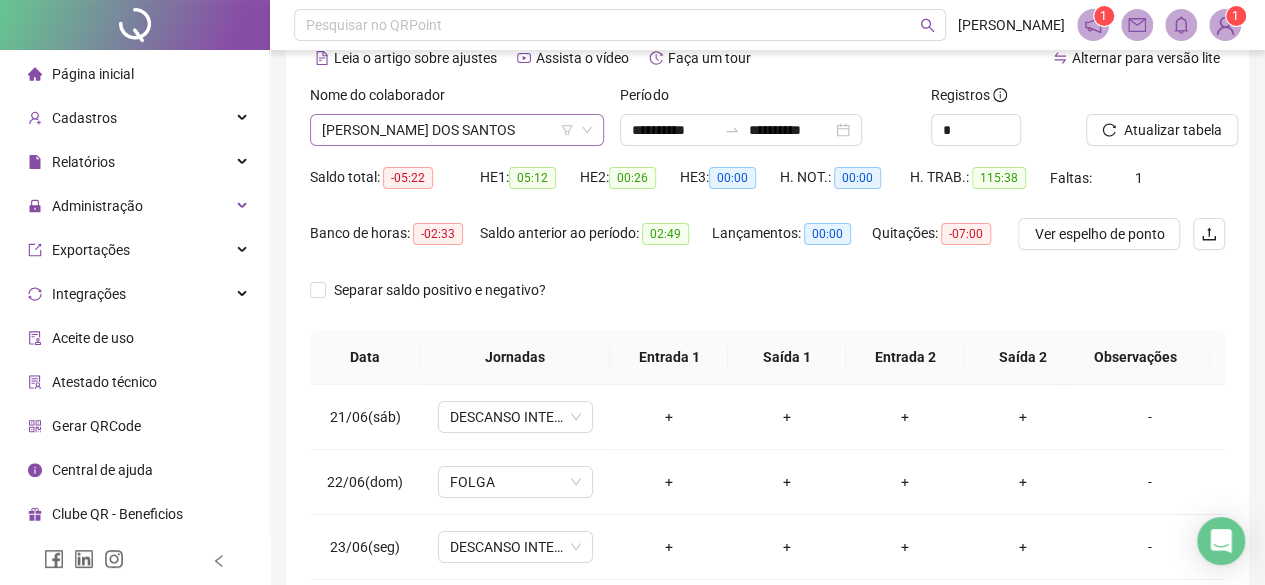 click 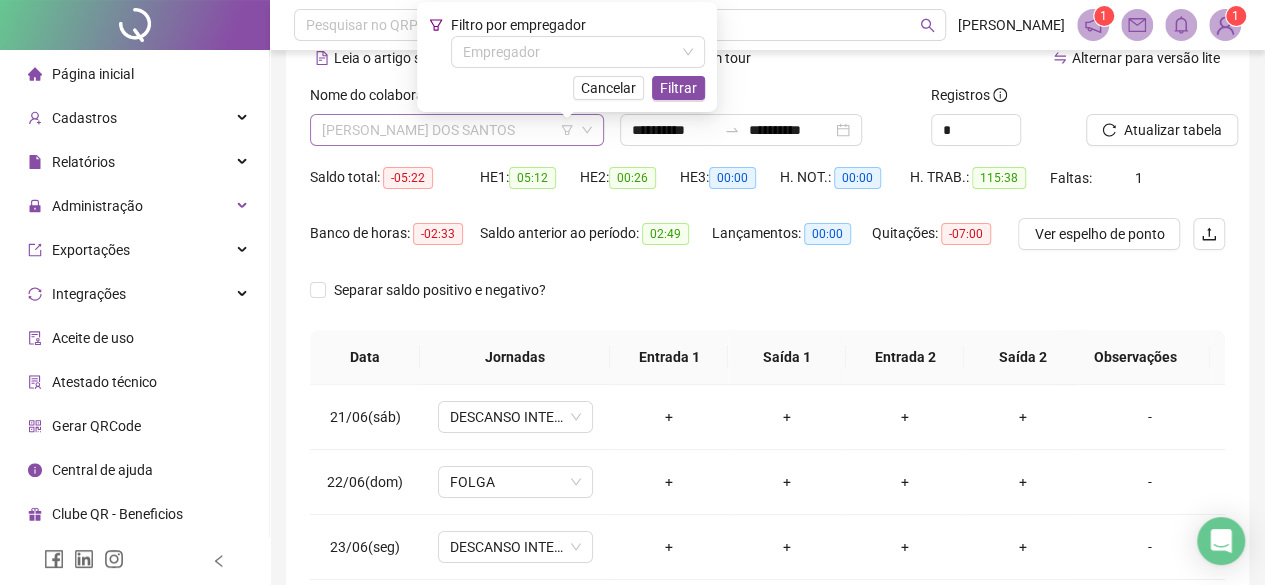 click on "ALESSANDRO BITENCOURT DOS SANTOS" at bounding box center [457, 130] 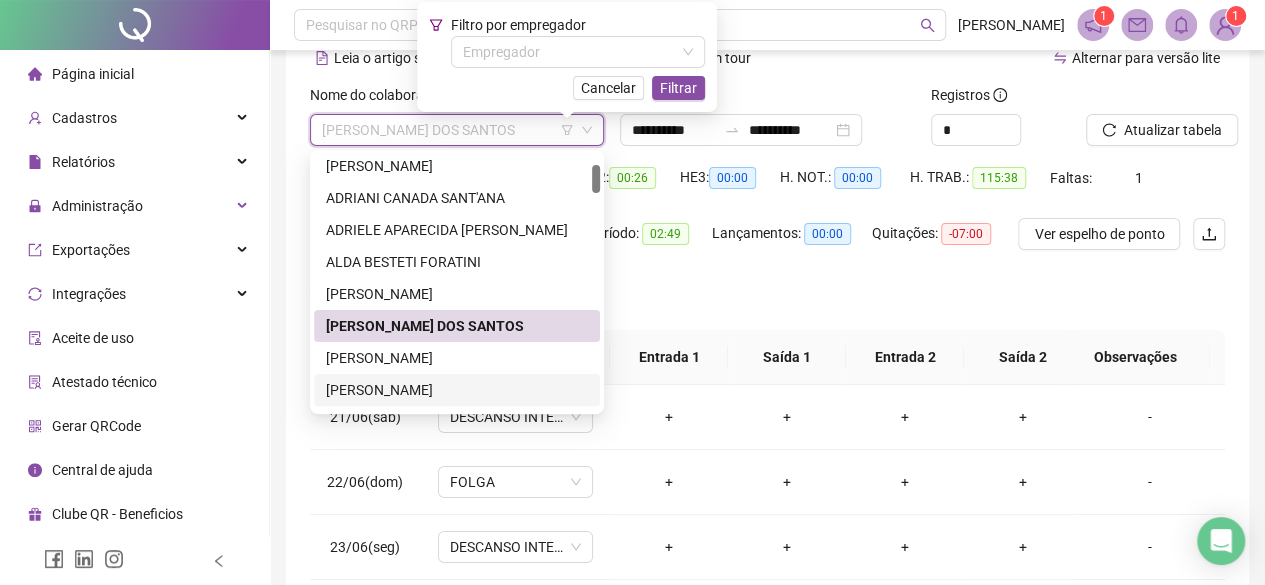drag, startPoint x: 460, startPoint y: 355, endPoint x: 461, endPoint y: 385, distance: 30.016663 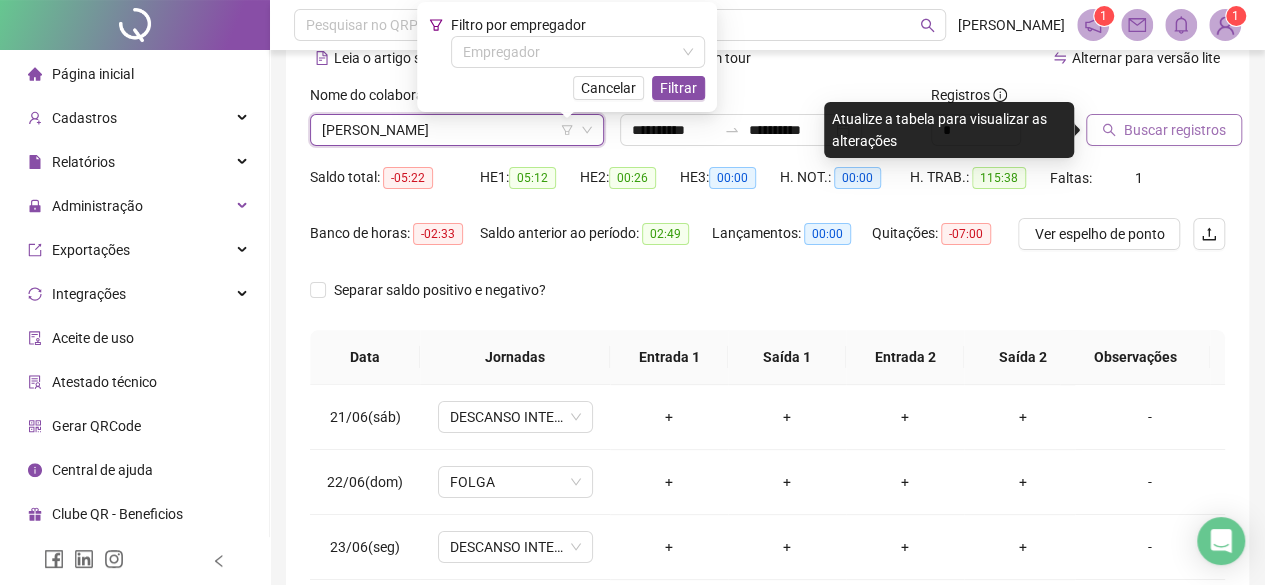 click on "Buscar registros" at bounding box center (1175, 130) 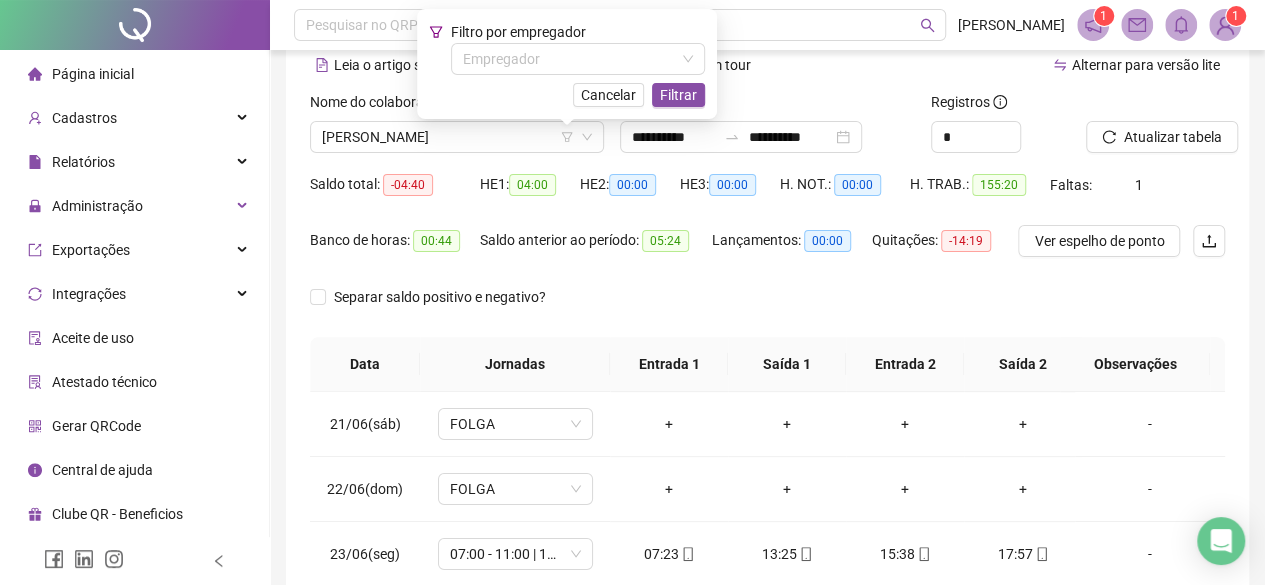 scroll, scrollTop: 400, scrollLeft: 0, axis: vertical 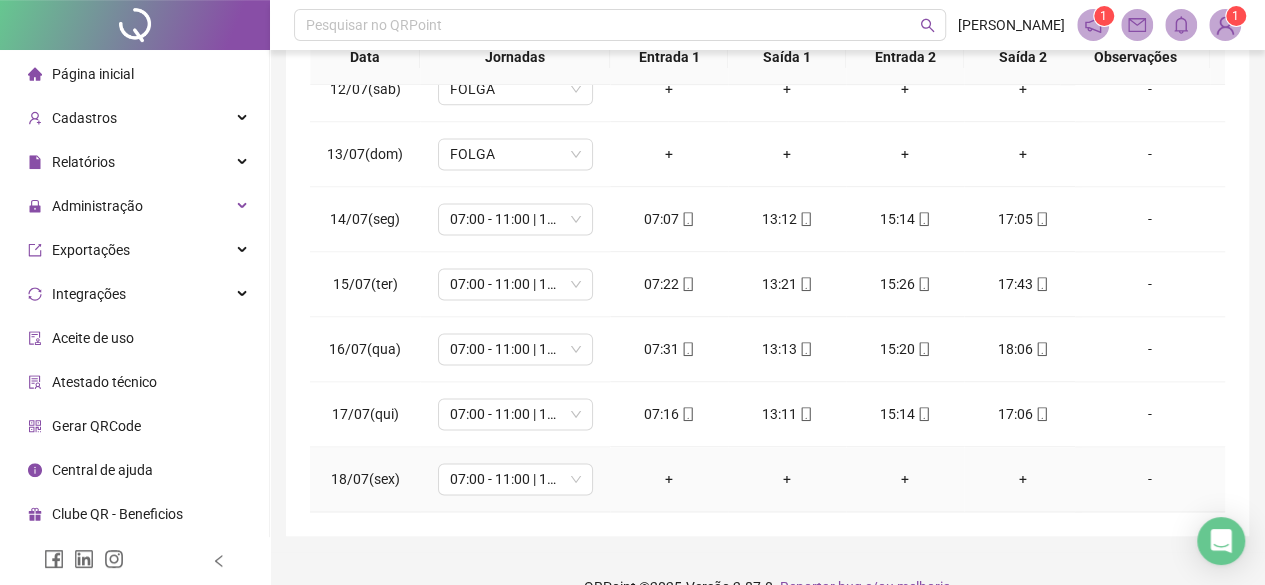 click on "-" at bounding box center [1150, 479] 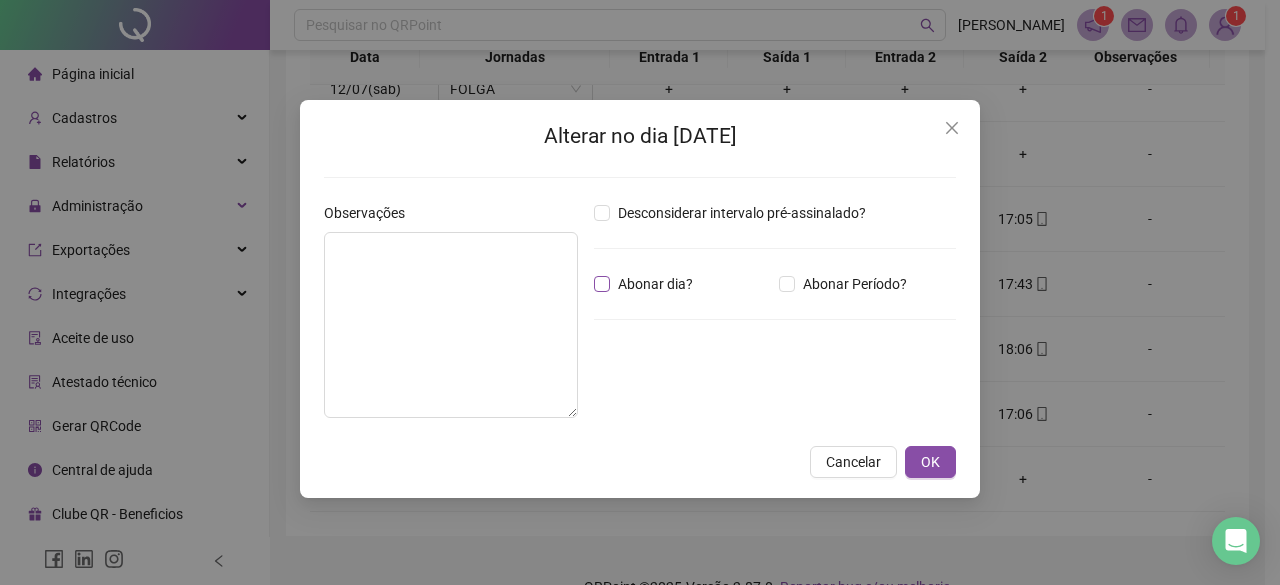 click on "Abonar dia?" at bounding box center [655, 284] 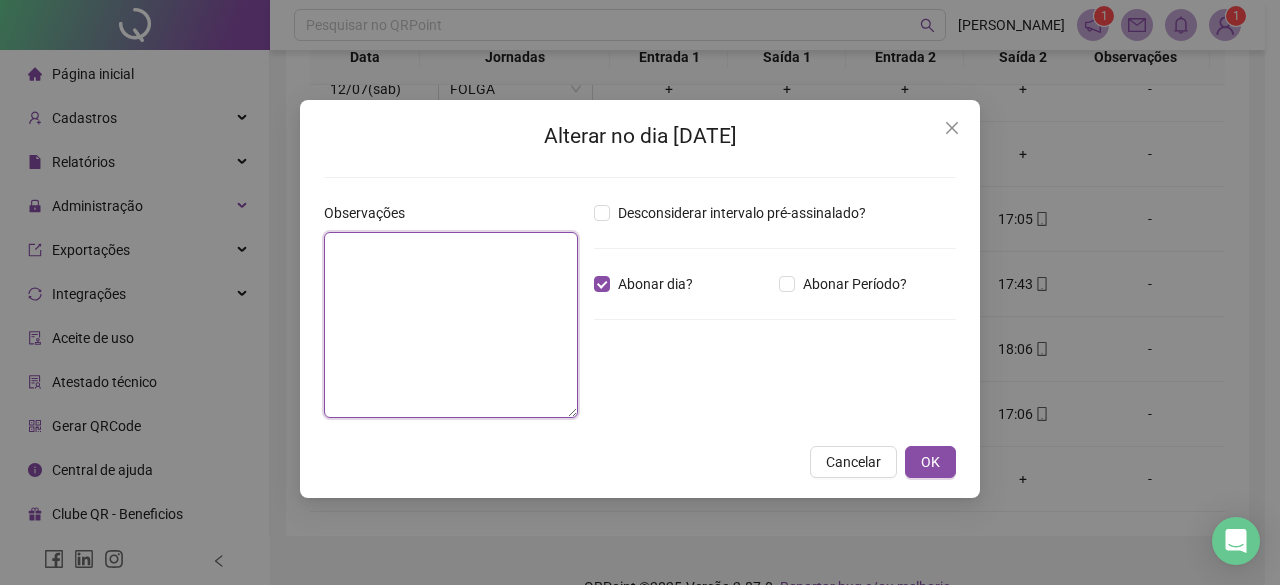 click at bounding box center [451, 325] 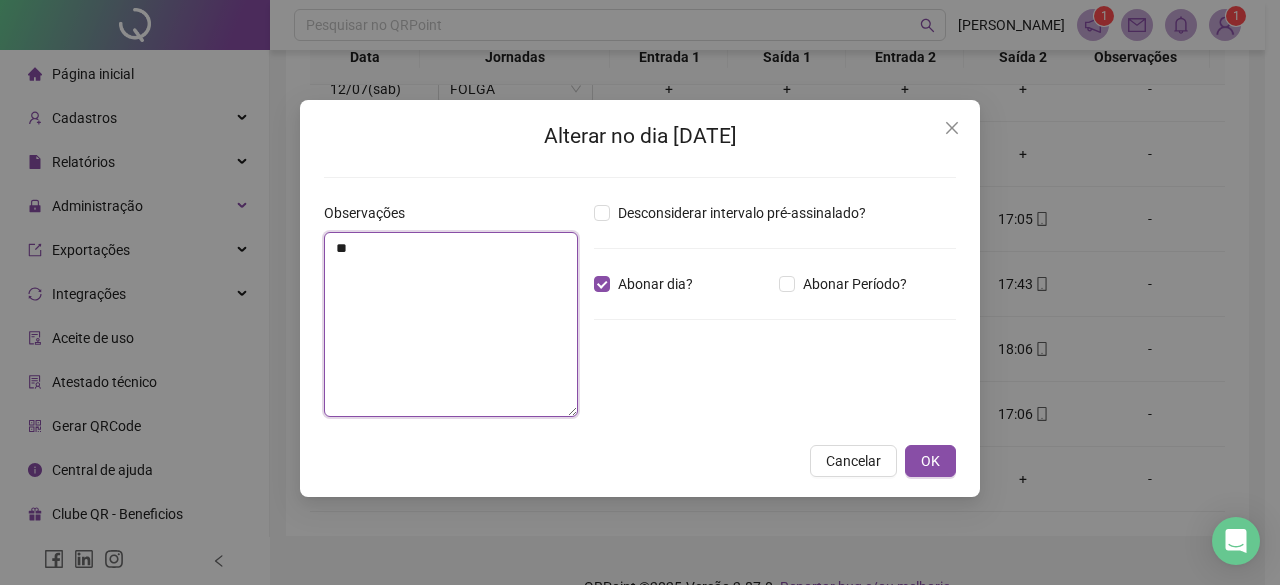 type on "*" 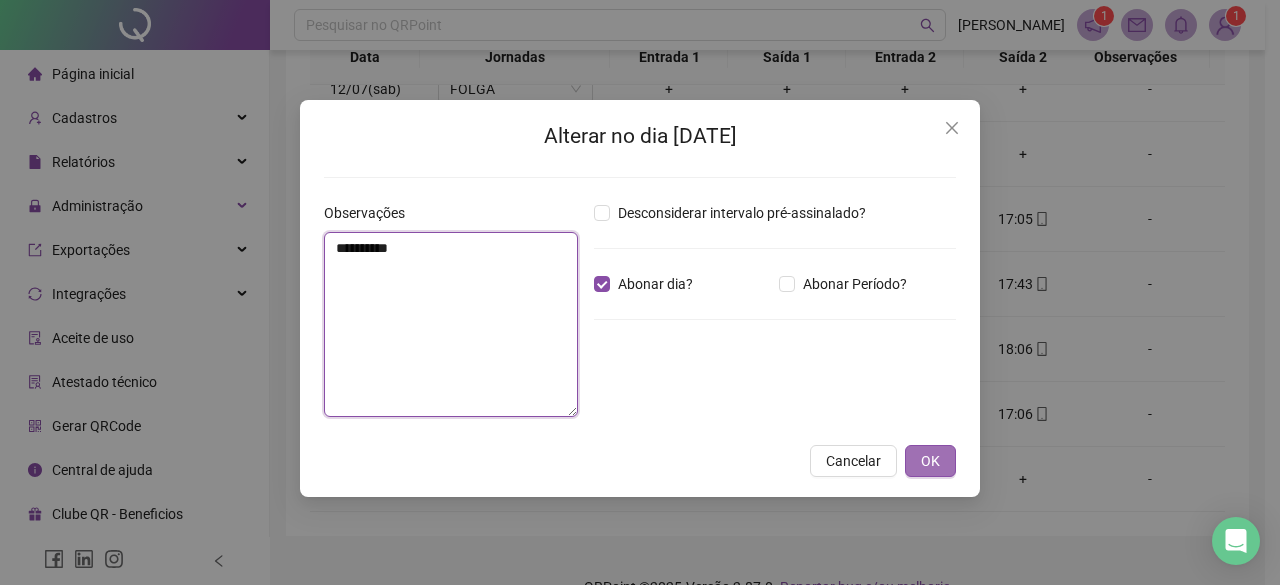 type on "**********" 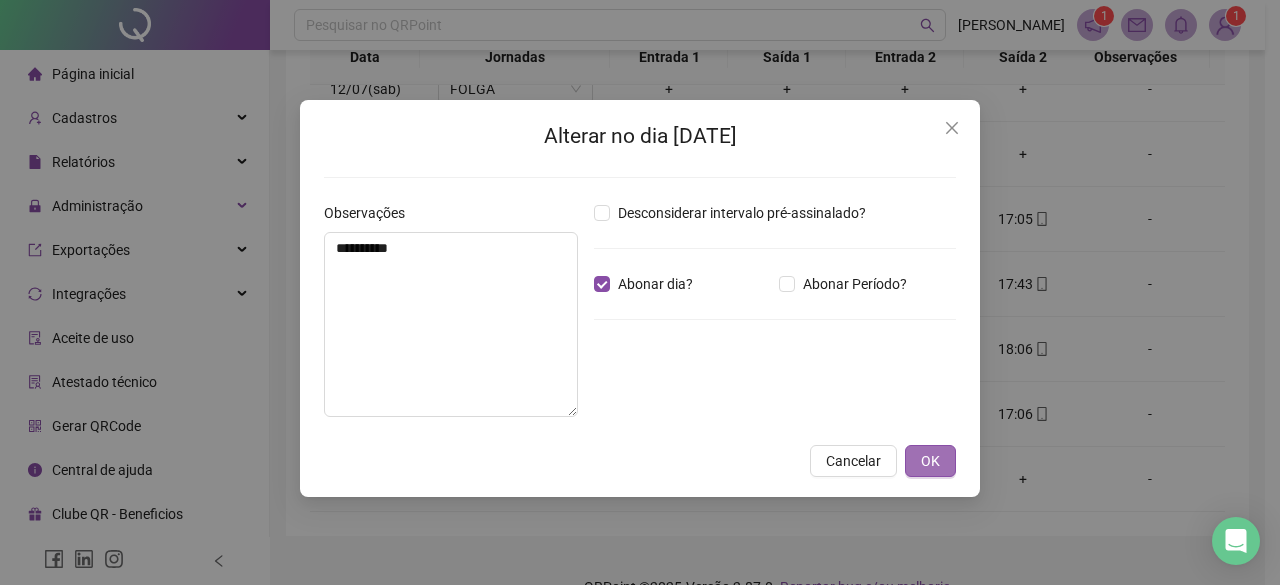 click on "OK" at bounding box center [930, 461] 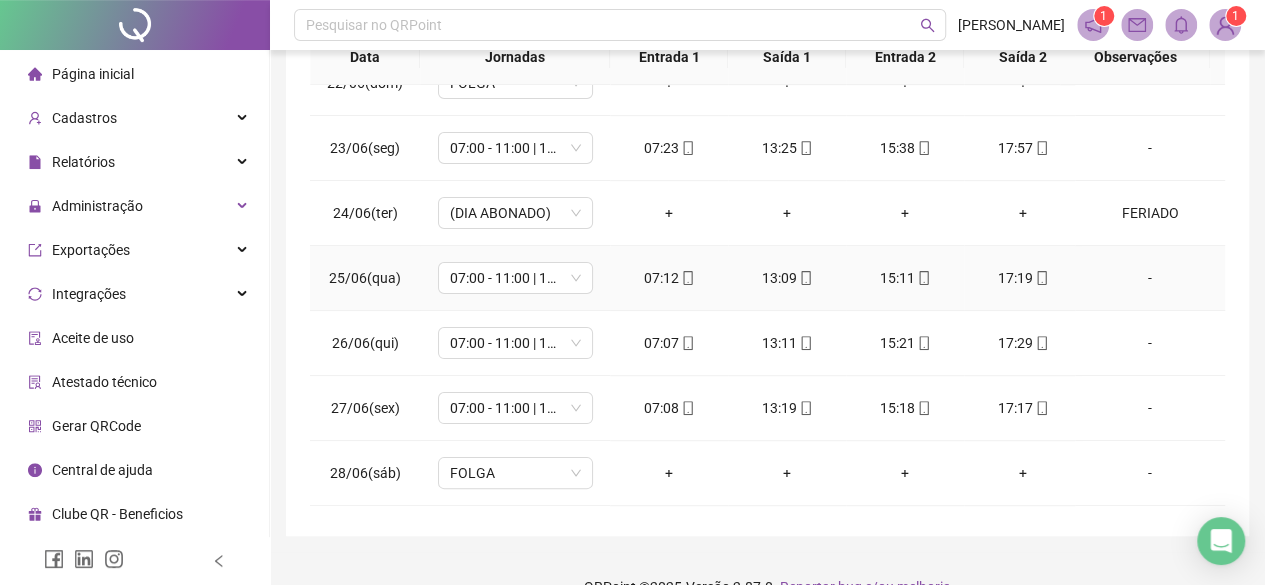 scroll, scrollTop: 0, scrollLeft: 0, axis: both 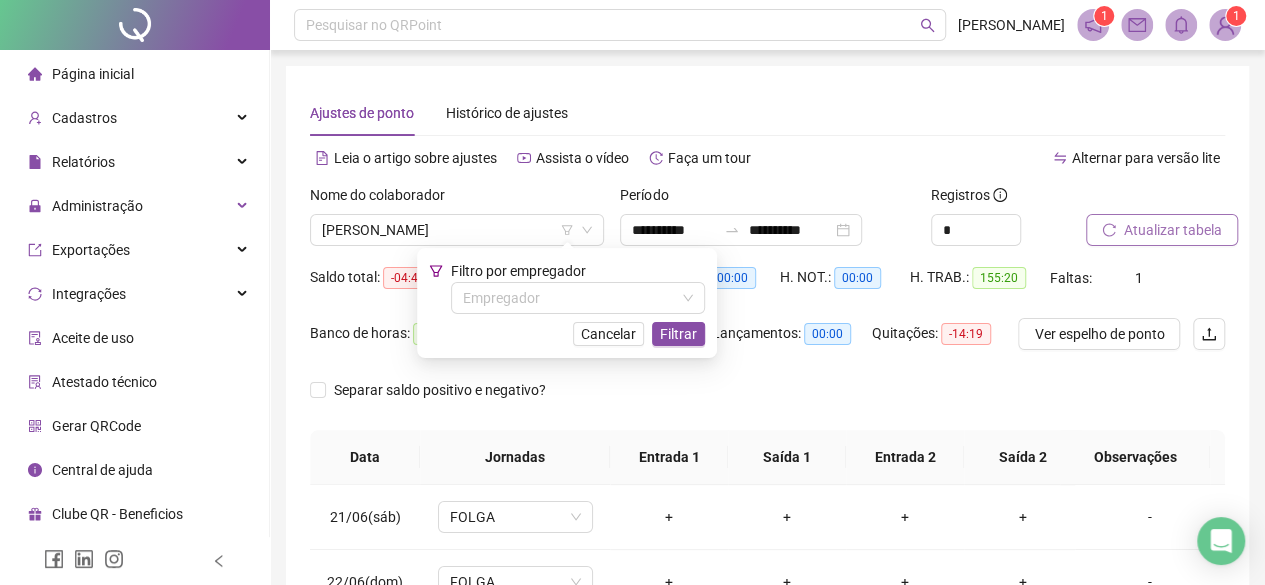 click on "Atualizar tabela" at bounding box center [1173, 230] 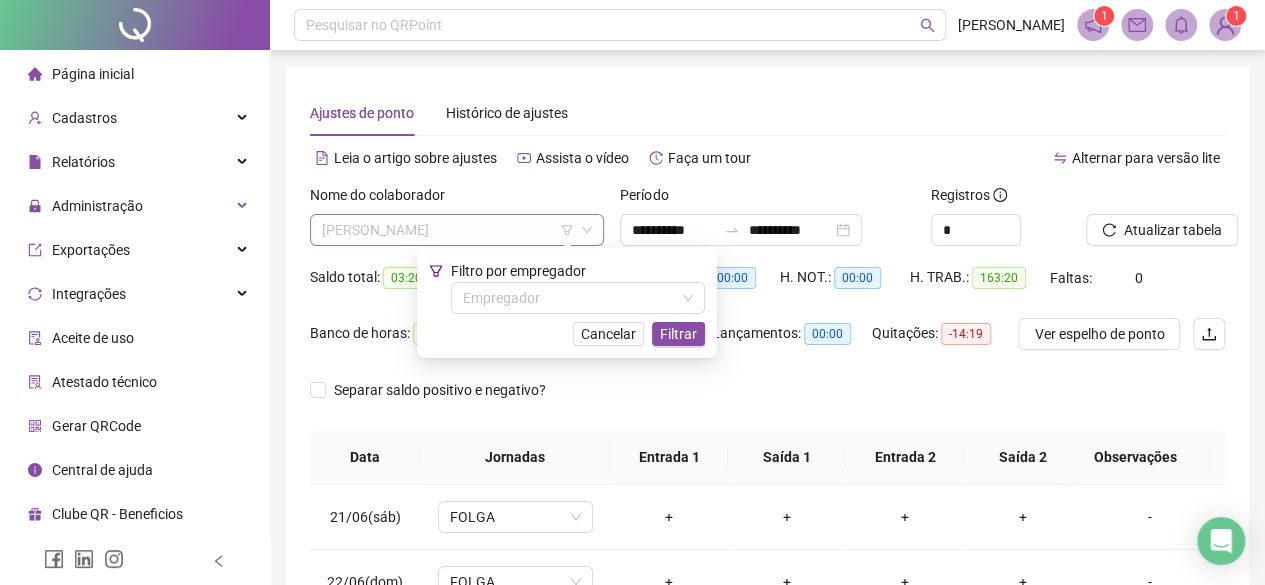 click on "ALINE MARINA MACHADO FLORIAN" at bounding box center [457, 230] 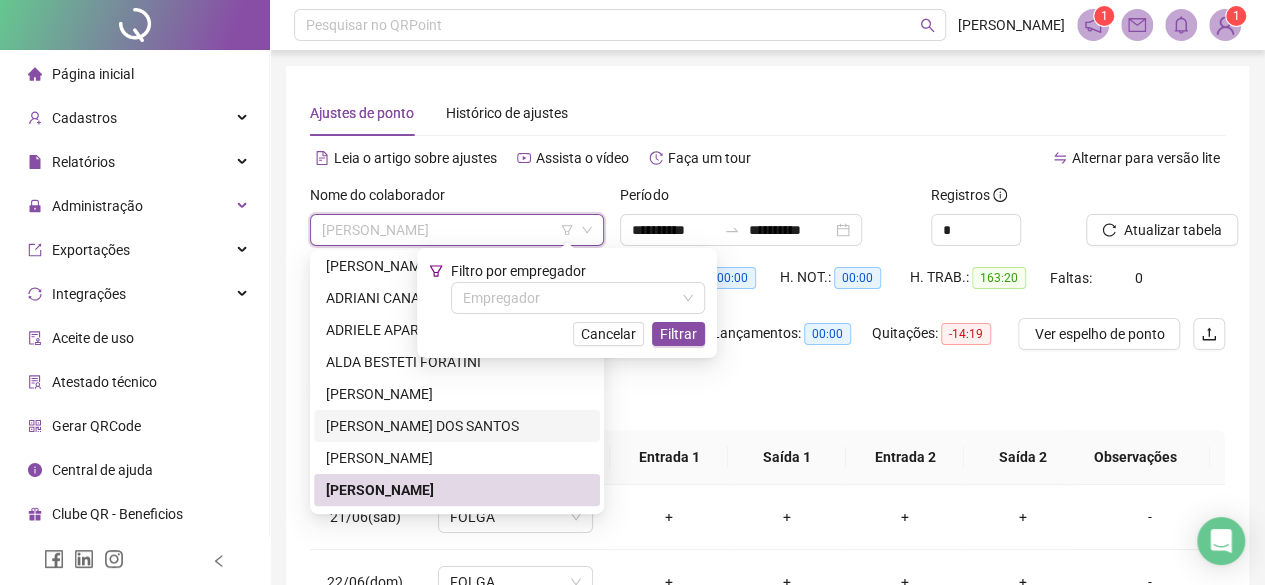 scroll, scrollTop: 200, scrollLeft: 0, axis: vertical 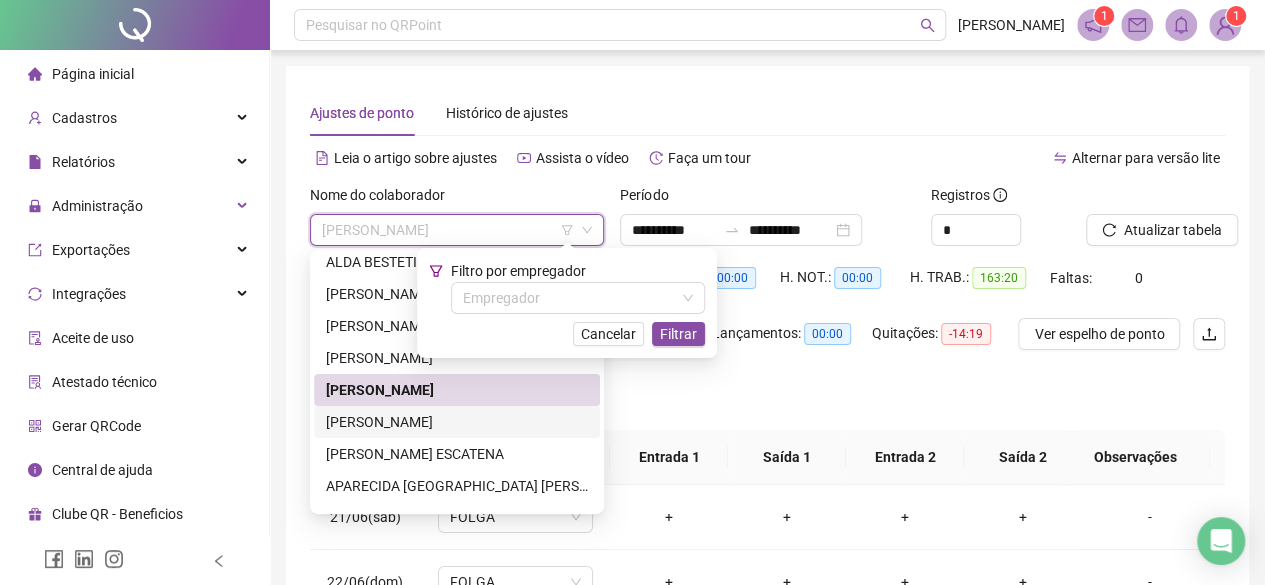 click on "ANA MARIA PRAXEDES MIRA" at bounding box center (457, 422) 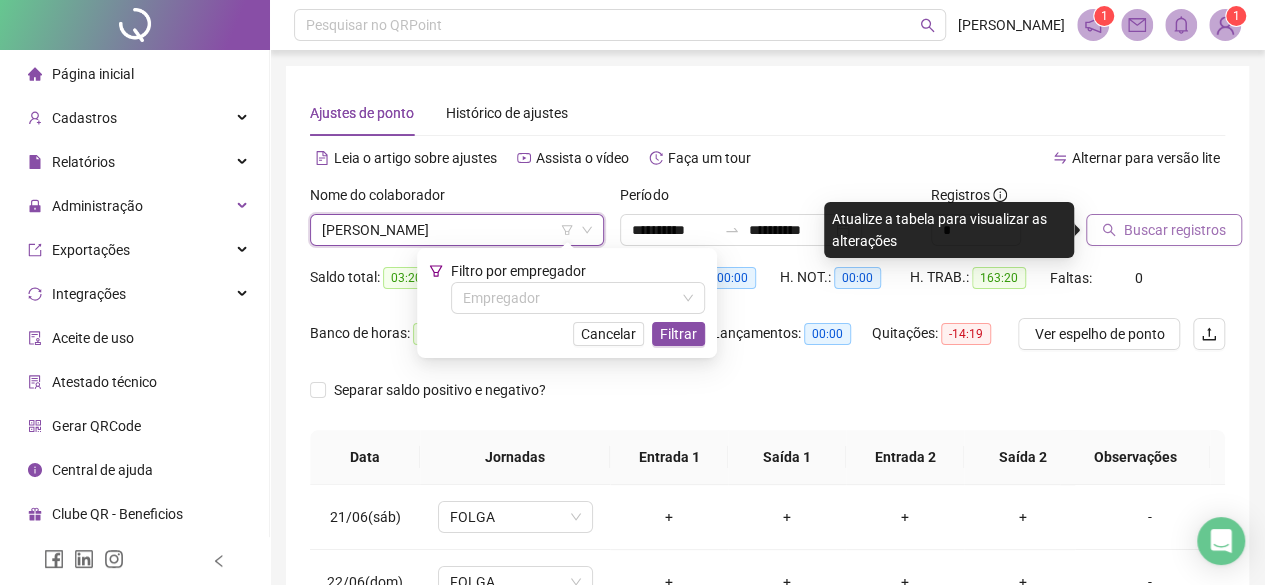 click on "Buscar registros" at bounding box center (1175, 230) 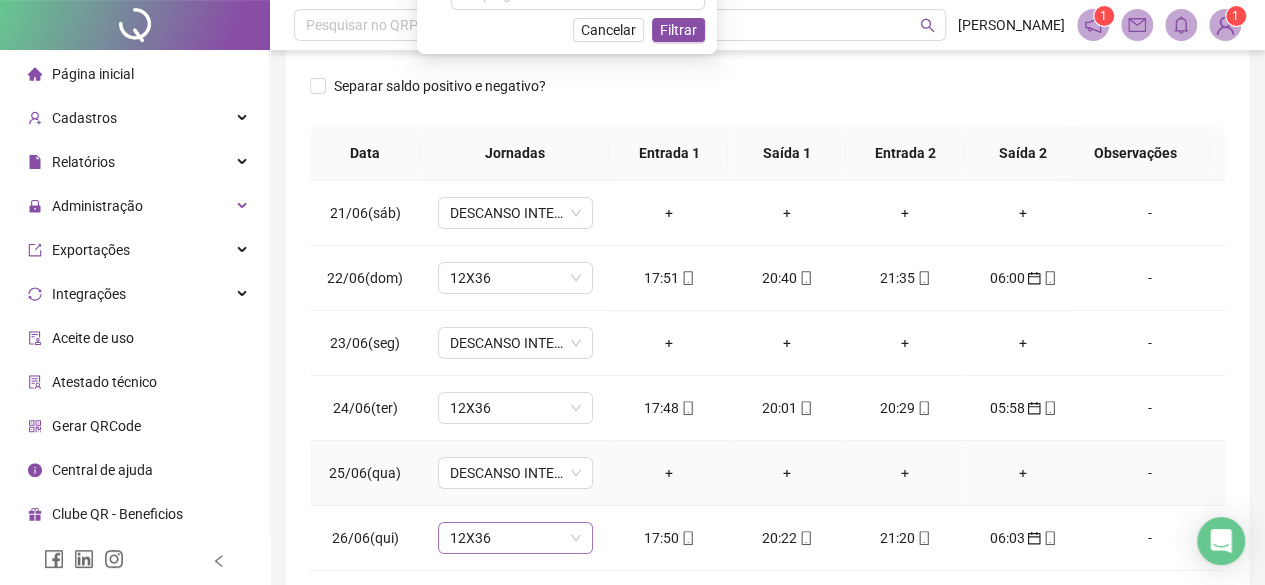 scroll, scrollTop: 436, scrollLeft: 0, axis: vertical 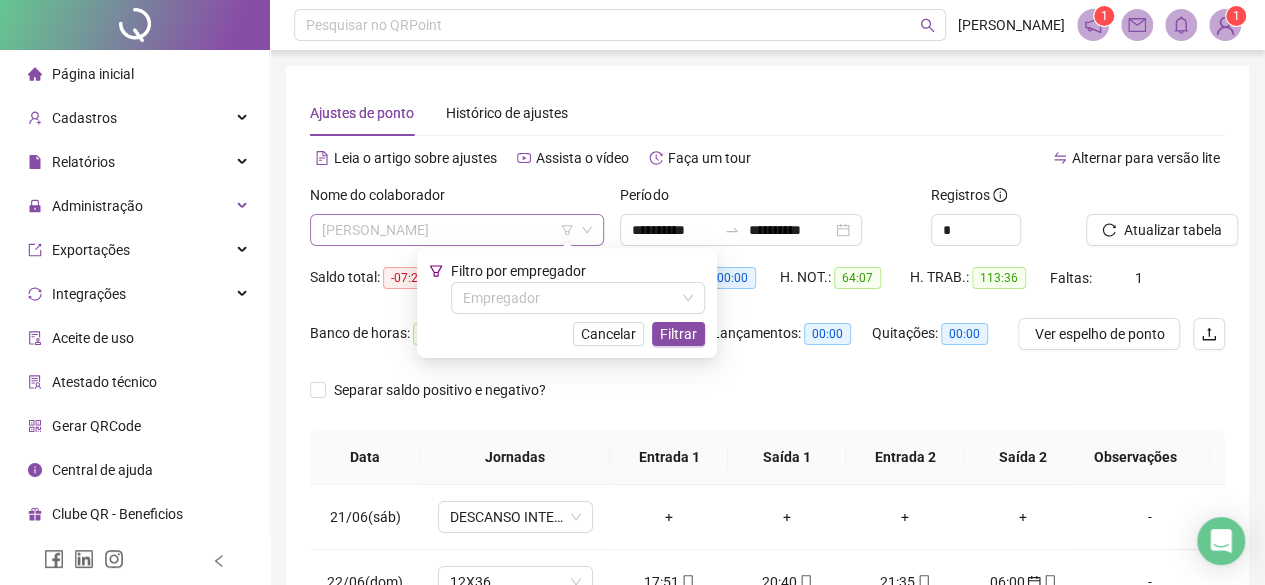 click on "ANA MARIA PRAXEDES MIRA" at bounding box center (457, 230) 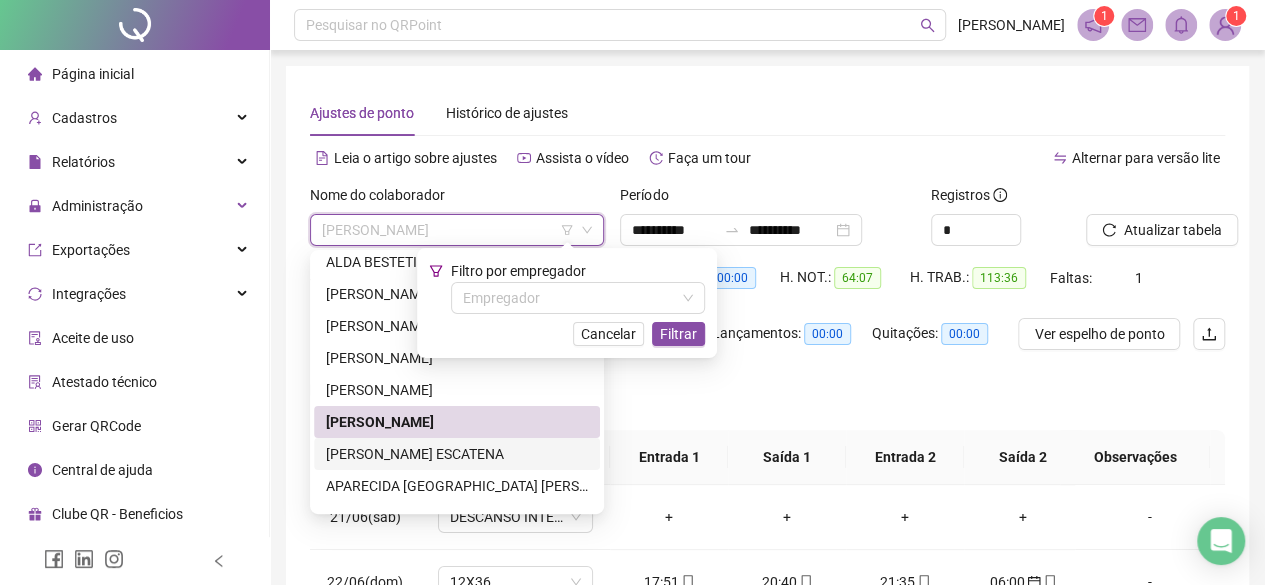 click on "ANTÔNIO CARLOS JESUS ESCATENA" at bounding box center (457, 454) 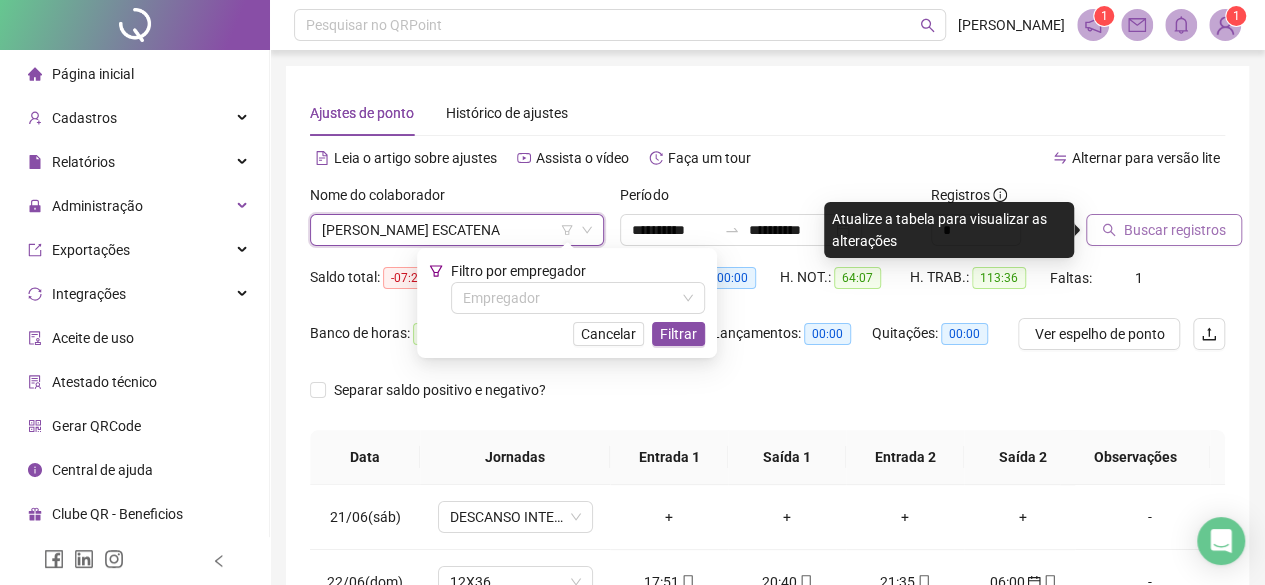 click on "Buscar registros" at bounding box center (1164, 230) 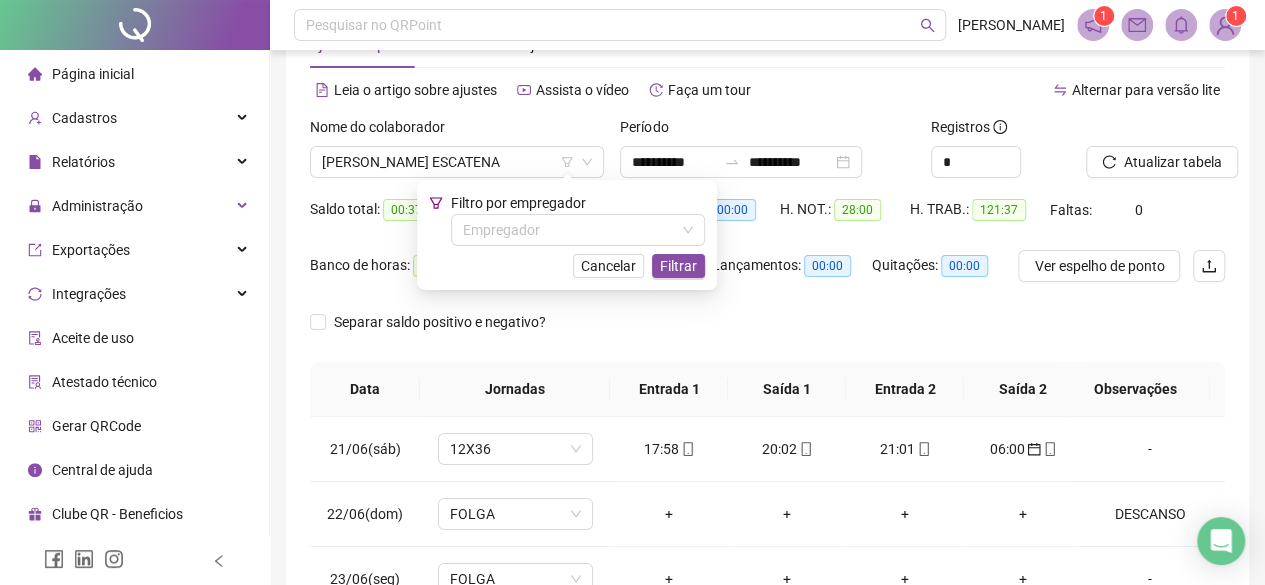 scroll, scrollTop: 100, scrollLeft: 0, axis: vertical 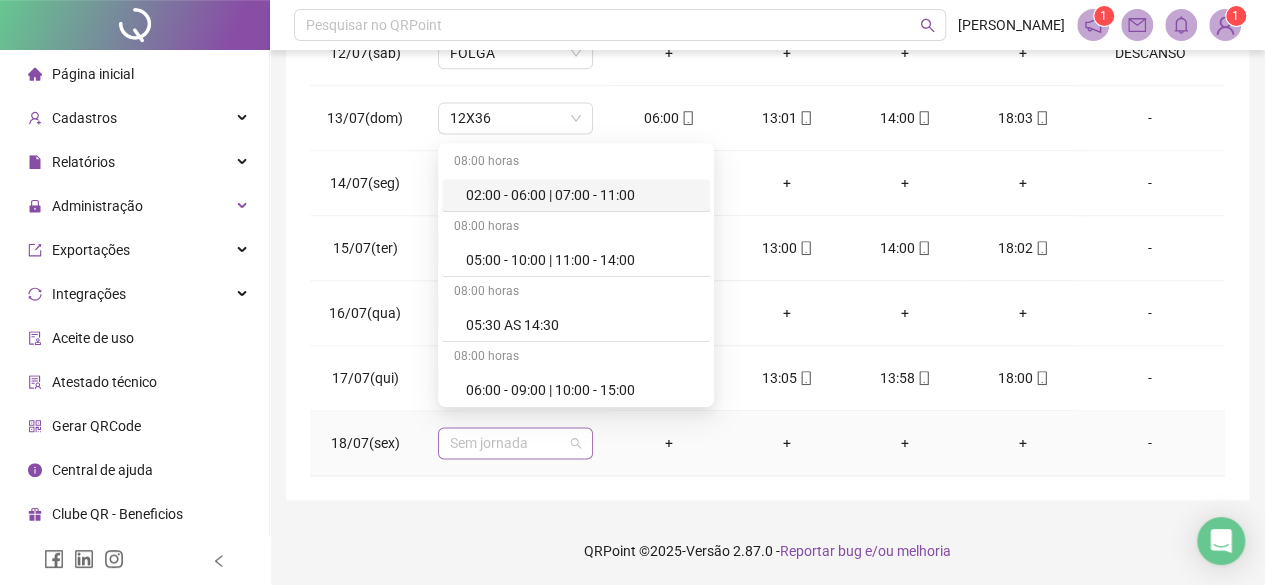 click on "Sem jornada" at bounding box center (515, 443) 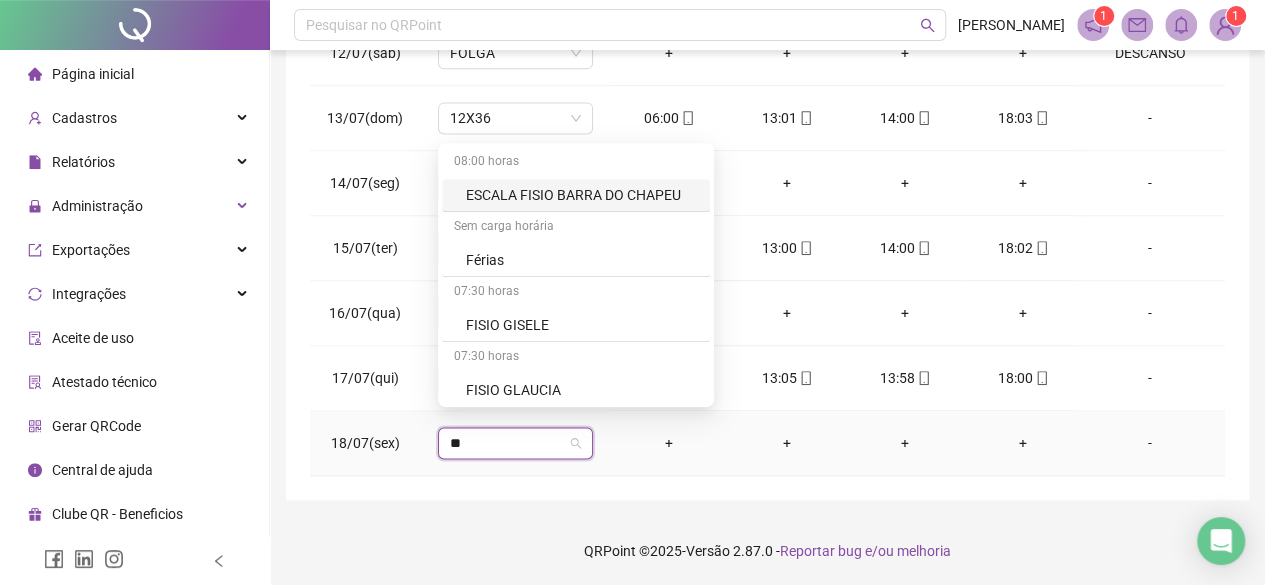 type on "***" 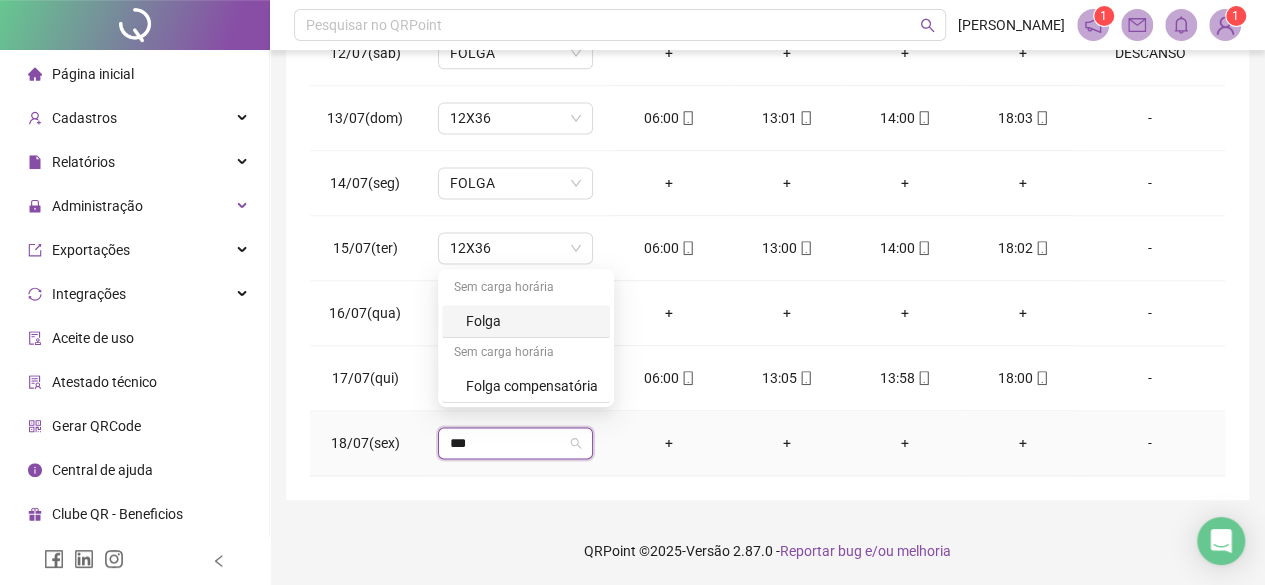 click on "Folga" at bounding box center [526, 321] 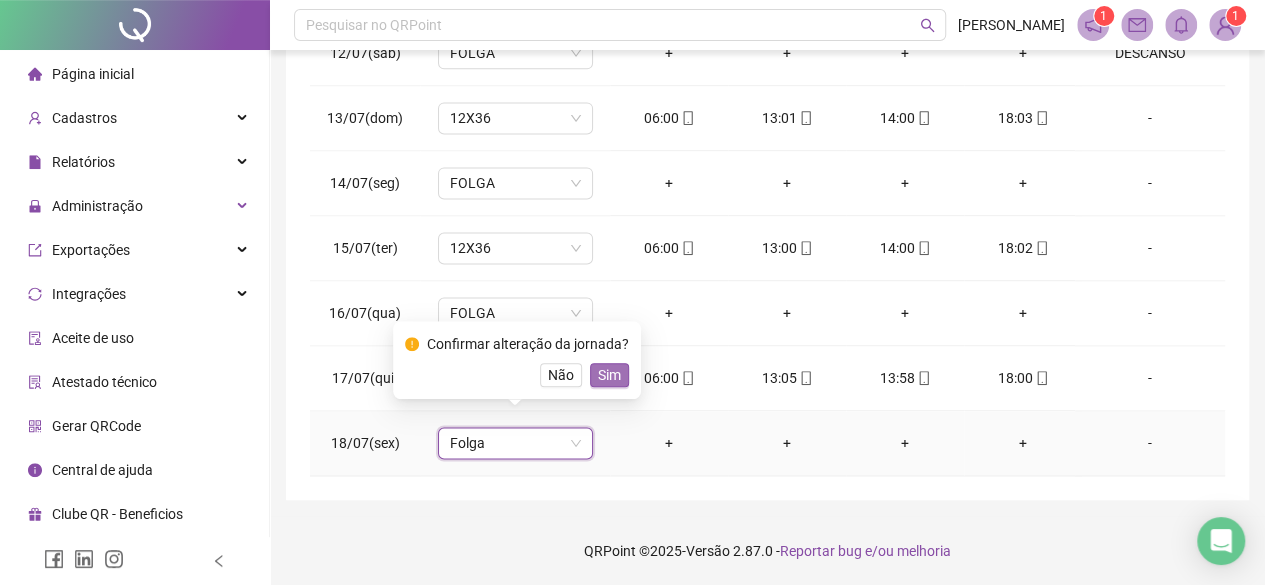 click on "Sim" at bounding box center (609, 375) 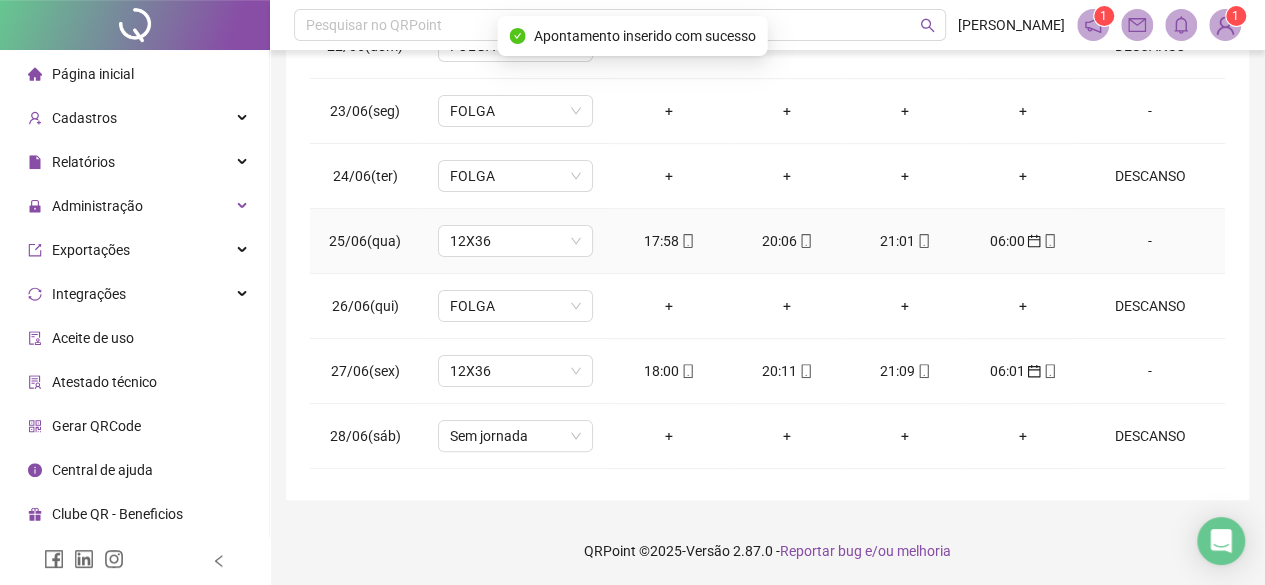scroll, scrollTop: 0, scrollLeft: 0, axis: both 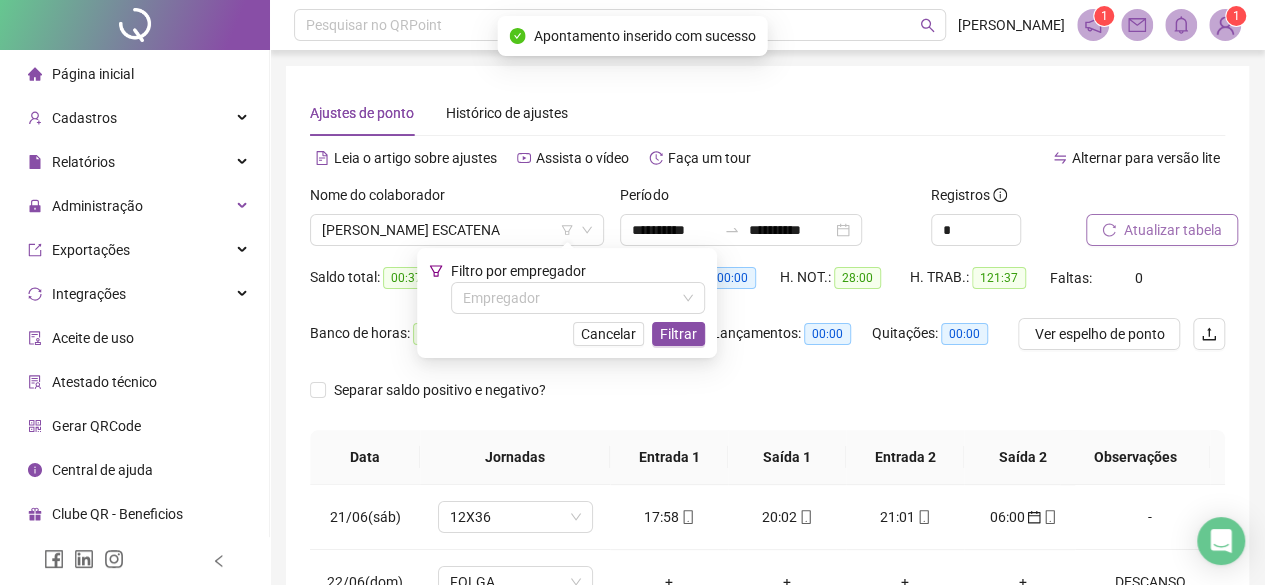 click 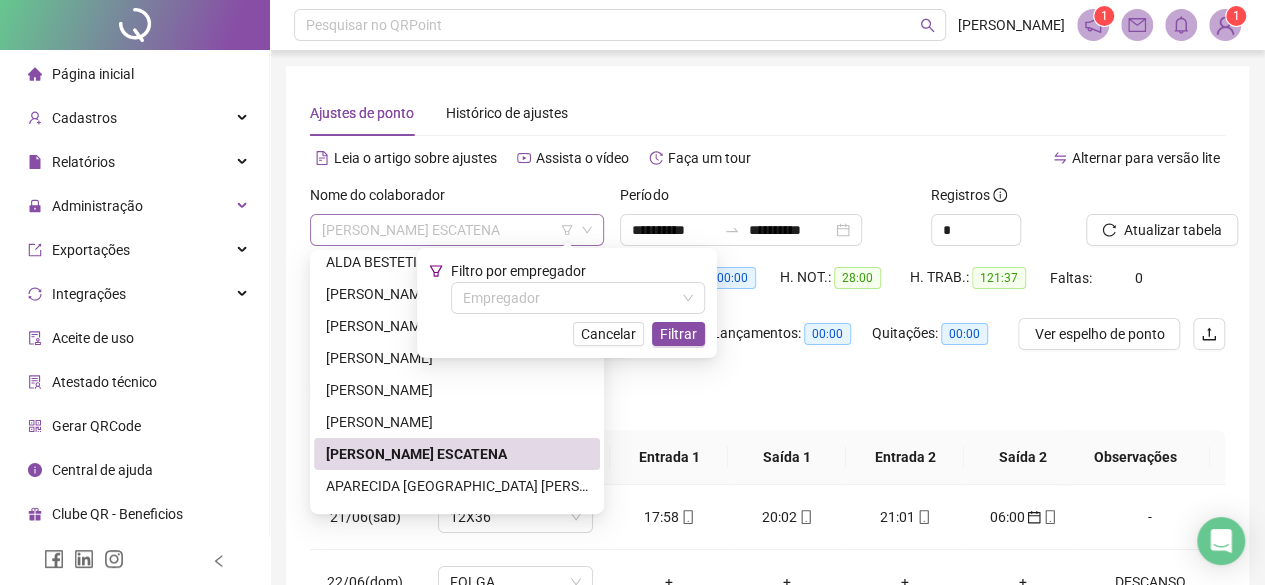 click on "ANTÔNIO CARLOS JESUS ESCATENA" at bounding box center [457, 230] 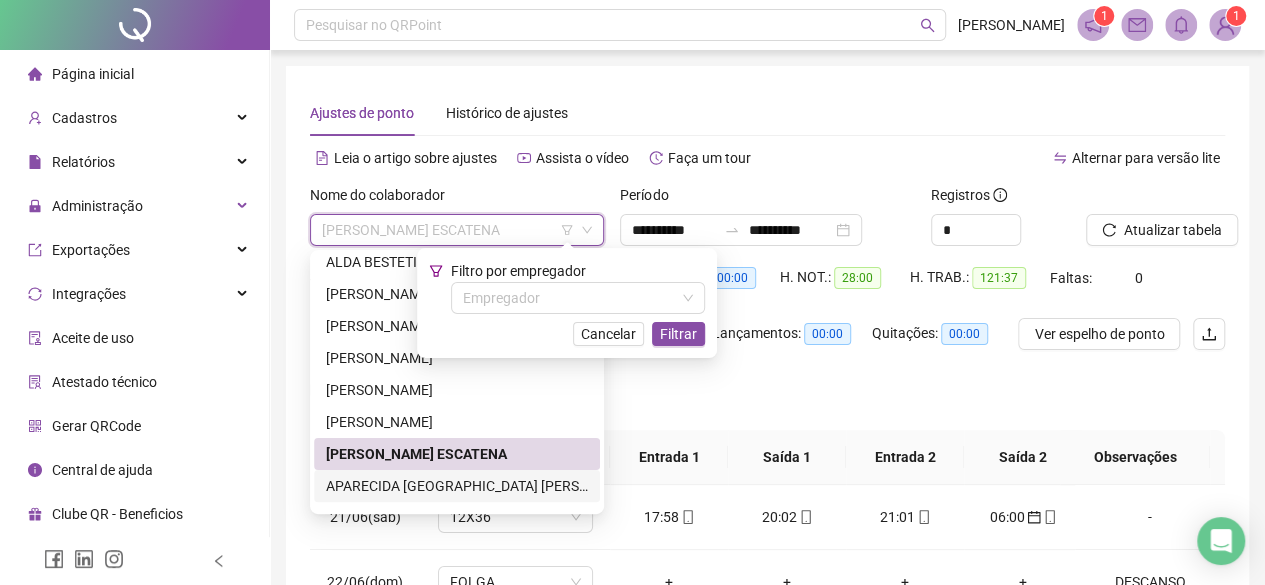 click on "APARECIDA LISBOA SAMPAIO LEITE" at bounding box center (457, 486) 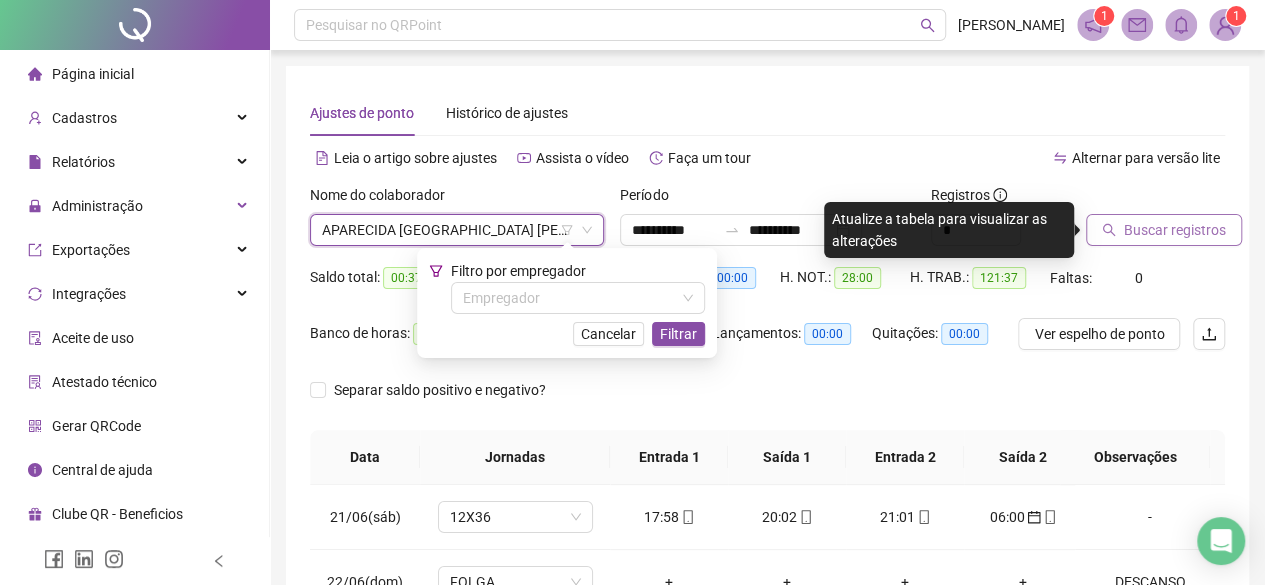 click on "Buscar registros" at bounding box center [1164, 230] 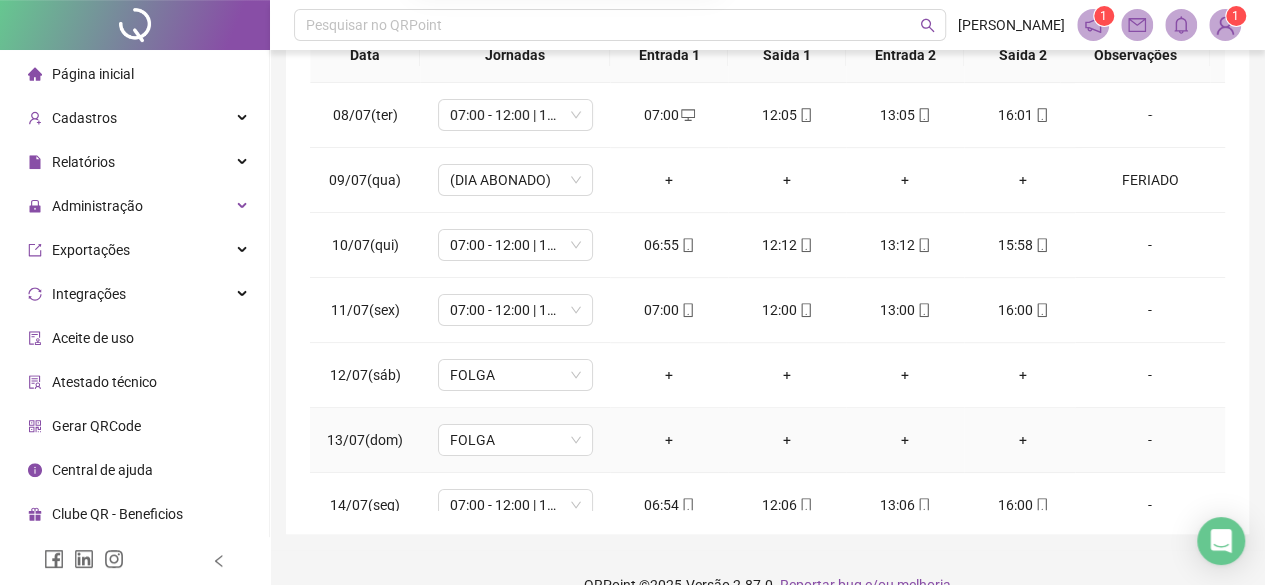 scroll, scrollTop: 412, scrollLeft: 0, axis: vertical 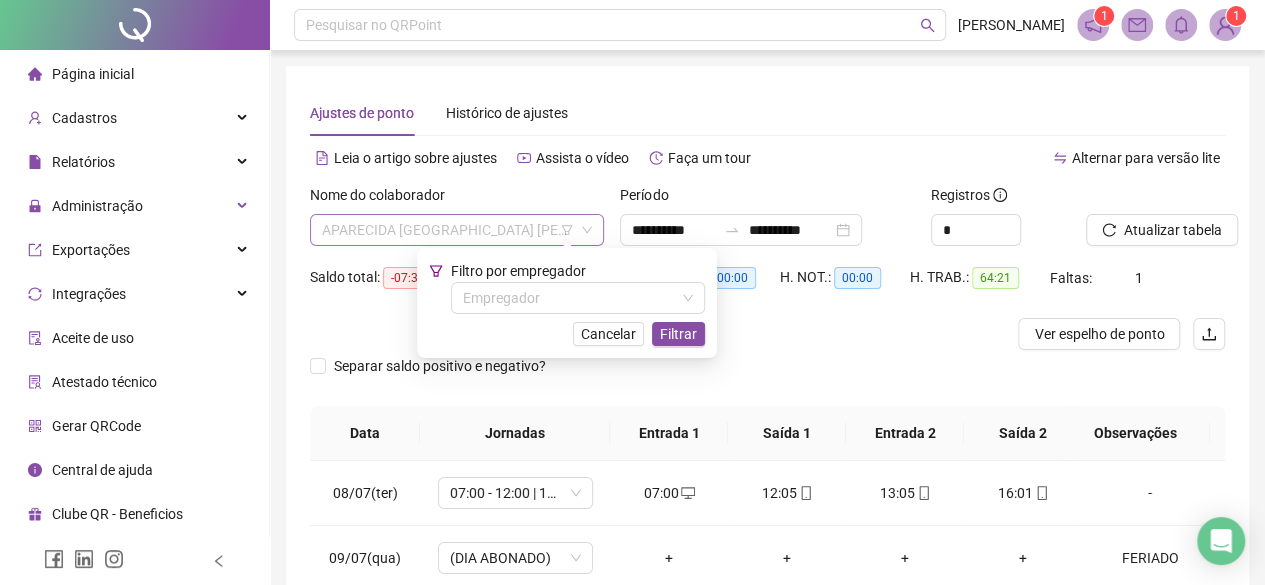 click on "APARECIDA LISBOA SAMPAIO LEITE" at bounding box center [457, 230] 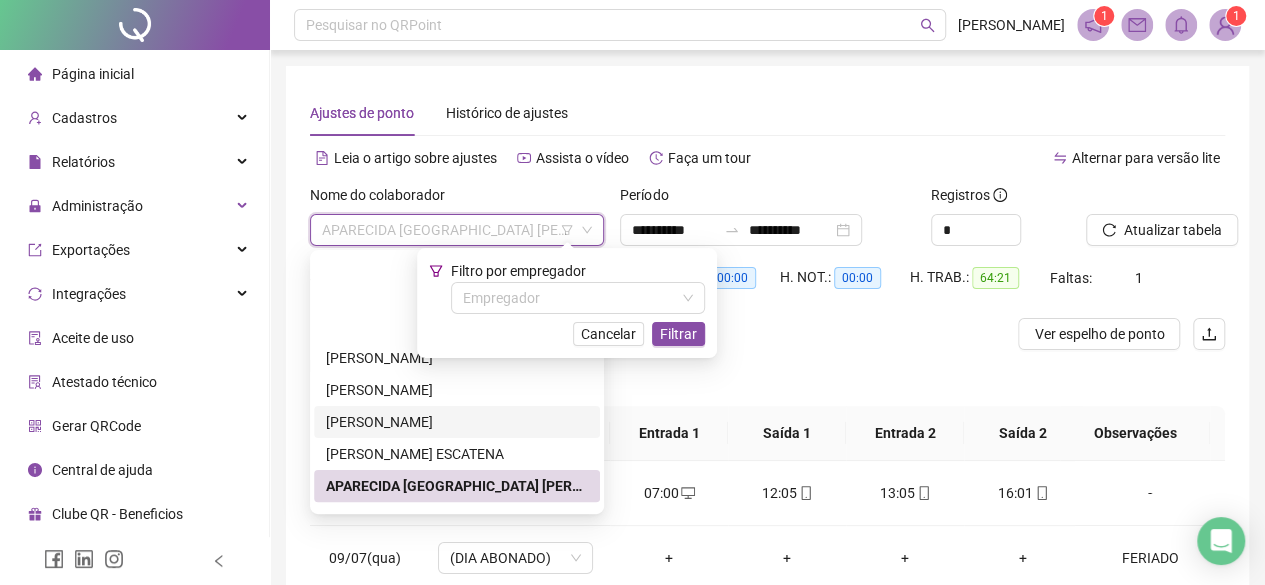 scroll, scrollTop: 400, scrollLeft: 0, axis: vertical 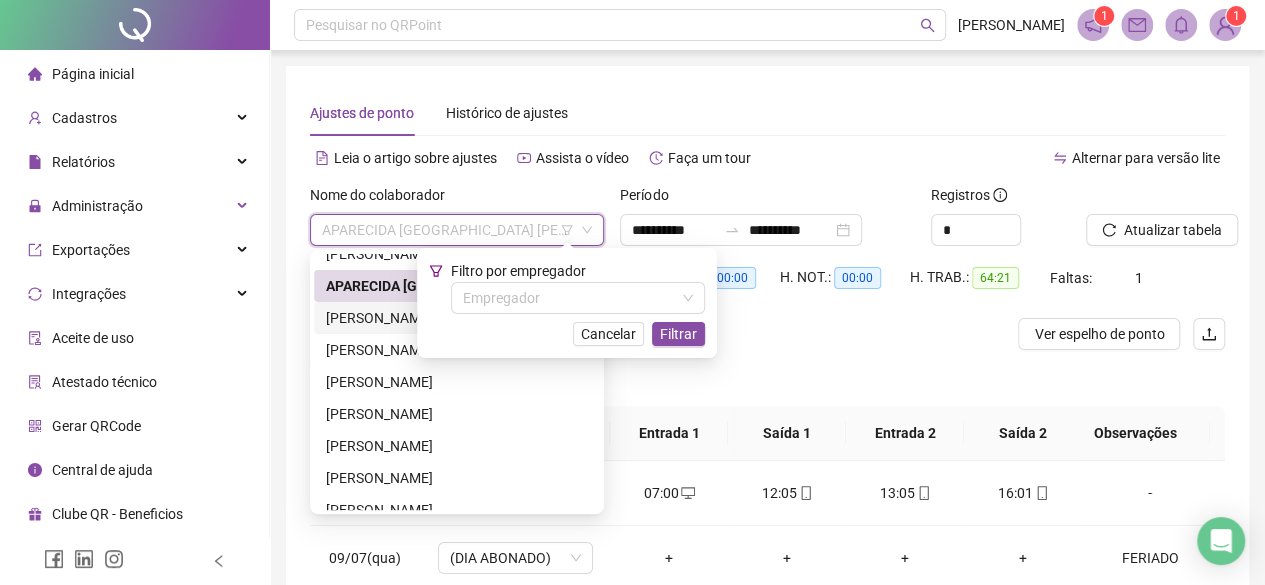 click on "ARLETE REGINA DE SOUZA" at bounding box center (457, 318) 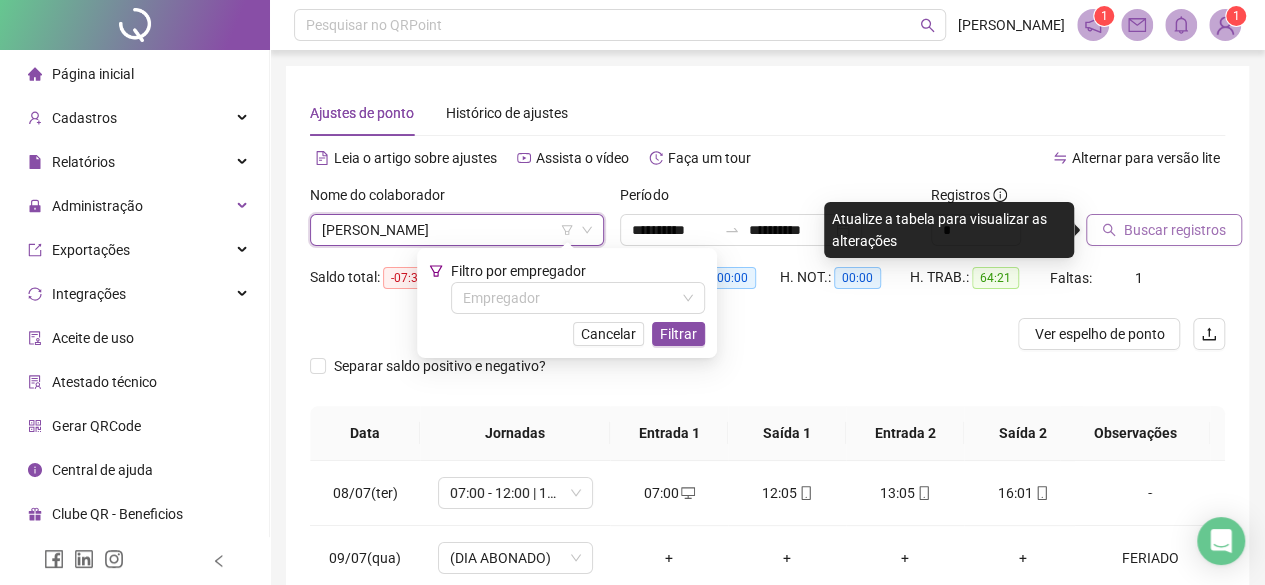 click 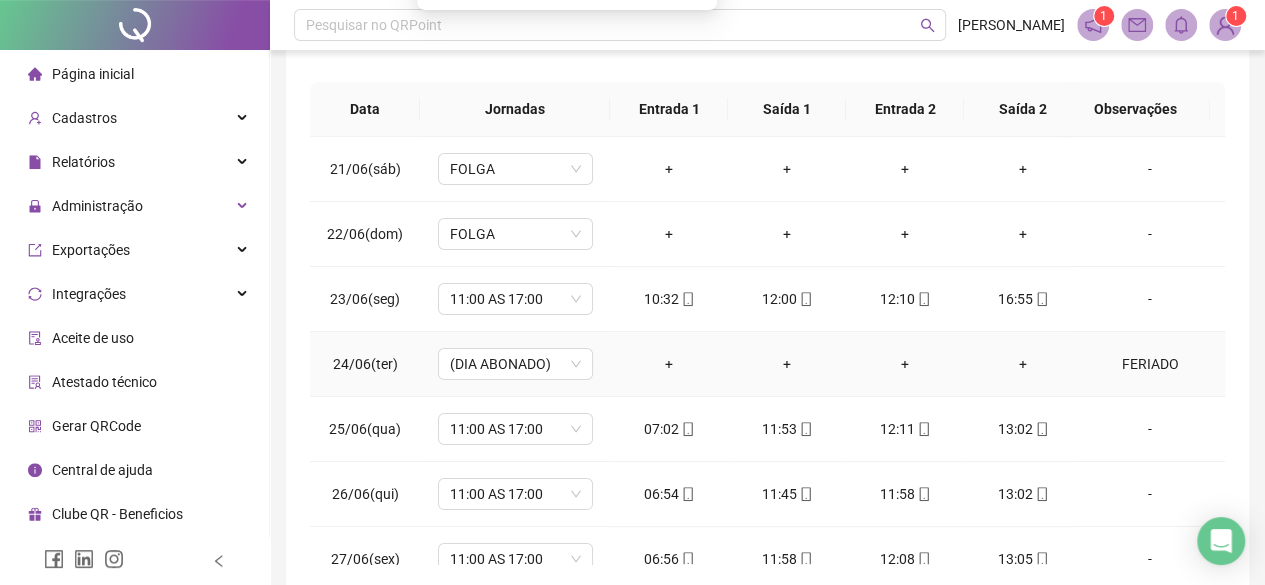 scroll, scrollTop: 400, scrollLeft: 0, axis: vertical 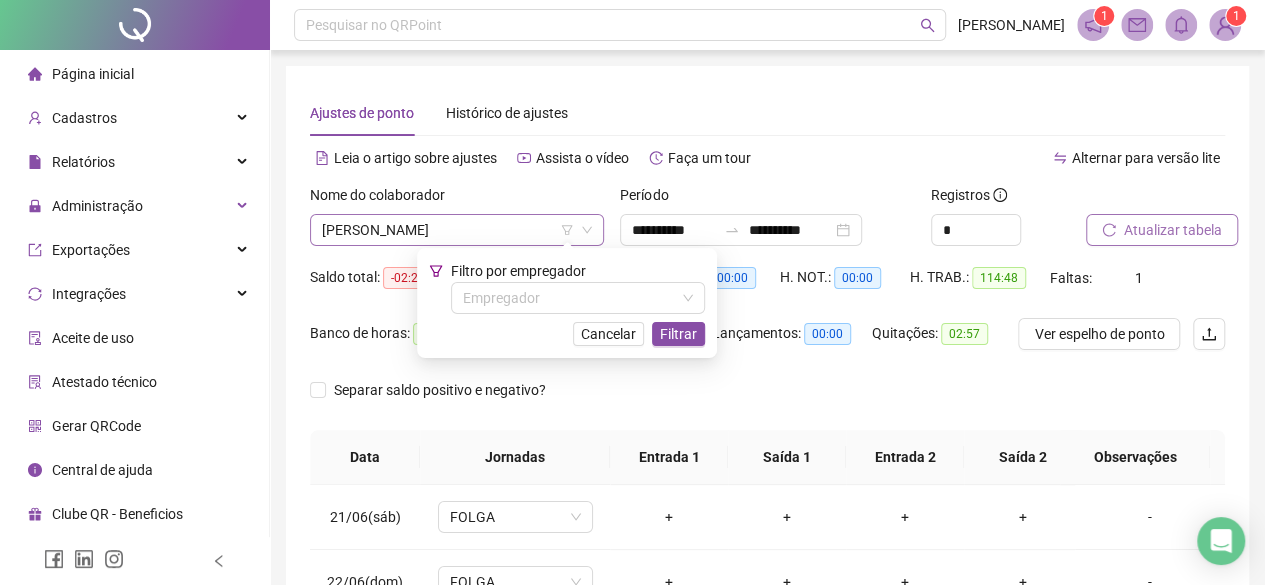 click on "ARLETE REGINA DE SOUZA" at bounding box center (457, 230) 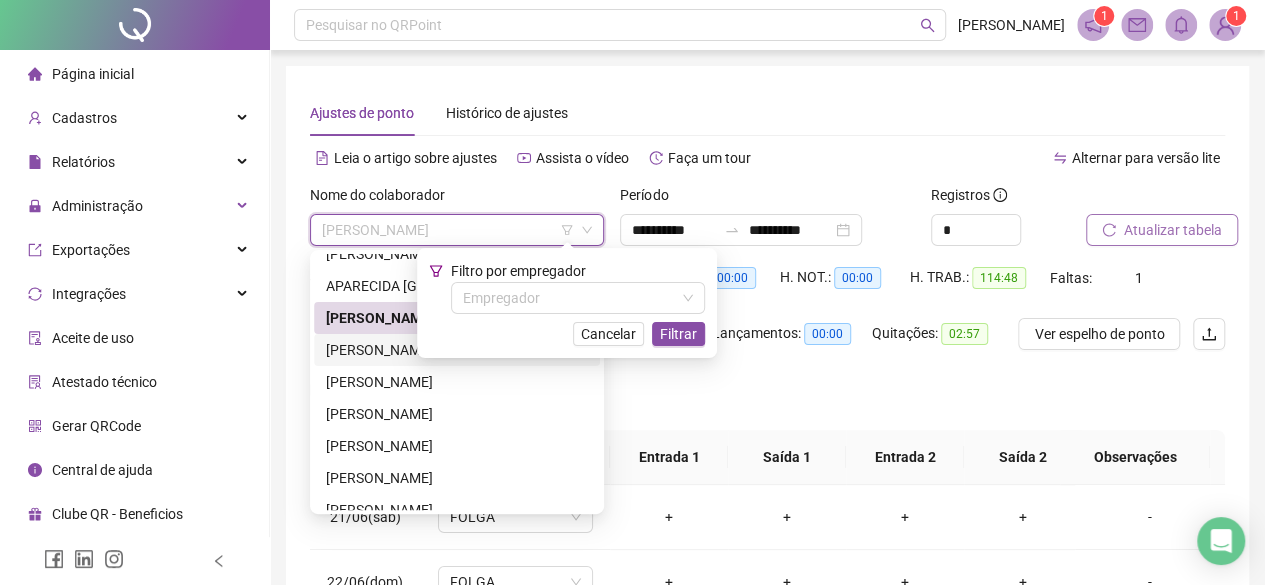 click on "BEATRIZ PRONE MOLINA NUNES" at bounding box center [457, 350] 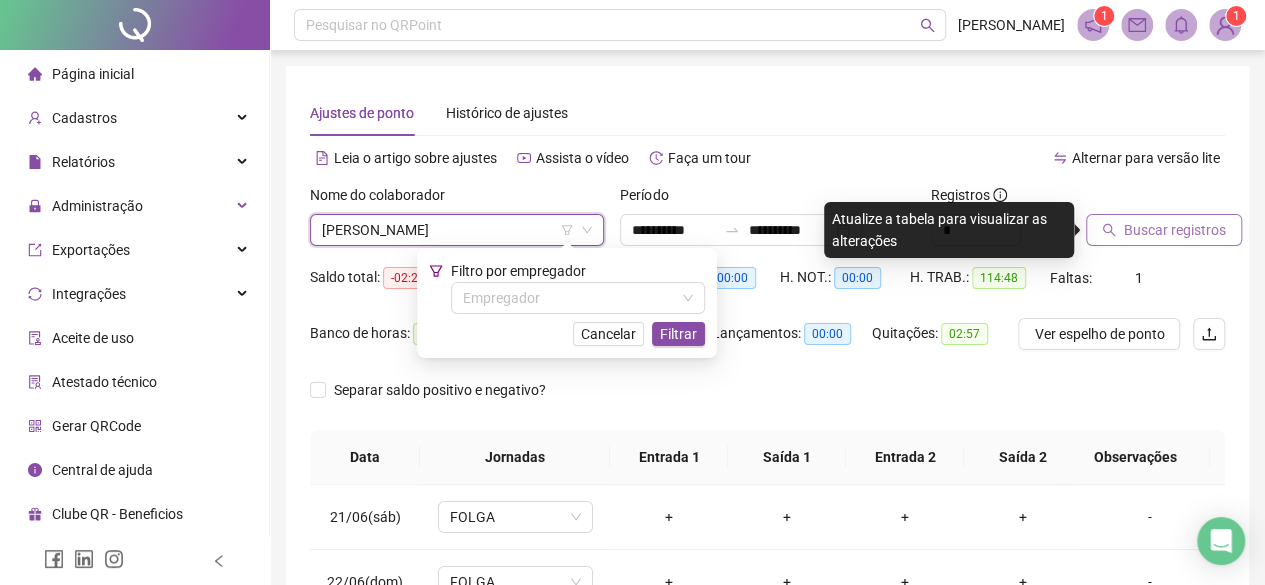 click on "Buscar registros" at bounding box center (1164, 230) 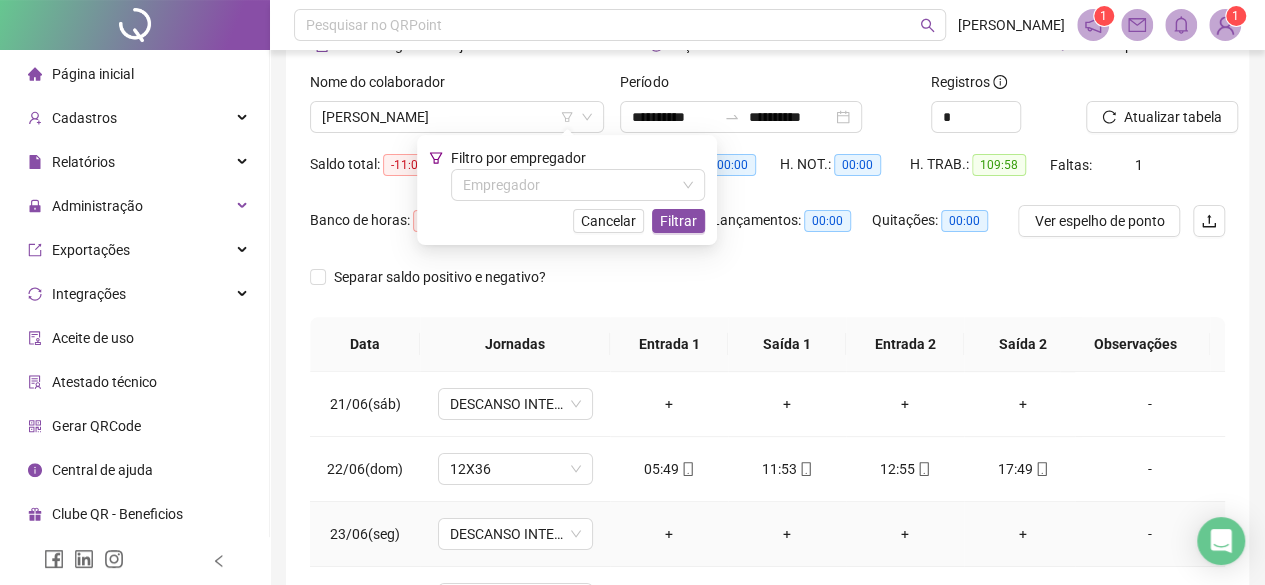 scroll, scrollTop: 200, scrollLeft: 0, axis: vertical 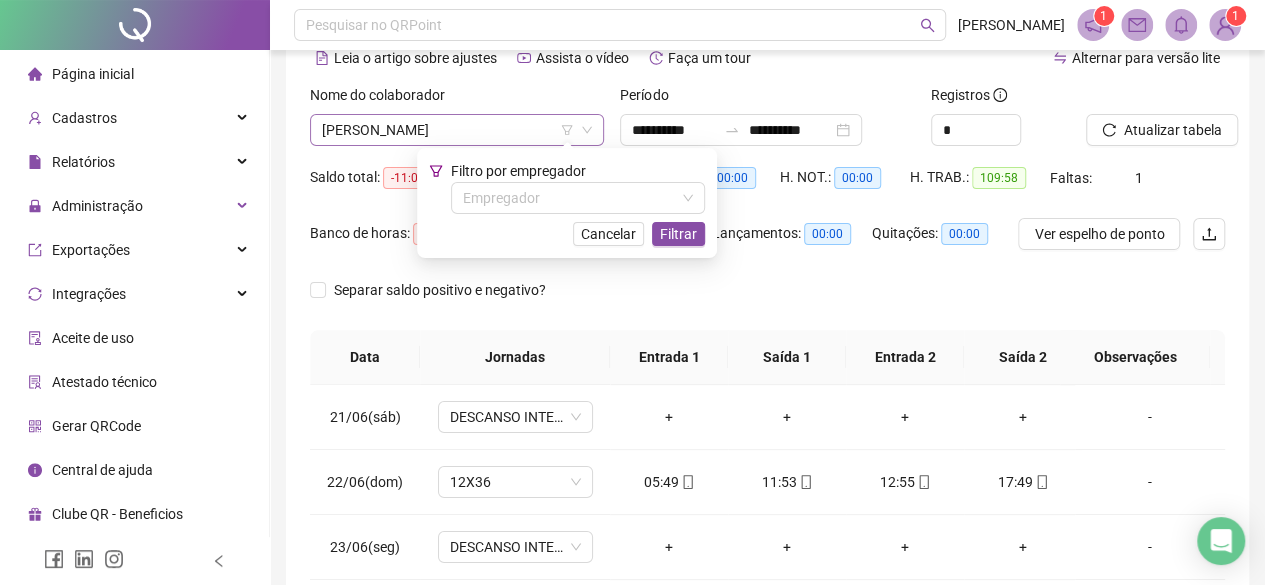 click on "BEATRIZ PRONE MOLINA NUNES" at bounding box center (457, 130) 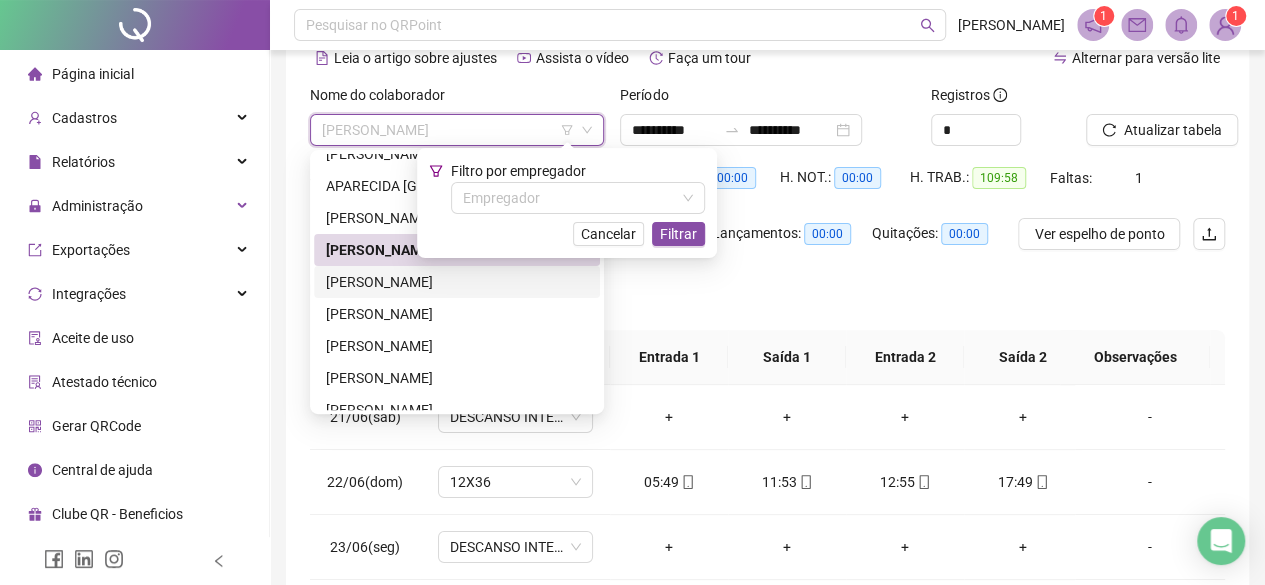 click on "CAMILA DE OLIVEIRA GUIMARAES" at bounding box center [457, 282] 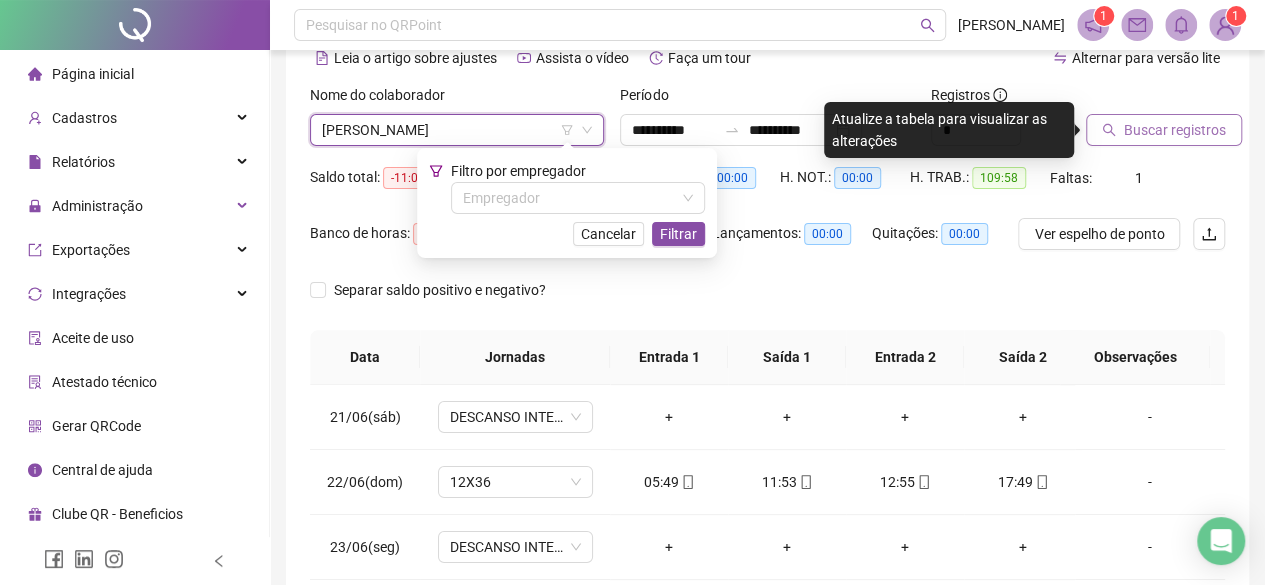 click on "Buscar registros" at bounding box center (1164, 130) 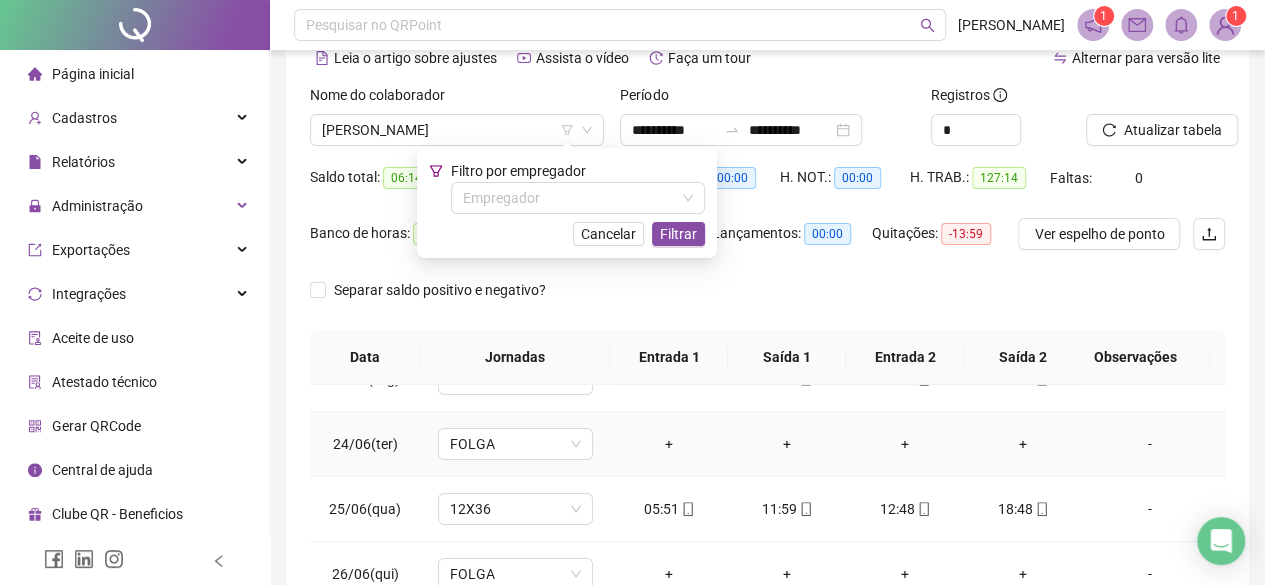 scroll, scrollTop: 200, scrollLeft: 0, axis: vertical 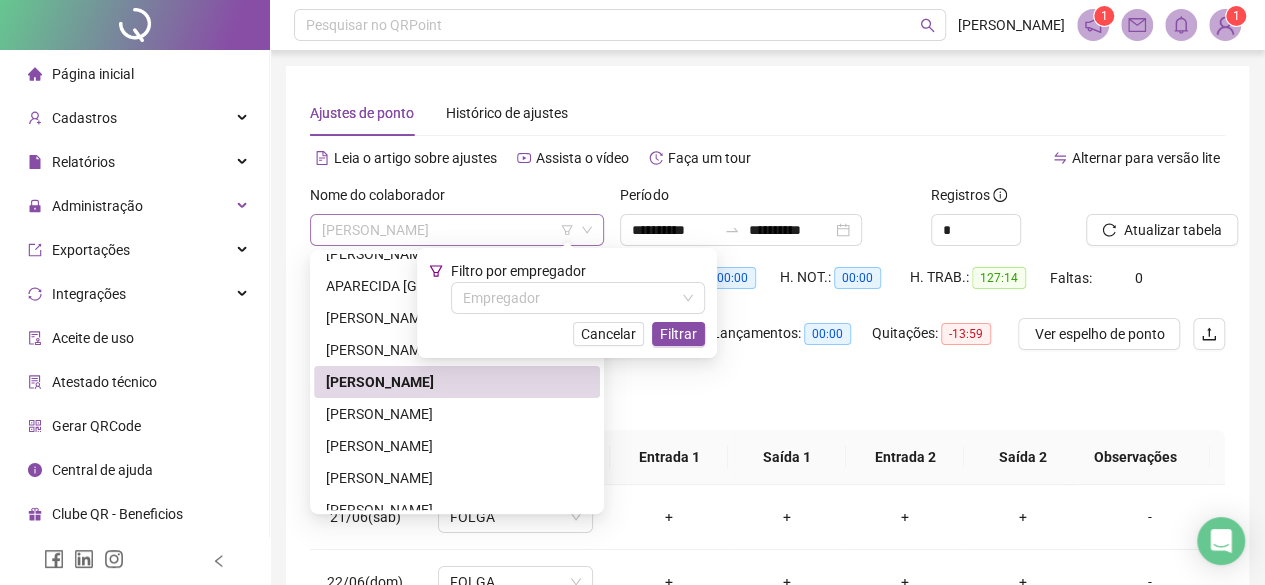 click on "CAMILA DE OLIVEIRA GUIMARAES" at bounding box center (457, 230) 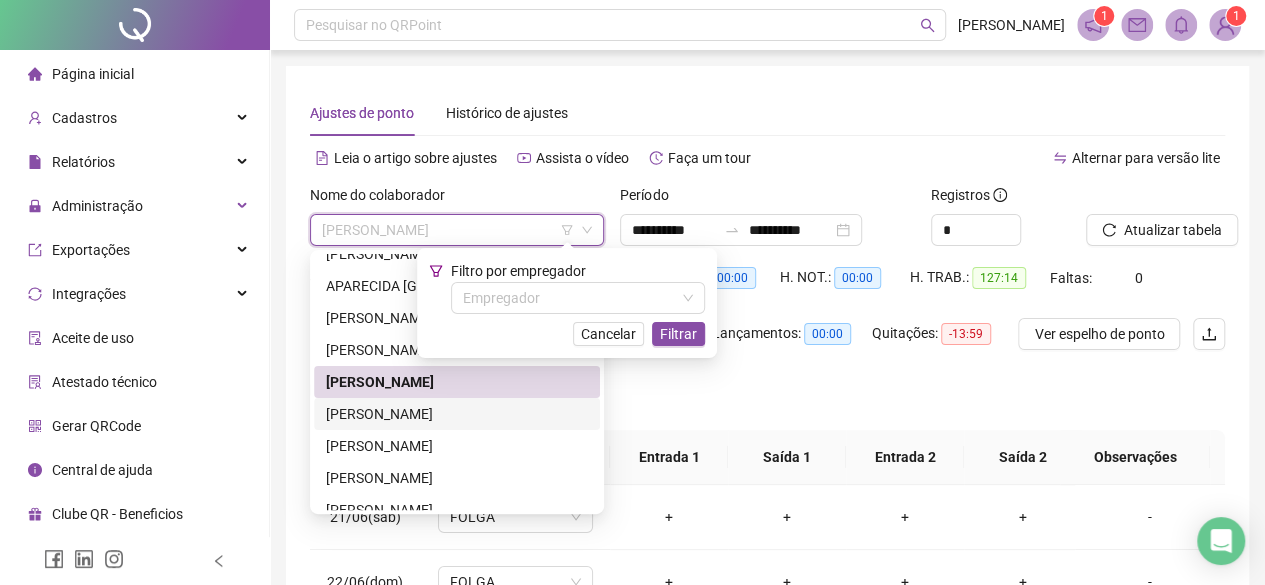 click on "CARLOS EDUARDO LAZARINI" at bounding box center (457, 414) 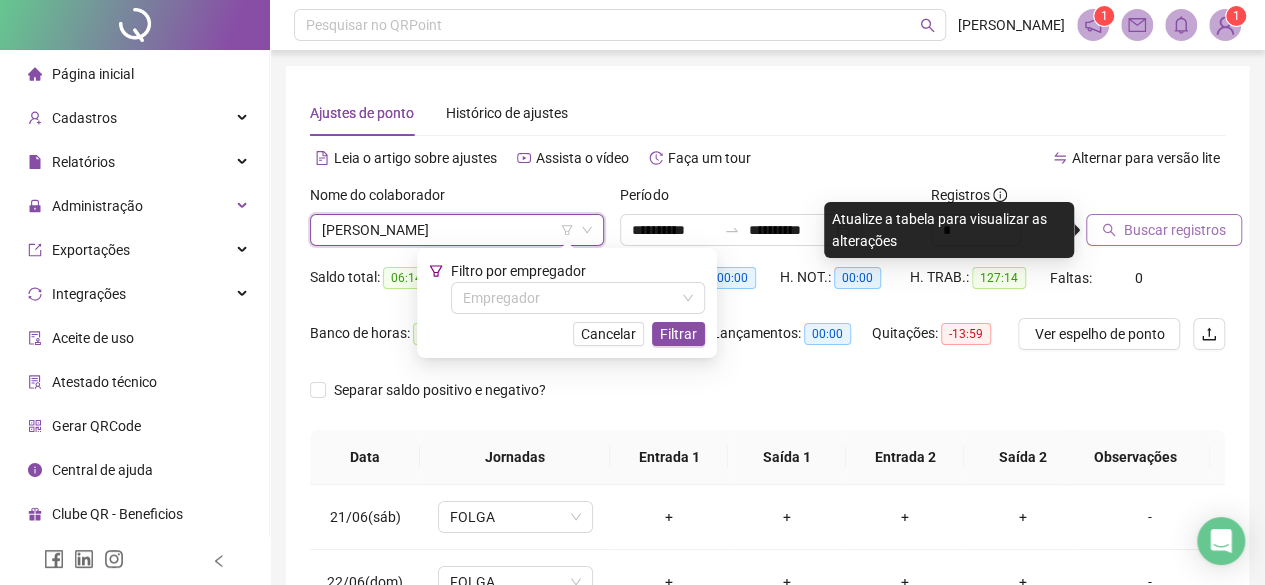 click on "Buscar registros" at bounding box center [1164, 230] 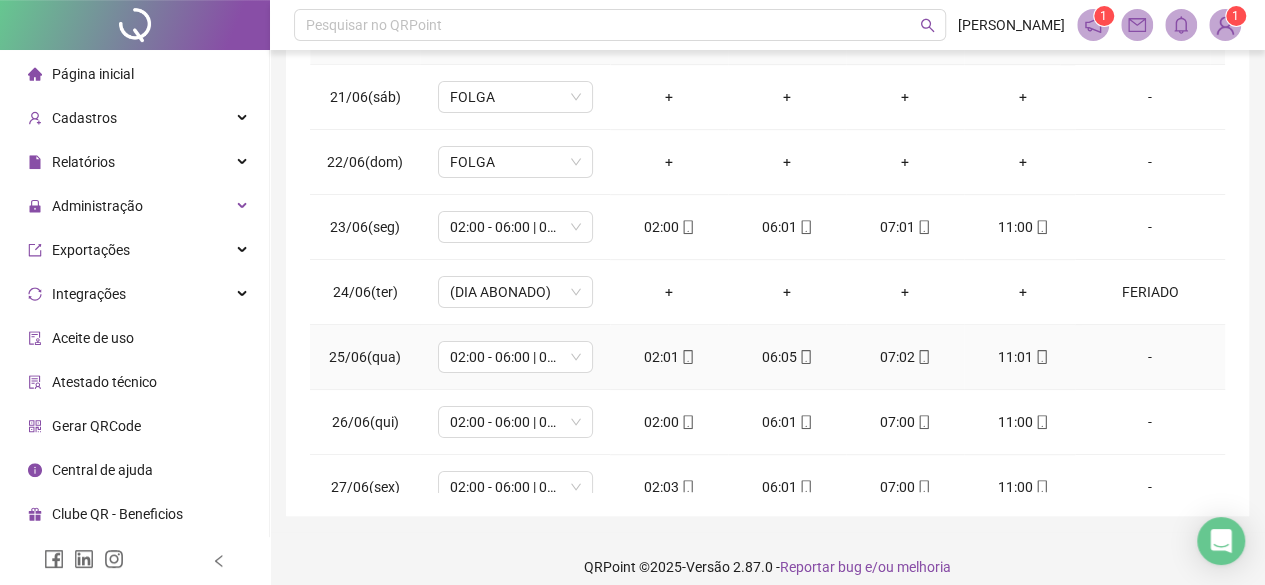 scroll, scrollTop: 436, scrollLeft: 0, axis: vertical 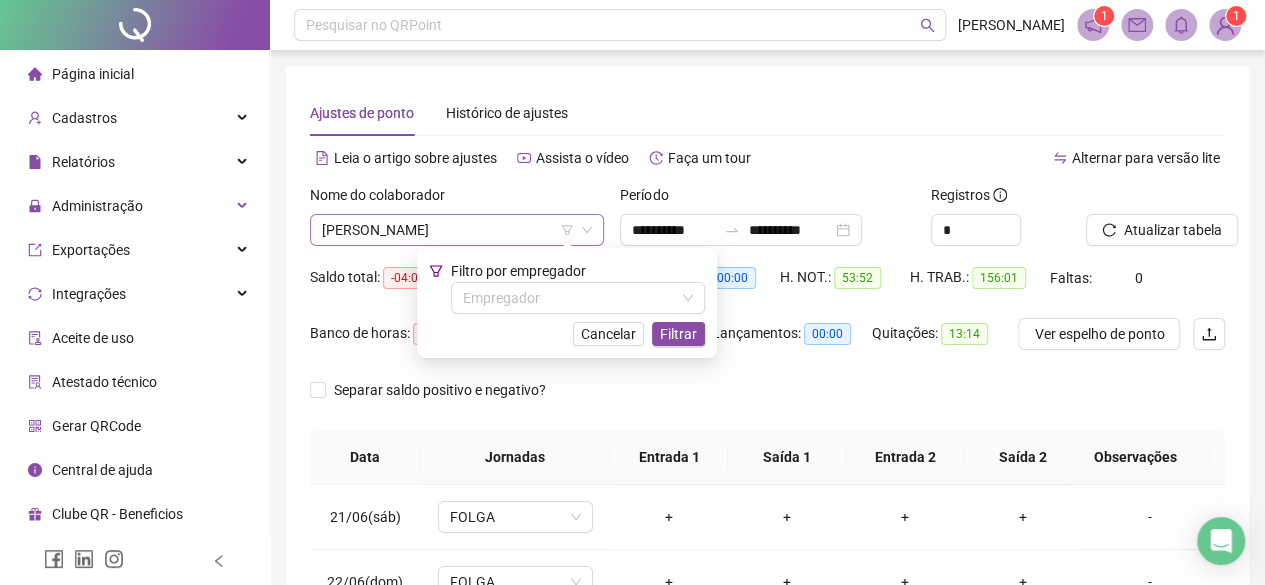 click on "CARLOS EDUARDO LAZARINI" at bounding box center (457, 230) 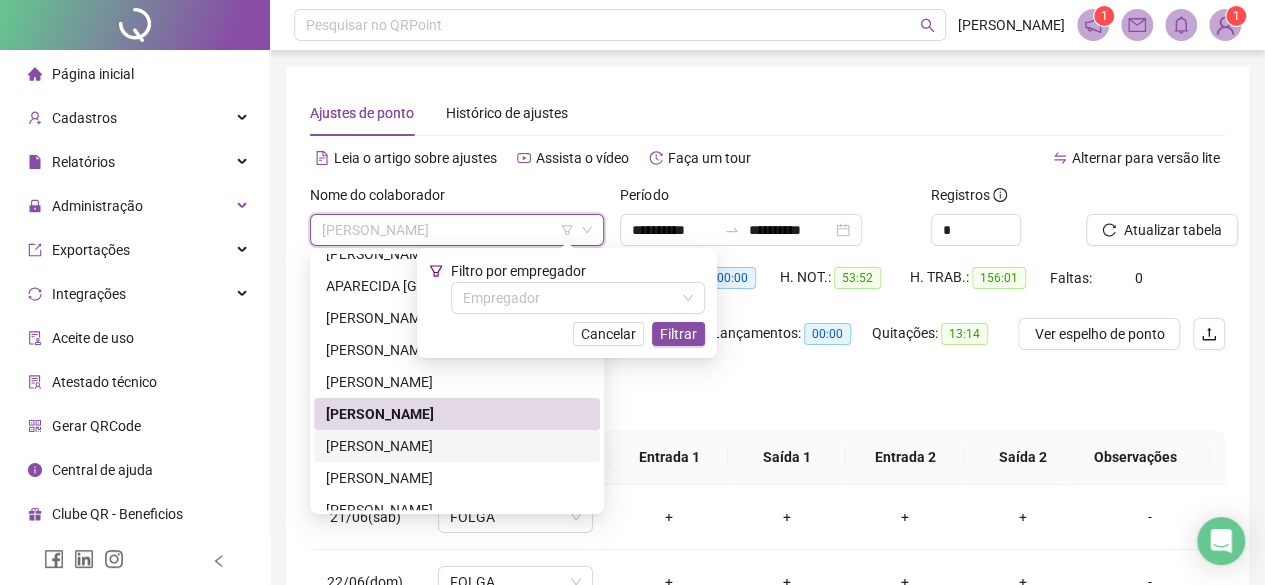 click on "CILENE JOSÉ DE SOUZA" at bounding box center [457, 446] 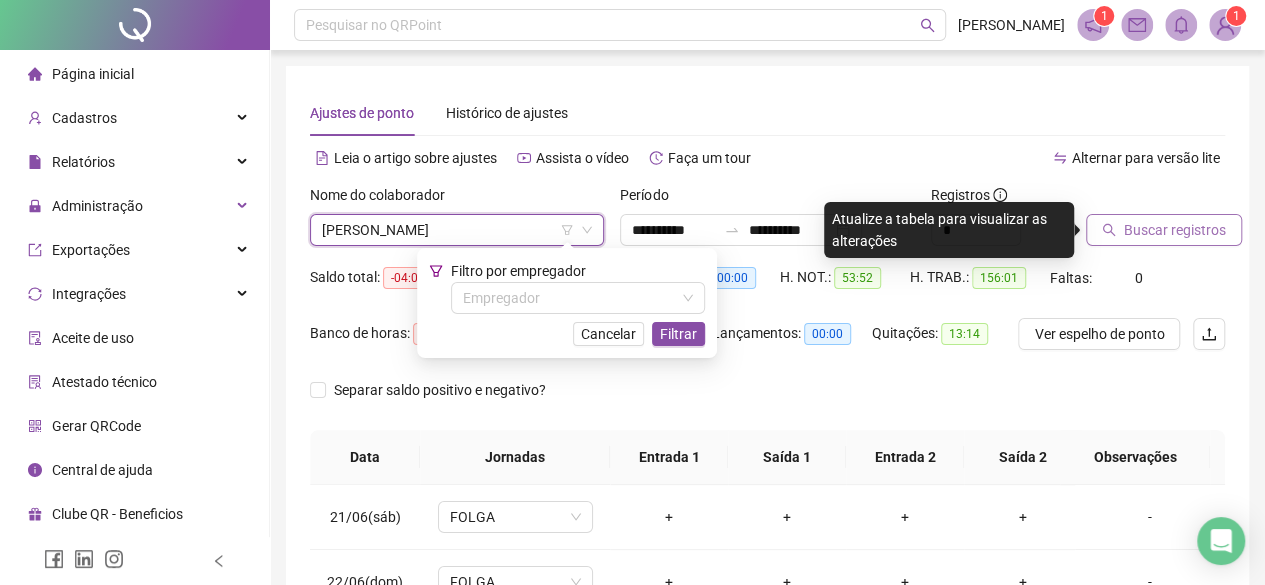 click on "Buscar registros" at bounding box center [1164, 230] 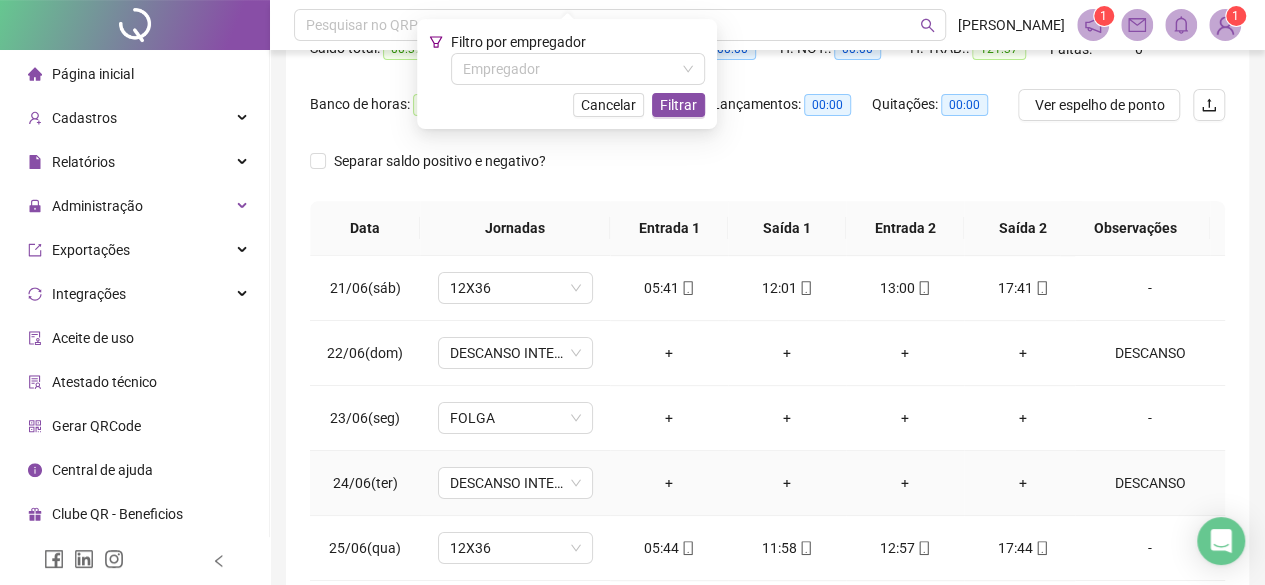 scroll, scrollTop: 436, scrollLeft: 0, axis: vertical 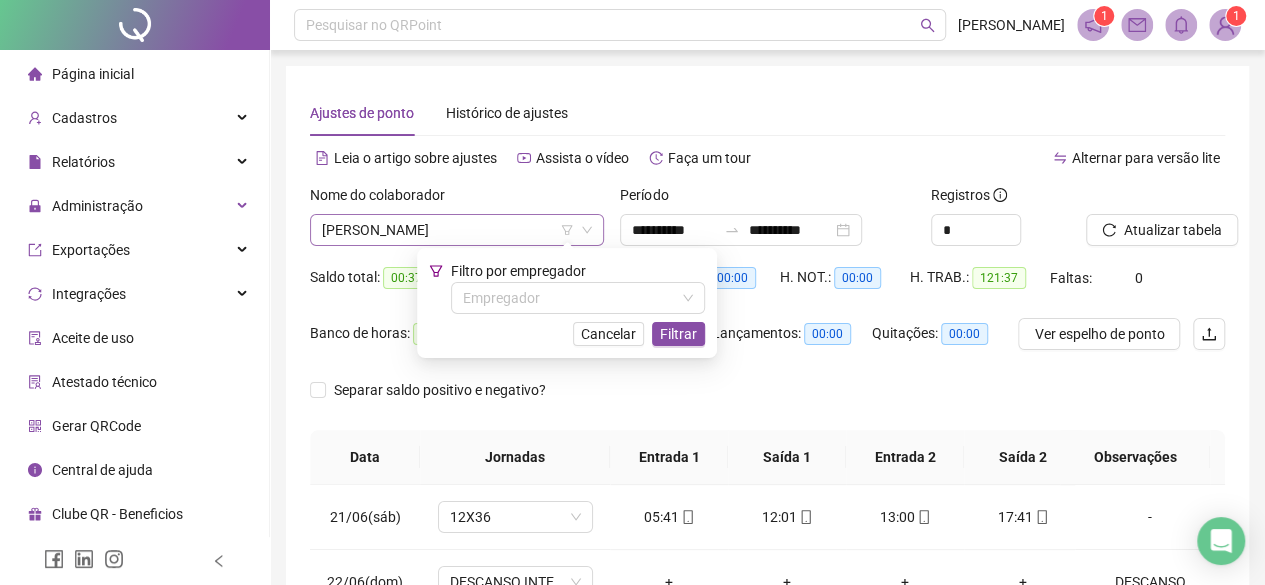 click on "CILENE JOSÉ DE SOUZA" at bounding box center (457, 230) 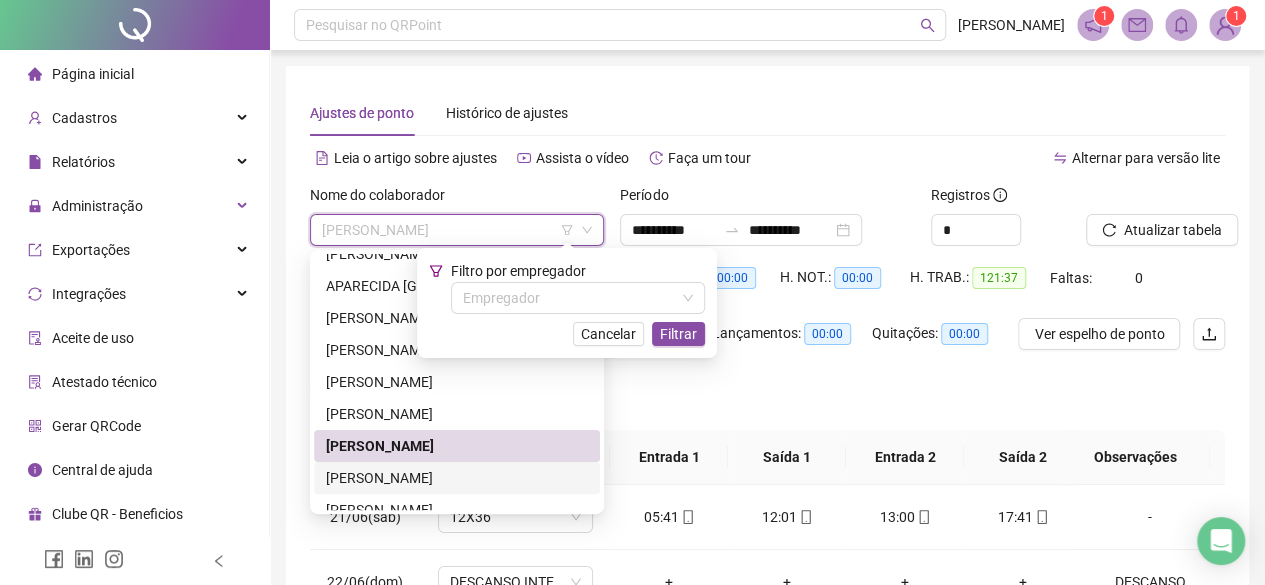 click on "CLÁUDIA APARECIDA DA ROCHA" at bounding box center [457, 478] 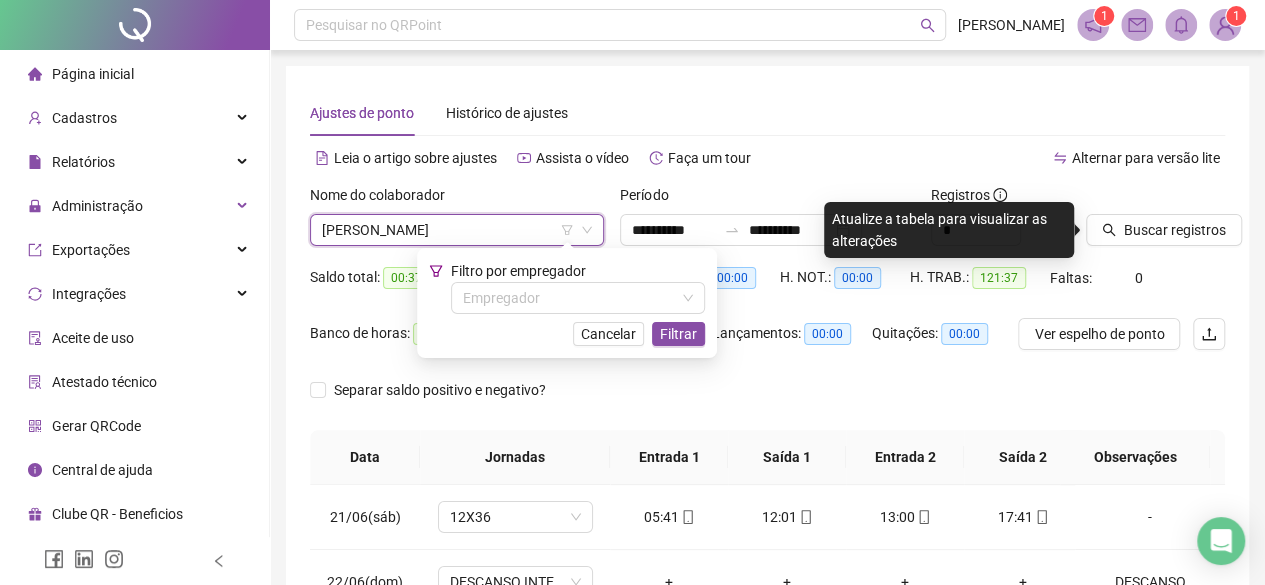 click on "Buscar registros" at bounding box center (1155, 223) 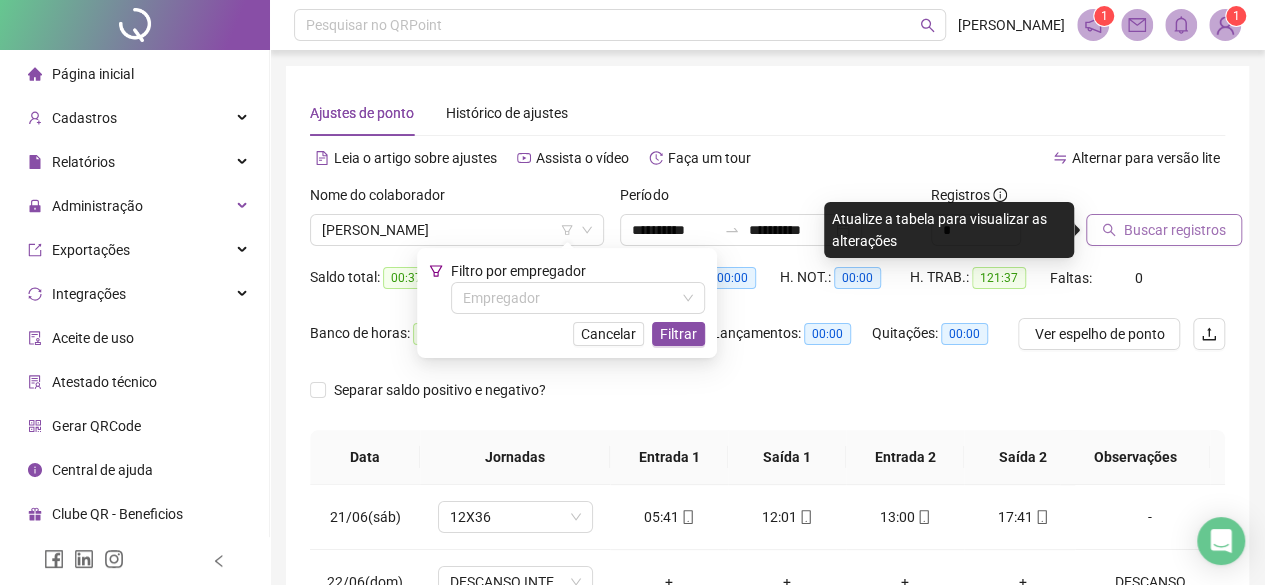 click on "Buscar registros" at bounding box center [1175, 230] 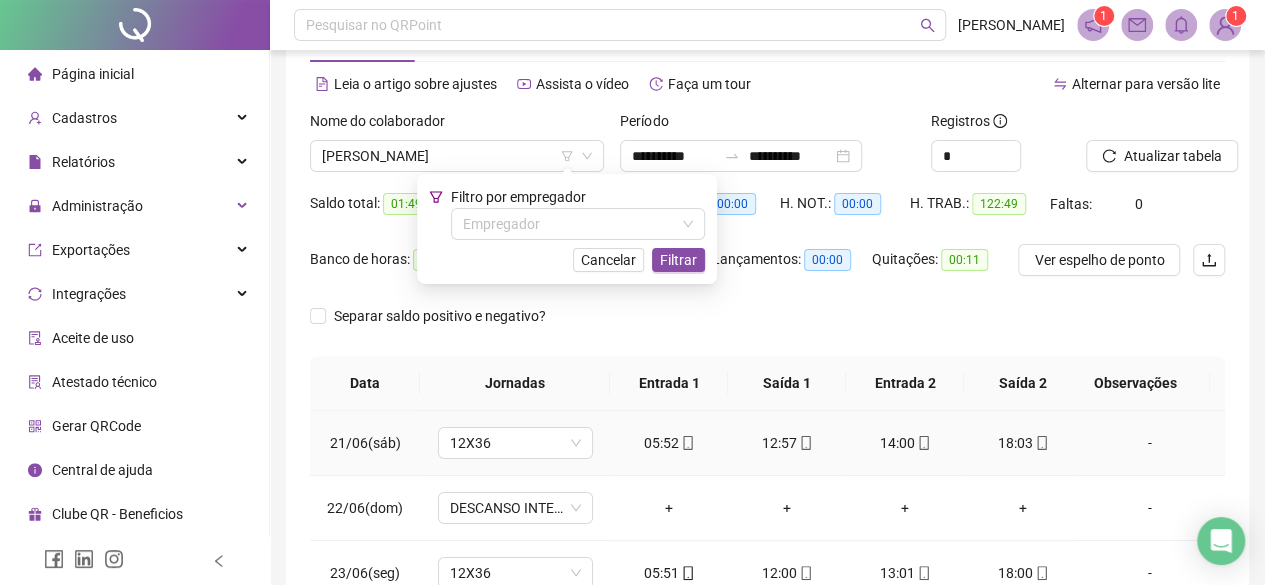 scroll, scrollTop: 200, scrollLeft: 0, axis: vertical 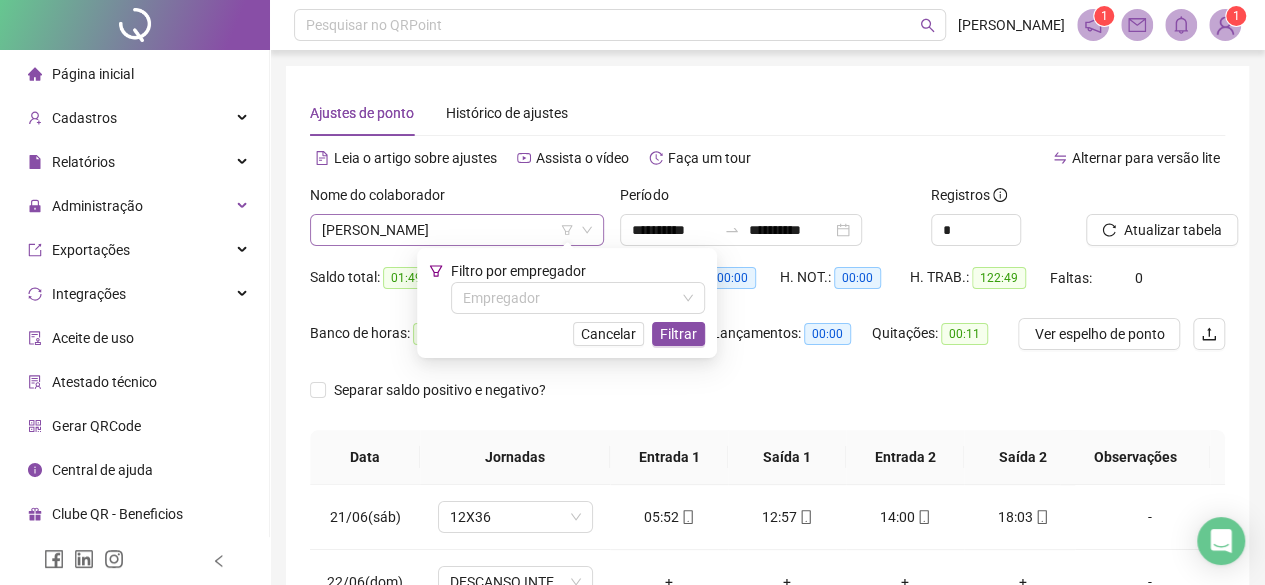 click on "CLÁUDIA APARECIDA DA ROCHA" at bounding box center (457, 230) 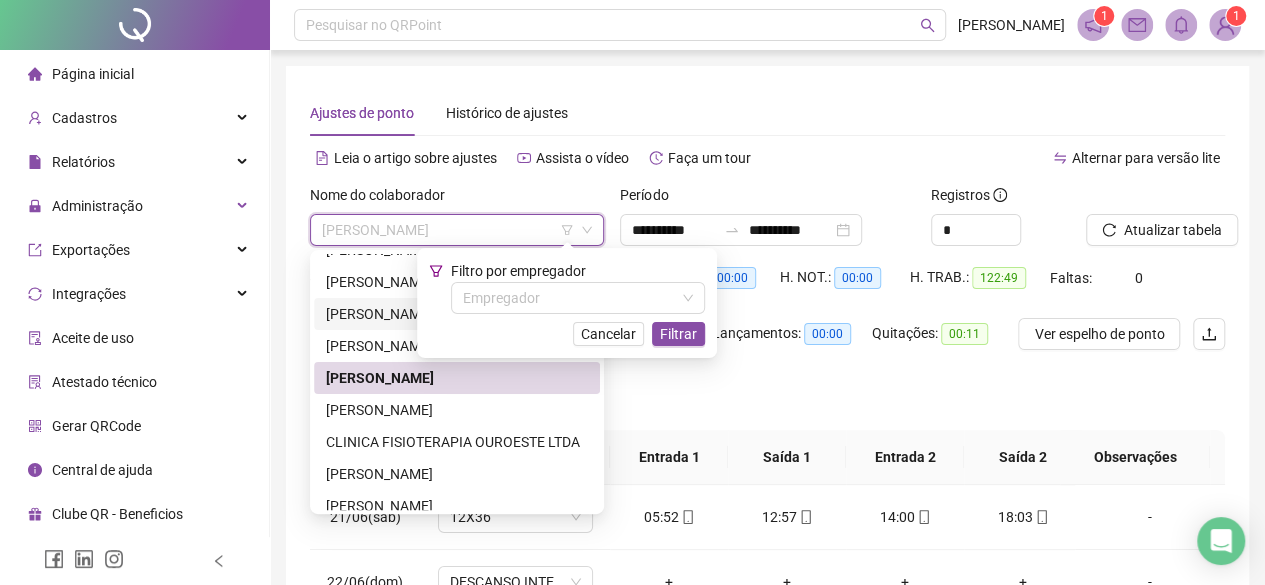 scroll, scrollTop: 600, scrollLeft: 0, axis: vertical 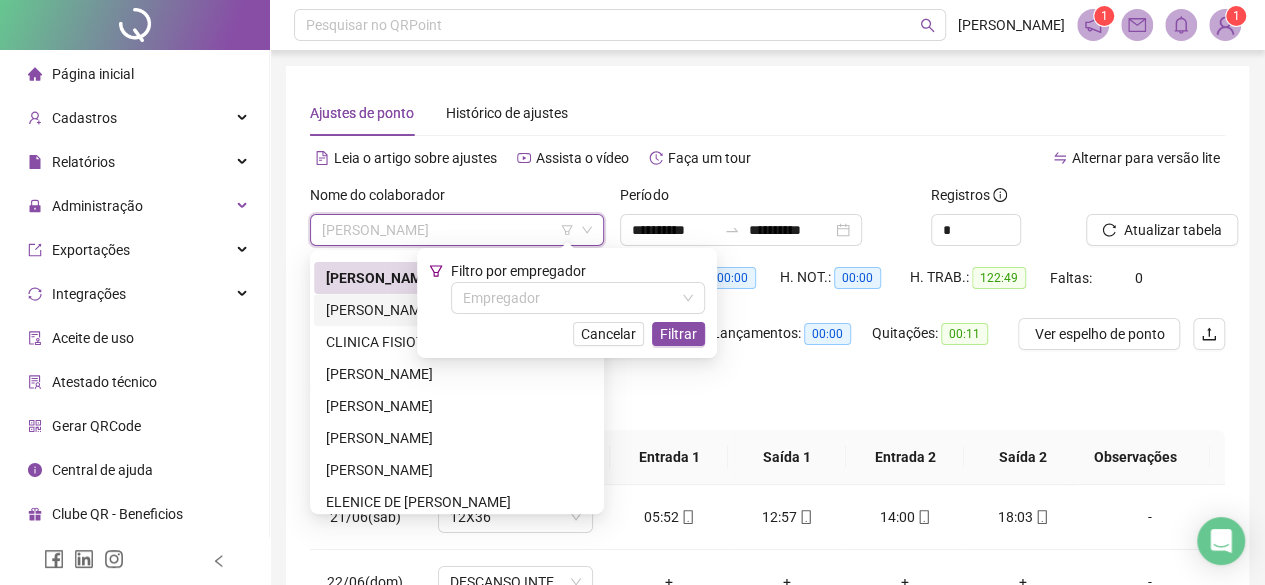 click on "CLEIDE ALVES DOS SANTOS" at bounding box center [457, 310] 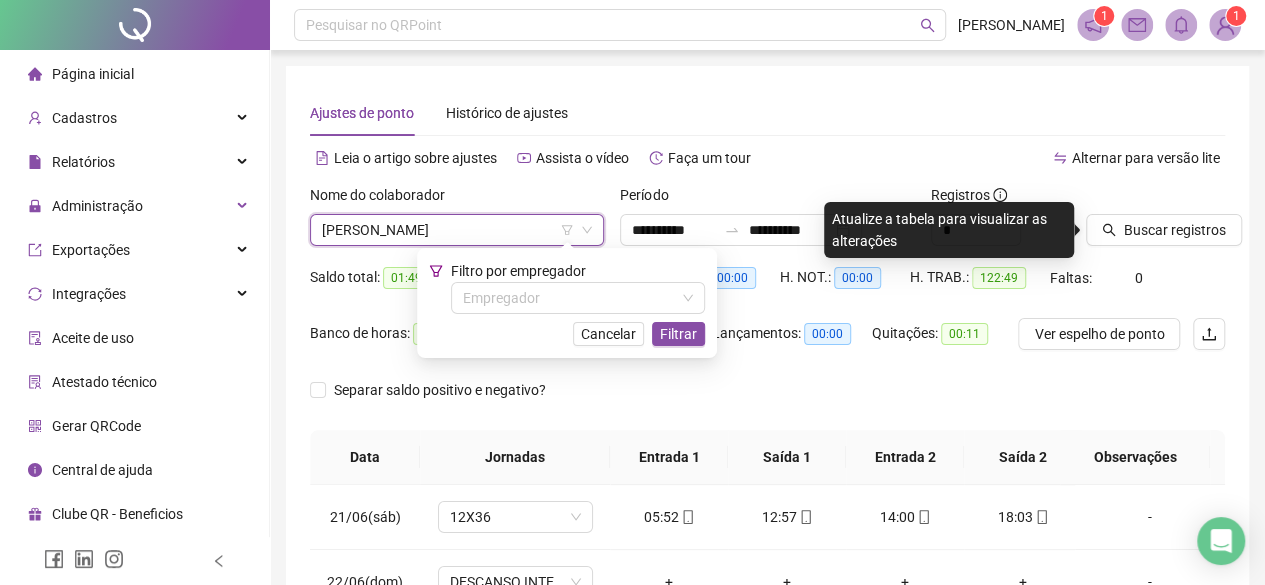 click 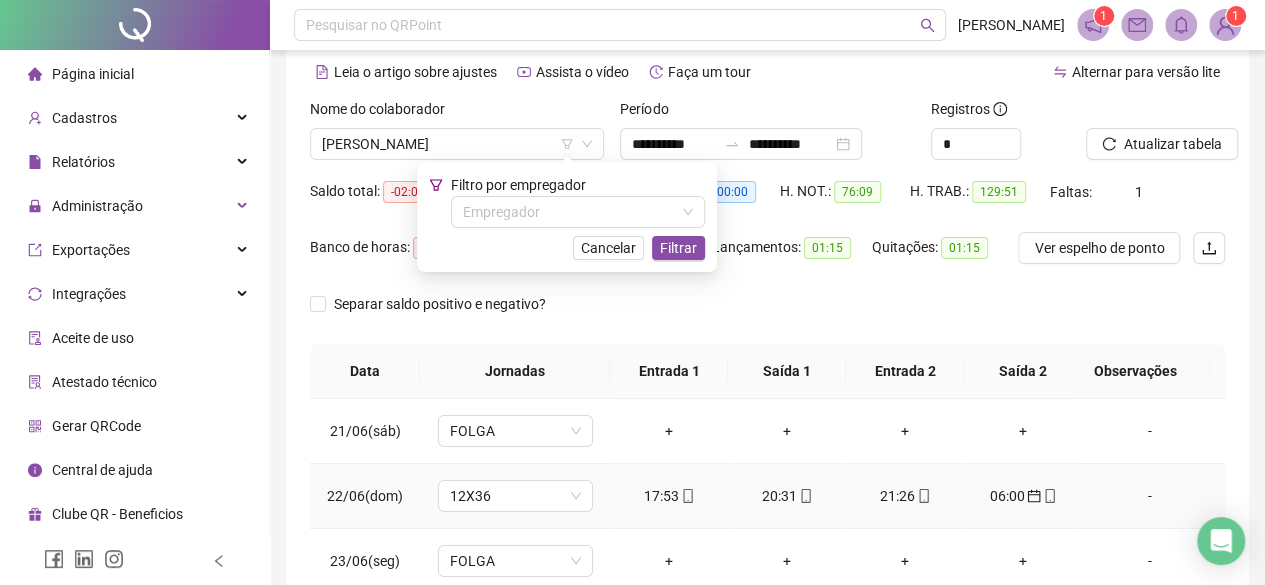 scroll, scrollTop: 436, scrollLeft: 0, axis: vertical 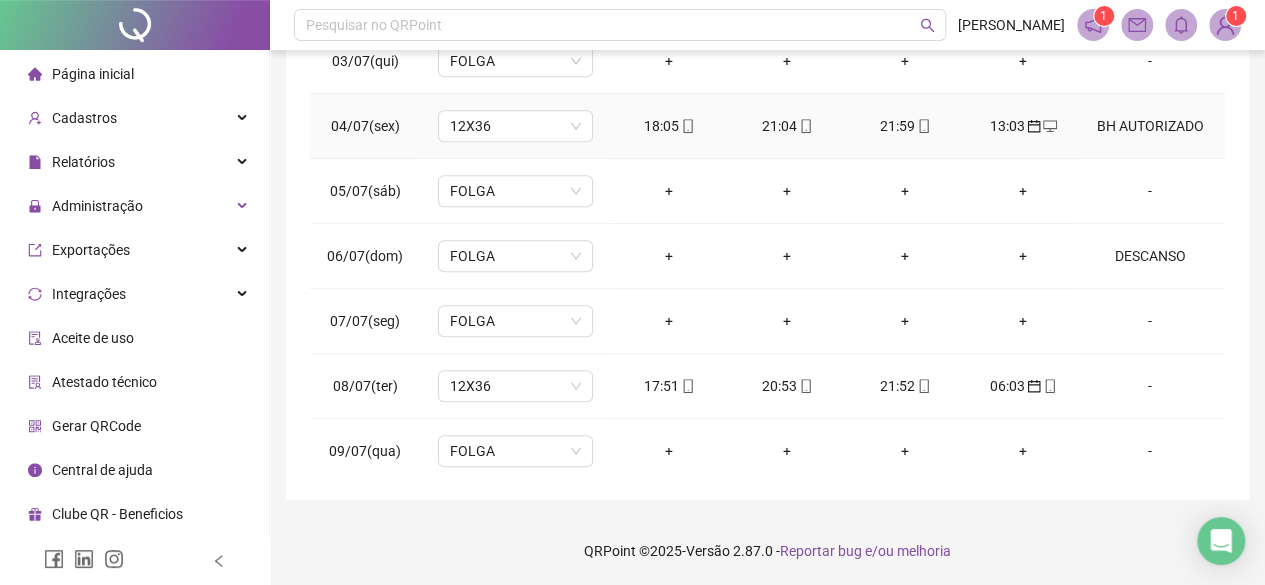 click on "BH AUTORIZADO" at bounding box center [1150, 126] 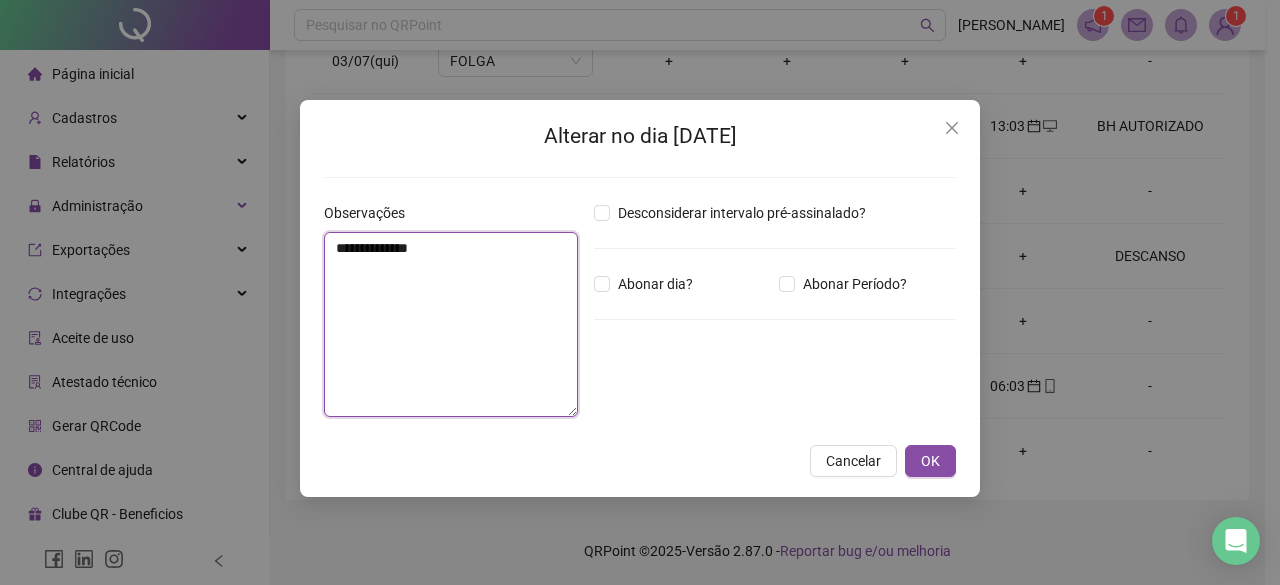 click on "**********" at bounding box center (451, 324) 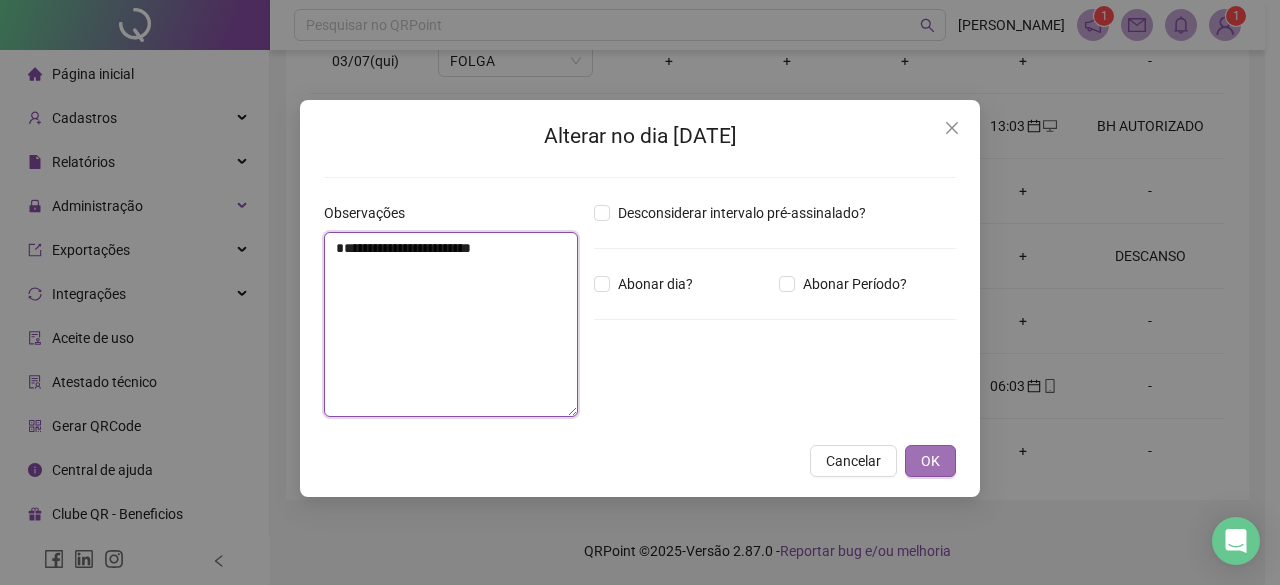 type on "**********" 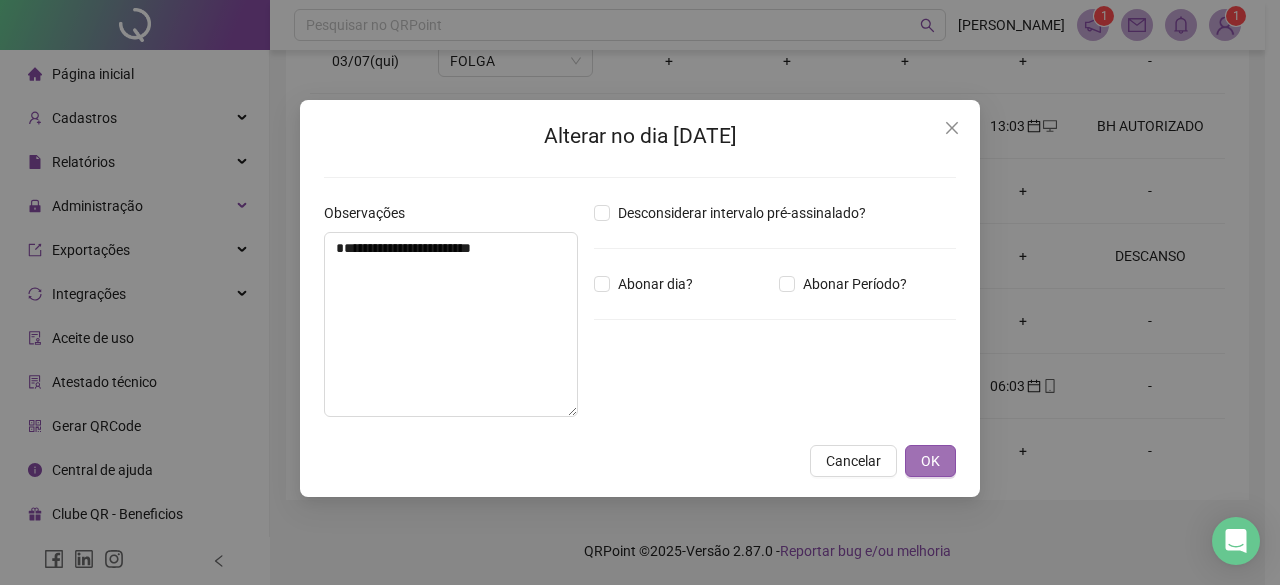 click on "OK" at bounding box center (930, 461) 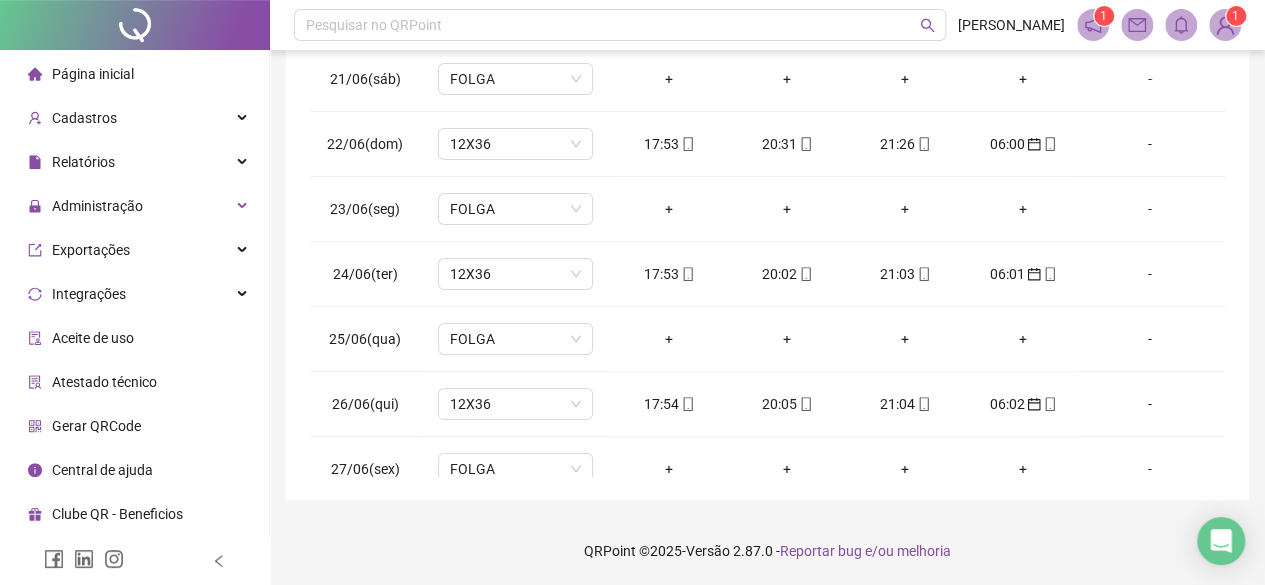 scroll, scrollTop: 0, scrollLeft: 0, axis: both 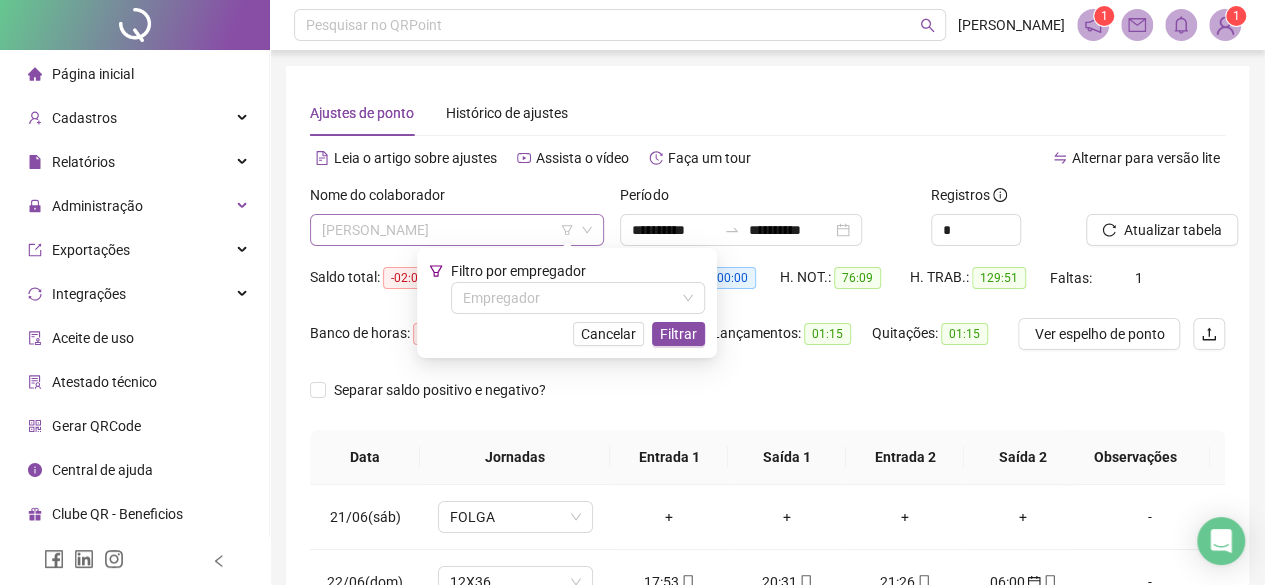 click on "CLEIDE ALVES DOS SANTOS" at bounding box center [457, 230] 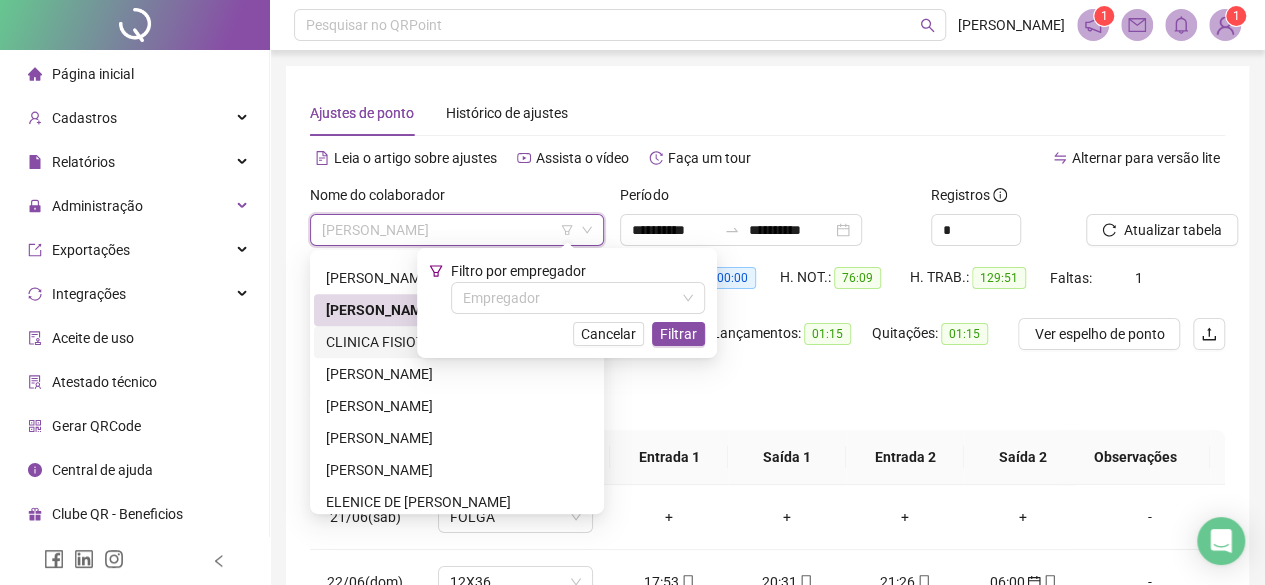 click on "CLINICA FISIOTERAPIA OUROESTE LTDA" at bounding box center (457, 342) 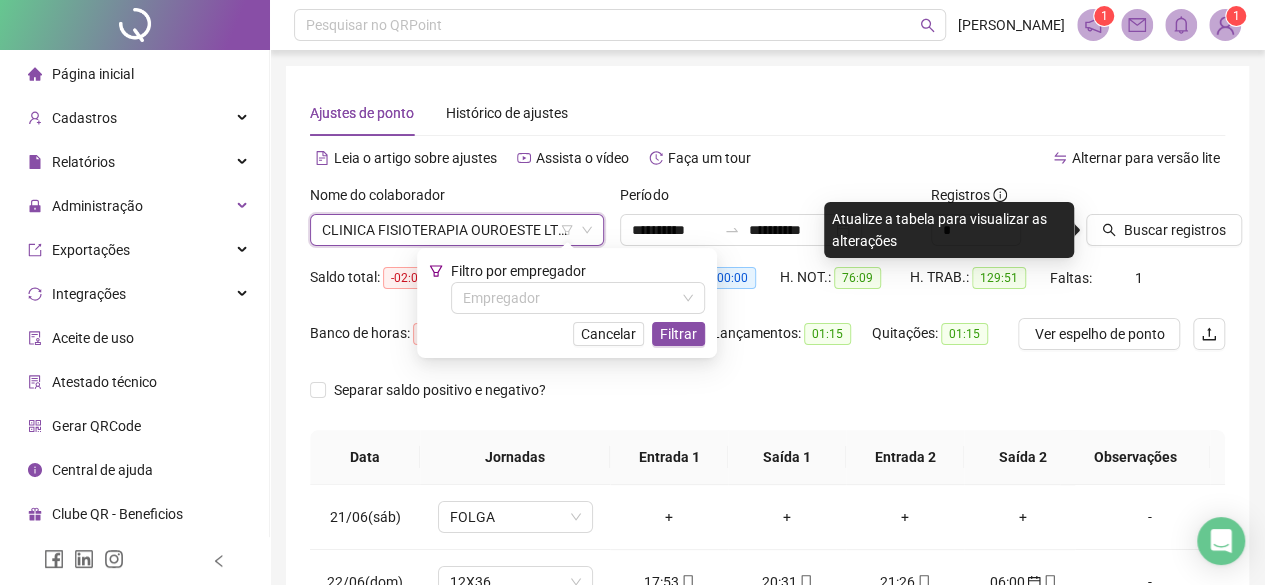 click on "Nome do colaborador CLINICA FISIOTERAPIA OUROESTE LTDA CLINICA FISIOTERAPIA OUROESTE LTDA" at bounding box center [457, 223] 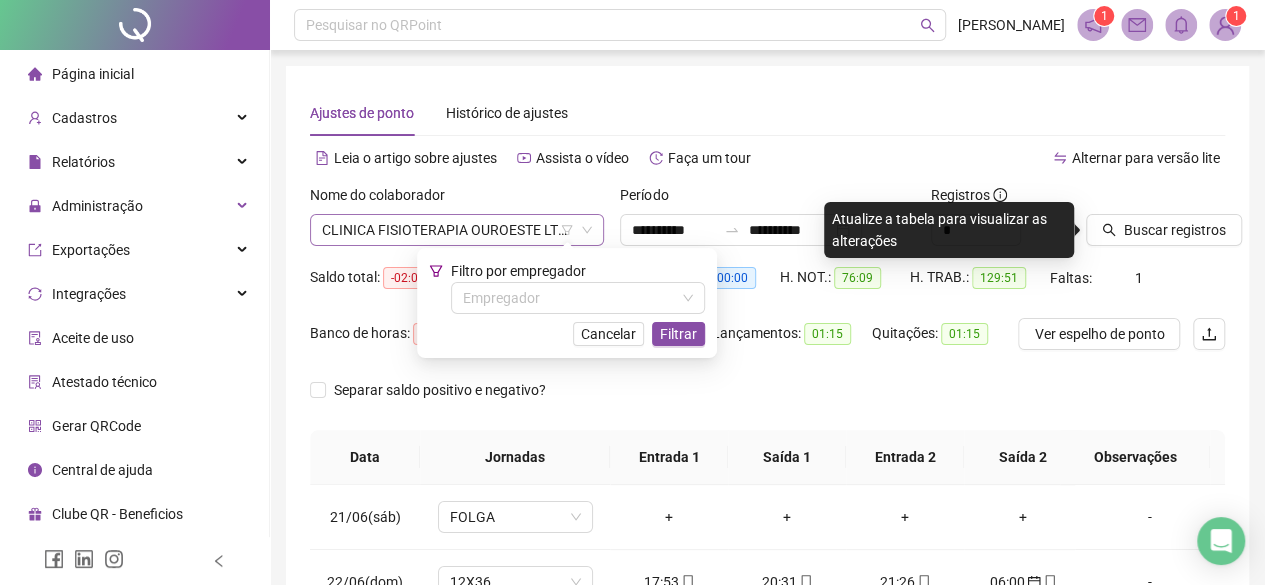 click on "CLINICA FISIOTERAPIA OUROESTE LTDA" at bounding box center [457, 230] 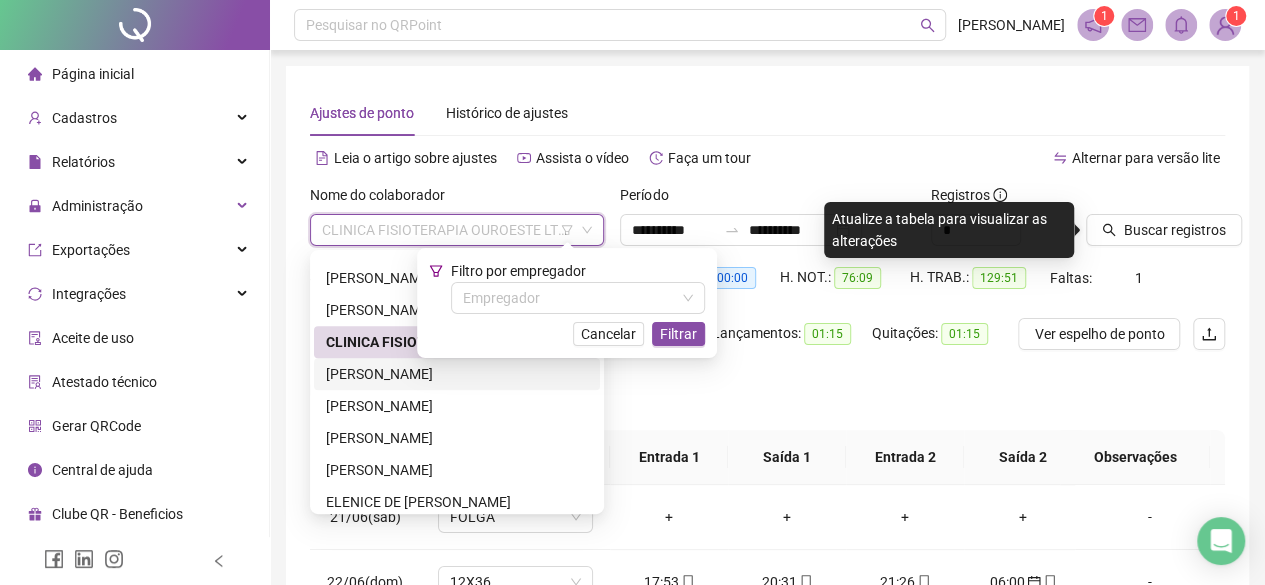 click on "DEBORA ANTONIA DE CARVALHO NOVAIS" at bounding box center (457, 374) 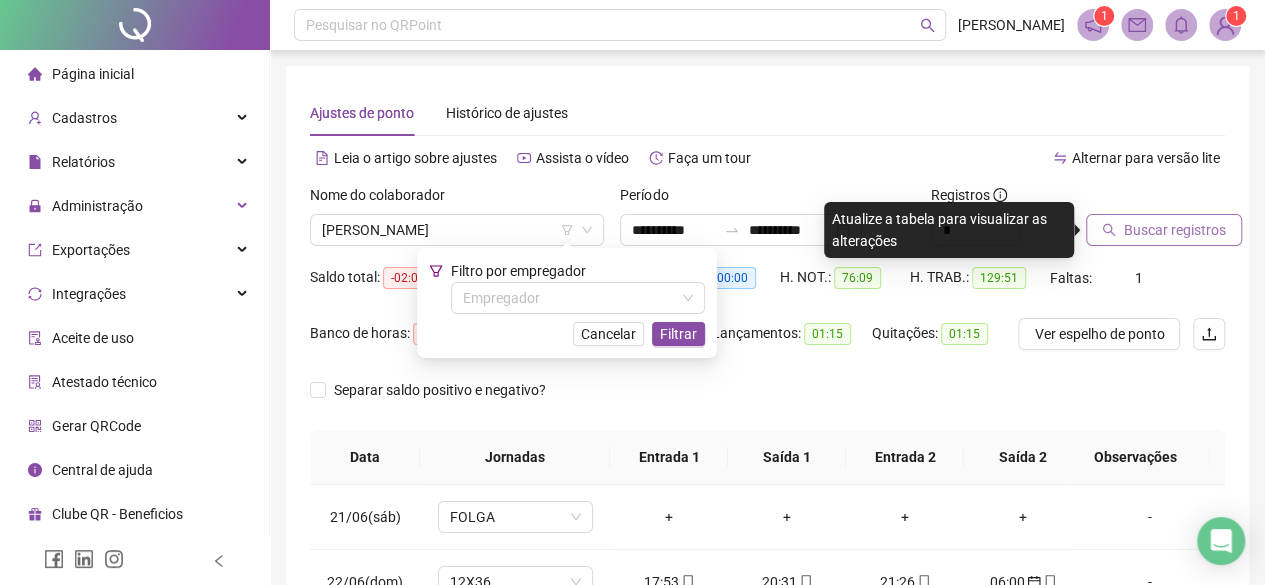 click on "Buscar registros" at bounding box center (1175, 230) 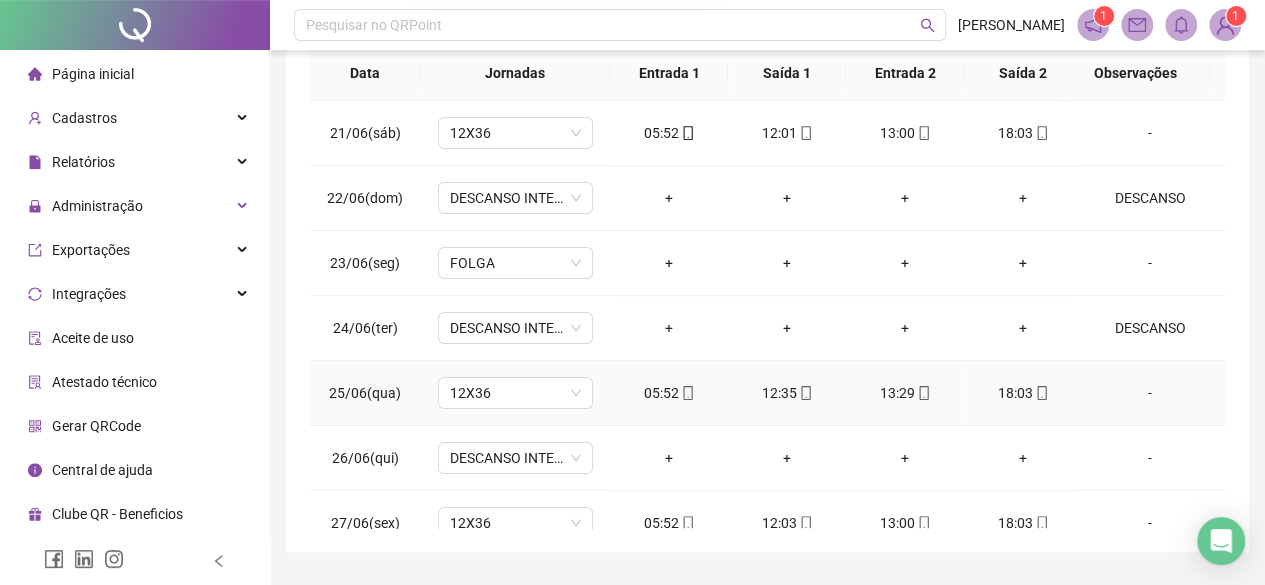 scroll, scrollTop: 436, scrollLeft: 0, axis: vertical 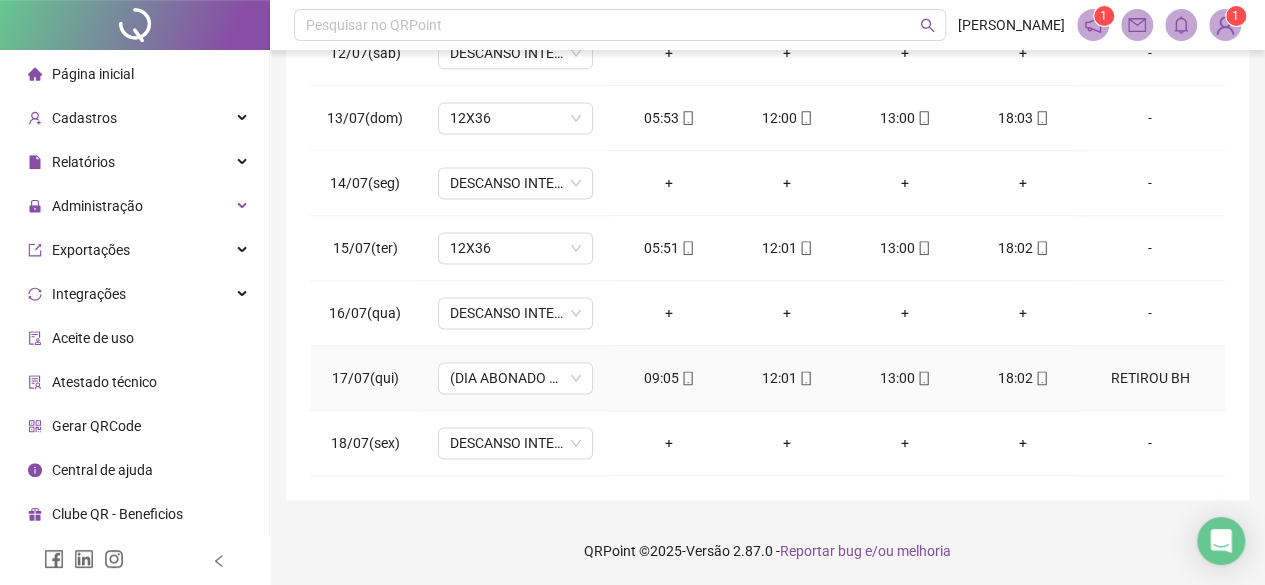 click on "RETIROU BH" at bounding box center [1150, 378] 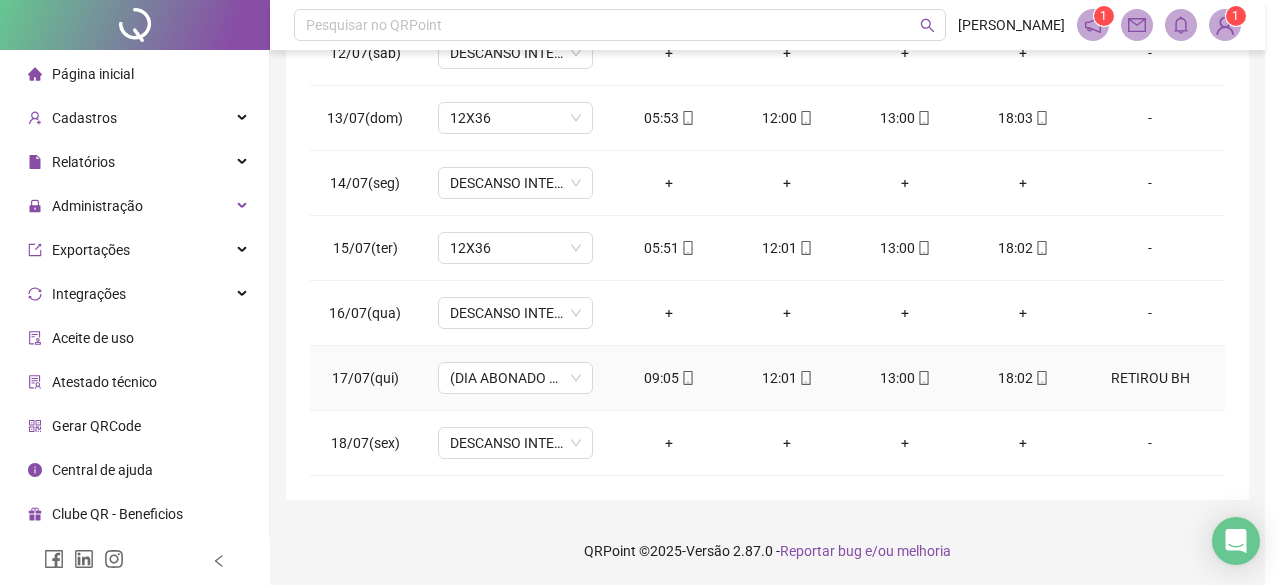 type on "**********" 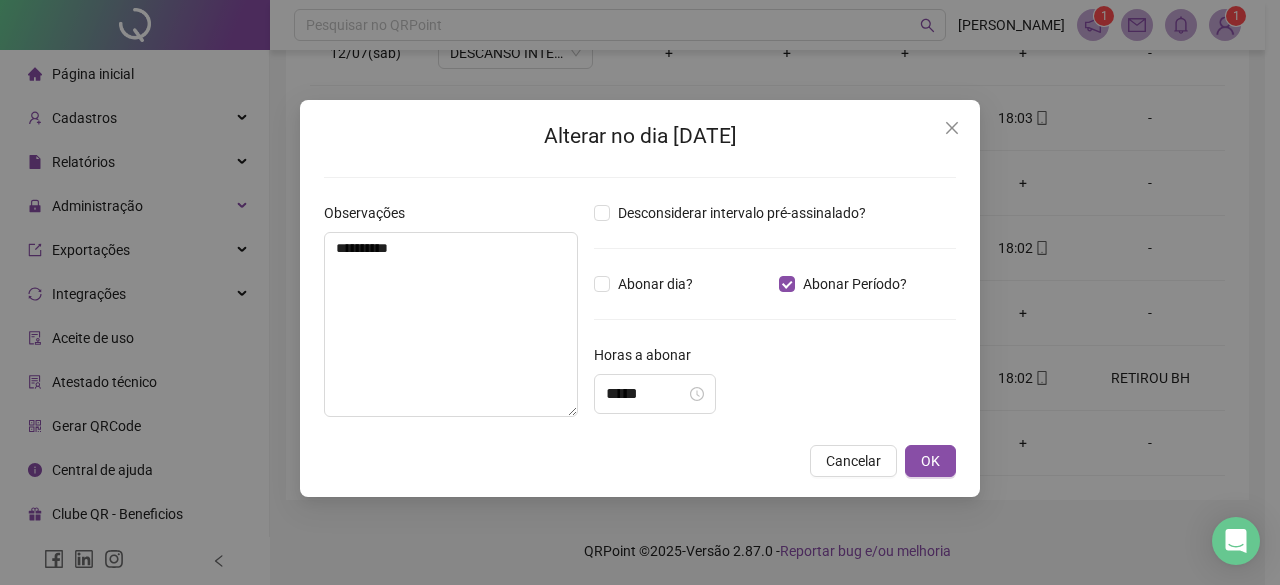 type on "*****" 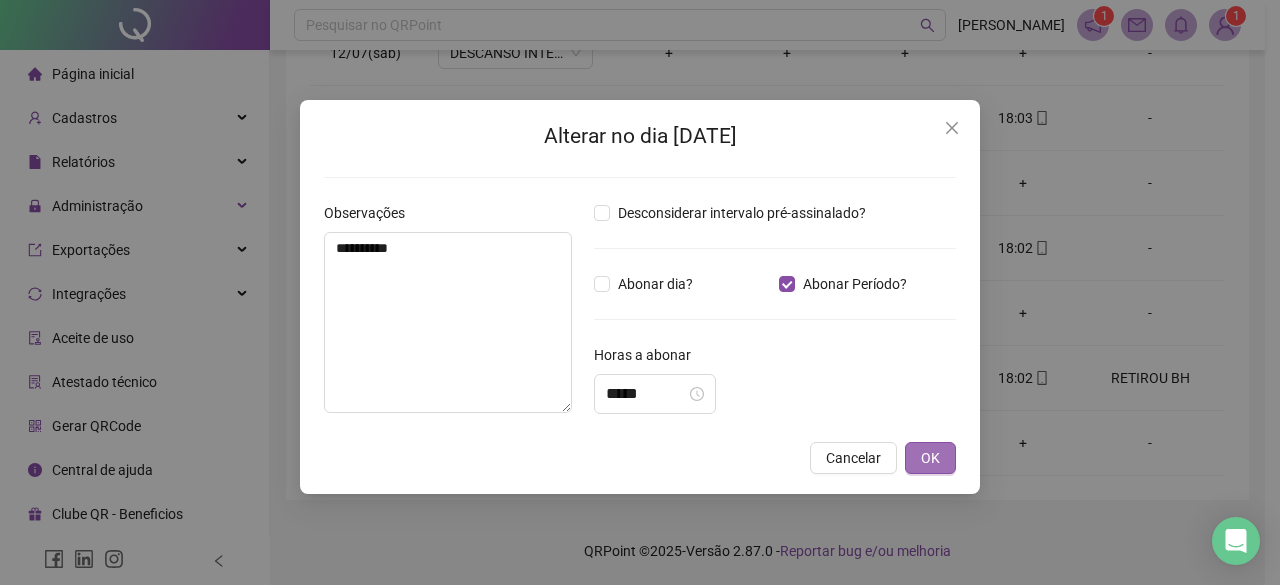 click on "OK" at bounding box center [930, 458] 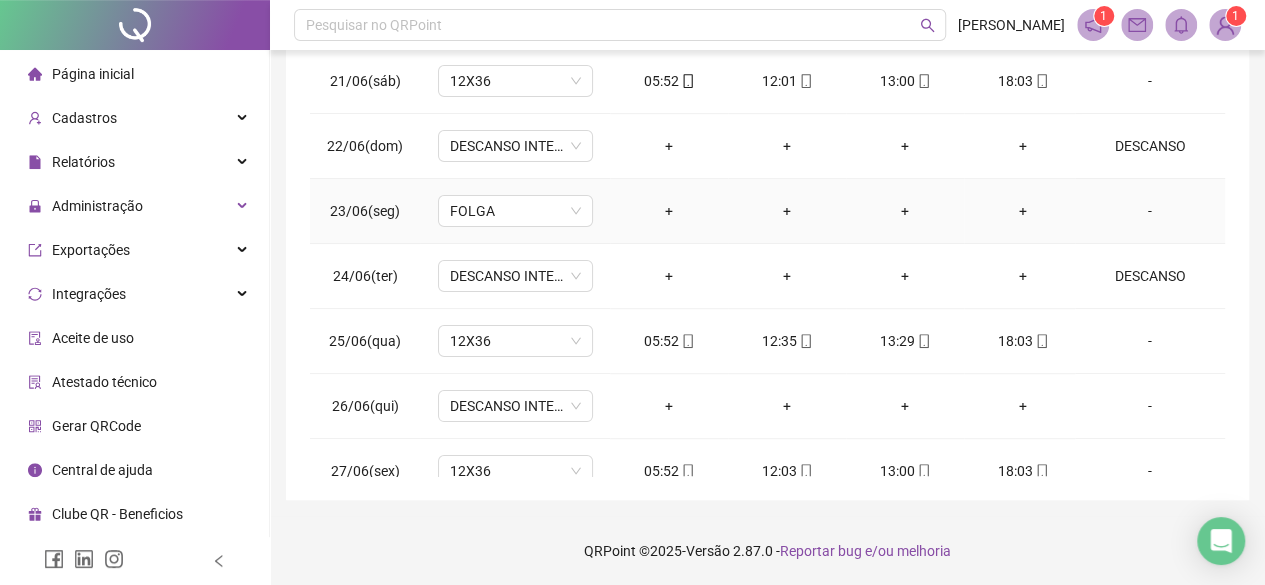 scroll, scrollTop: 0, scrollLeft: 0, axis: both 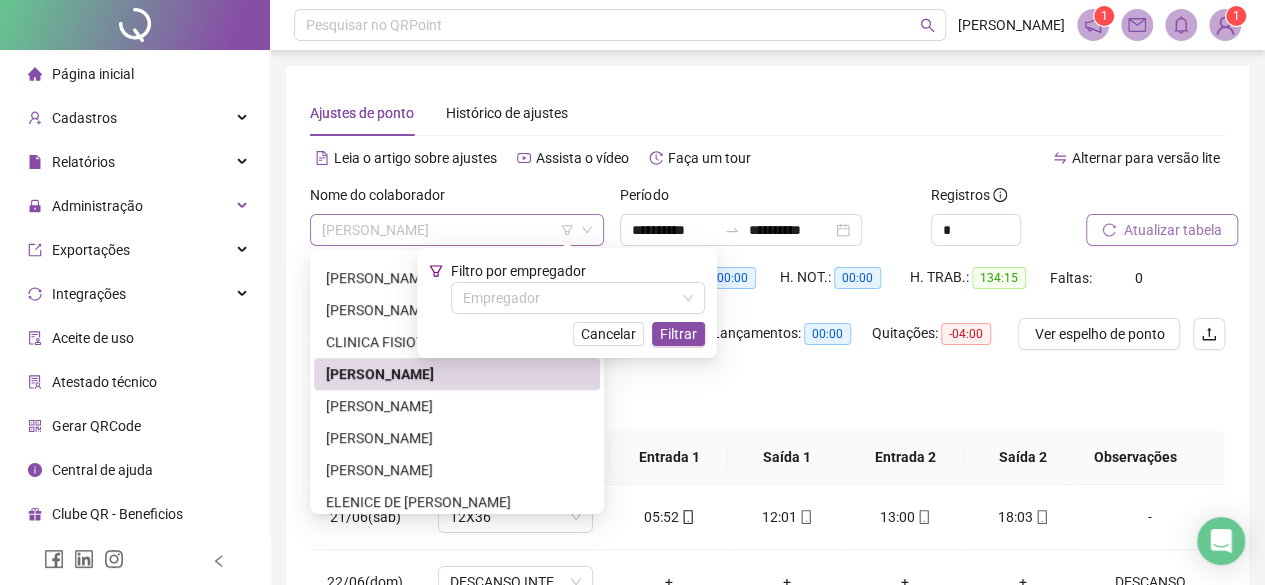 click on "DEBORA ANTONIA DE CARVALHO NOVAIS" at bounding box center (457, 230) 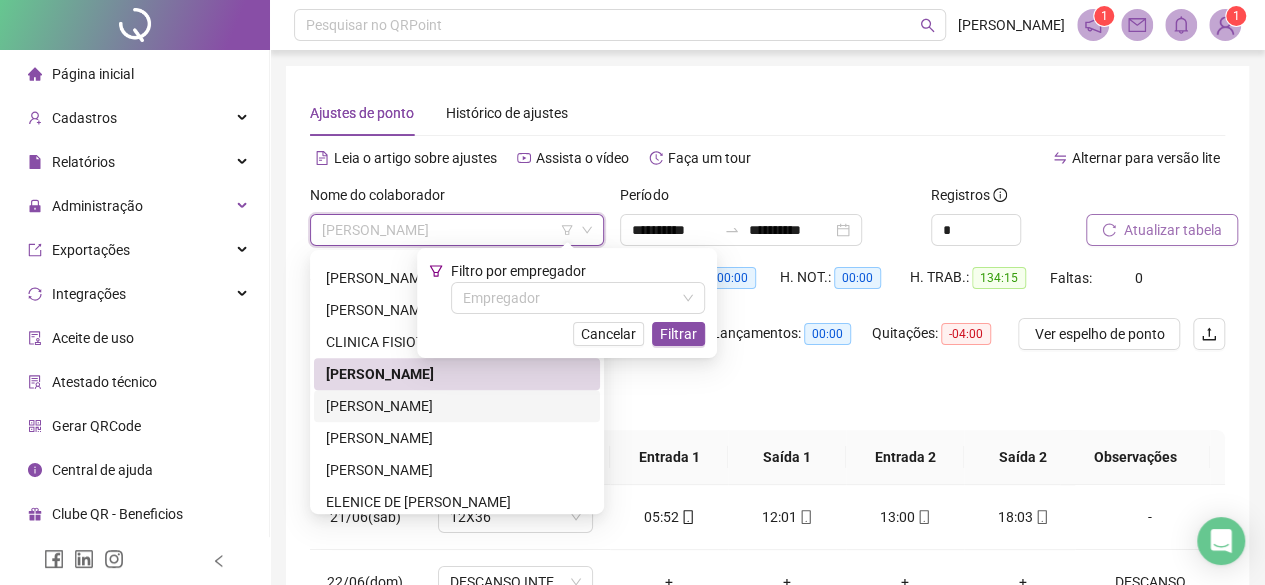 click on "EBER CESAR POMIN" at bounding box center [457, 406] 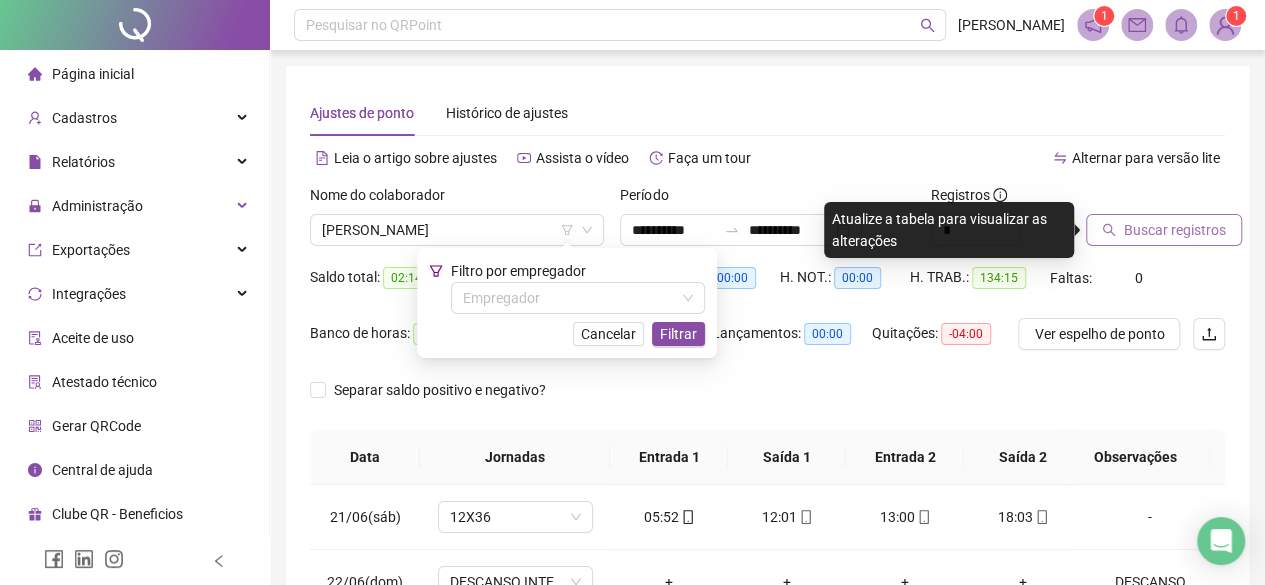 click 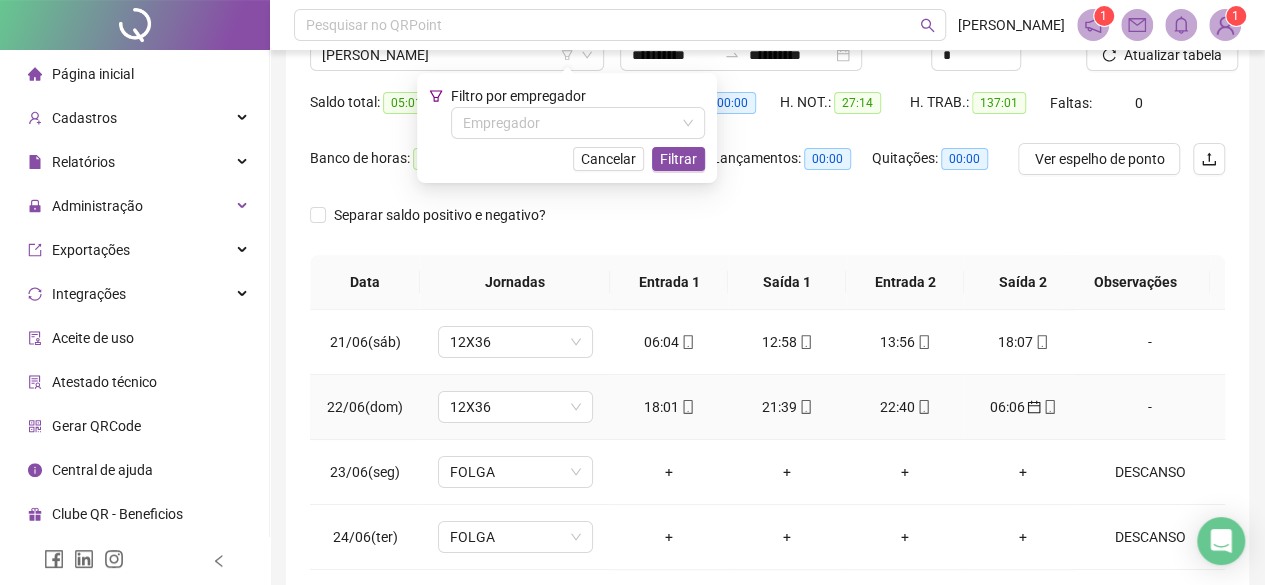 scroll, scrollTop: 200, scrollLeft: 0, axis: vertical 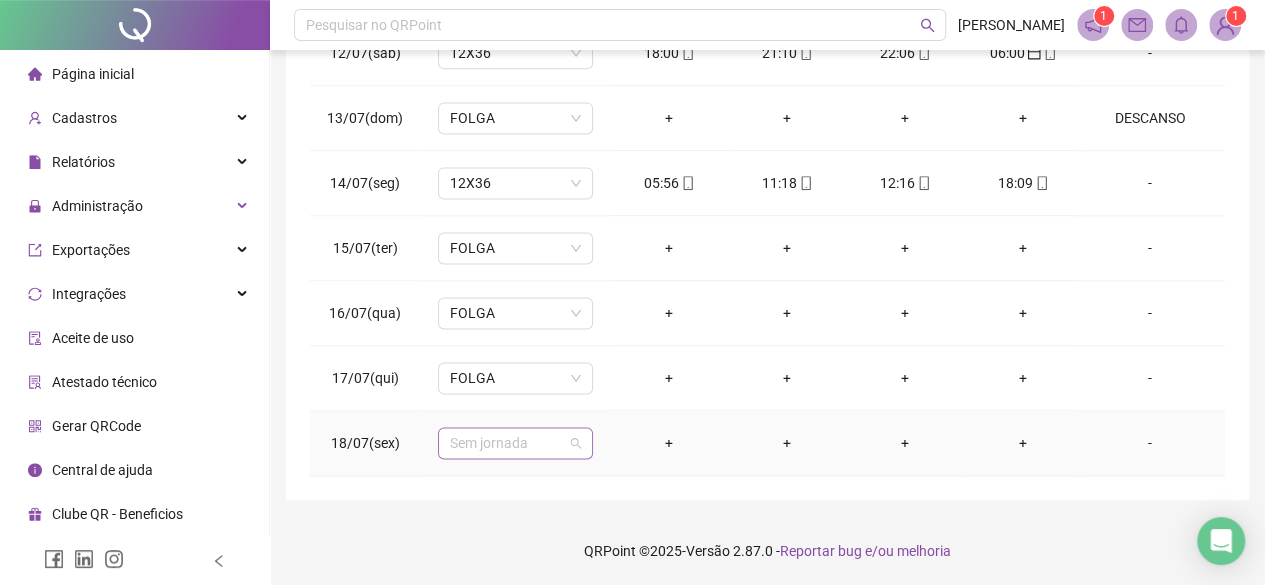 click on "Sem jornada" at bounding box center (515, 443) 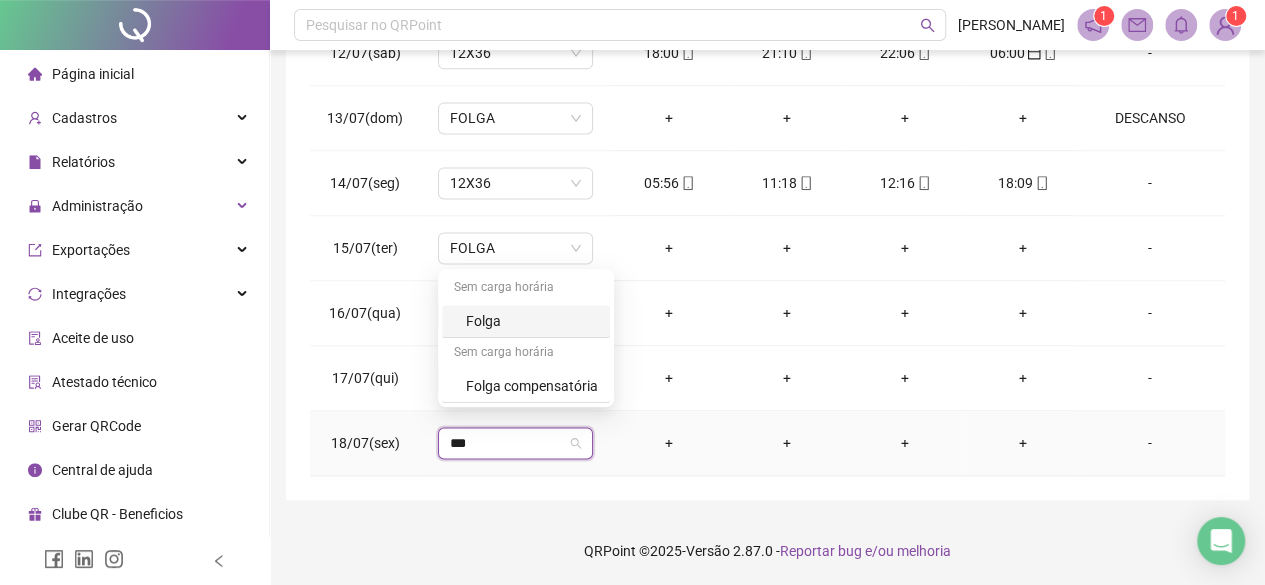 type on "****" 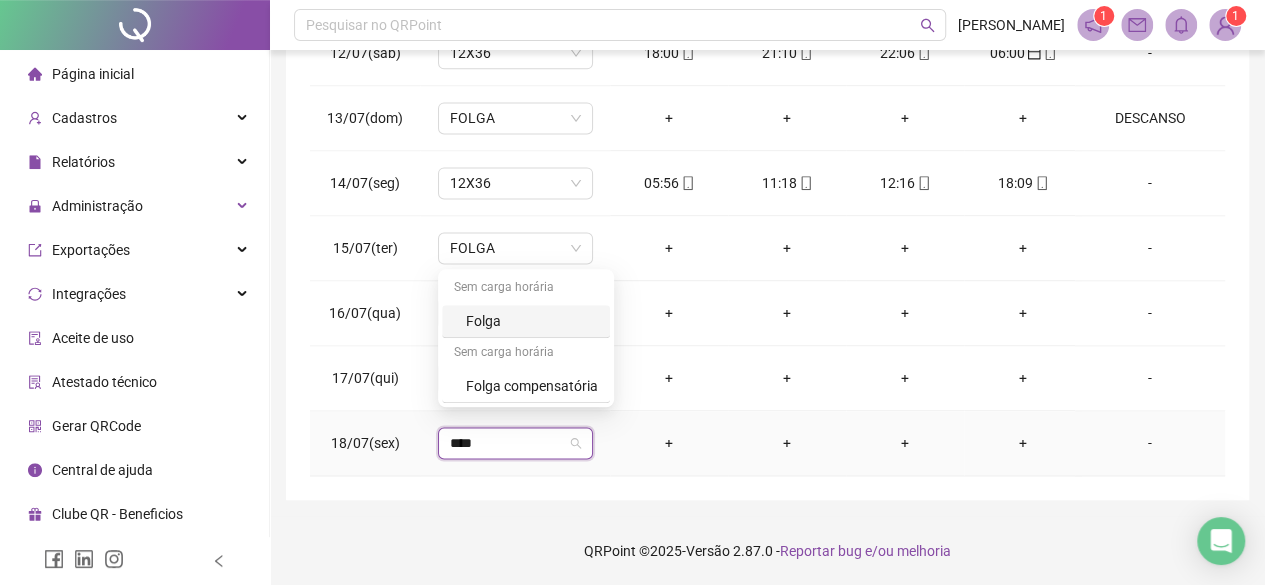 click on "Folga" at bounding box center (532, 321) 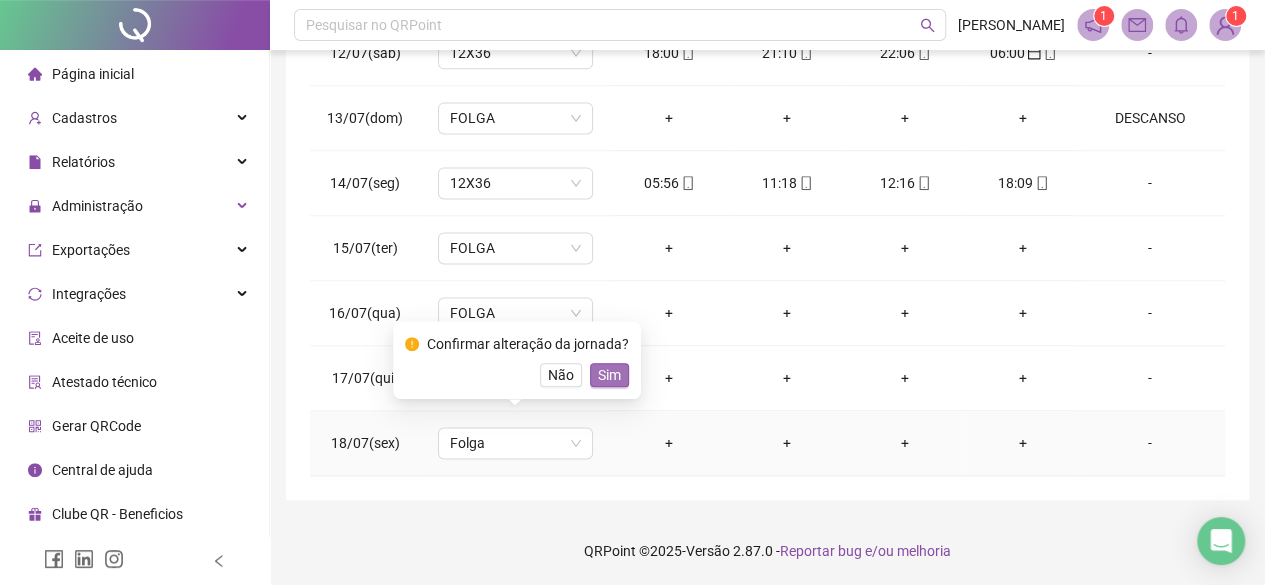 click on "Sim" at bounding box center [609, 375] 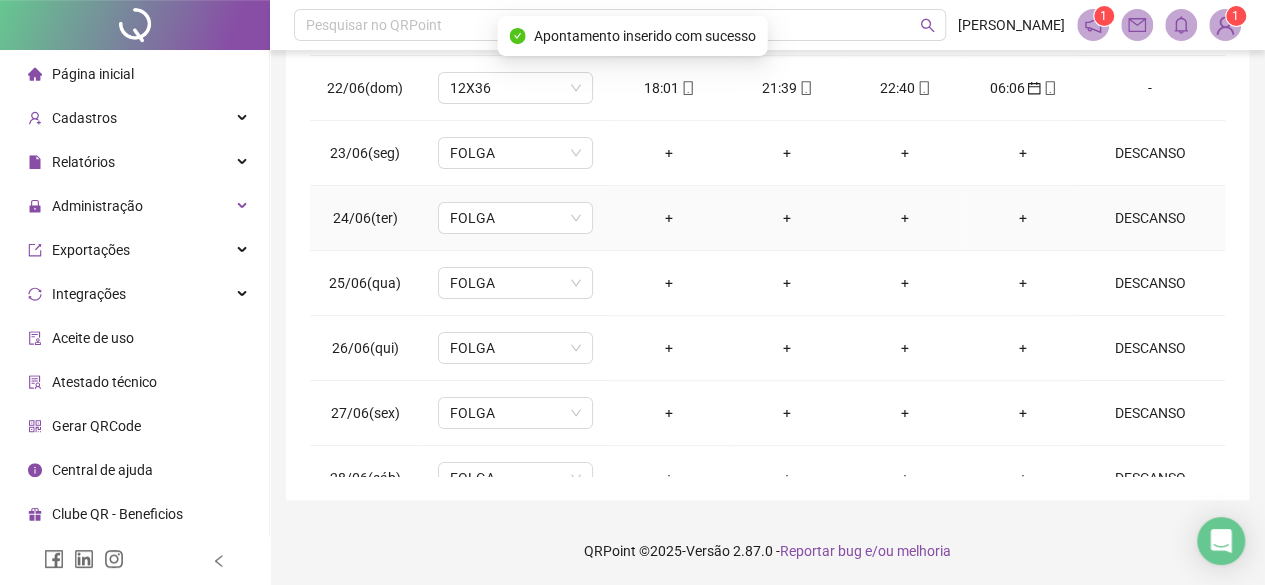 scroll, scrollTop: 0, scrollLeft: 0, axis: both 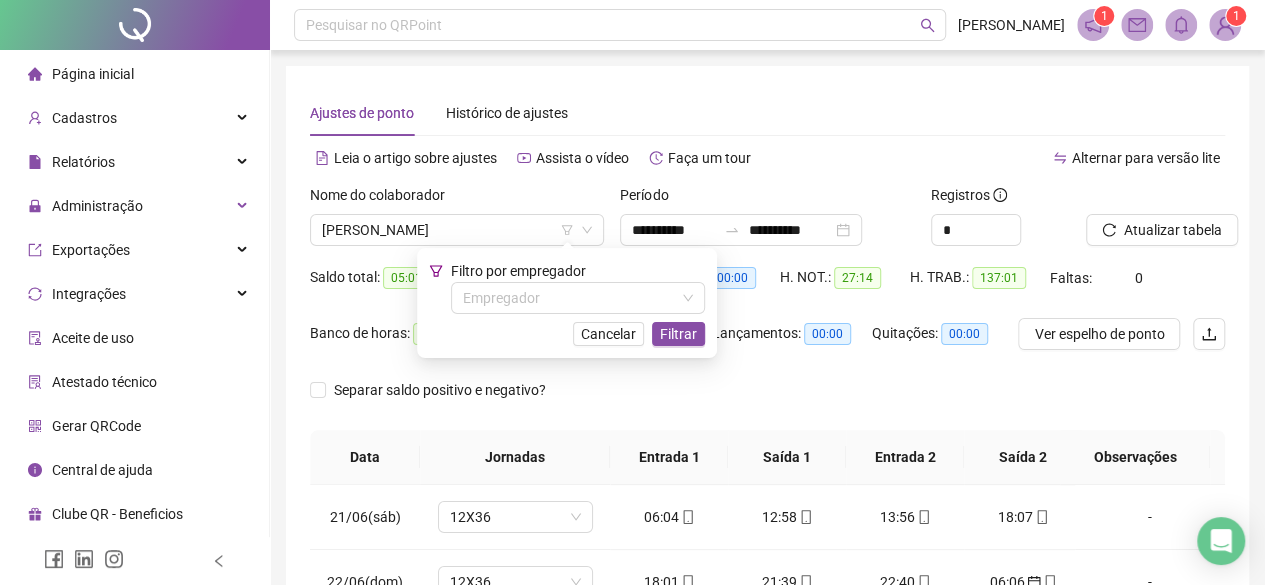 click on "Atualizar tabela" at bounding box center (1155, 223) 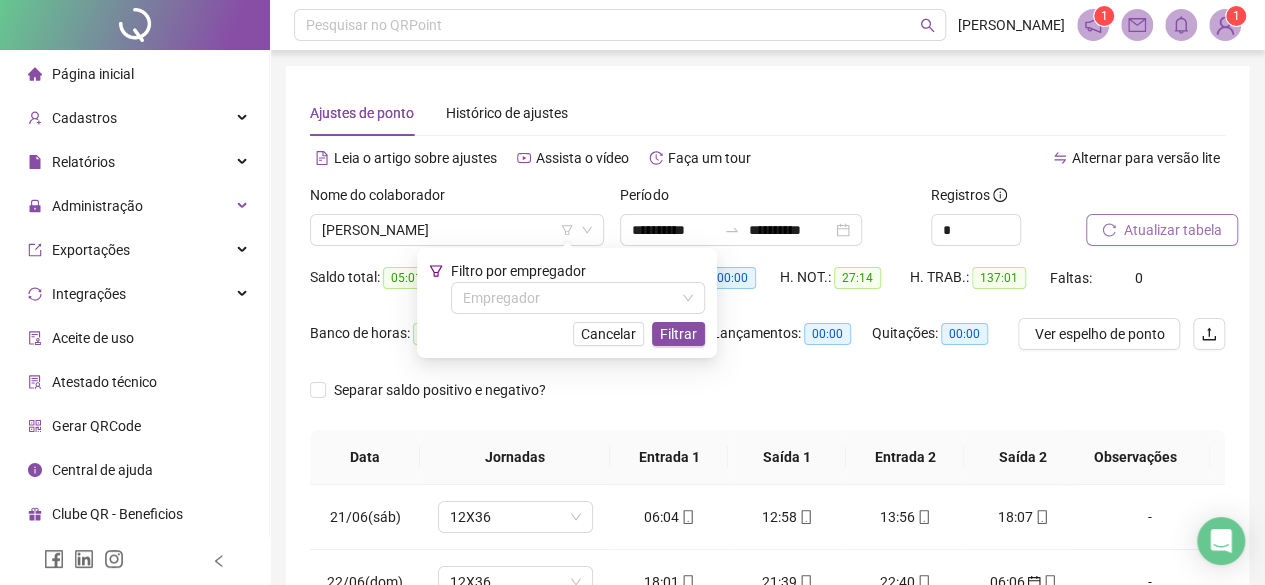 click on "Atualizar tabela" at bounding box center (1162, 230) 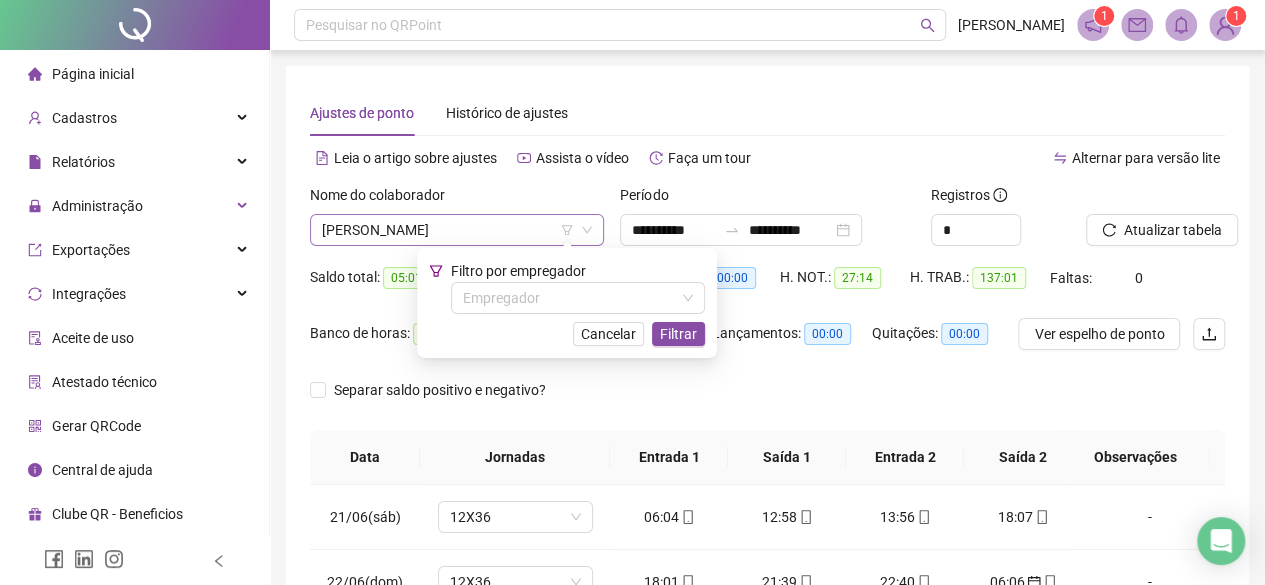 click on "EBER CESAR POMIN" at bounding box center [457, 230] 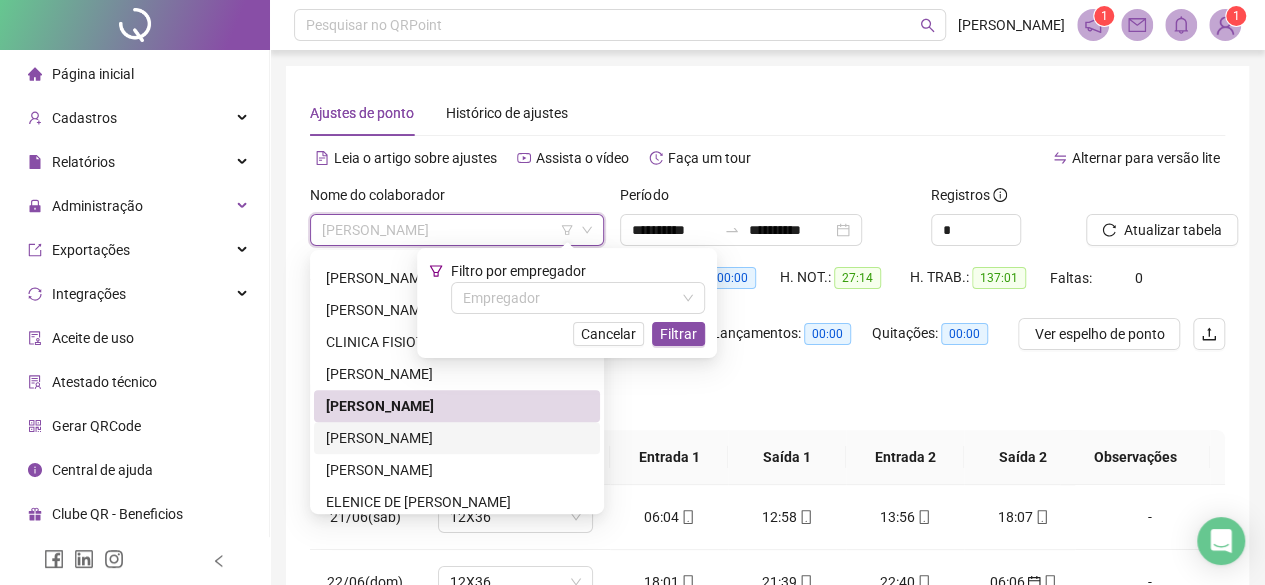 click on "EDSON RICARDO ALVES GARCIA" at bounding box center (457, 438) 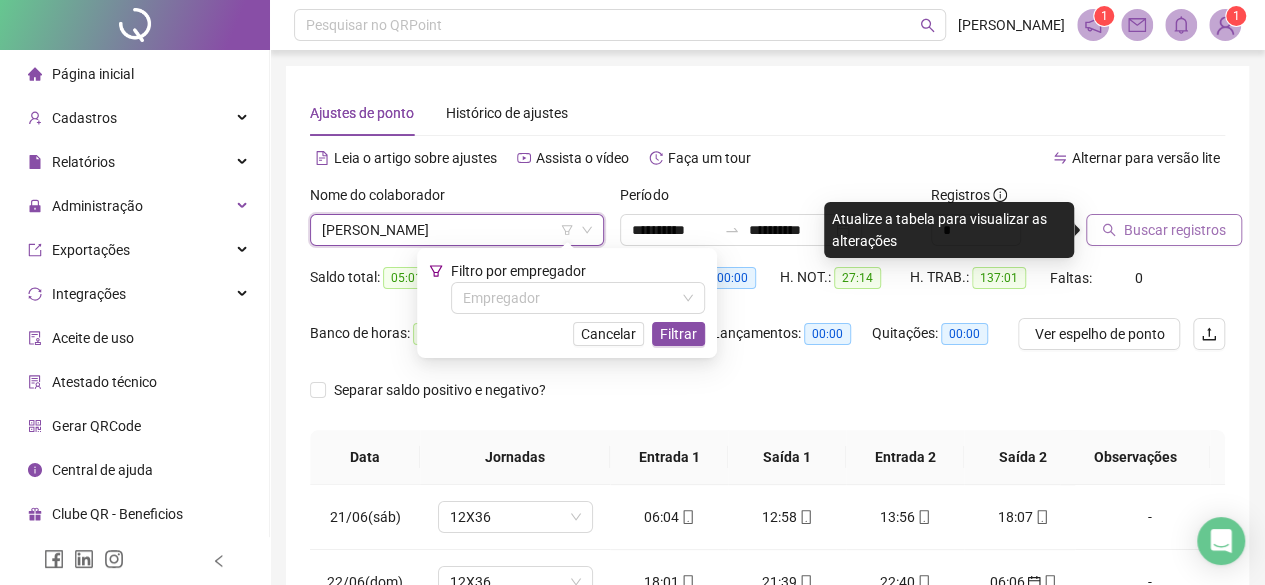 click 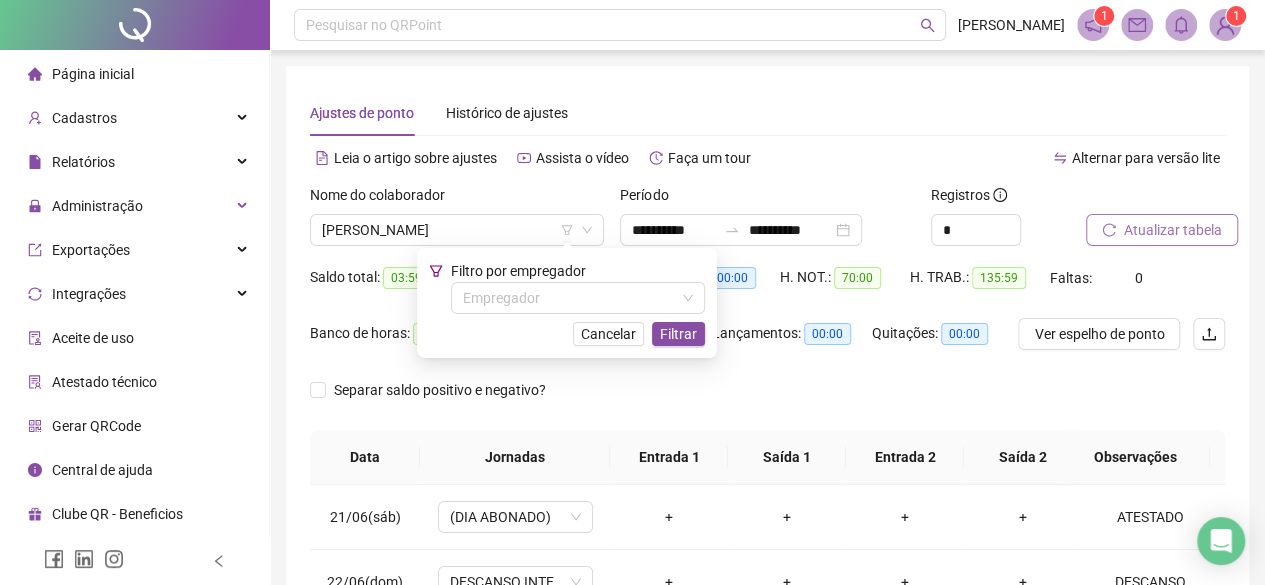 click on "Atualizar tabela" at bounding box center [1162, 230] 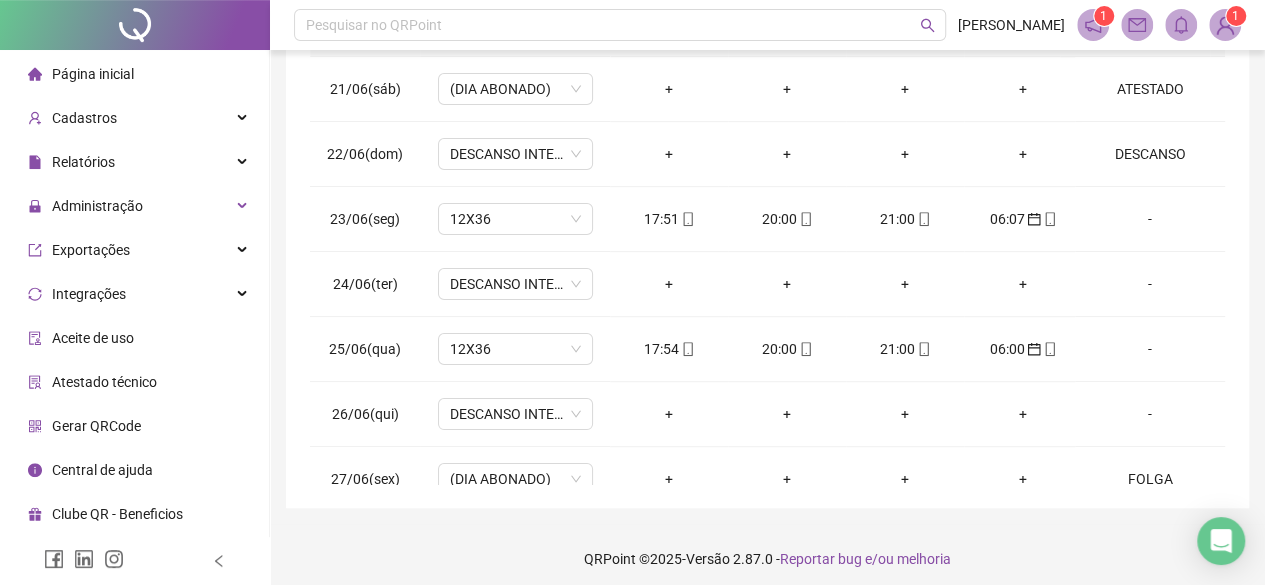 scroll, scrollTop: 436, scrollLeft: 0, axis: vertical 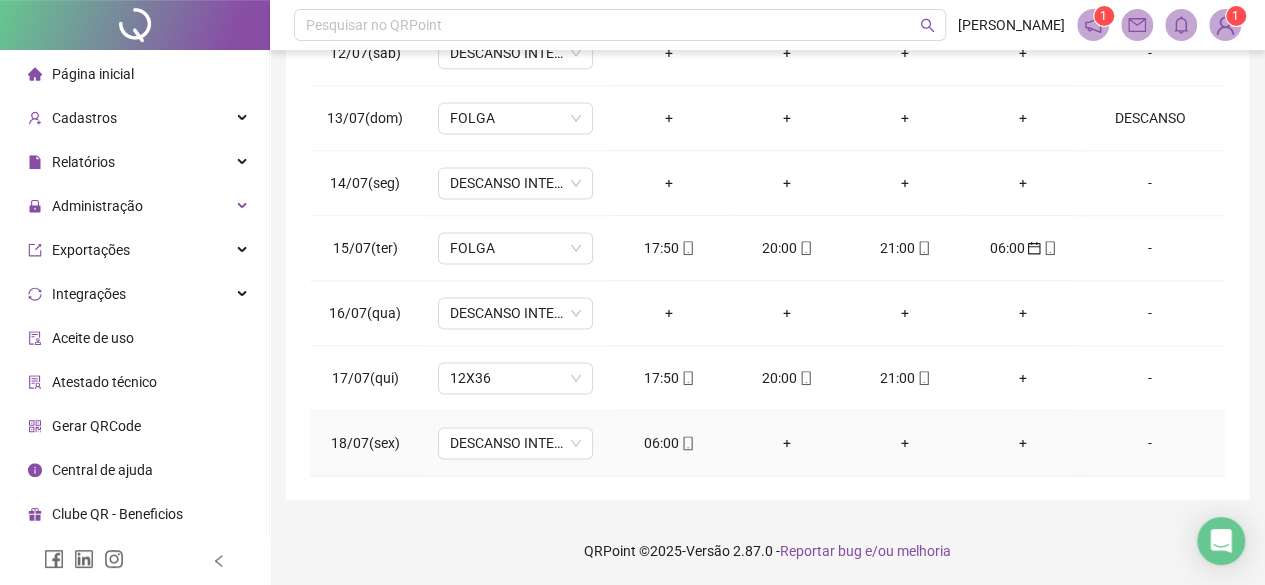 click on "06:00" at bounding box center (669, 443) 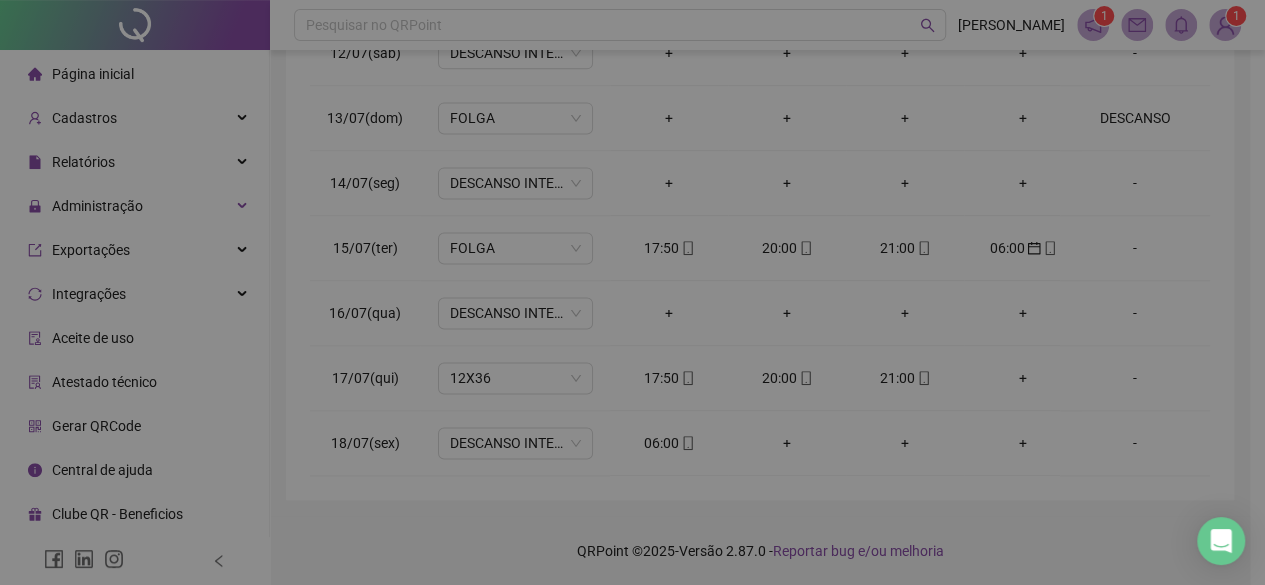 type on "**********" 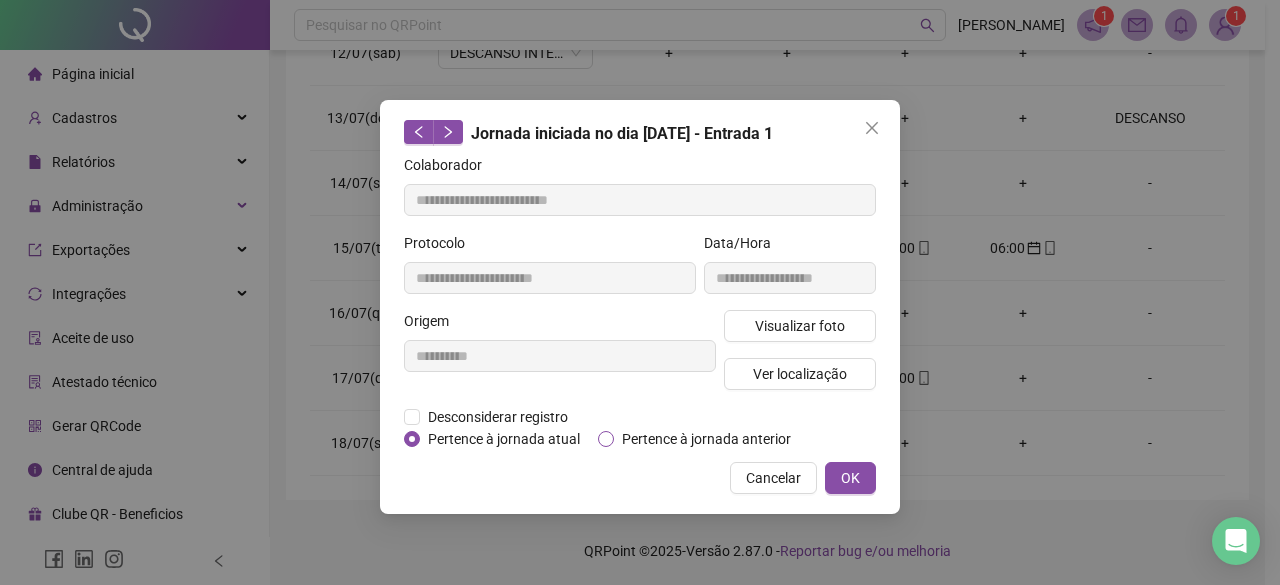click on "Pertence à jornada anterior" at bounding box center [706, 439] 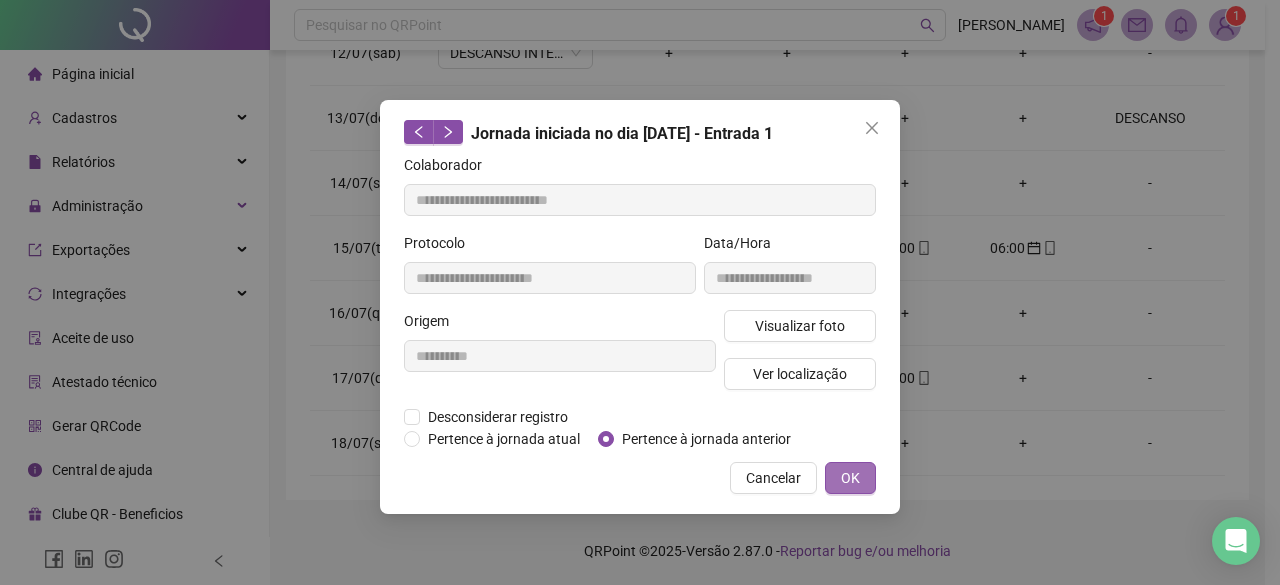 click on "OK" at bounding box center [850, 478] 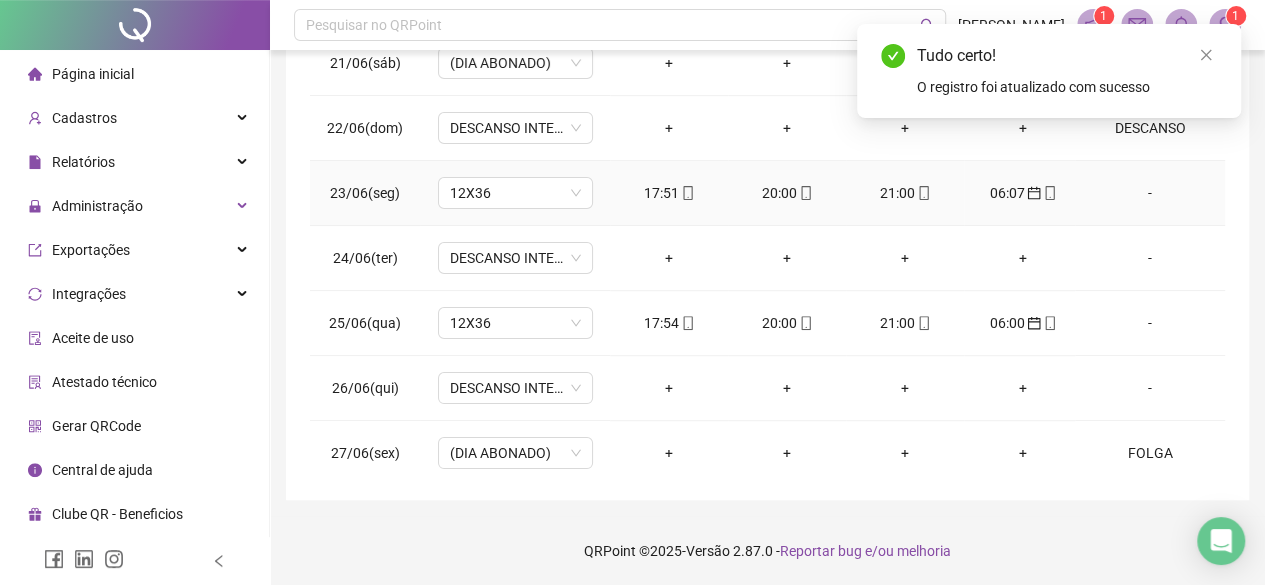 scroll, scrollTop: 0, scrollLeft: 0, axis: both 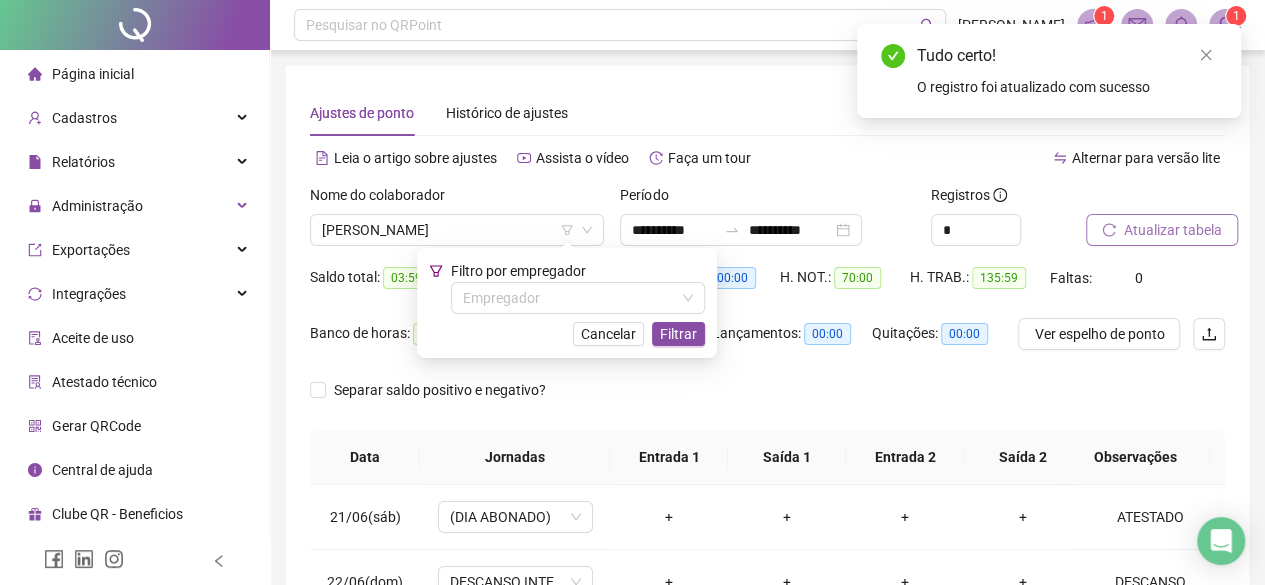 click on "Atualizar tabela" at bounding box center (1173, 230) 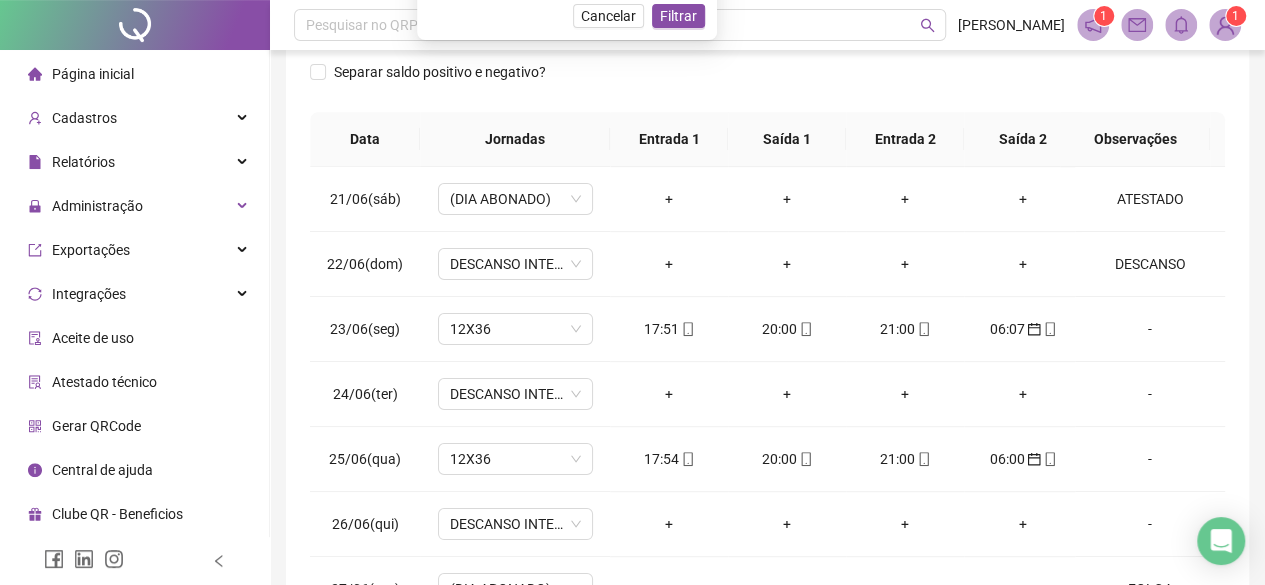 scroll, scrollTop: 400, scrollLeft: 0, axis: vertical 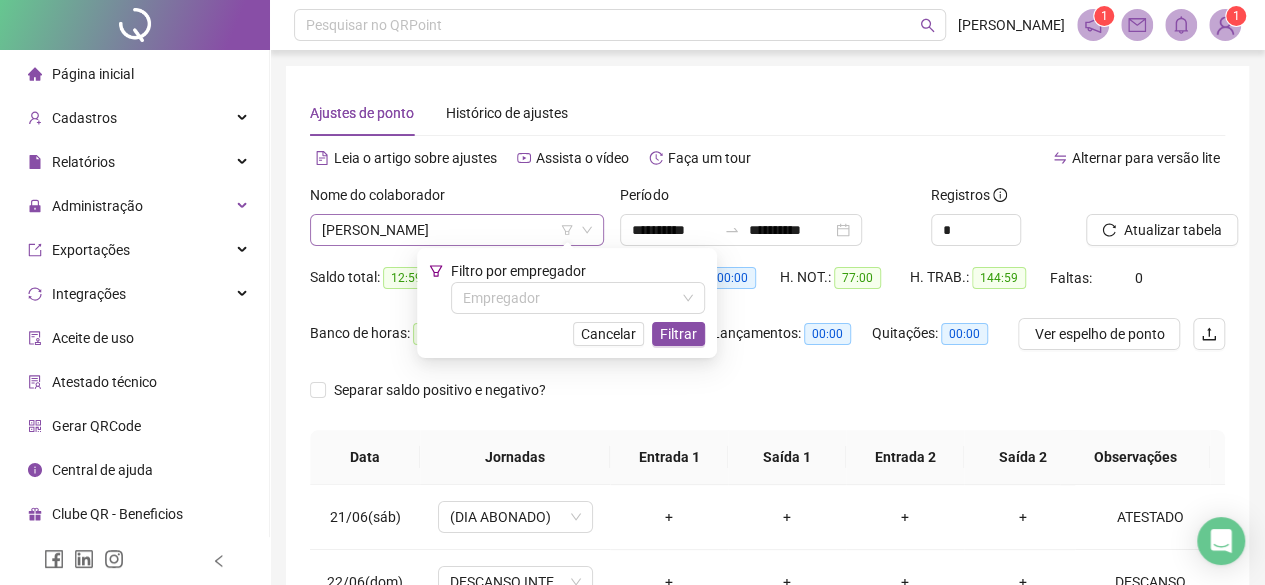 click on "EDSON RICARDO ALVES GARCIA" at bounding box center (457, 230) 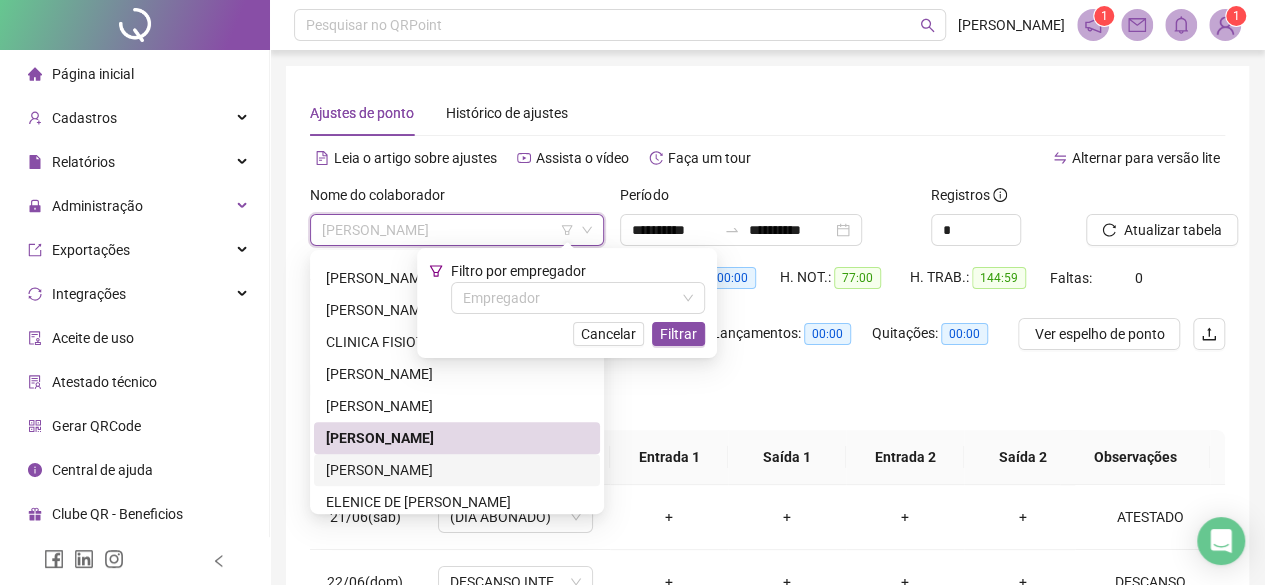 click on "EDUARDO DIAS XAVIER" at bounding box center [457, 470] 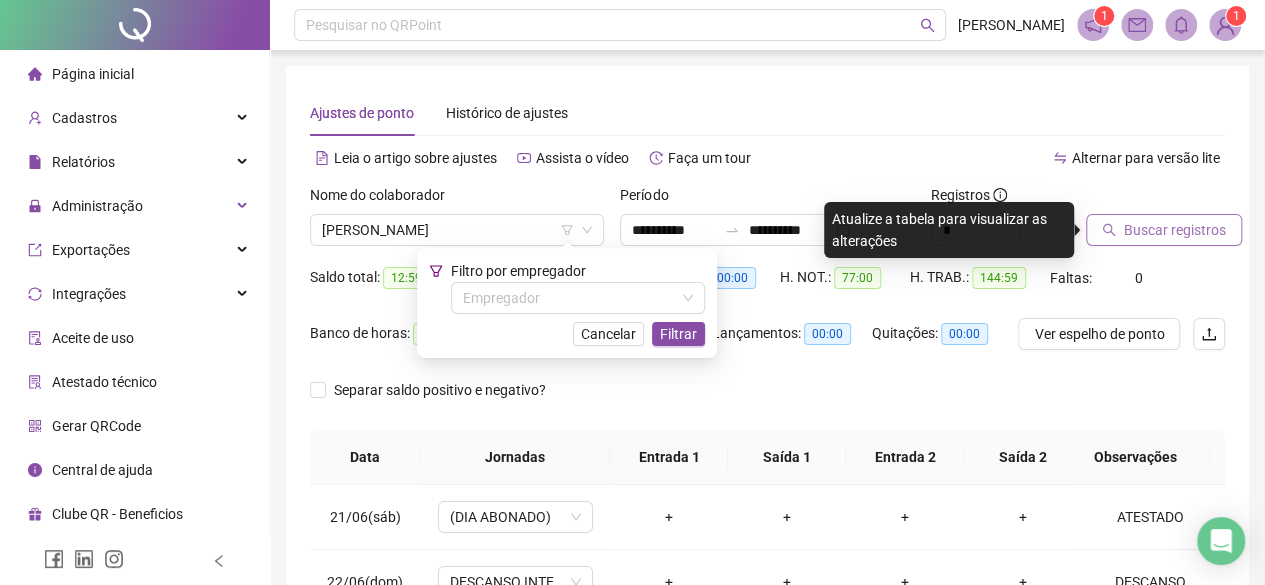 click on "Buscar registros" at bounding box center (1164, 230) 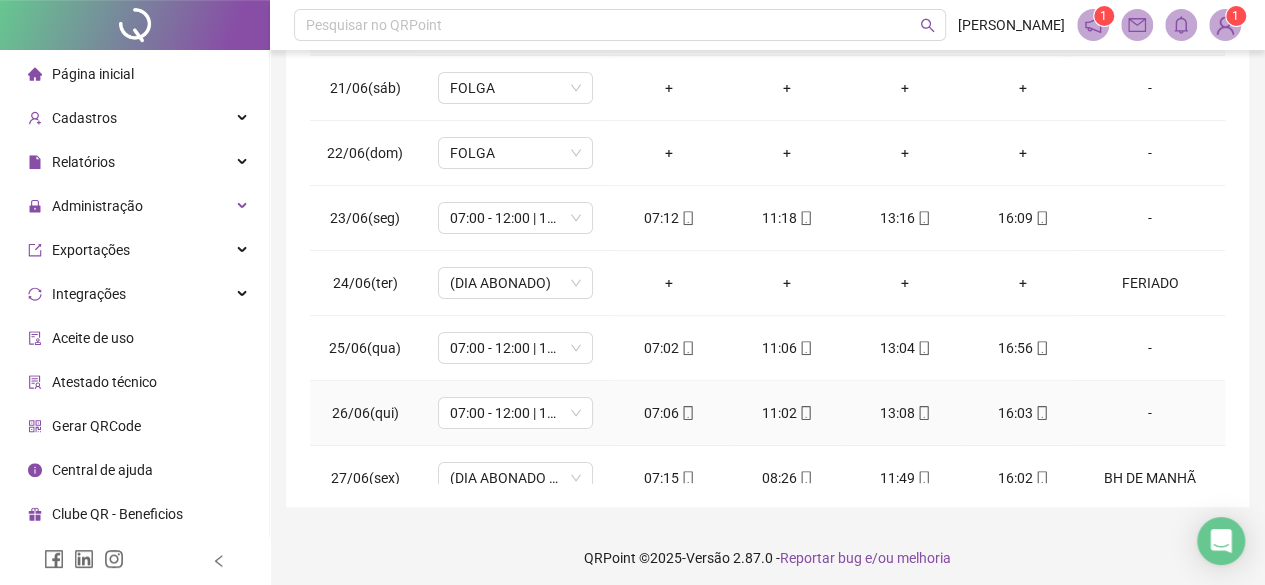scroll, scrollTop: 436, scrollLeft: 0, axis: vertical 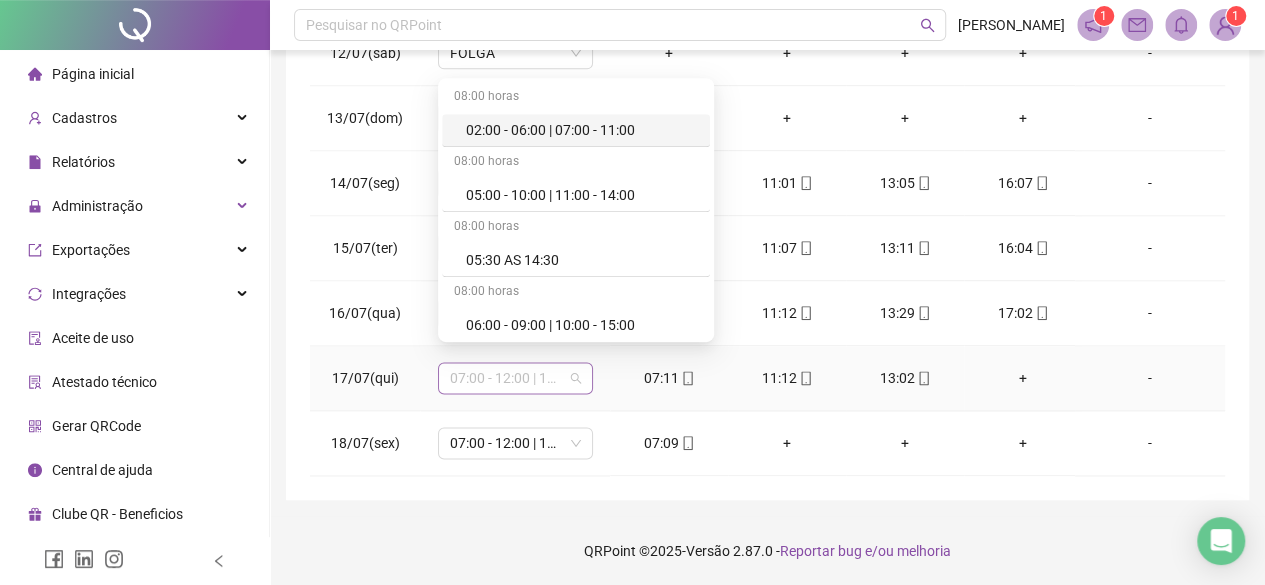 click on "07:00 - 12:00 | 14:00 - 16:00" at bounding box center [515, 378] 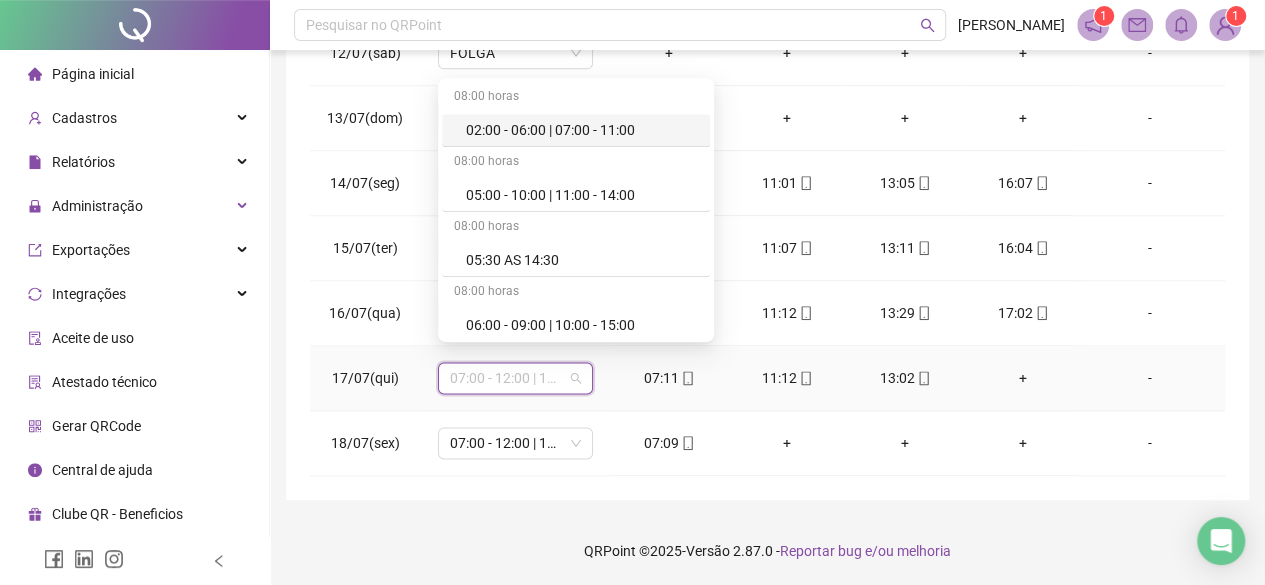 click on "07:00 - 12:00 | 14:00 - 16:00" at bounding box center (515, 378) 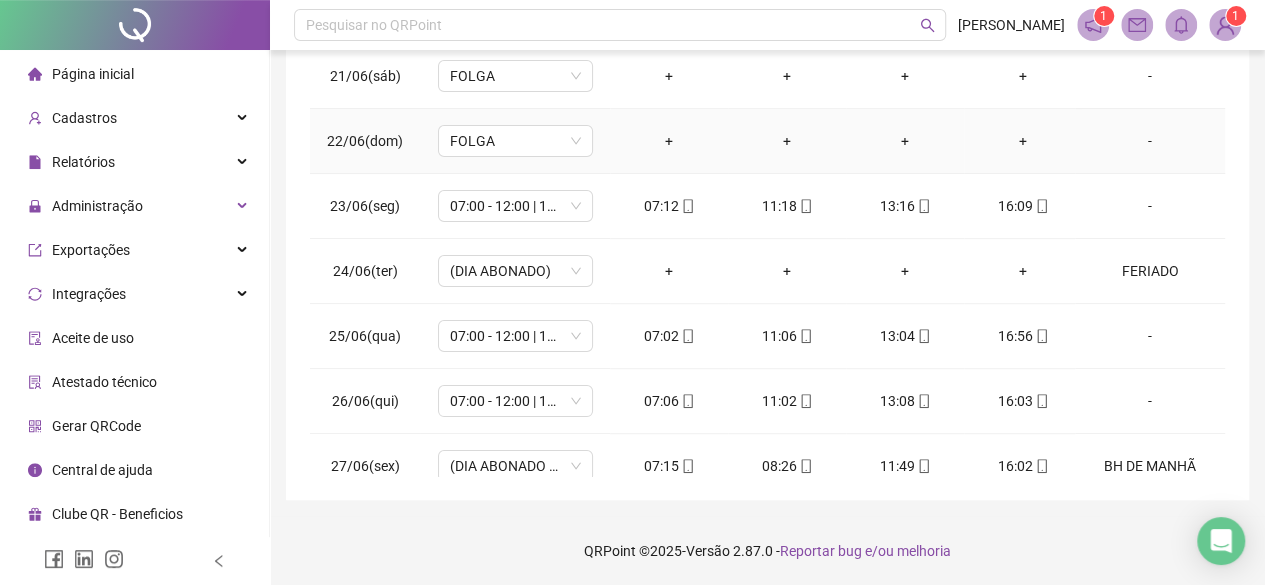 scroll, scrollTop: 0, scrollLeft: 0, axis: both 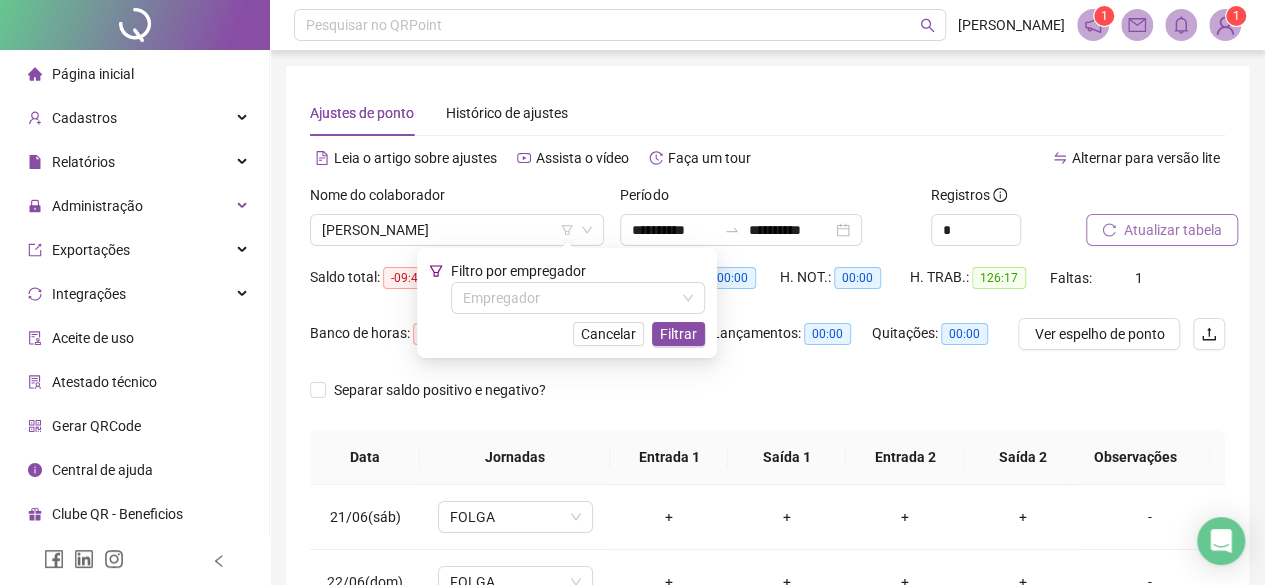 click on "Atualizar tabela" at bounding box center [1173, 230] 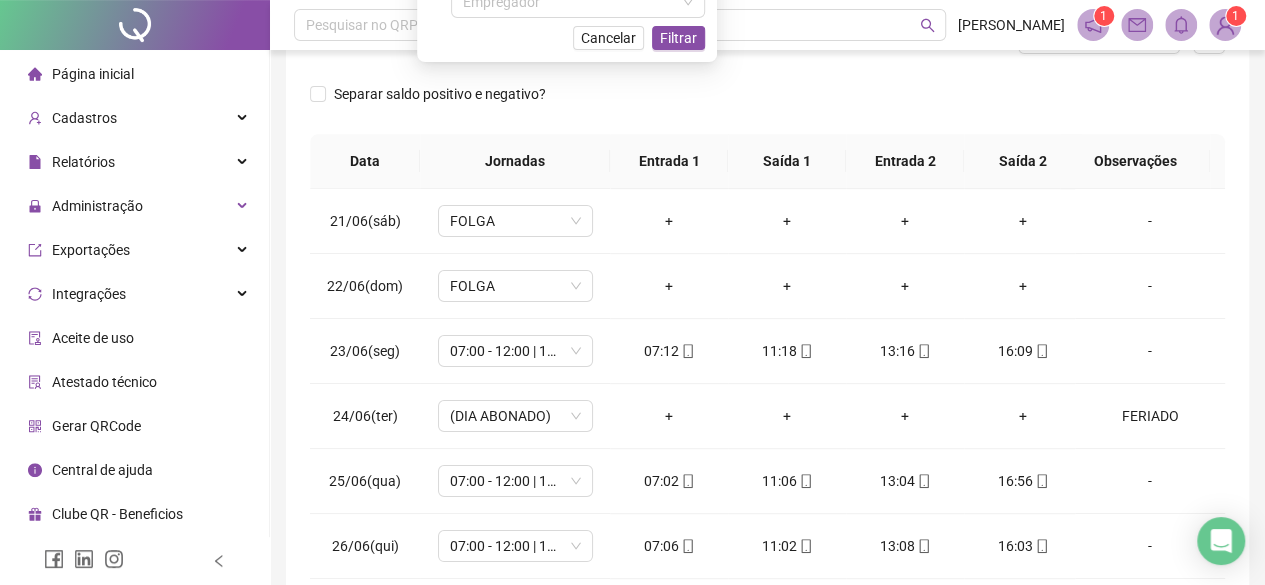 scroll, scrollTop: 436, scrollLeft: 0, axis: vertical 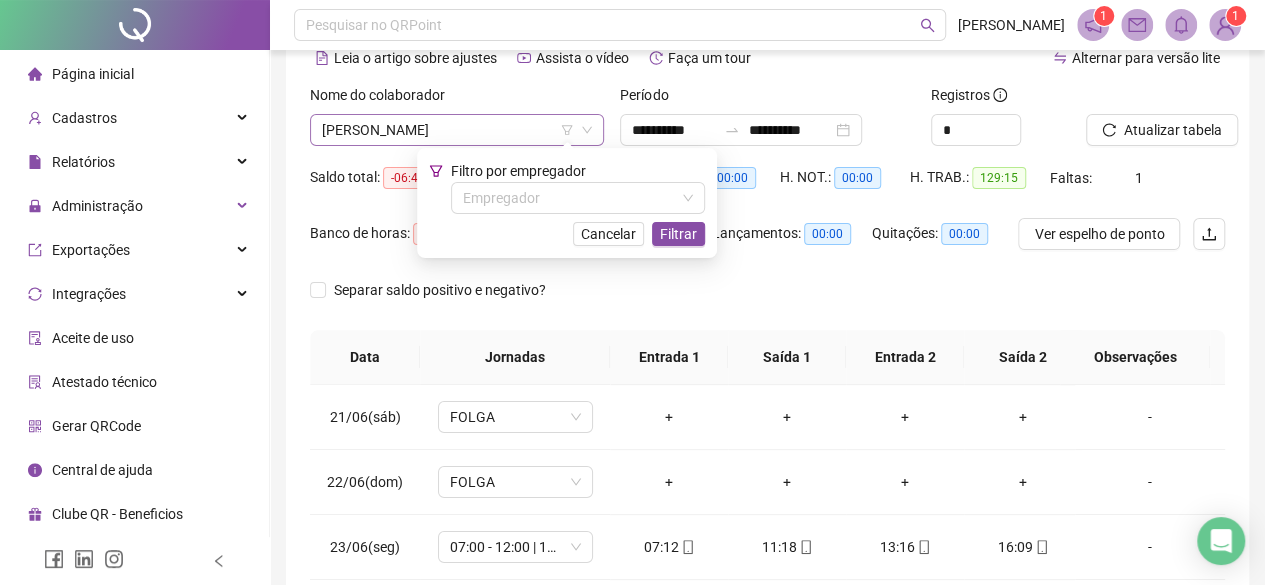 click on "EDUARDO DIAS XAVIER" at bounding box center [457, 130] 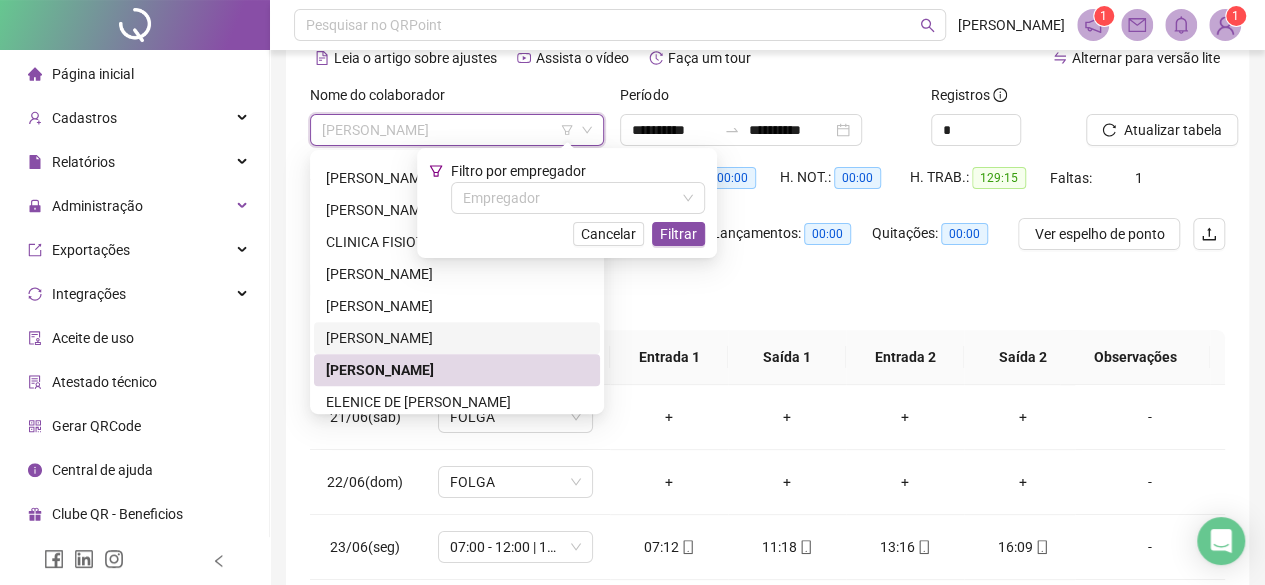 scroll, scrollTop: 700, scrollLeft: 0, axis: vertical 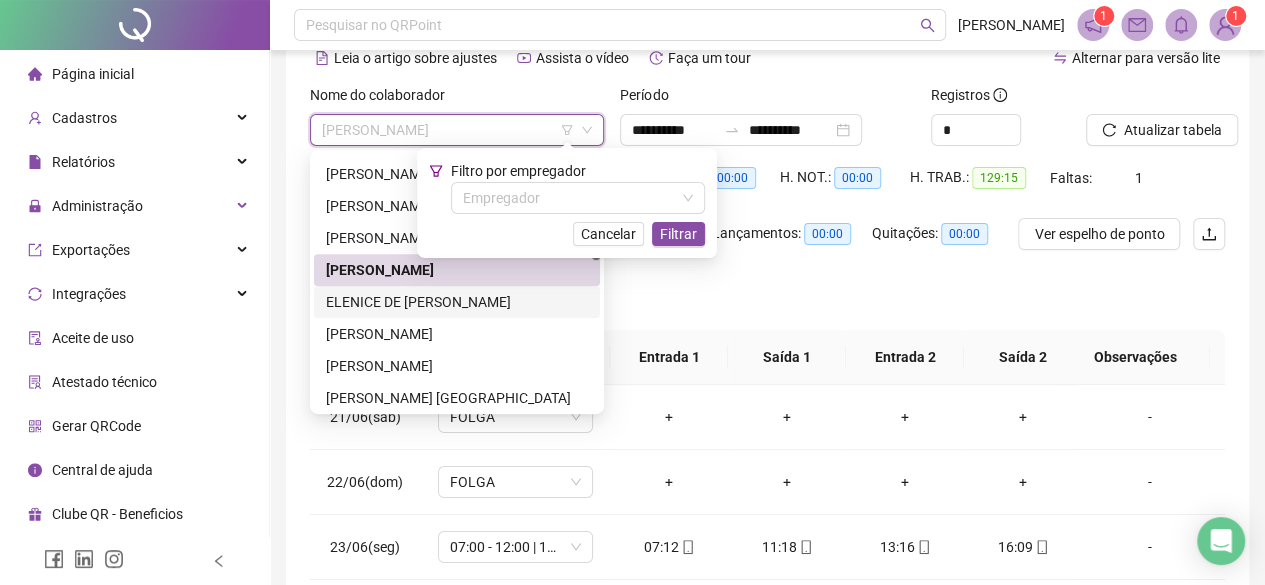 click on "ELENICE DE FATIMA MARQUES CAETANO" at bounding box center [457, 302] 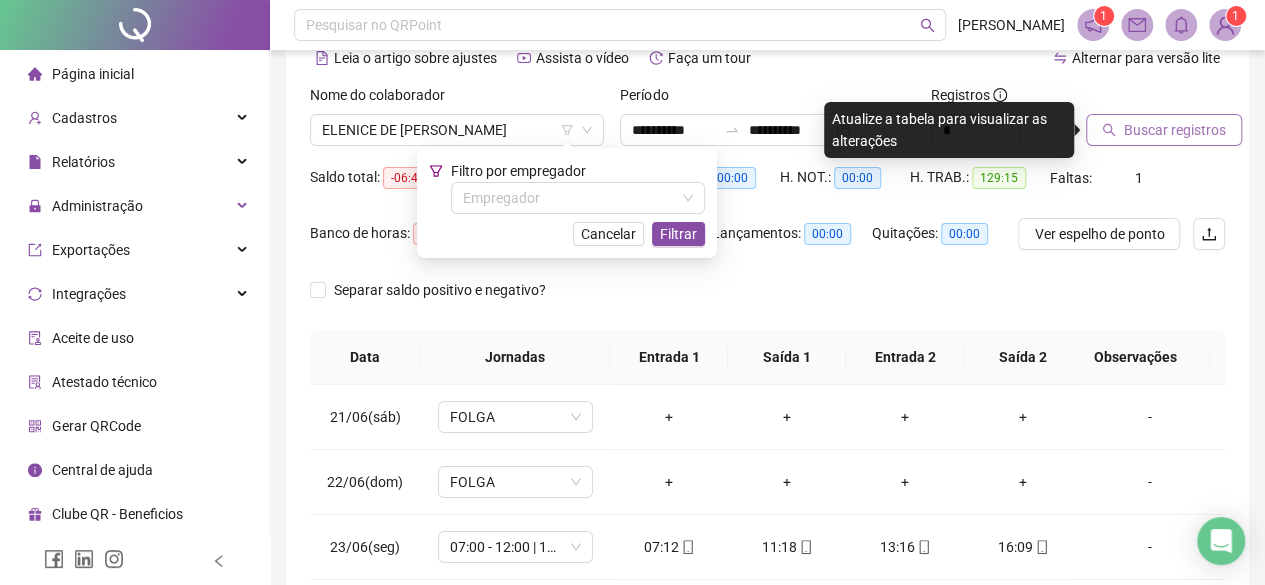 click on "Buscar registros" at bounding box center (1164, 130) 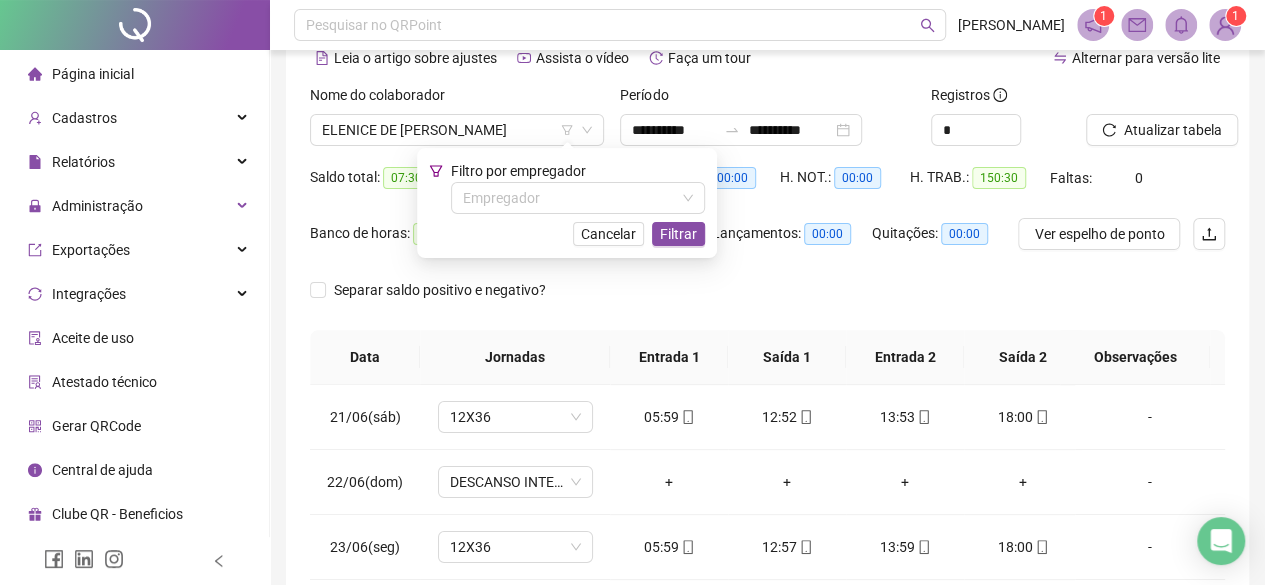click on "Entrada 2" at bounding box center (905, 357) 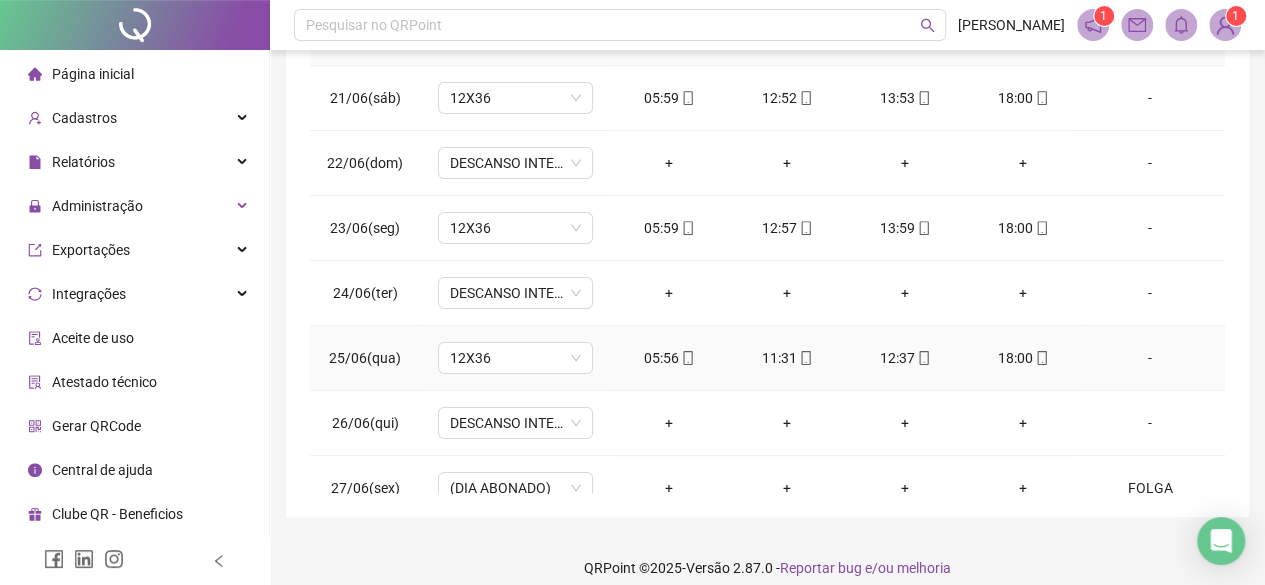 scroll, scrollTop: 436, scrollLeft: 0, axis: vertical 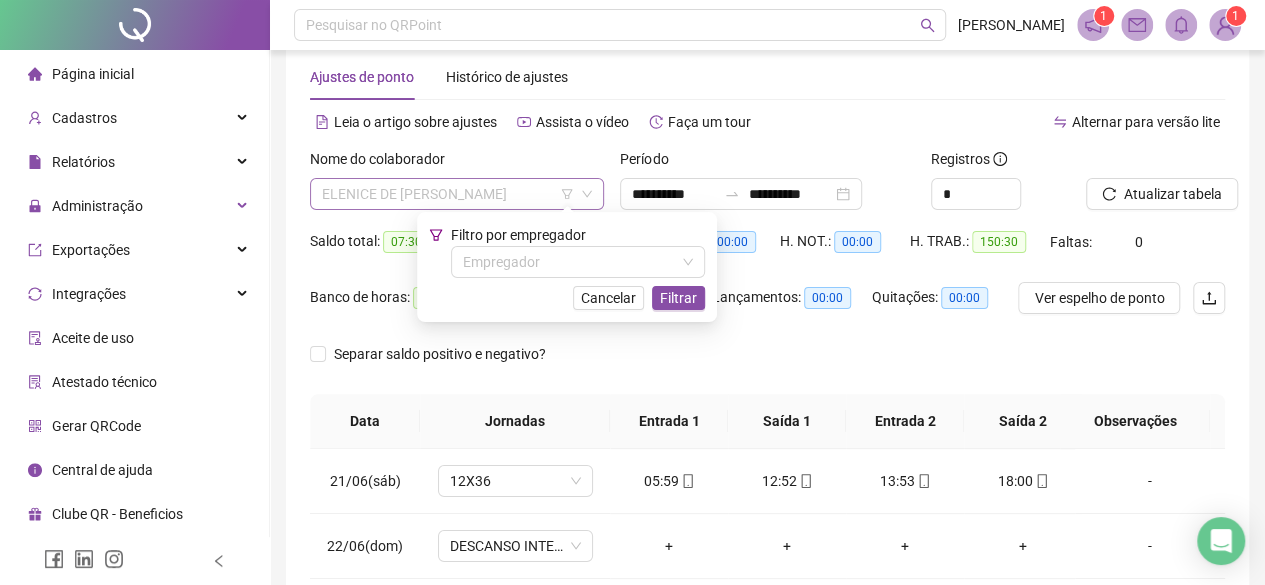 click on "ELENICE DE FATIMA MARQUES CAETANO" at bounding box center [457, 194] 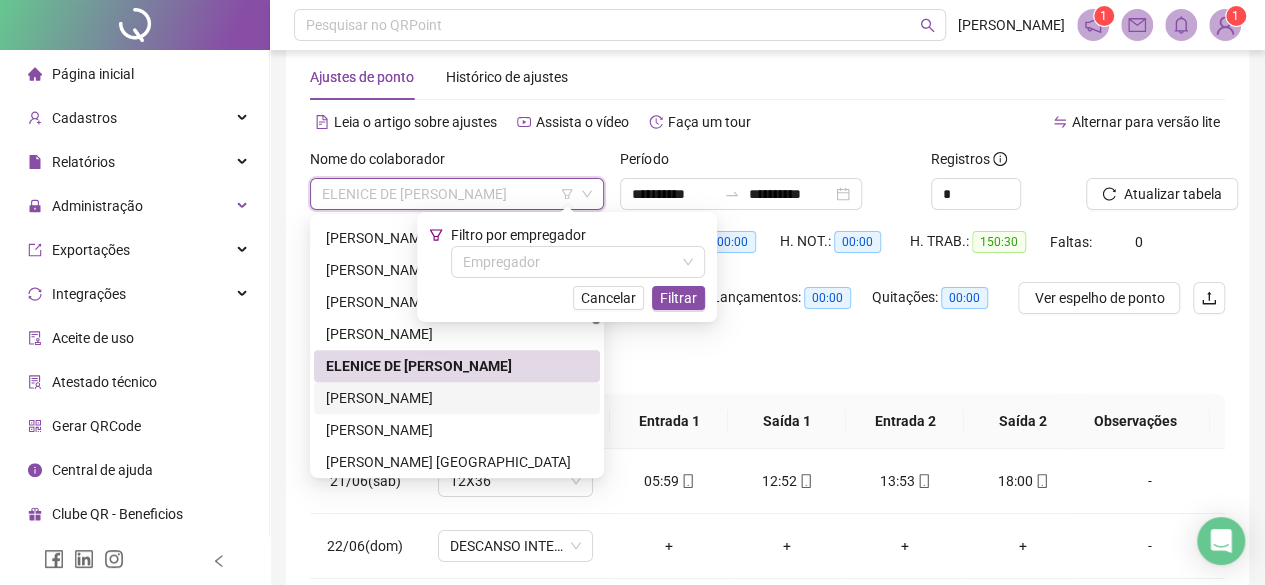 click on "ELIANA MORAES MATOS" at bounding box center [457, 398] 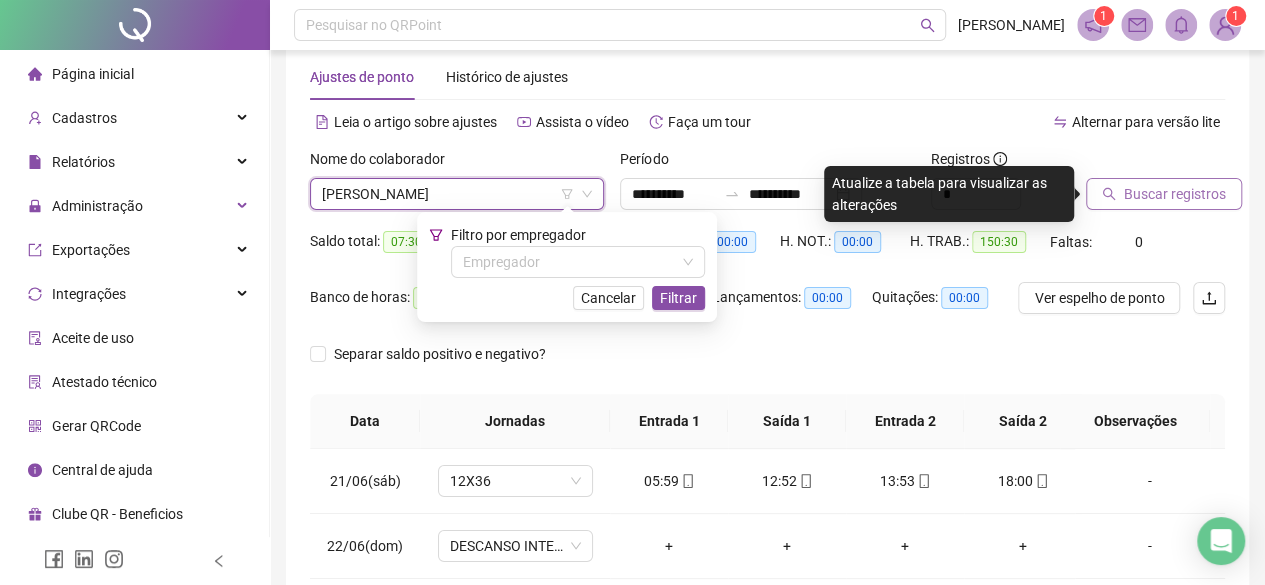 click 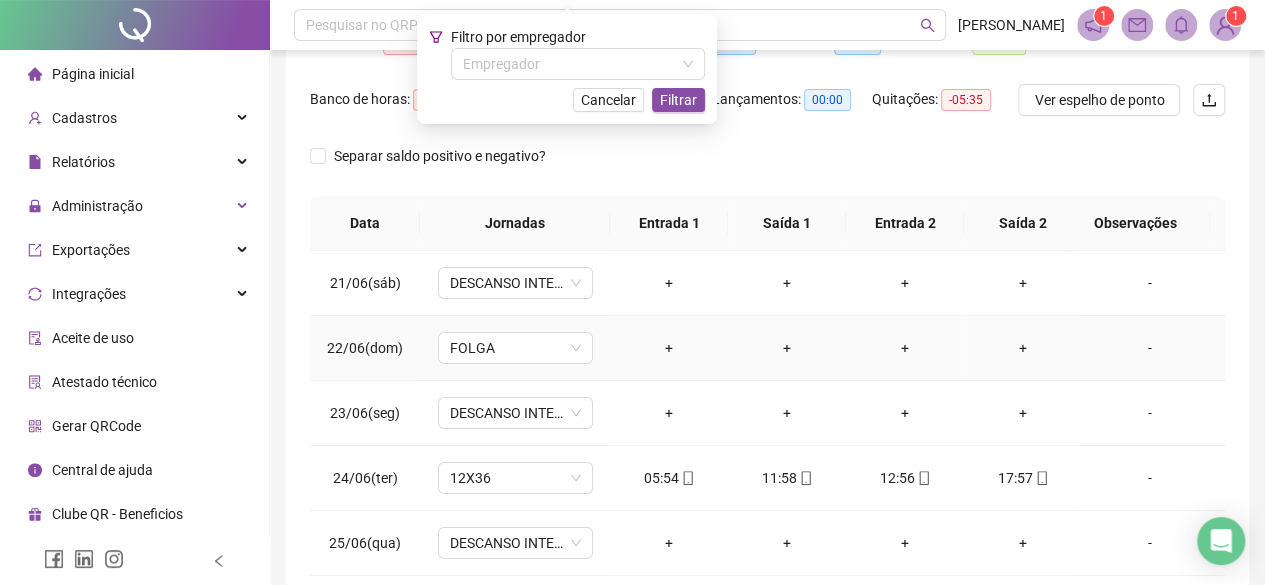 scroll, scrollTop: 236, scrollLeft: 0, axis: vertical 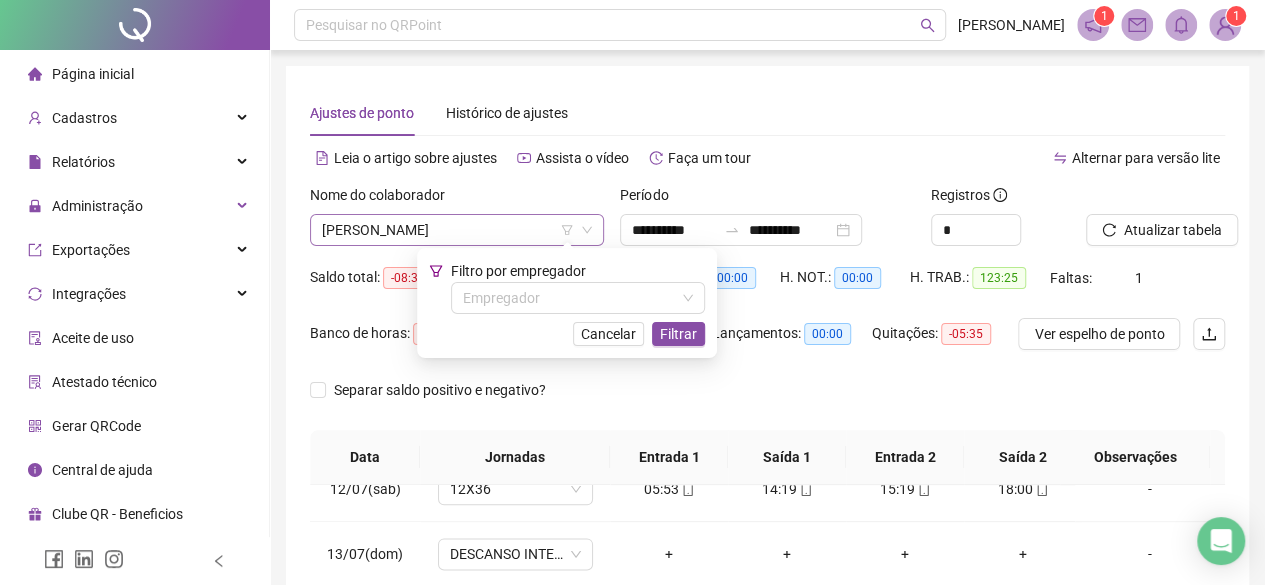 click on "ELIANA MORAES MATOS" at bounding box center [457, 230] 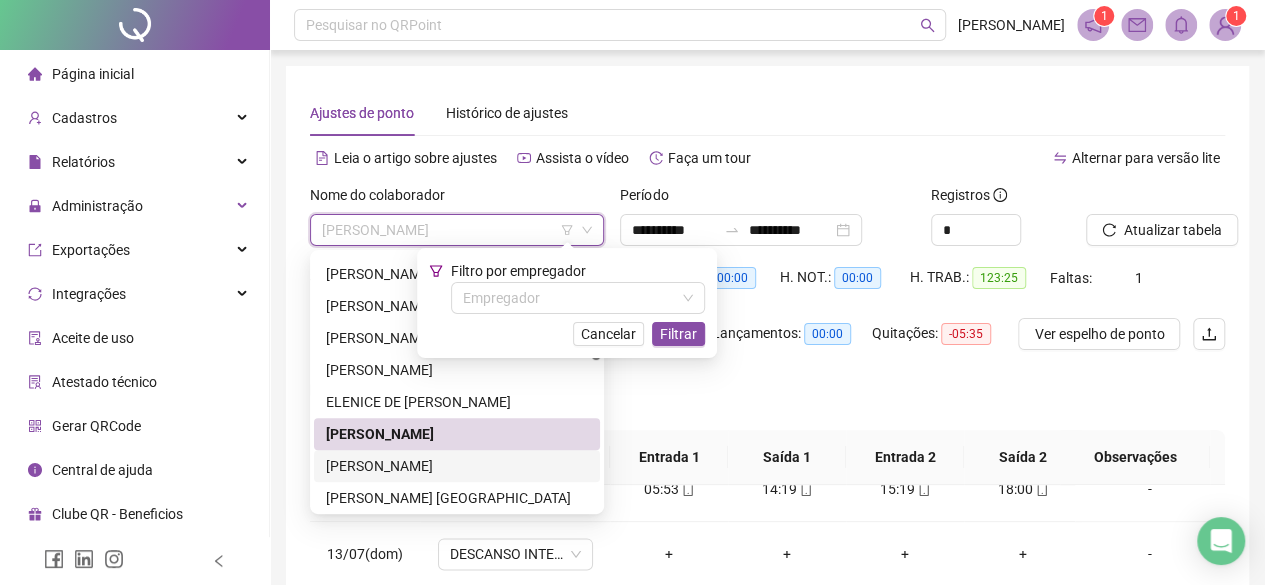 click on "[PERSON_NAME] [PERSON_NAME] [PERSON_NAME]" at bounding box center [457, 466] 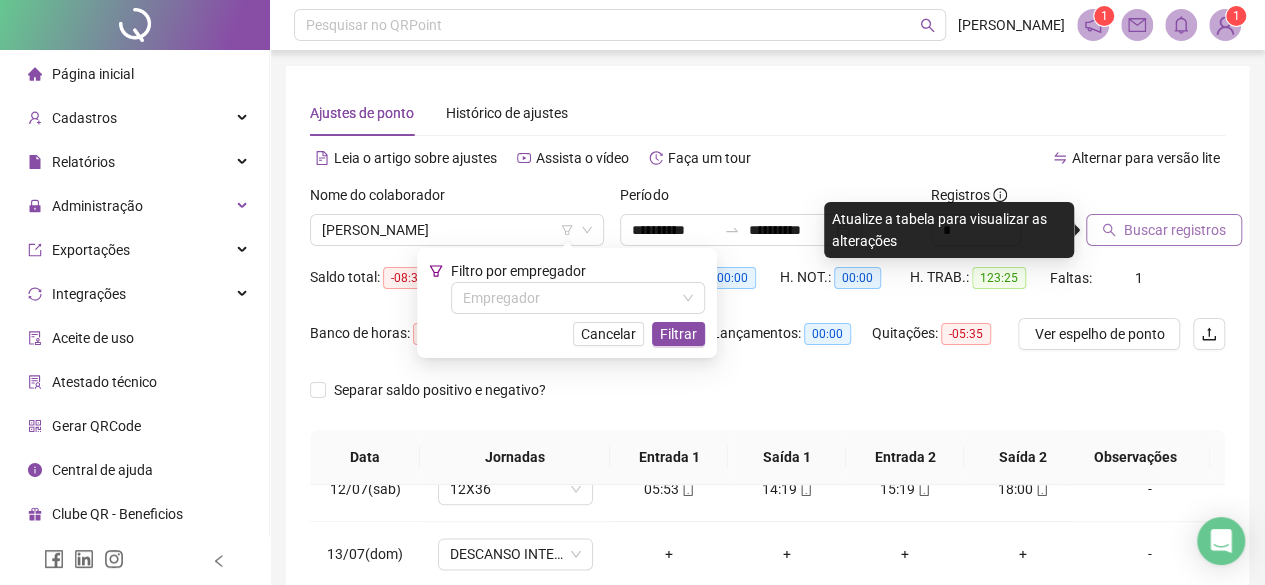 click on "Buscar registros" at bounding box center (1175, 230) 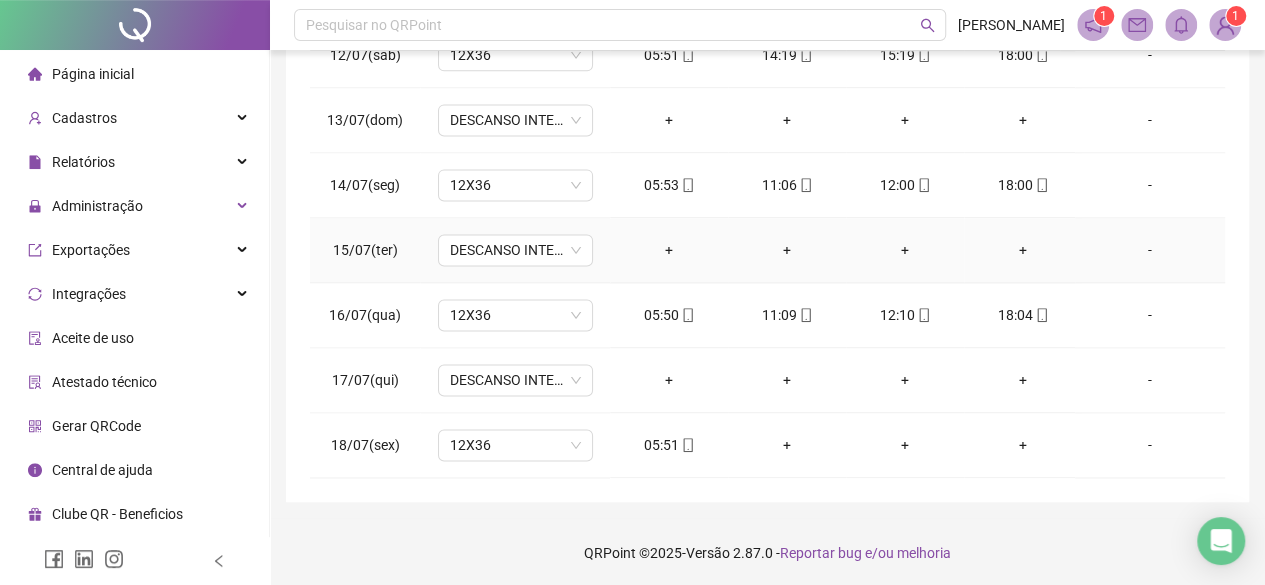 scroll, scrollTop: 436, scrollLeft: 0, axis: vertical 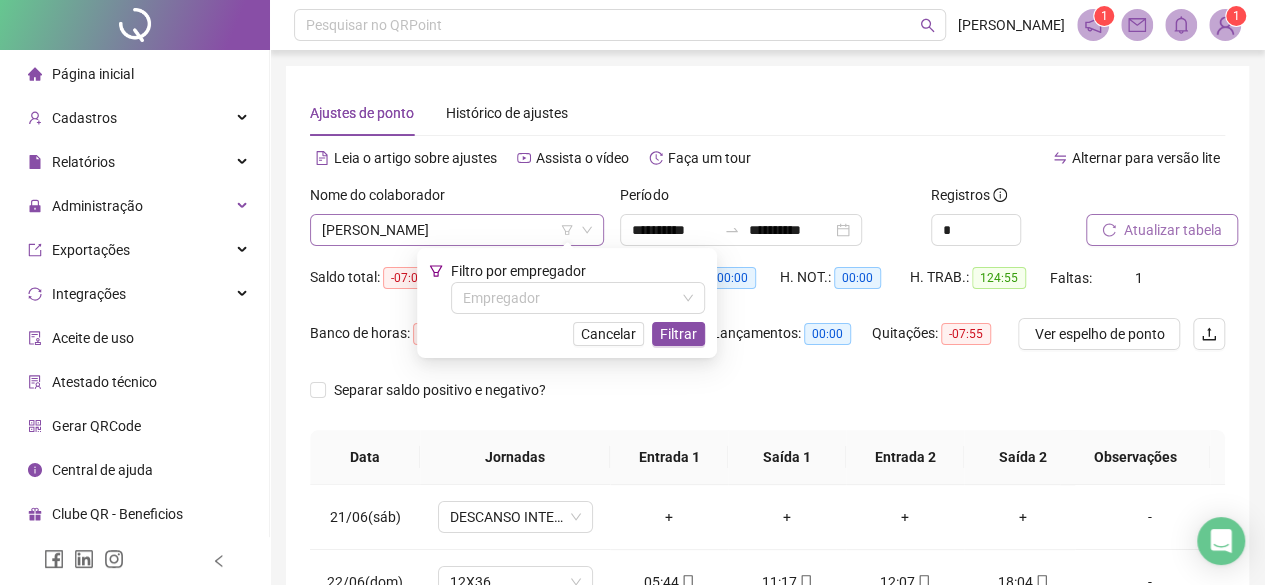 click on "[PERSON_NAME] [PERSON_NAME] [PERSON_NAME]" at bounding box center (457, 230) 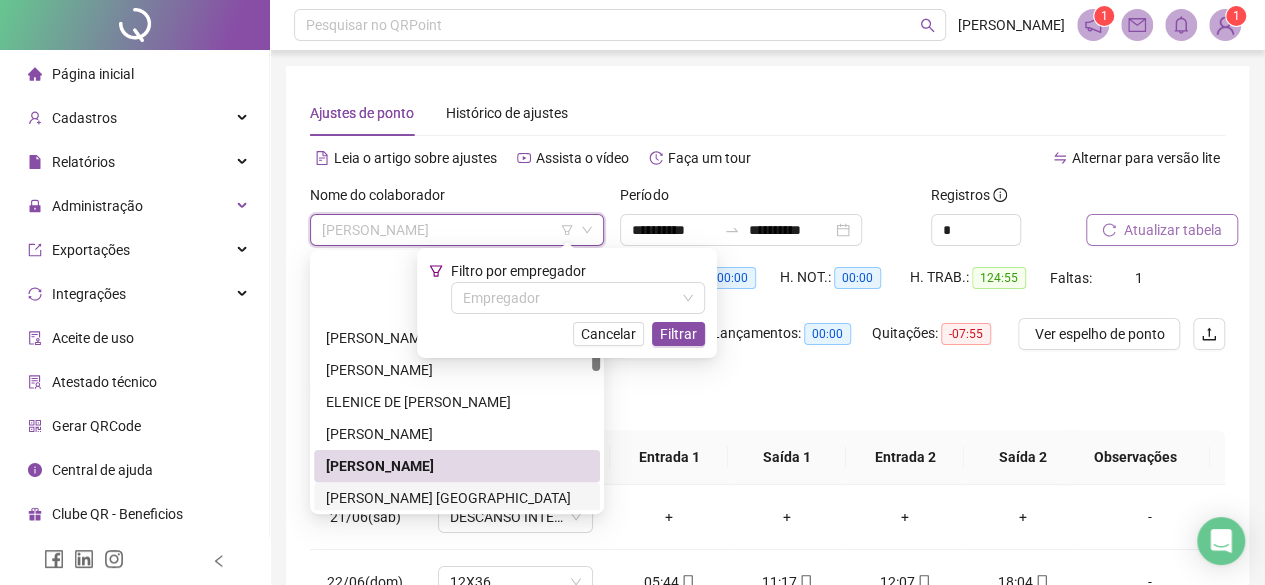 scroll, scrollTop: 800, scrollLeft: 0, axis: vertical 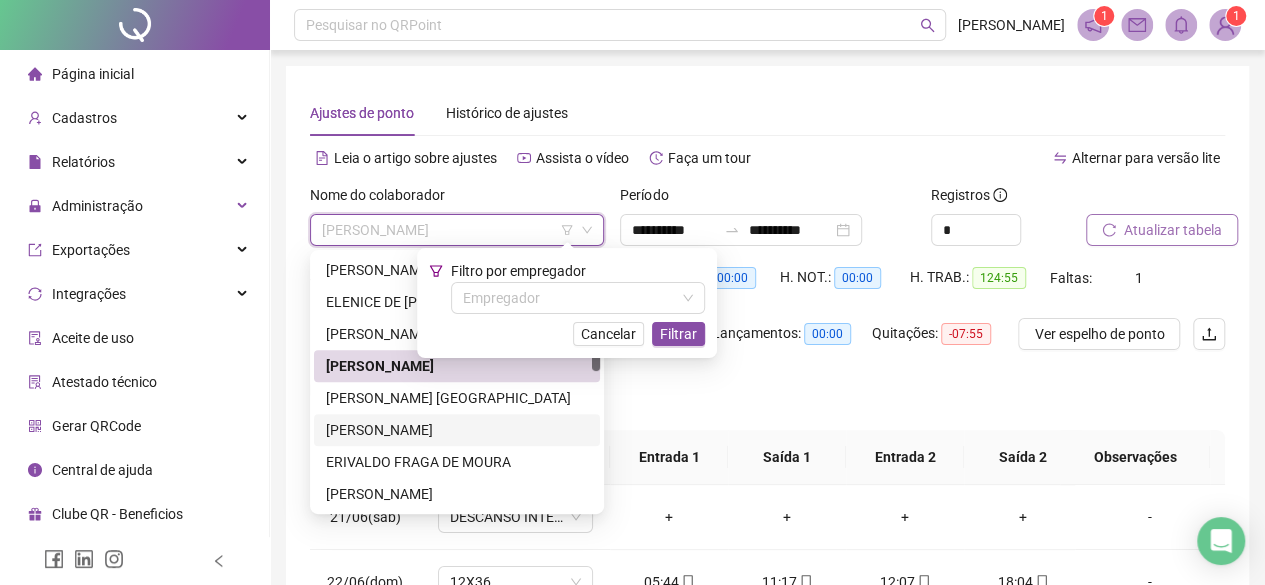 click on "ERICA NATALIA MEDEIROS RAMOS" at bounding box center (457, 430) 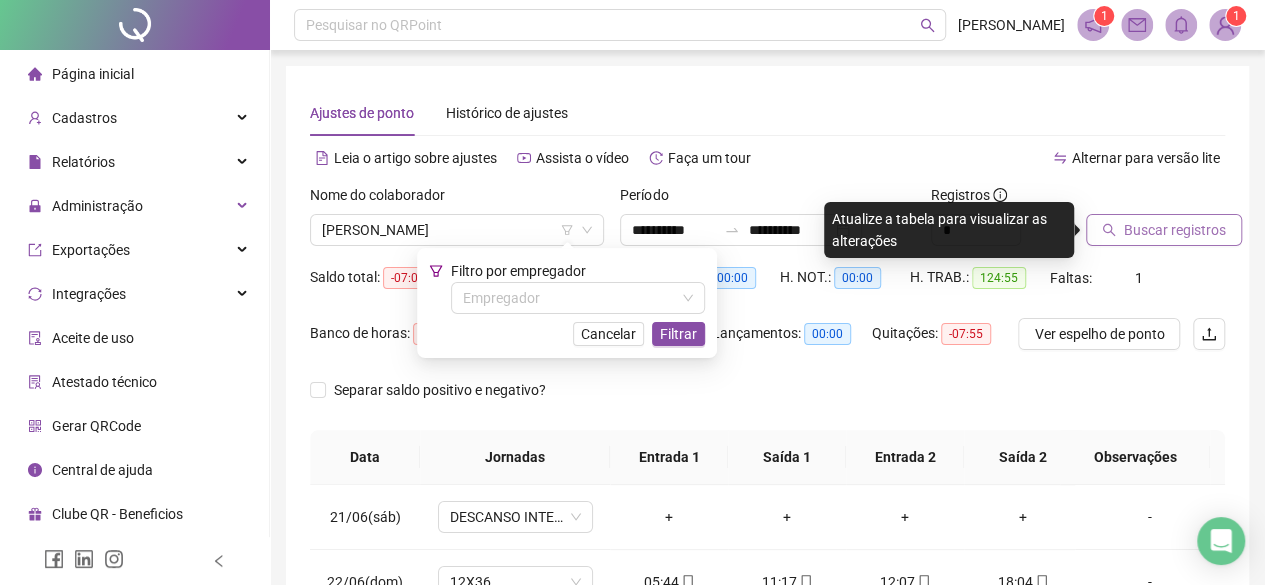 click 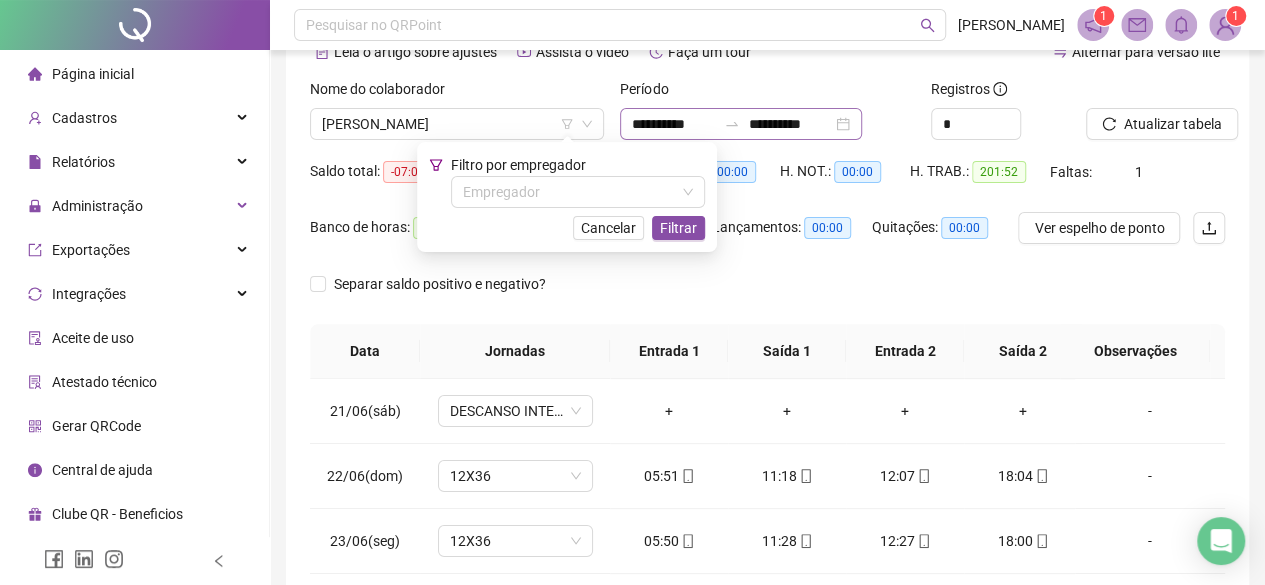 scroll, scrollTop: 200, scrollLeft: 0, axis: vertical 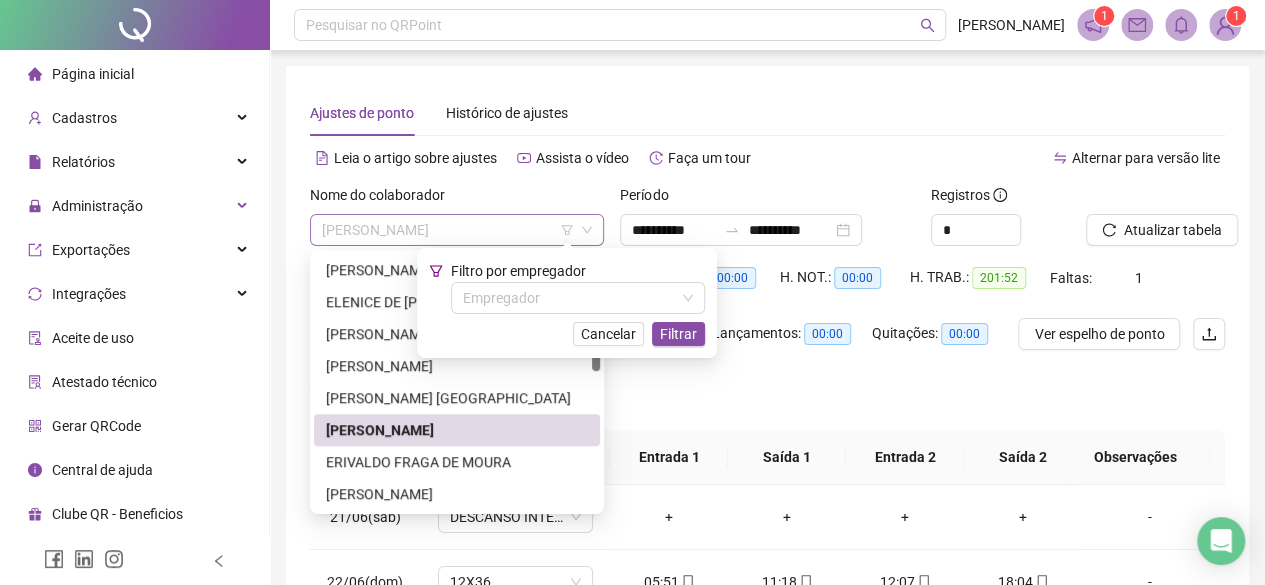 click on "ERICA NATALIA MEDEIROS RAMOS" at bounding box center [457, 230] 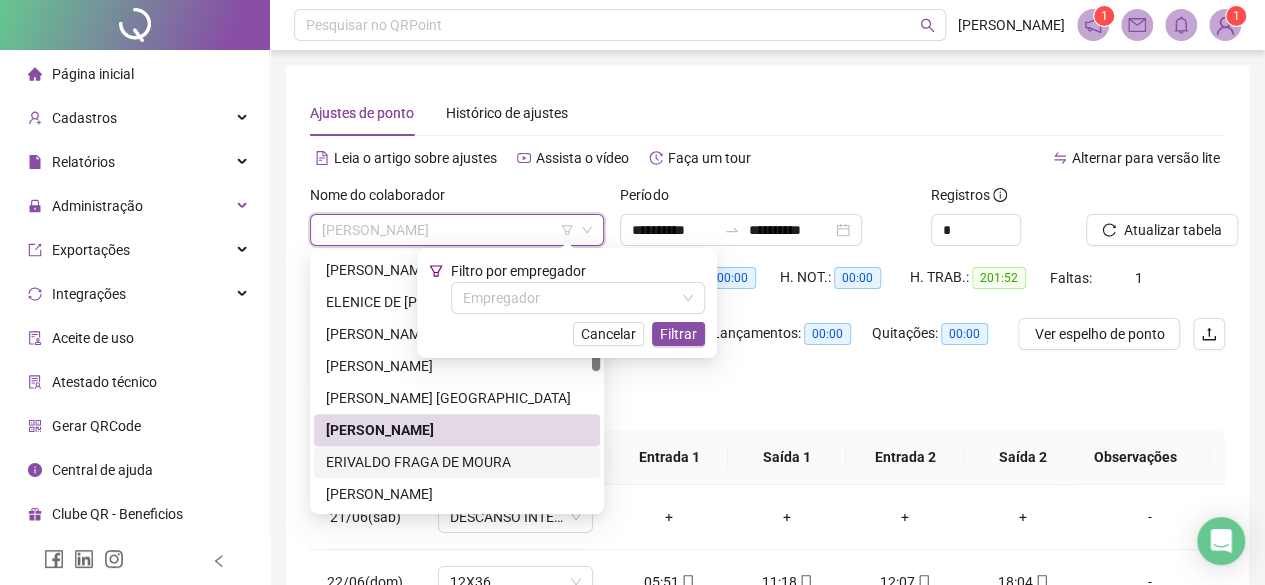 click on "ERIVALDO FRAGA DE MOURA" at bounding box center (457, 462) 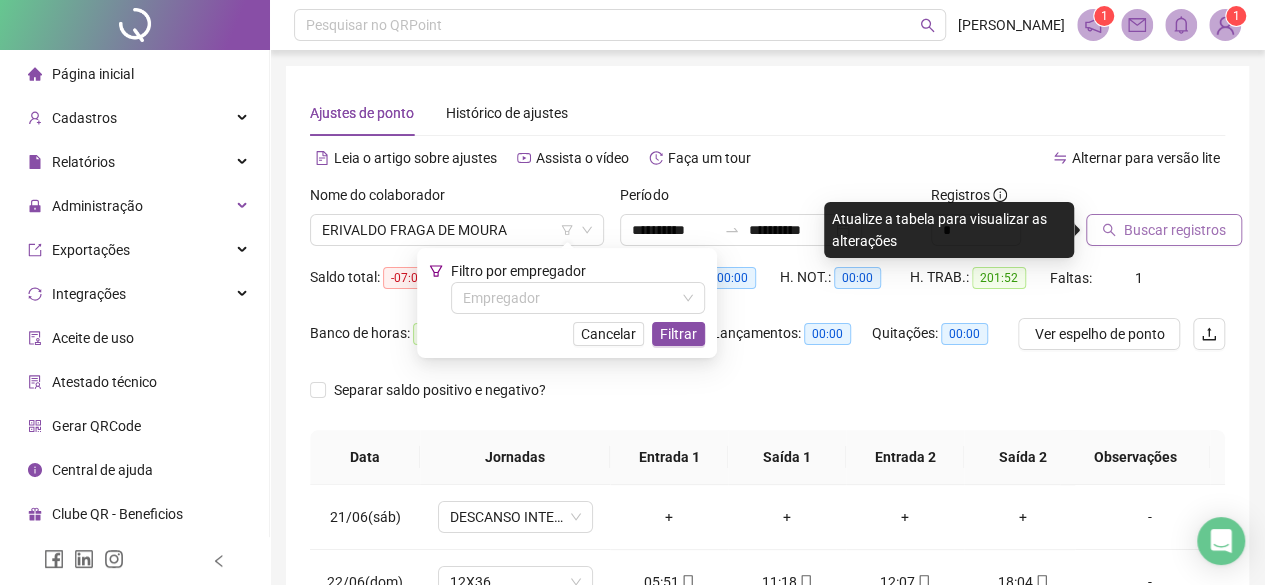 click on "Buscar registros" at bounding box center [1175, 230] 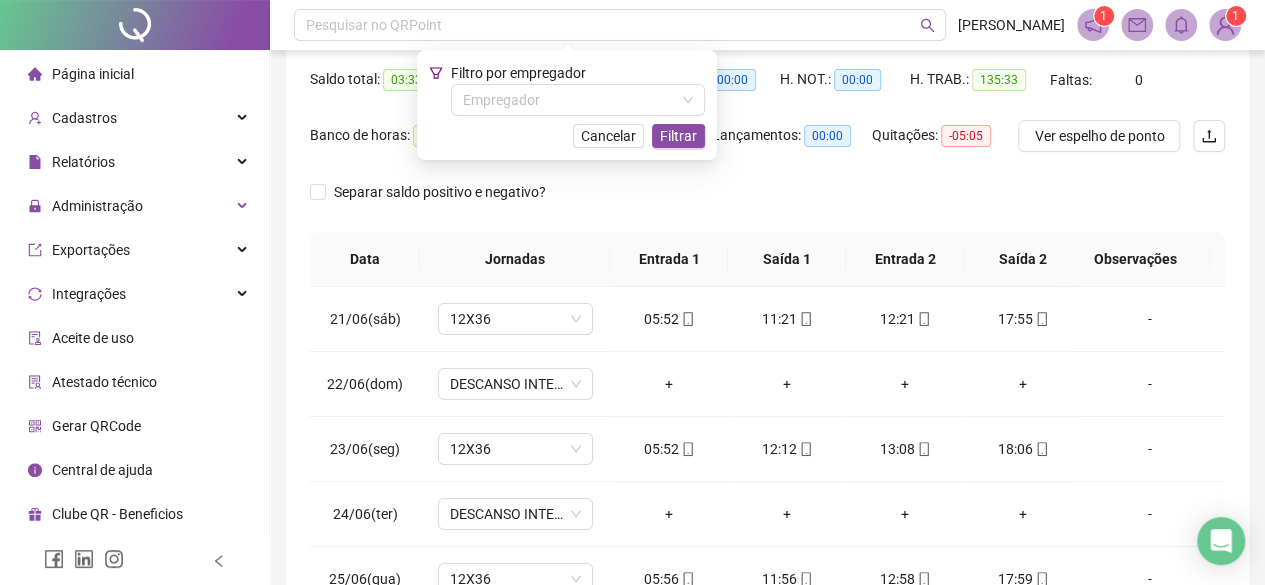scroll, scrollTop: 200, scrollLeft: 0, axis: vertical 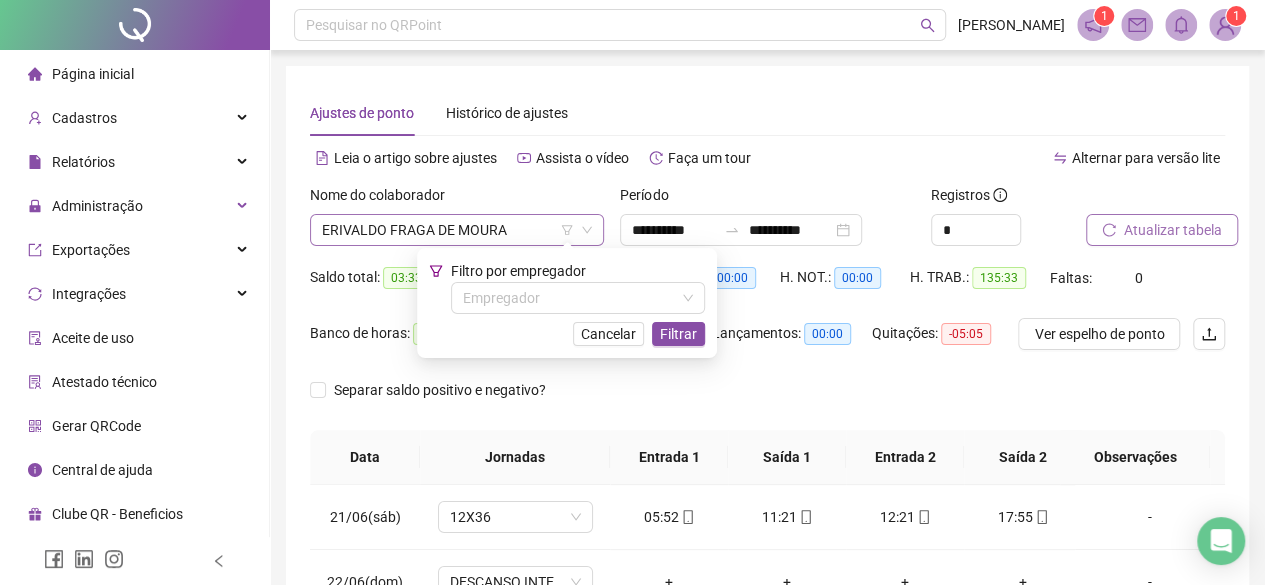 click on "ERIVALDO FRAGA DE MOURA" at bounding box center (457, 230) 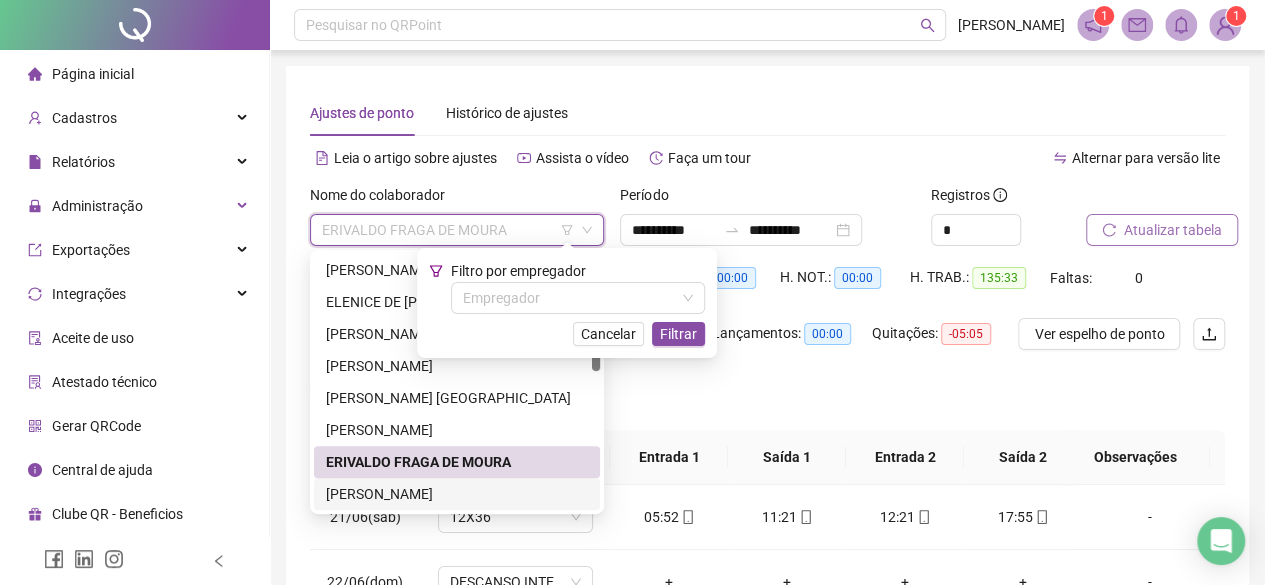 click on "FERNANDA ELLEN ALVES FERNANDES" at bounding box center (457, 494) 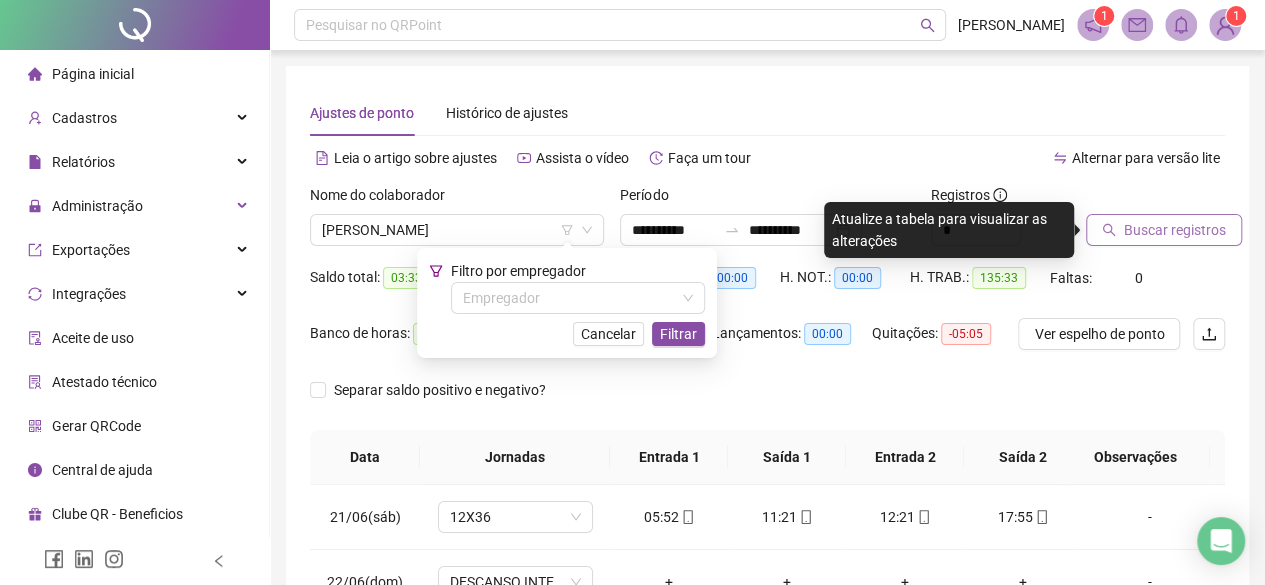 click on "Buscar registros" at bounding box center [1164, 230] 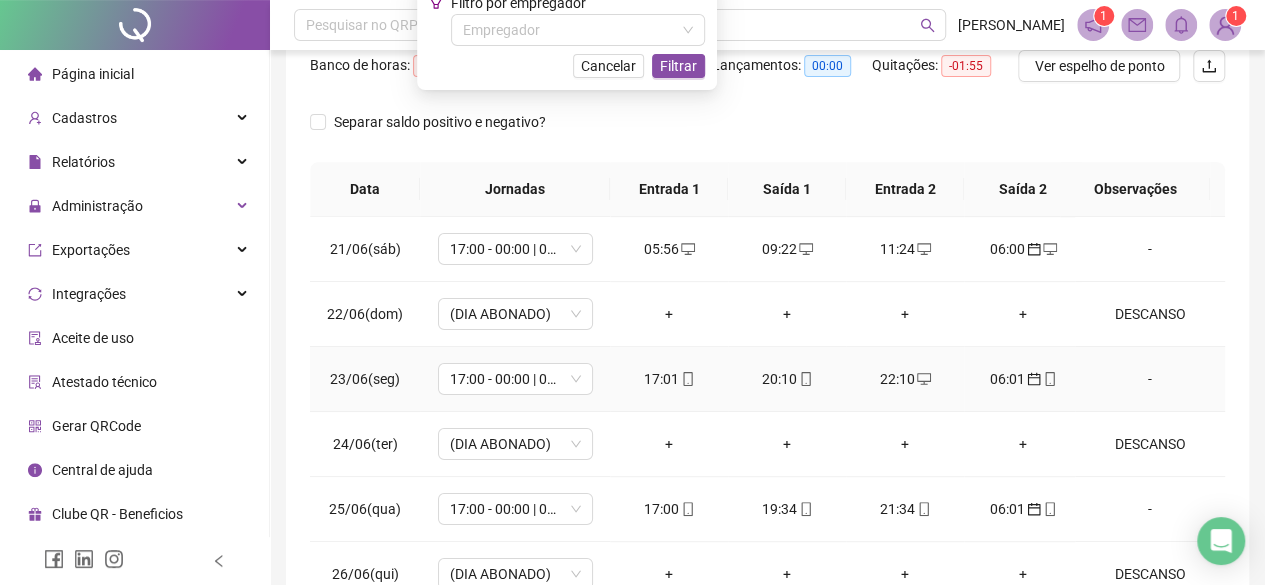 scroll, scrollTop: 436, scrollLeft: 0, axis: vertical 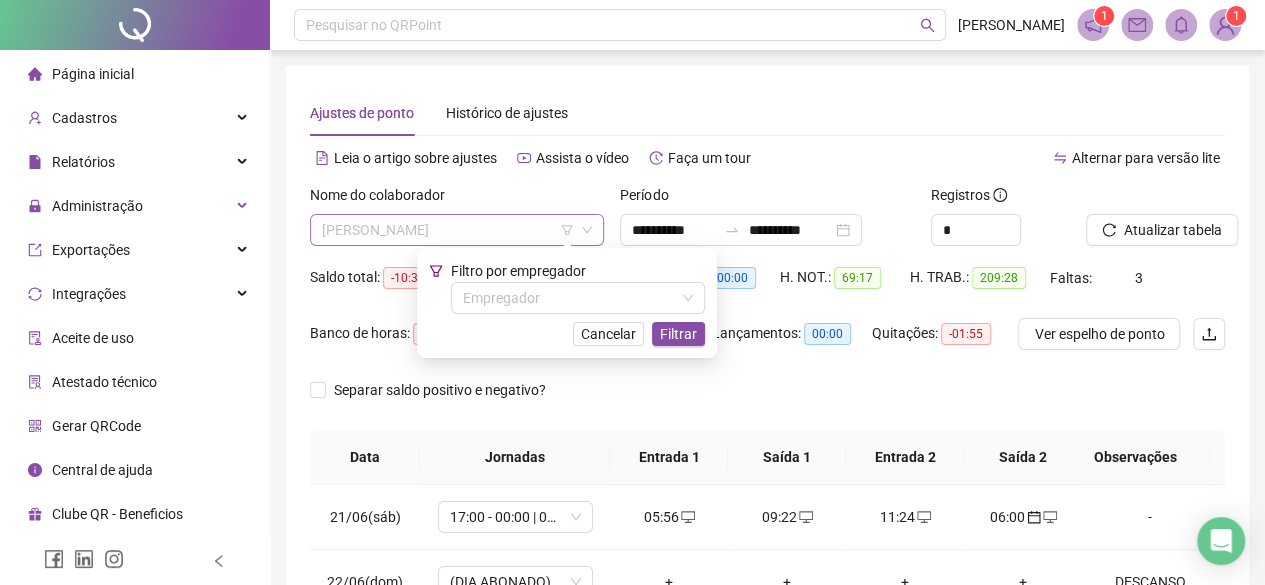 click on "FERNANDA ELLEN ALVES FERNANDES" at bounding box center (457, 230) 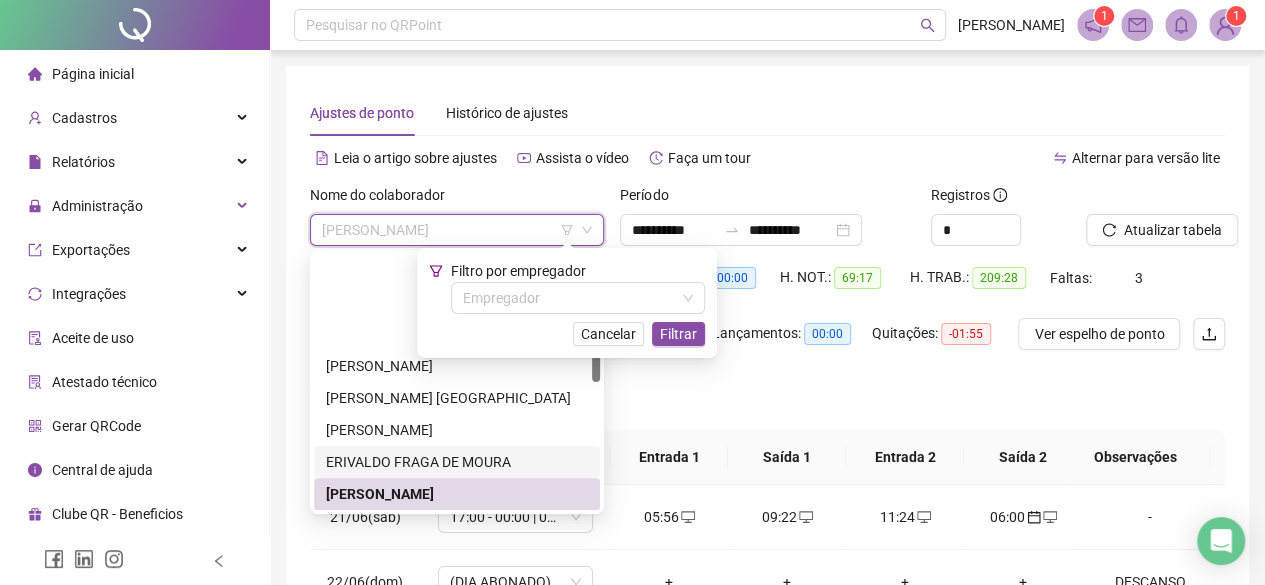 scroll, scrollTop: 900, scrollLeft: 0, axis: vertical 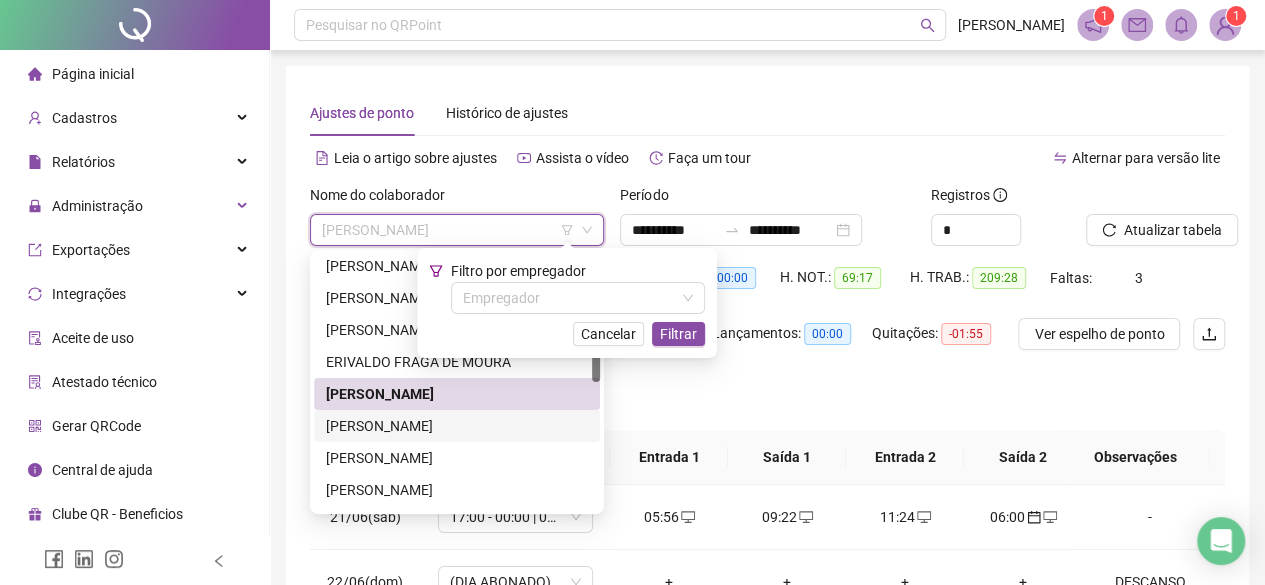 click on "FLAVIA BATISTA DO NASCIMENTO" at bounding box center (457, 426) 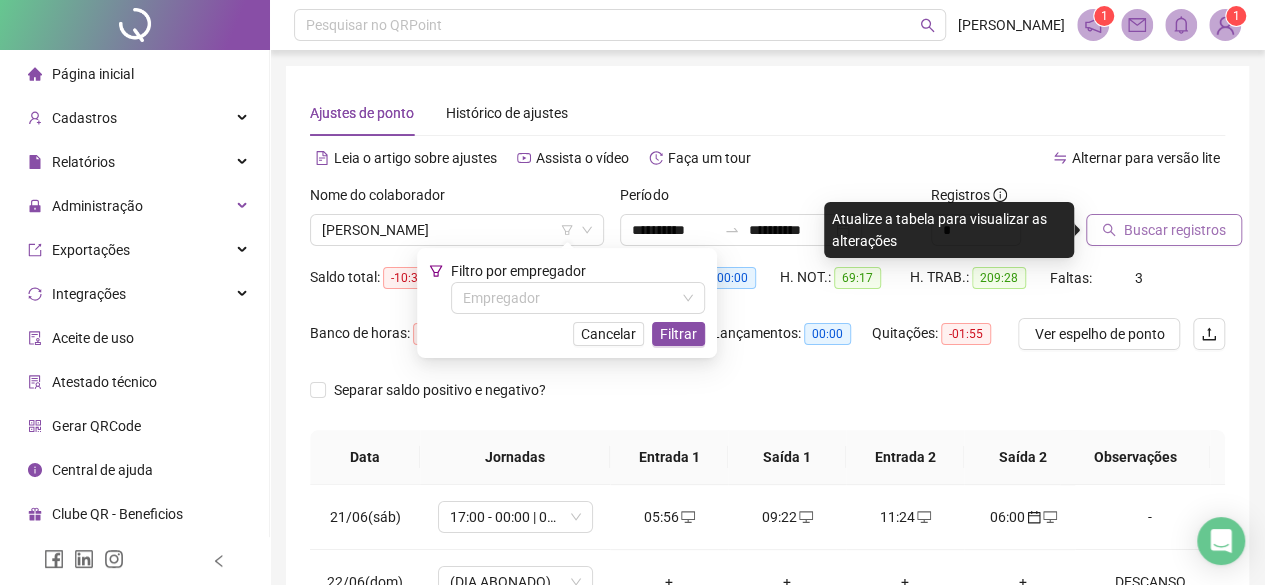 click on "Buscar registros" at bounding box center (1164, 230) 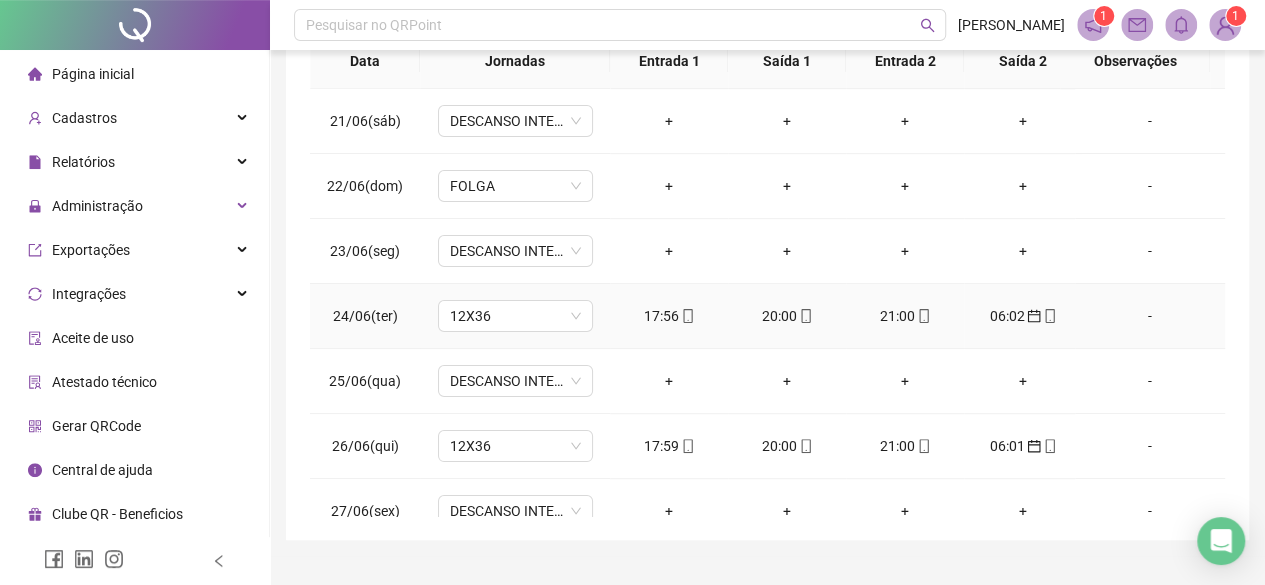 scroll, scrollTop: 400, scrollLeft: 0, axis: vertical 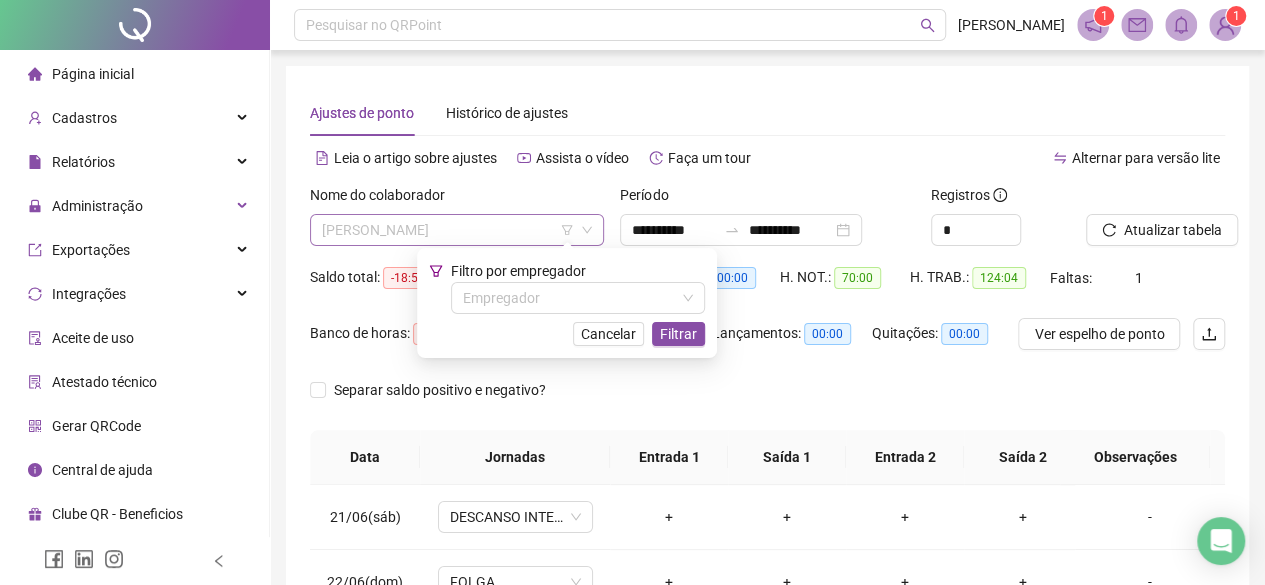 click on "FLAVIA BATISTA DO NASCIMENTO" at bounding box center [457, 230] 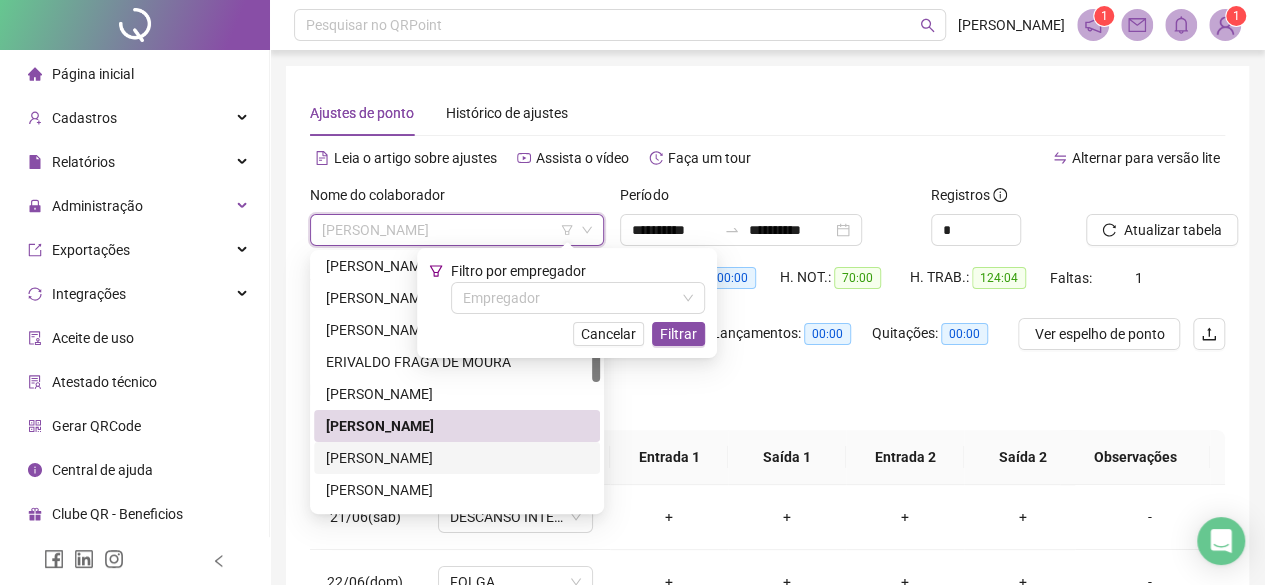 click on "GABRIELA DELMONDES DA SILVA" at bounding box center [457, 458] 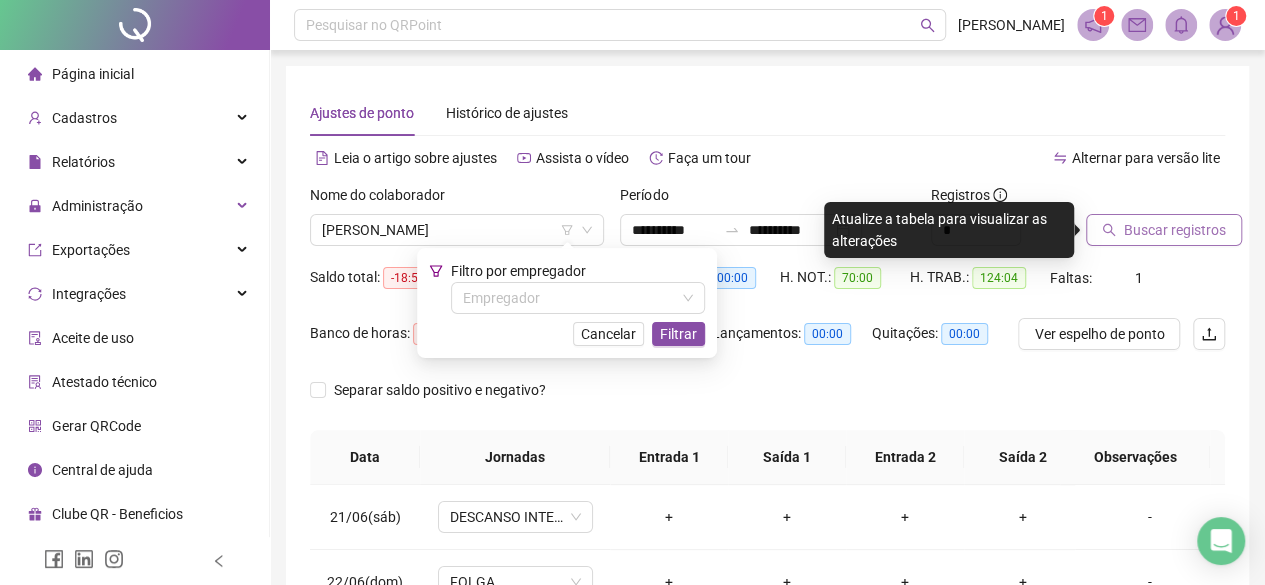 click on "Buscar registros" at bounding box center (1175, 230) 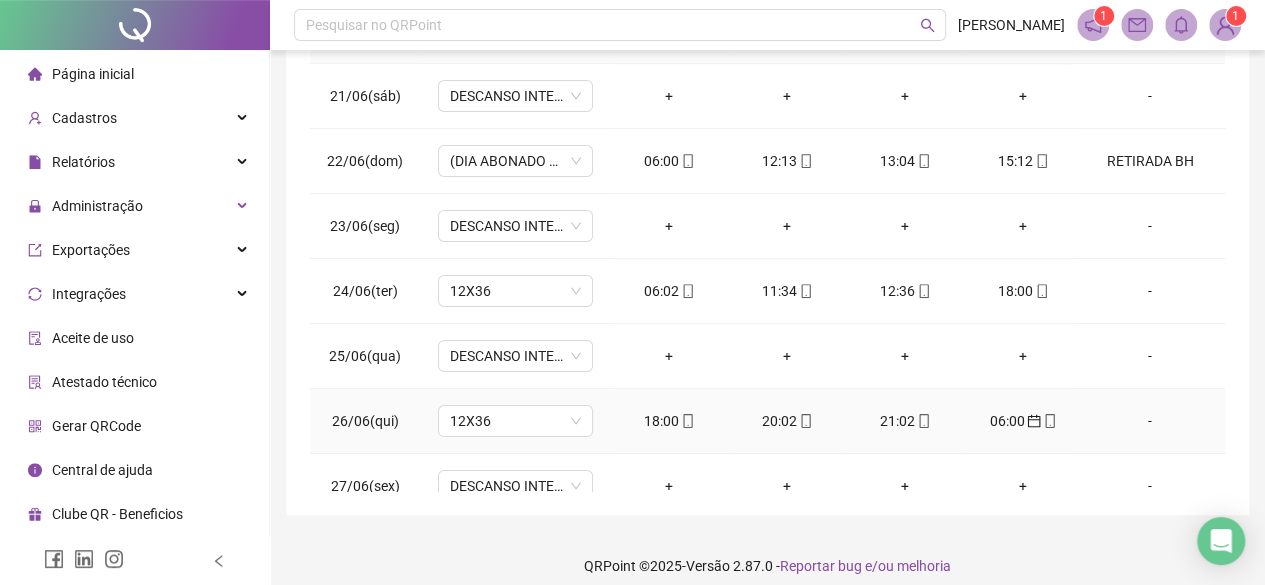 scroll, scrollTop: 436, scrollLeft: 0, axis: vertical 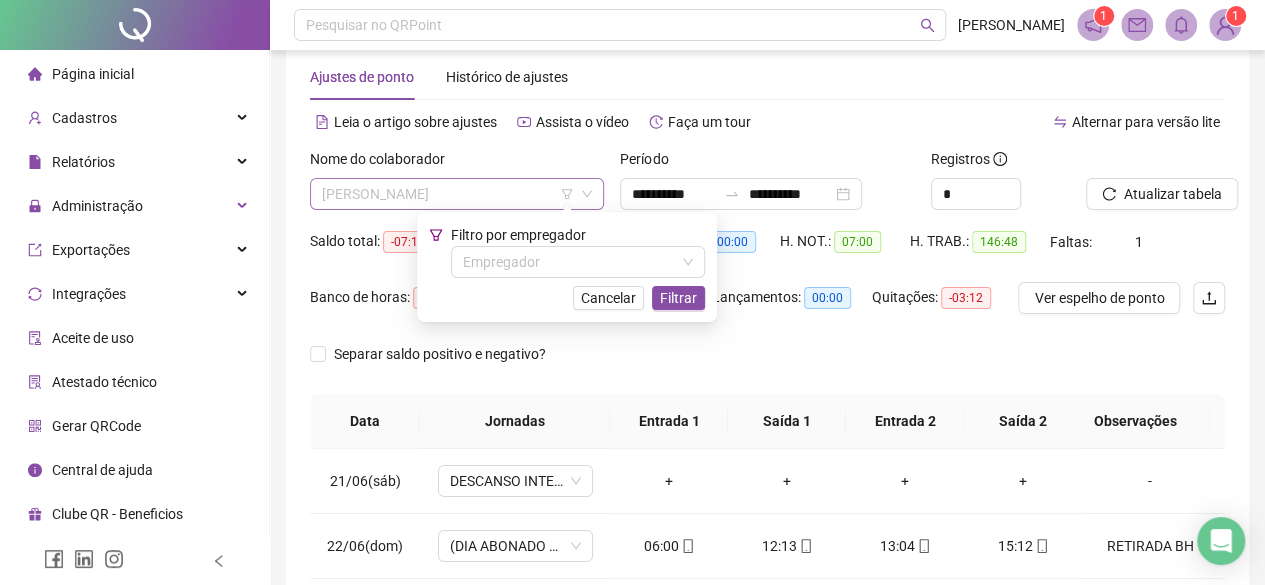 click on "GABRIELA DELMONDES DA SILVA" at bounding box center (457, 194) 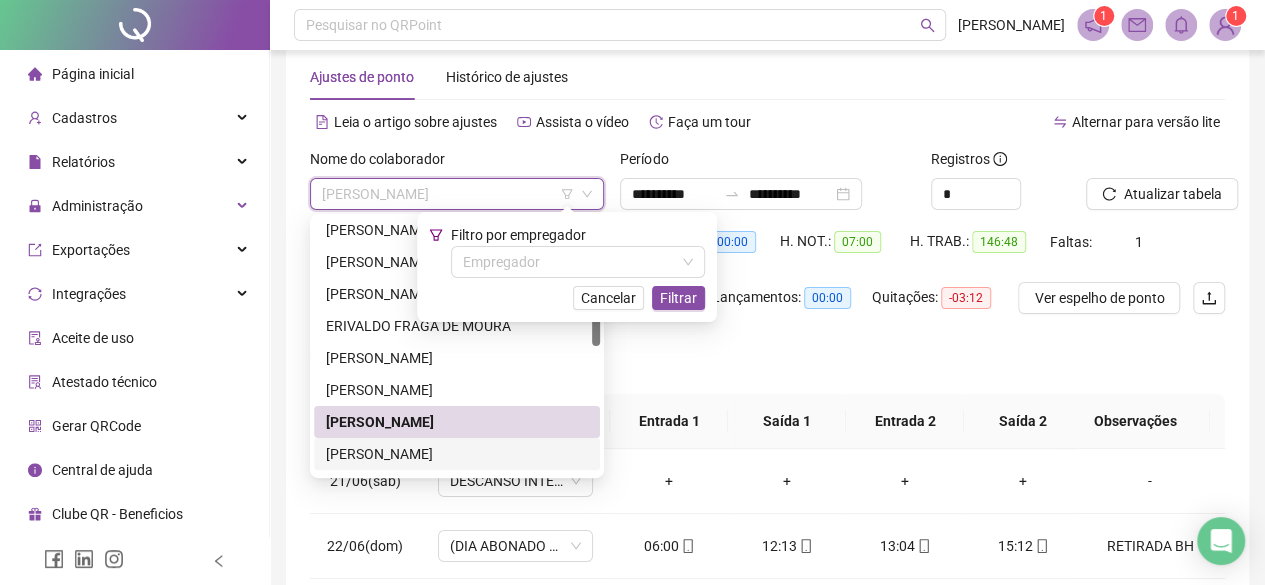 click on "GEOVANA MARETI LOPES" at bounding box center (457, 454) 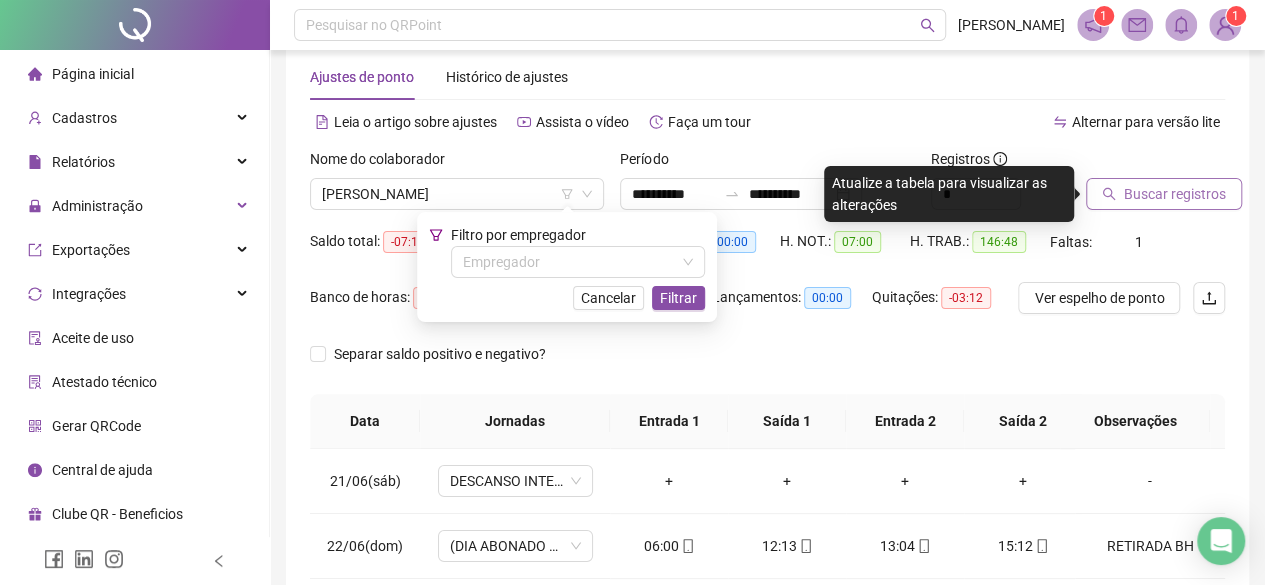 click on "Buscar registros" at bounding box center [1175, 194] 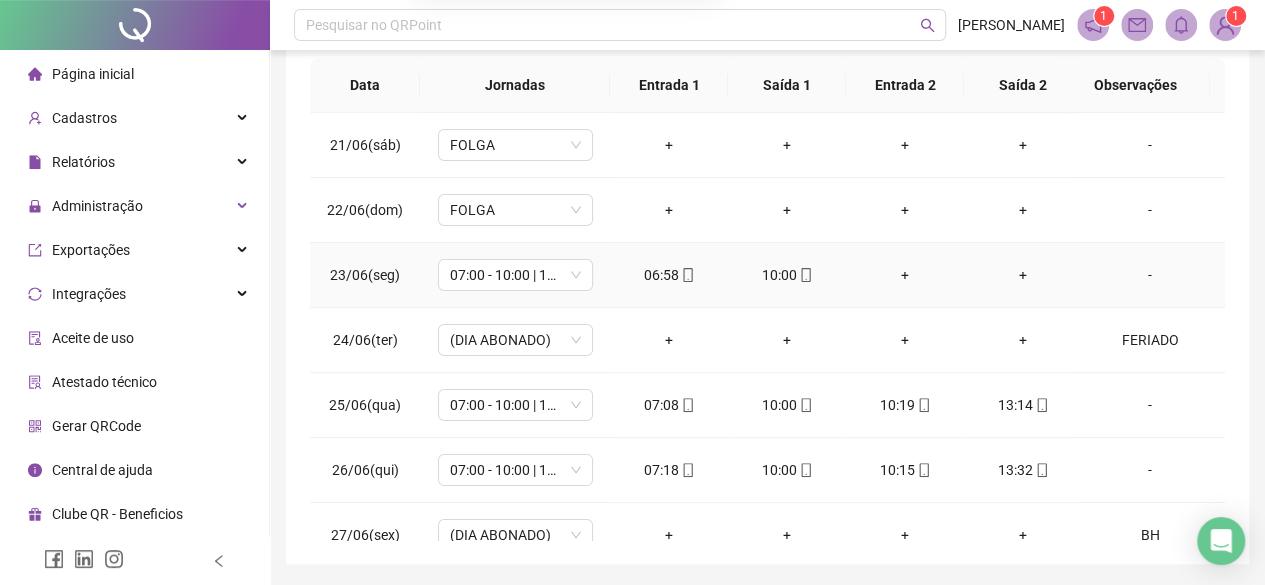 scroll, scrollTop: 400, scrollLeft: 0, axis: vertical 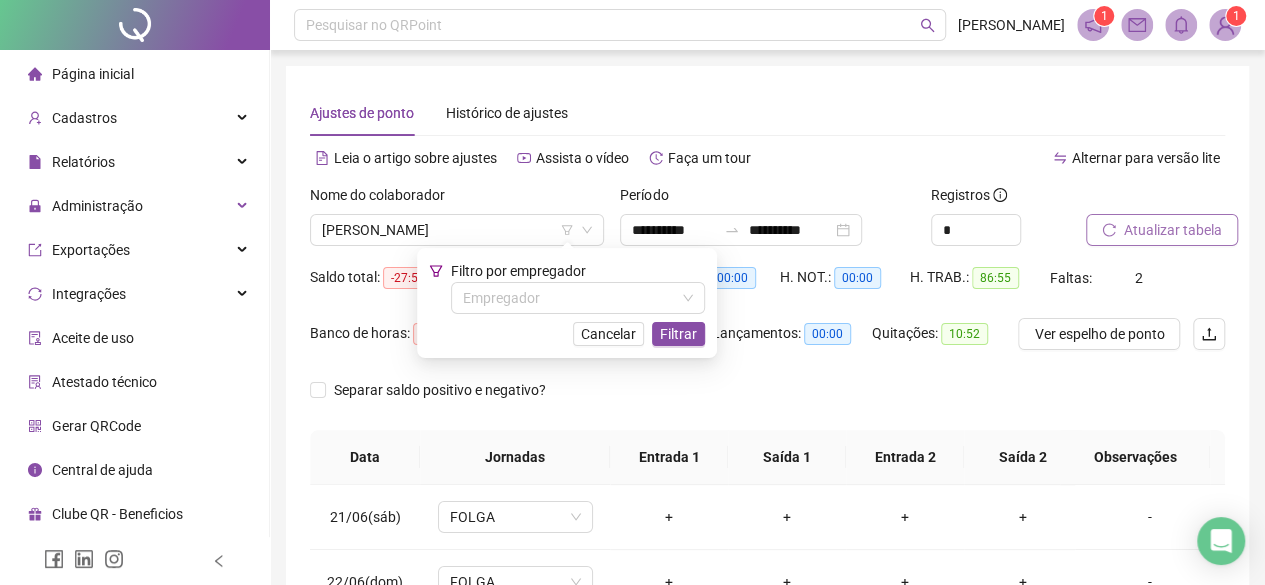click 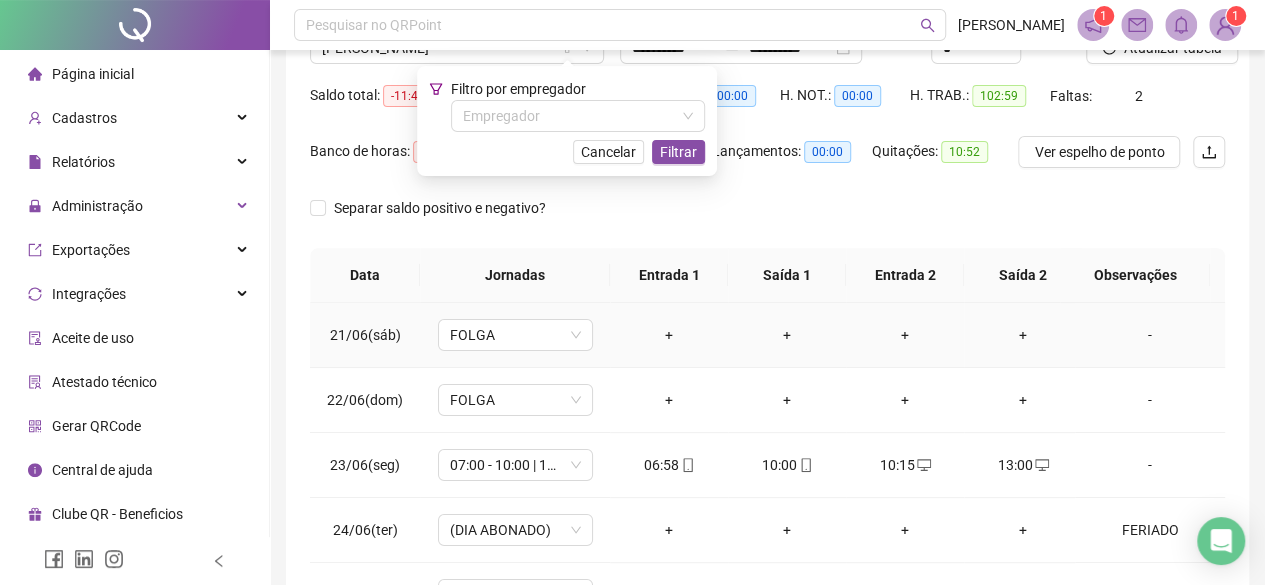 scroll, scrollTop: 200, scrollLeft: 0, axis: vertical 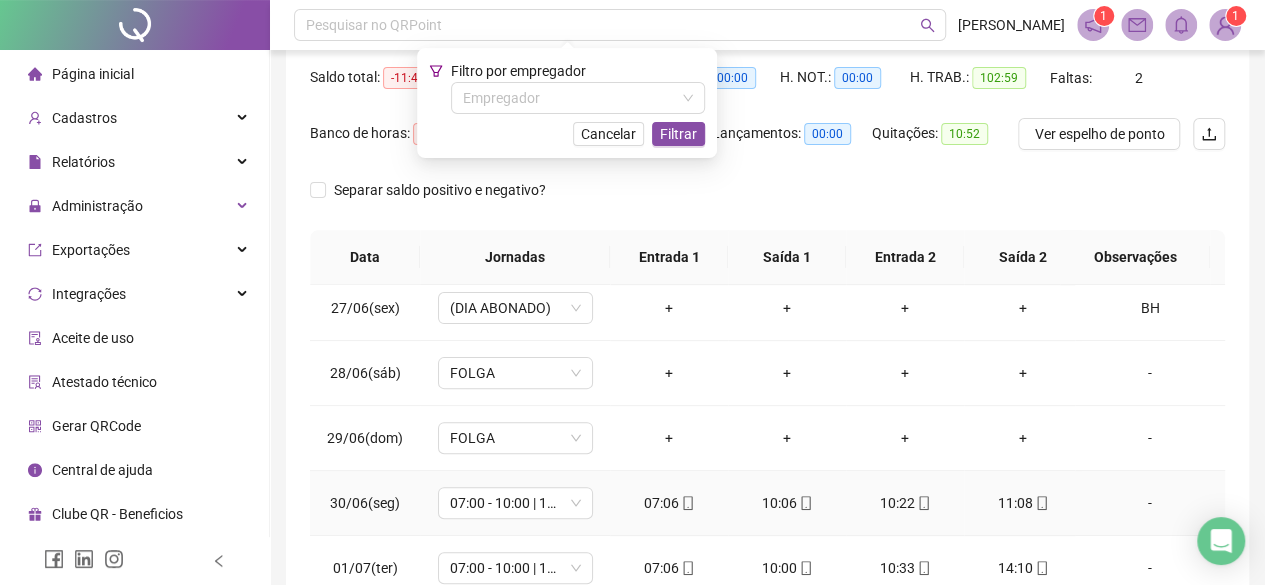 click on "-" at bounding box center [1150, 503] 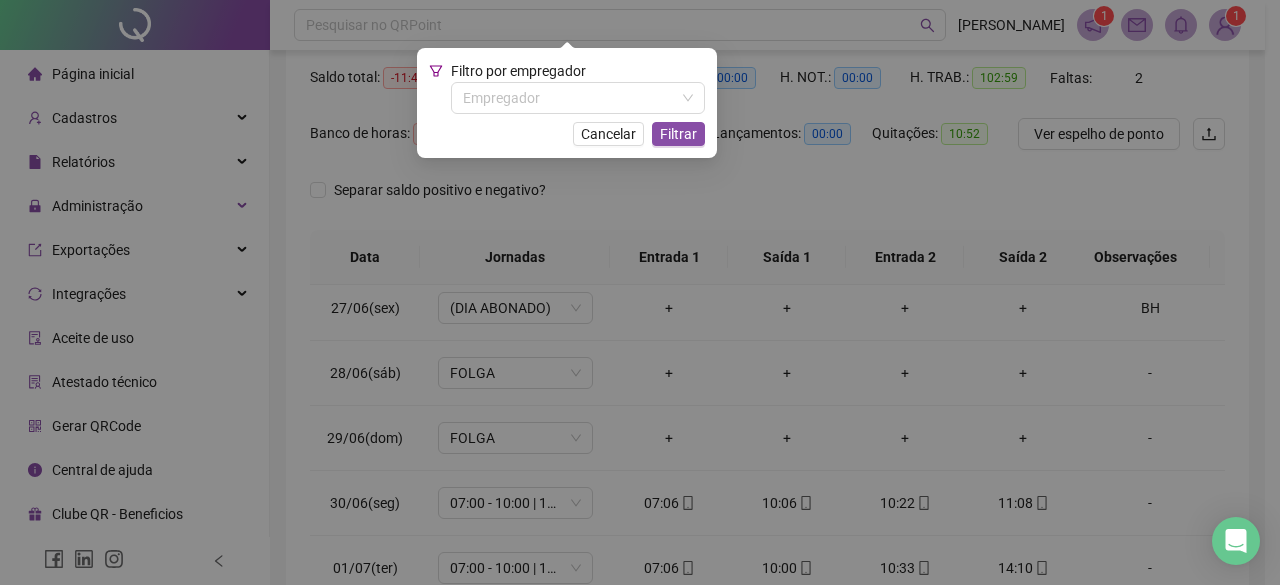 type 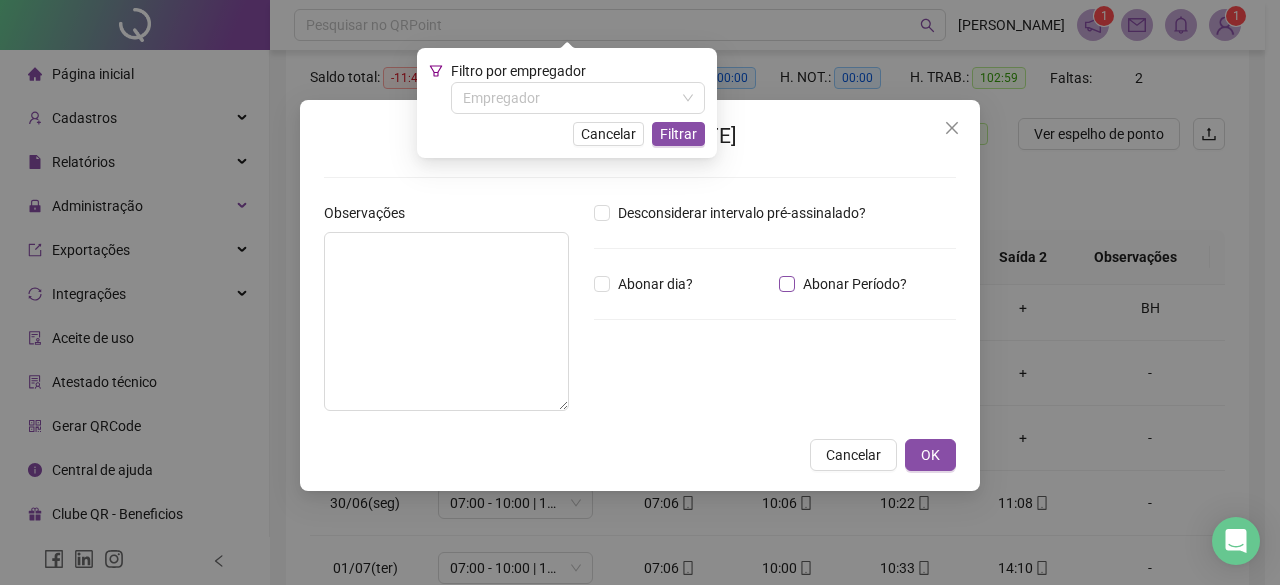 click on "Abonar Período?" at bounding box center (855, 284) 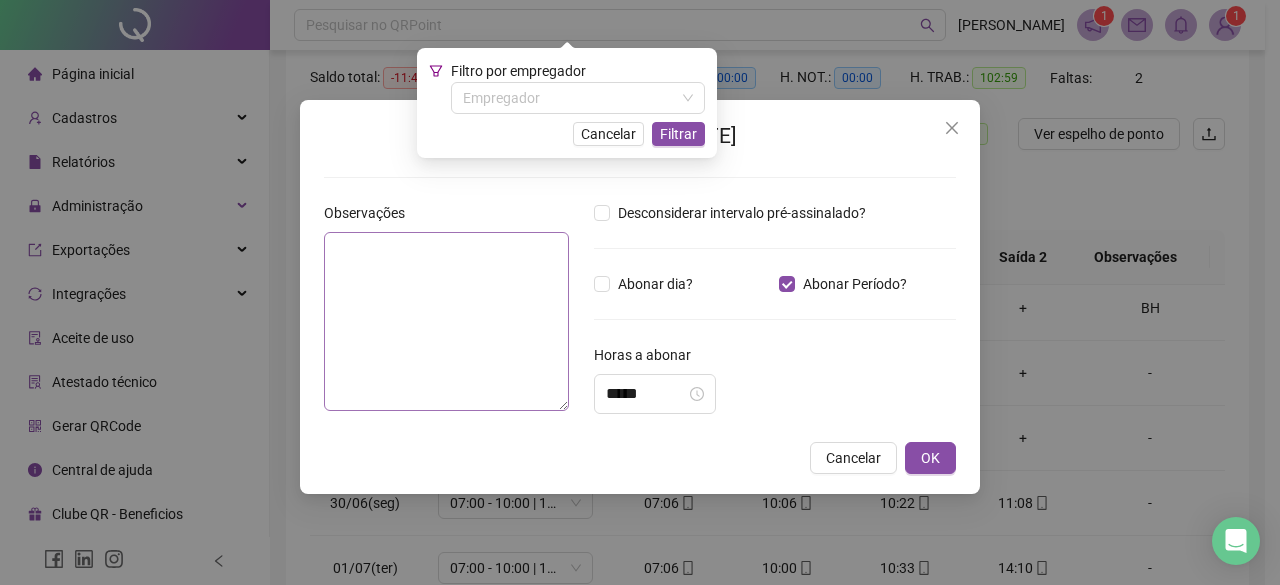 drag, startPoint x: 679, startPoint y: 405, endPoint x: 398, endPoint y: 305, distance: 298.2633 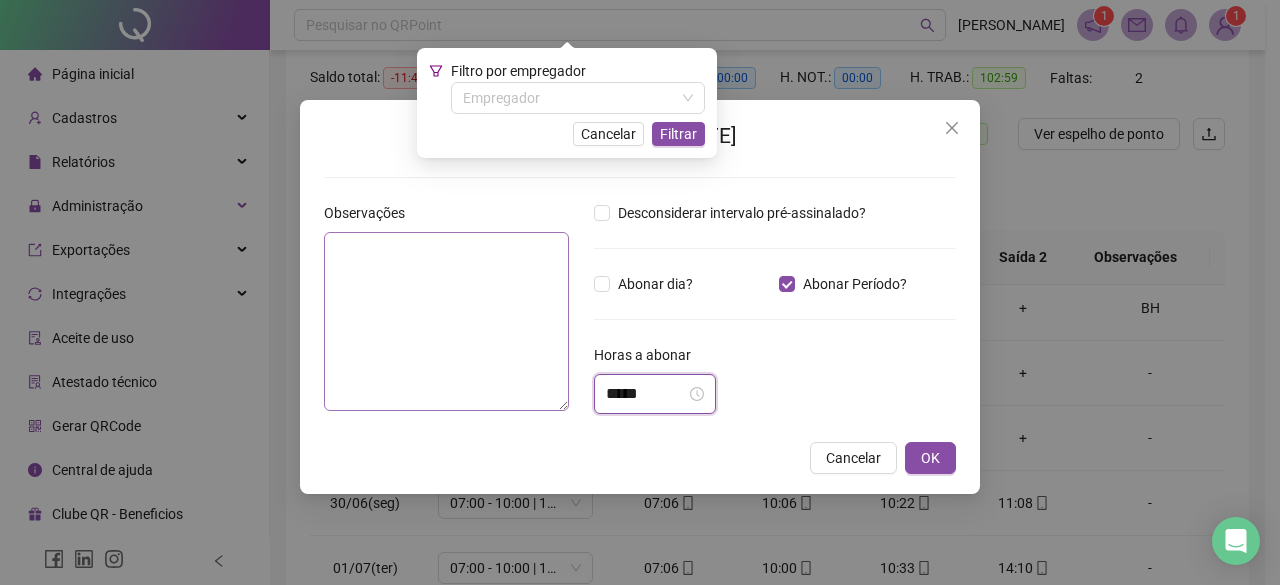drag, startPoint x: 615, startPoint y: 389, endPoint x: 390, endPoint y: 319, distance: 235.63744 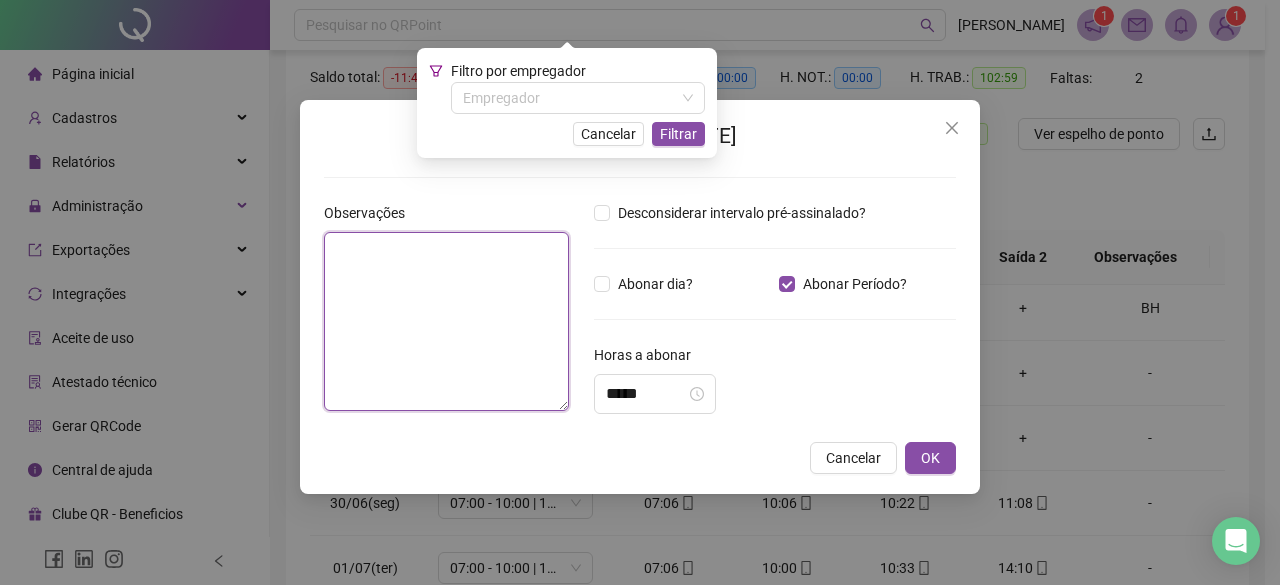 click at bounding box center [446, 321] 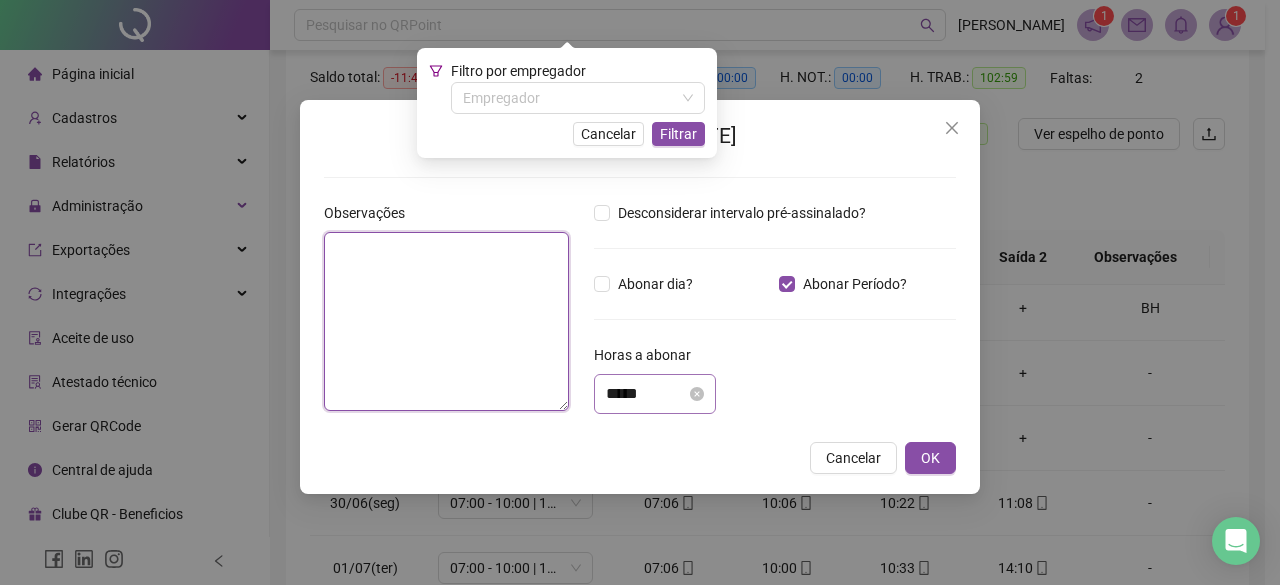 click on "*****" at bounding box center (655, 394) 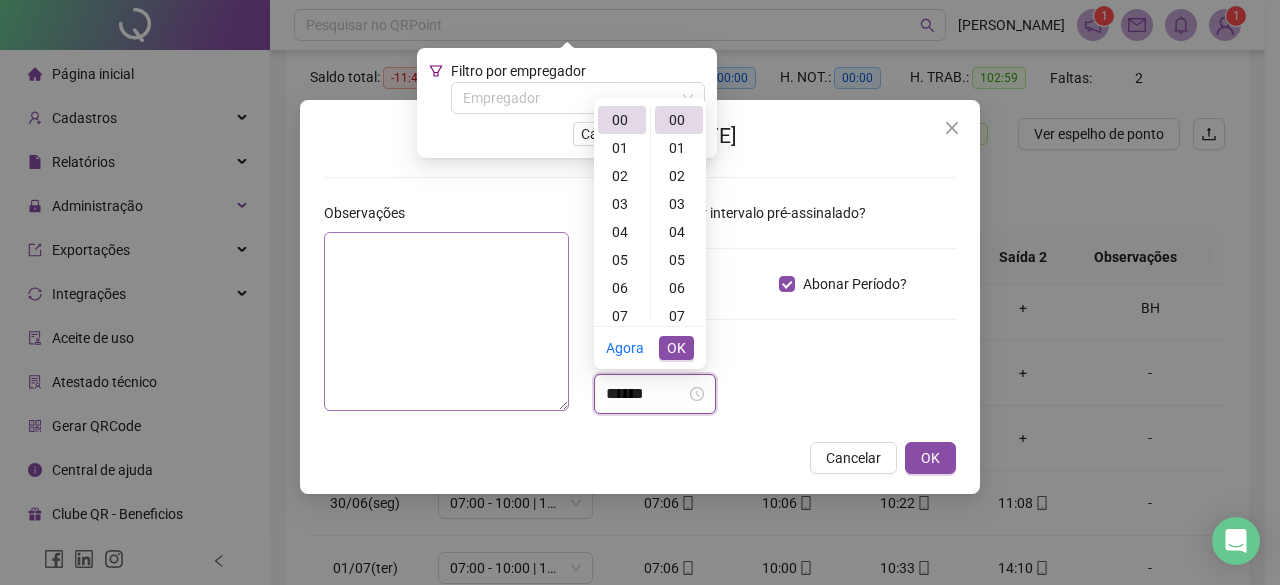 drag, startPoint x: 654, startPoint y: 391, endPoint x: 426, endPoint y: 357, distance: 230.52115 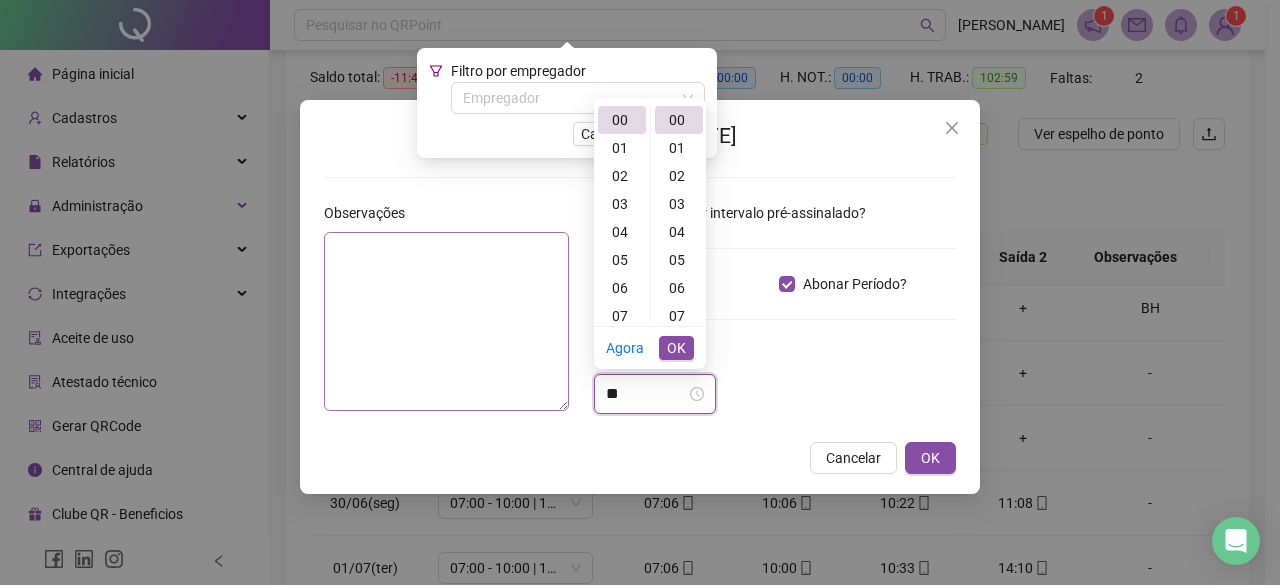 type on "*" 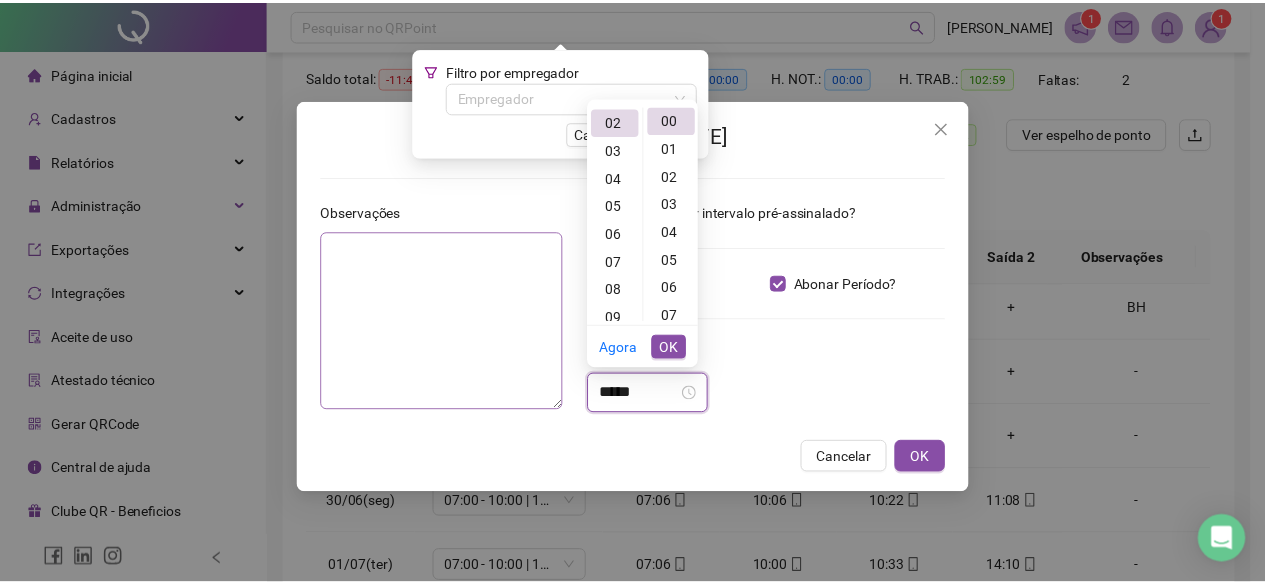 scroll, scrollTop: 56, scrollLeft: 0, axis: vertical 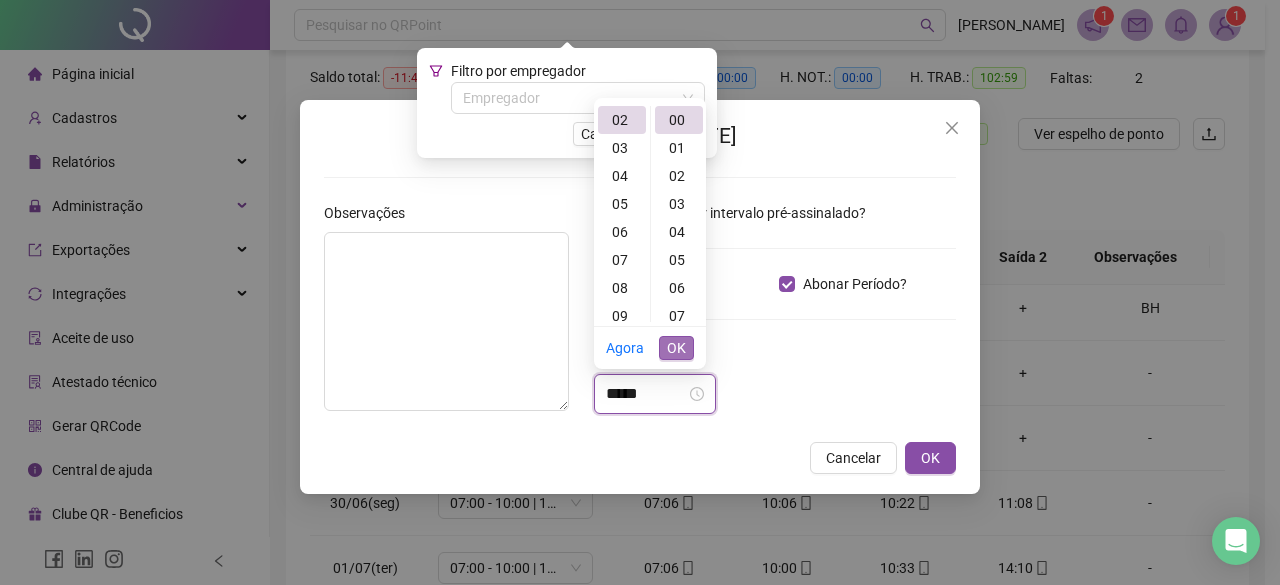 type on "*****" 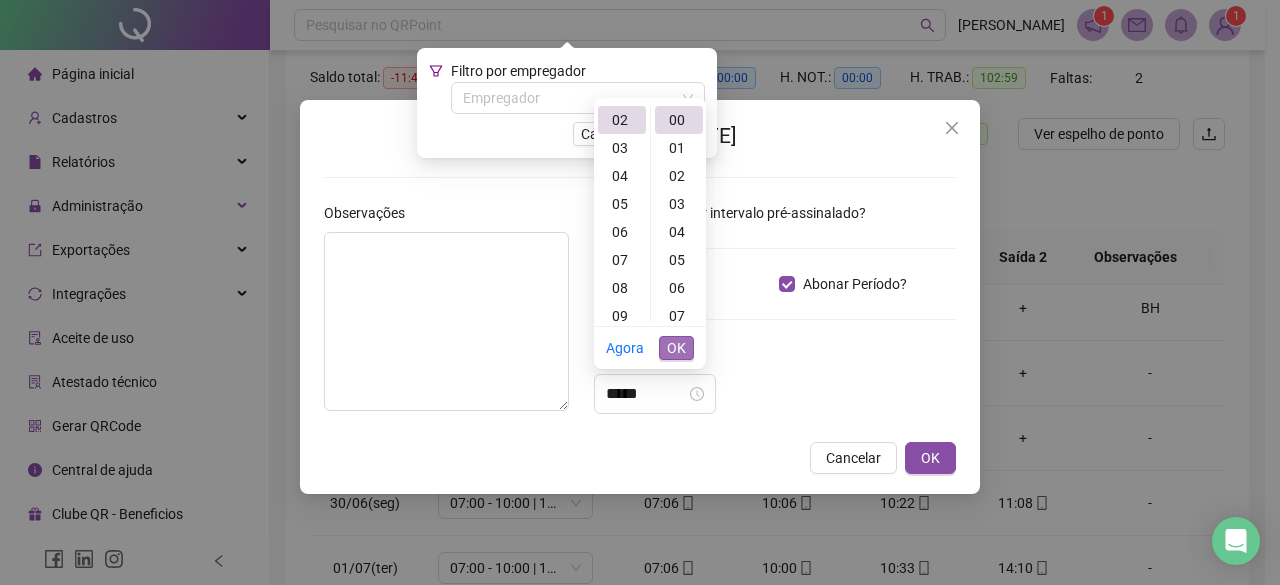 click on "OK" at bounding box center [676, 348] 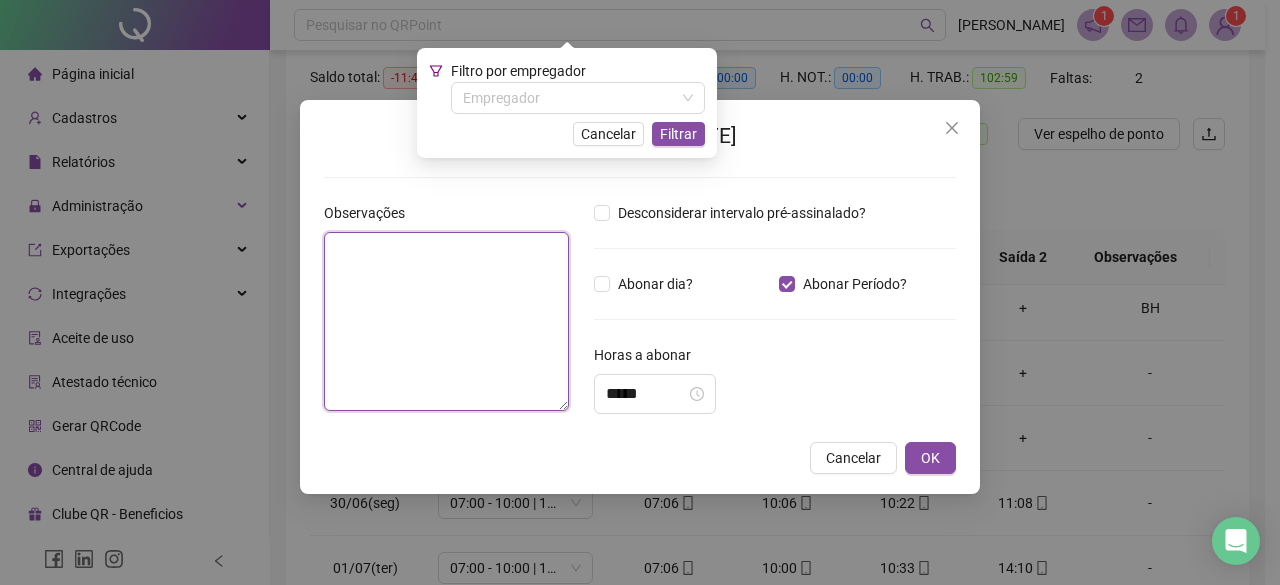 click at bounding box center [446, 321] 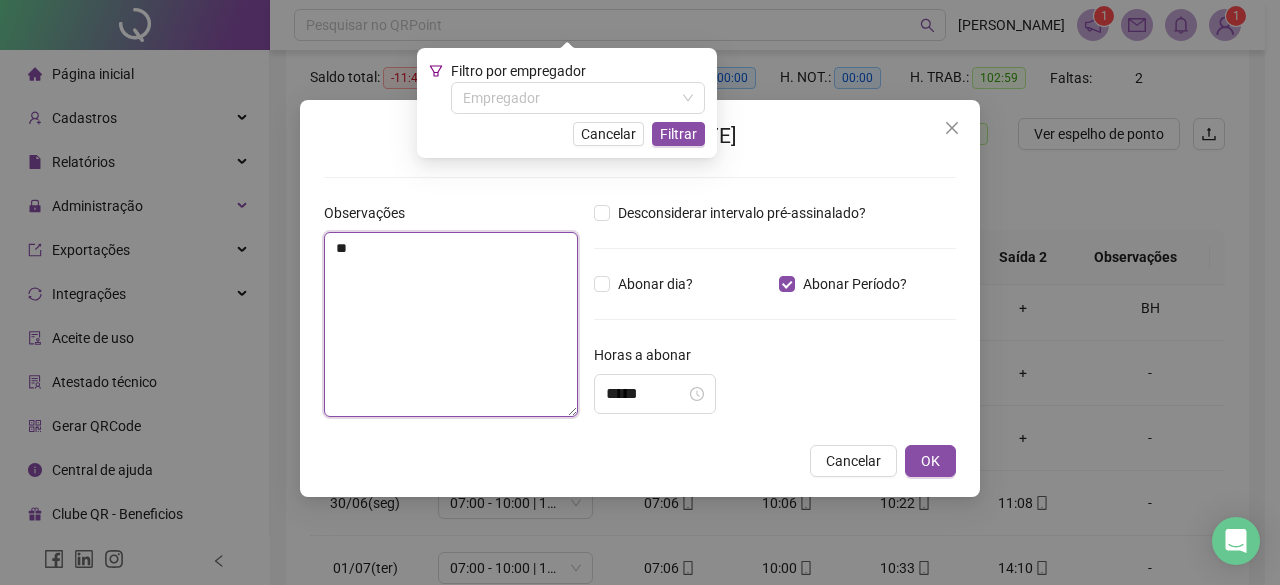 type on "*" 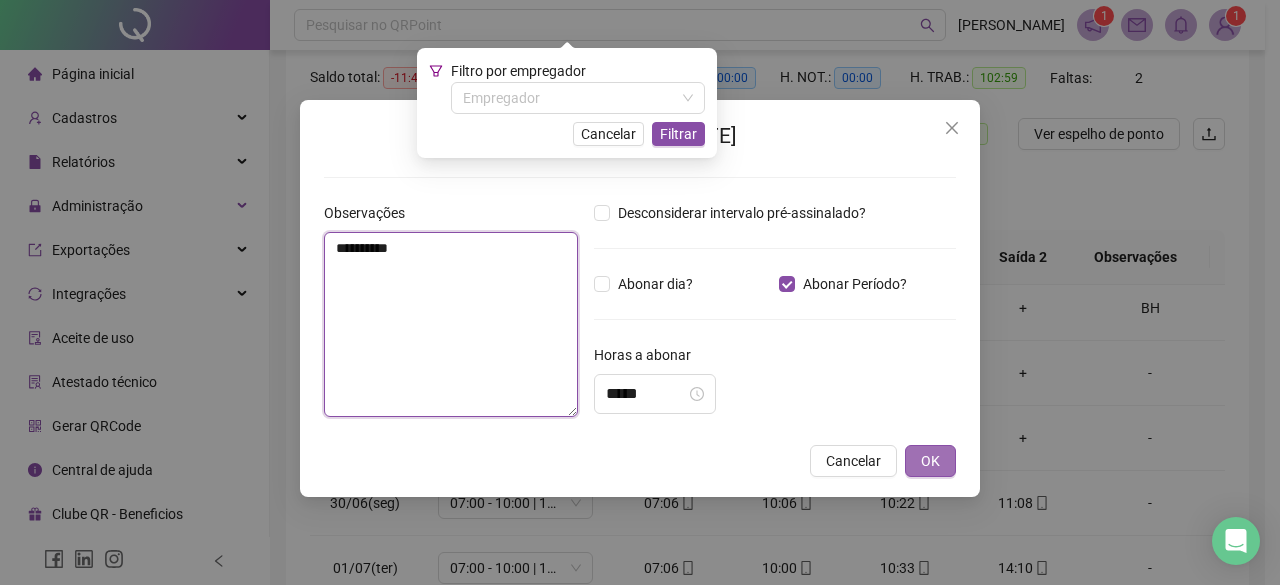 type on "**********" 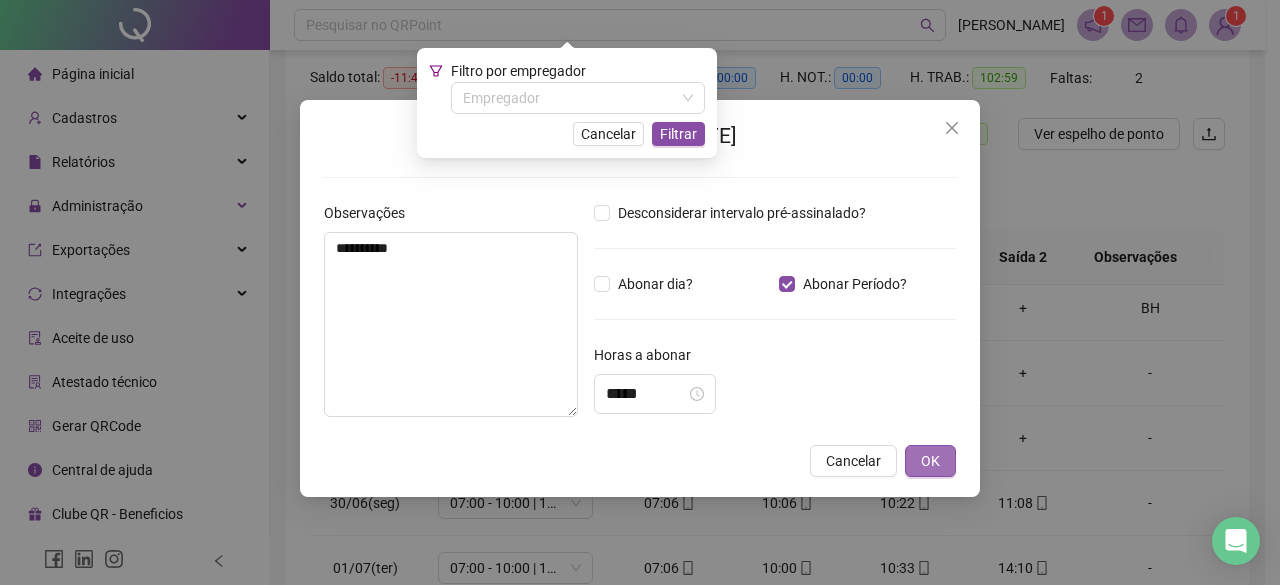 click on "OK" at bounding box center (930, 461) 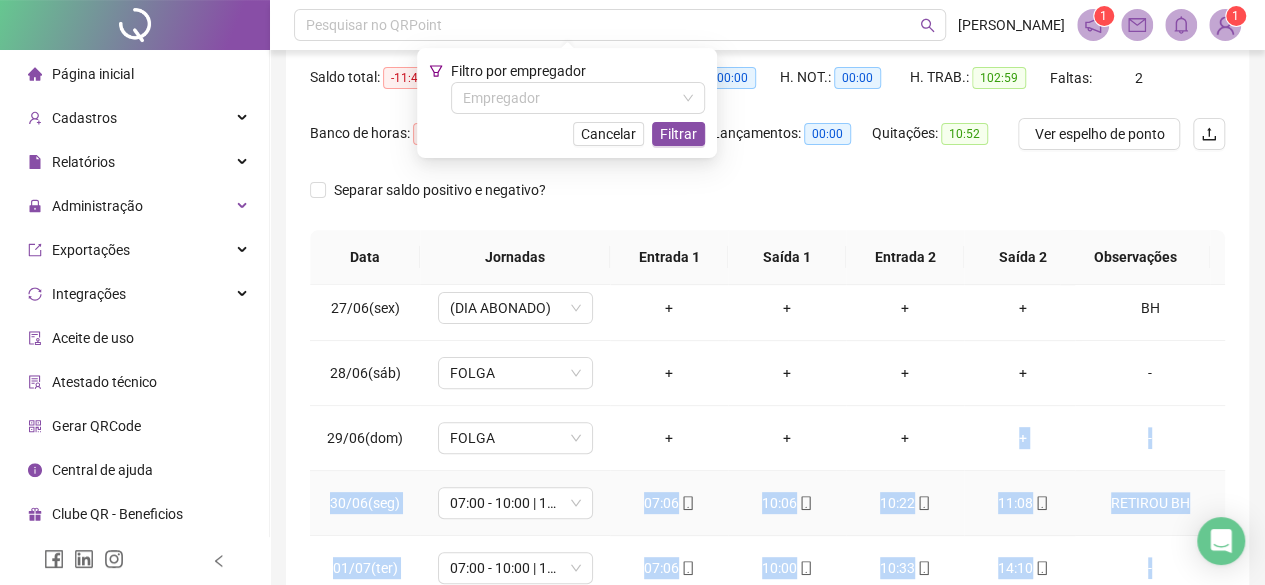scroll, scrollTop: 311, scrollLeft: 0, axis: vertical 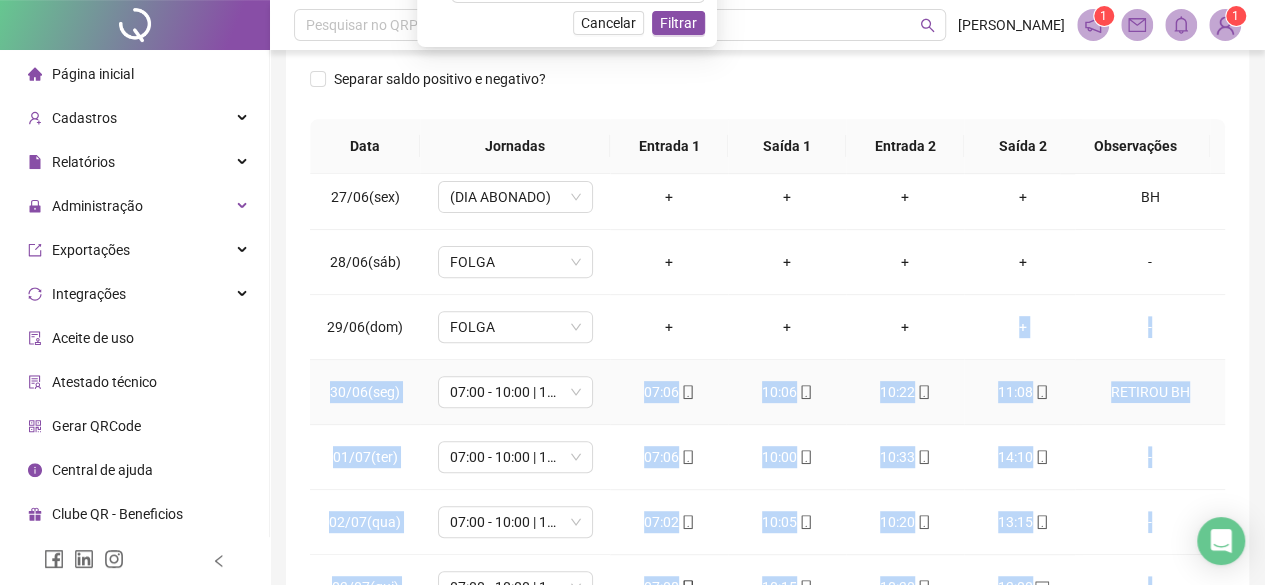 drag, startPoint x: 956, startPoint y: 441, endPoint x: 892, endPoint y: 632, distance: 201.43733 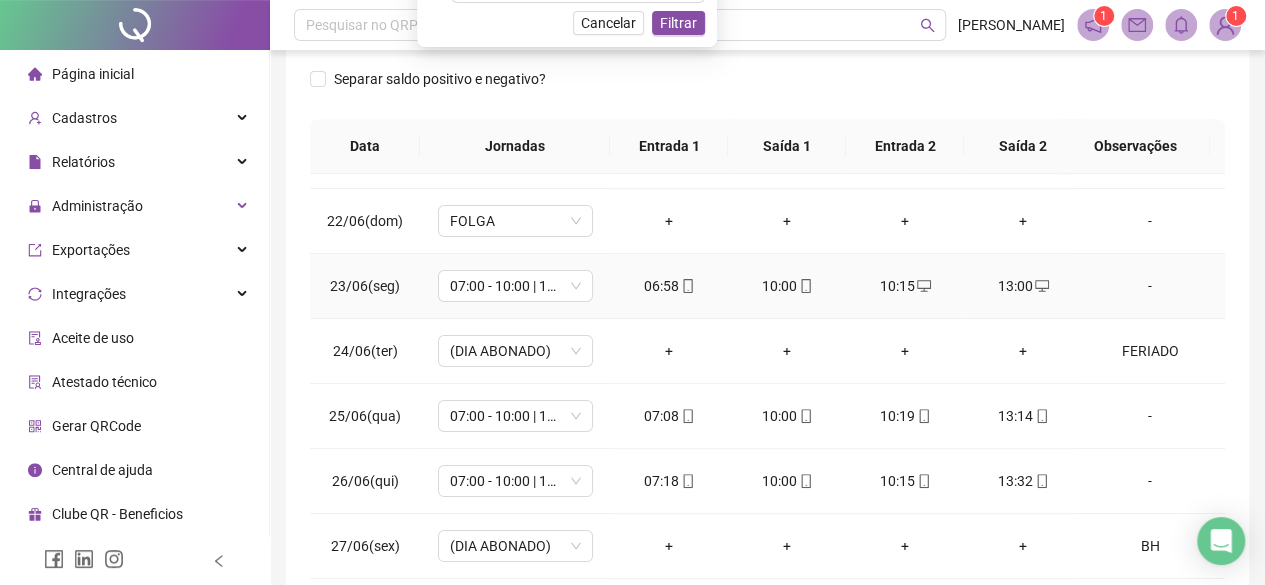scroll, scrollTop: 0, scrollLeft: 0, axis: both 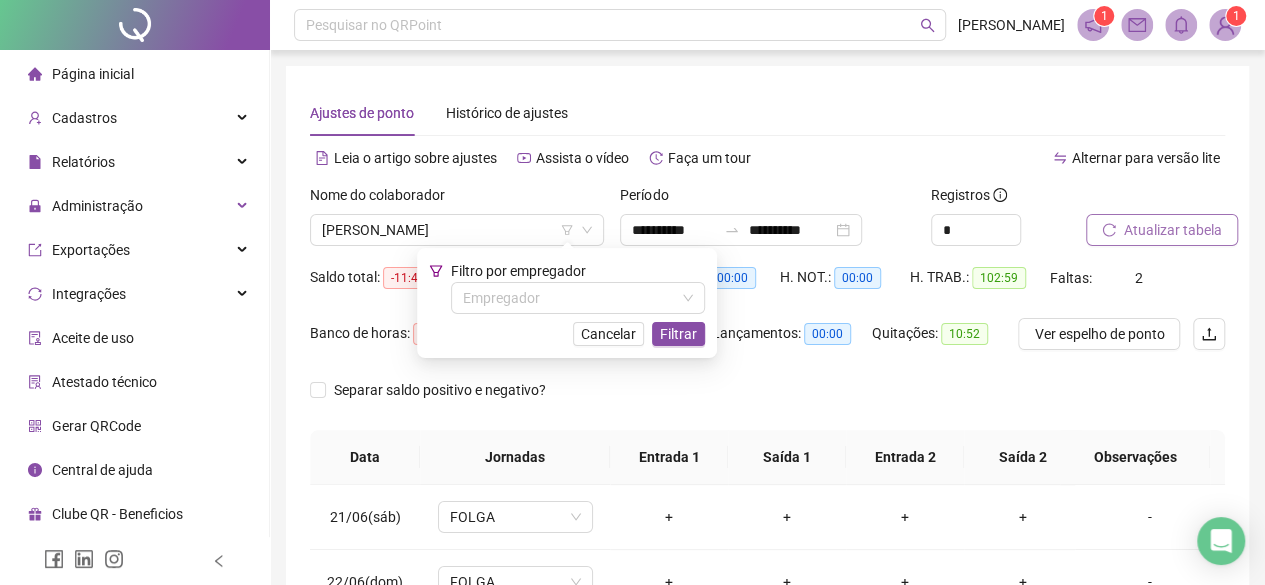 click on "Atualizar tabela" at bounding box center (1162, 230) 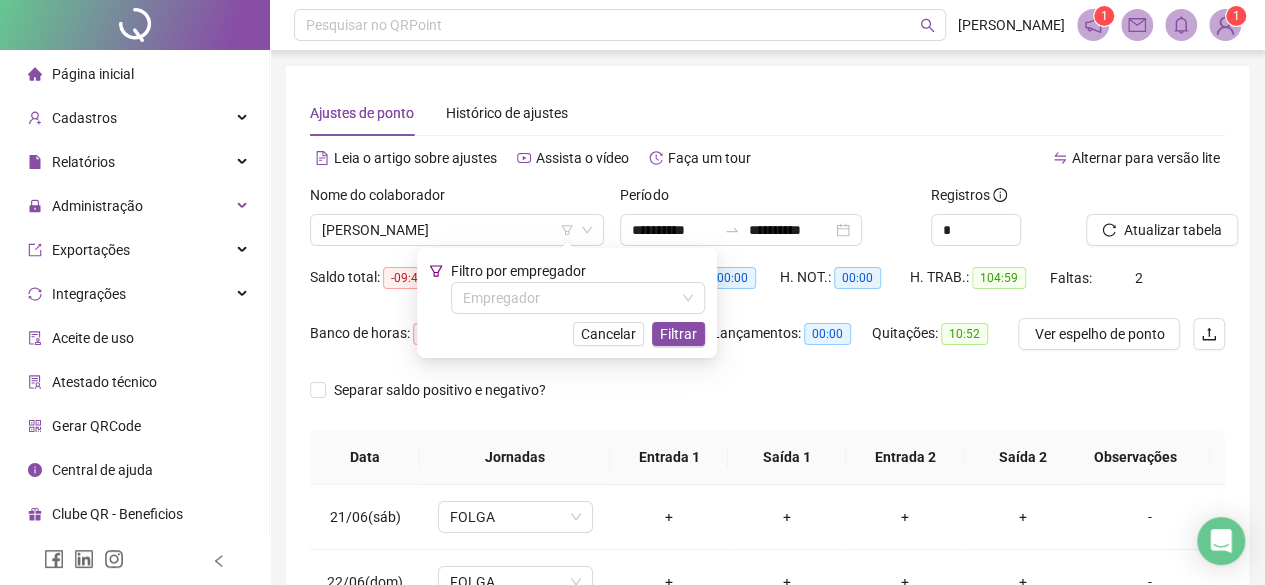 click on "Separar saldo positivo e negativo?" at bounding box center [767, 402] 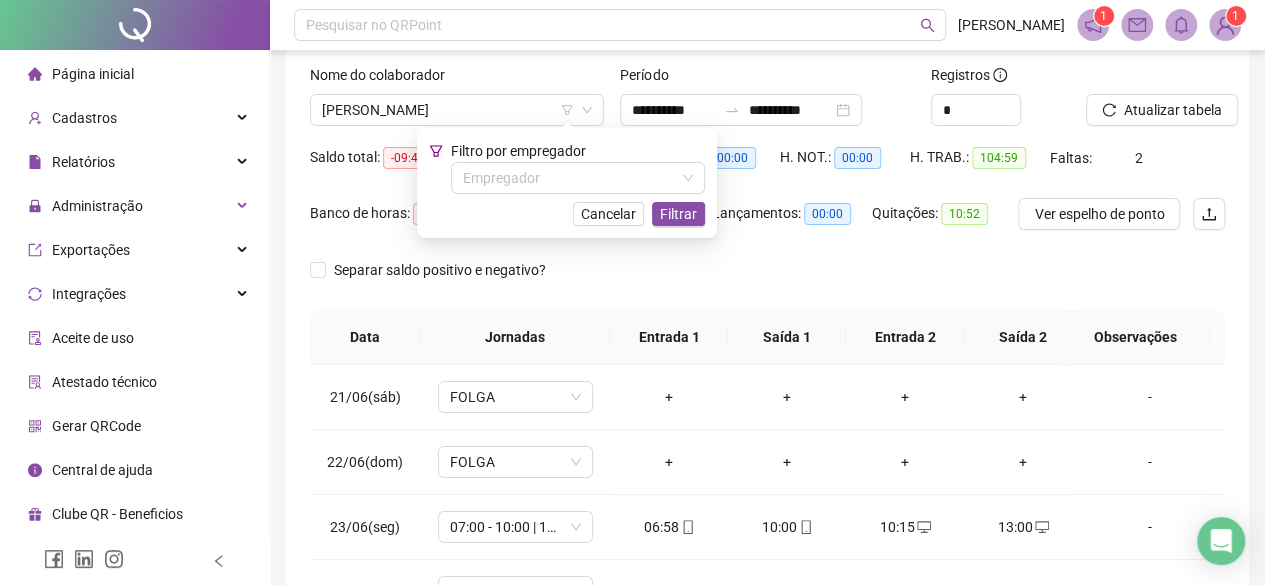scroll, scrollTop: 36, scrollLeft: 0, axis: vertical 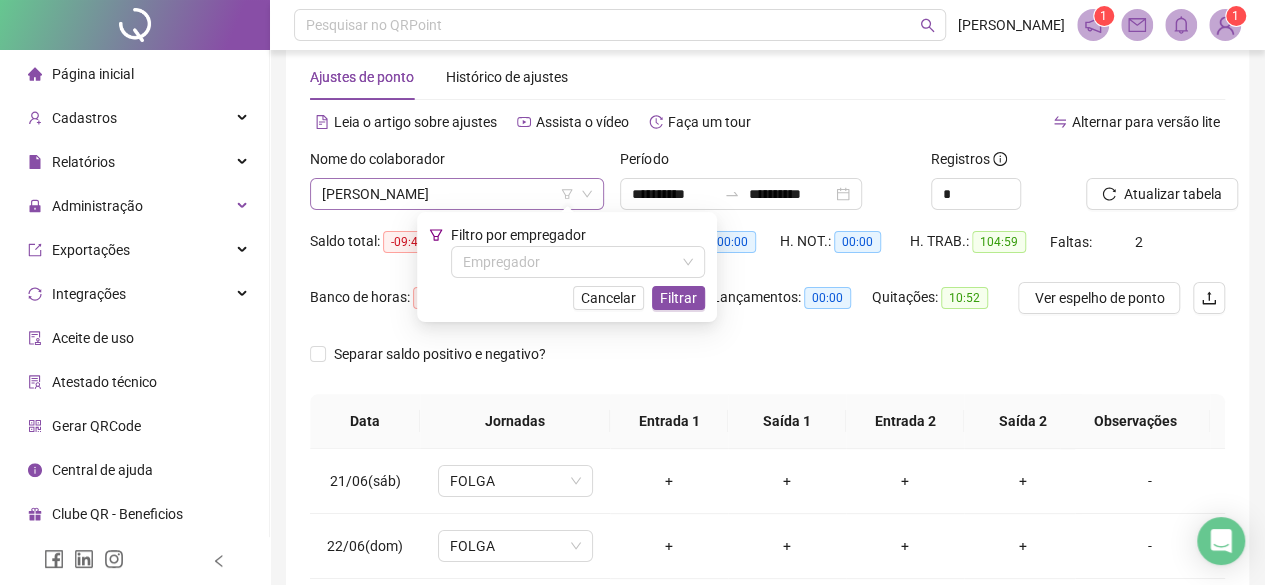 click on "GEOVANA MARETI LOPES" at bounding box center [457, 194] 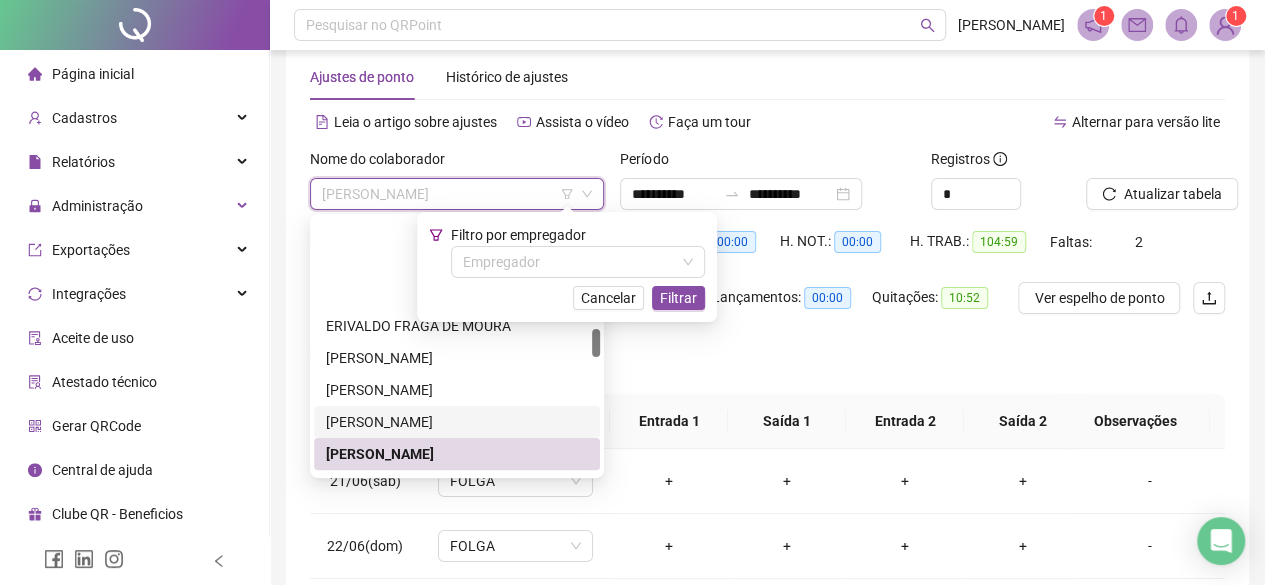 scroll, scrollTop: 1000, scrollLeft: 0, axis: vertical 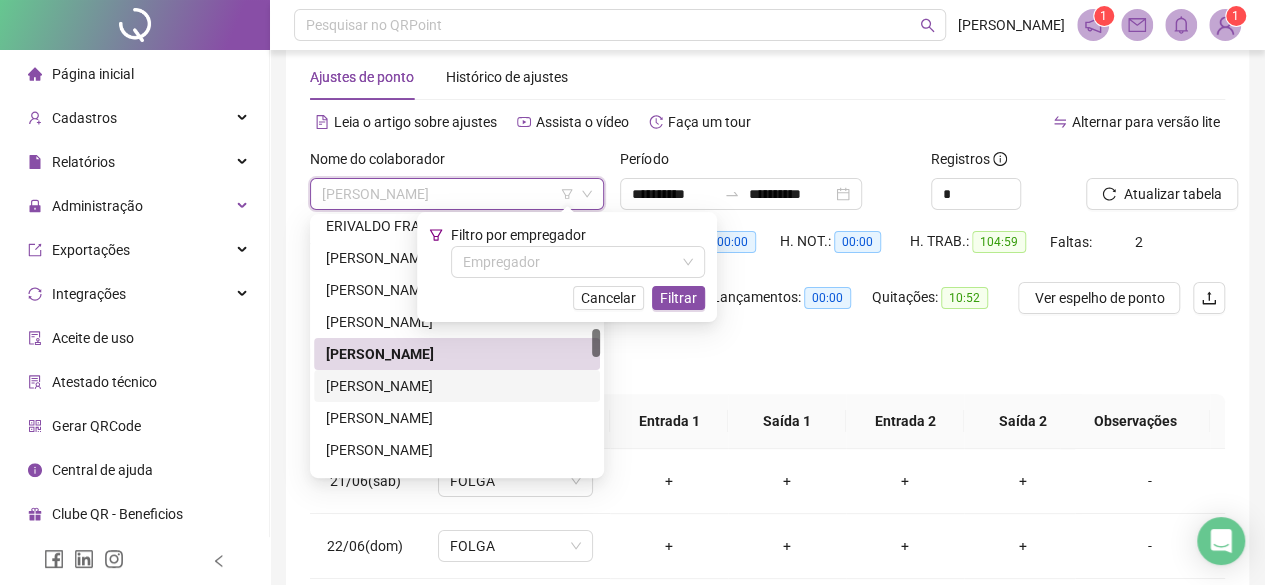 click on "GILMAR NUNES DE SOUZA" at bounding box center (457, 386) 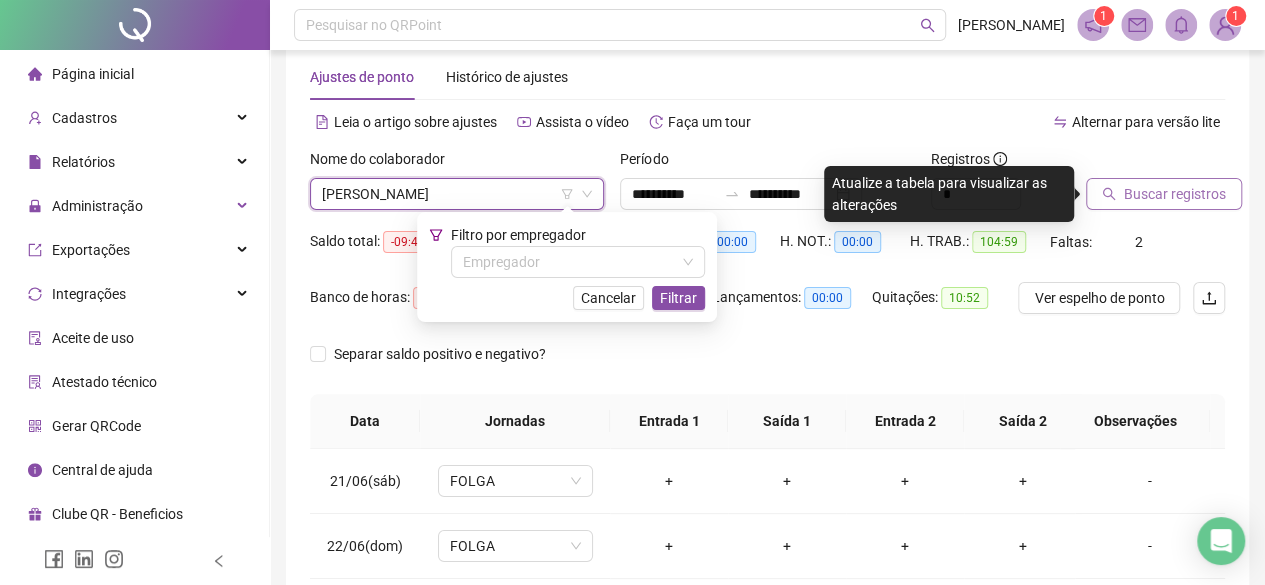 click on "Buscar registros" at bounding box center (1164, 194) 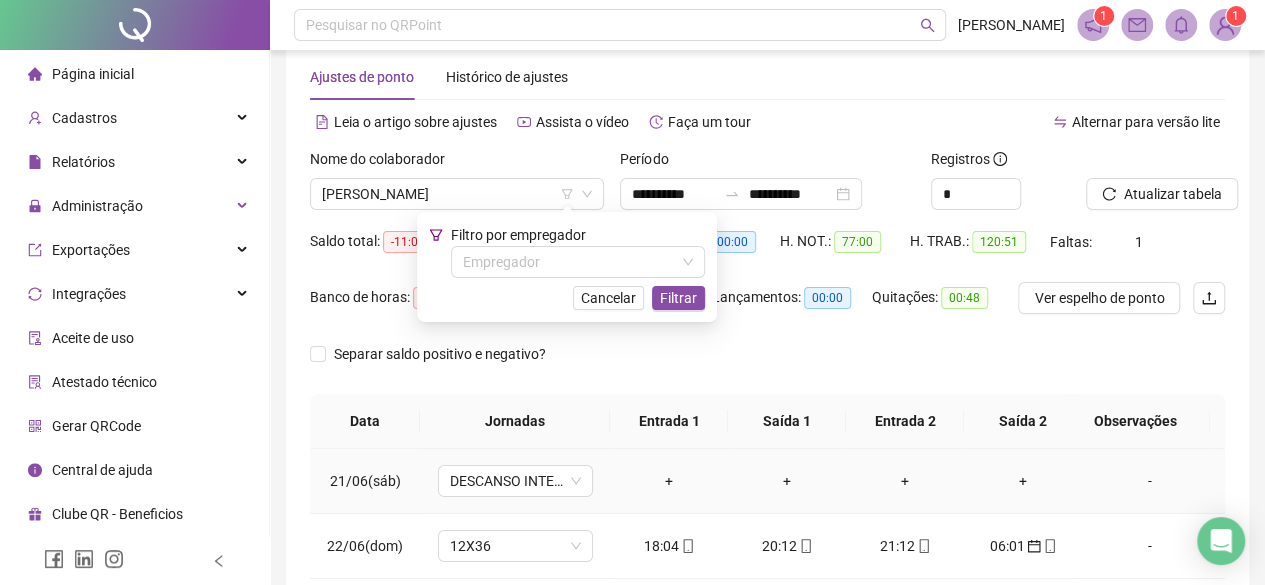 scroll, scrollTop: 236, scrollLeft: 0, axis: vertical 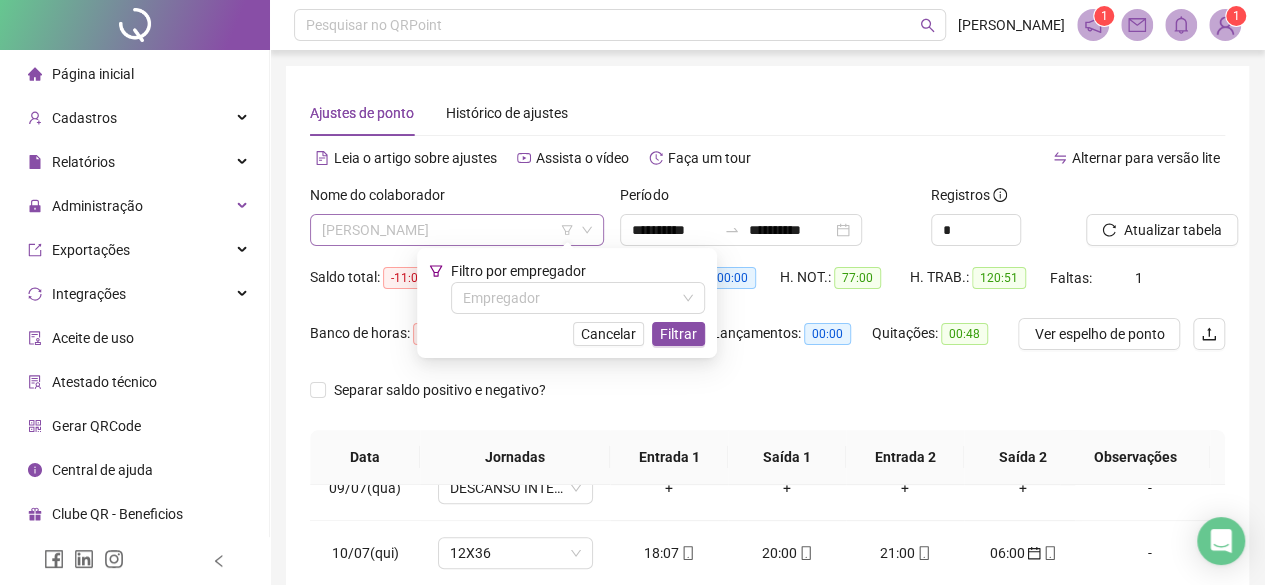 click on "GILMAR NUNES DE SOUZA" at bounding box center (457, 230) 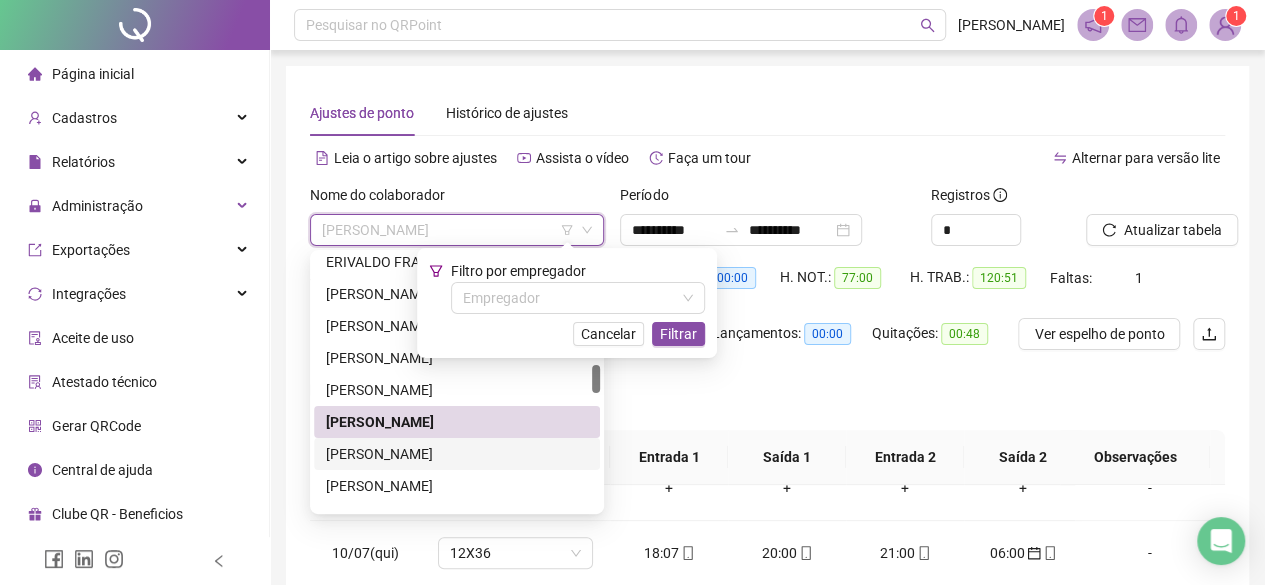 click on "GISLAINE GONÇALVES DE SOUSA" at bounding box center (457, 454) 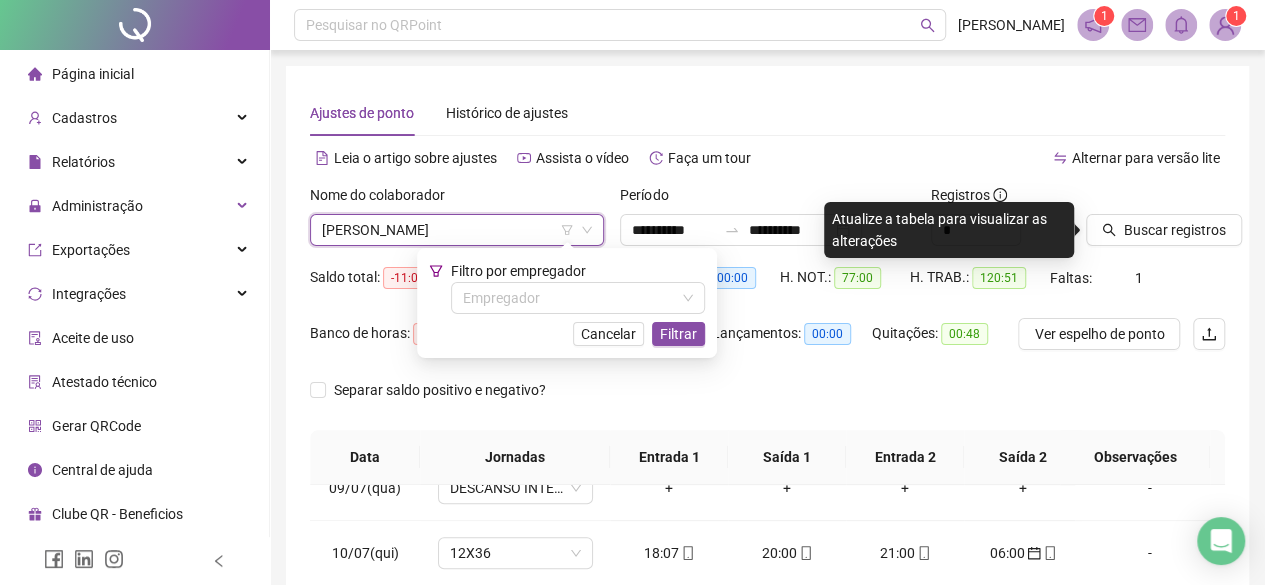 click on "Buscar registros" at bounding box center (1155, 223) 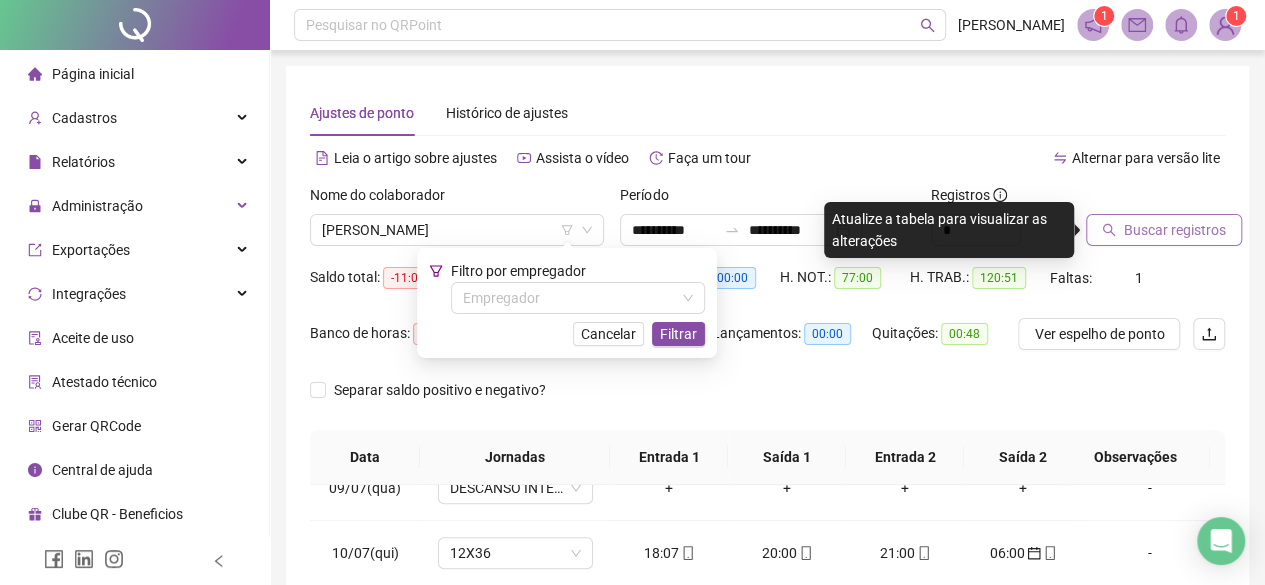 click on "Buscar registros" at bounding box center [1175, 230] 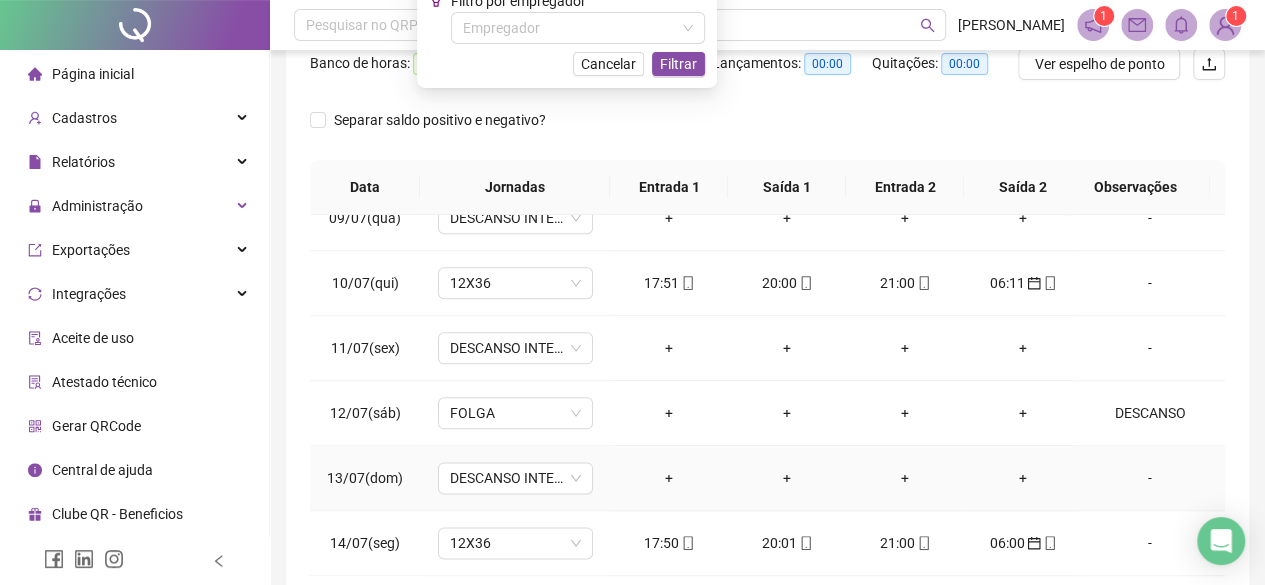 scroll, scrollTop: 436, scrollLeft: 0, axis: vertical 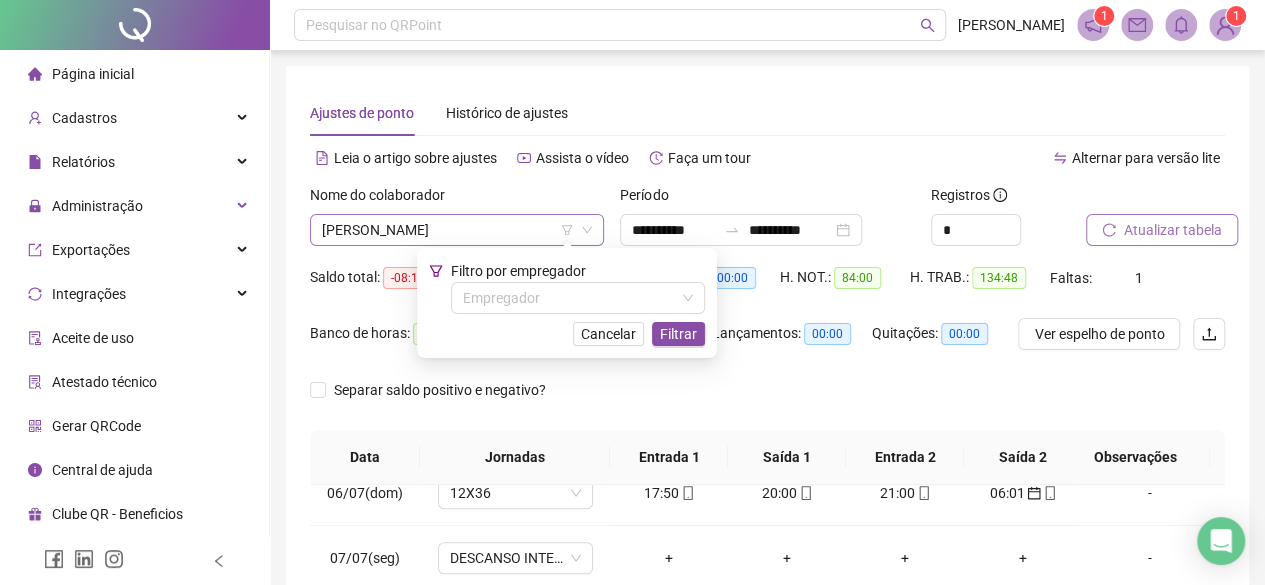 click on "GISLAINE GONÇALVES DE SOUSA" at bounding box center (457, 230) 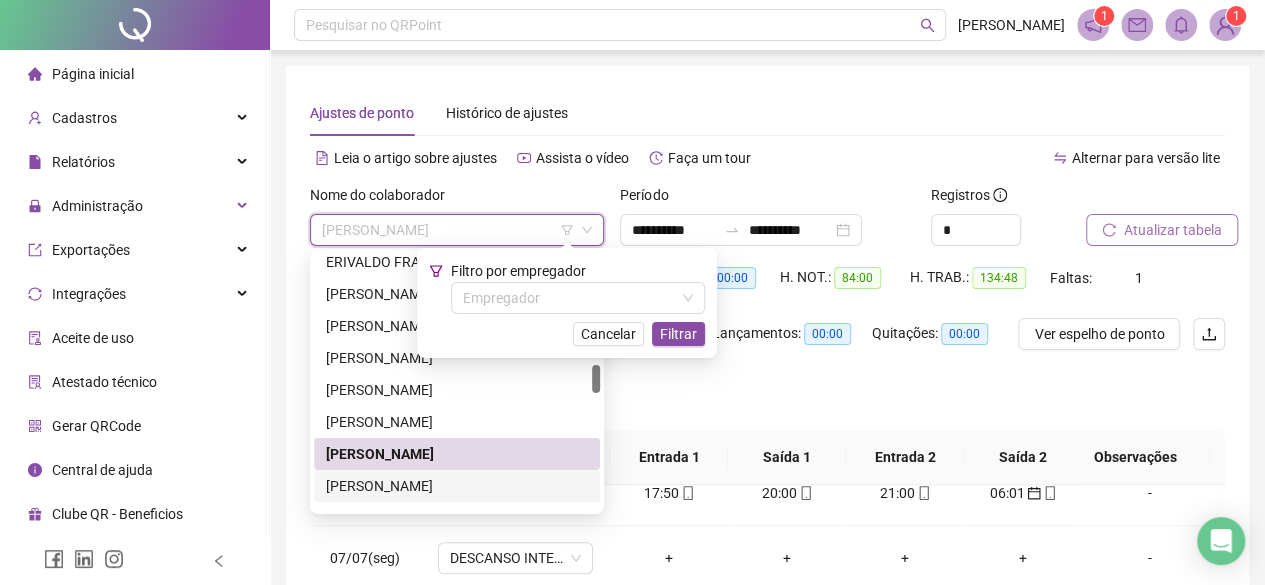 click on "JAINY LEITE DE ANDRADE RIBEIRO" at bounding box center (457, 486) 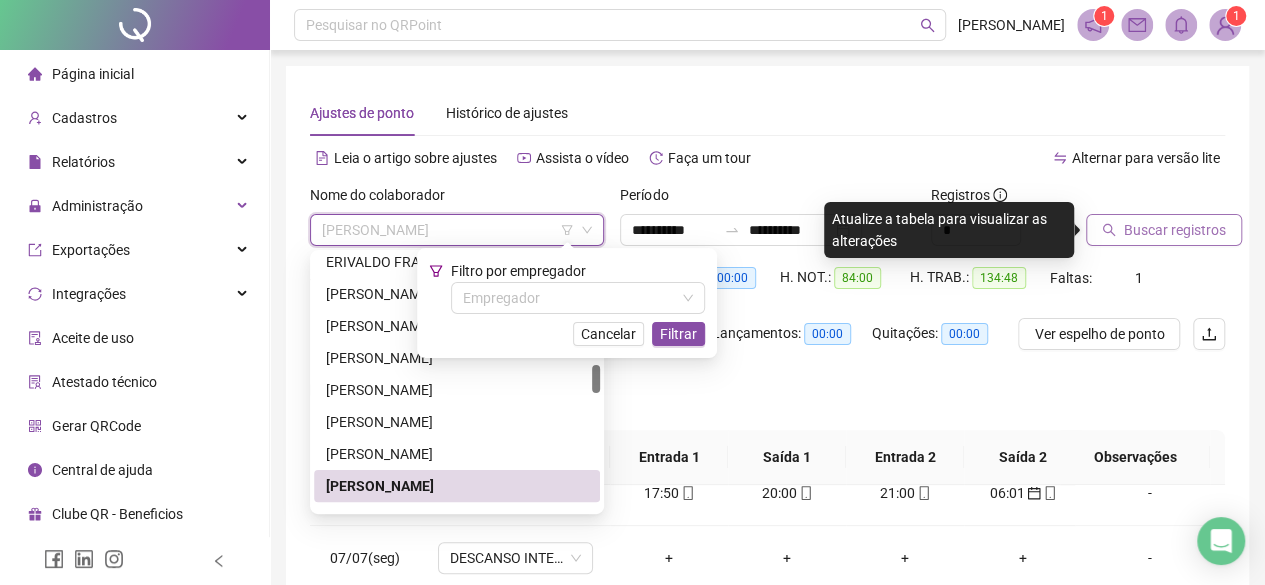 click on "JAINY LEITE DE ANDRADE RIBEIRO" at bounding box center [457, 230] 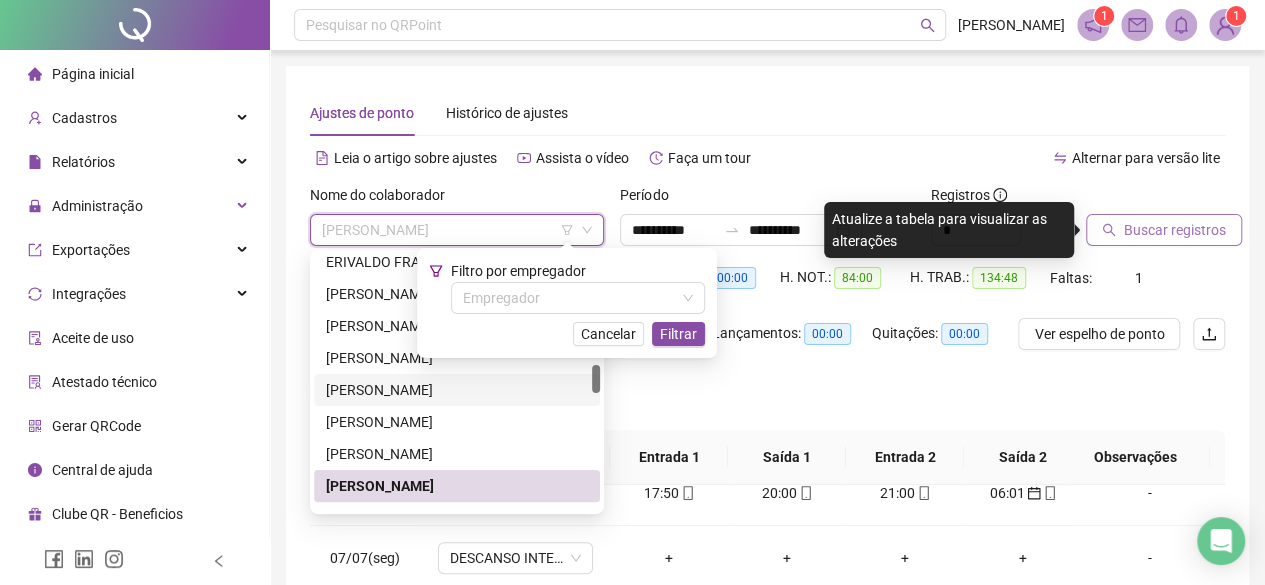 scroll, scrollTop: 1100, scrollLeft: 0, axis: vertical 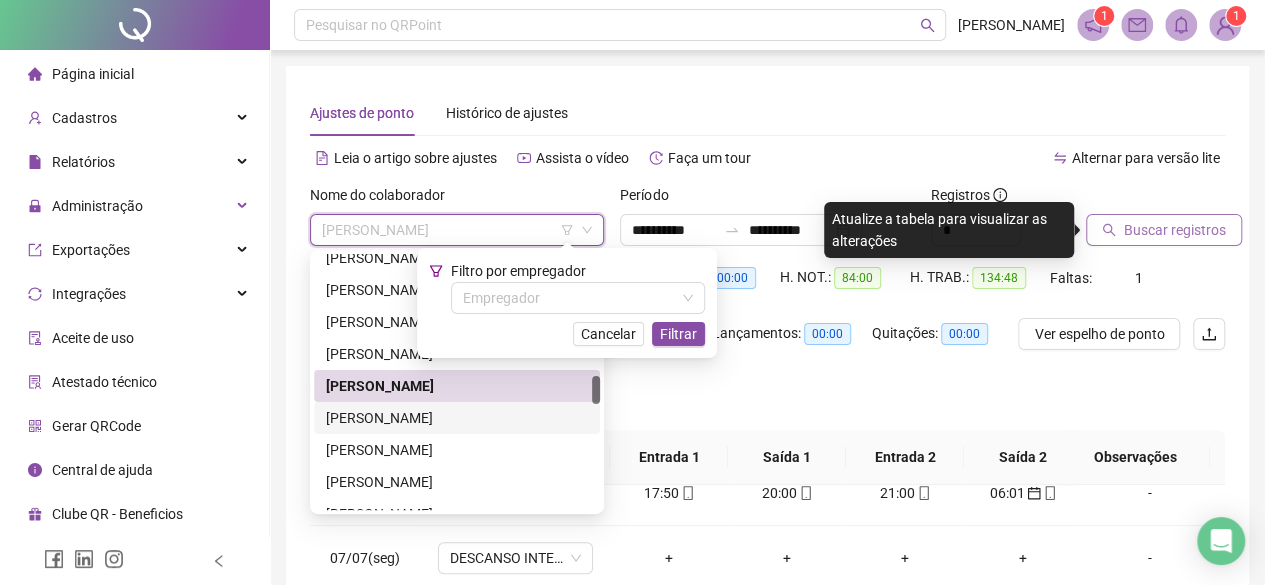 click on "JAQUELINE APARECIDA DE CARVALHO" at bounding box center (457, 418) 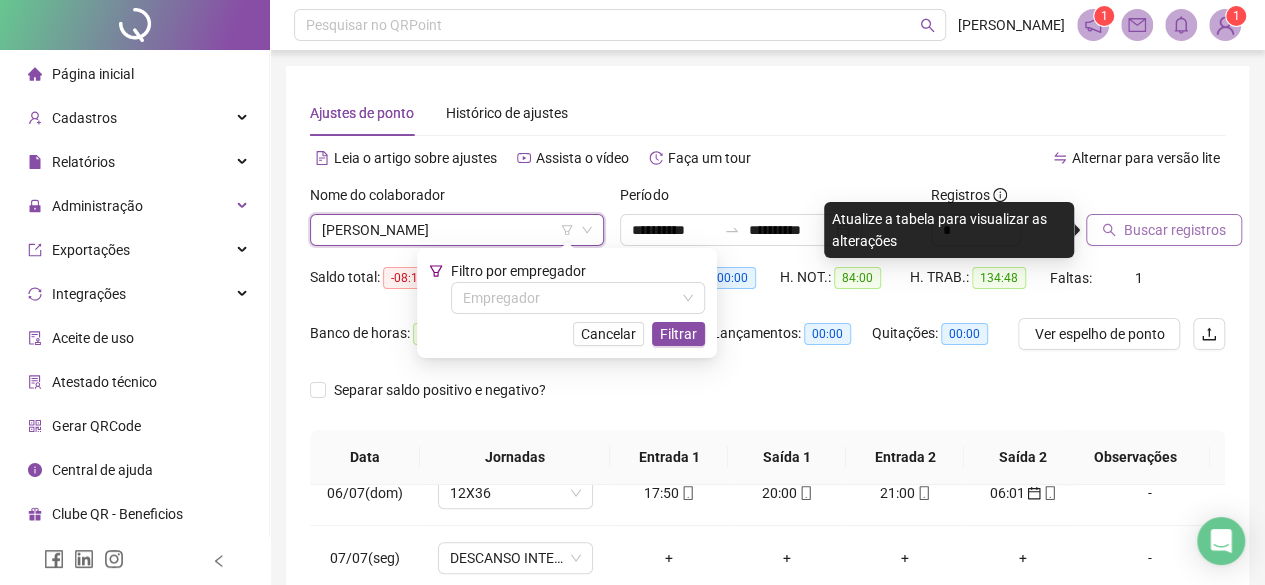 click on "Buscar registros" at bounding box center (1175, 230) 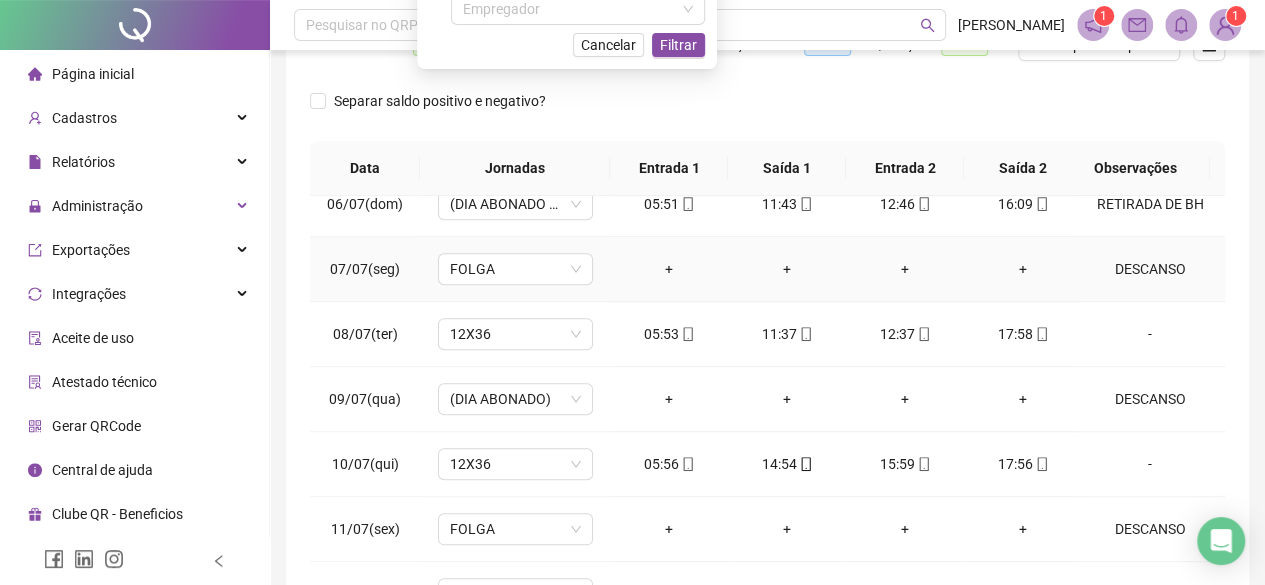 scroll, scrollTop: 300, scrollLeft: 0, axis: vertical 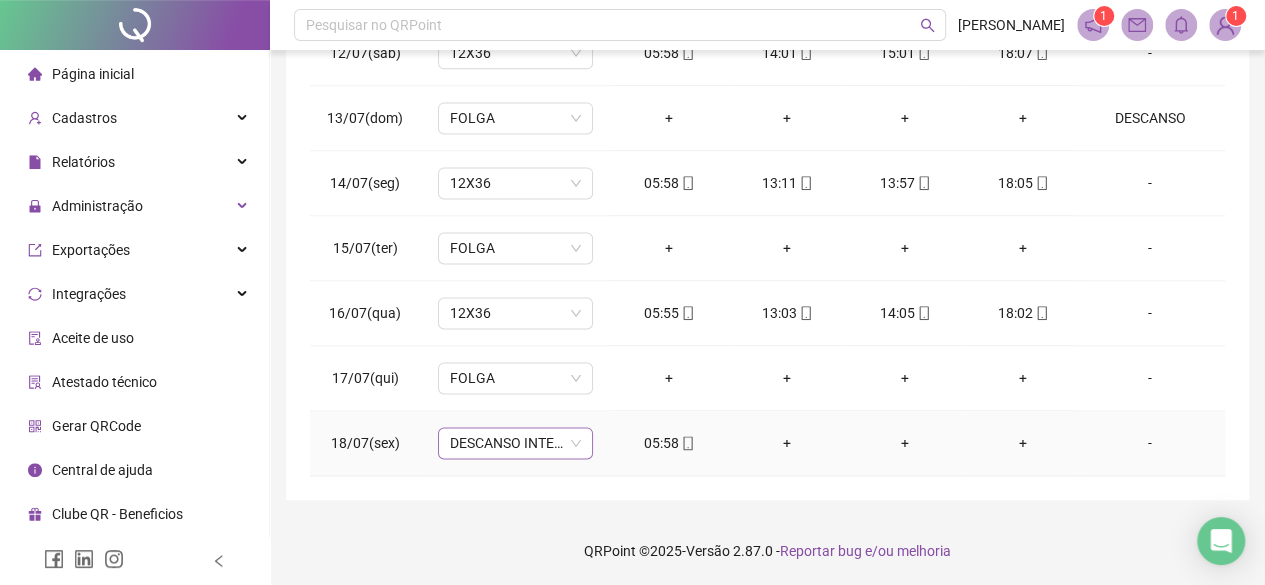 click on "DESCANSO INTER-JORNADA" at bounding box center [515, 443] 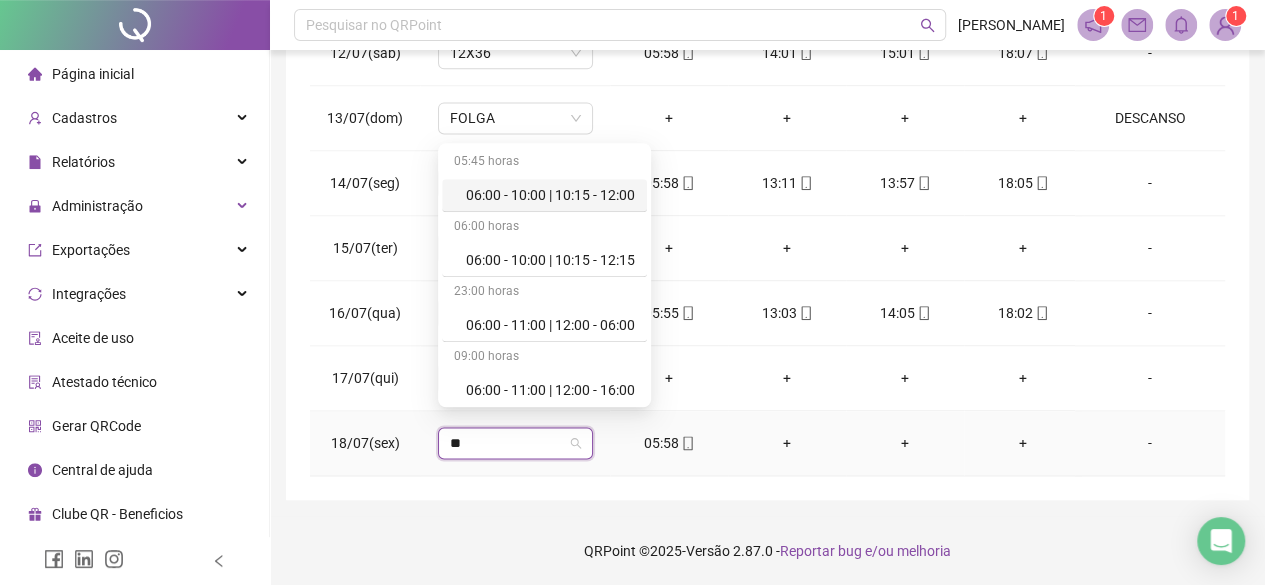 type on "***" 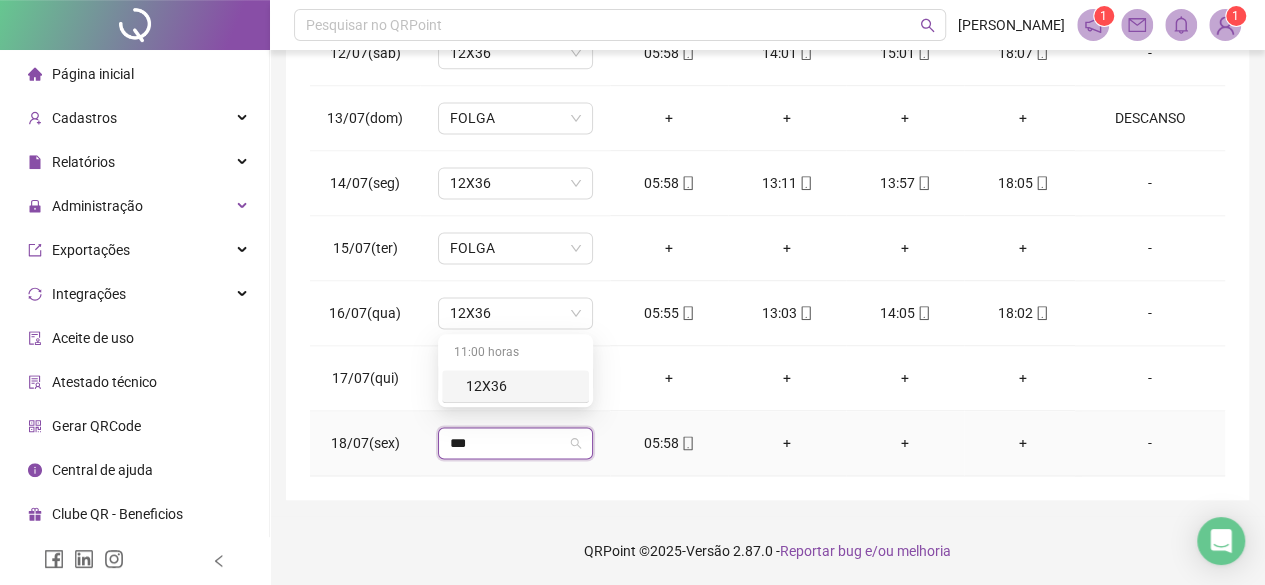 click on "12X36" at bounding box center [521, 386] 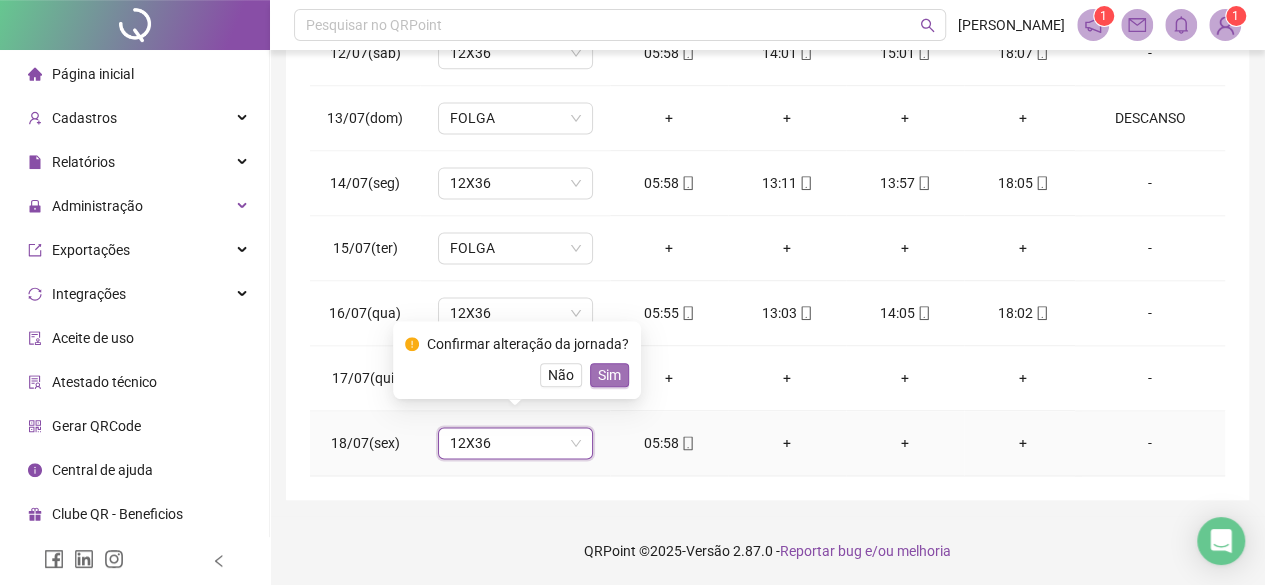 click on "Sim" at bounding box center (609, 375) 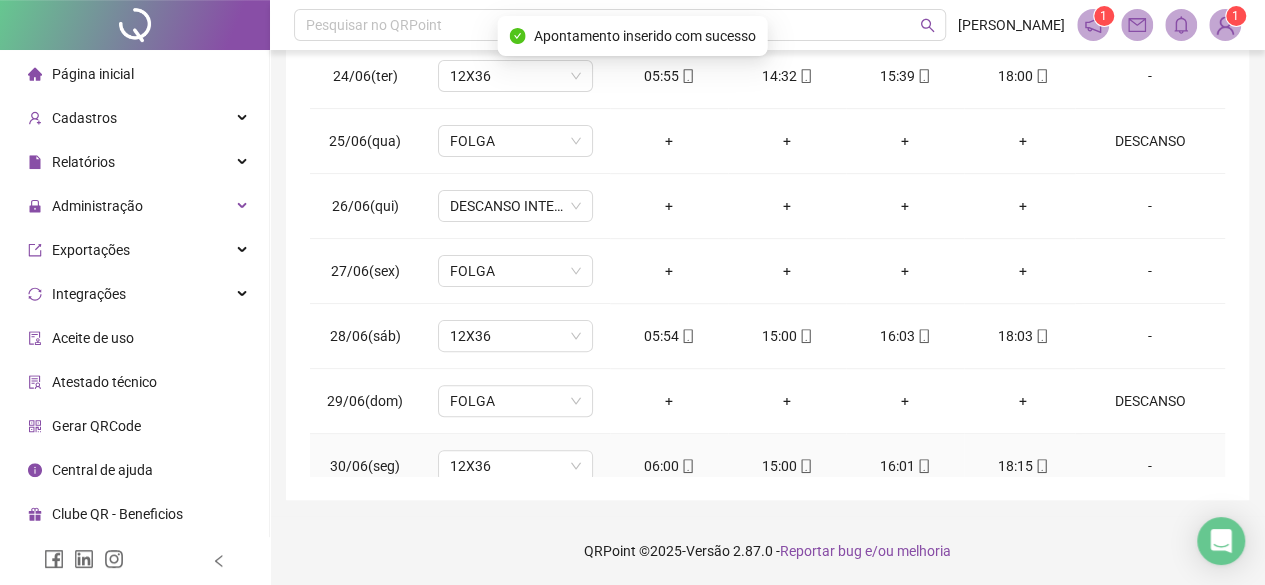 scroll, scrollTop: 99, scrollLeft: 0, axis: vertical 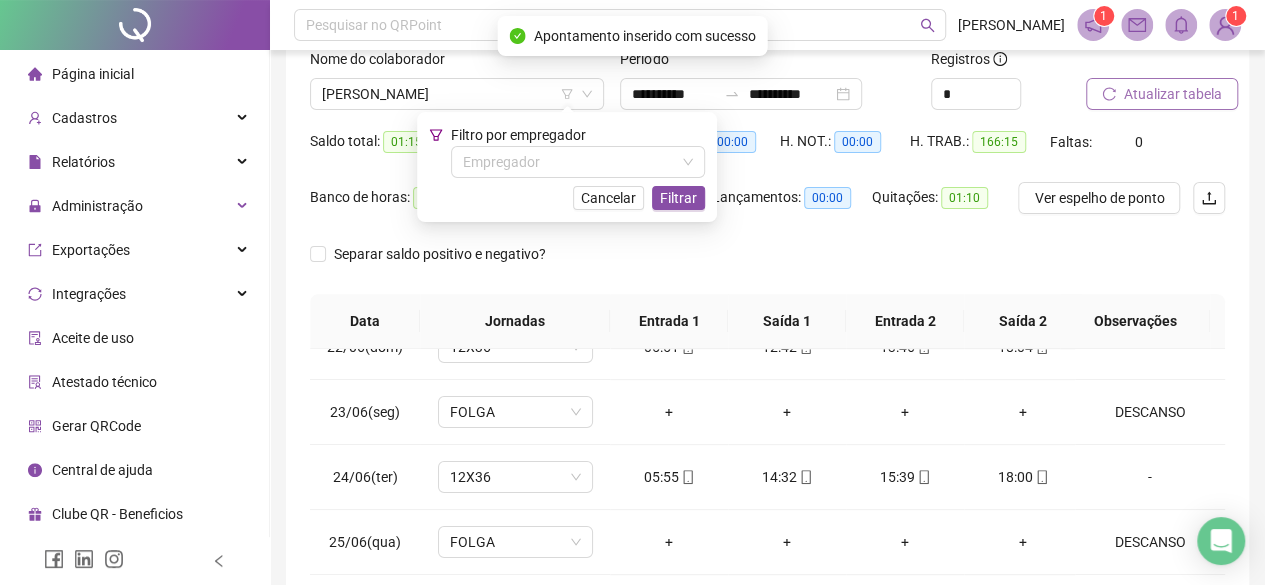 click on "Atualizar tabela" at bounding box center [1173, 94] 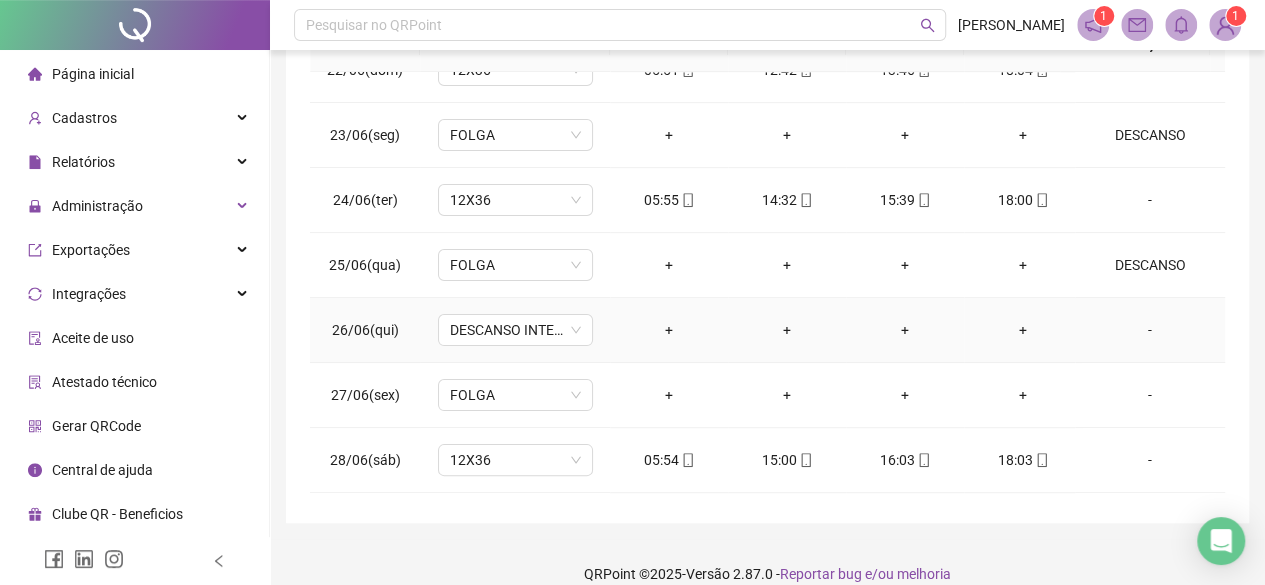 scroll, scrollTop: 436, scrollLeft: 0, axis: vertical 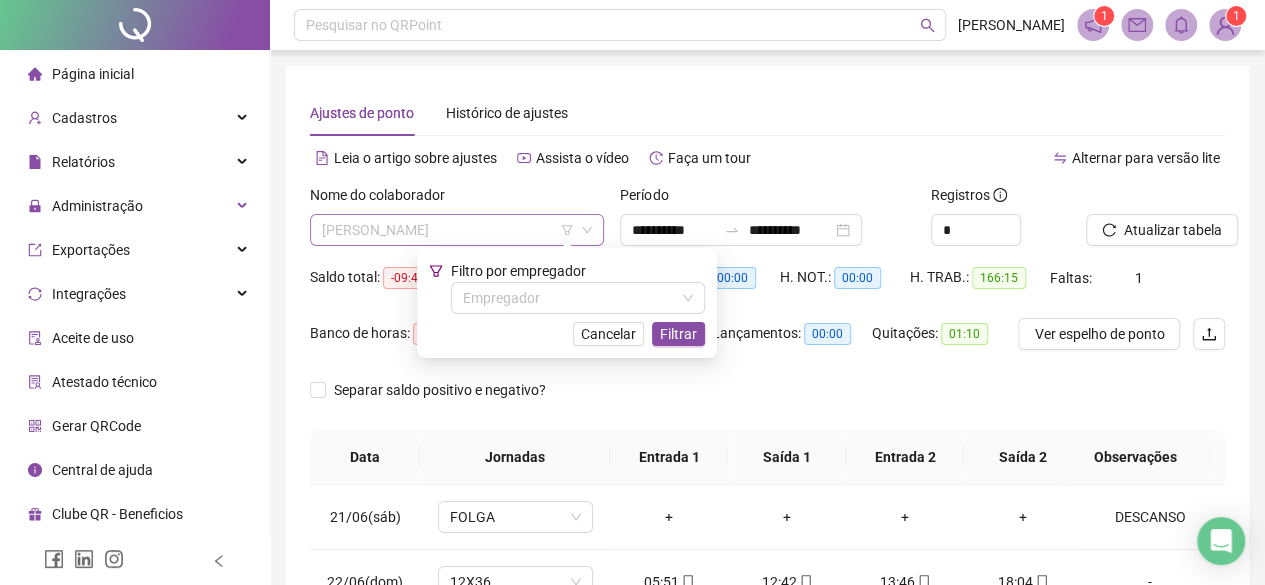 click on "JAQUELINE APARECIDA DE CARVALHO" at bounding box center [457, 230] 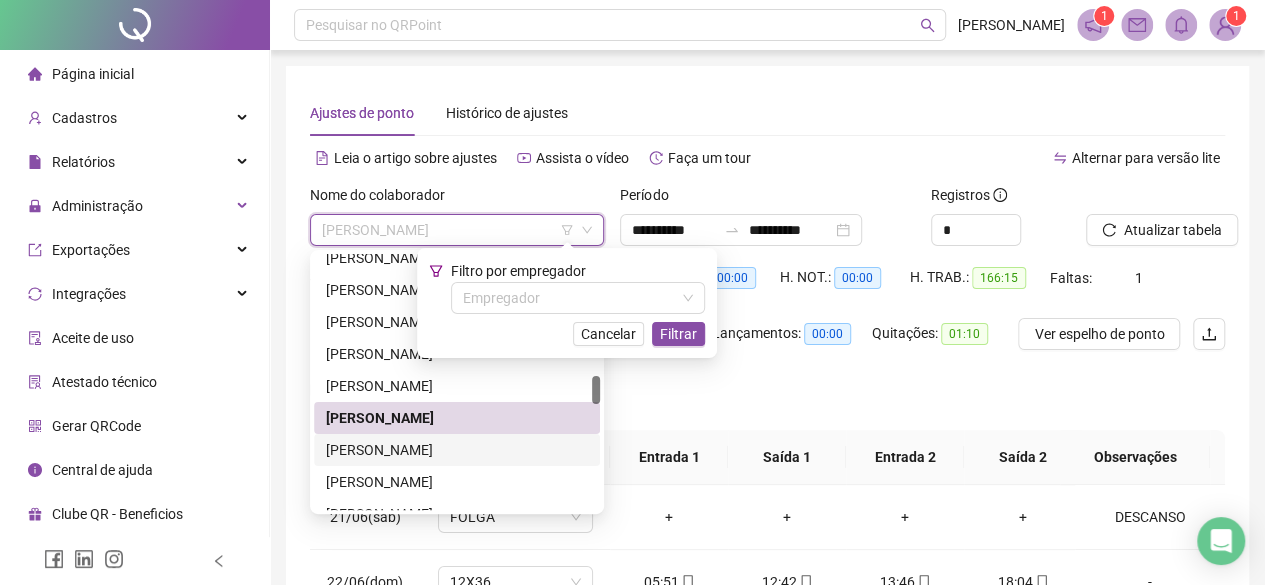 click on "JESSICA APARECIDA DA COSTA SILVA FERREIRA" at bounding box center (457, 450) 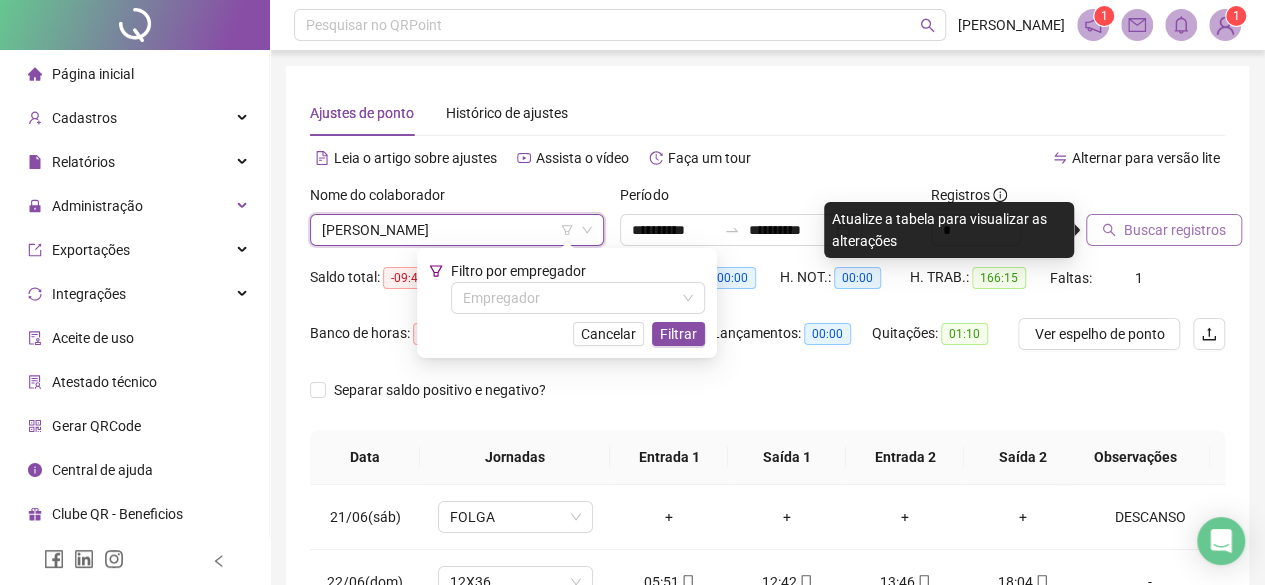 click on "Buscar registros" at bounding box center [1164, 230] 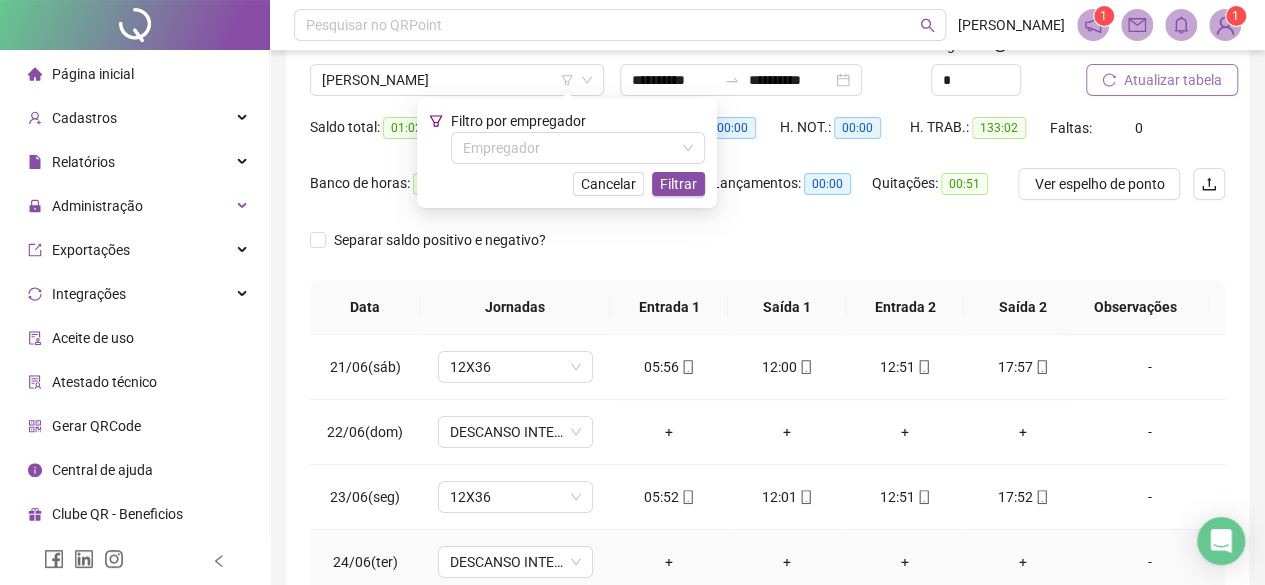 scroll, scrollTop: 400, scrollLeft: 0, axis: vertical 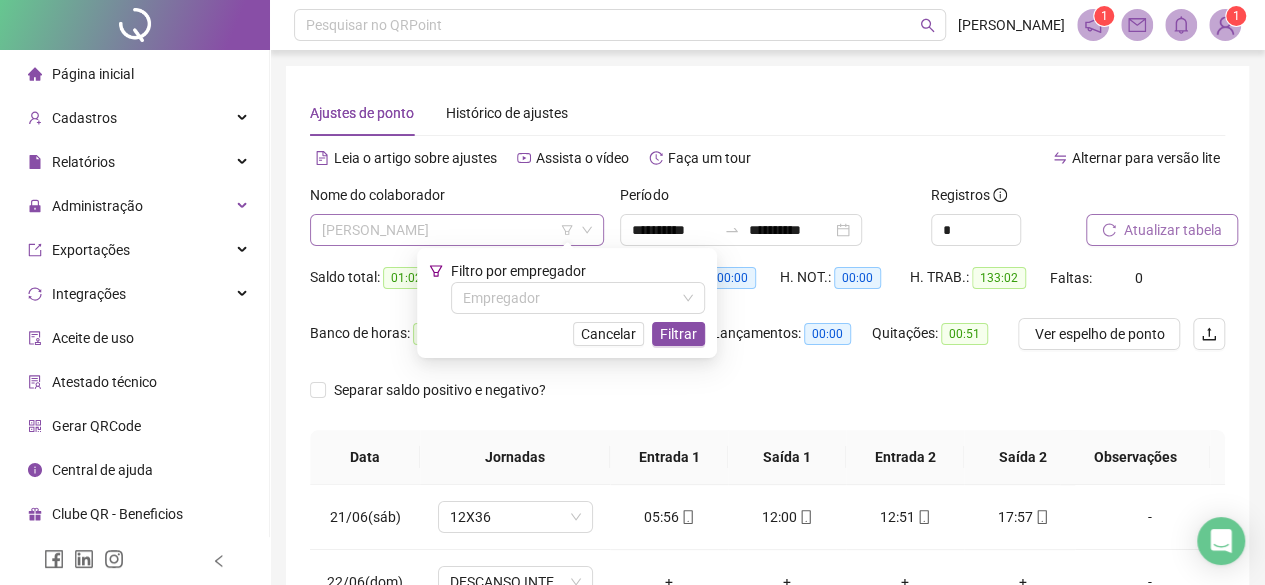 click on "JESSICA APARECIDA DA COSTA SILVA FERREIRA" at bounding box center (457, 230) 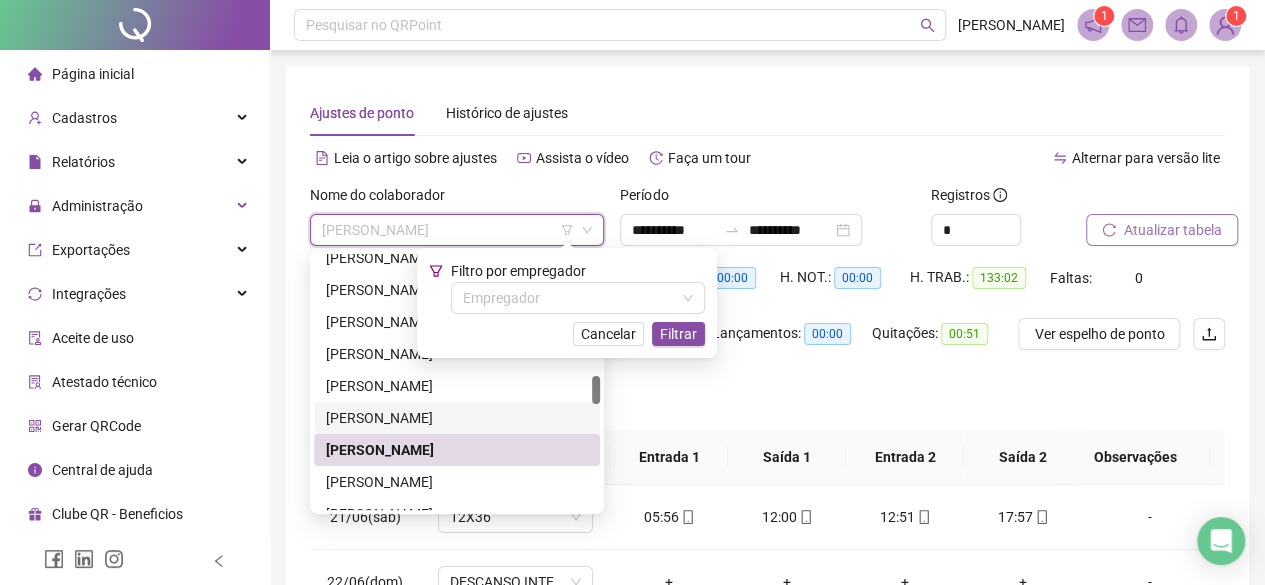 click on "JAQUELINE APARECIDA DE CARVALHO" at bounding box center [457, 418] 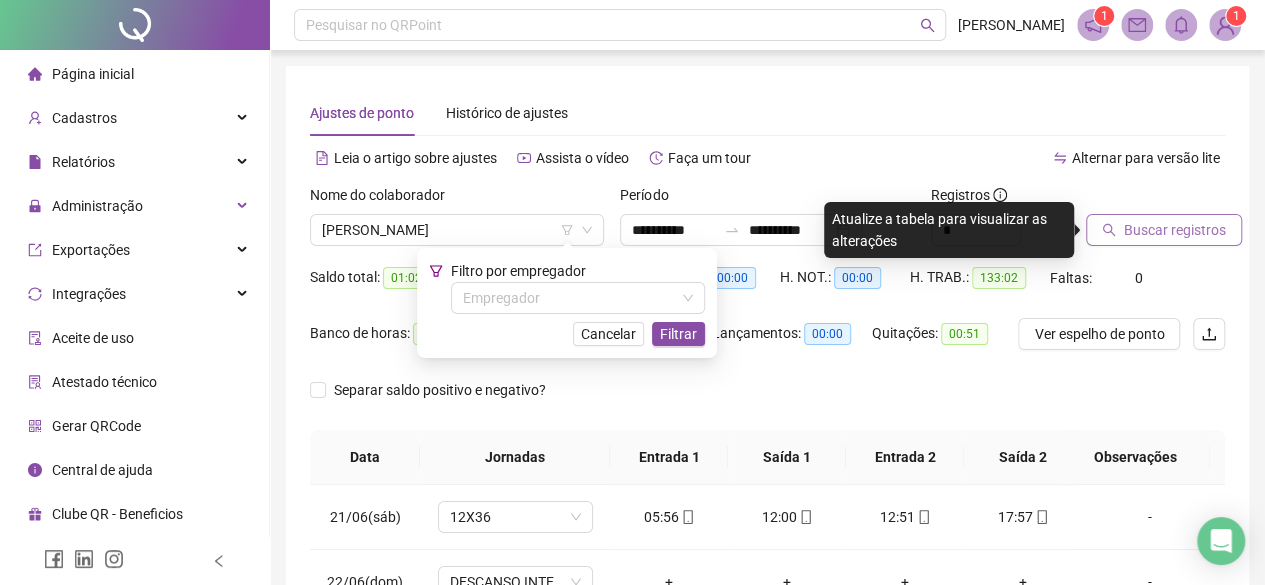 click on "Buscar registros" at bounding box center [1164, 230] 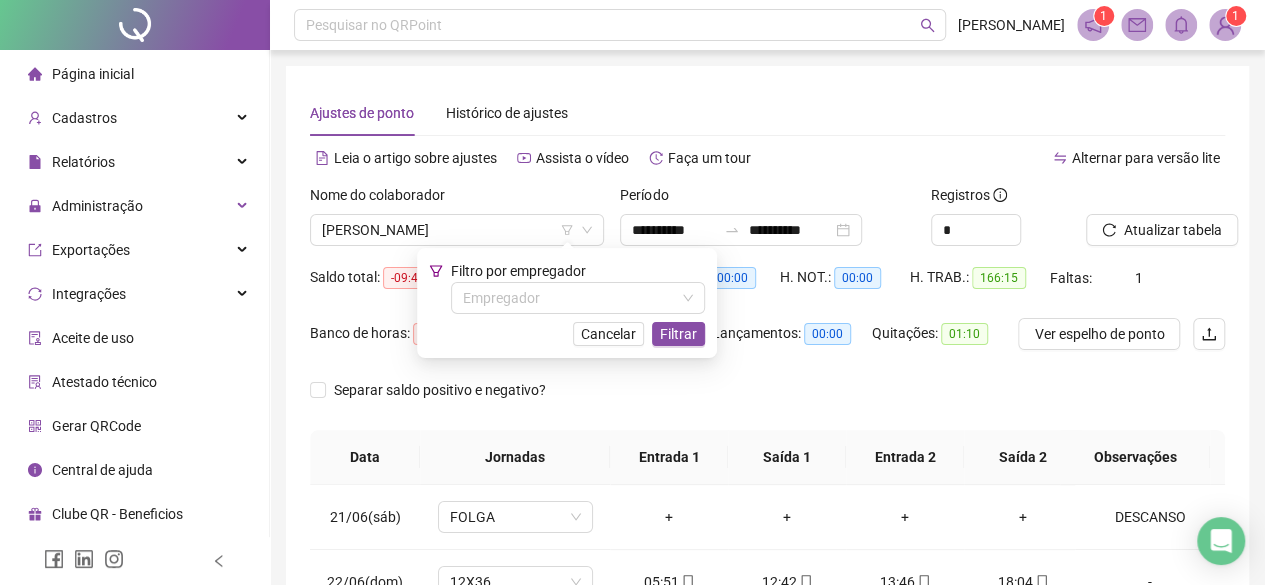 scroll, scrollTop: 100, scrollLeft: 0, axis: vertical 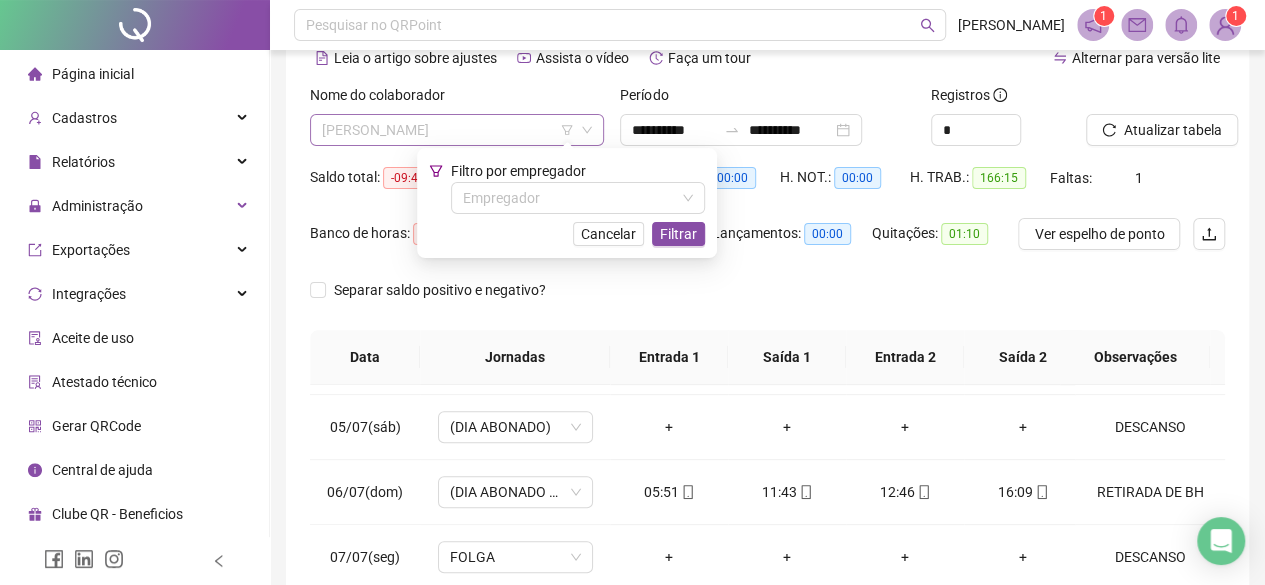 click on "JAQUELINE APARECIDA DE CARVALHO" at bounding box center (457, 130) 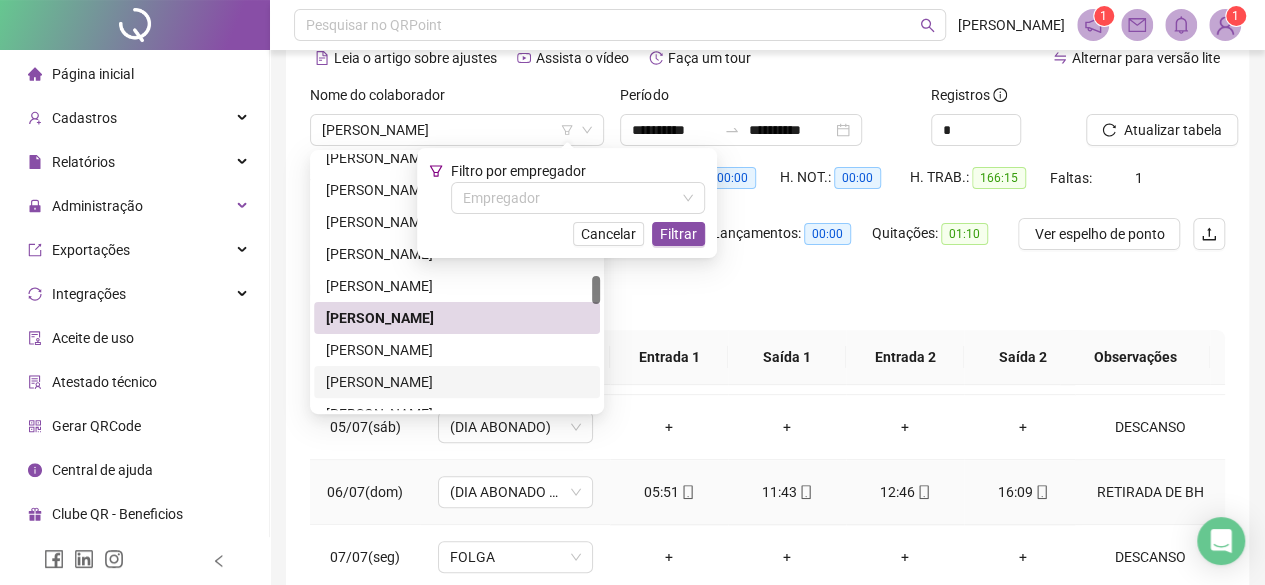 drag, startPoint x: 1076, startPoint y: 476, endPoint x: 1088, endPoint y: 477, distance: 12.0415945 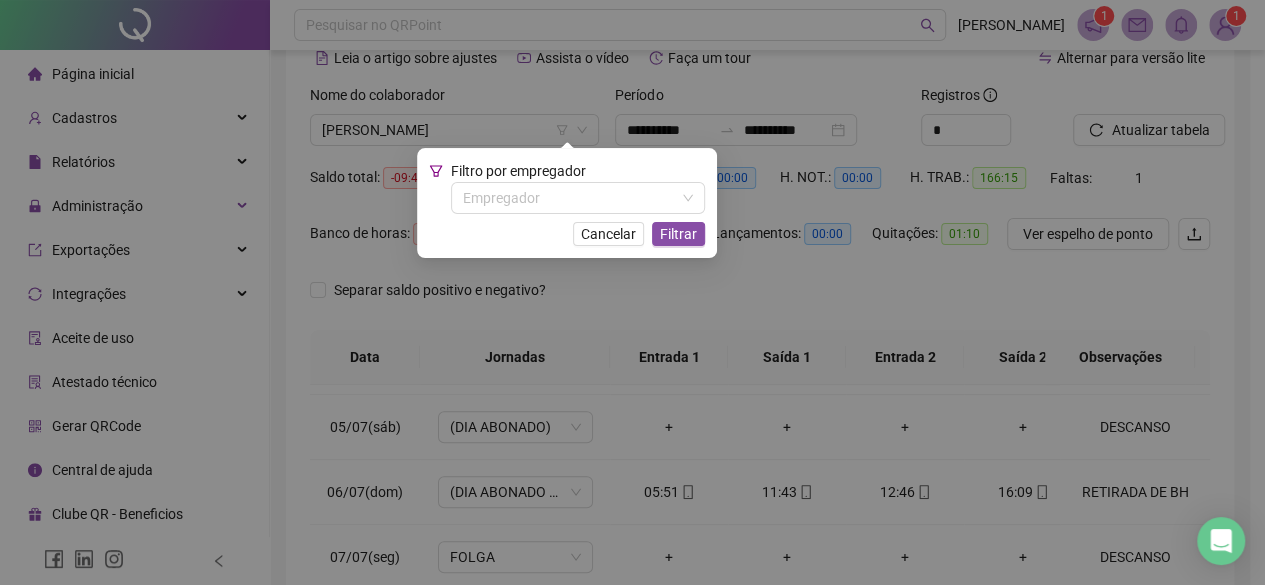 type on "*****" 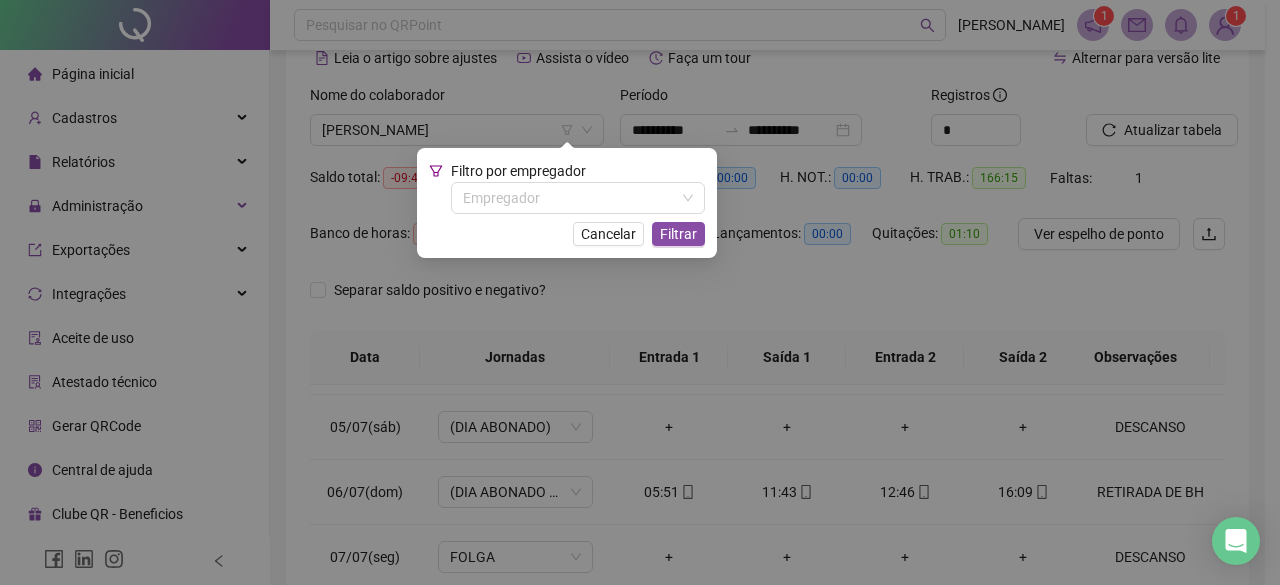 type on "**********" 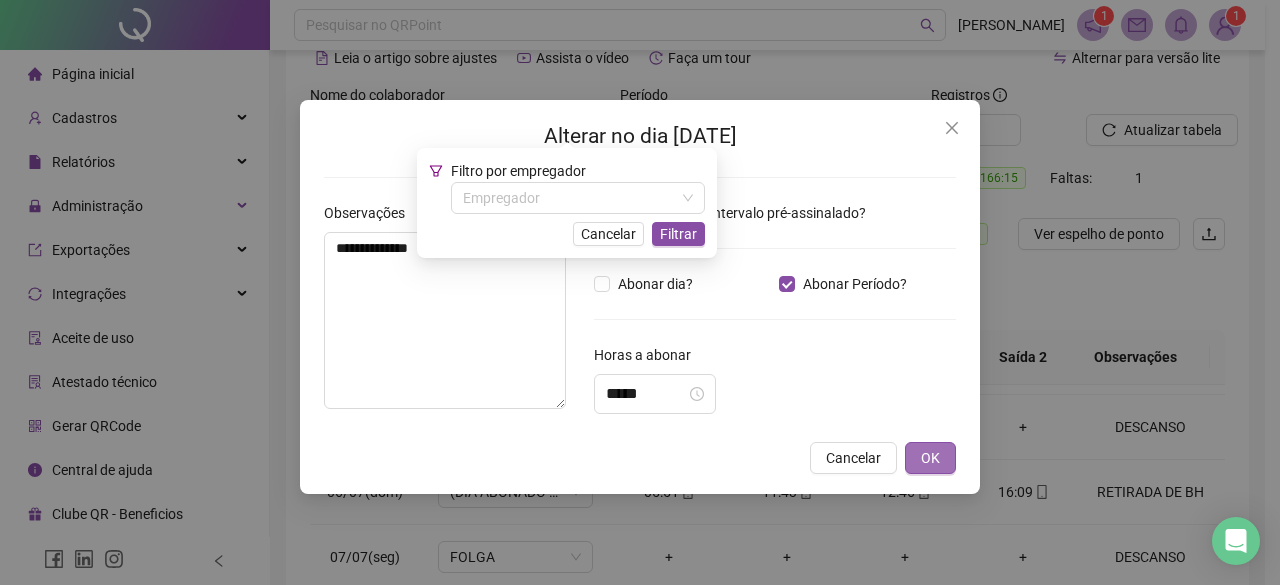 click on "OK" at bounding box center (930, 458) 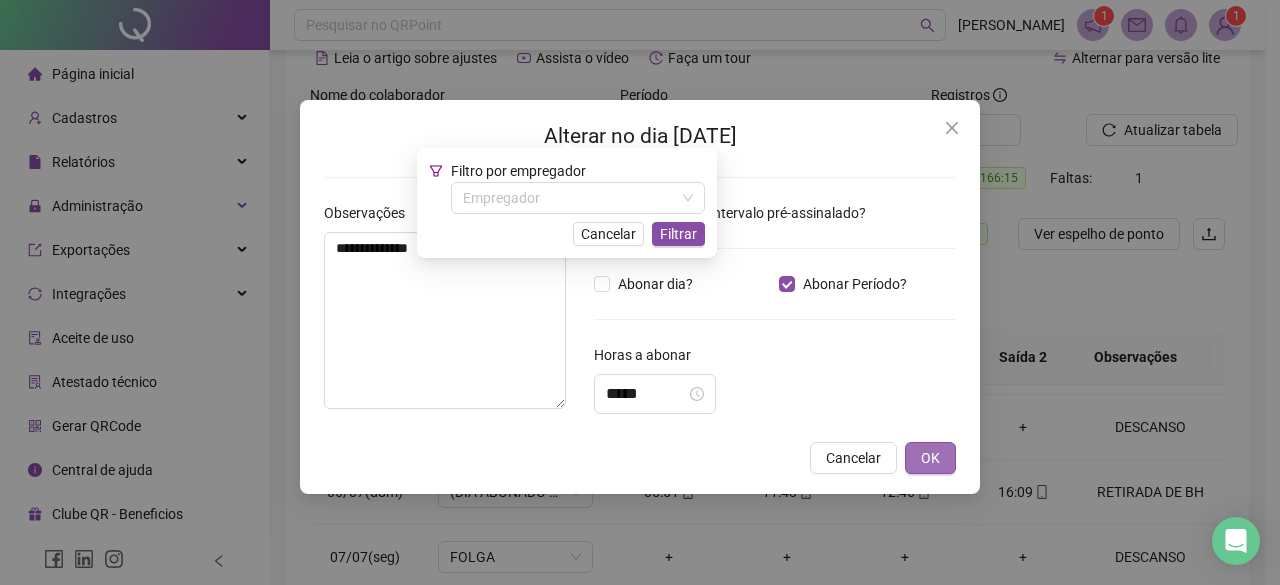 click on "OK" at bounding box center (930, 458) 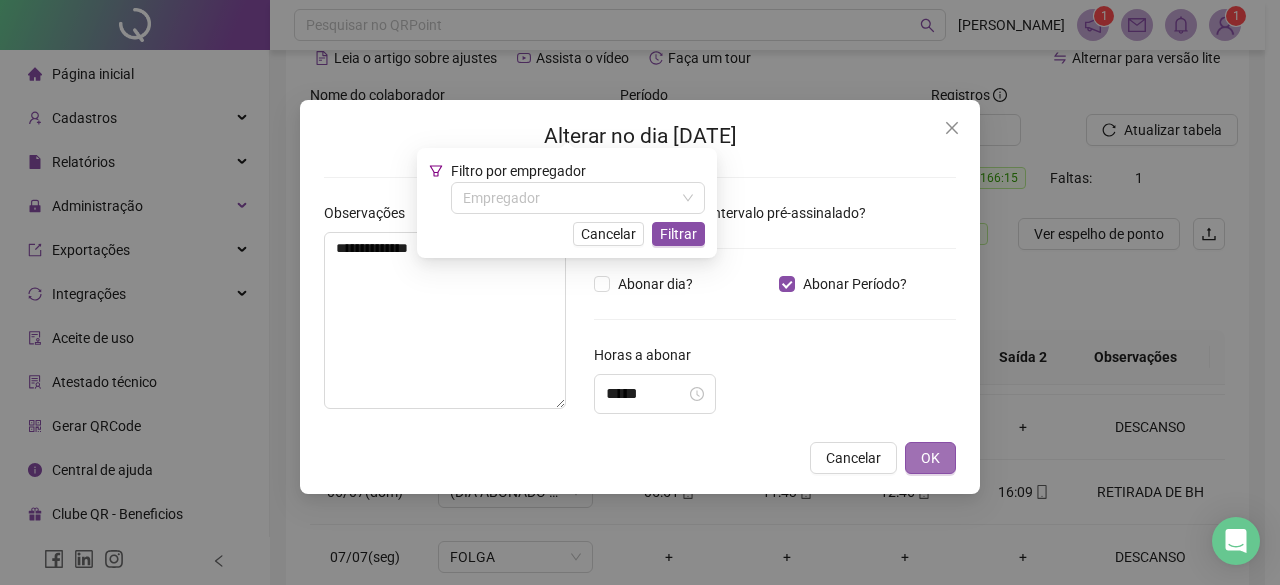 click on "OK" at bounding box center (930, 458) 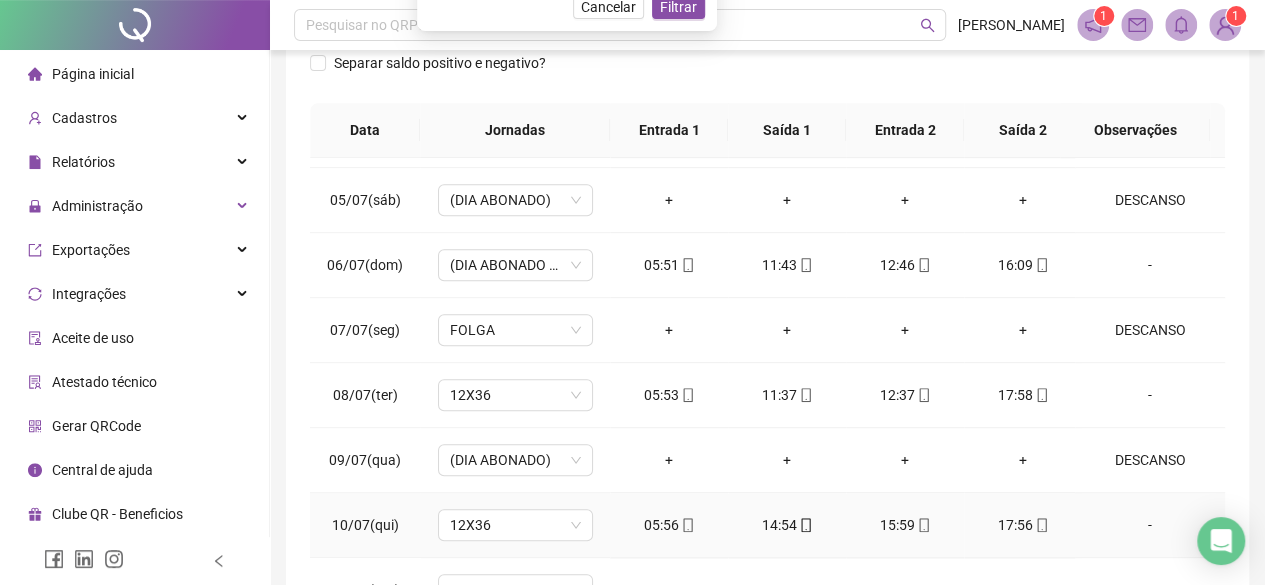 scroll, scrollTop: 436, scrollLeft: 0, axis: vertical 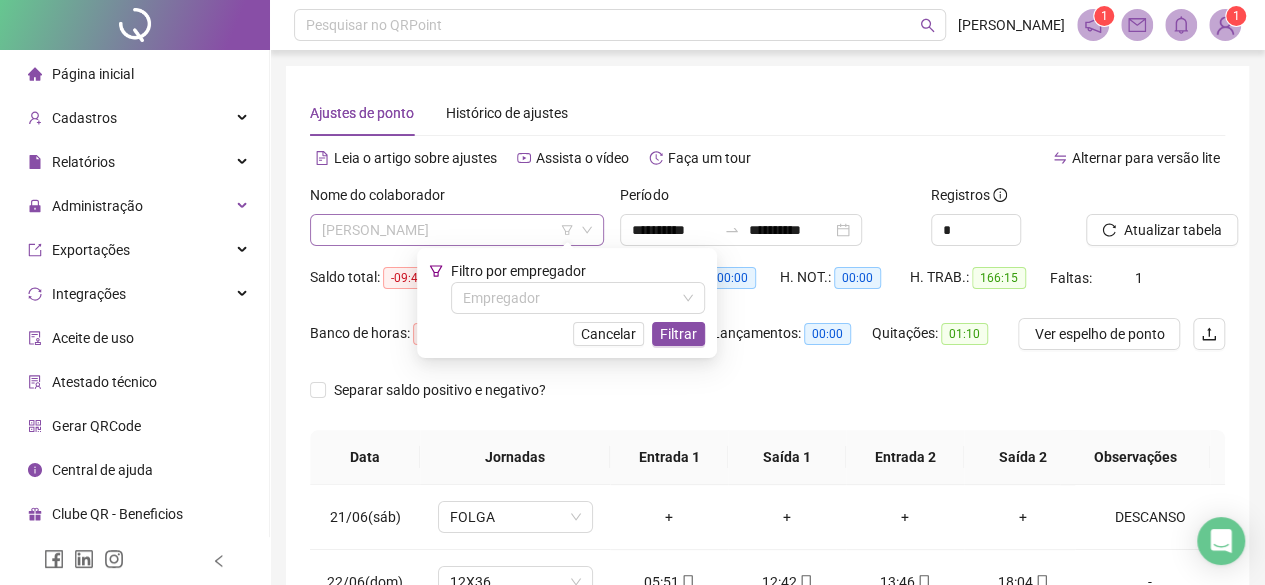 click on "JAQUELINE APARECIDA DE CARVALHO" at bounding box center (457, 230) 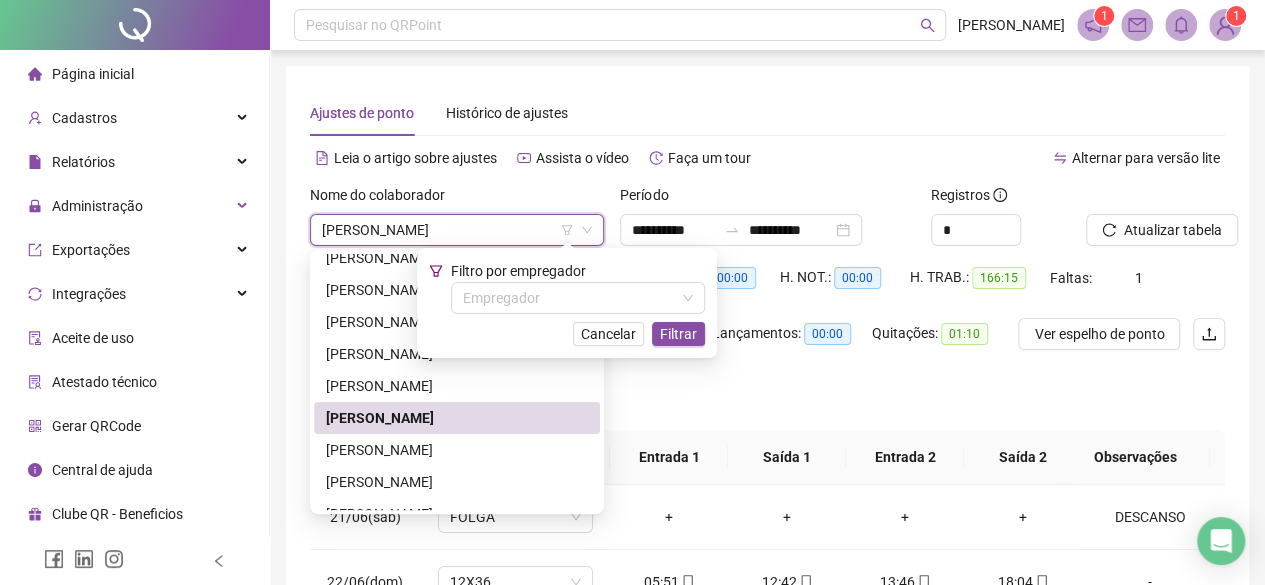 click on "JAQUELINE APARECIDA DE CARVALHO" at bounding box center [457, 230] 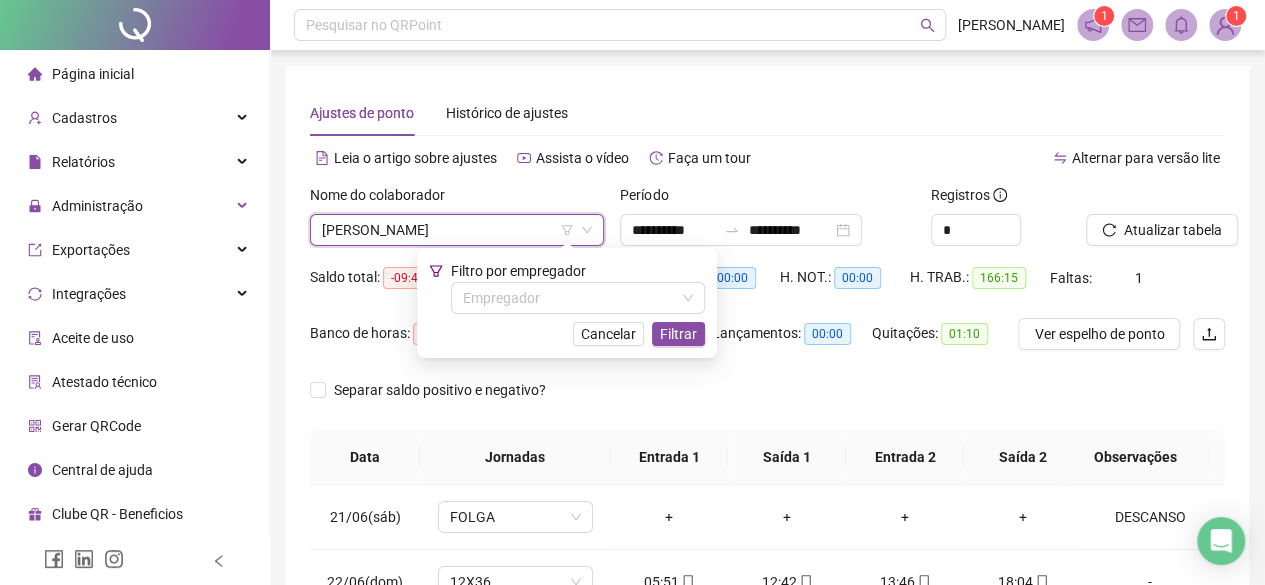 click on "JAQUELINE APARECIDA DE CARVALHO" at bounding box center (457, 230) 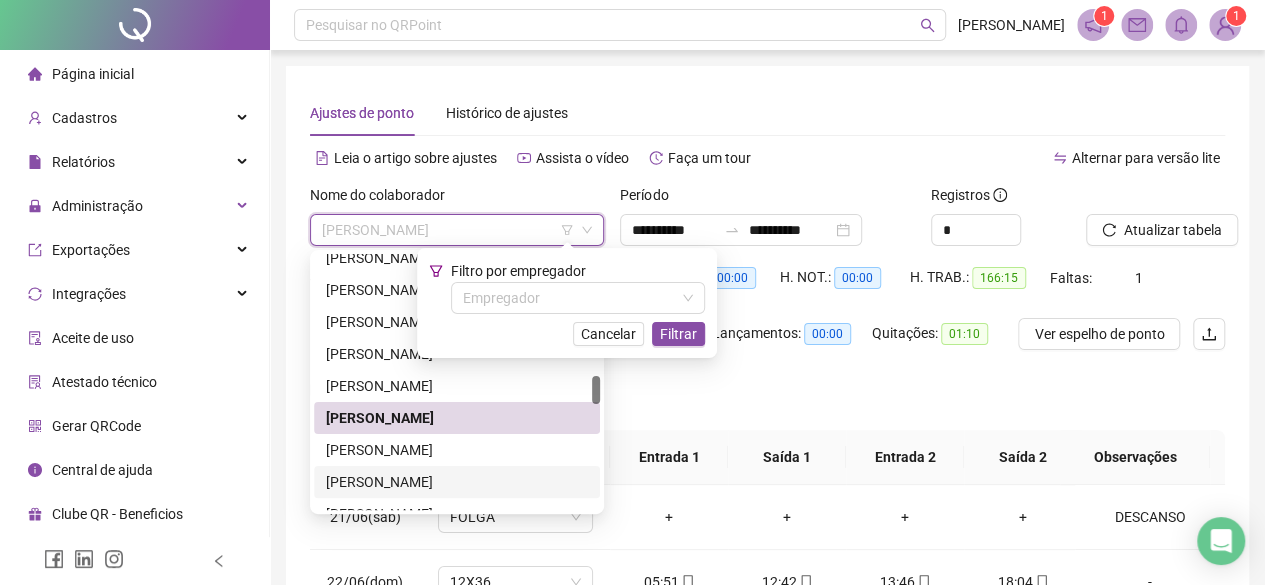 click on "JOAQUIM ANDRE BARBOSA DA SILVA" at bounding box center [457, 482] 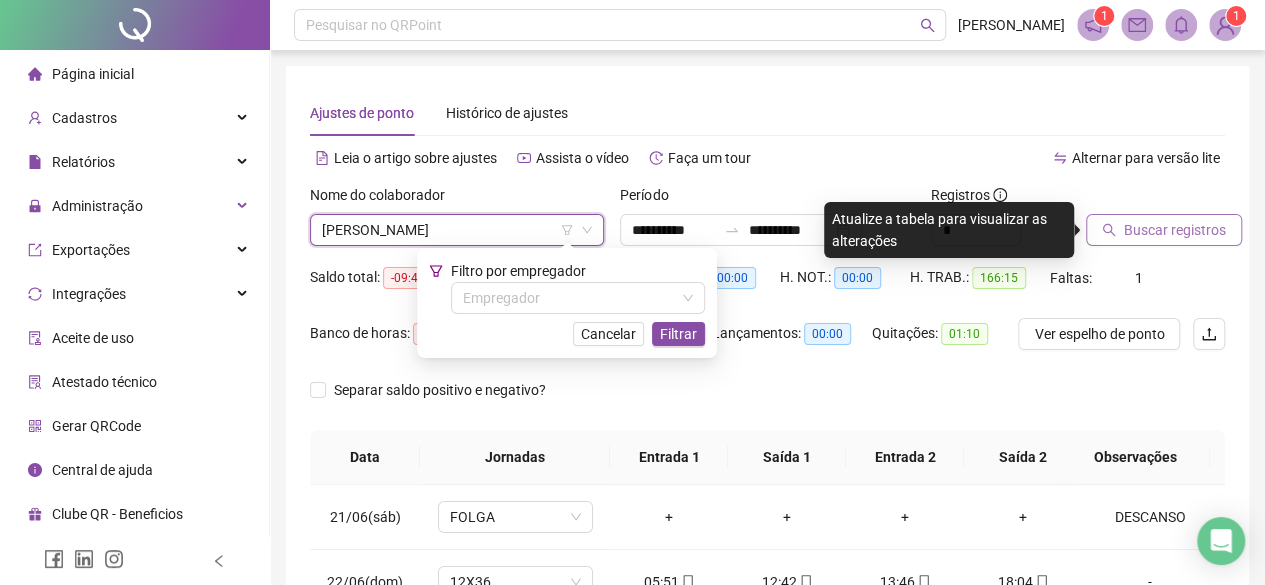 click on "Buscar registros" at bounding box center (1175, 230) 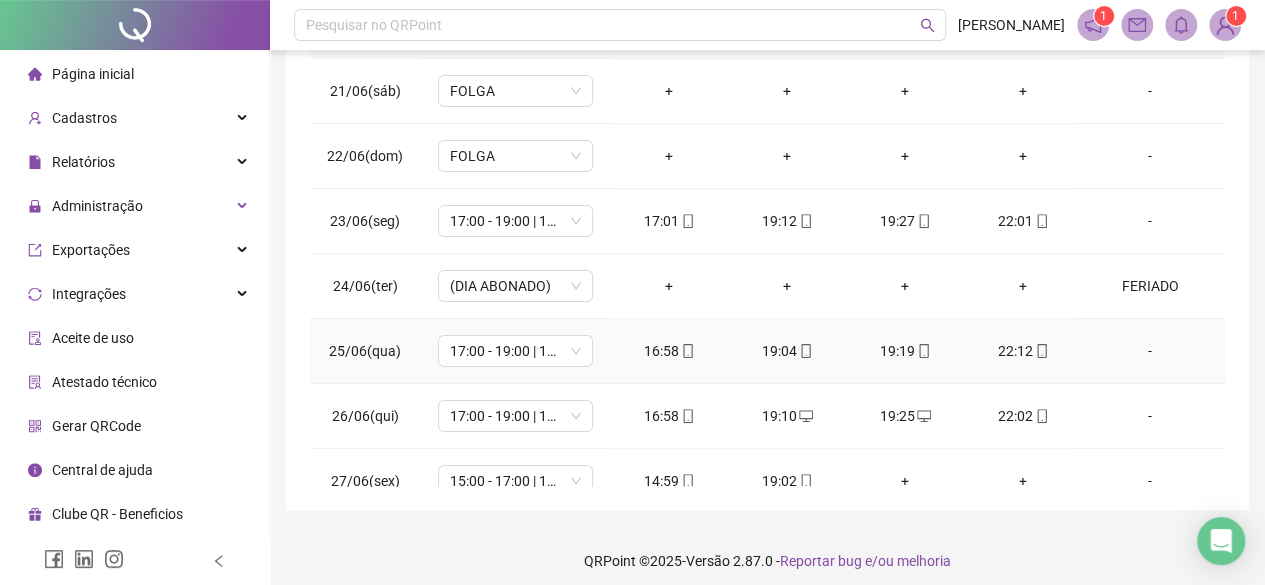 scroll, scrollTop: 436, scrollLeft: 0, axis: vertical 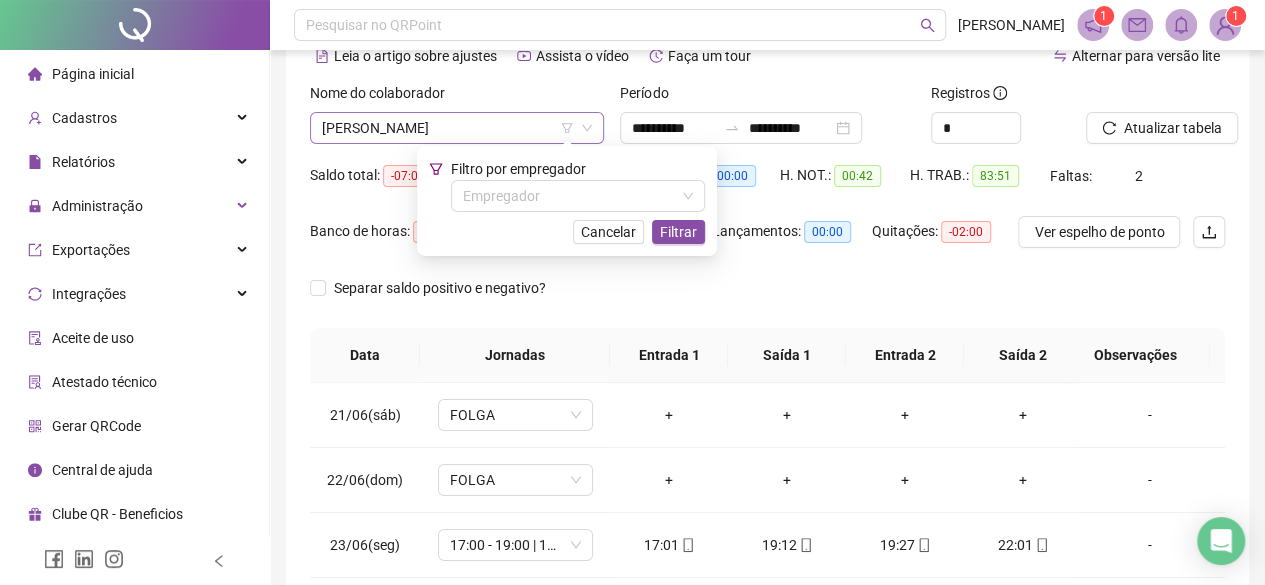 click on "JOAQUIM ANDRE BARBOSA DA SILVA" at bounding box center [457, 128] 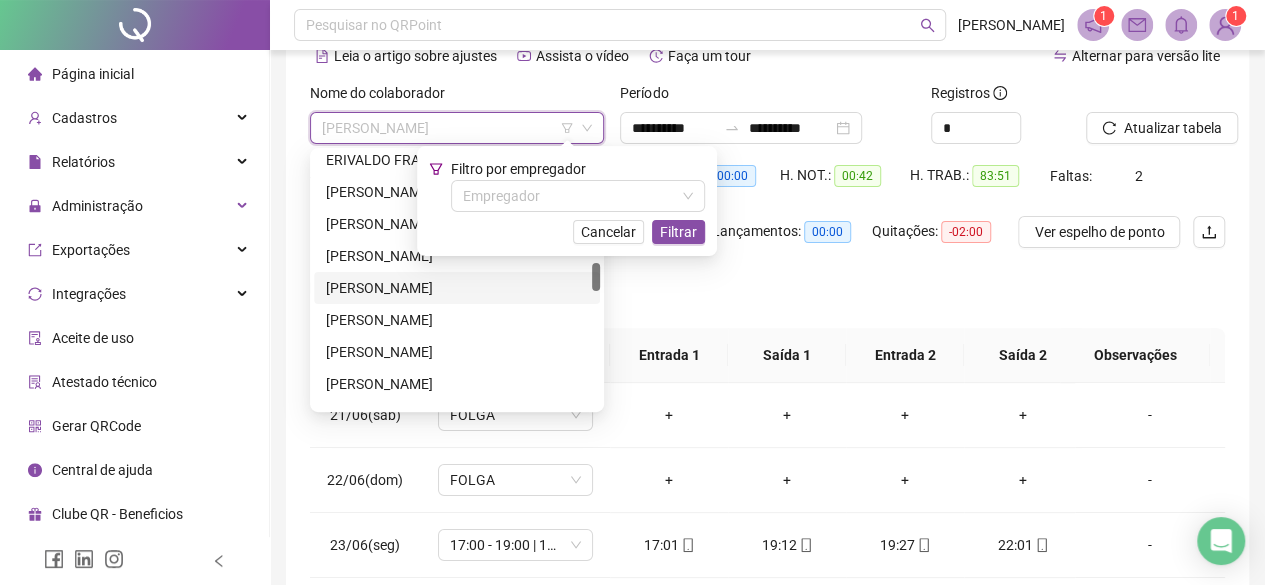 scroll, scrollTop: 1100, scrollLeft: 0, axis: vertical 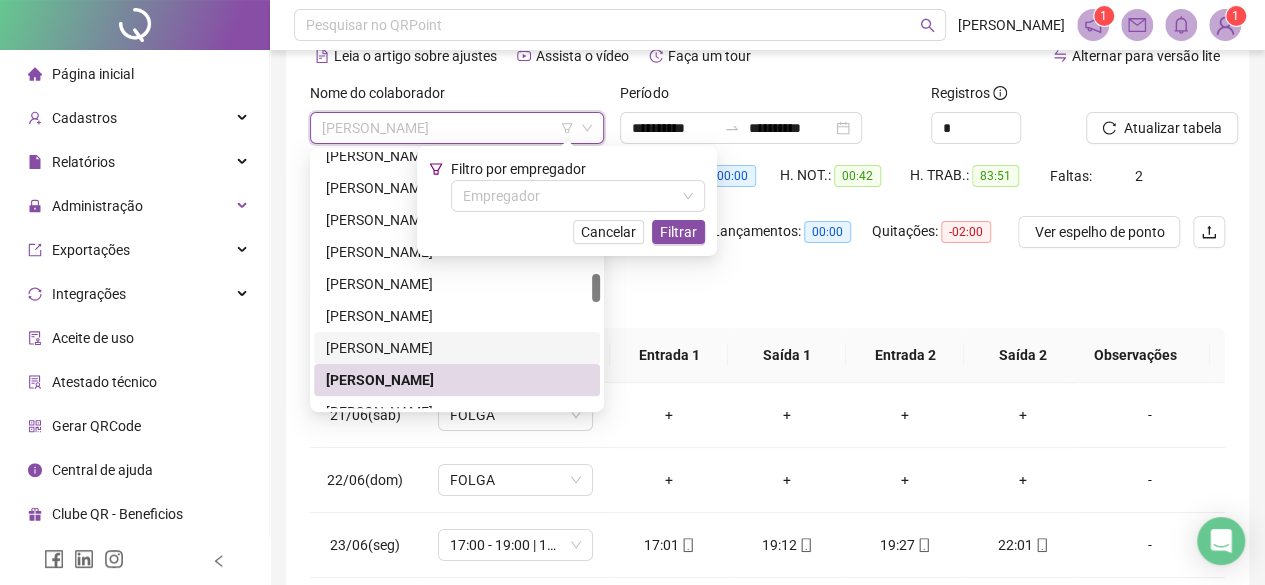 click on "Cancelar" at bounding box center (608, 232) 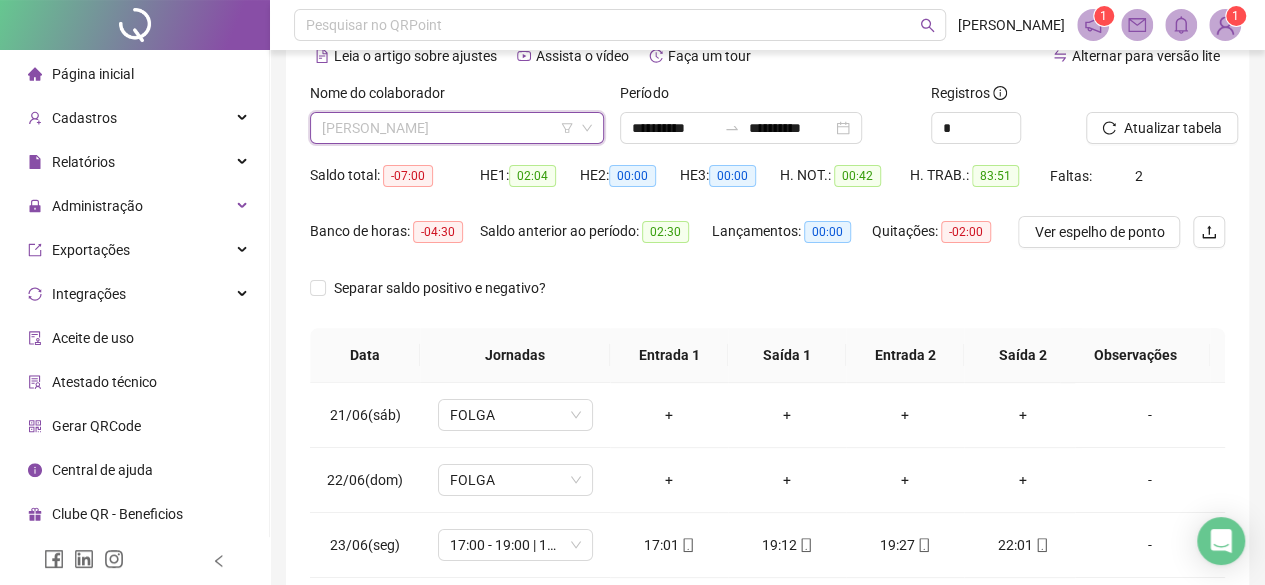 click on "JOAQUIM ANDRE BARBOSA DA SILVA" at bounding box center [457, 128] 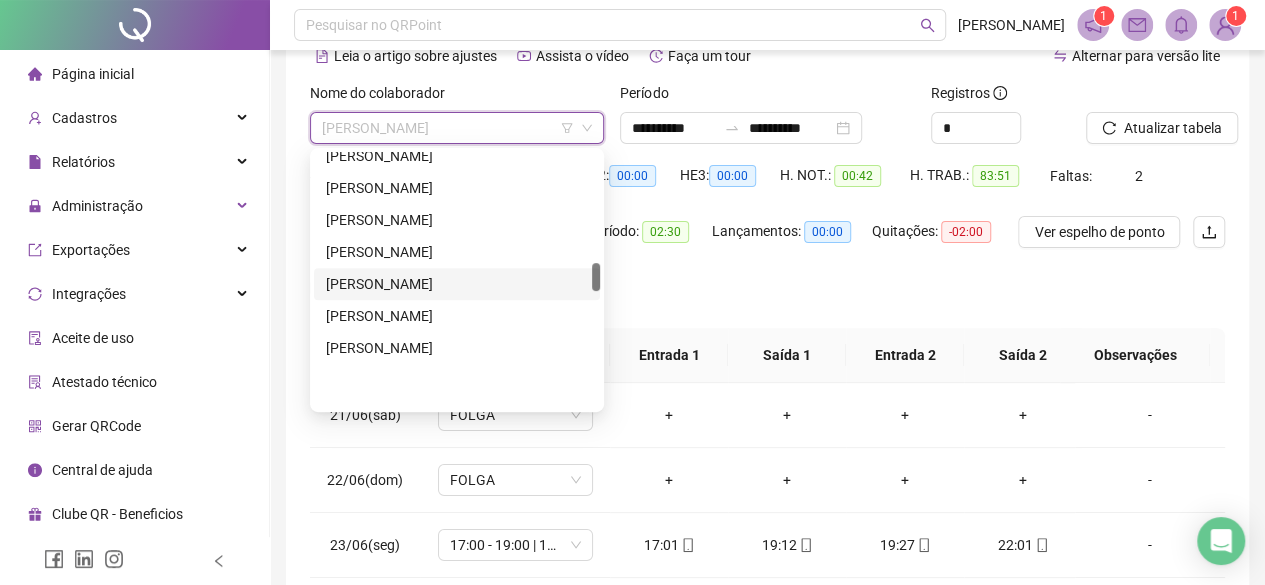 scroll, scrollTop: 1000, scrollLeft: 0, axis: vertical 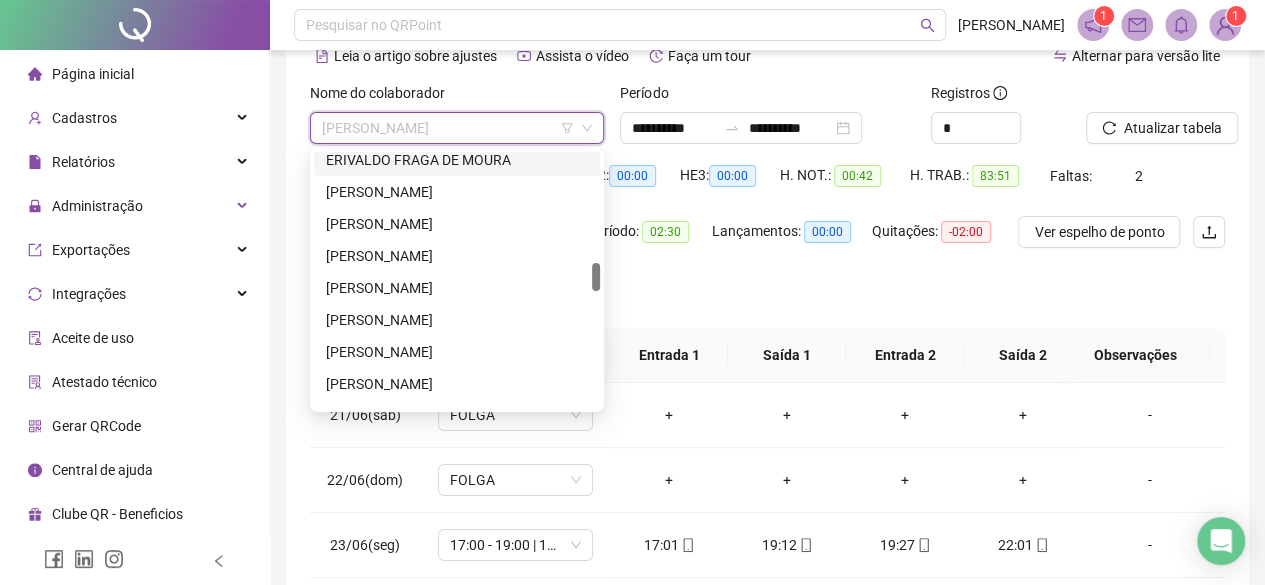 click on "ERIVALDO FRAGA DE MOURA" at bounding box center (457, 160) 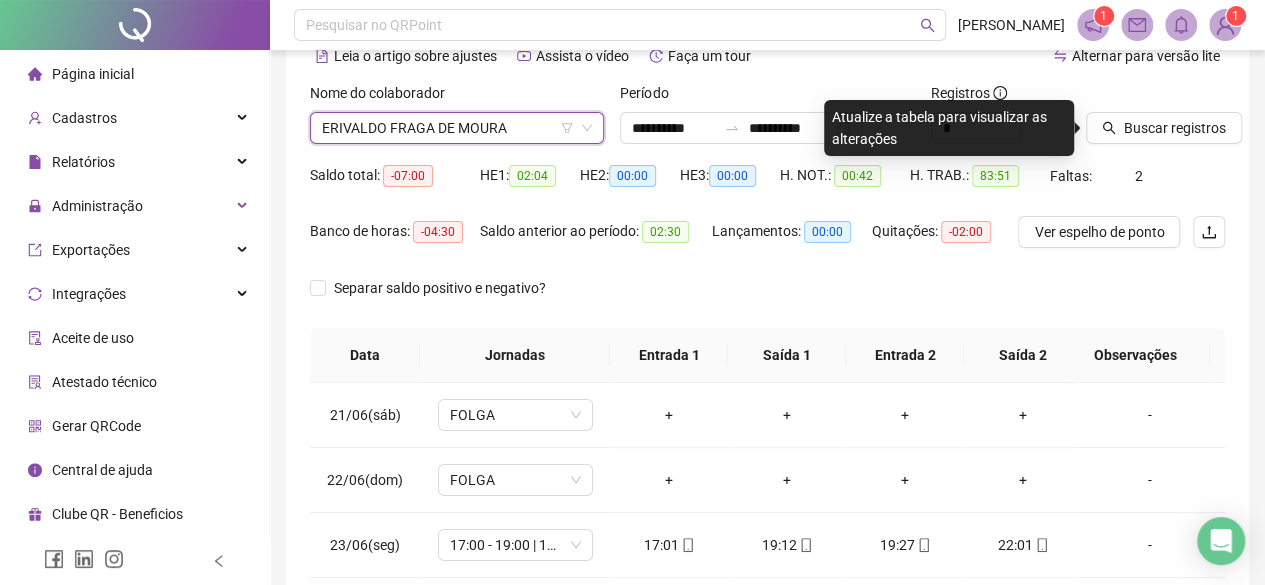 scroll, scrollTop: 992, scrollLeft: 0, axis: vertical 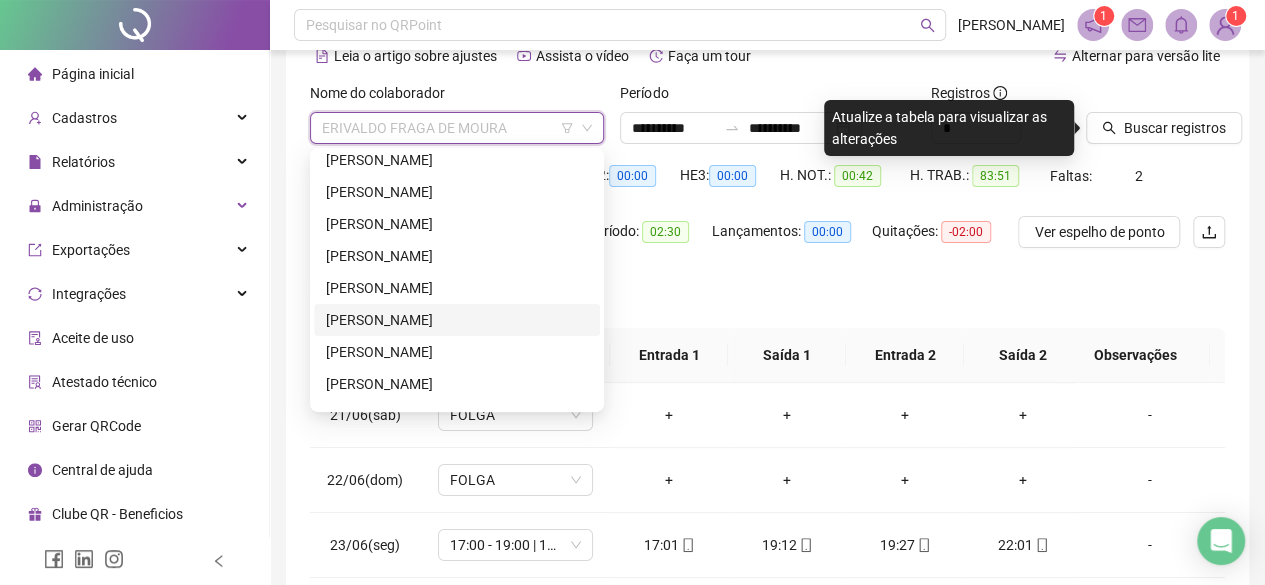 click on "JULIANA SILVA XIMENES" at bounding box center (457, 320) 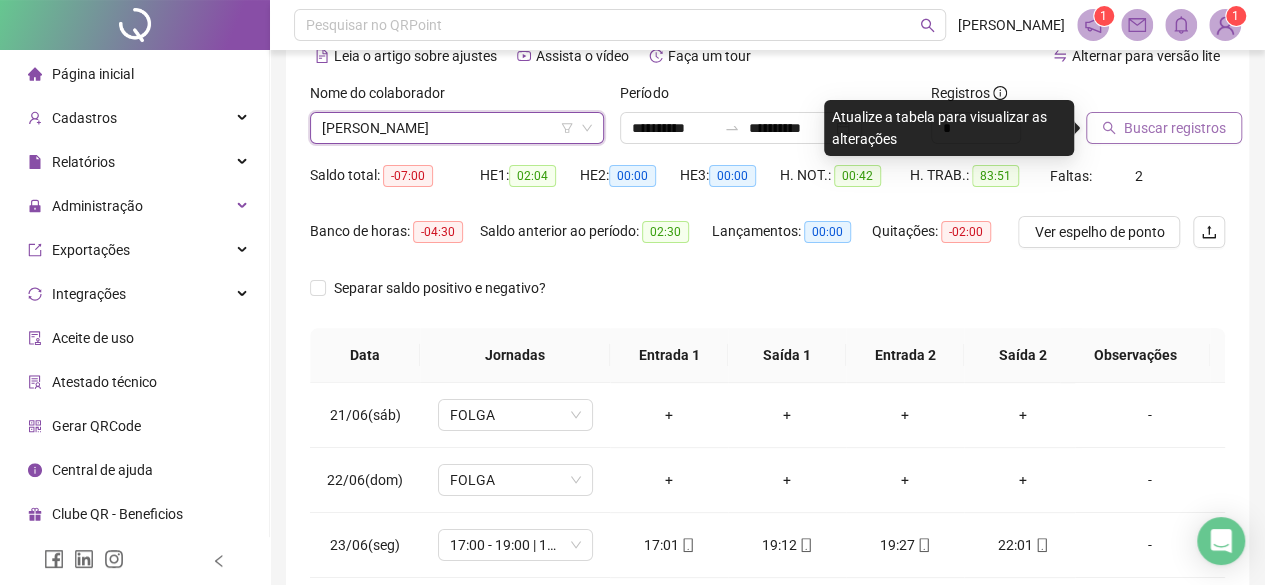 click on "Buscar registros" at bounding box center [1175, 128] 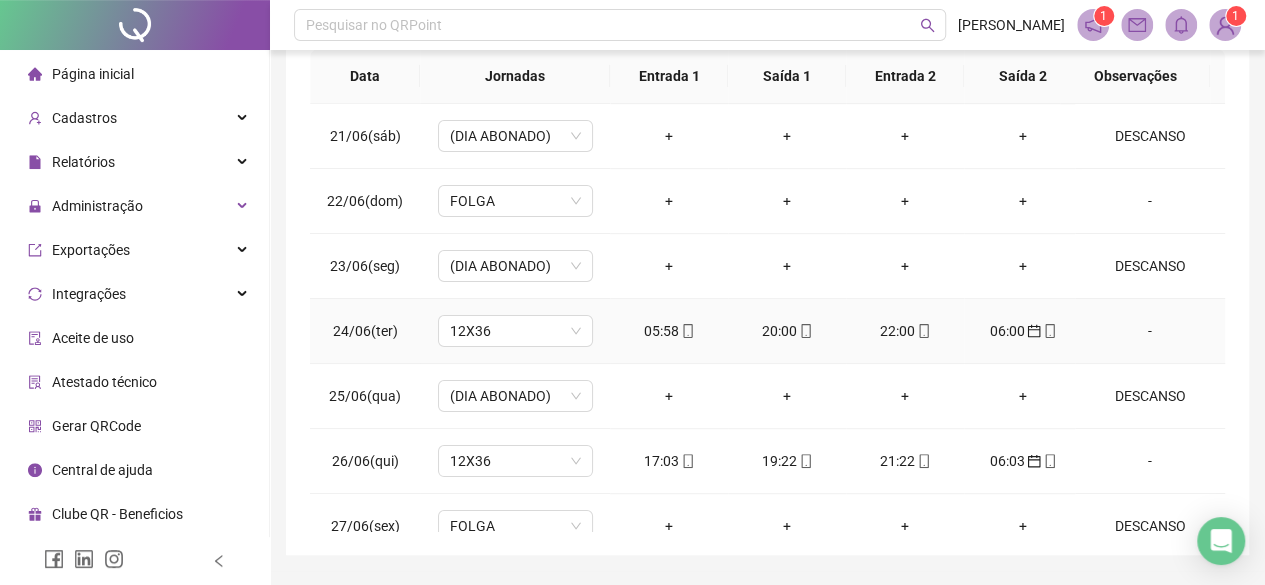 scroll, scrollTop: 436, scrollLeft: 0, axis: vertical 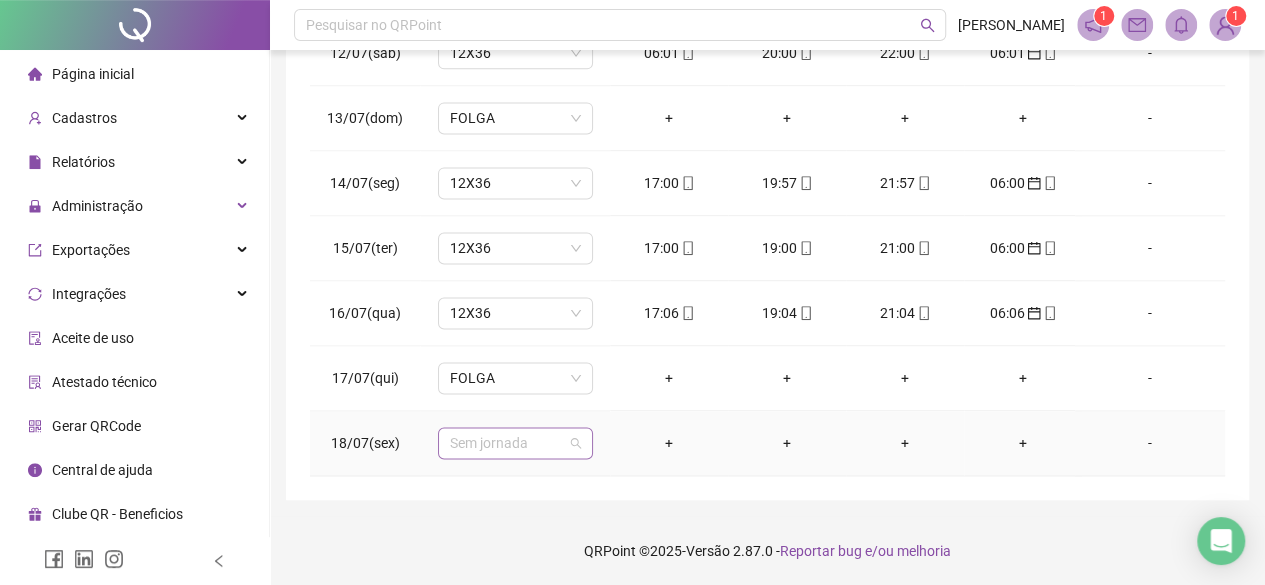 click on "Sem jornada" at bounding box center [515, 443] 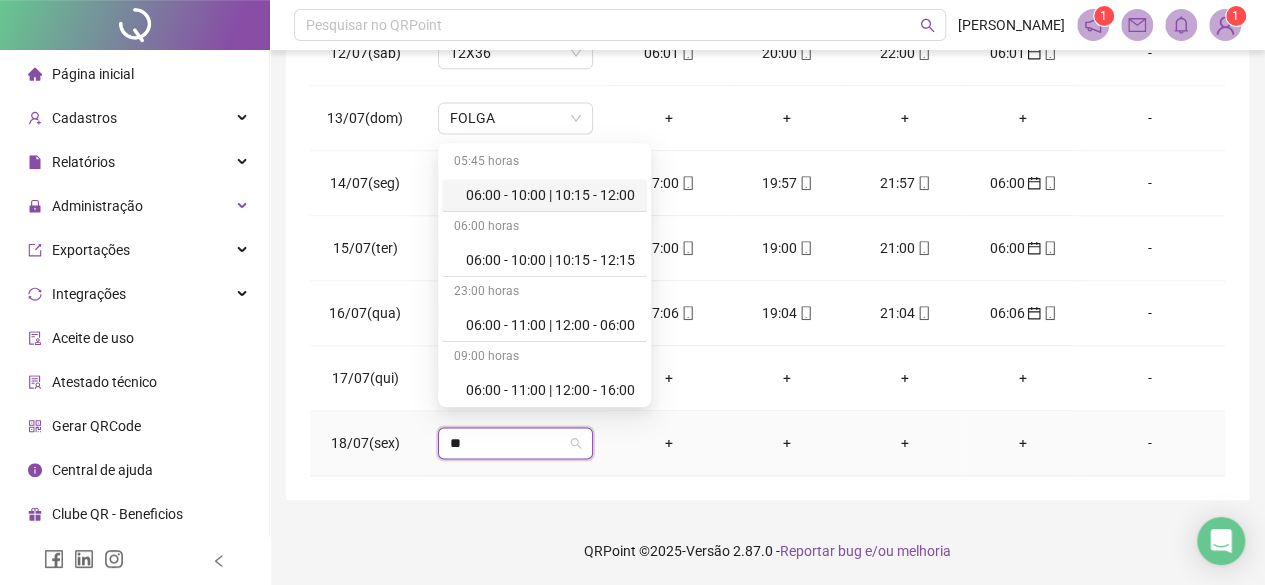 type on "***" 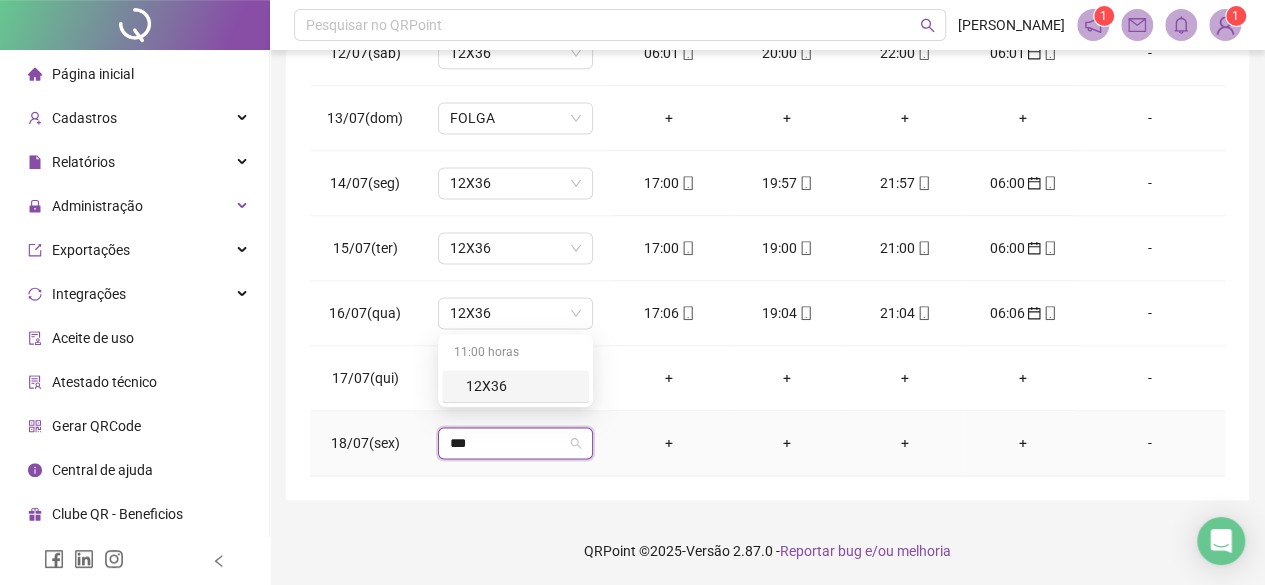 click on "12X36" at bounding box center (521, 386) 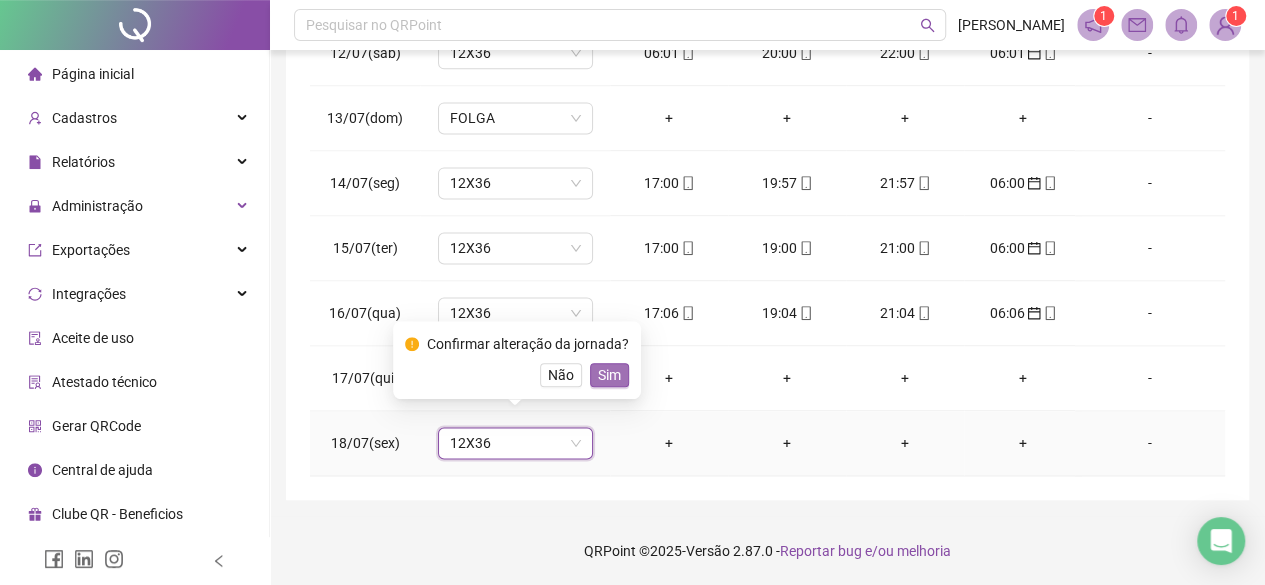 click on "Sim" at bounding box center (609, 375) 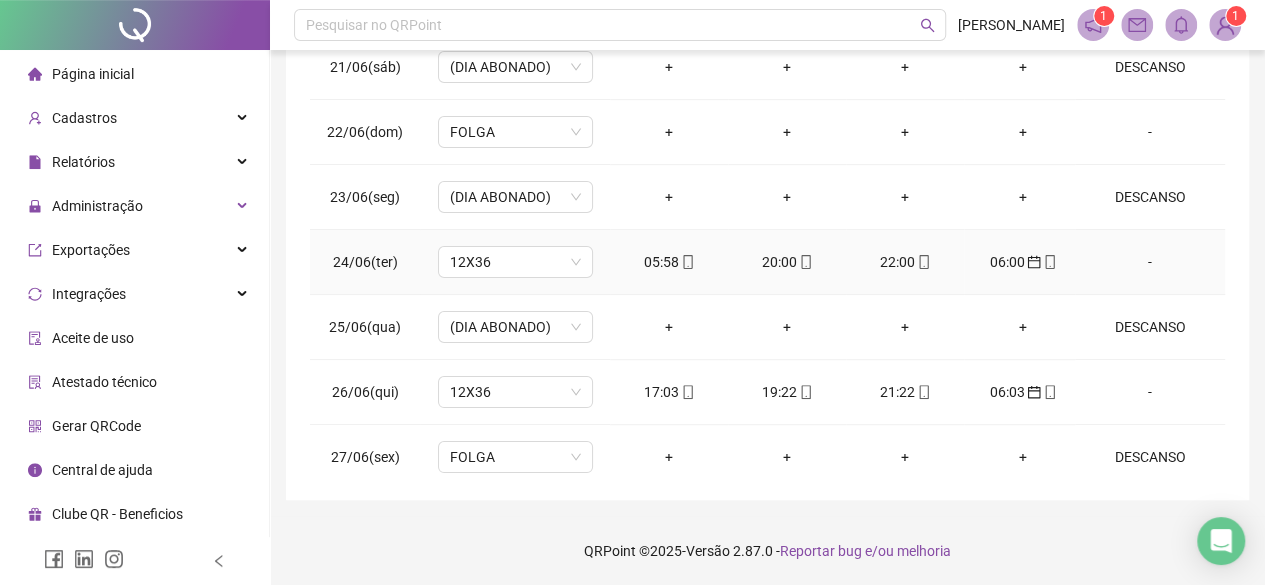 scroll, scrollTop: 0, scrollLeft: 0, axis: both 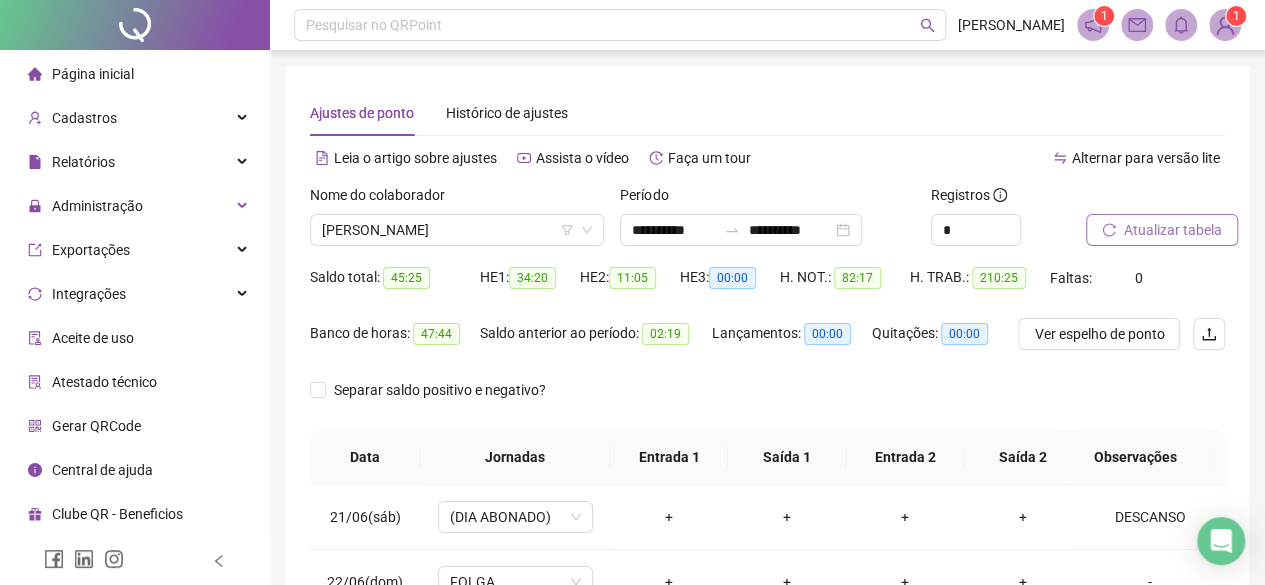 click on "Atualizar tabela" at bounding box center [1173, 230] 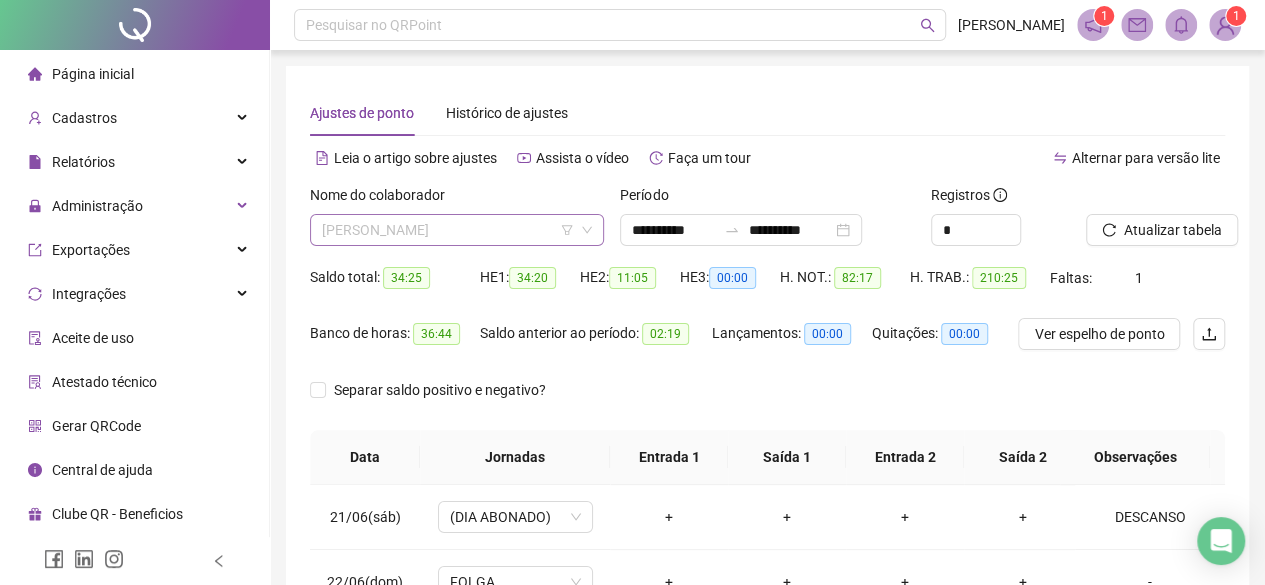 click on "JULIANA SILVA XIMENES" at bounding box center [457, 230] 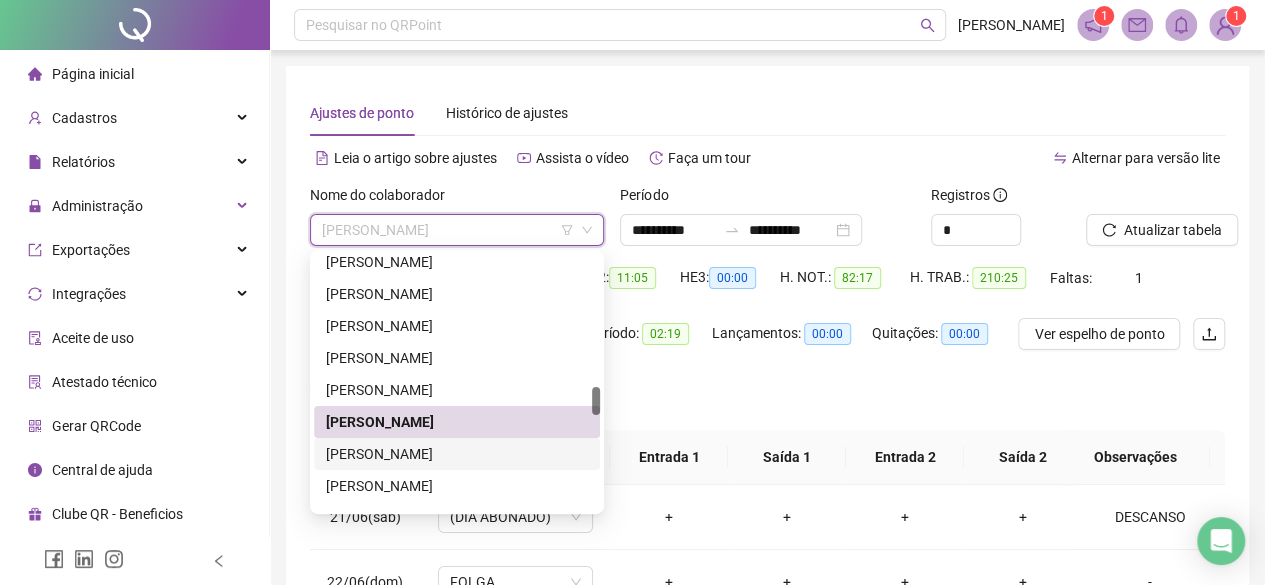 click on "KEILA ROMÃO DA SILVA" at bounding box center [457, 454] 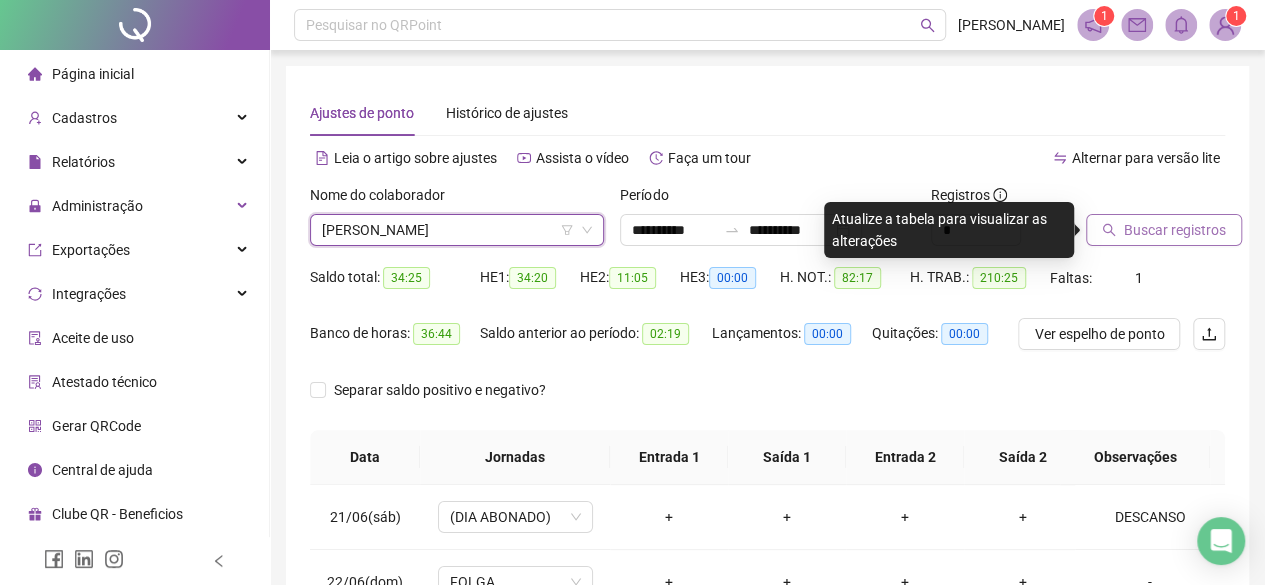 click on "Buscar registros" at bounding box center (1164, 230) 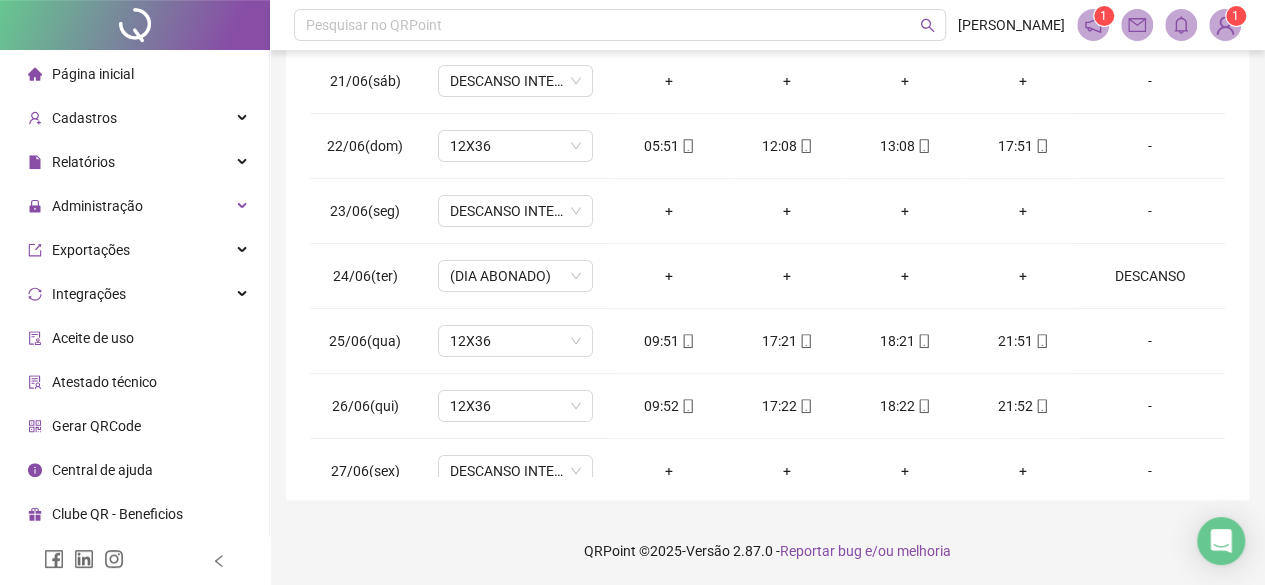 scroll, scrollTop: 436, scrollLeft: 0, axis: vertical 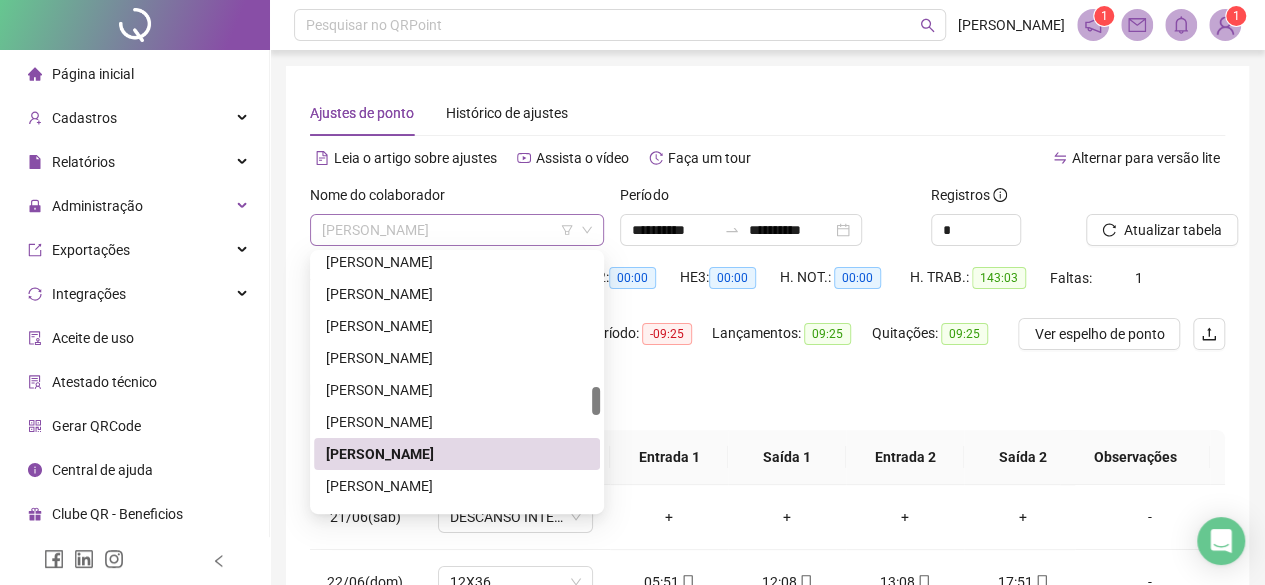 click on "KEILA ROMÃO DA SILVA" at bounding box center (457, 230) 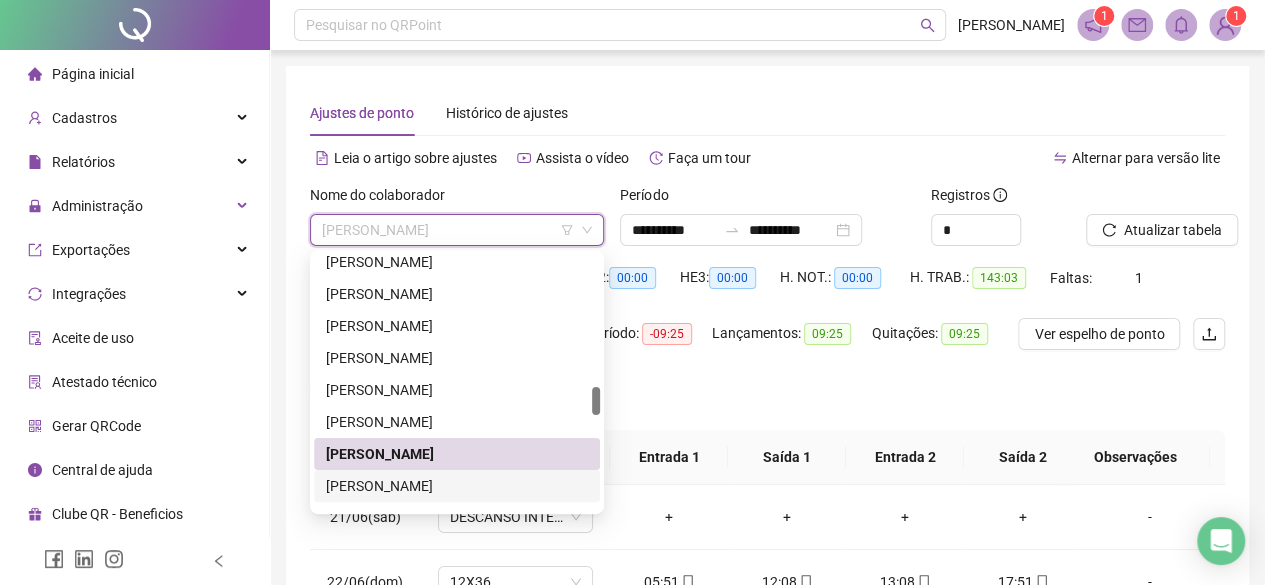 click on "LILIANE CELENE SANTOS DE OLIVEIRA" at bounding box center [457, 486] 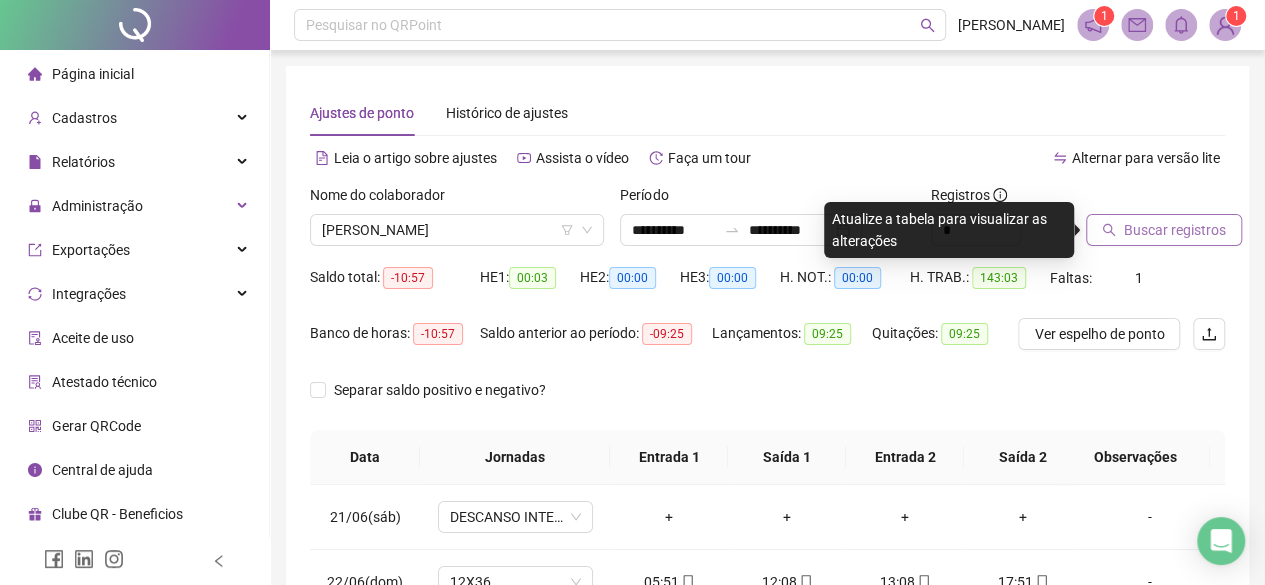 click on "Buscar registros" at bounding box center [1164, 230] 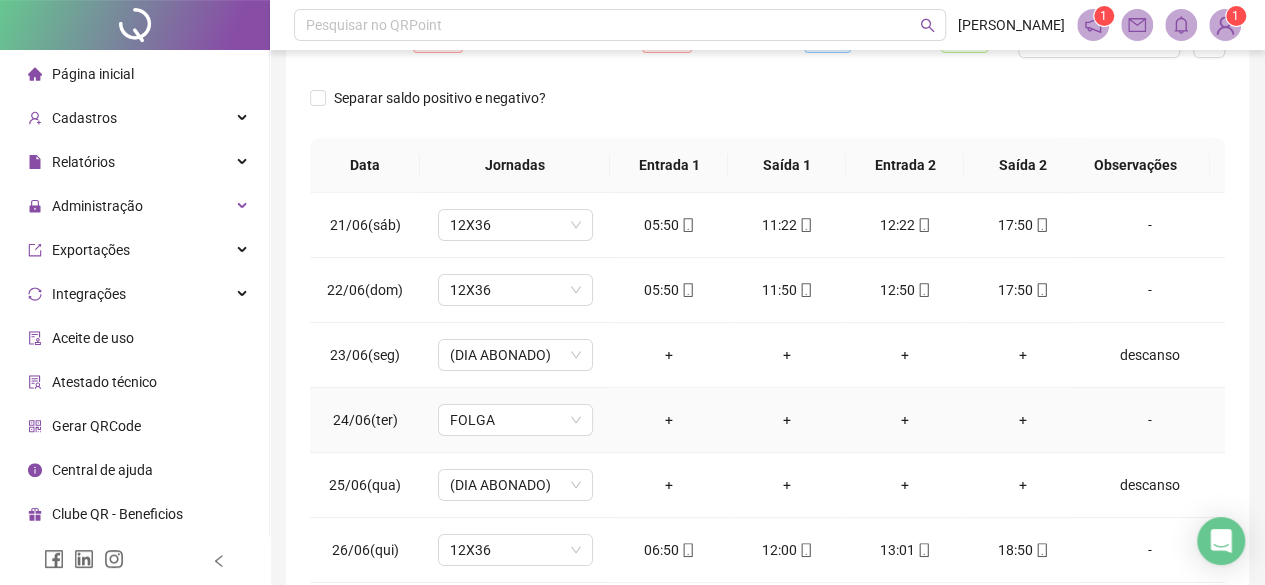 scroll, scrollTop: 300, scrollLeft: 0, axis: vertical 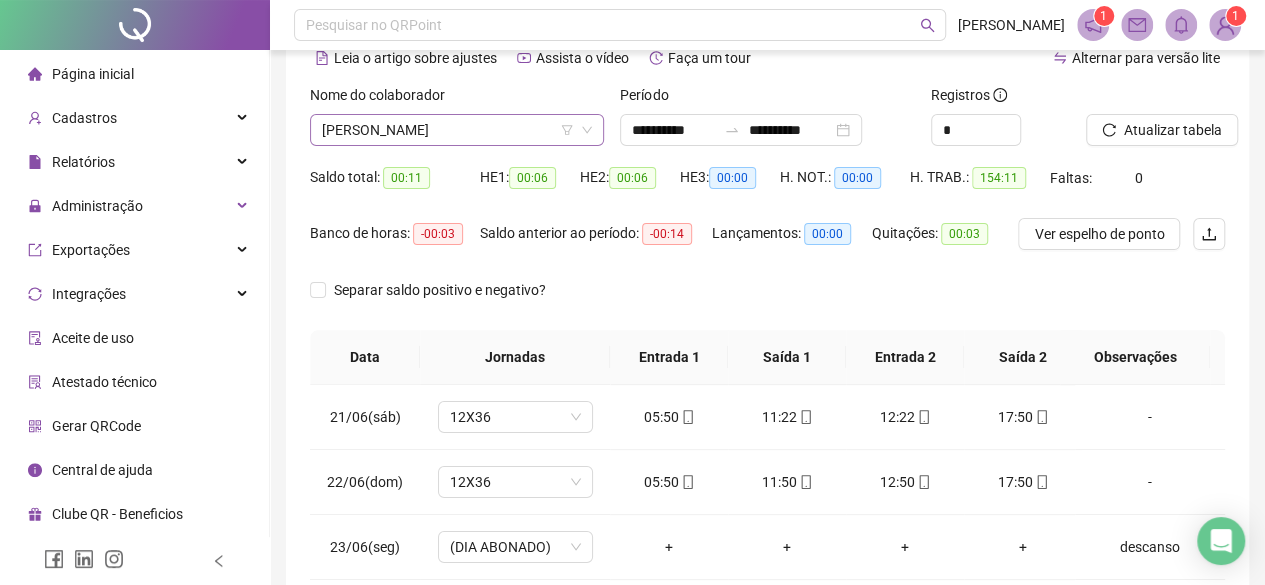click on "LILIANE CELENE SANTOS DE OLIVEIRA" at bounding box center [457, 130] 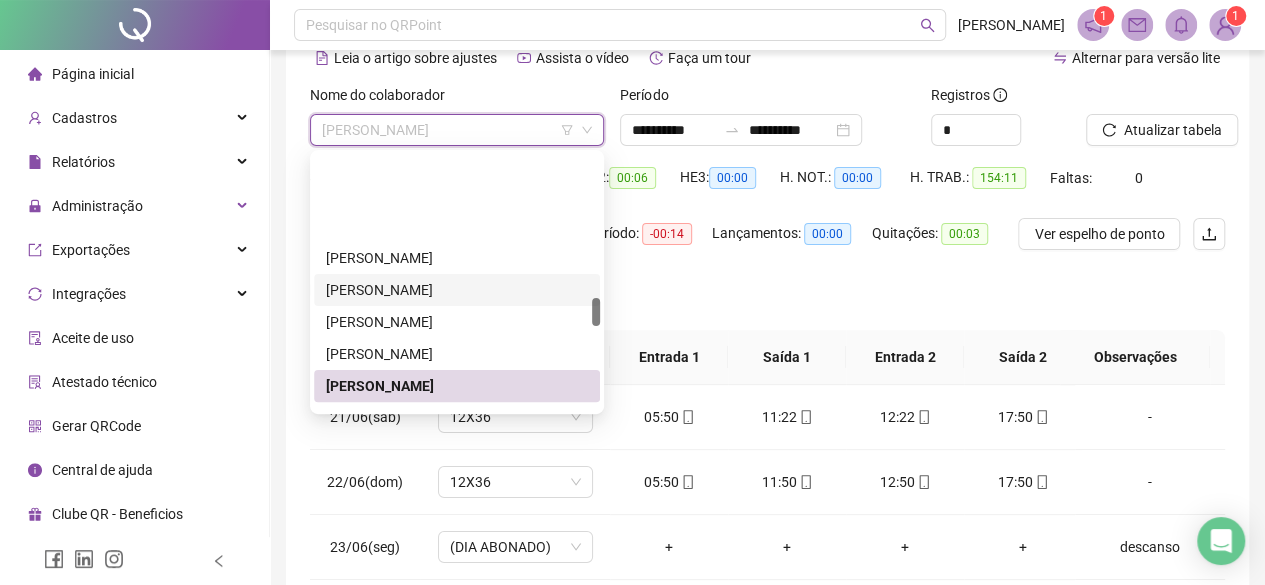 scroll, scrollTop: 1292, scrollLeft: 0, axis: vertical 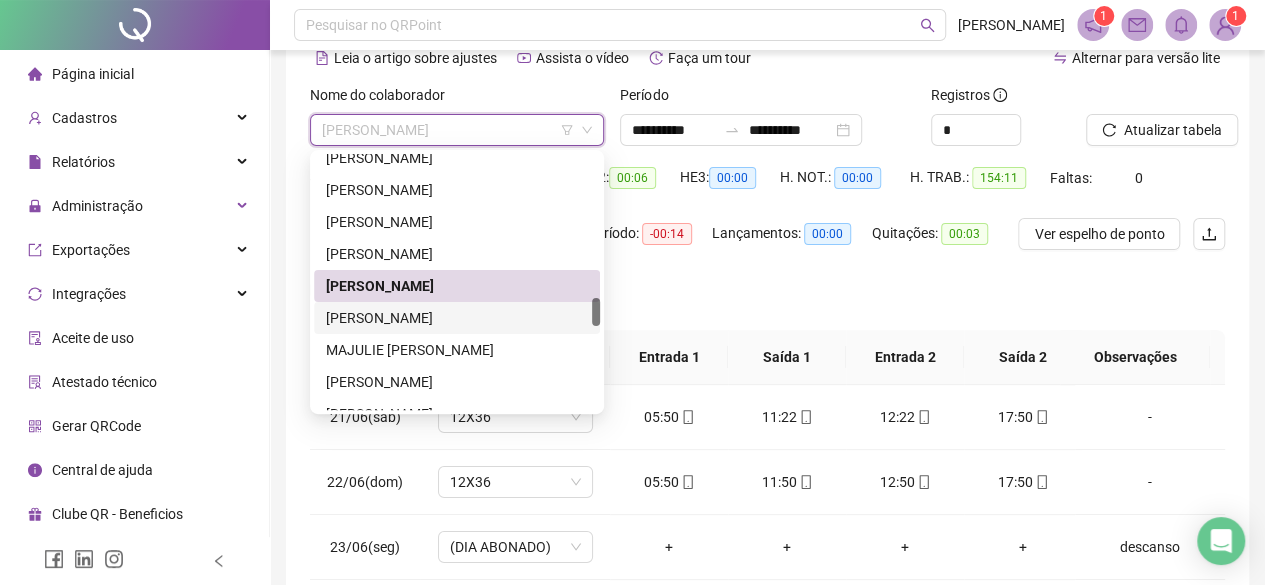 click on "LINDINALVA APARECIDA DA SILVA" at bounding box center (457, 318) 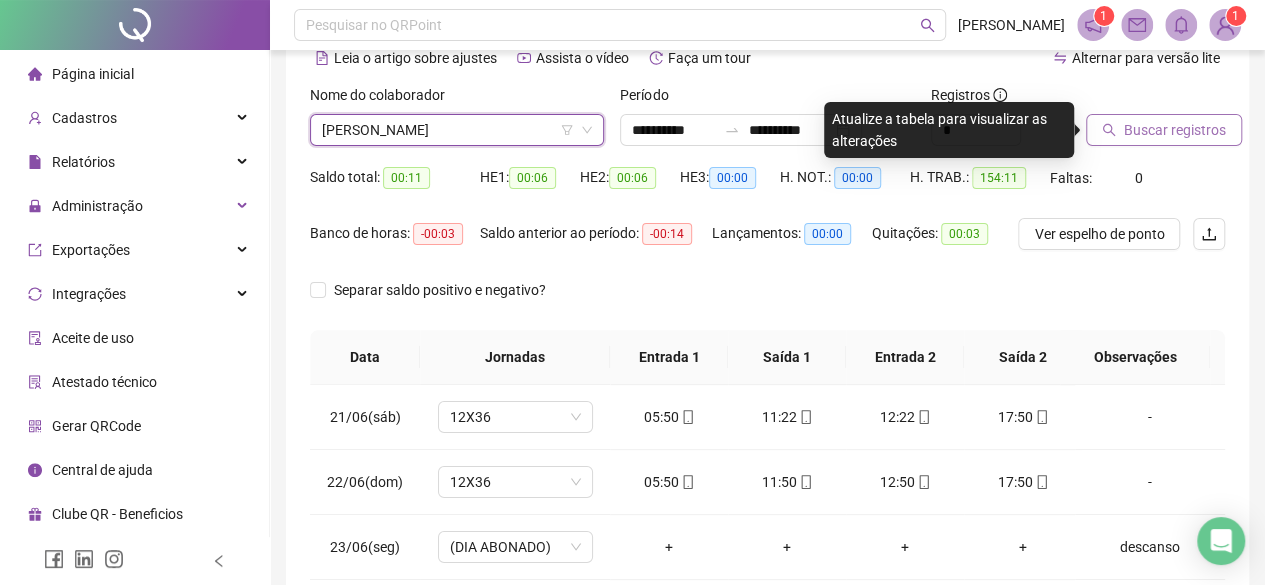 click 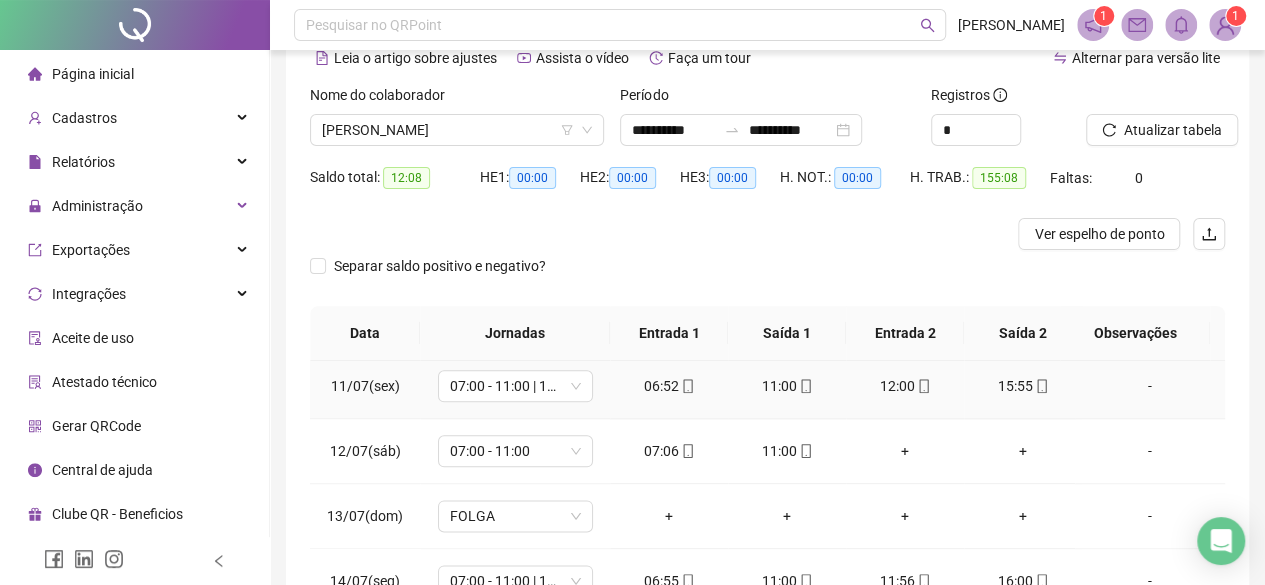 scroll, scrollTop: 1399, scrollLeft: 0, axis: vertical 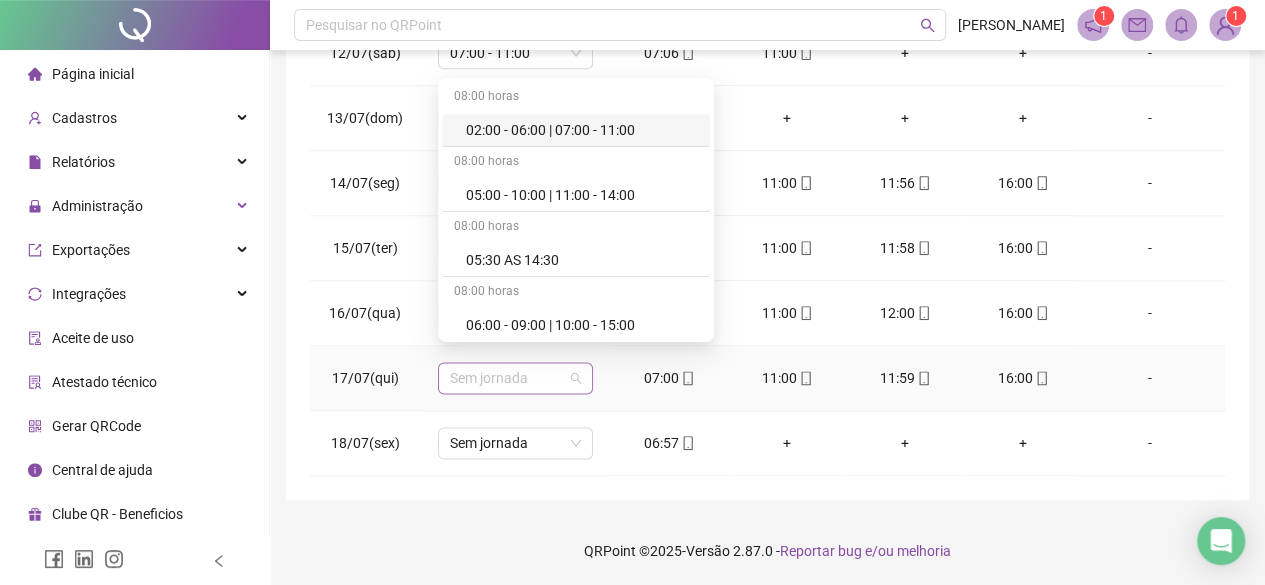 click on "Sem jornada" at bounding box center [515, 378] 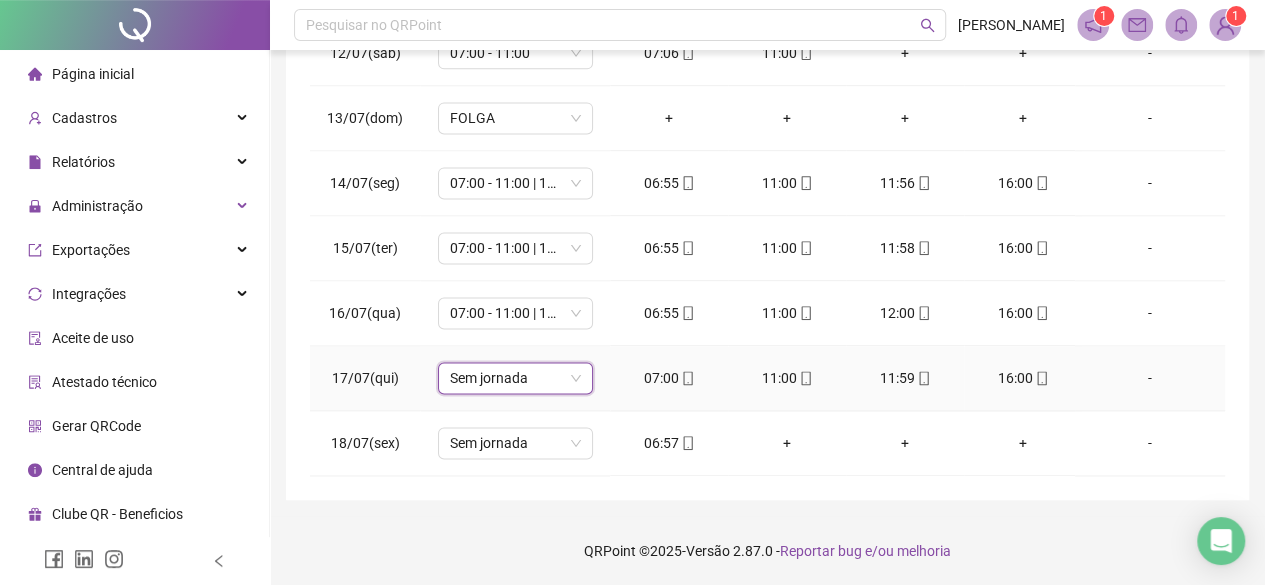 click on "Sem jornada" at bounding box center [515, 378] 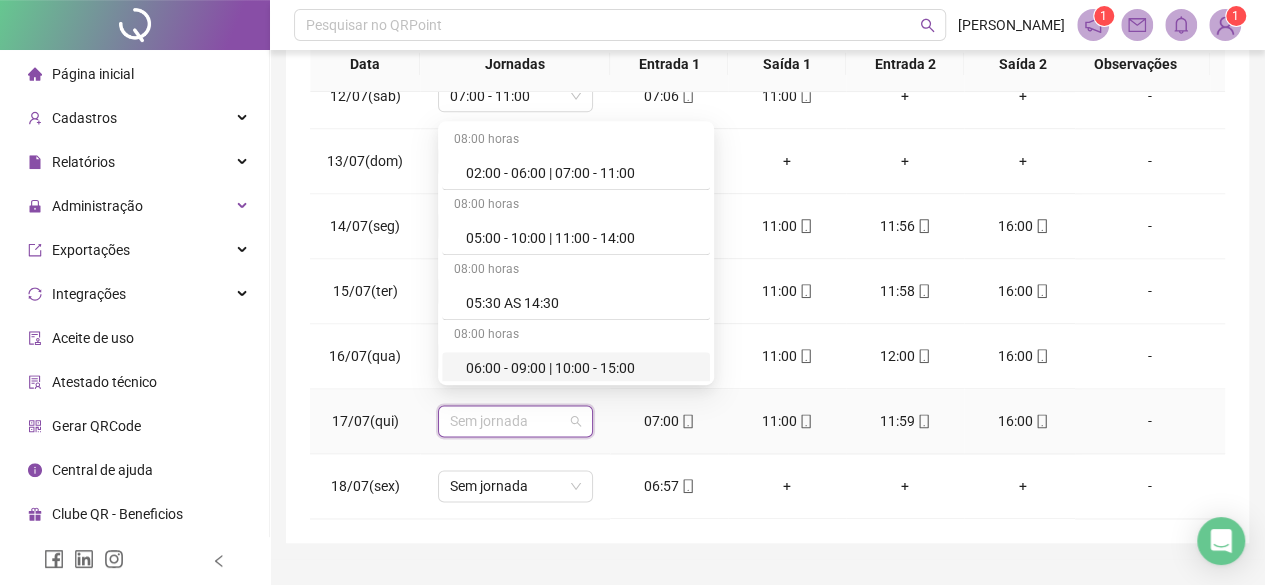 scroll, scrollTop: 412, scrollLeft: 0, axis: vertical 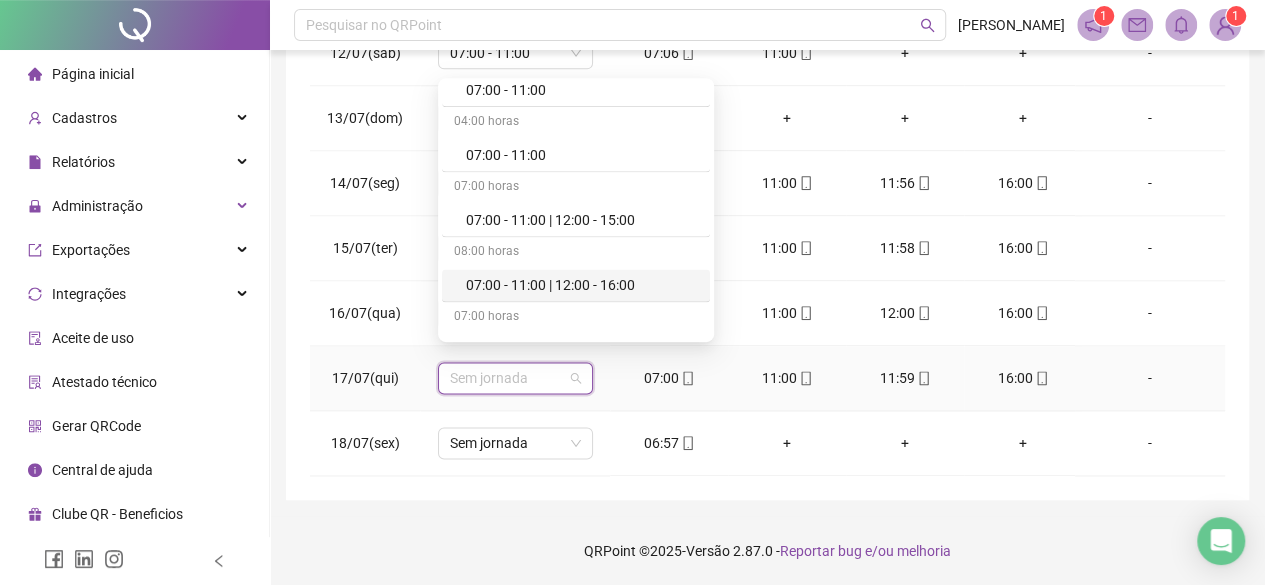 click on "07:00 - 11:00 | 12:00 - 16:00" at bounding box center (582, 285) 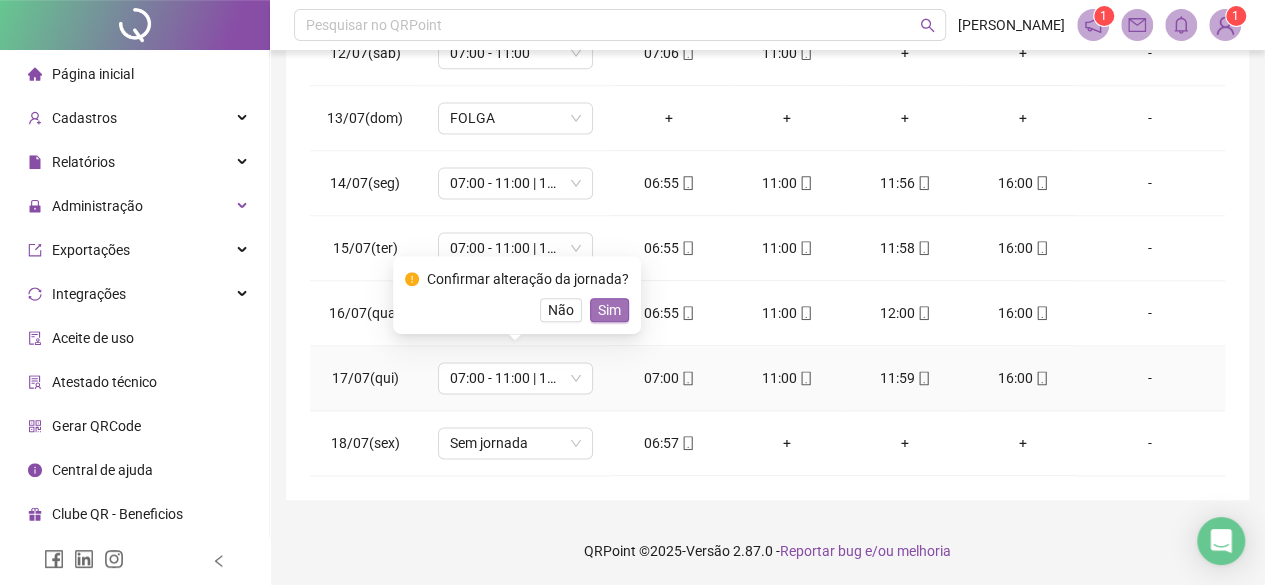click on "Sim" at bounding box center [609, 310] 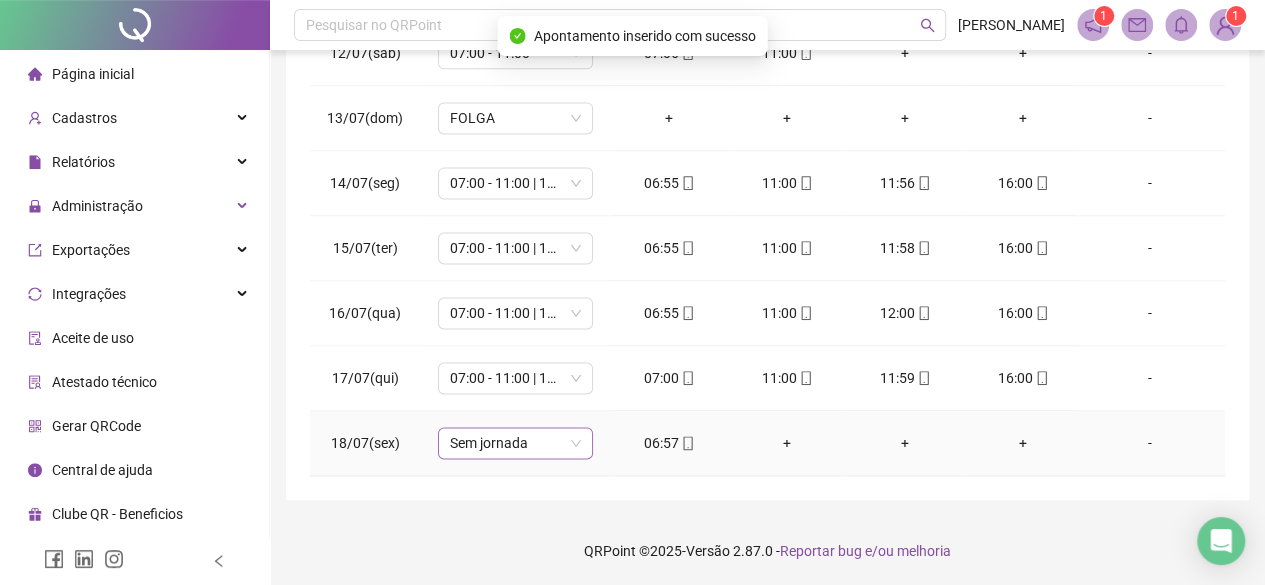 click on "Sem jornada" at bounding box center [515, 443] 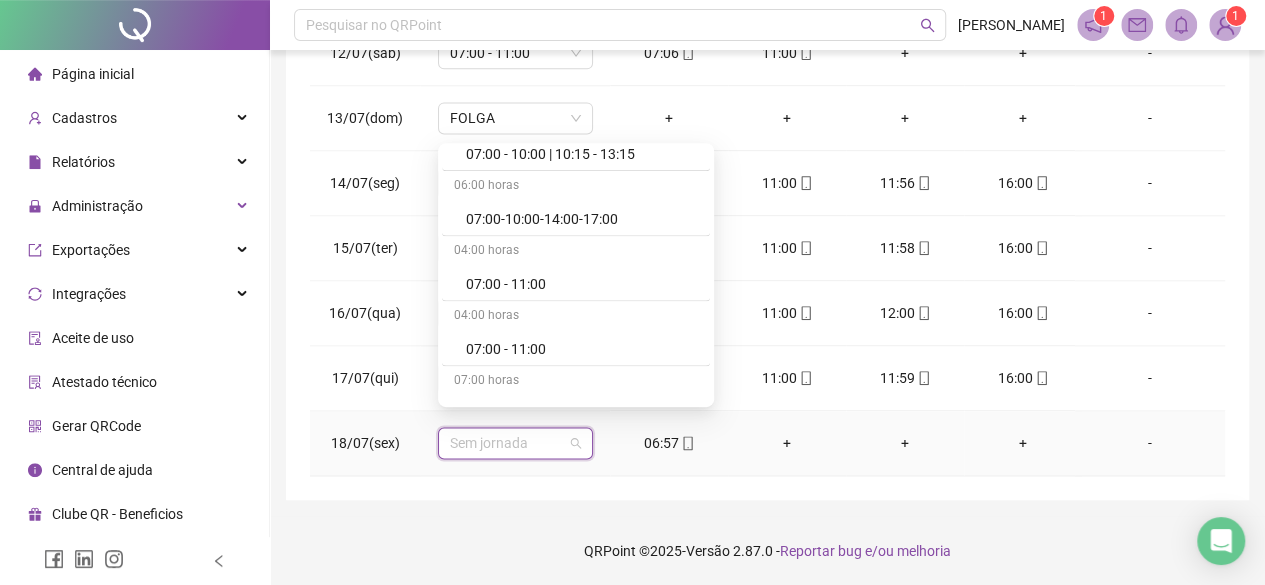 scroll, scrollTop: 1500, scrollLeft: 0, axis: vertical 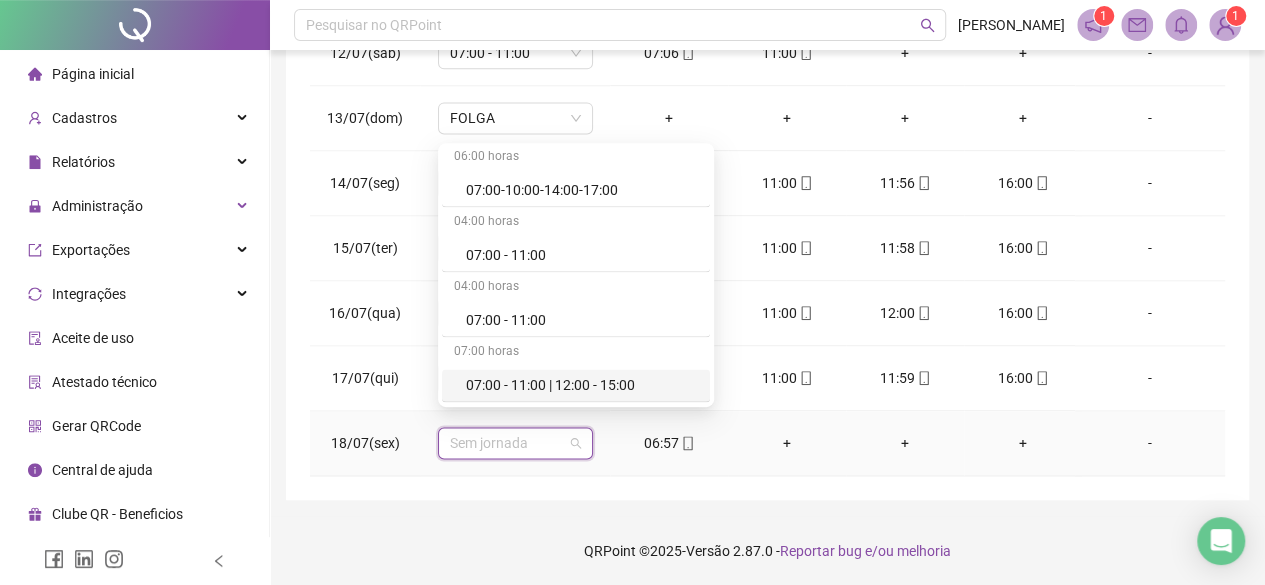 click on "07:00 - 11:00 | 12:00 - 15:00" at bounding box center (582, 385) 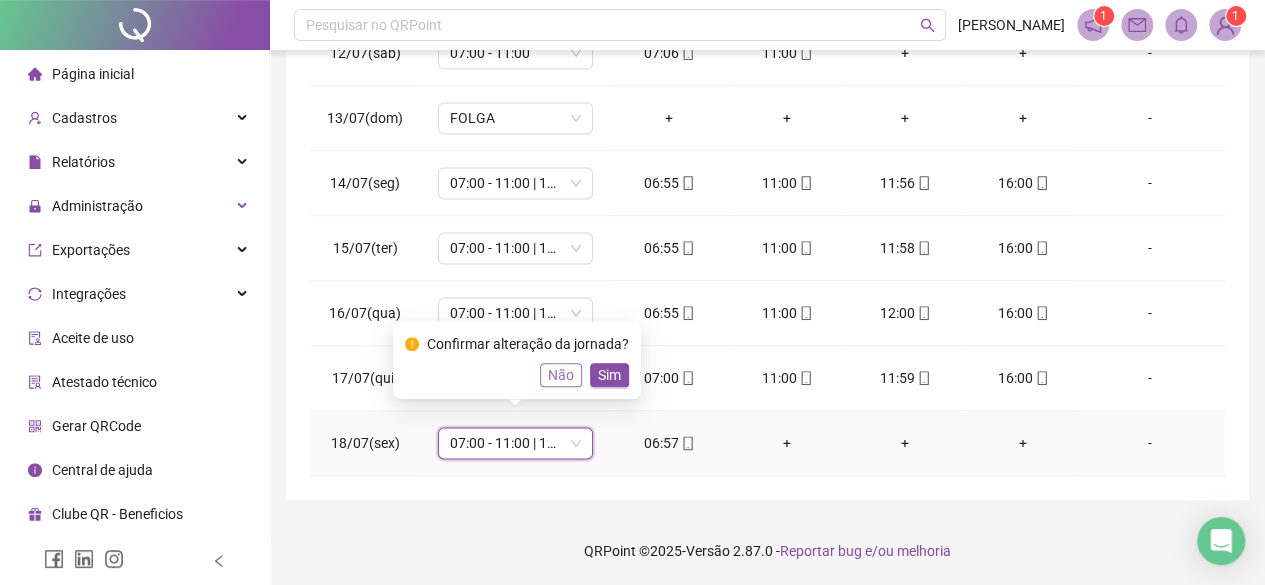 click on "Não" at bounding box center (561, 375) 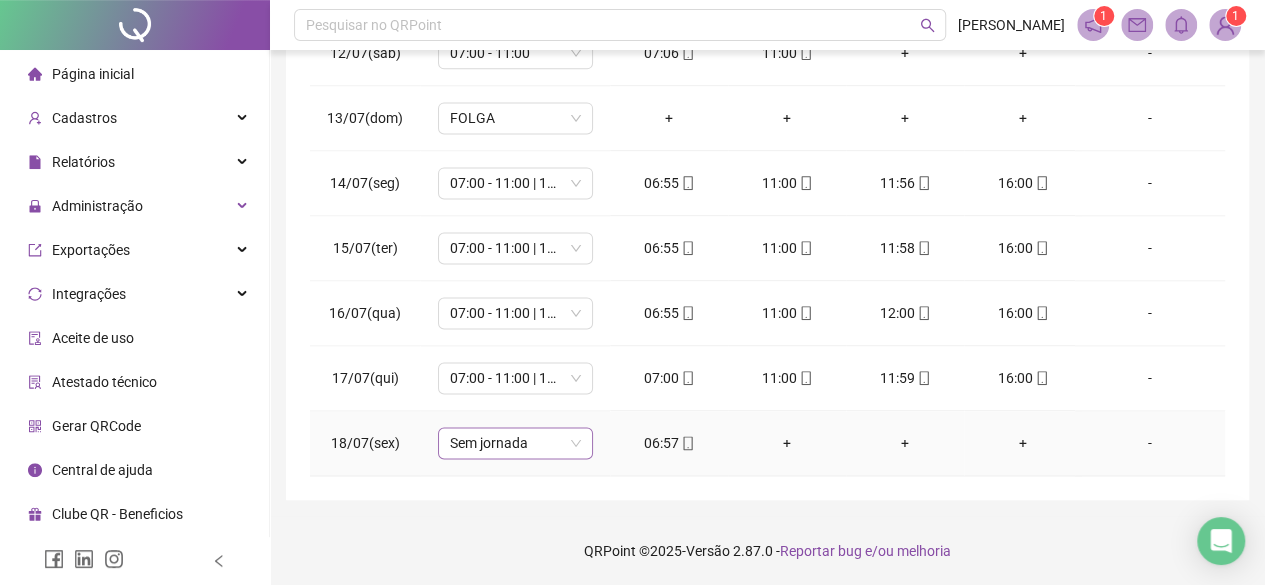 click on "Sem jornada" at bounding box center (515, 443) 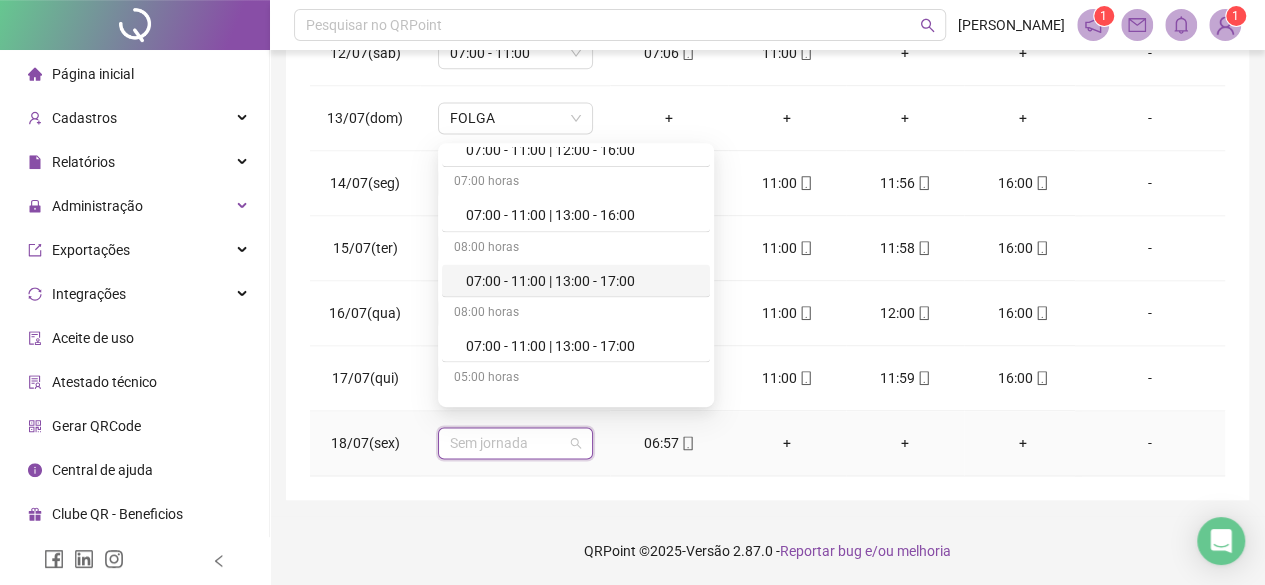 scroll, scrollTop: 1700, scrollLeft: 0, axis: vertical 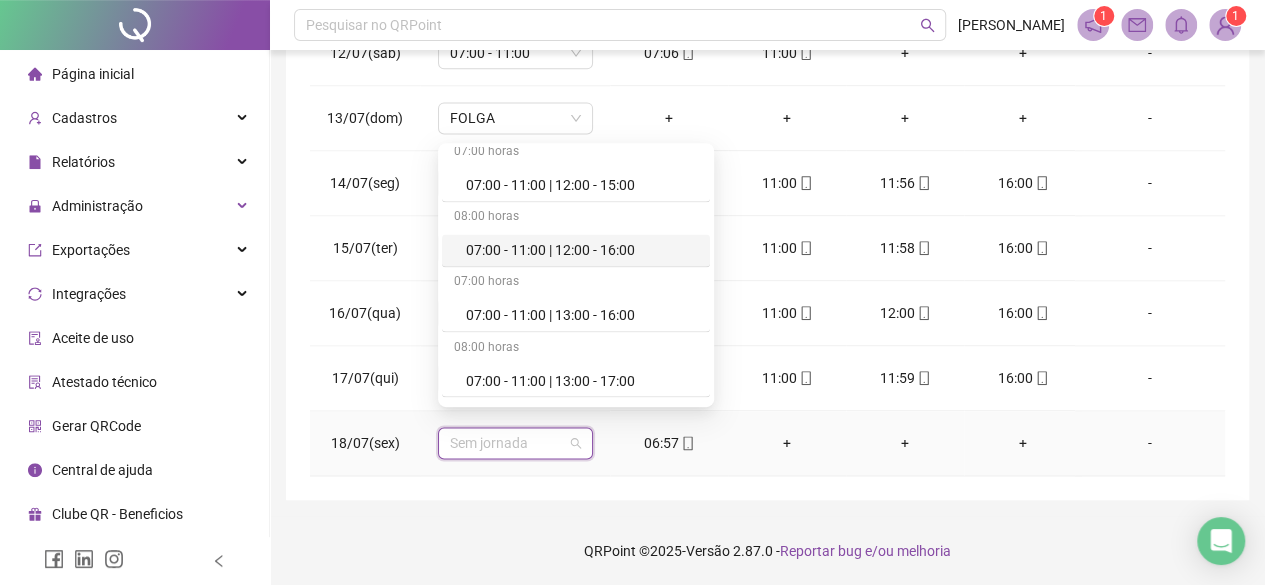 click on "07:00 - 11:00 | 12:00 - 16:00" at bounding box center (582, 250) 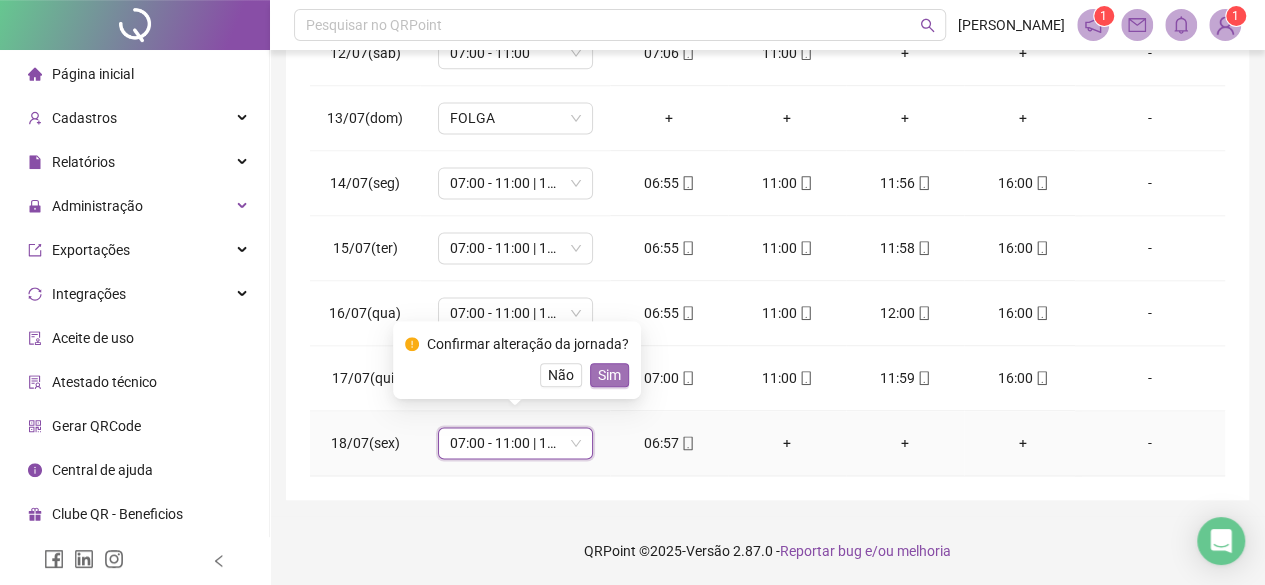 click on "Sim" at bounding box center [609, 375] 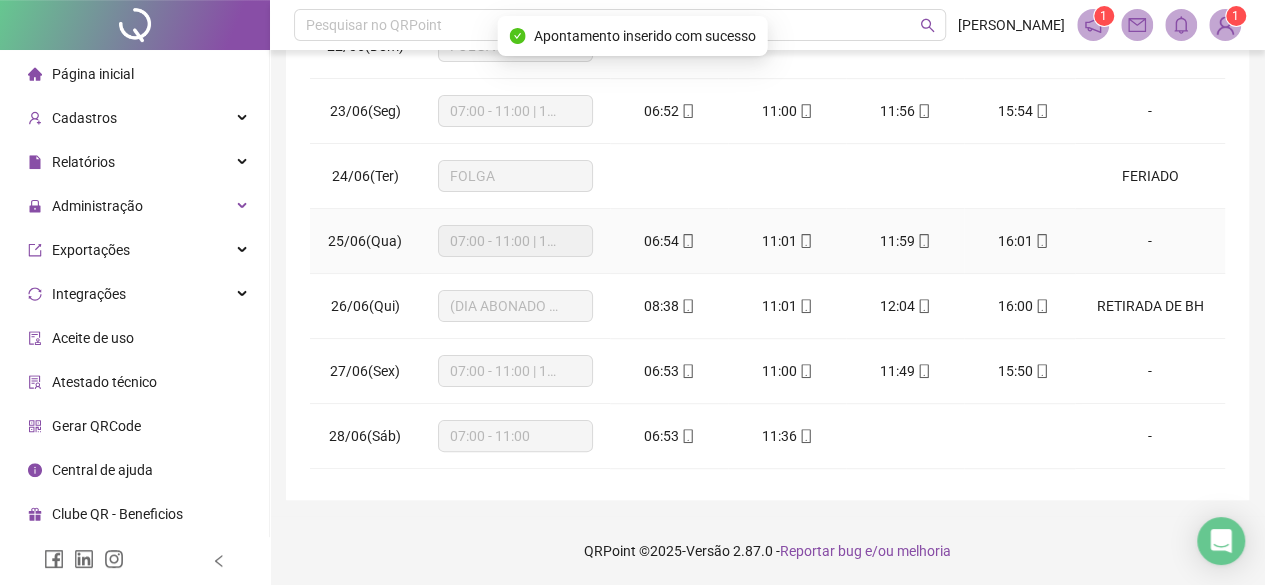 scroll, scrollTop: 0, scrollLeft: 0, axis: both 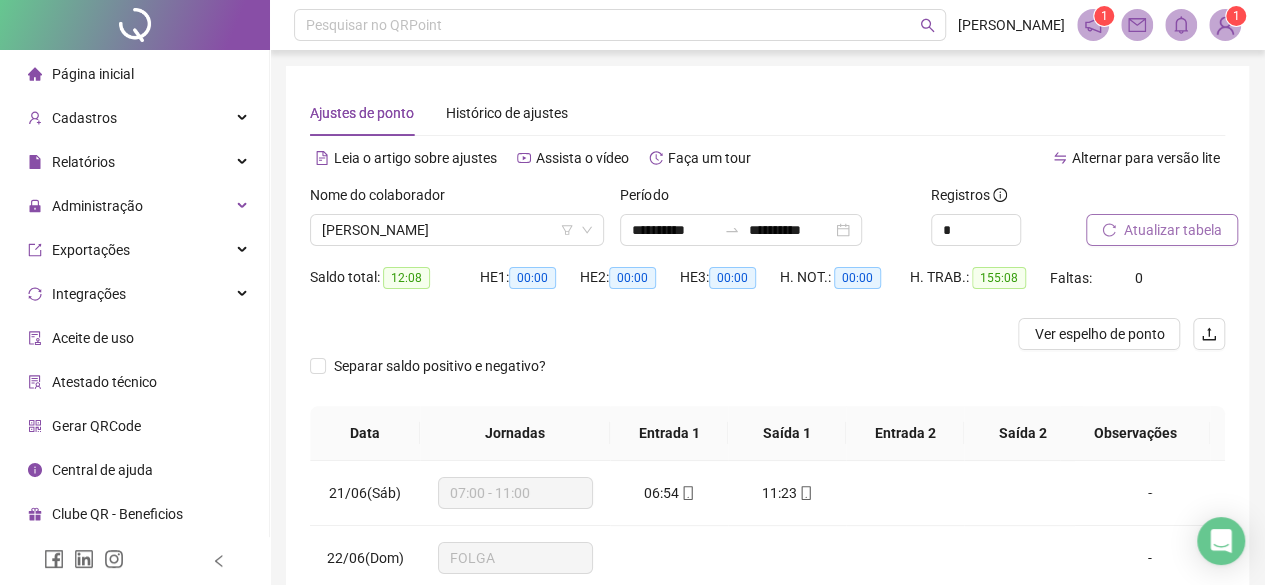 click at bounding box center (1130, 199) 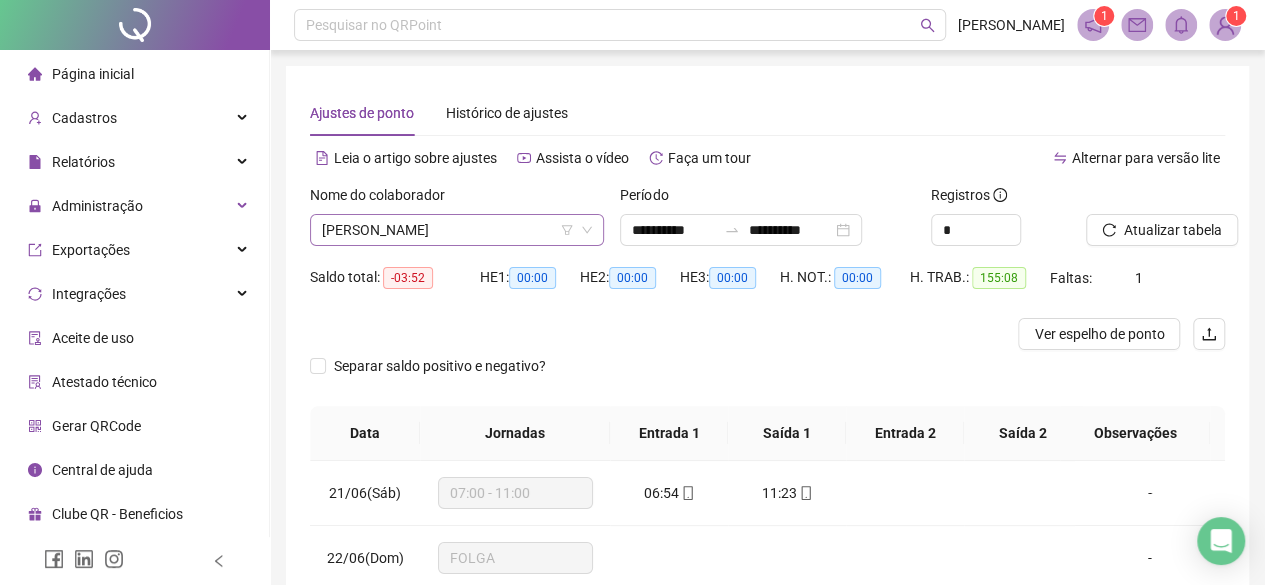 click on "LINDINALVA APARECIDA DA SILVA" at bounding box center [457, 230] 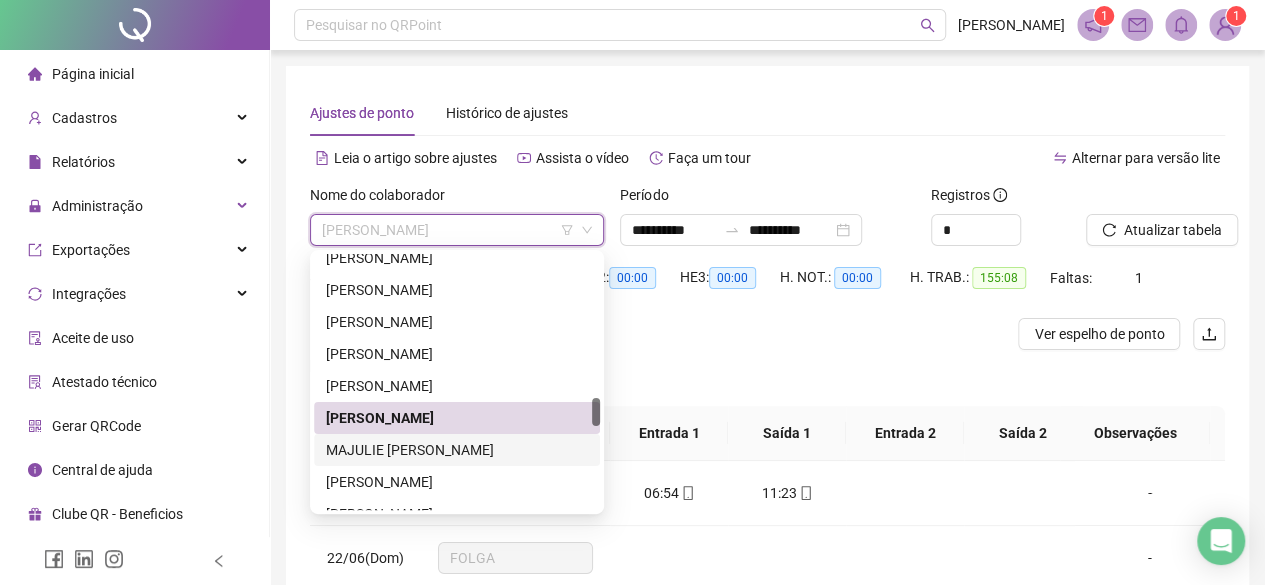 click on "MAJULIE CECILIA FRANCISCO DE FARIA" at bounding box center (457, 450) 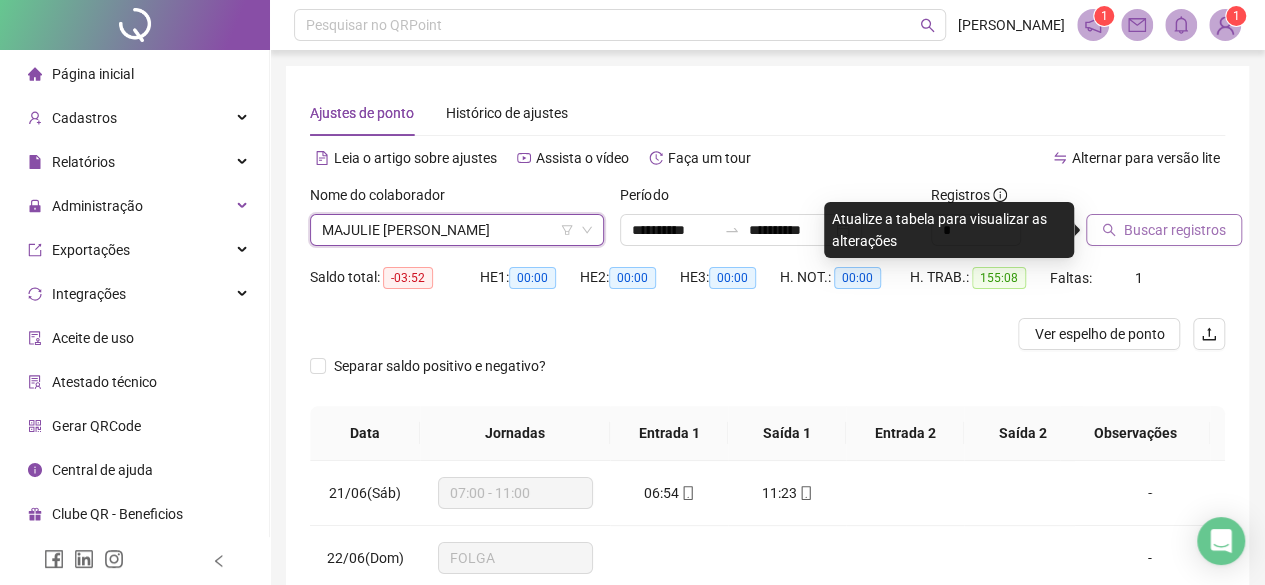click on "Buscar registros" at bounding box center (1164, 230) 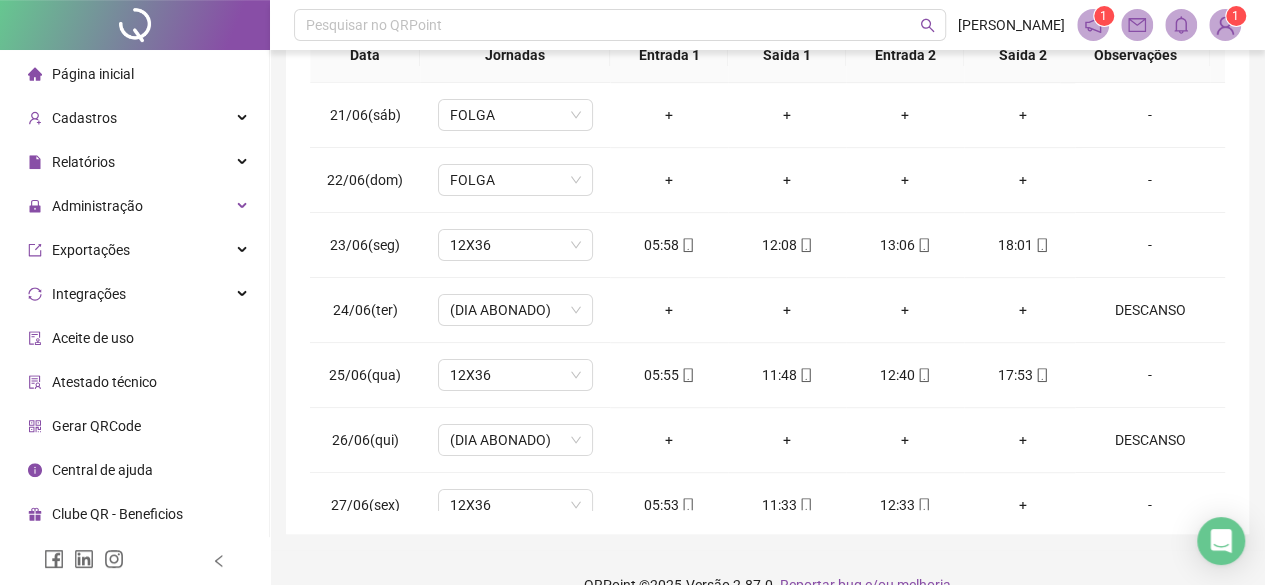 scroll, scrollTop: 436, scrollLeft: 0, axis: vertical 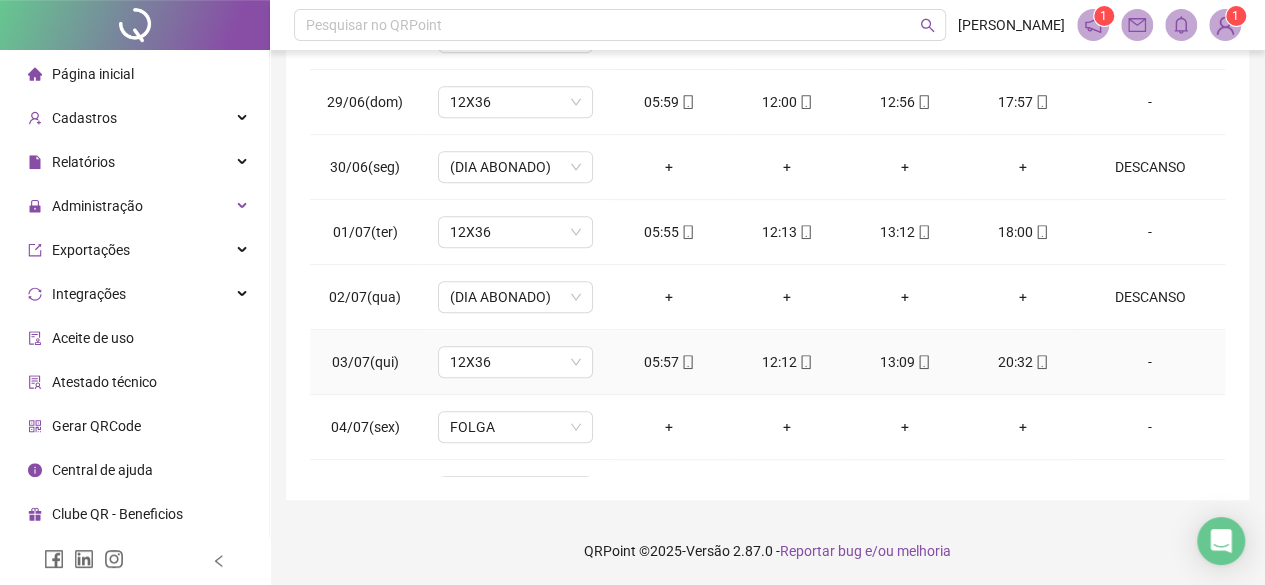 click on "-" at bounding box center [1150, 362] 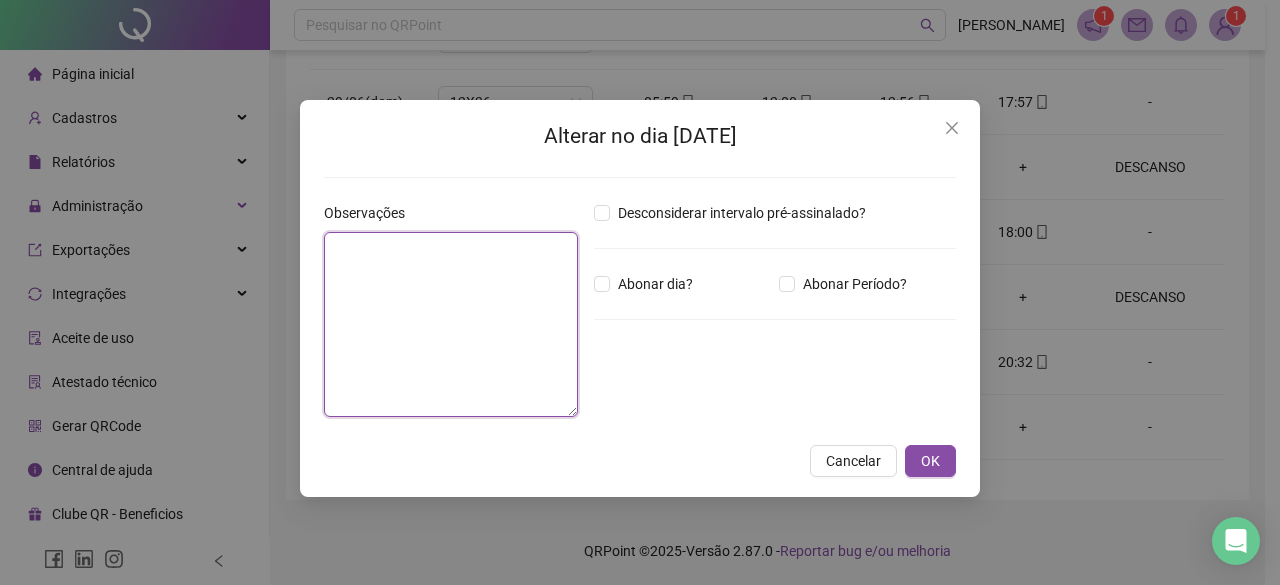 click at bounding box center (451, 324) 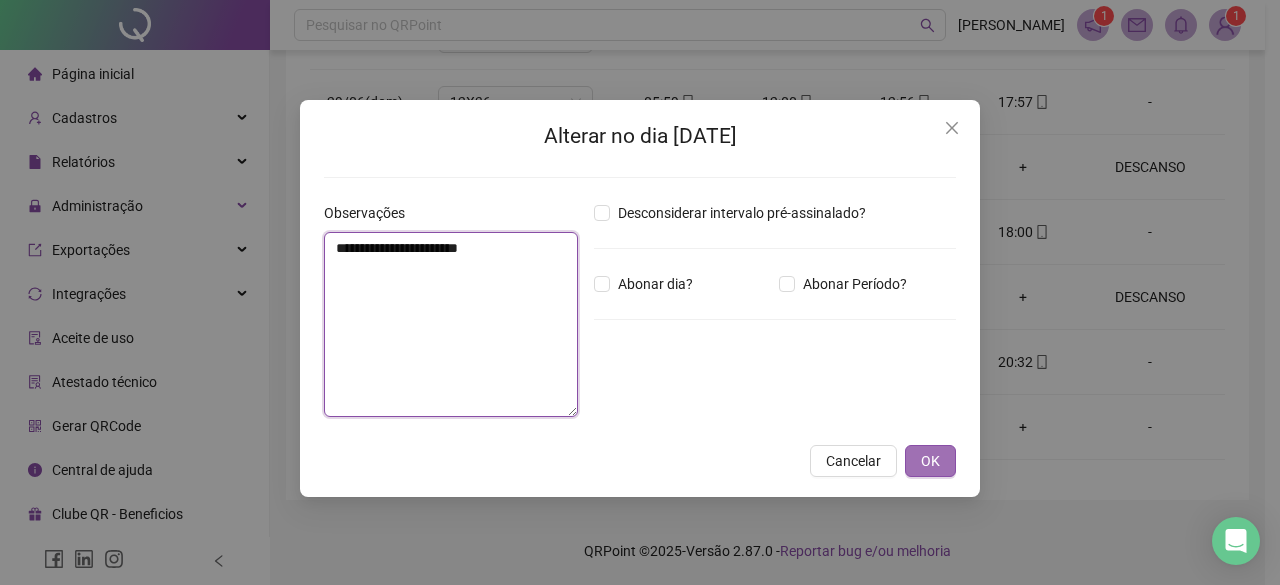 type on "**********" 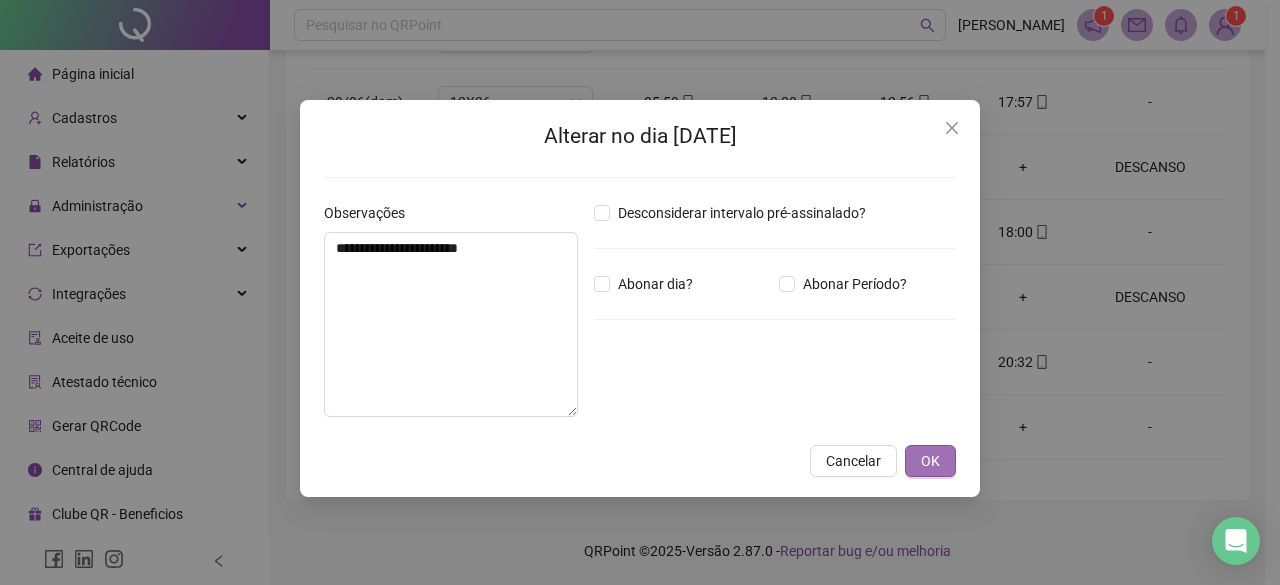 click on "OK" at bounding box center [930, 461] 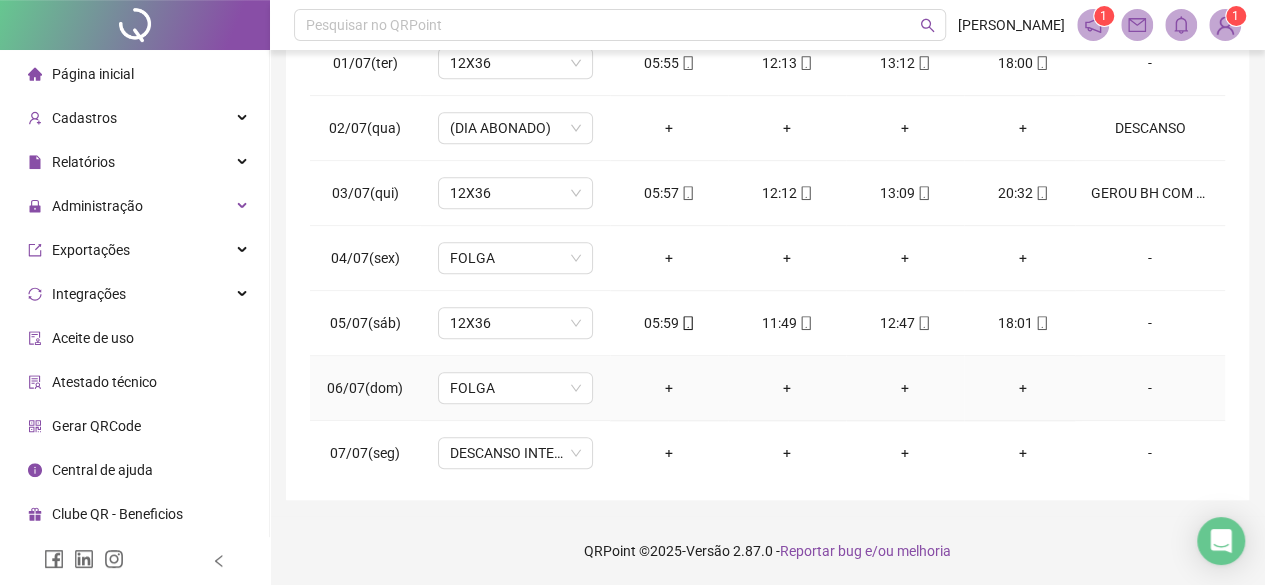 scroll, scrollTop: 699, scrollLeft: 0, axis: vertical 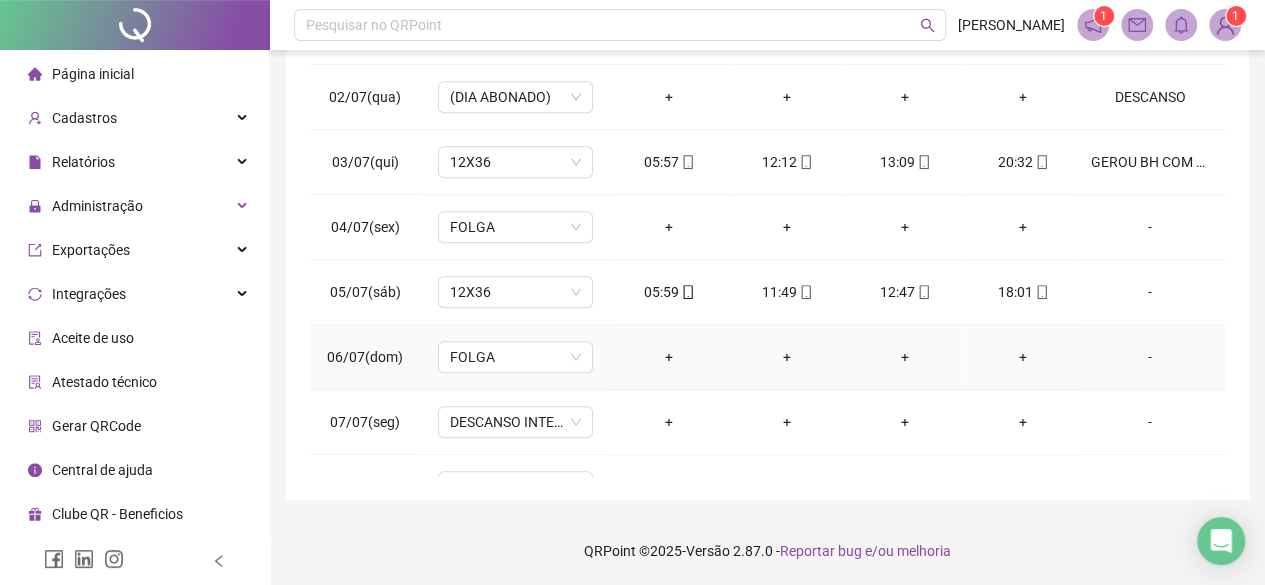 click on "+" at bounding box center [669, 357] 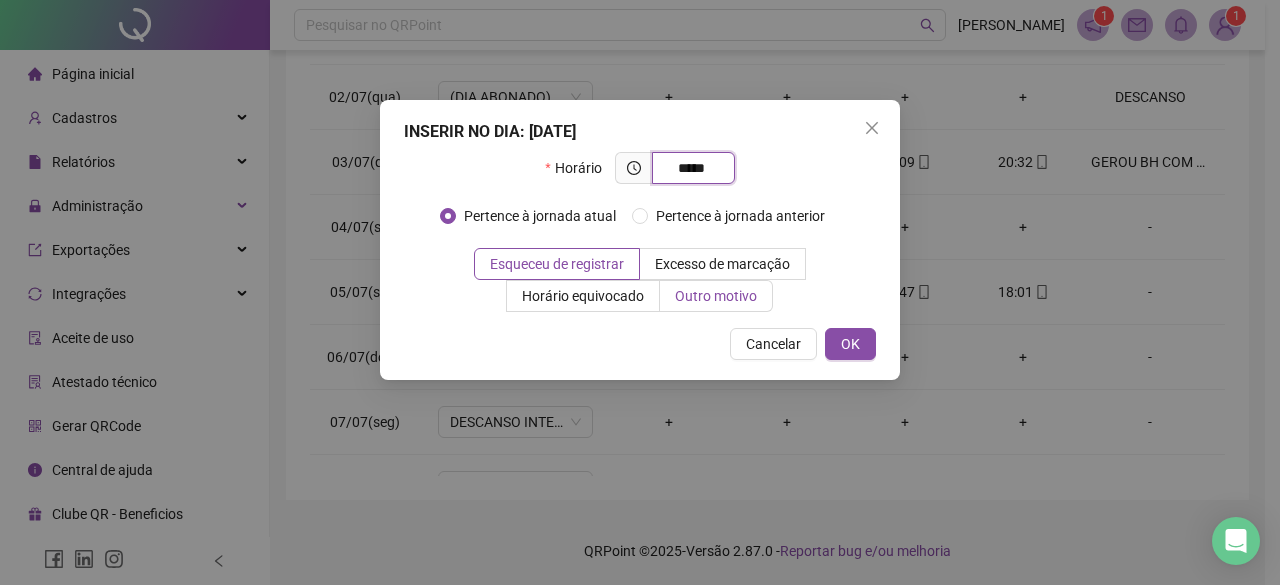 type on "*****" 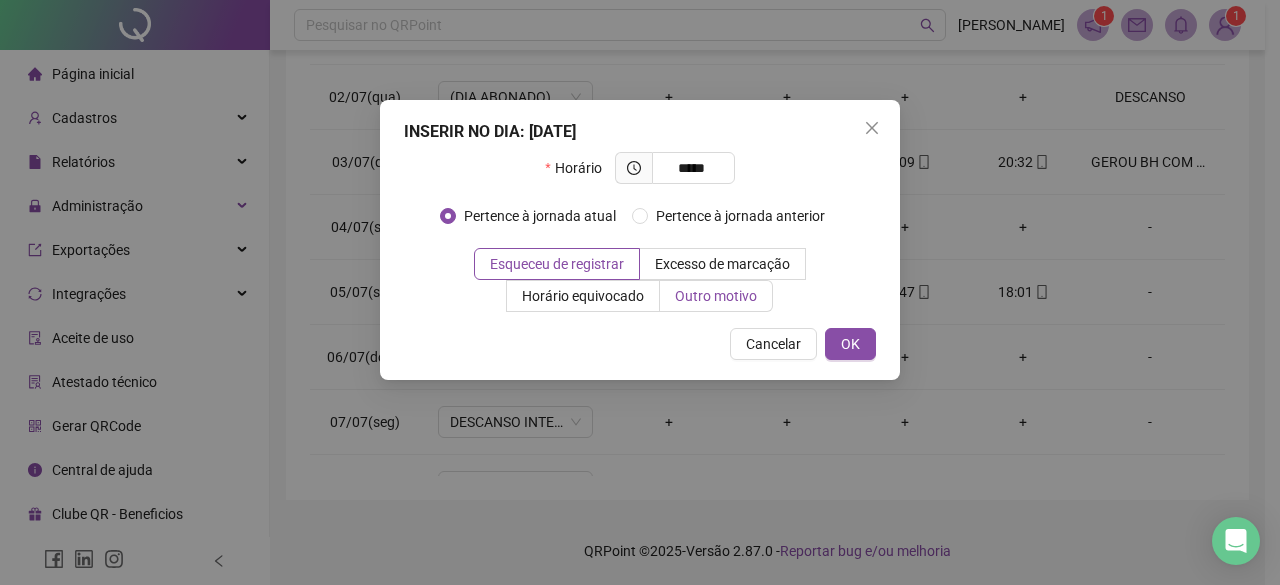 click on "Outro motivo" at bounding box center [716, 296] 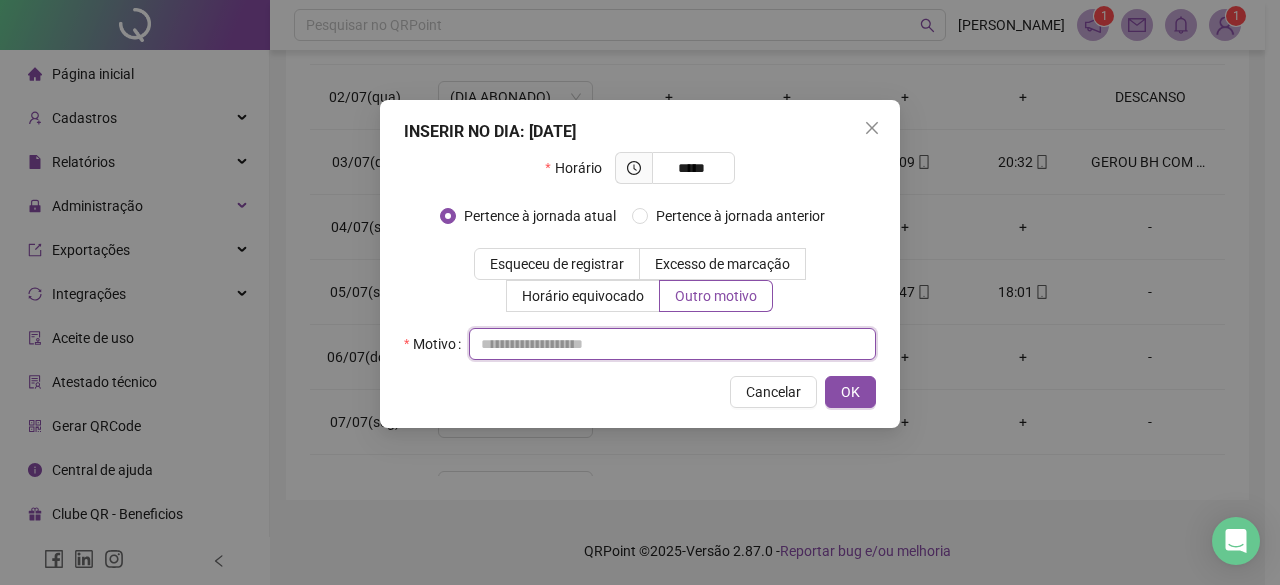 click at bounding box center (672, 344) 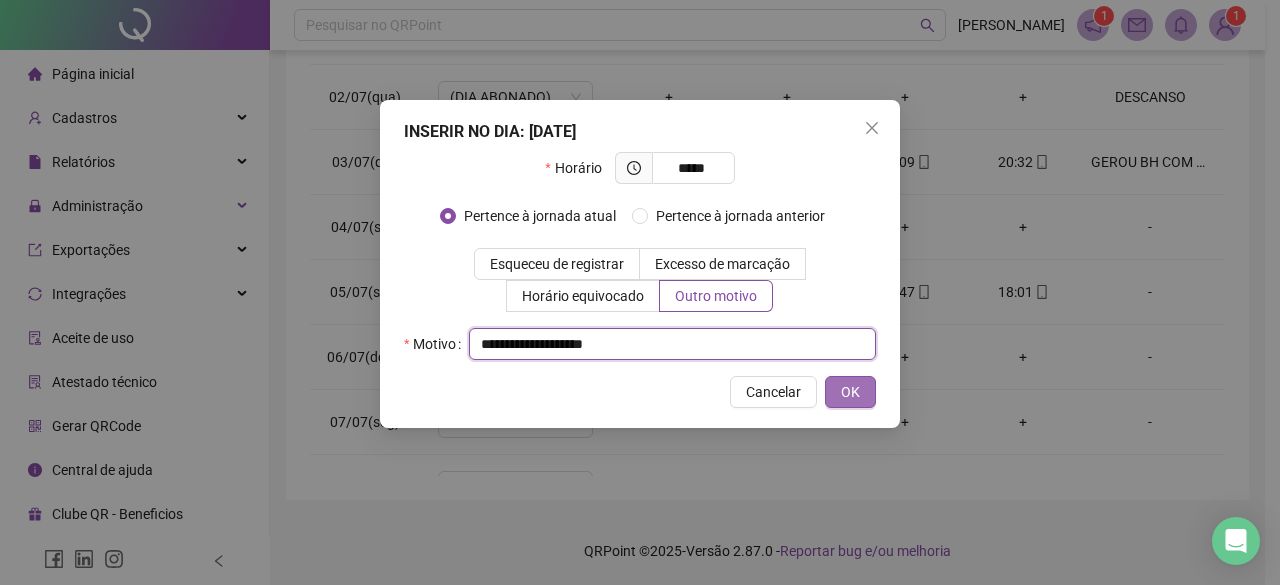 type on "**********" 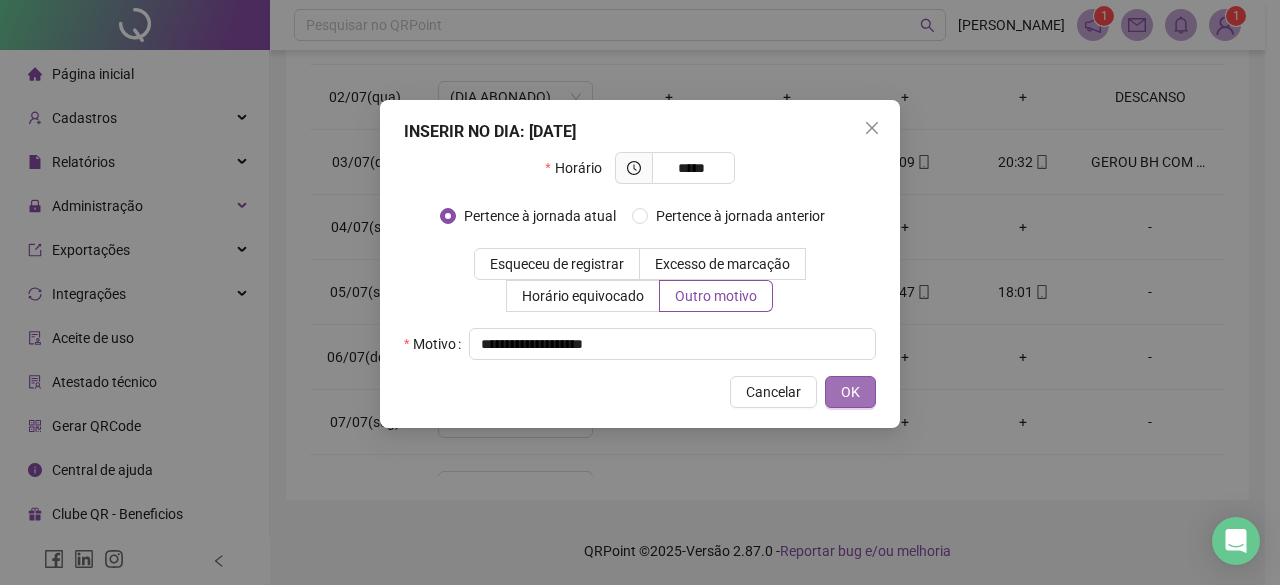 click on "OK" at bounding box center [850, 392] 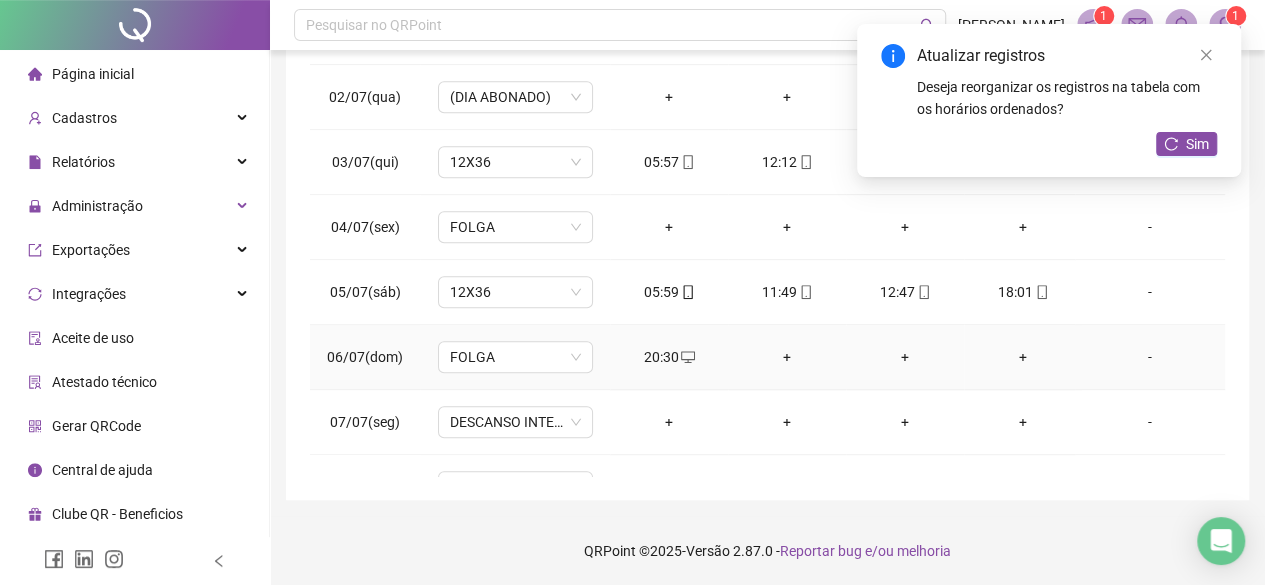 click on "+" at bounding box center (787, 357) 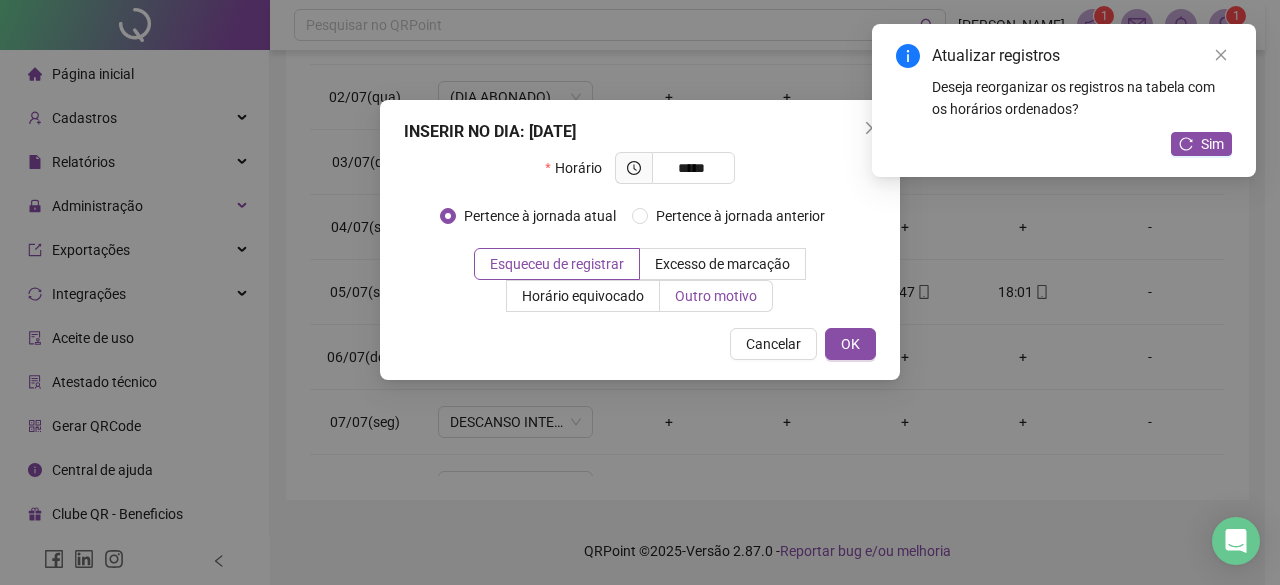 type on "*****" 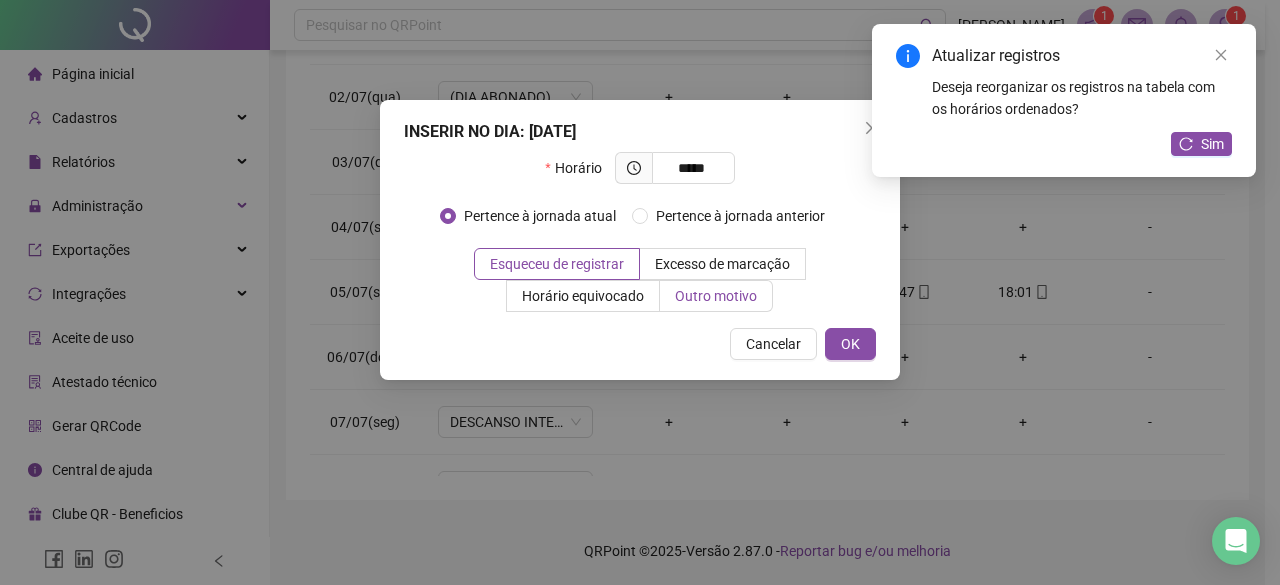 click on "Outro motivo" at bounding box center (716, 296) 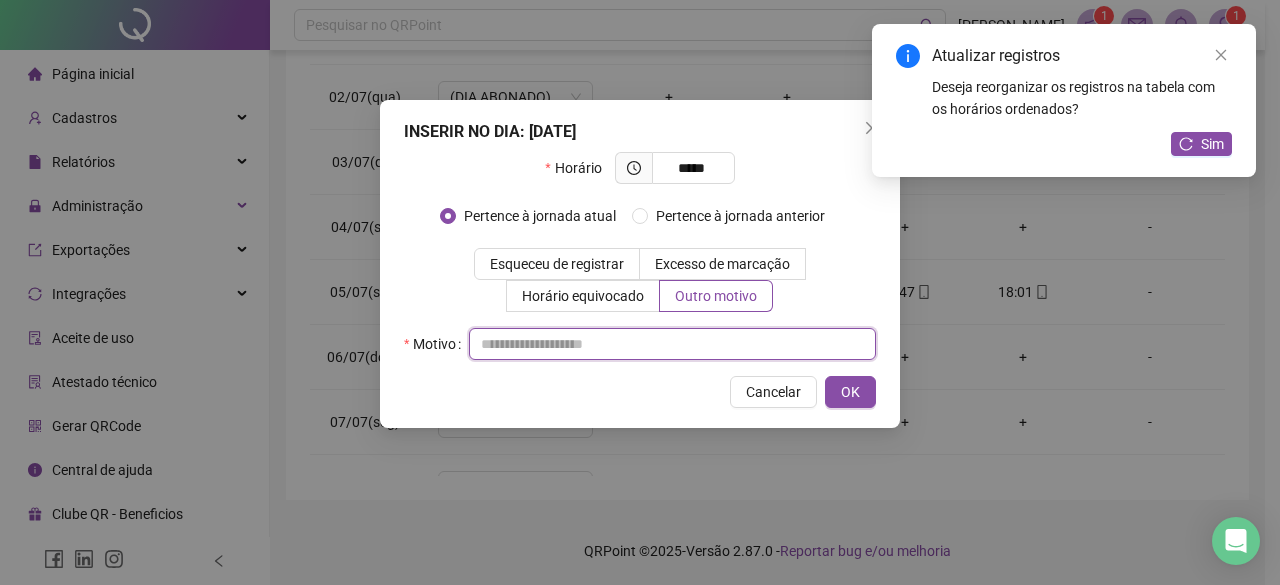 click at bounding box center [672, 344] 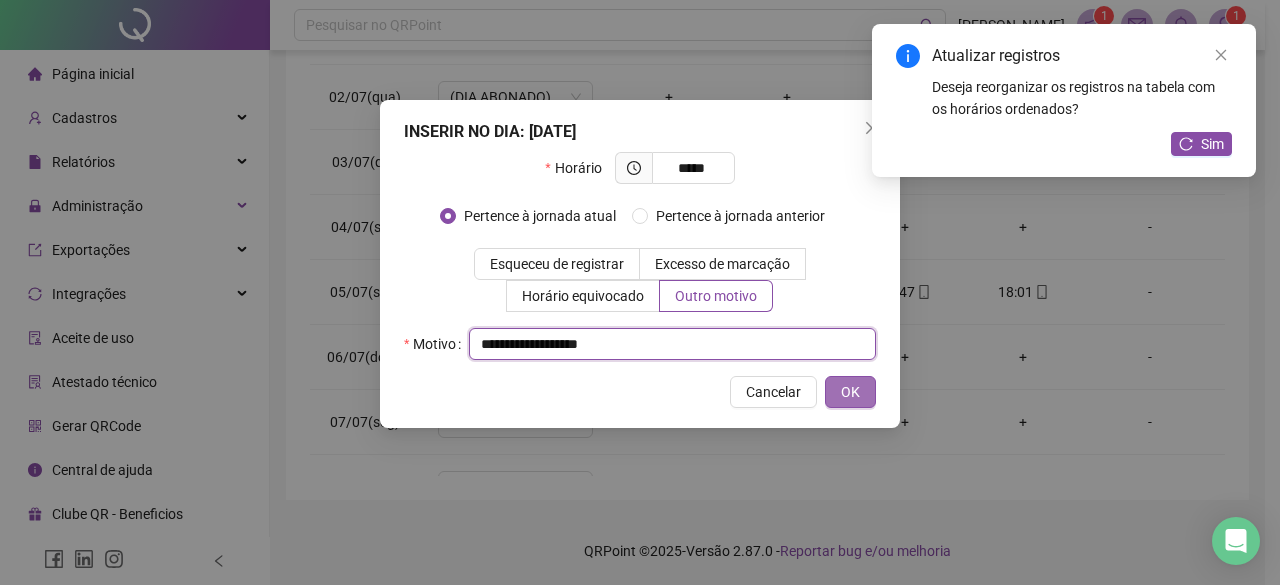 type on "**********" 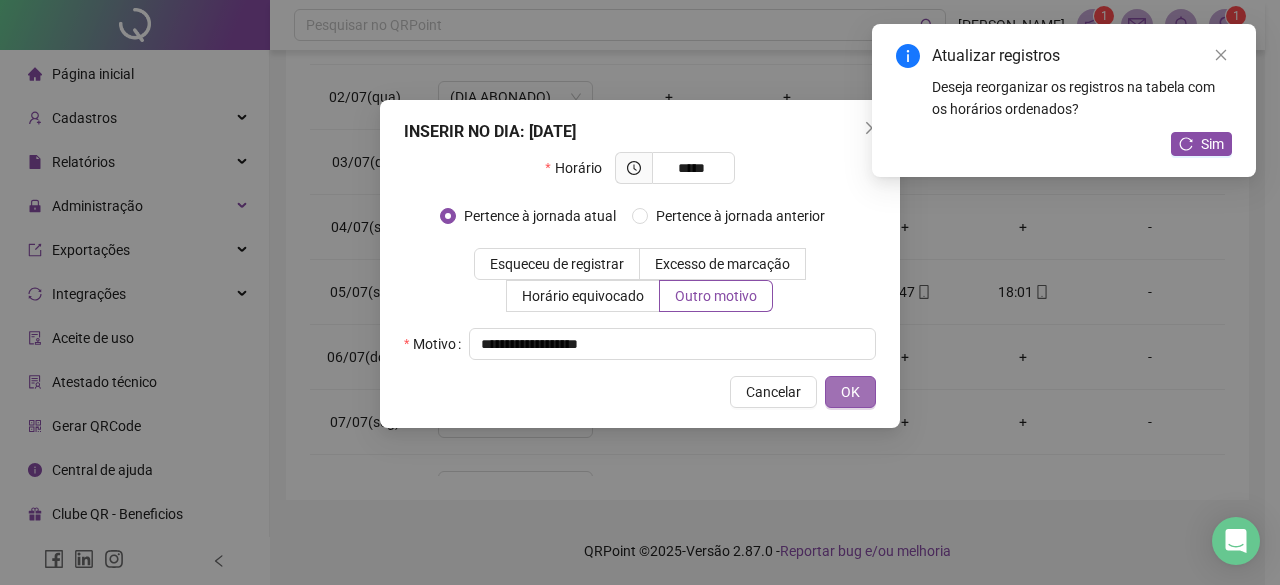 click on "OK" at bounding box center [850, 392] 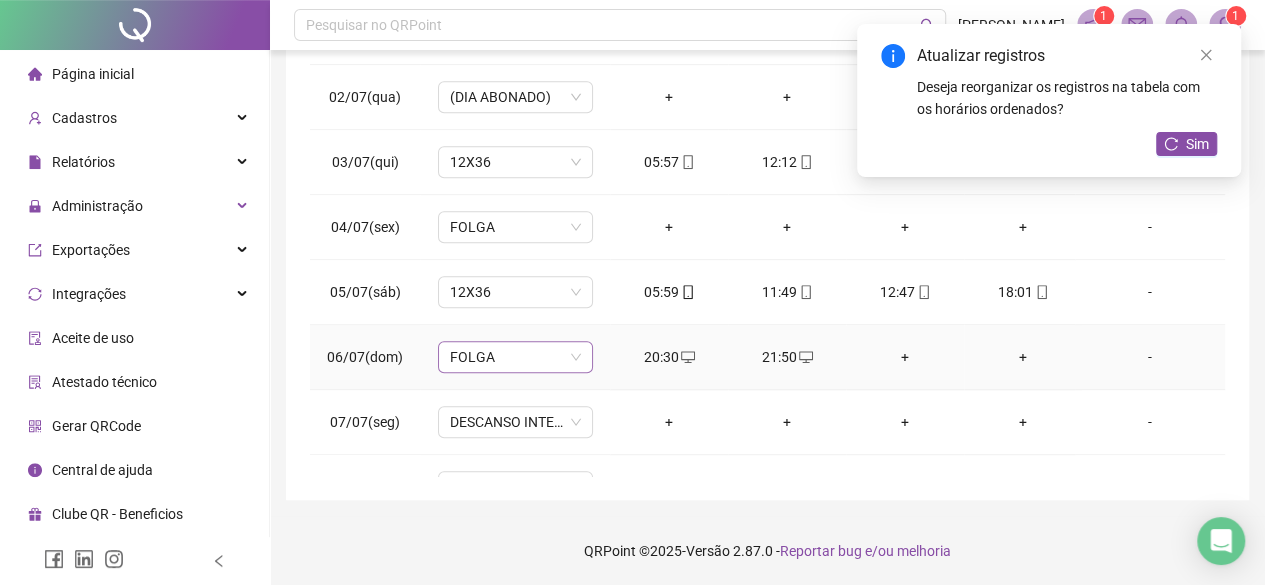 click on "FOLGA" at bounding box center [515, 357] 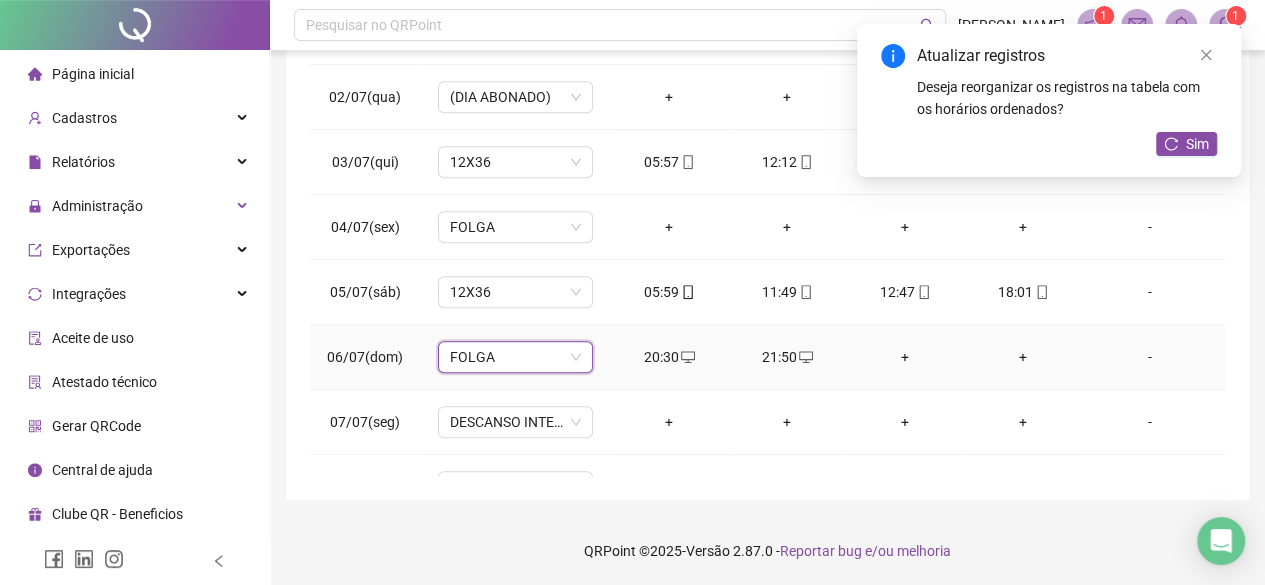 click on "FOLGA" at bounding box center [515, 357] 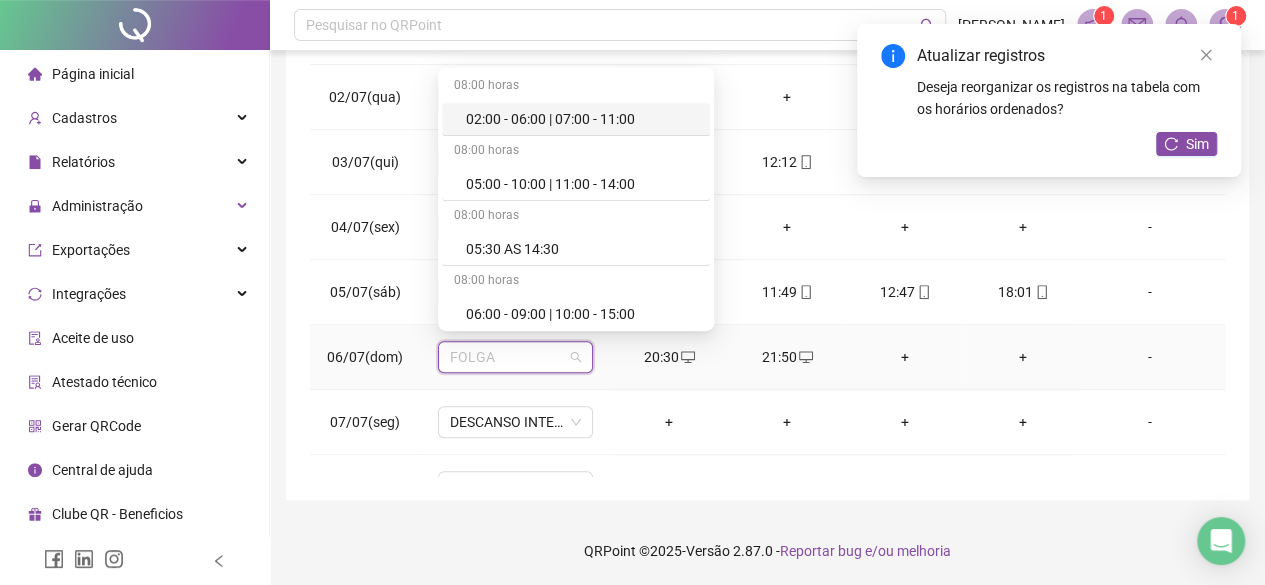 click on "FOLGA" at bounding box center [515, 357] 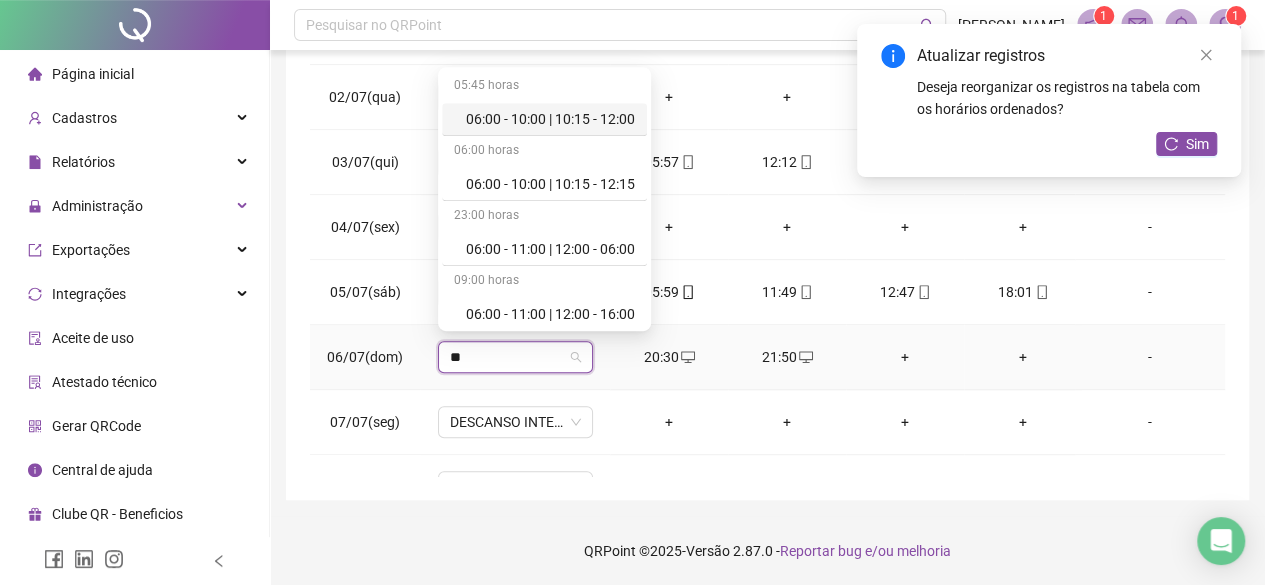 type on "***" 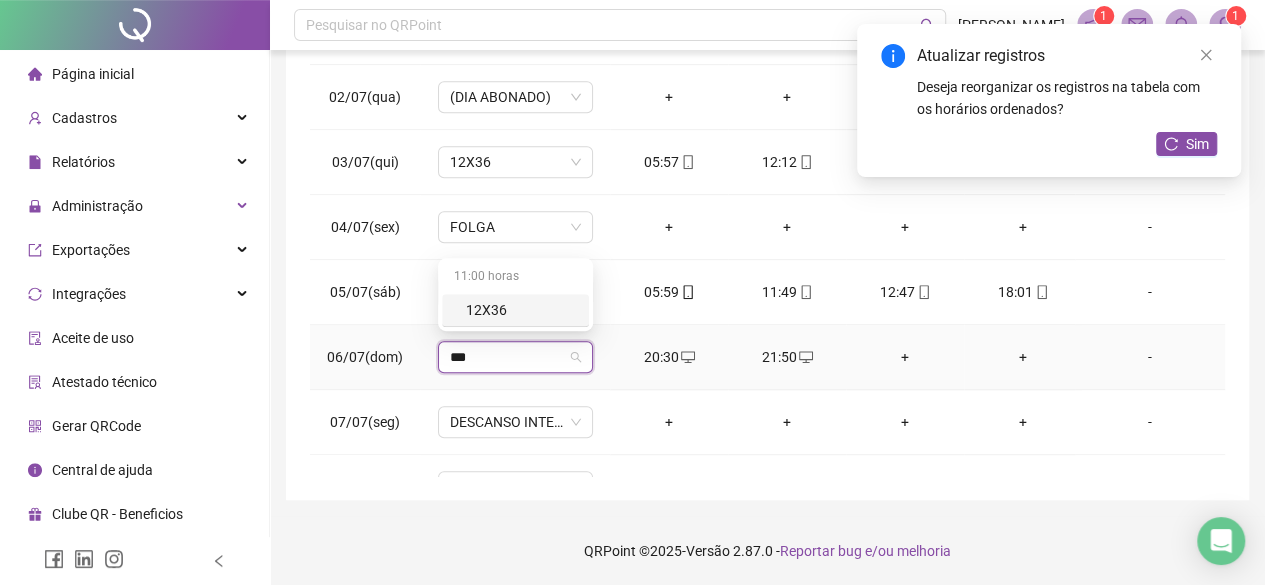 click on "12X36" at bounding box center [521, 310] 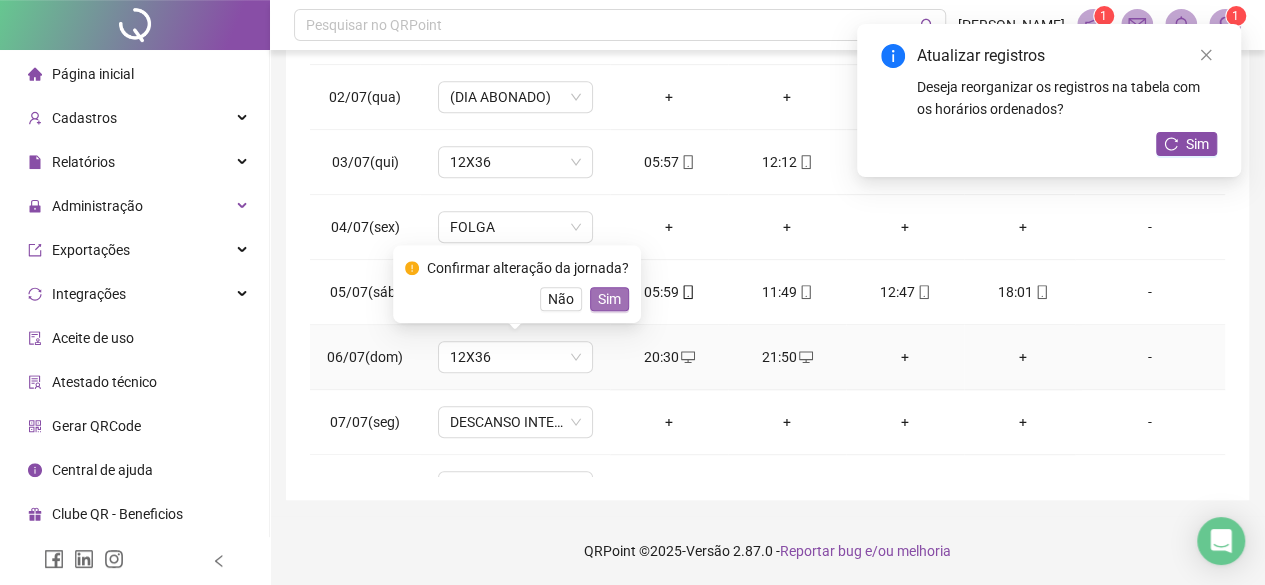 click on "Sim" at bounding box center [609, 299] 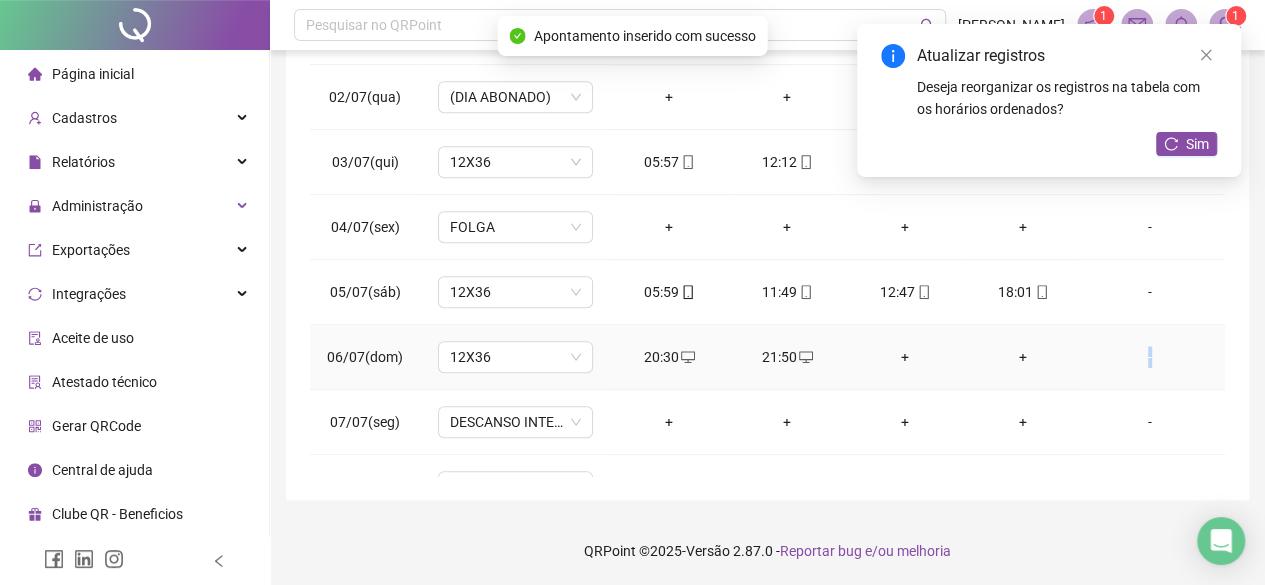 click on "-" at bounding box center (1150, 357) 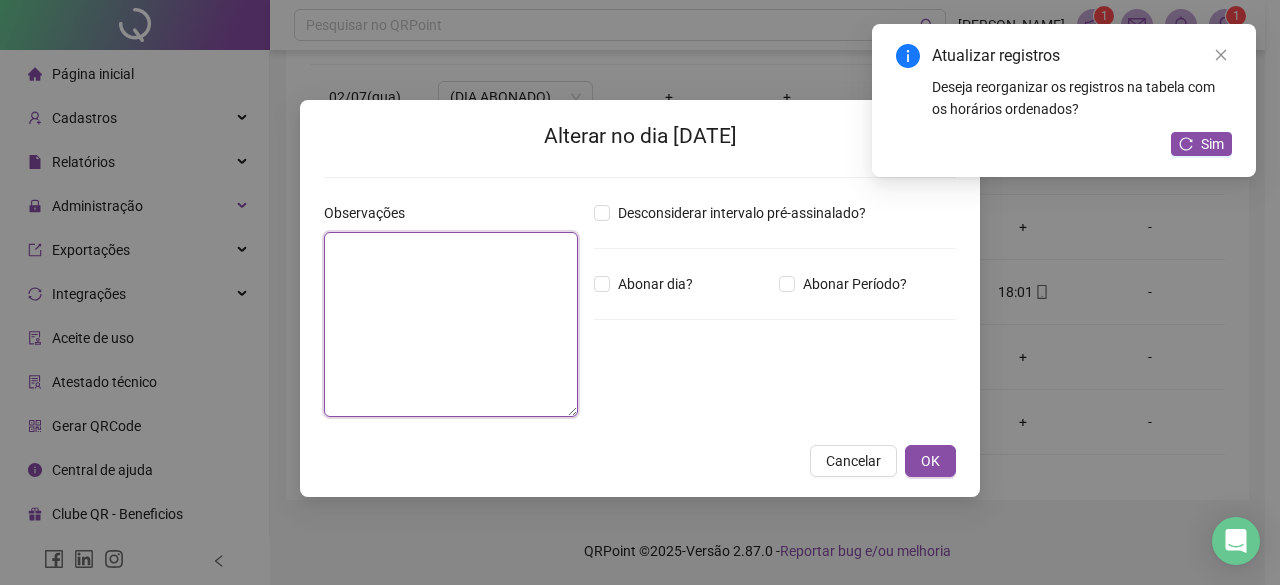 click at bounding box center (451, 324) 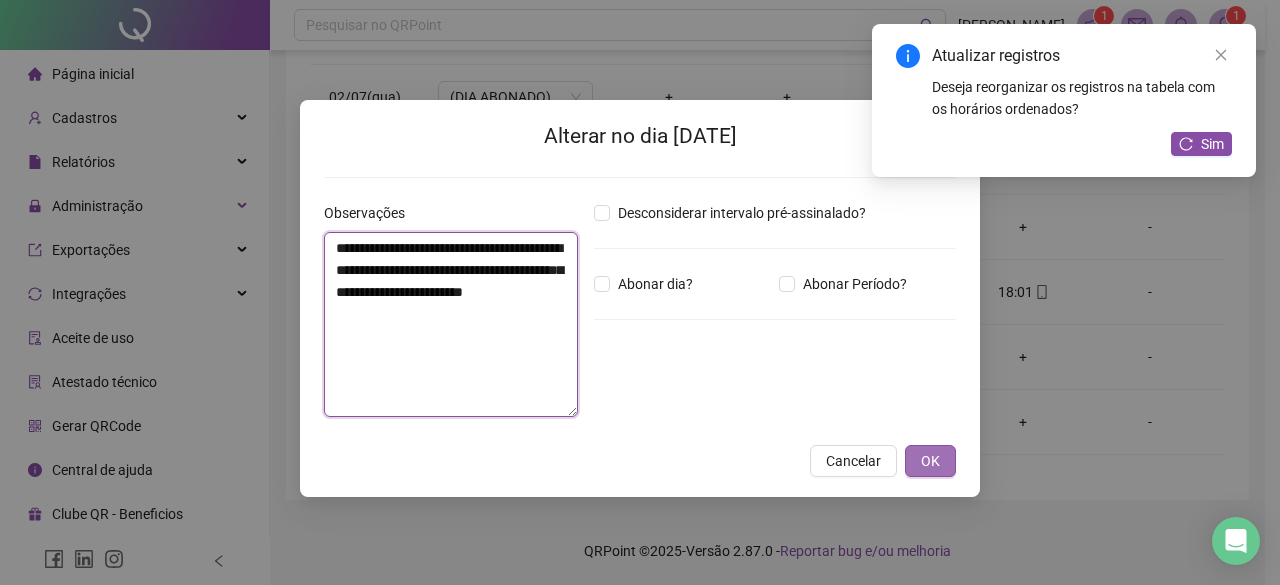 type on "**********" 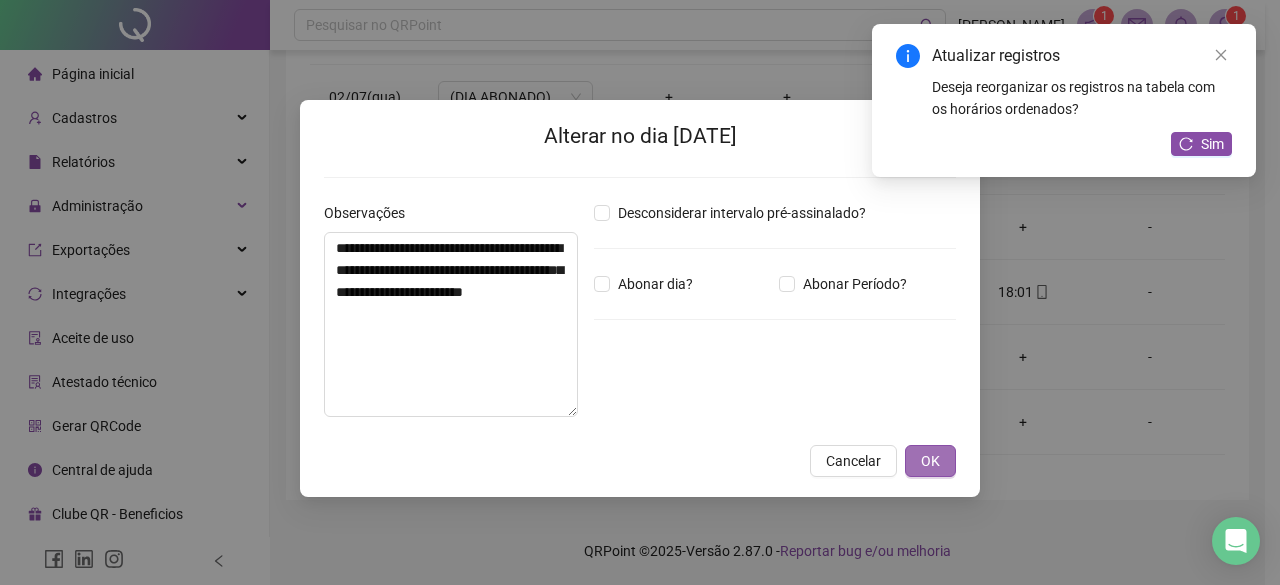 click on "OK" at bounding box center (930, 461) 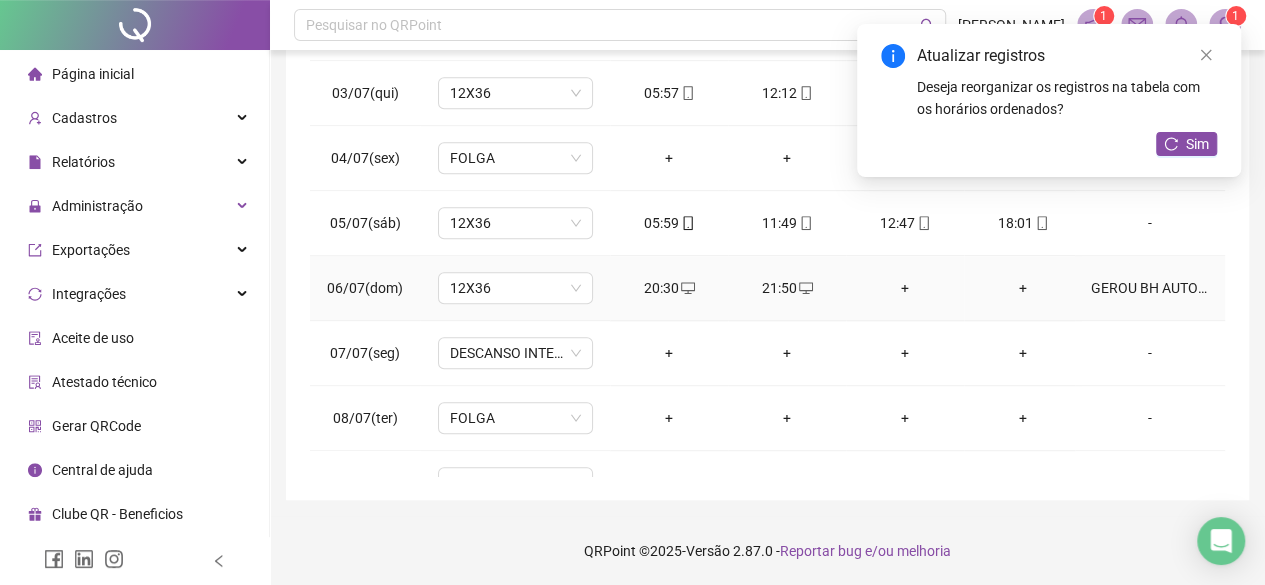 scroll, scrollTop: 799, scrollLeft: 0, axis: vertical 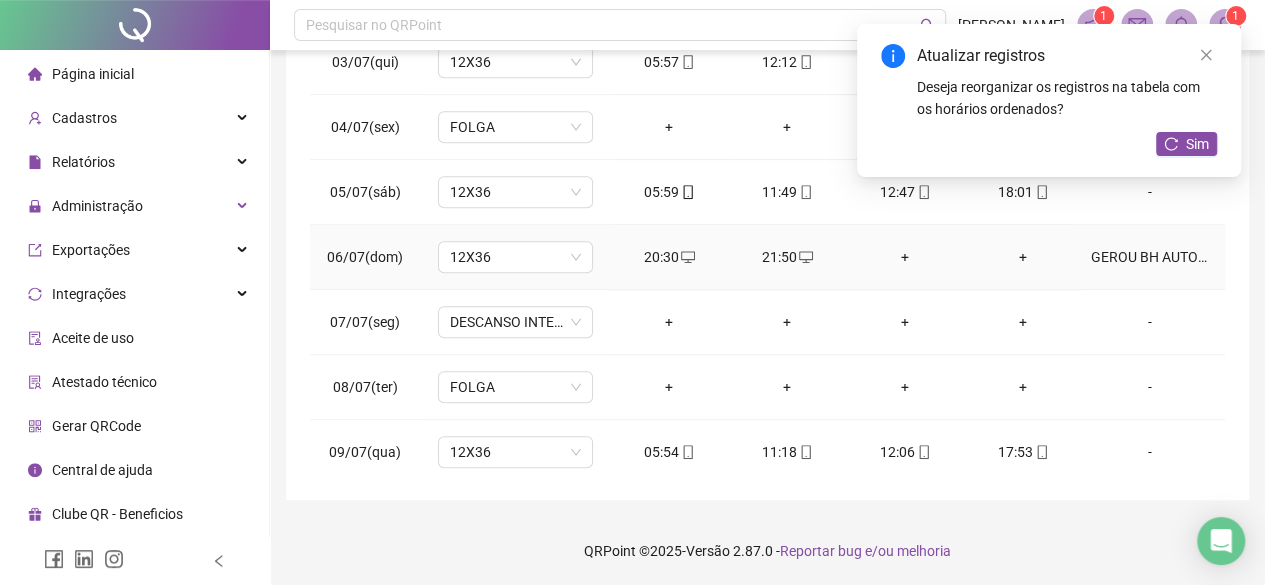 click on "GEROU BH AUTORIZADO DEVIDO CHAMADO DO PRONTO SOCORRO PARA HIGIENIZAÇÃO E SANITIZAÇÃO DA EMERGÊNCIA (HOUVE ACIDENTE)" at bounding box center [1150, 257] 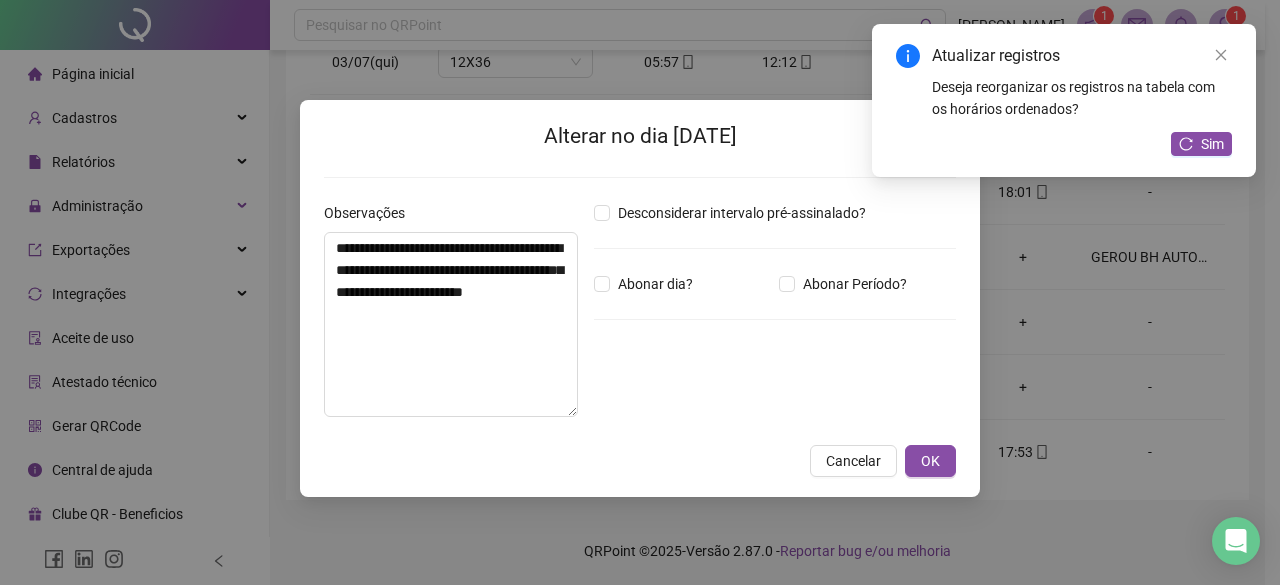 click on "**********" at bounding box center (451, 317) 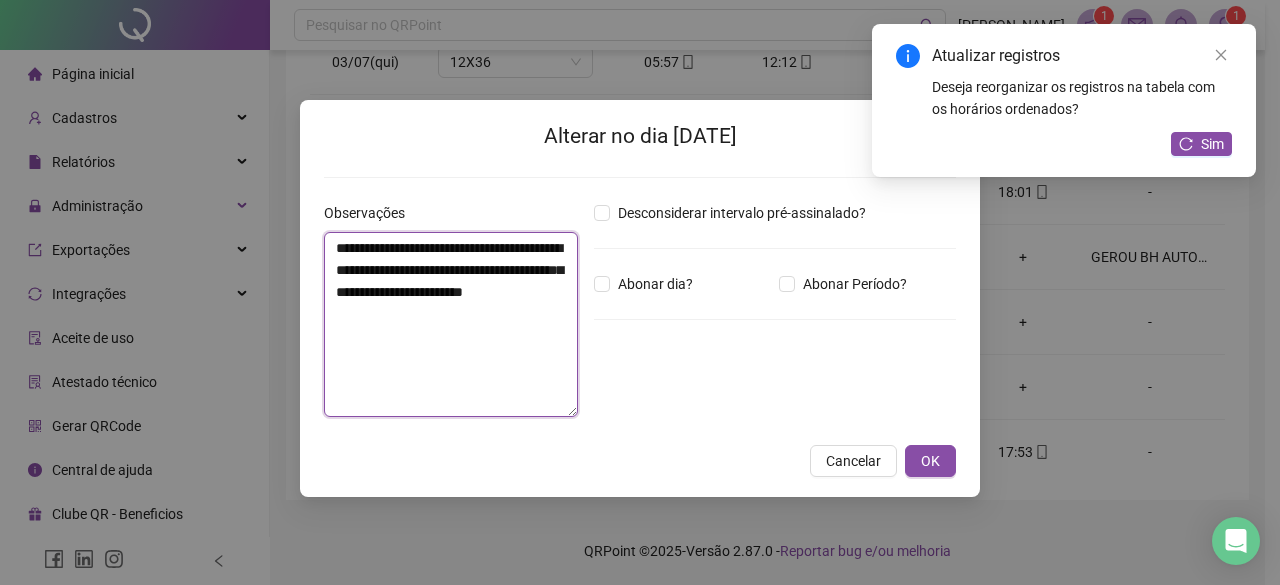 click on "**********" at bounding box center [451, 324] 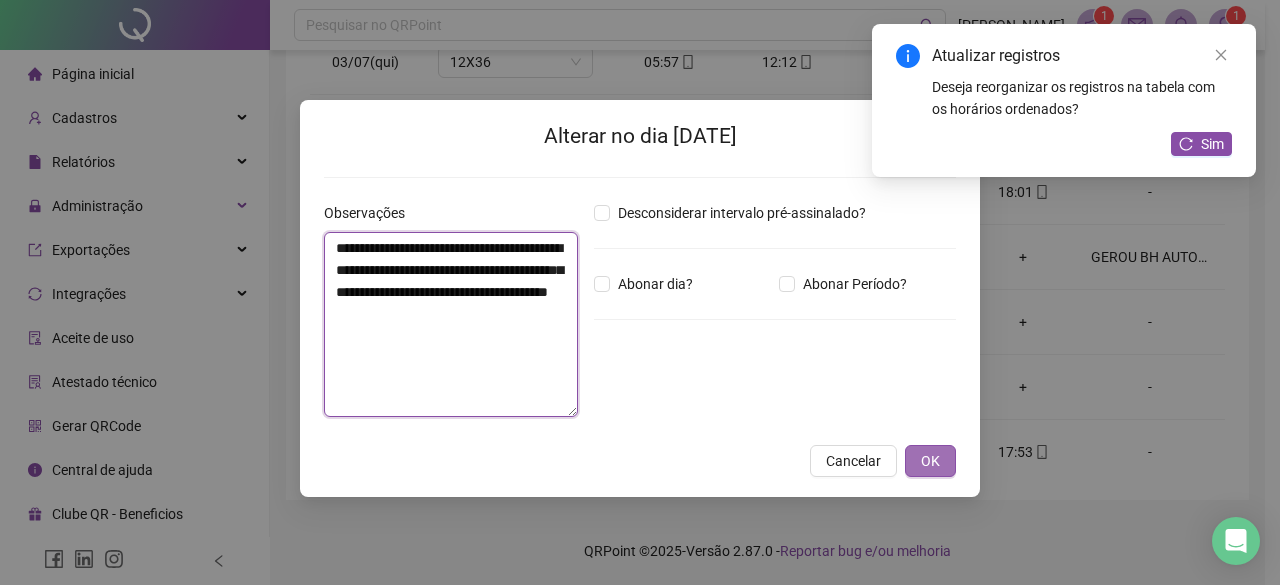 type on "**********" 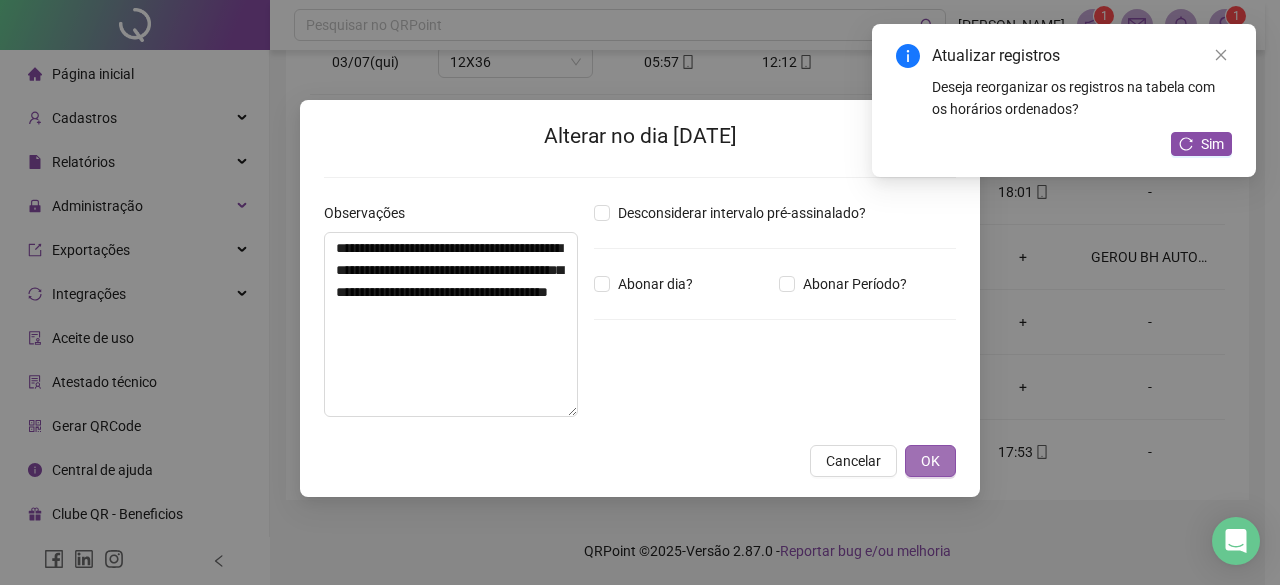 click on "OK" at bounding box center (930, 461) 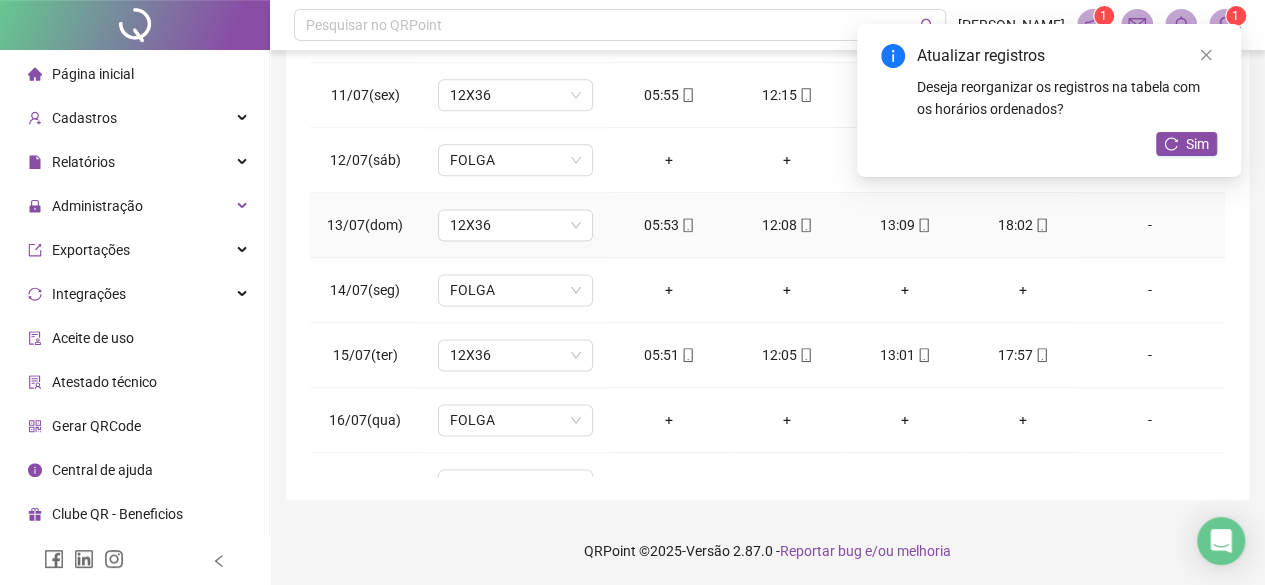 scroll, scrollTop: 1399, scrollLeft: 0, axis: vertical 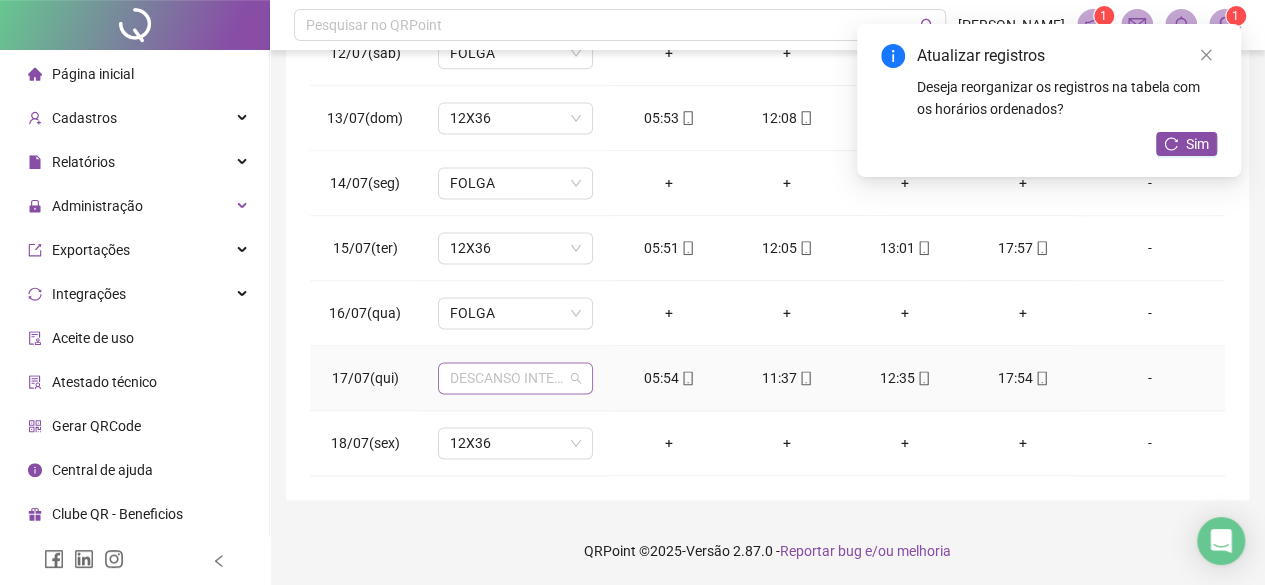 click on "DESCANSO INTER-JORNADA" at bounding box center [515, 378] 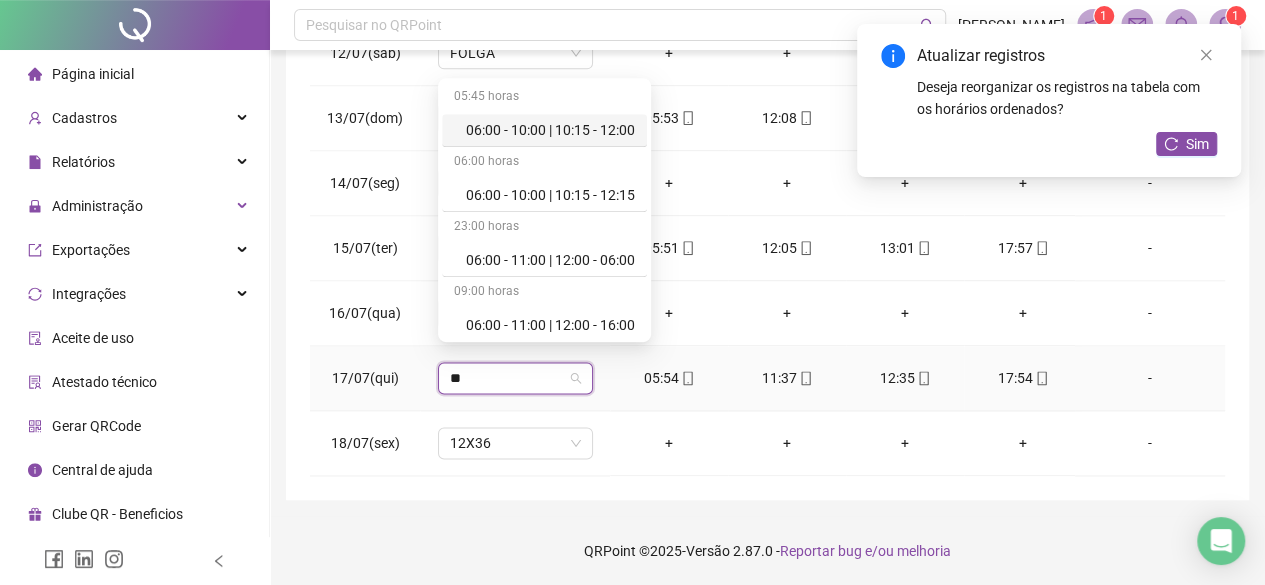 type on "***" 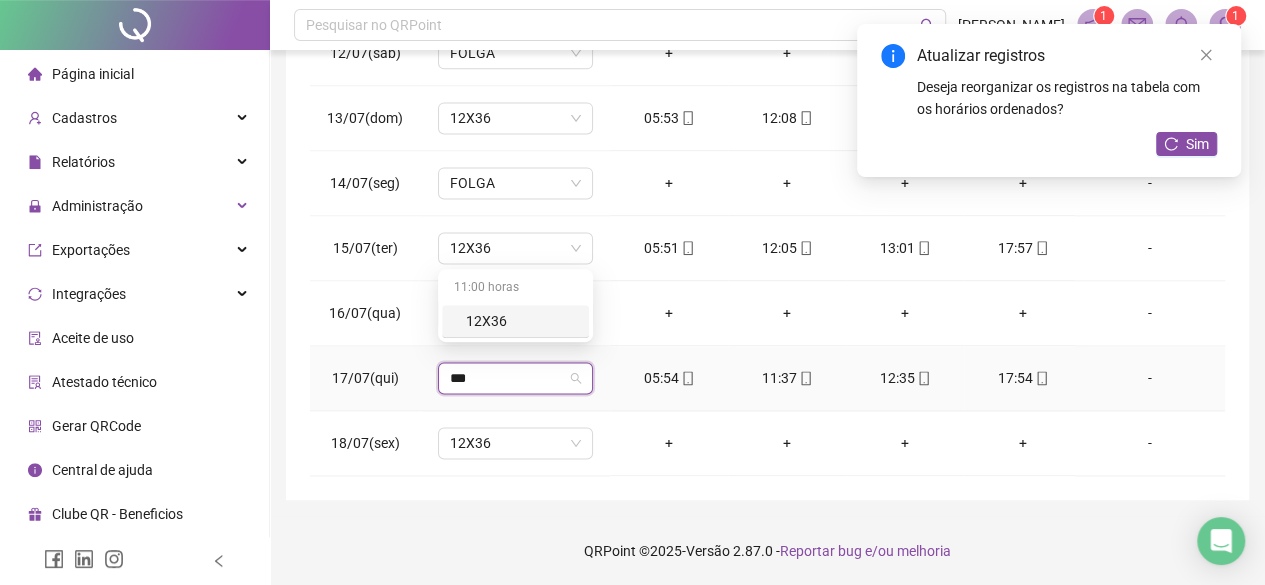 click on "12X36" at bounding box center (521, 321) 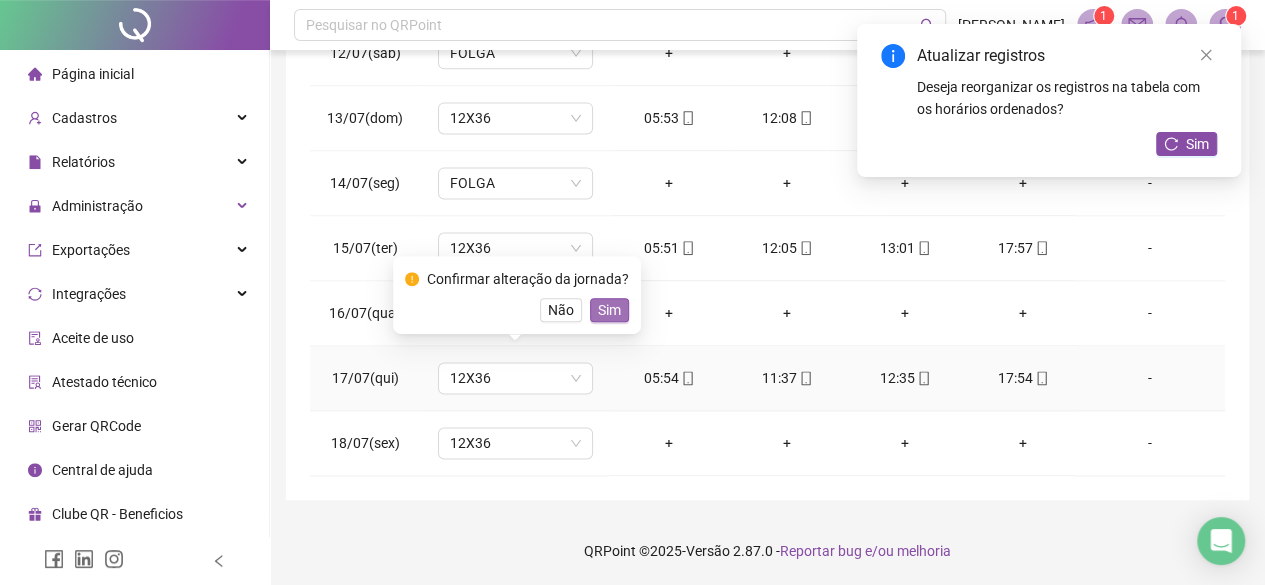 click on "Sim" at bounding box center [609, 310] 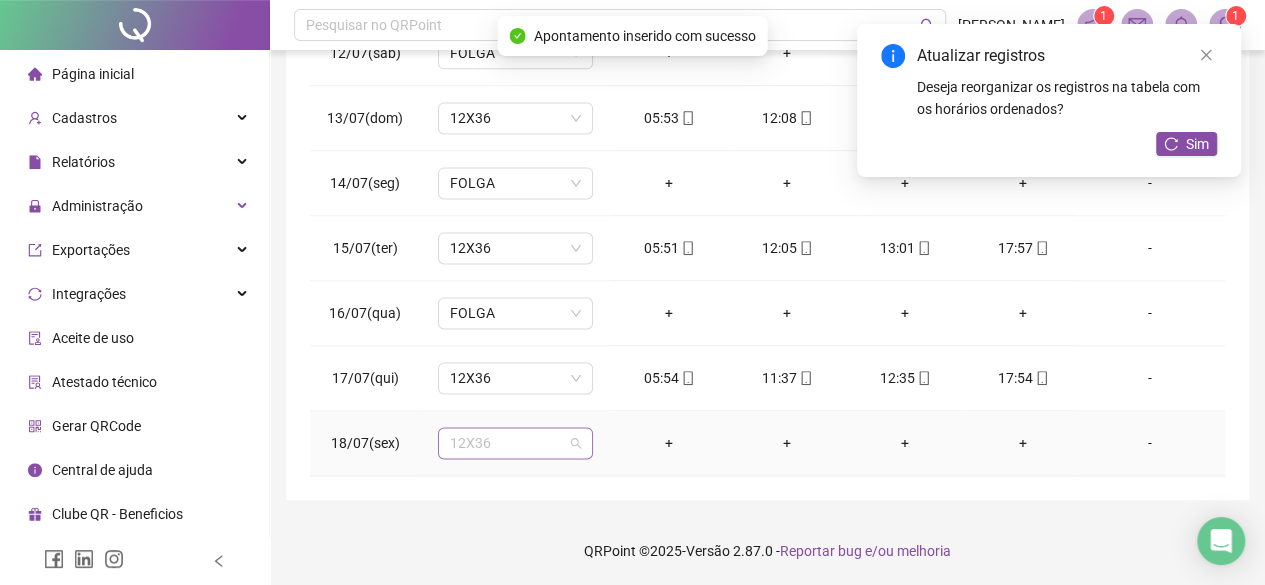 click on "12X36" at bounding box center (515, 443) 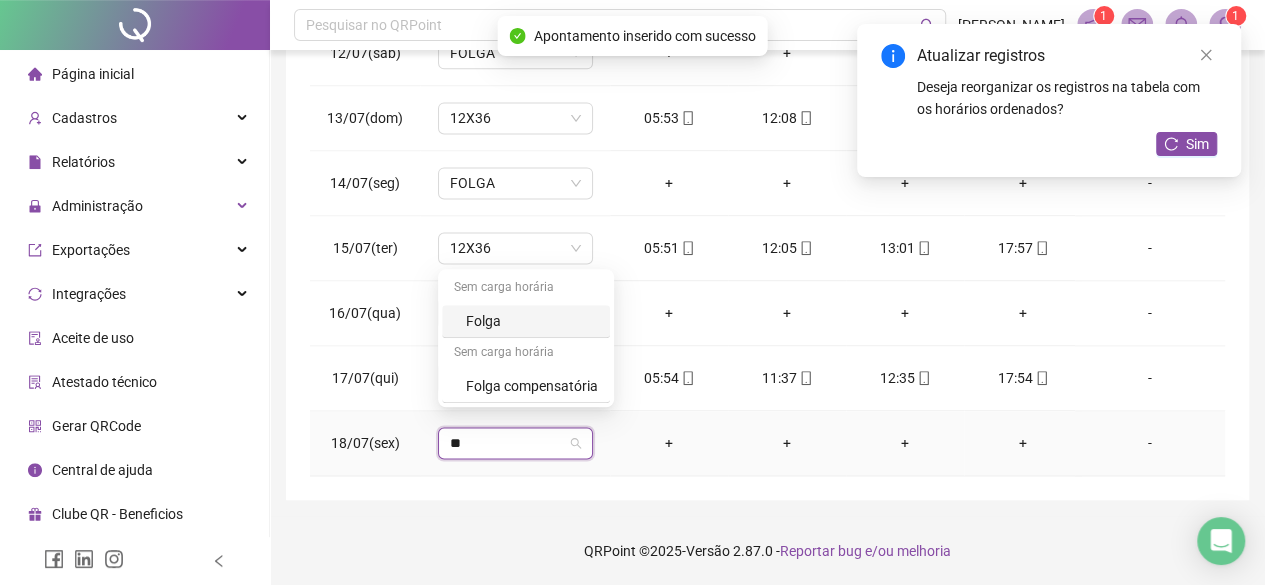 type on "***" 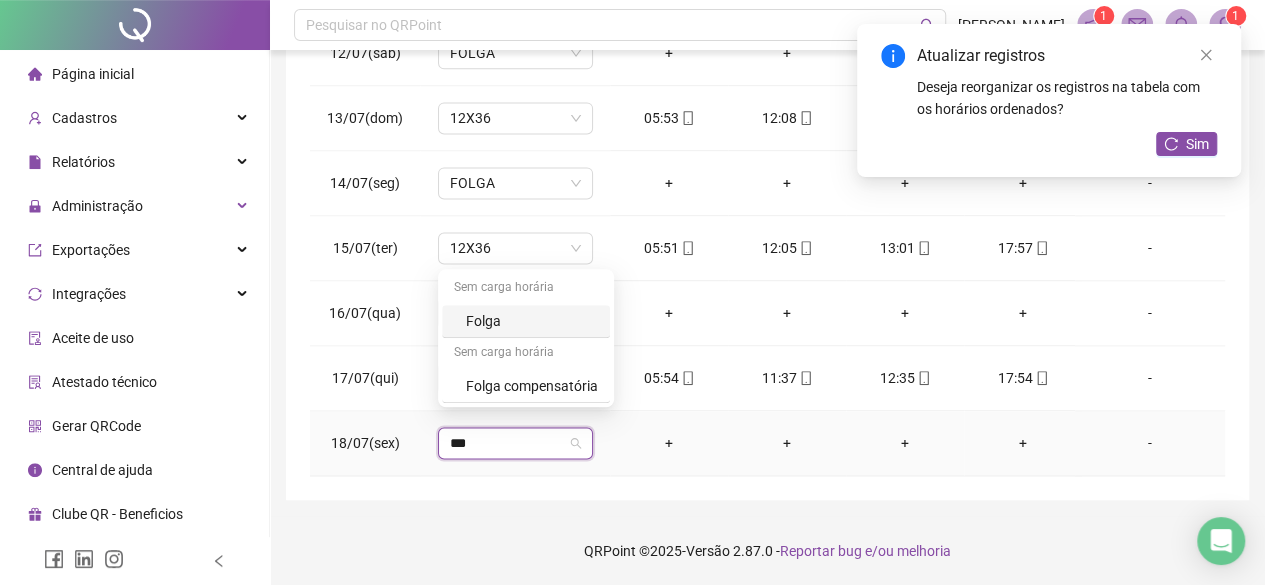click on "Folga" at bounding box center (532, 321) 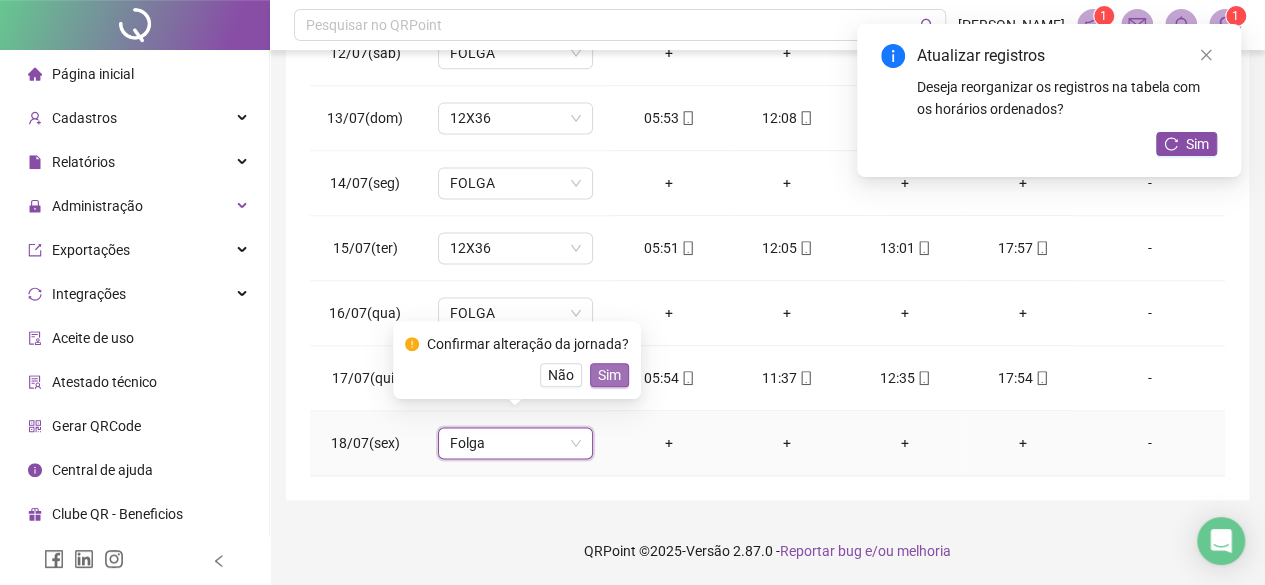 click on "Sim" at bounding box center [609, 375] 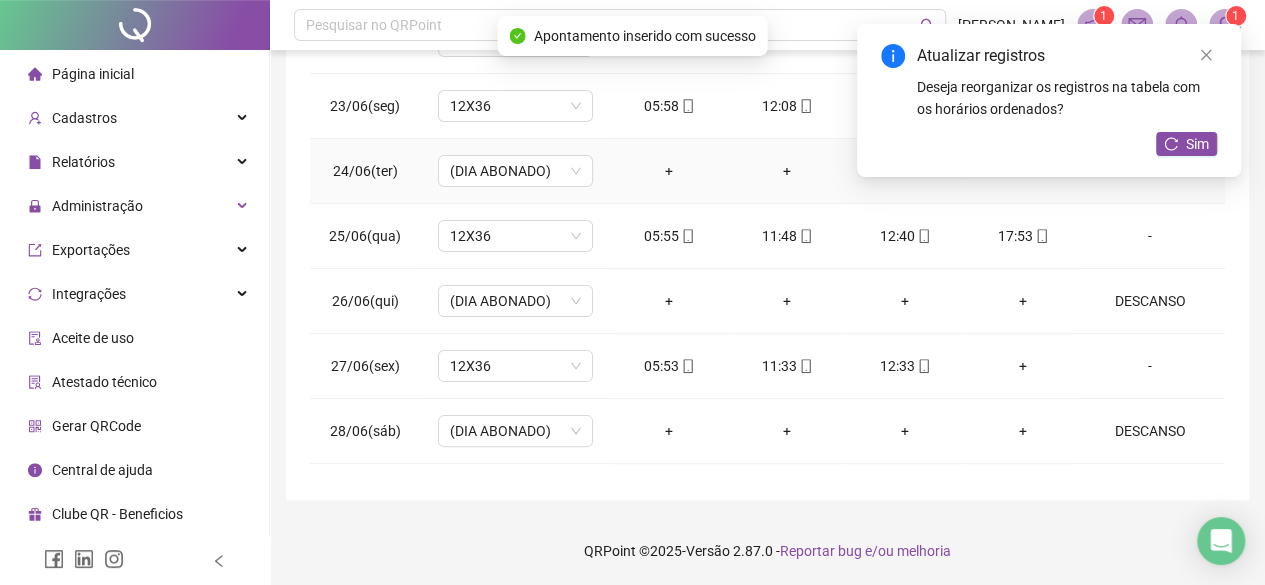 scroll, scrollTop: 0, scrollLeft: 0, axis: both 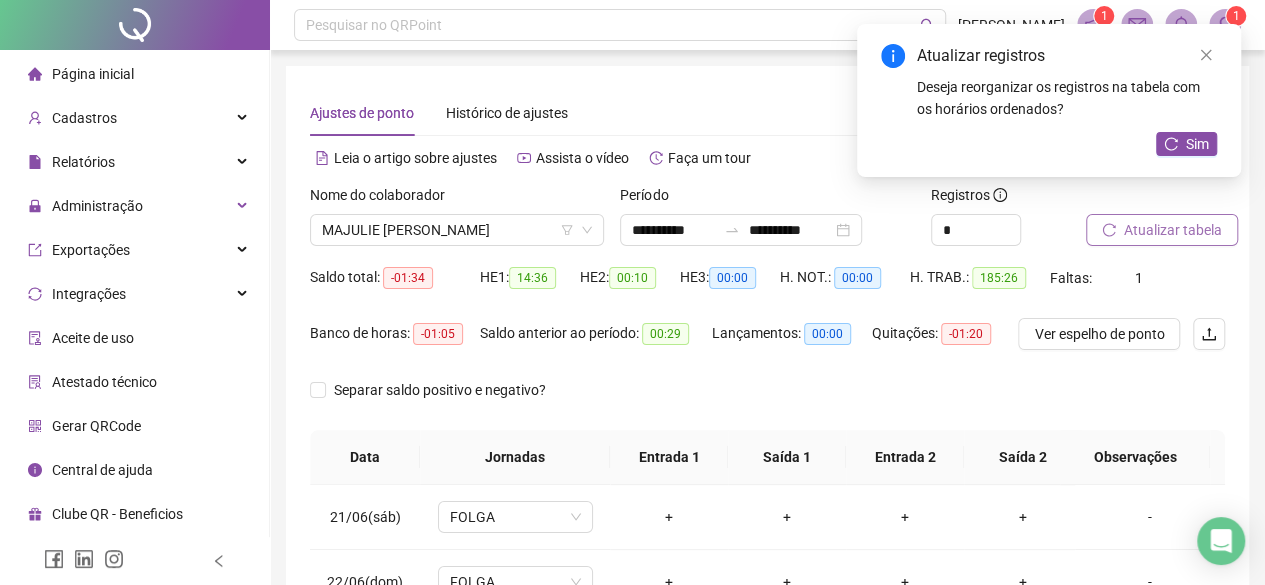 click on "Atualizar tabela" at bounding box center [1173, 230] 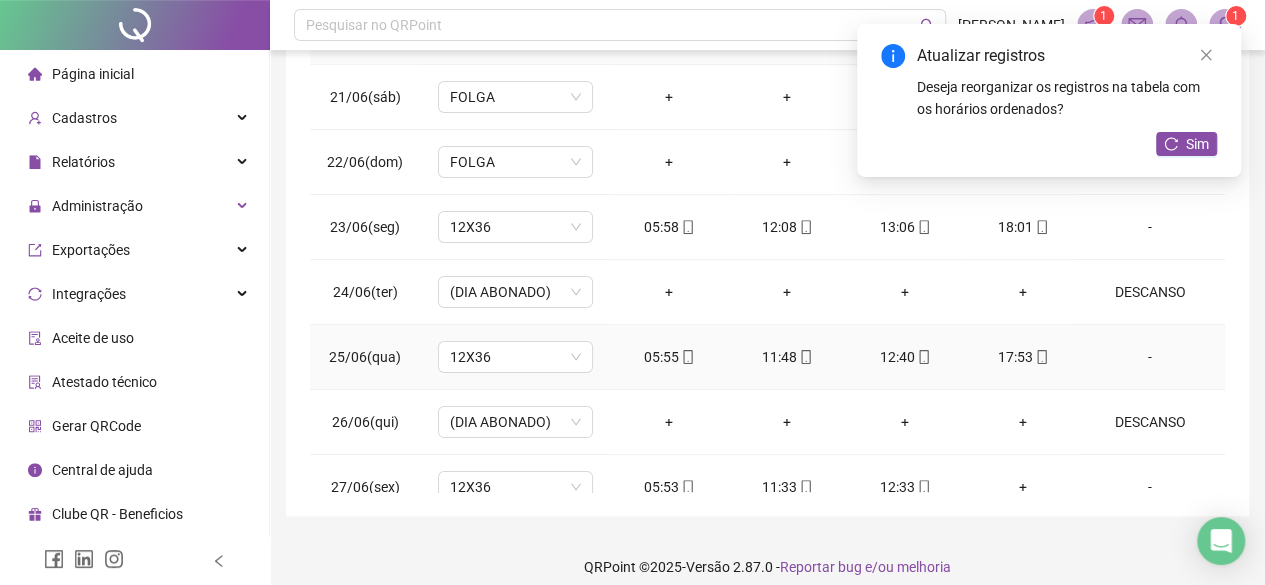 scroll, scrollTop: 436, scrollLeft: 0, axis: vertical 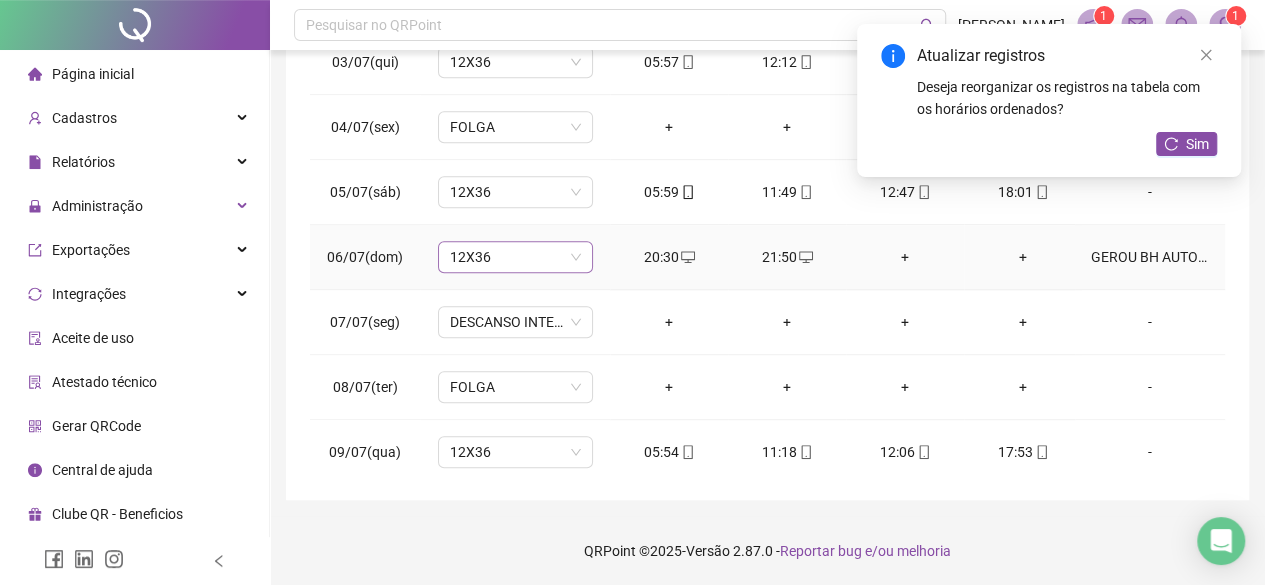 click on "12X36" at bounding box center (515, 257) 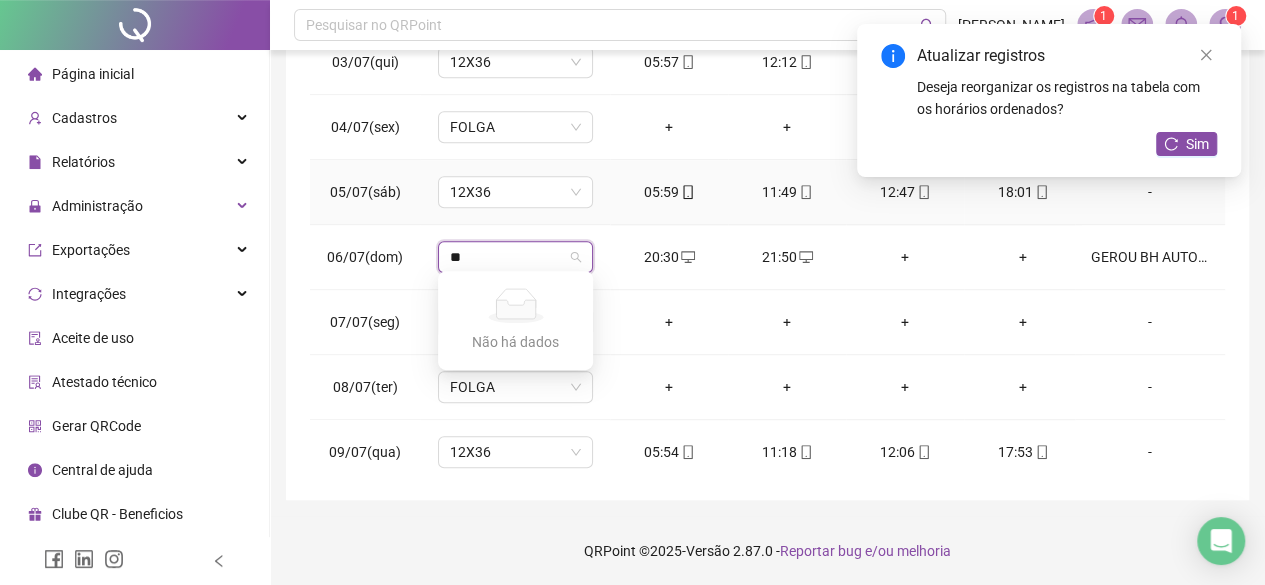 type on "*" 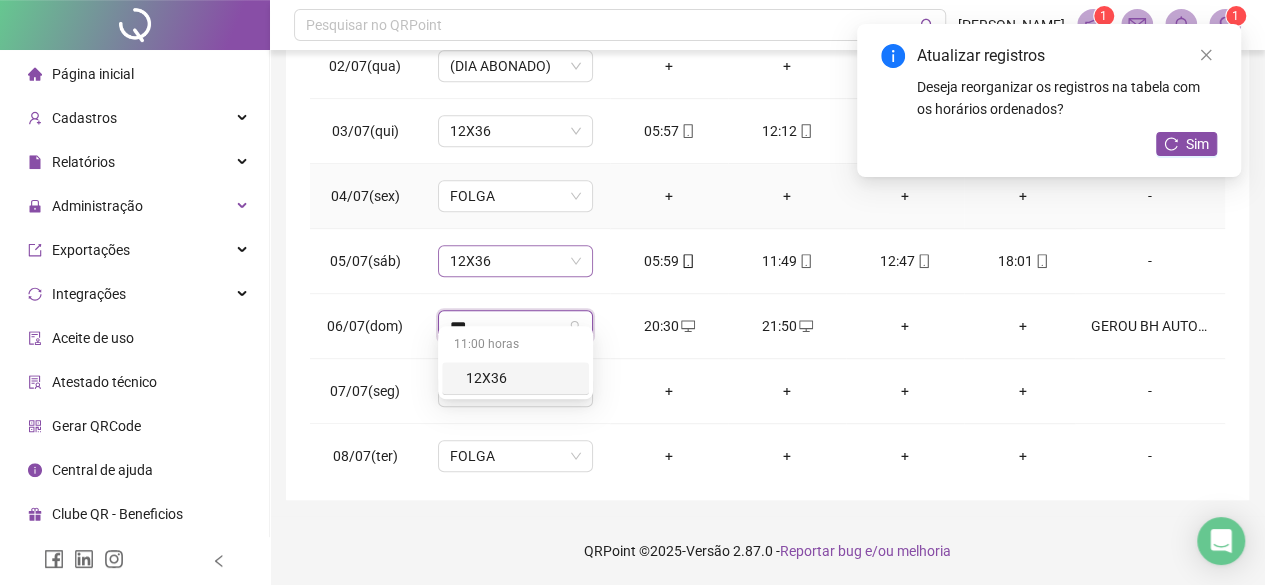 scroll, scrollTop: 699, scrollLeft: 0, axis: vertical 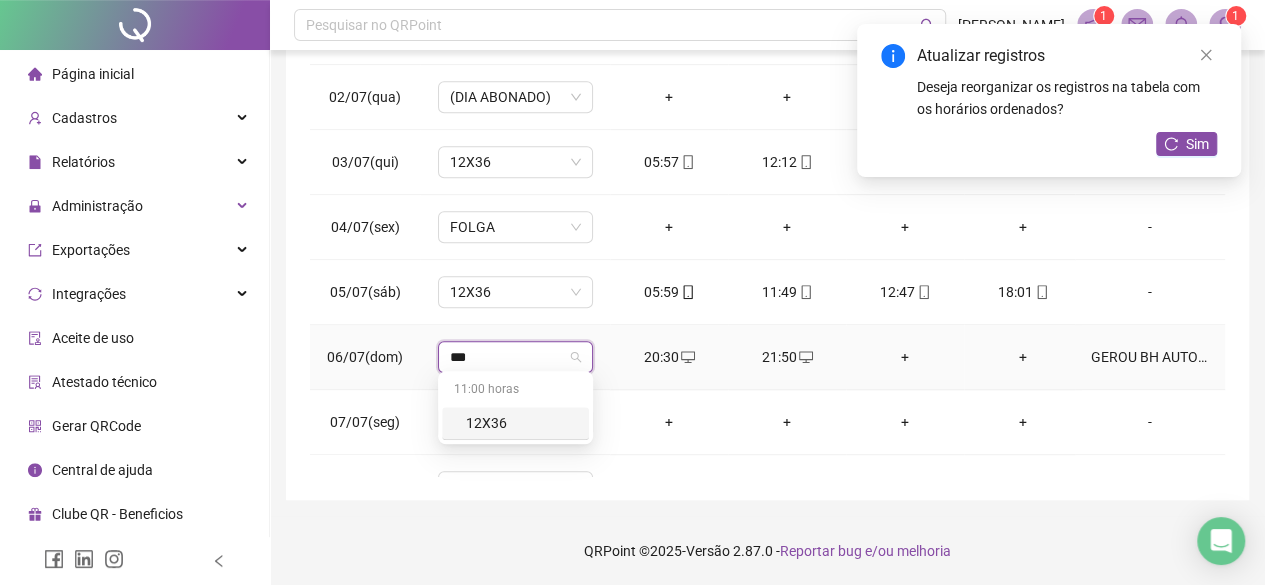 drag, startPoint x: 534, startPoint y: 361, endPoint x: 340, endPoint y: 318, distance: 198.70833 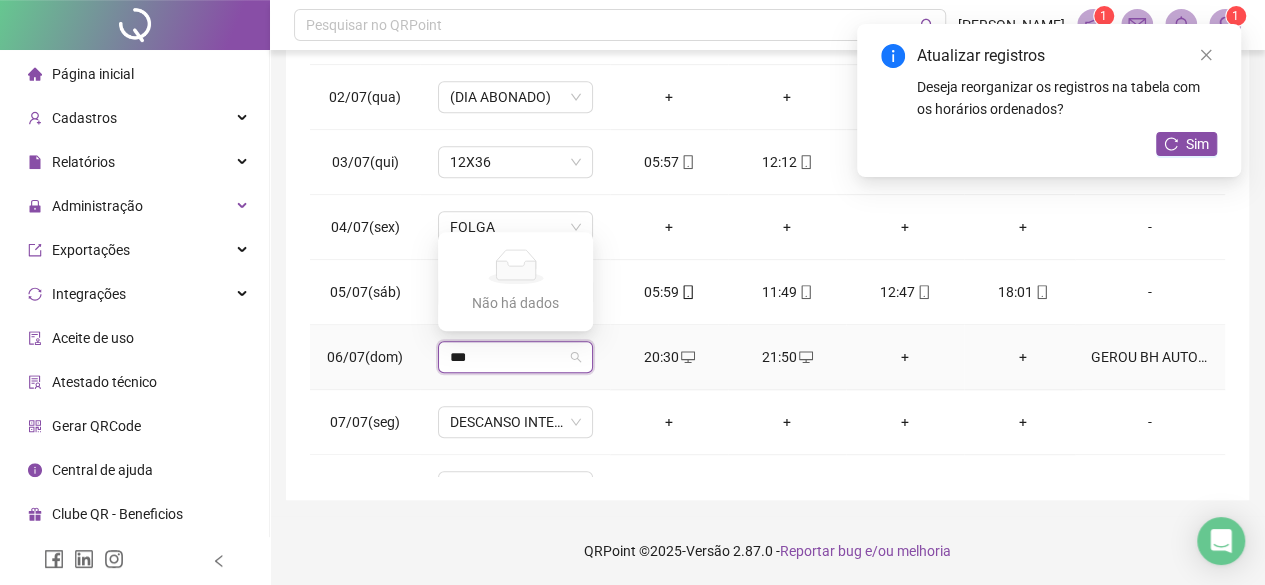 drag, startPoint x: 536, startPoint y: 355, endPoint x: 386, endPoint y: 326, distance: 152.77762 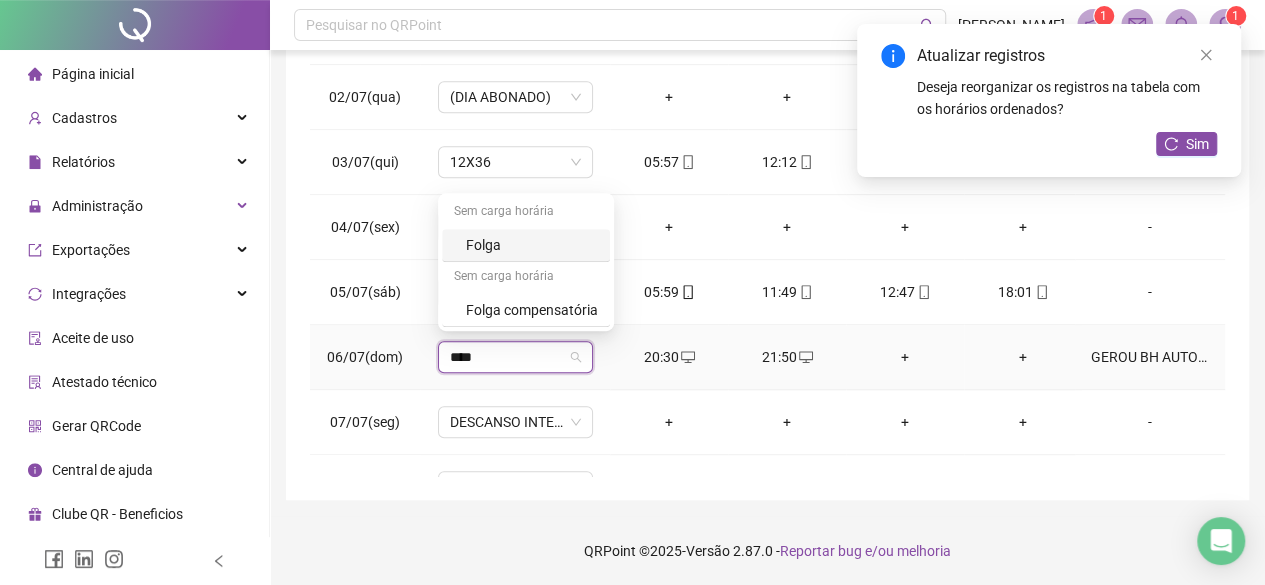 type on "*****" 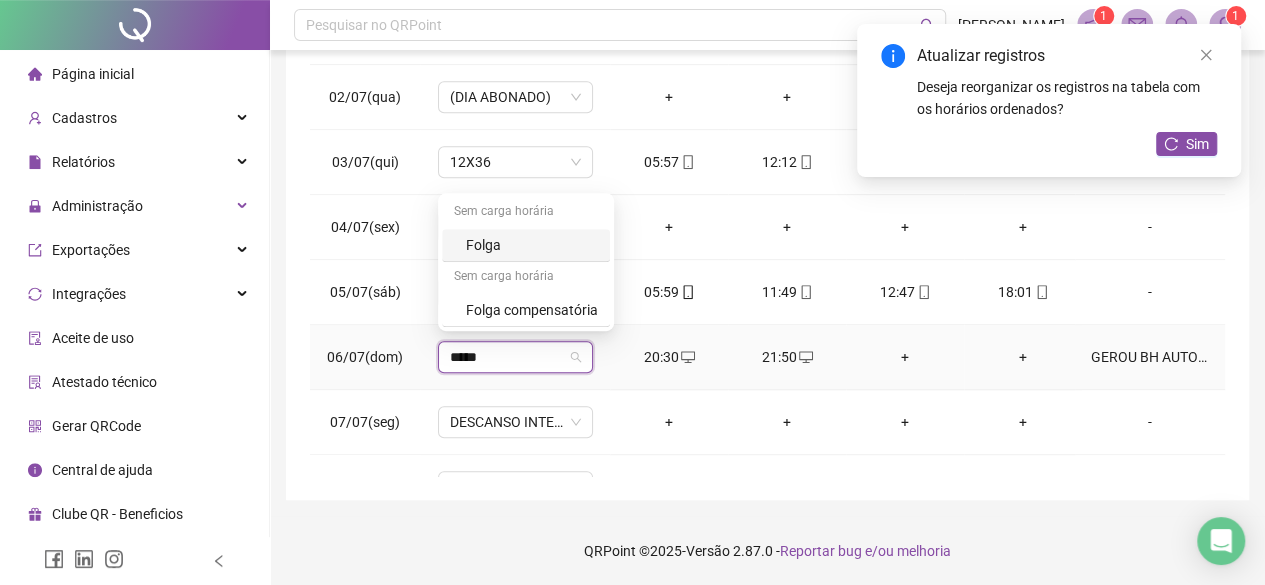 click on "Folga" at bounding box center [526, 245] 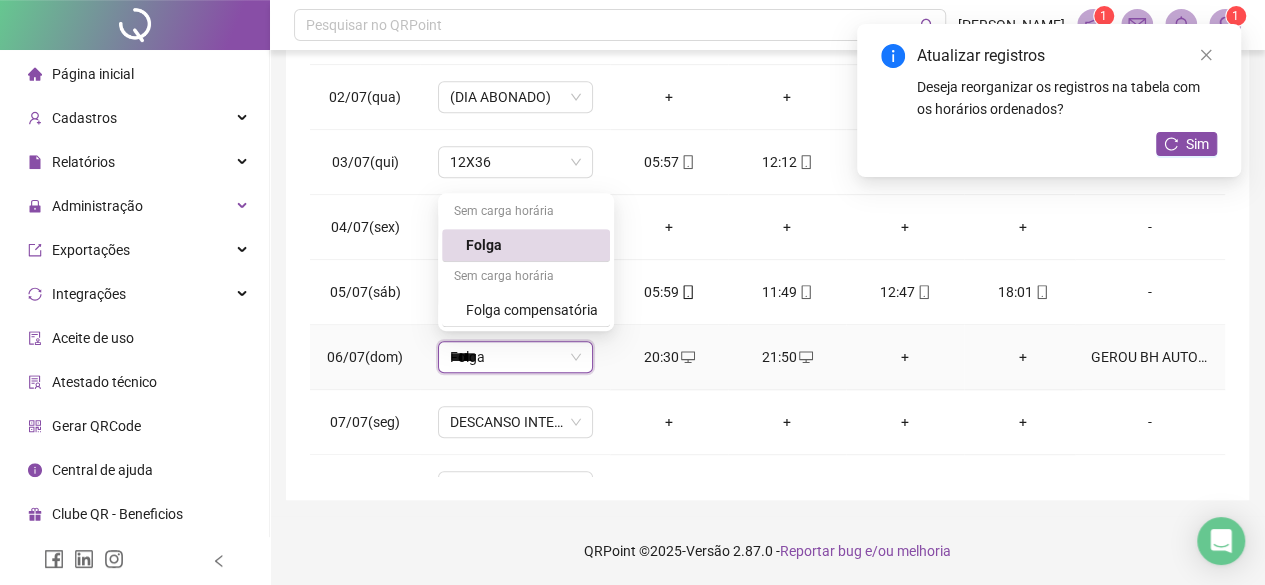 type 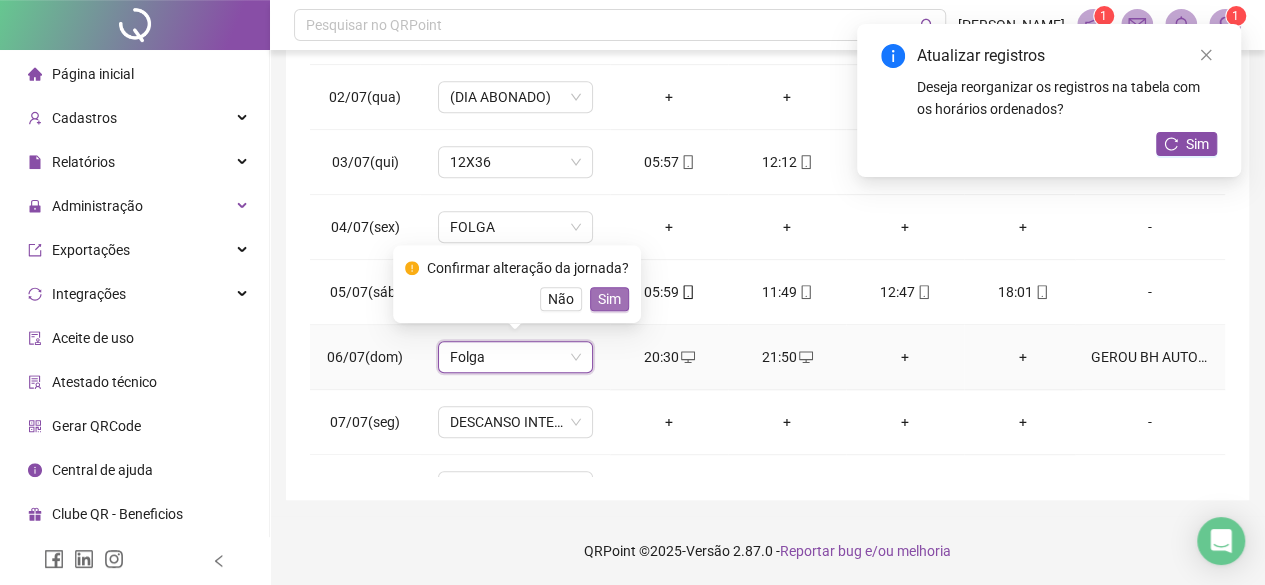 click on "Sim" at bounding box center [609, 299] 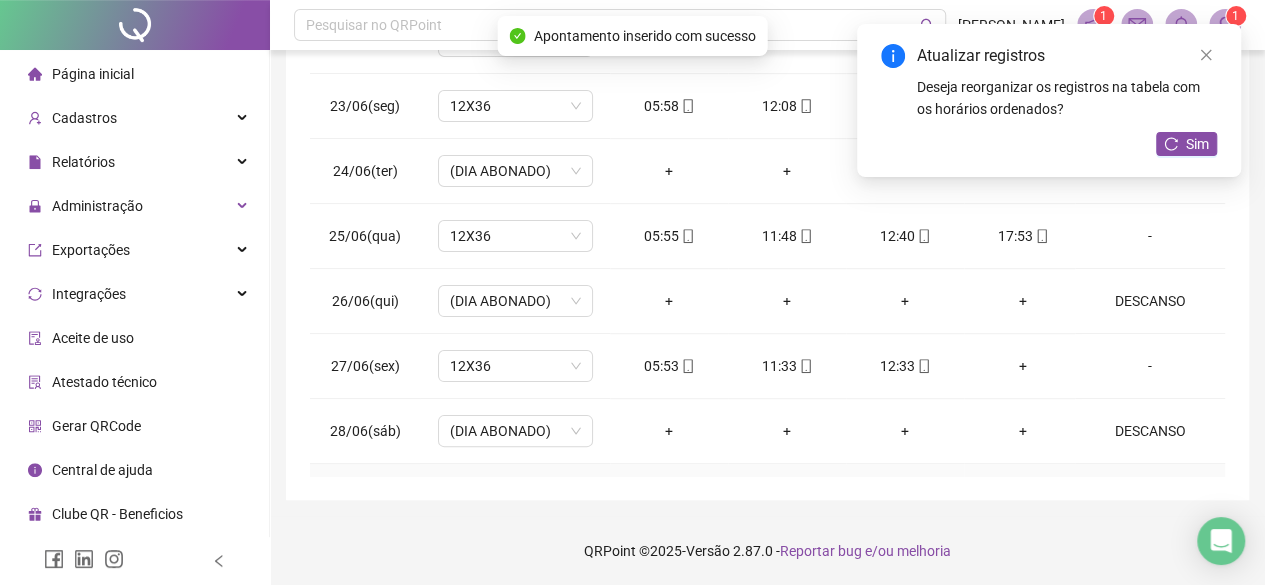 scroll, scrollTop: 0, scrollLeft: 0, axis: both 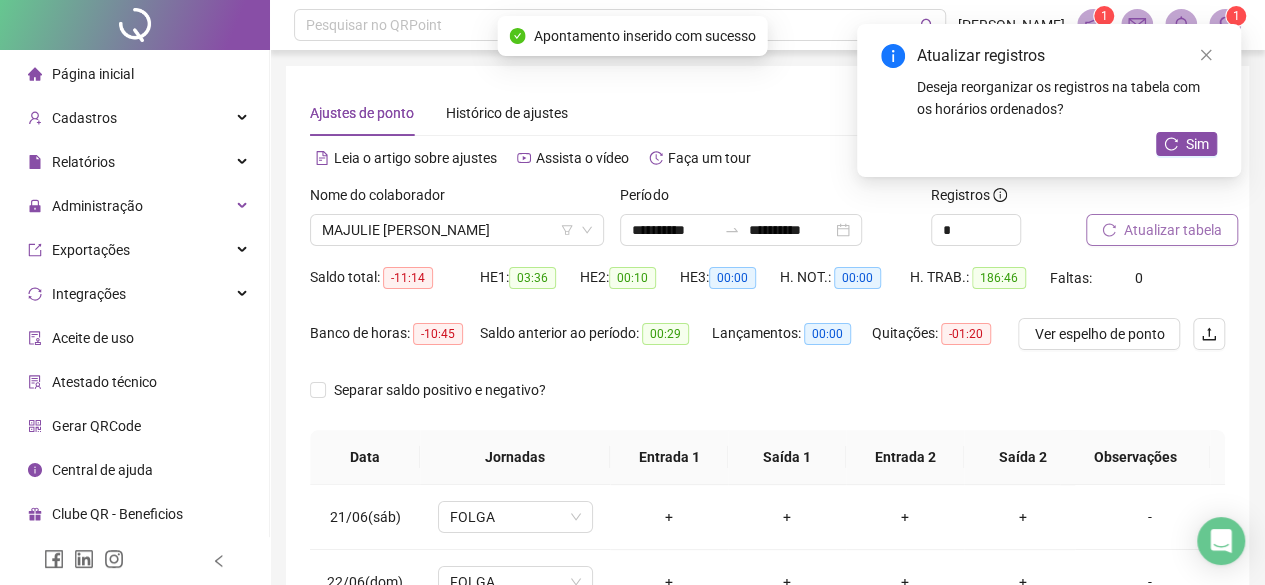 click on "Atualizar tabela" at bounding box center (1173, 230) 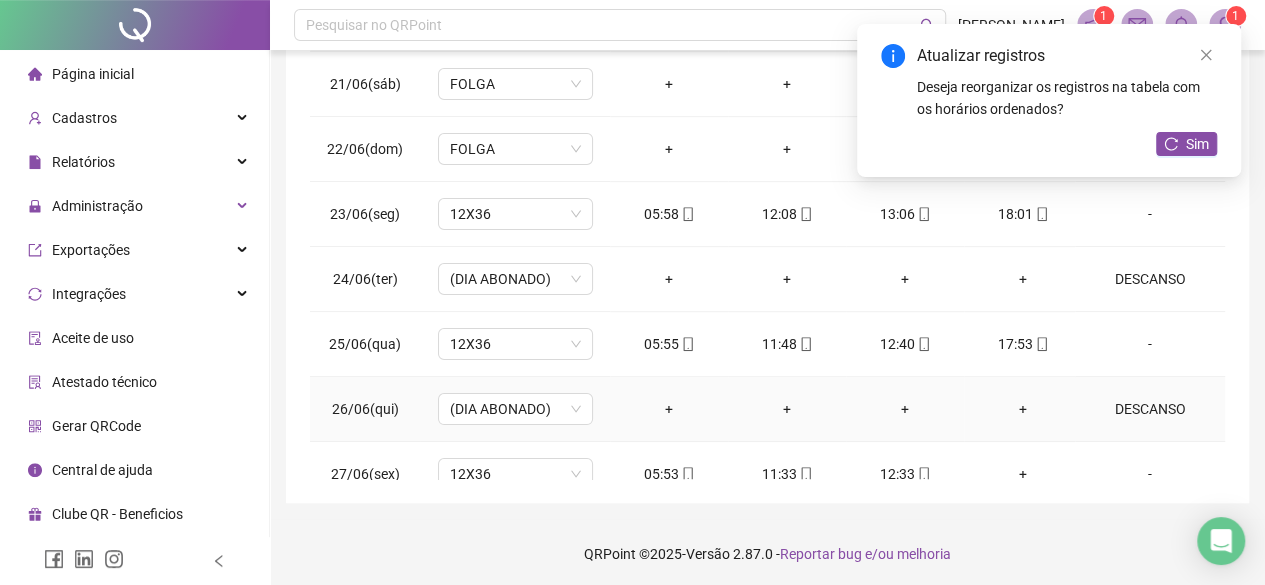 scroll, scrollTop: 336, scrollLeft: 0, axis: vertical 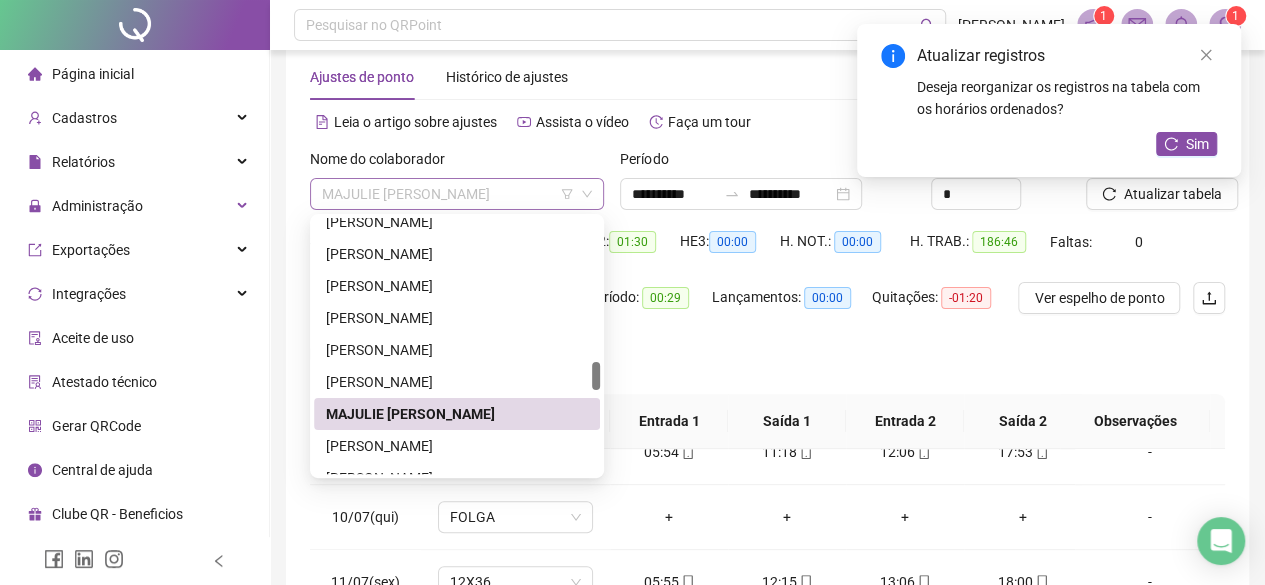 click on "MAJULIE CECILIA FRANCISCO DE FARIA" at bounding box center (457, 194) 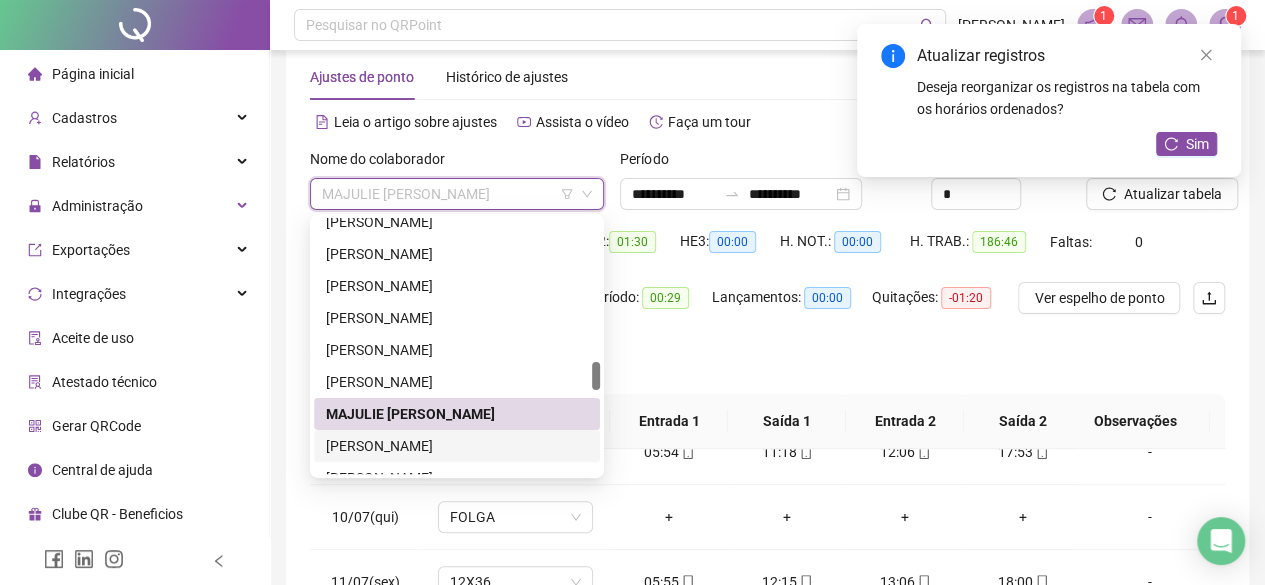 click on "MARIA DE LOURDES LULIO FERREIRA" at bounding box center [457, 446] 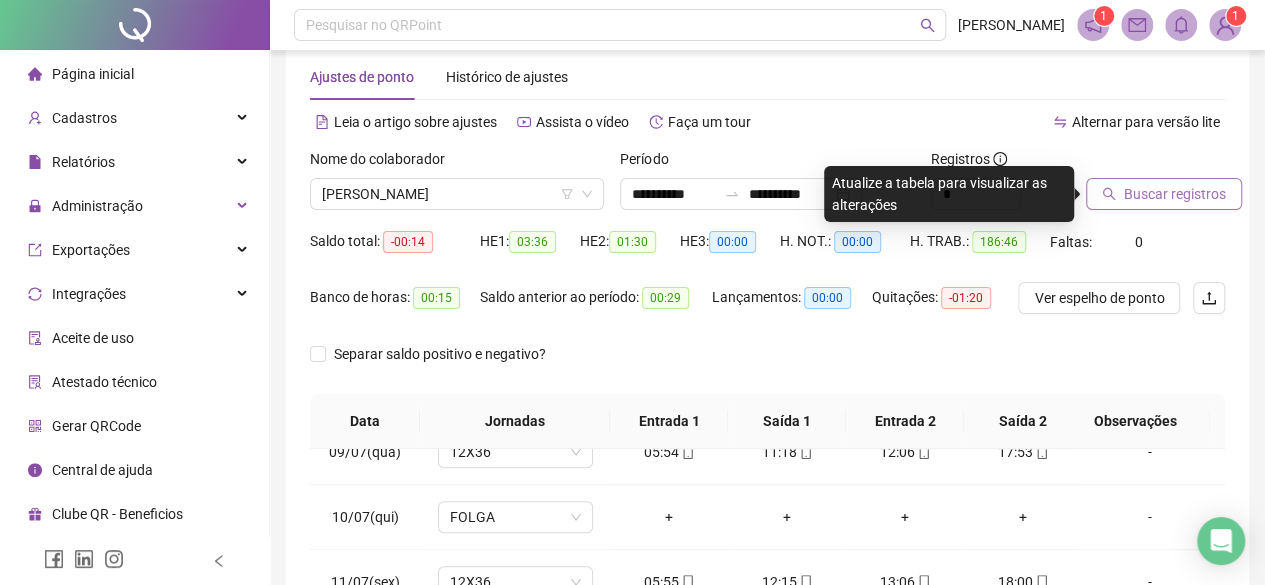 click on "Buscar registros" at bounding box center [1175, 194] 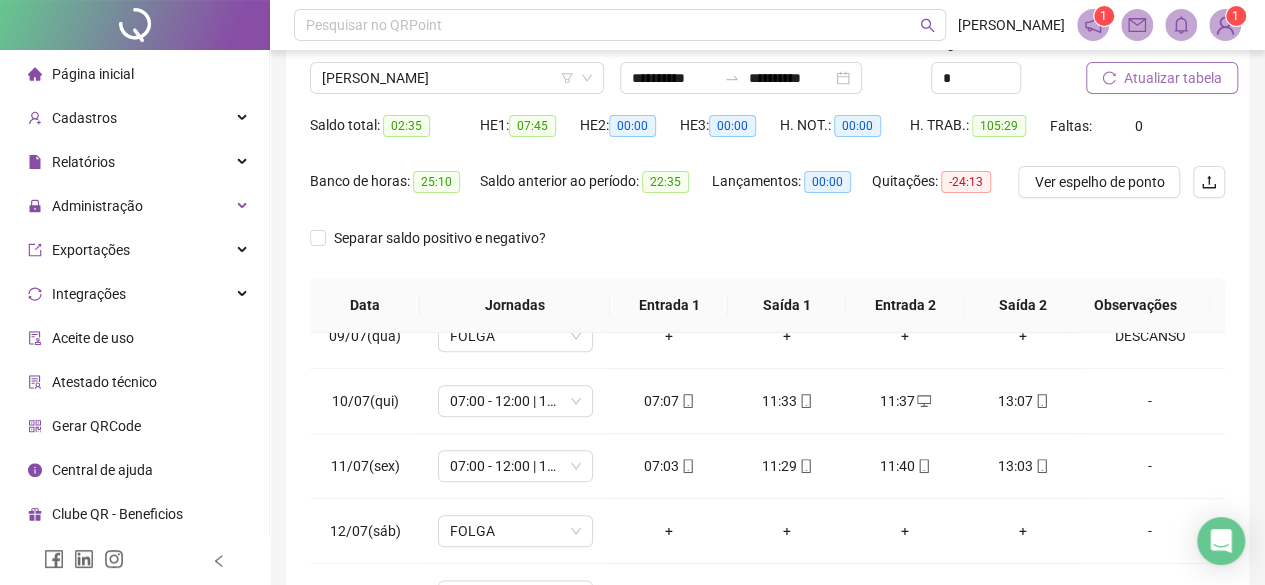 scroll, scrollTop: 400, scrollLeft: 0, axis: vertical 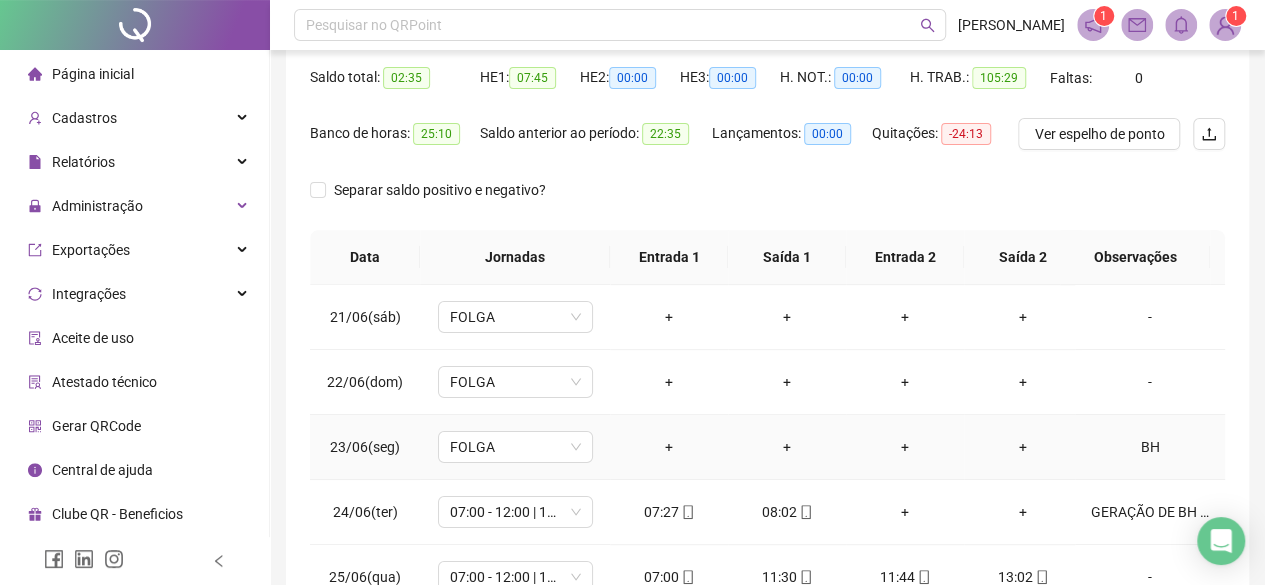 click on "BH" at bounding box center [1150, 447] 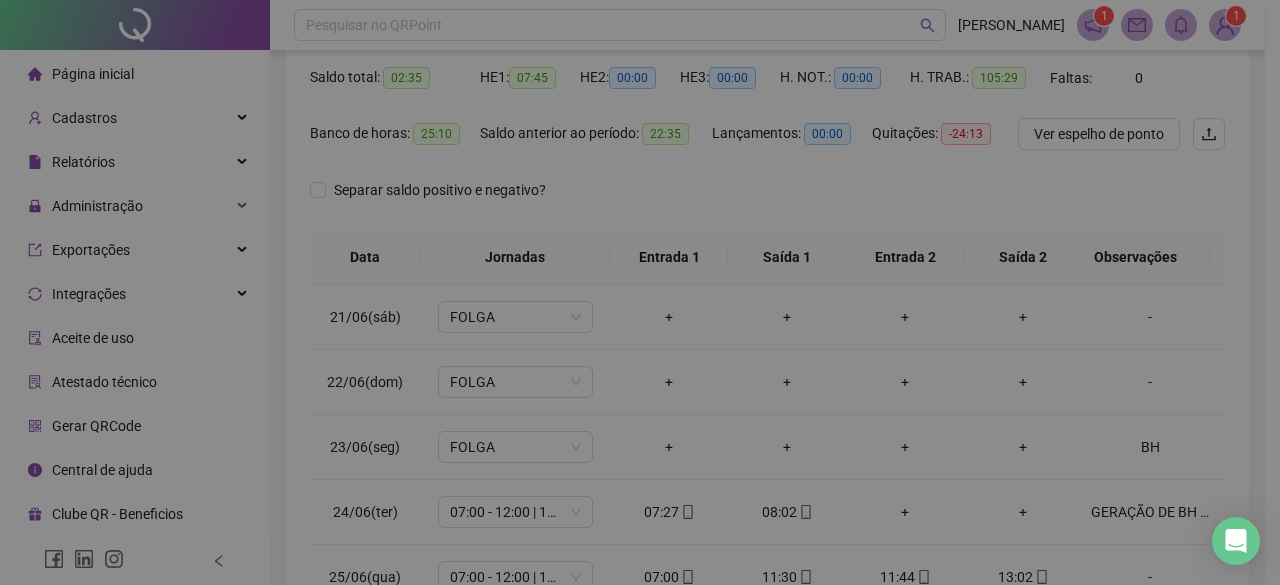 type on "**" 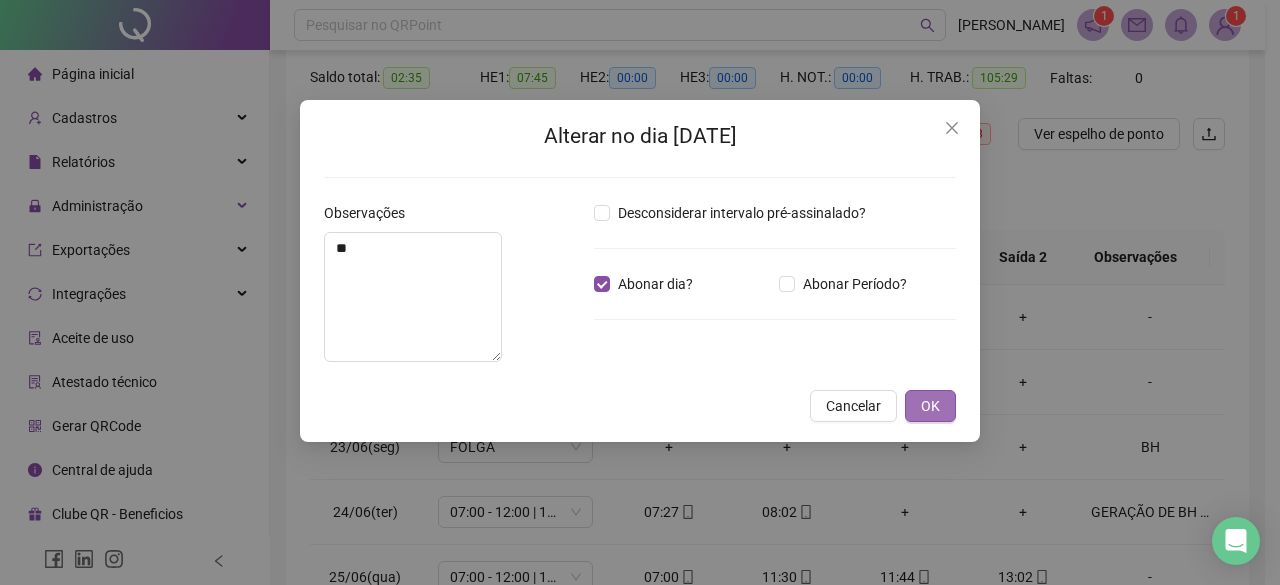 click on "OK" at bounding box center (930, 406) 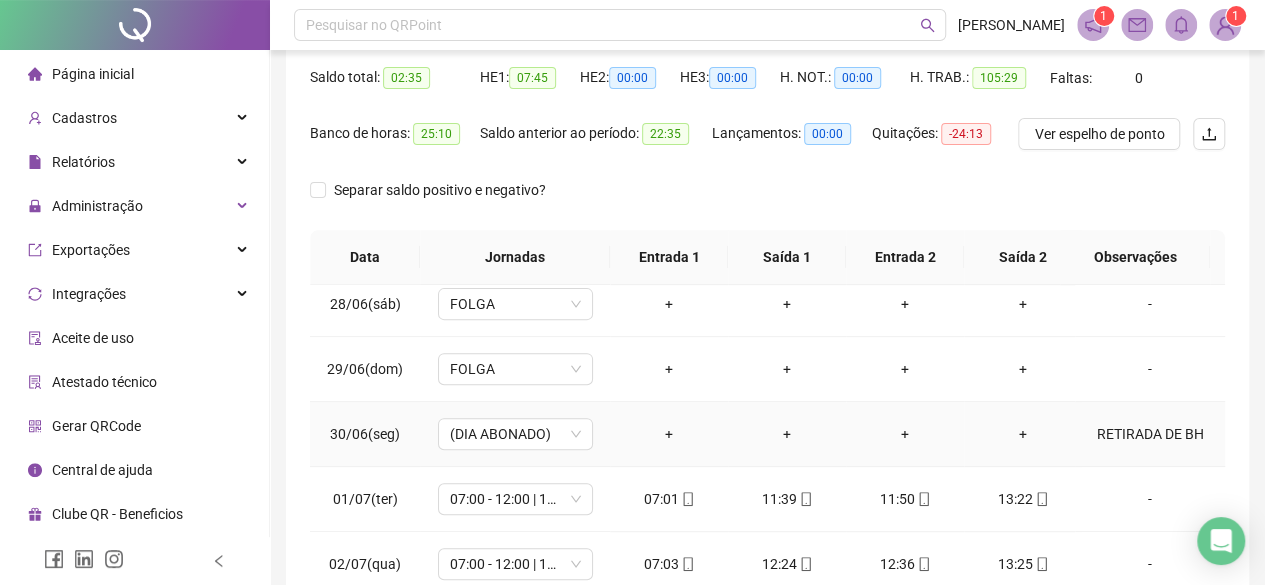 scroll, scrollTop: 500, scrollLeft: 0, axis: vertical 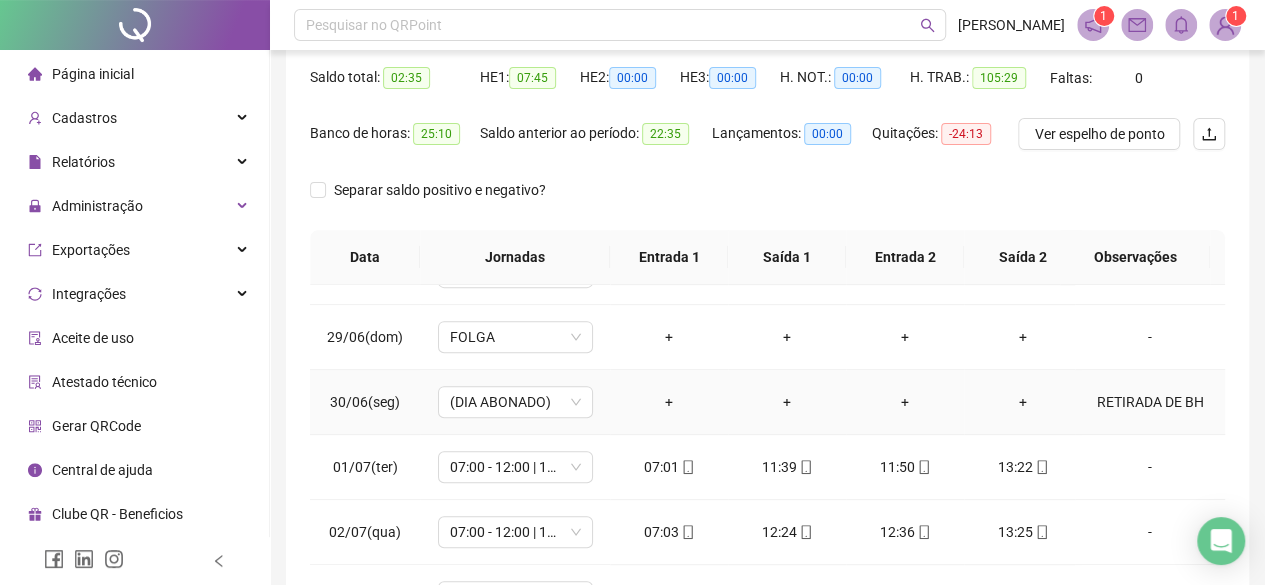click on "RETIRADA DE BH" at bounding box center (1150, 402) 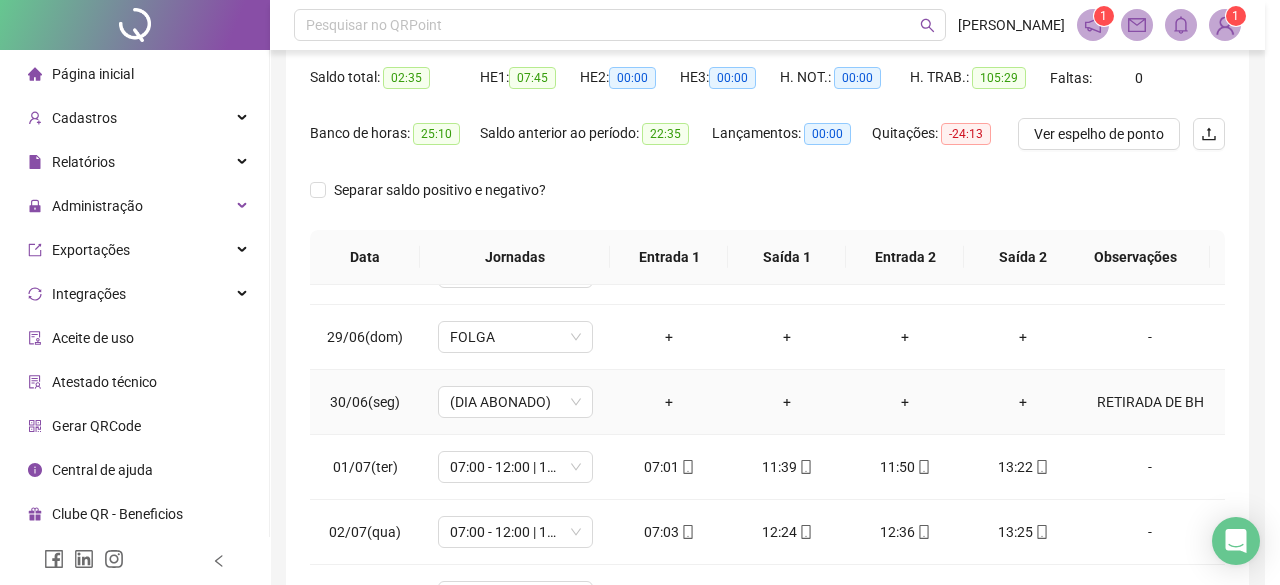 type on "**********" 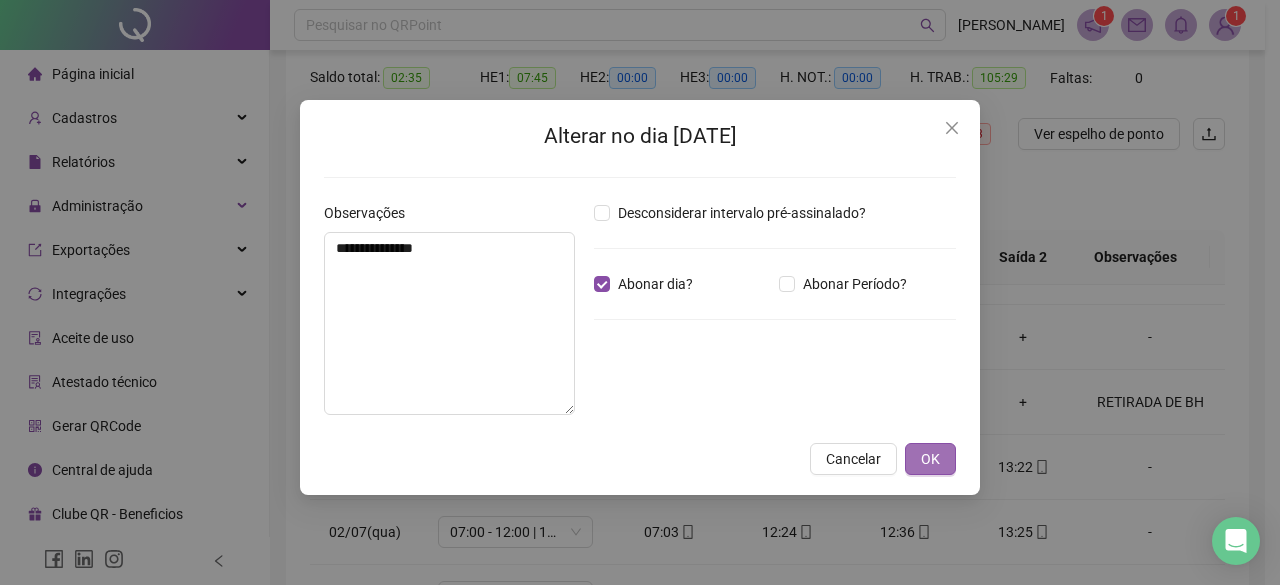 click on "OK" at bounding box center (930, 459) 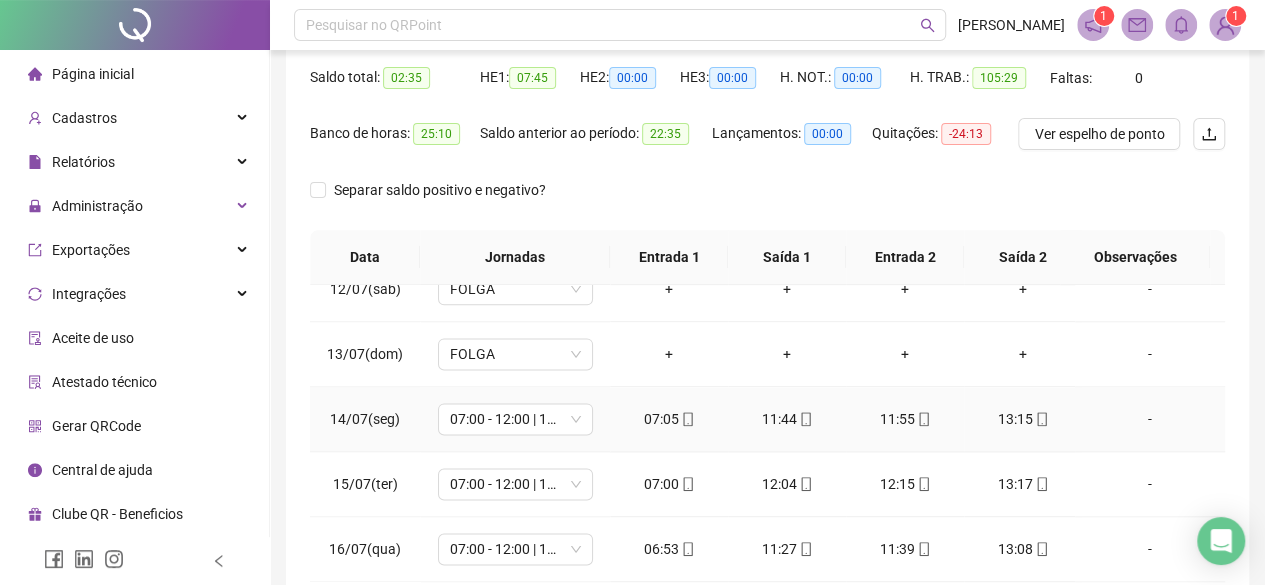 scroll, scrollTop: 1399, scrollLeft: 0, axis: vertical 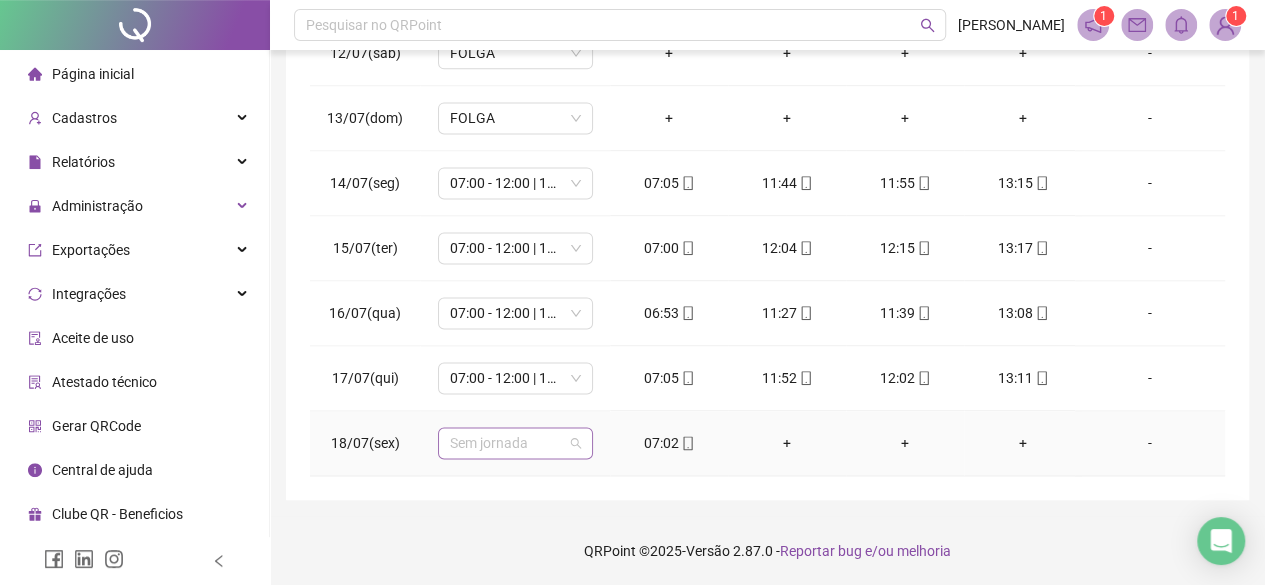 click on "Sem jornada" at bounding box center (515, 443) 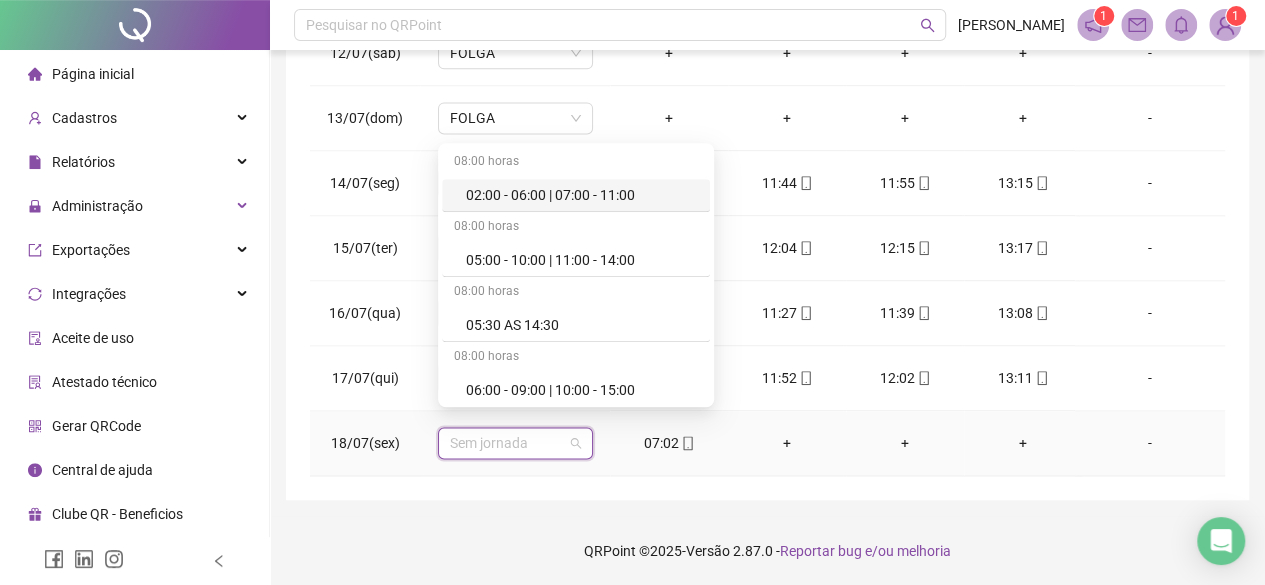 click on "Sem jornada" at bounding box center [515, 443] 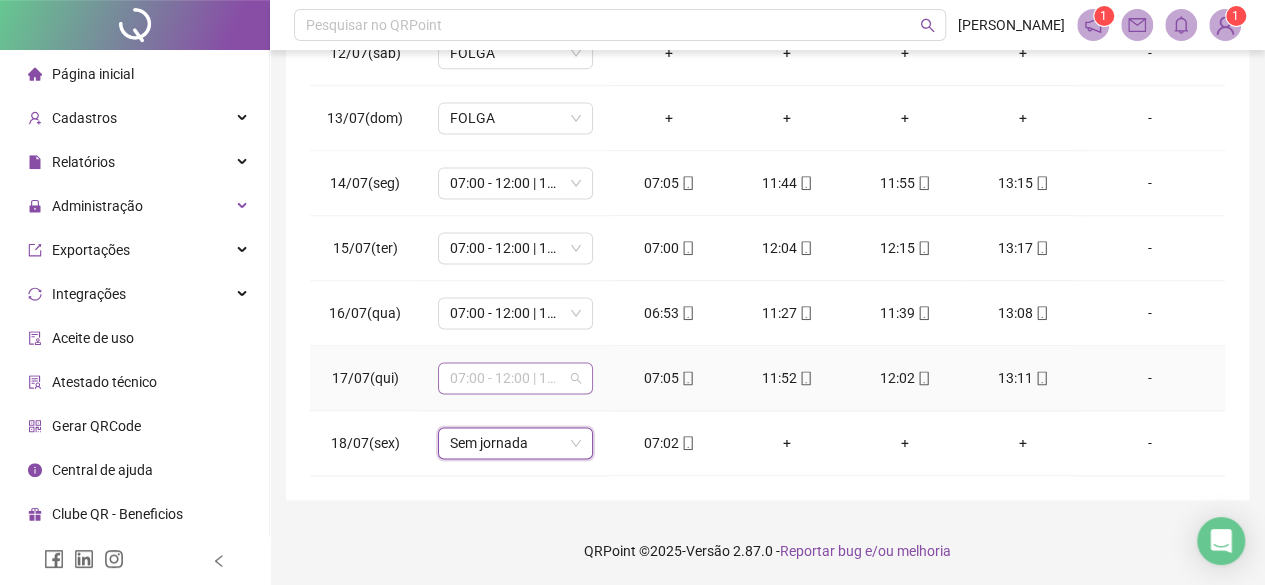 click on "07:00 - 12:00 | 12:15 - 13:00" at bounding box center [515, 378] 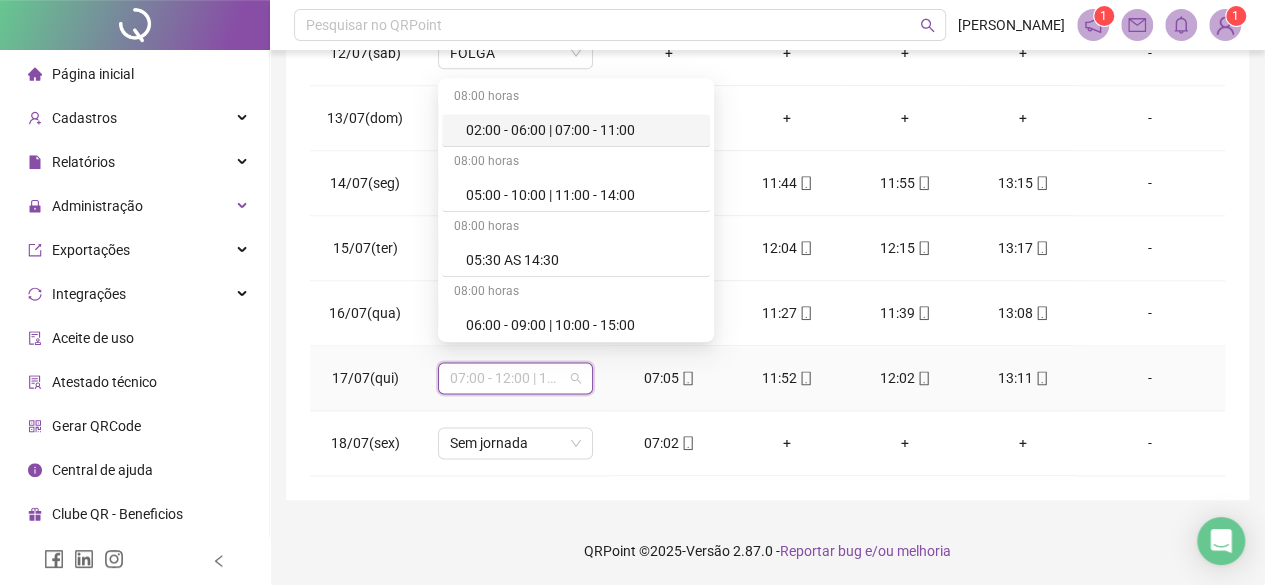 click on "07:00 - 12:00 | 12:15 - 13:00" at bounding box center [515, 378] 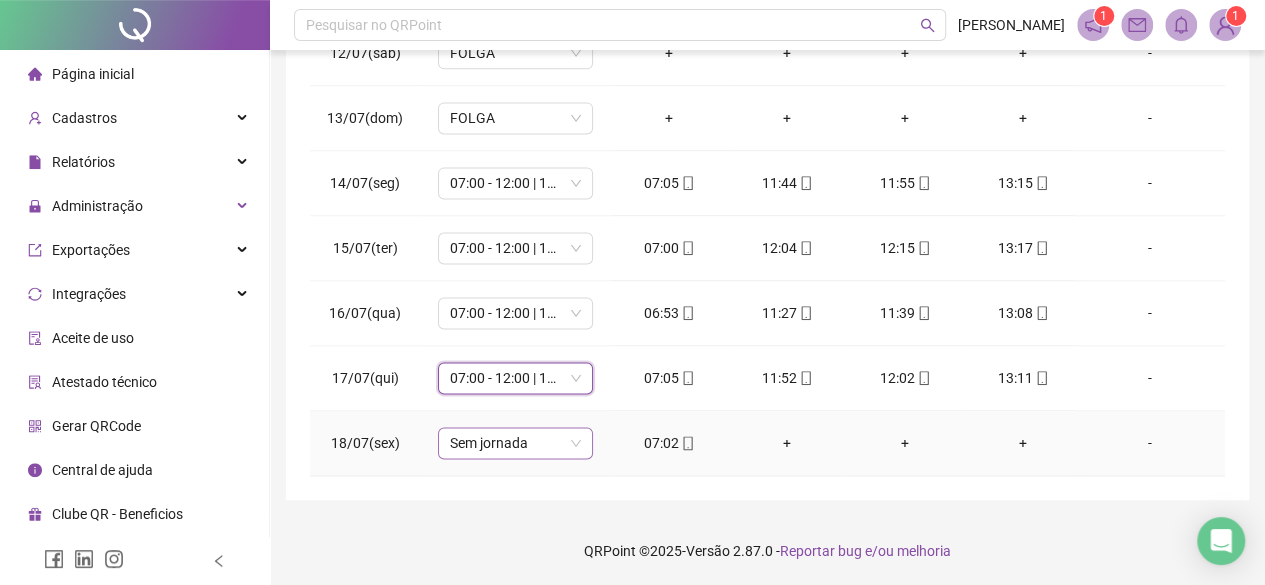 click on "Sem jornada" at bounding box center [515, 443] 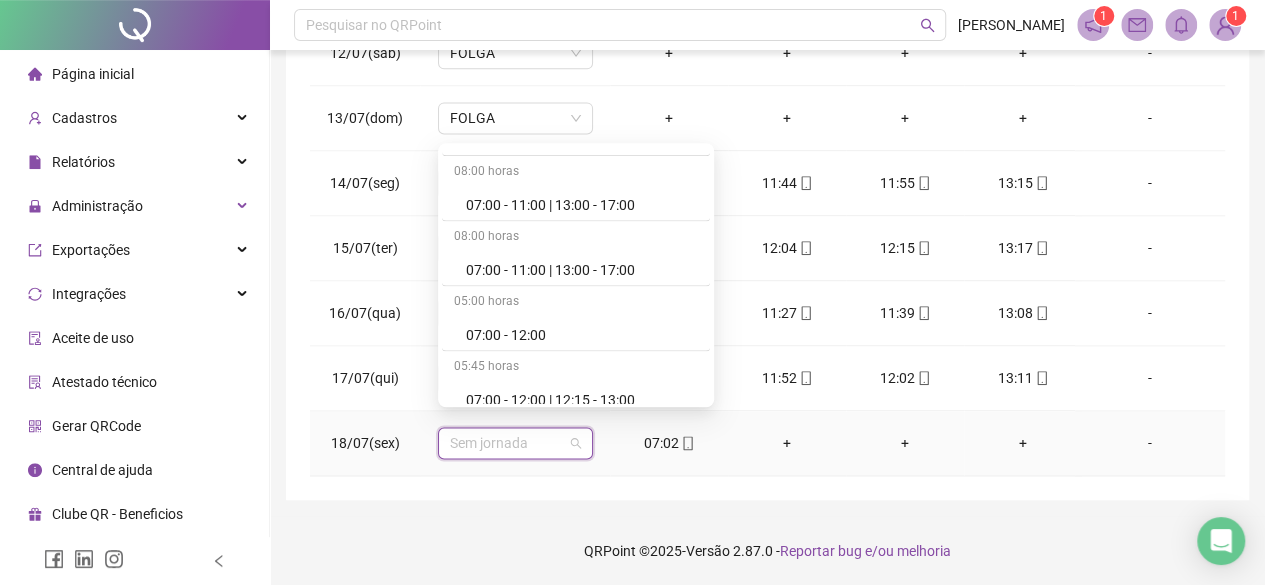 scroll, scrollTop: 1900, scrollLeft: 0, axis: vertical 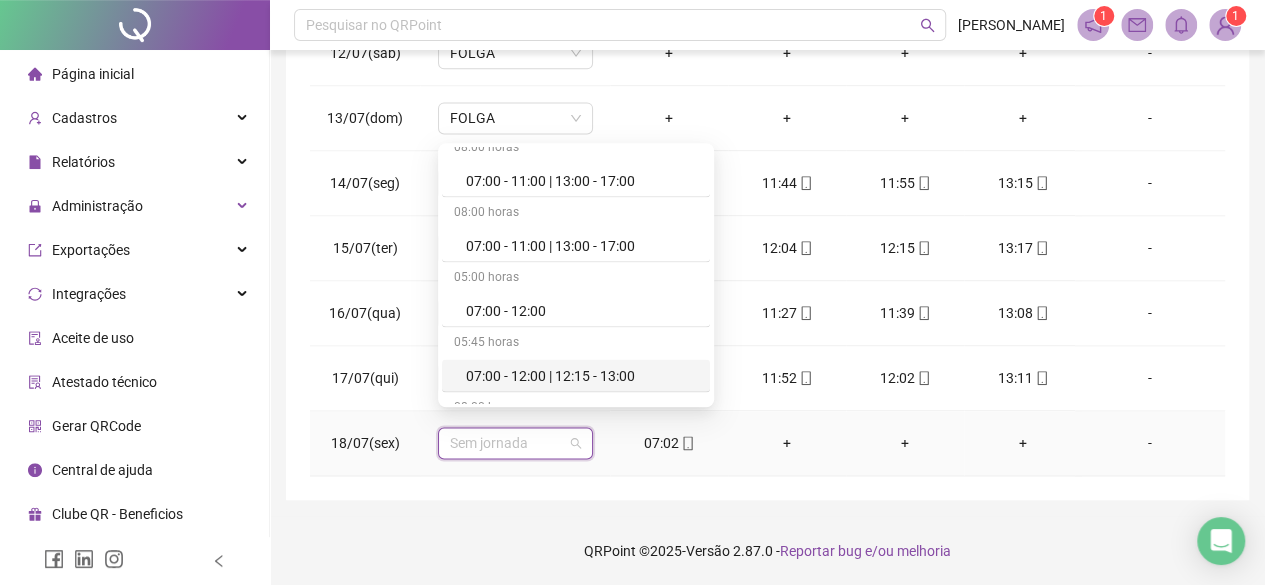 click on "07:00 - 12:00 | 12:15 - 13:00" at bounding box center [582, 375] 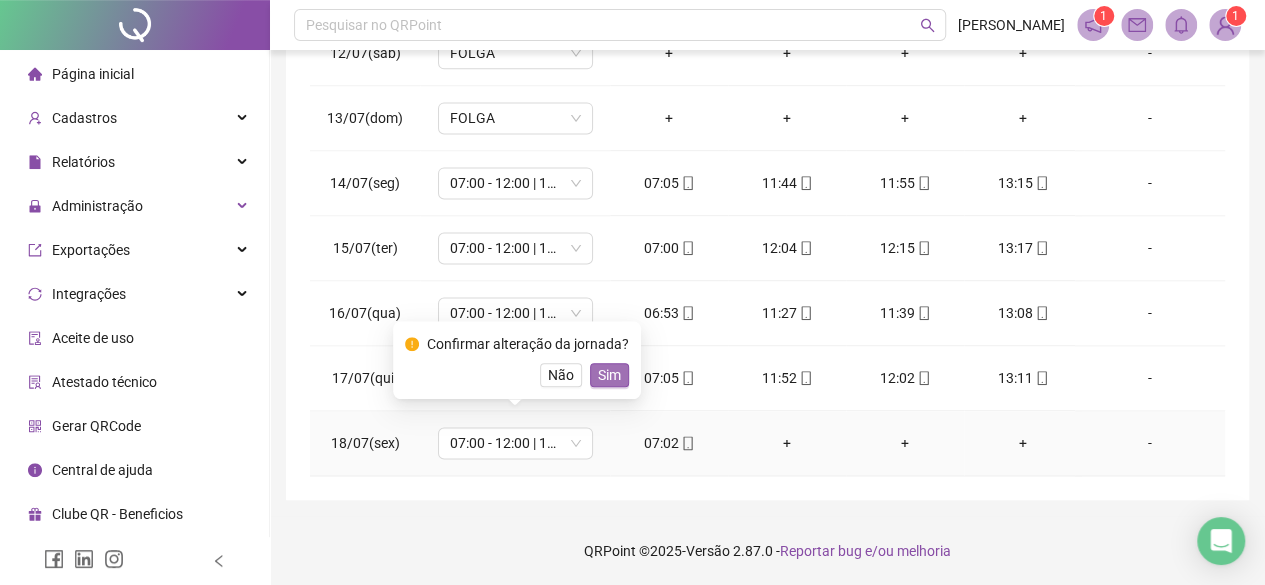 click on "Sim" at bounding box center [609, 375] 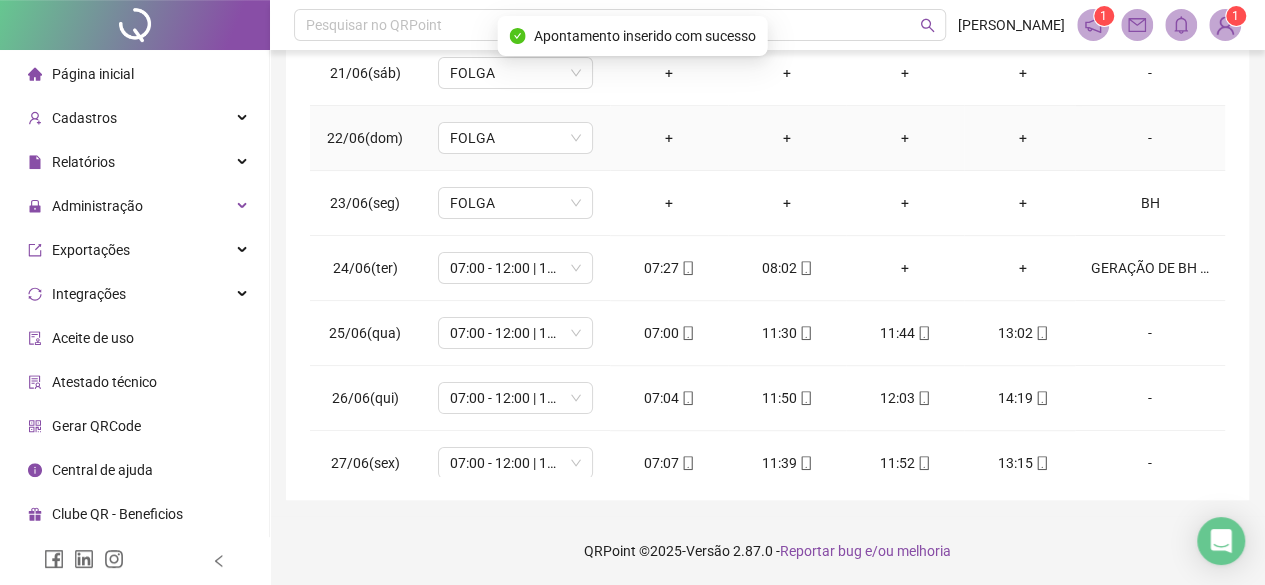 scroll, scrollTop: 0, scrollLeft: 0, axis: both 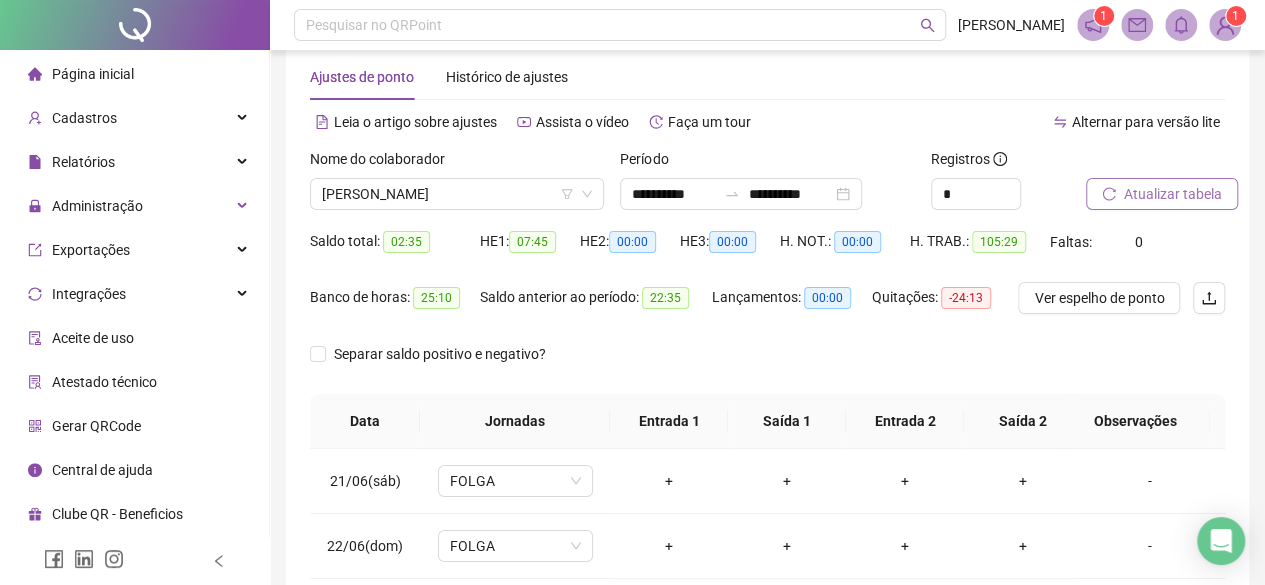 click on "Atualizar tabela" at bounding box center (1173, 194) 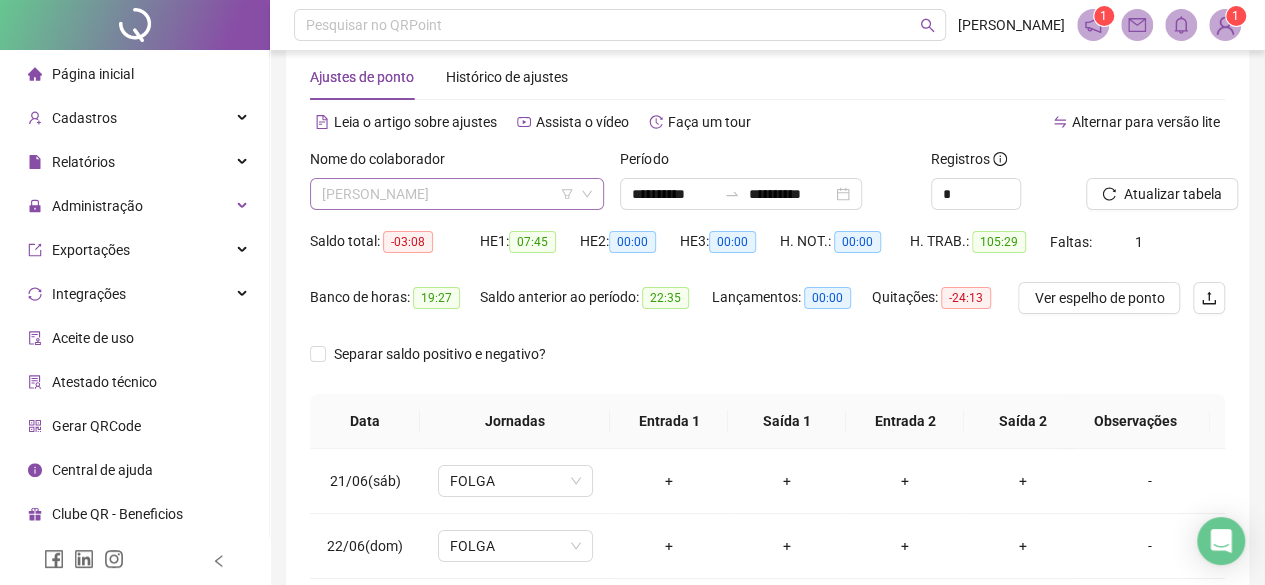 click on "MARIA DE LOURDES LULIO FERREIRA" at bounding box center [457, 194] 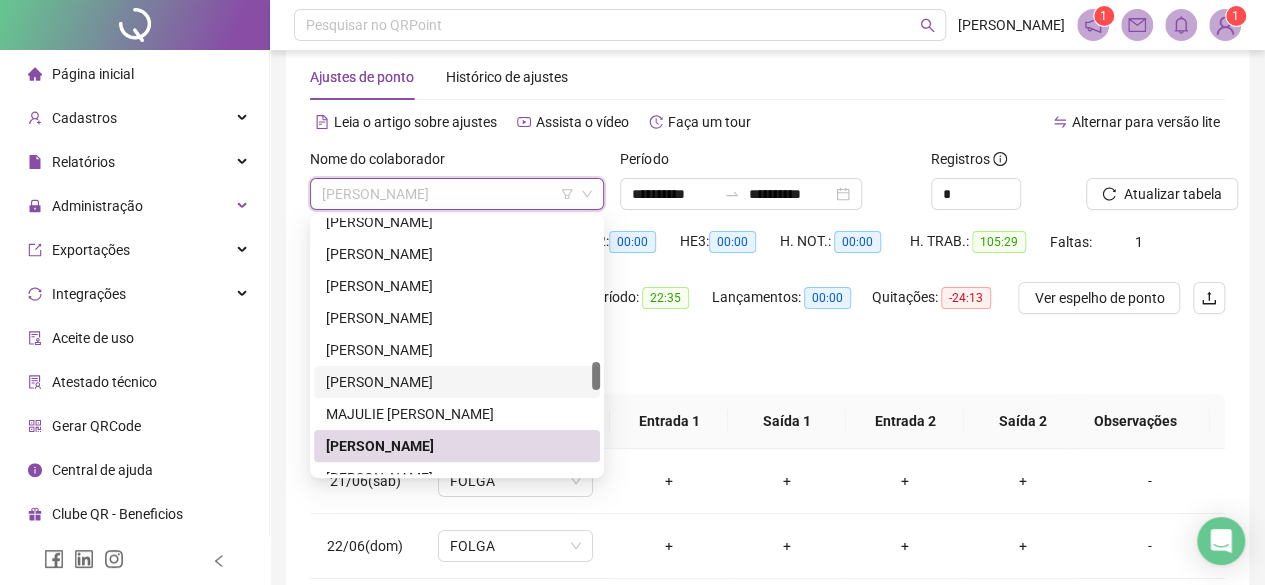 scroll, scrollTop: 1392, scrollLeft: 0, axis: vertical 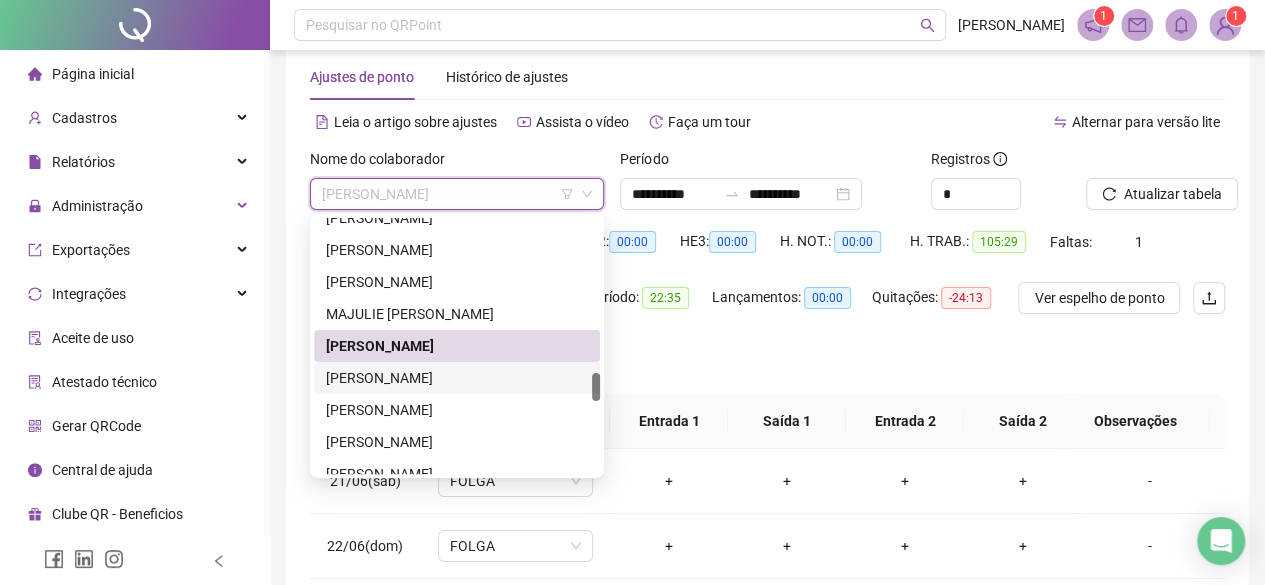 click on "MARIA ROSA DOS SANTOS MARIANO RIBEIRO" at bounding box center [457, 378] 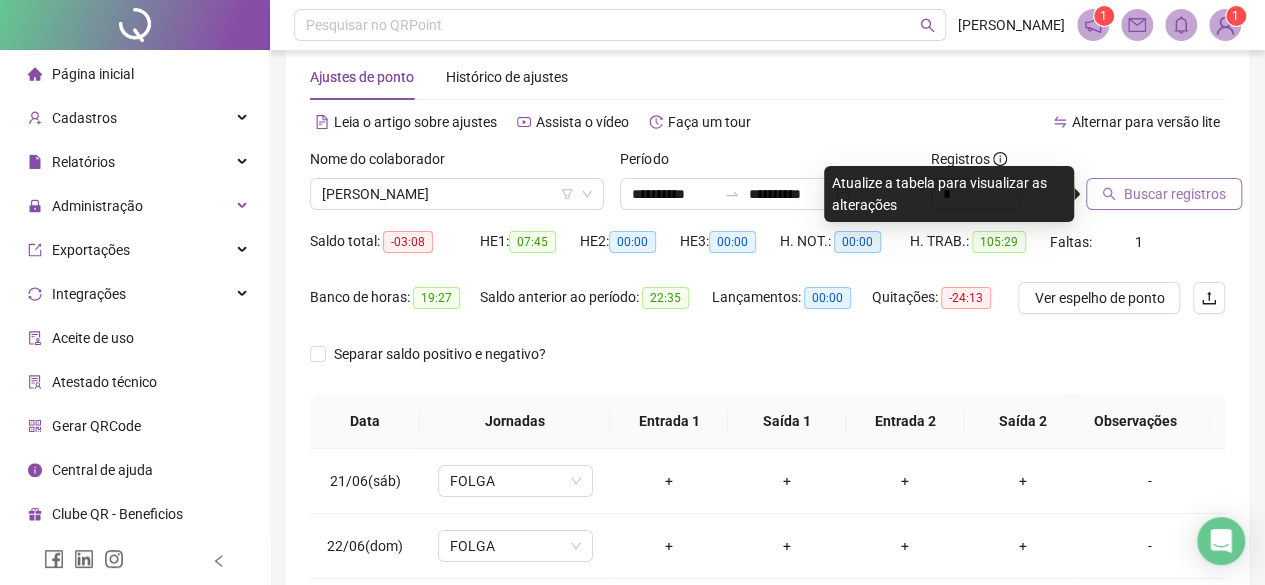 click on "Buscar registros" at bounding box center (1164, 194) 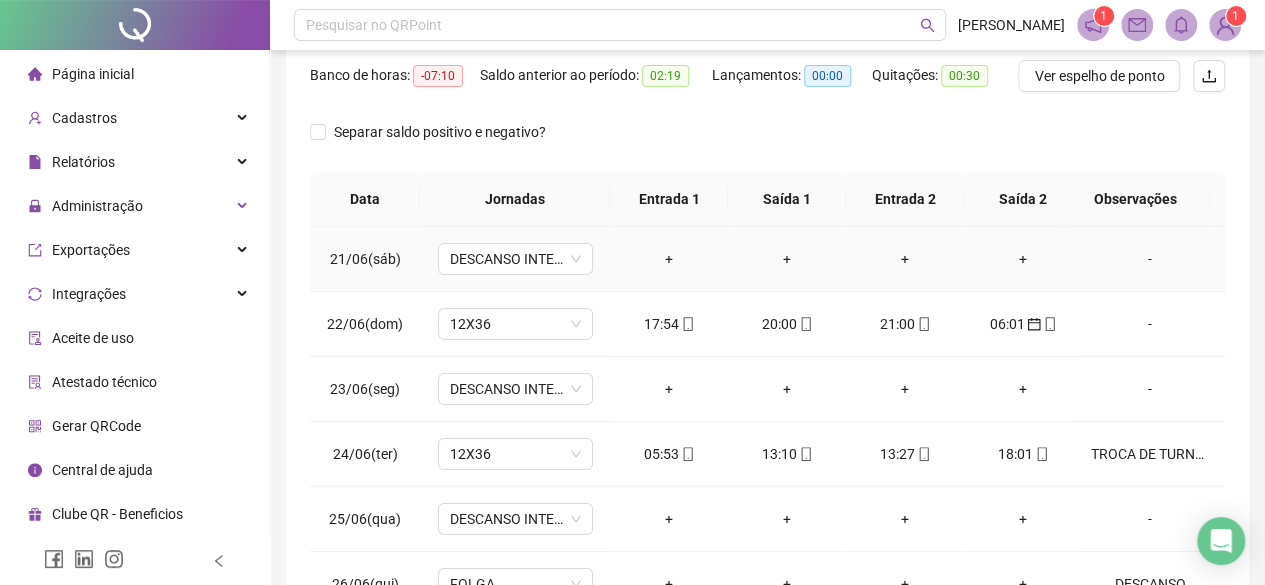 scroll, scrollTop: 436, scrollLeft: 0, axis: vertical 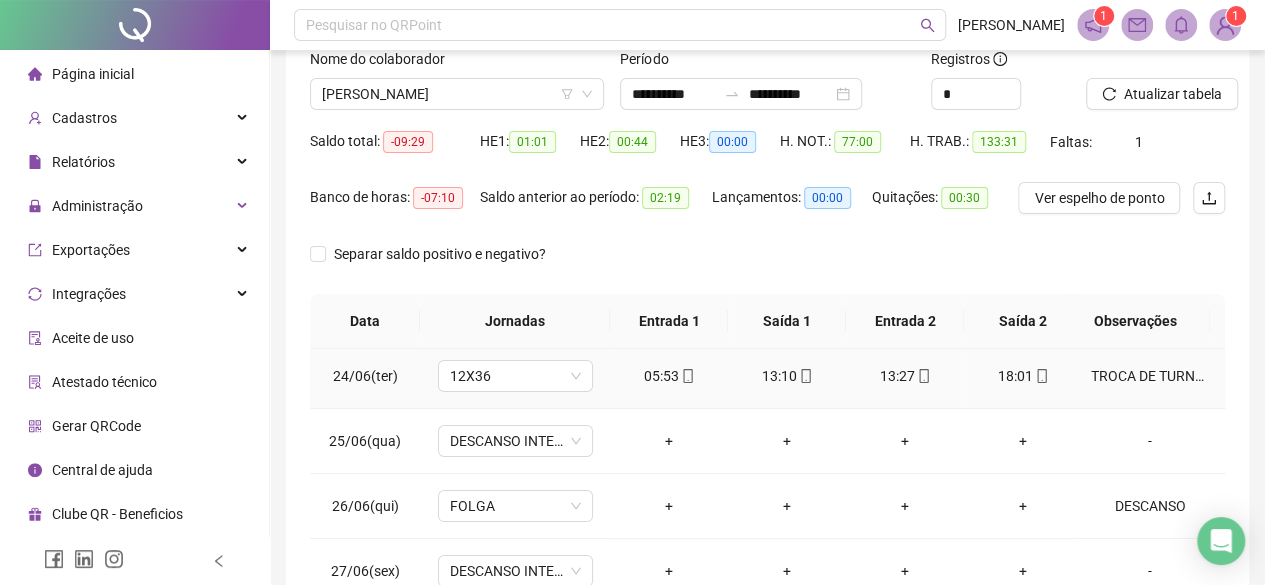 click on "TROCA DE TURNO AUTORIZADA" at bounding box center (1150, 376) 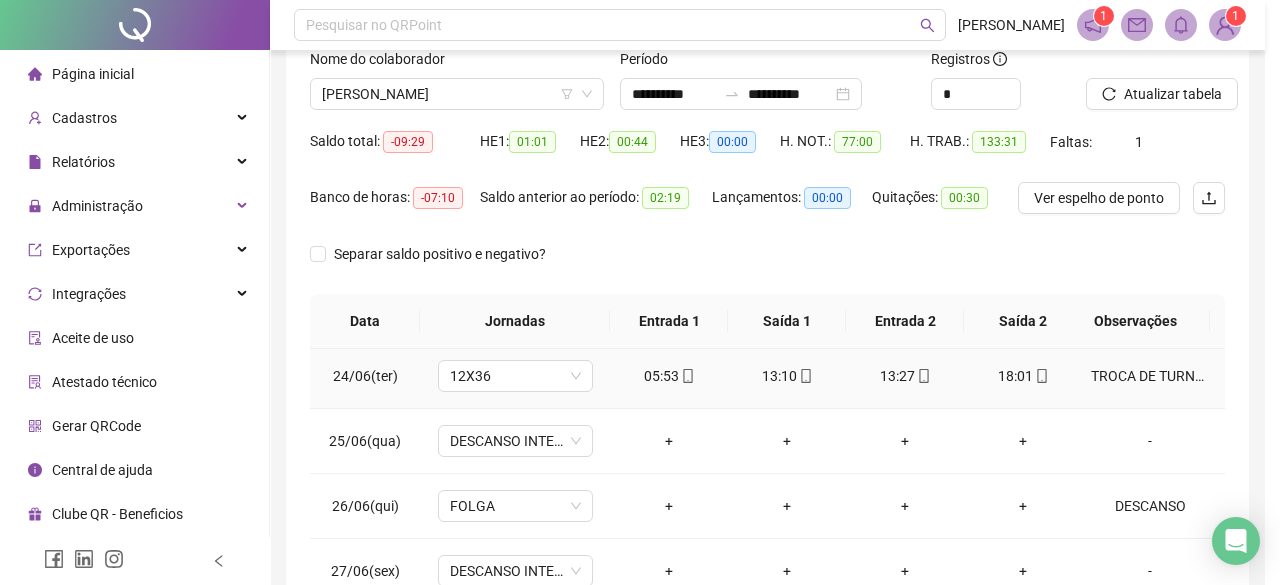 type on "**********" 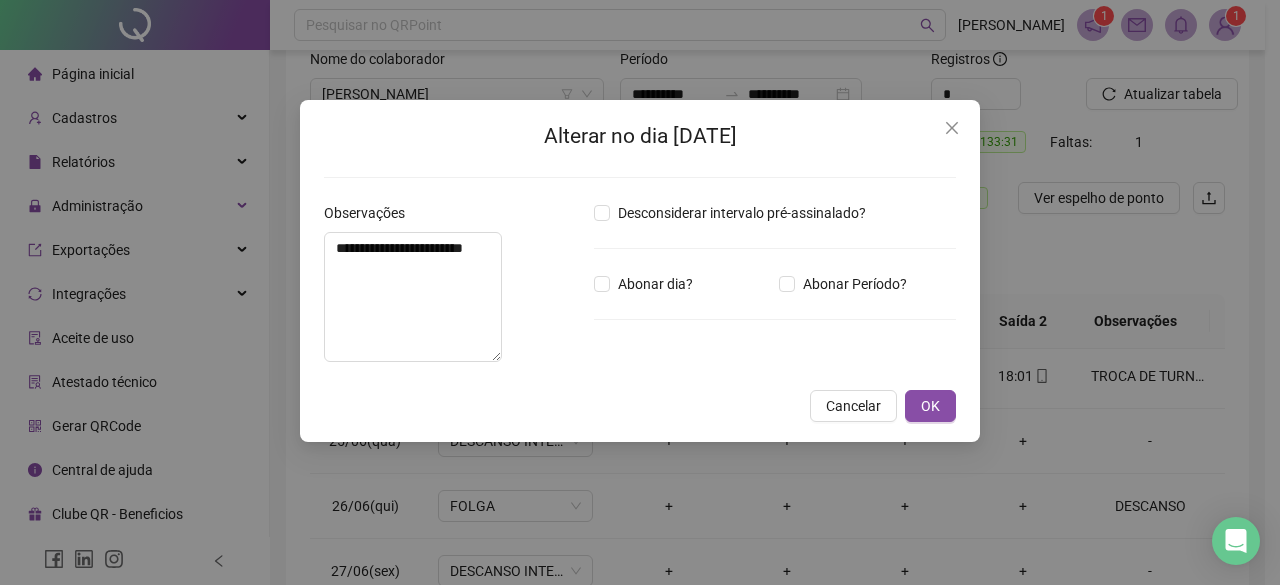 click on "**********" at bounding box center (640, 271) 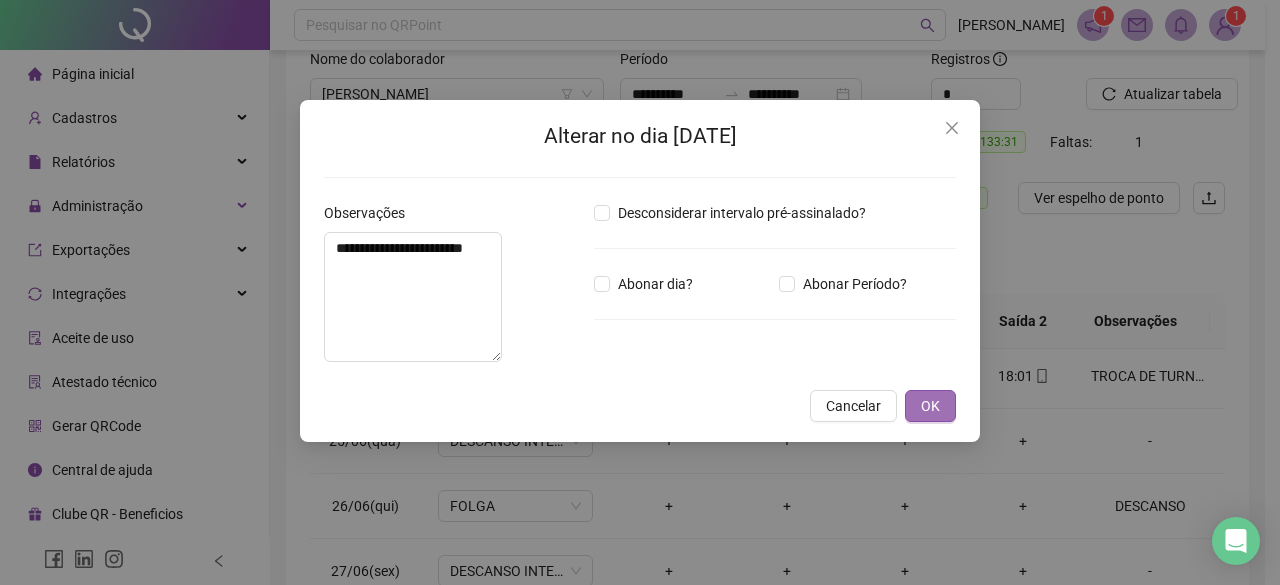 click on "OK" at bounding box center (930, 406) 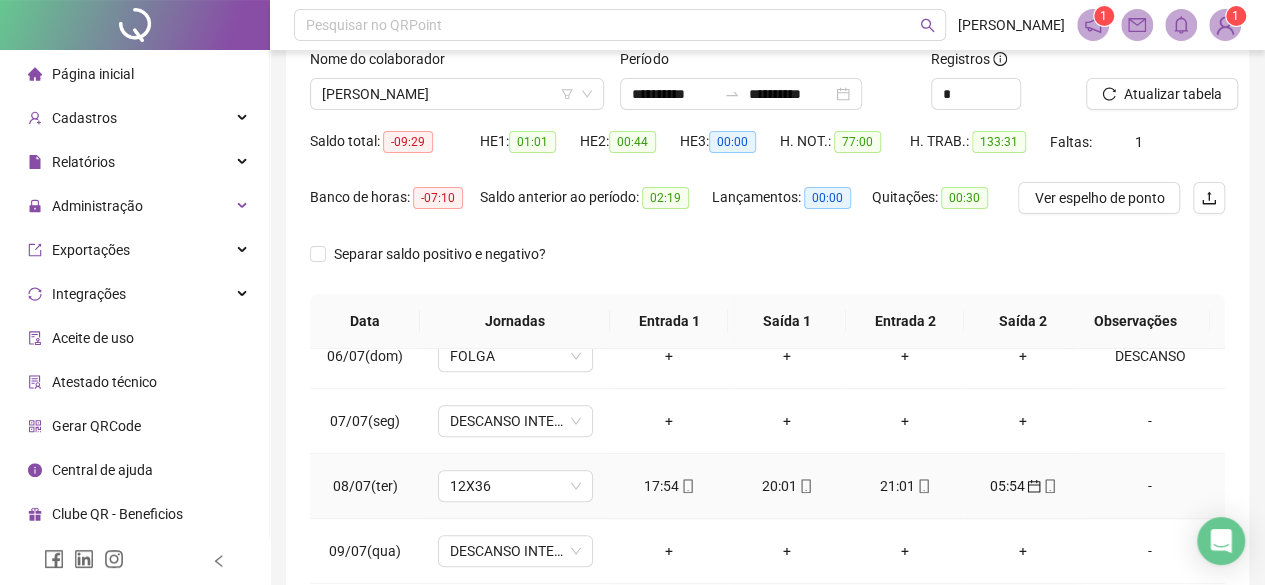 scroll, scrollTop: 1200, scrollLeft: 0, axis: vertical 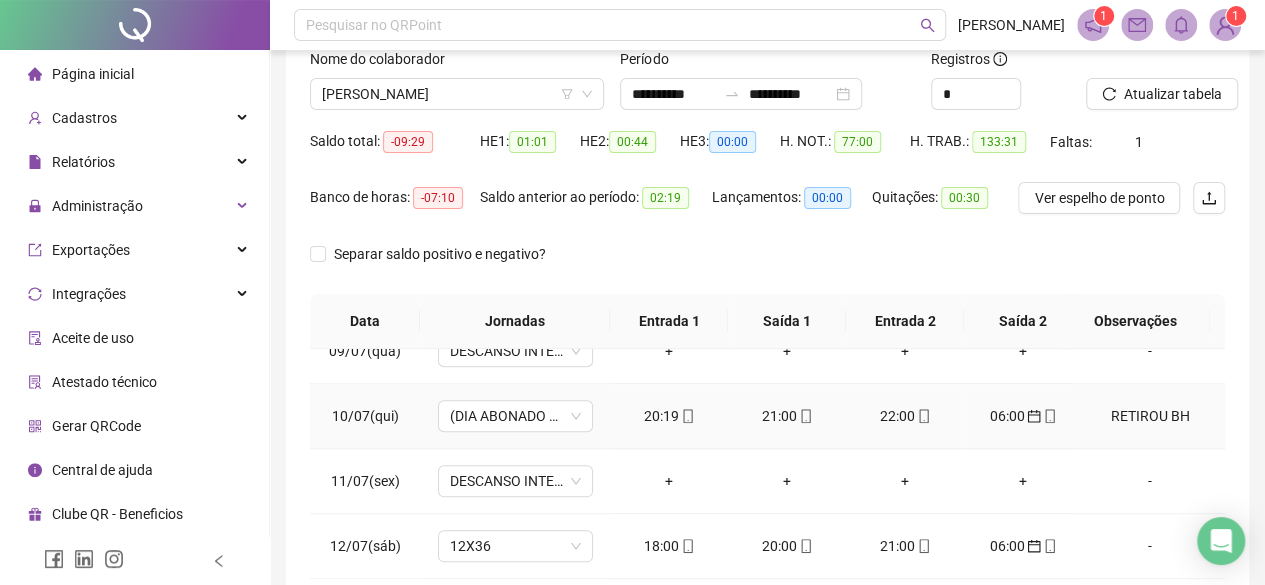 click on "RETIROU BH" at bounding box center [1150, 416] 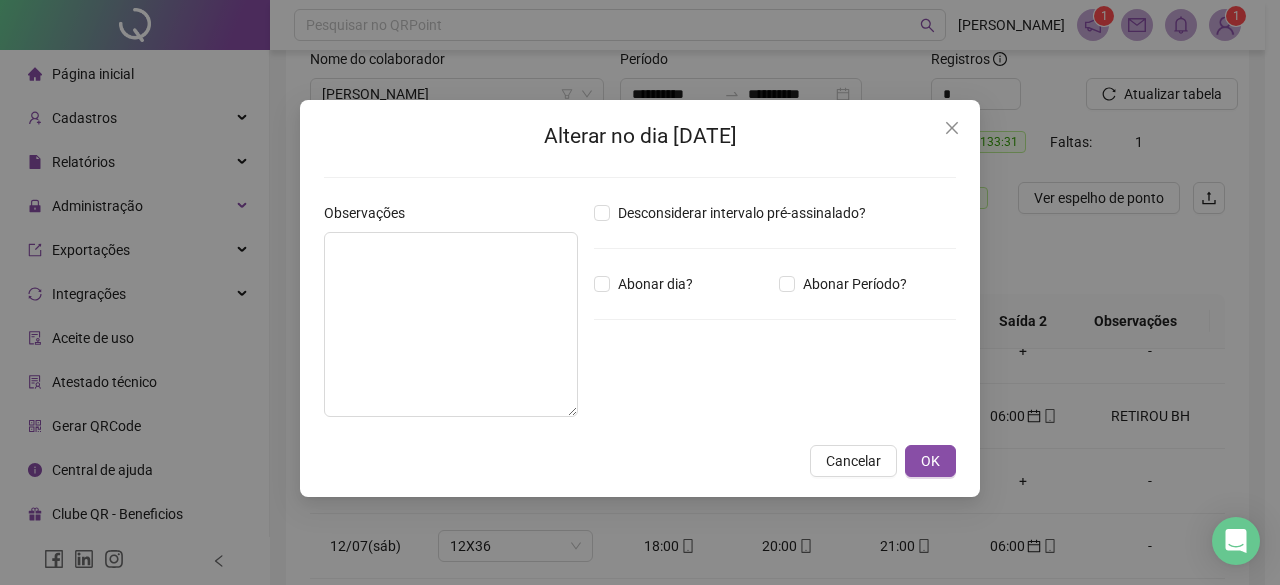type on "**********" 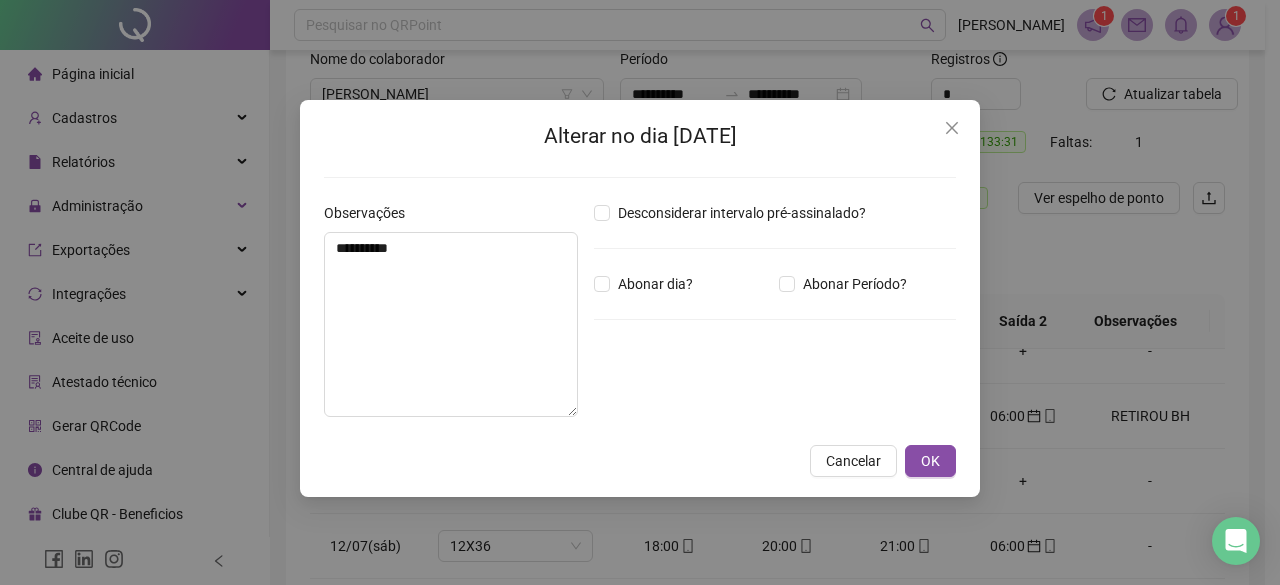 type on "*****" 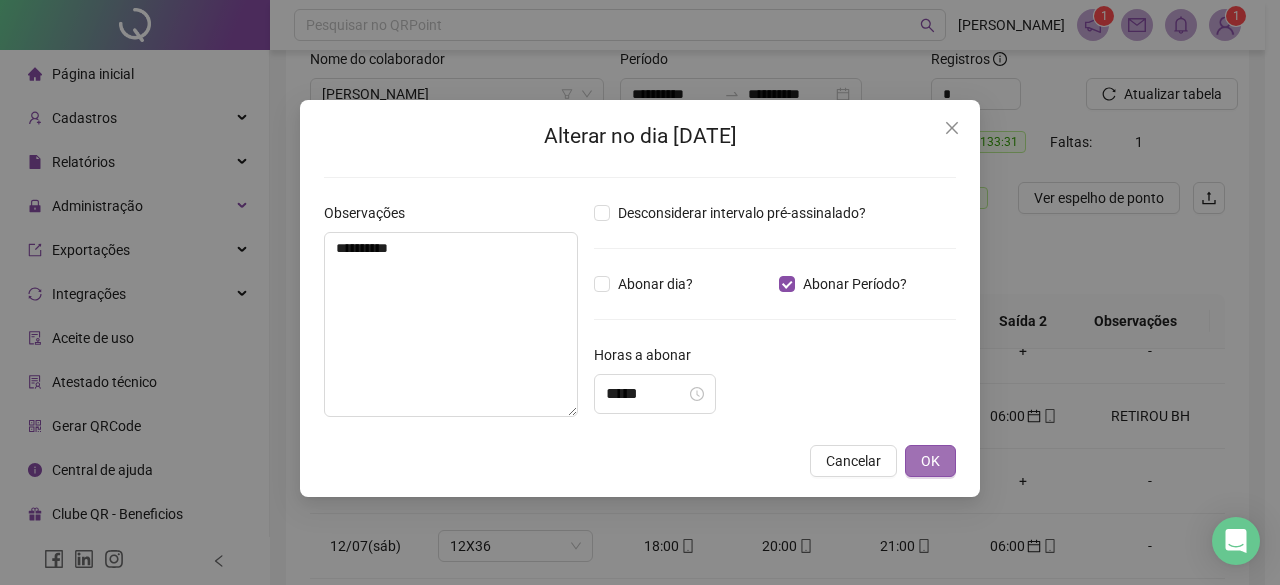 click on "OK" at bounding box center [930, 461] 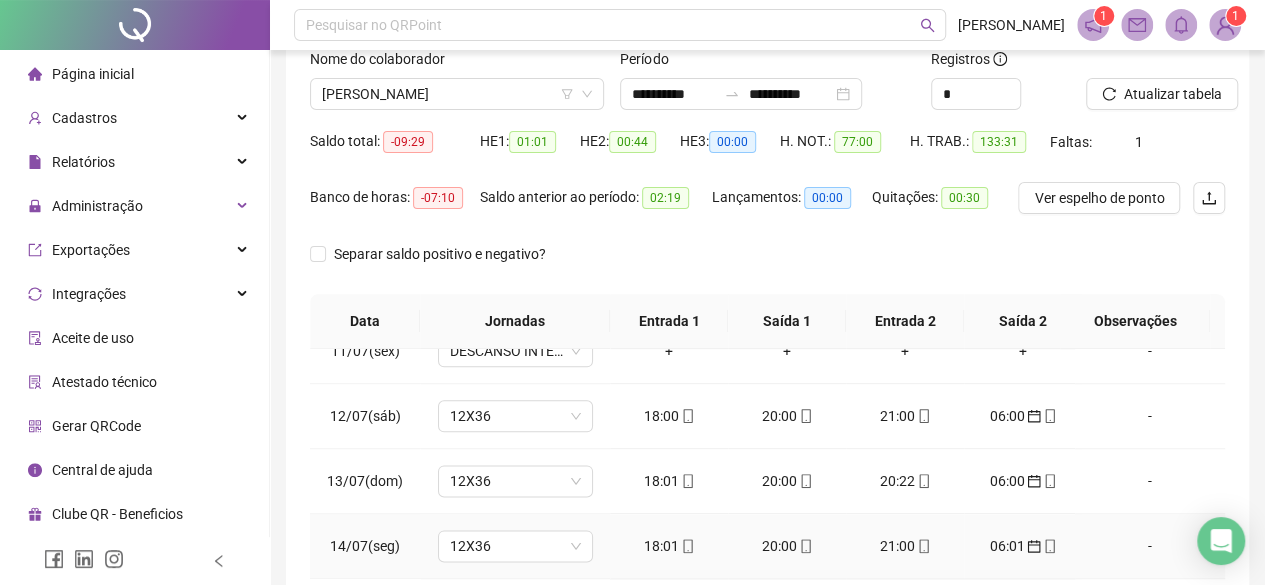 scroll, scrollTop: 1299, scrollLeft: 0, axis: vertical 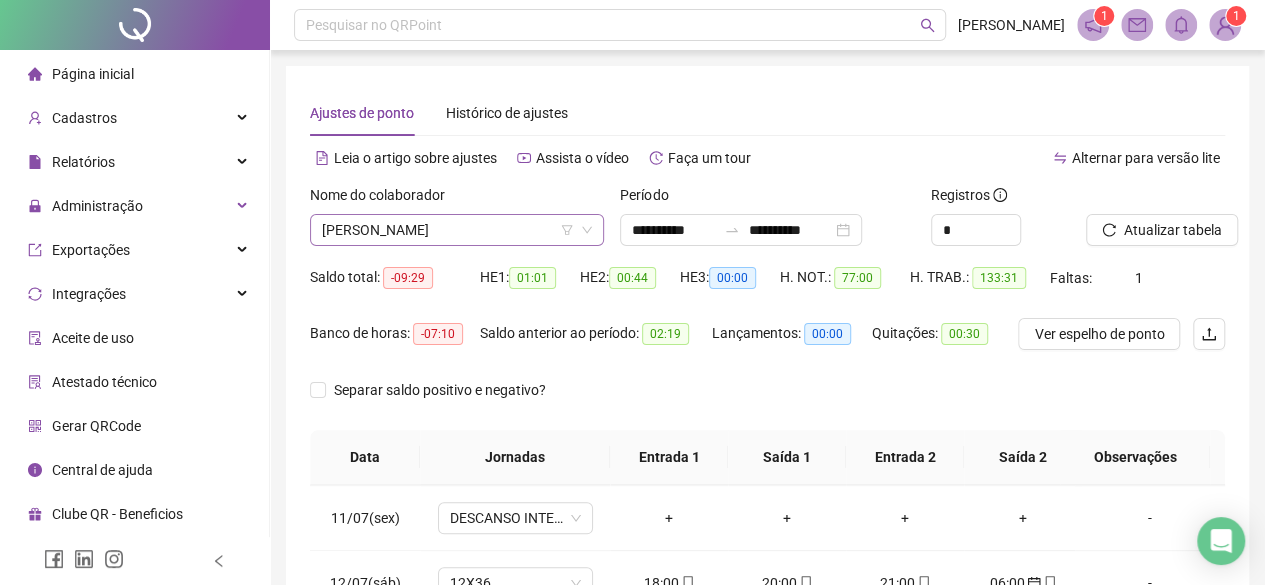 click on "MARIA ROSA DOS SANTOS MARIANO RIBEIRO" at bounding box center (457, 230) 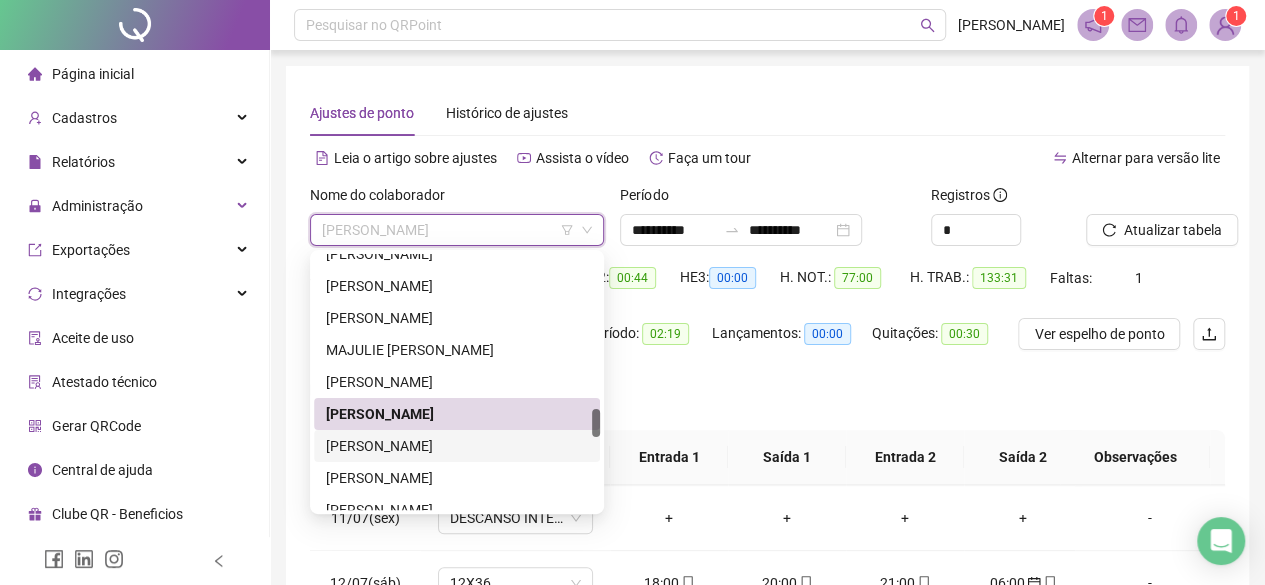 click on "MARY HELENA SOARES SAMPAIO" at bounding box center [457, 446] 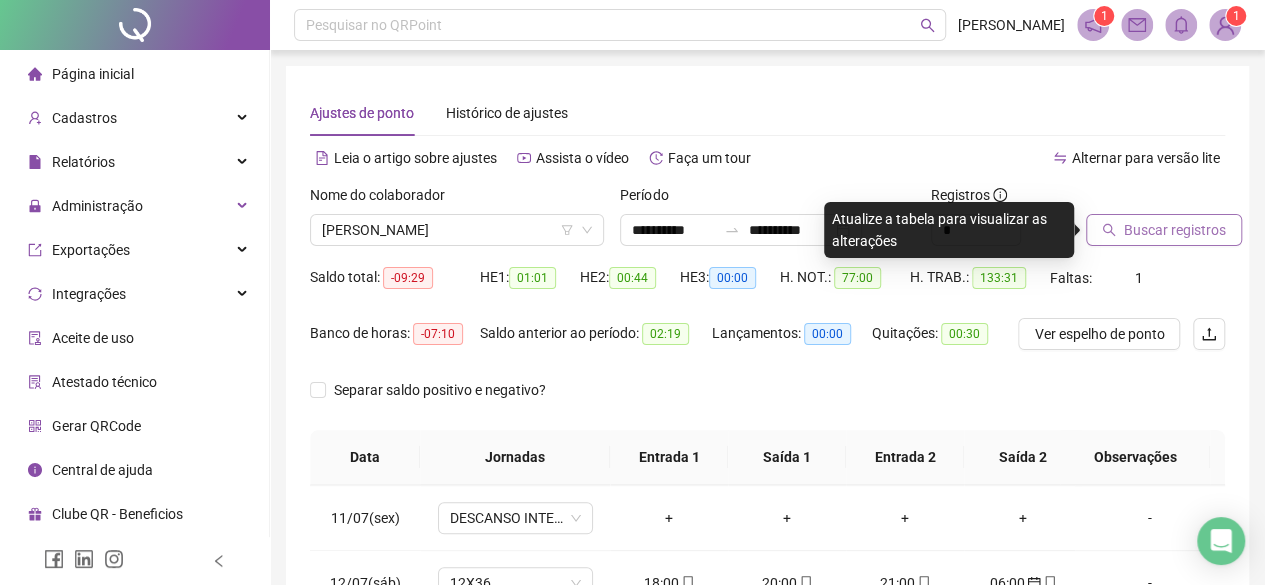 click on "Buscar registros" at bounding box center (1164, 230) 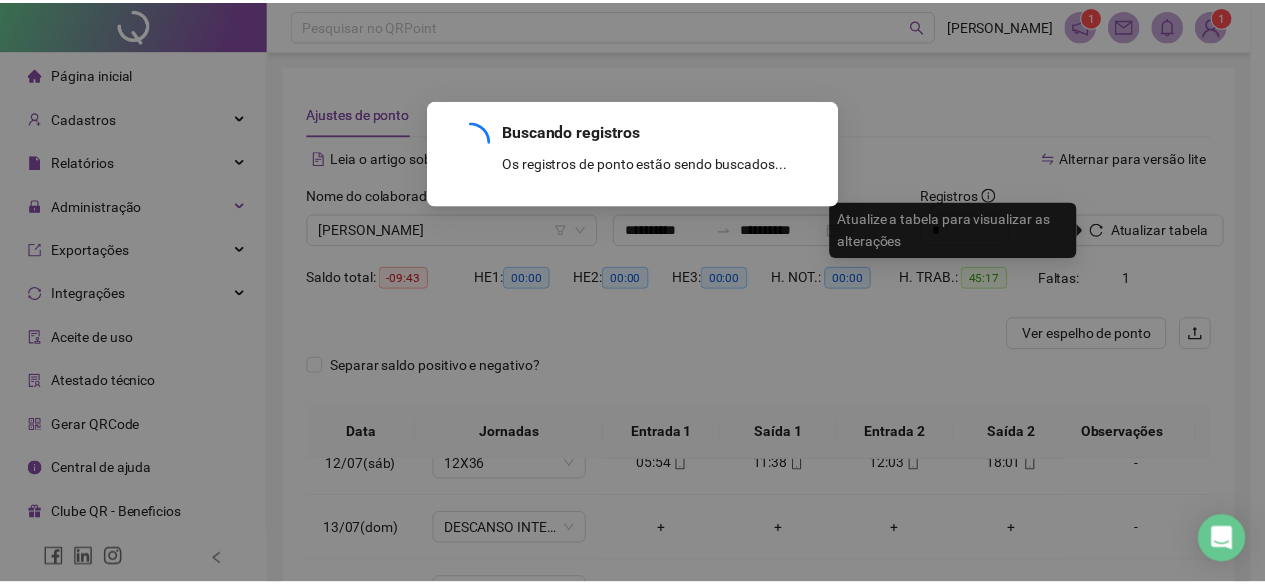 scroll, scrollTop: 300, scrollLeft: 0, axis: vertical 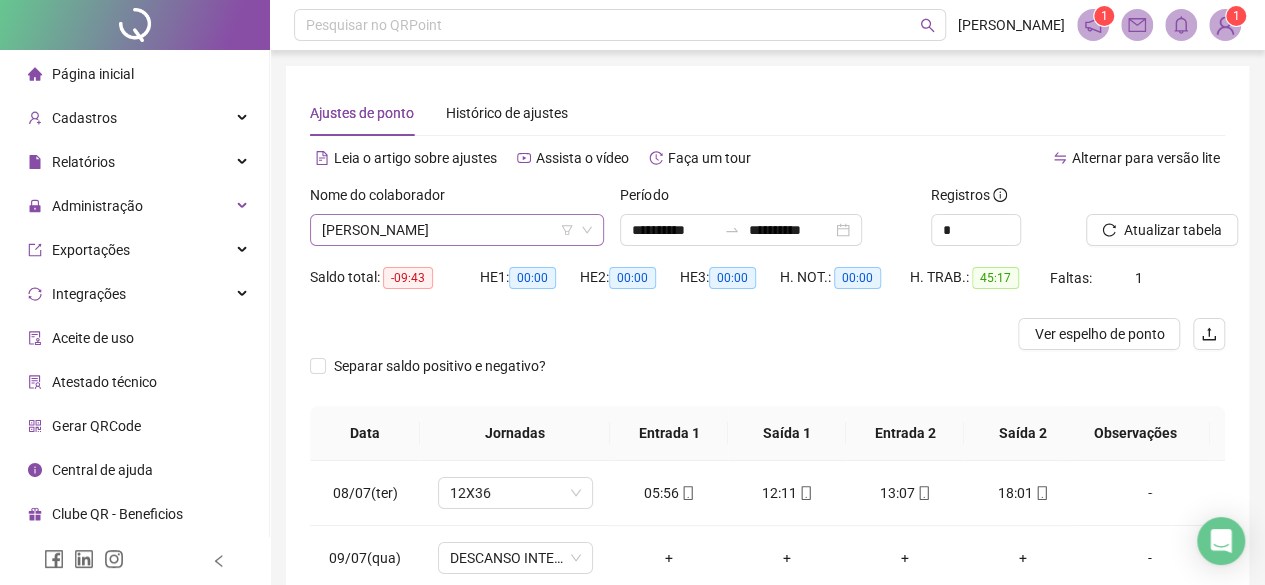 click on "MARY HELENA SOARES SAMPAIO" at bounding box center [457, 230] 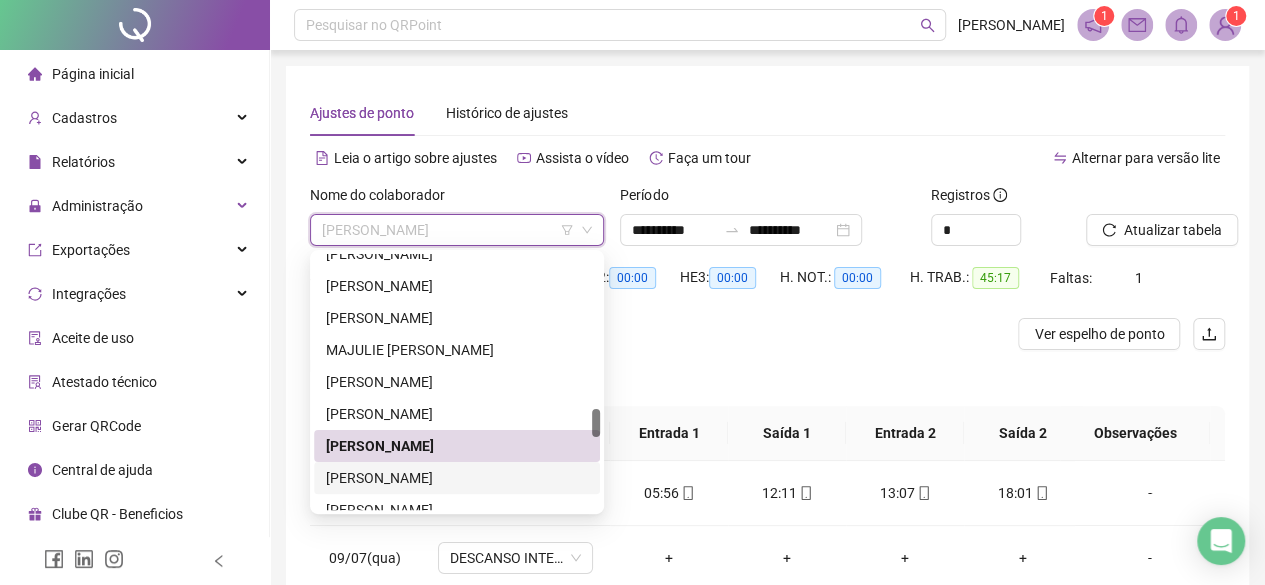 click on "NATALIA DE ALMEIDA MUNIZ DA SILVA FURTADO" at bounding box center [457, 478] 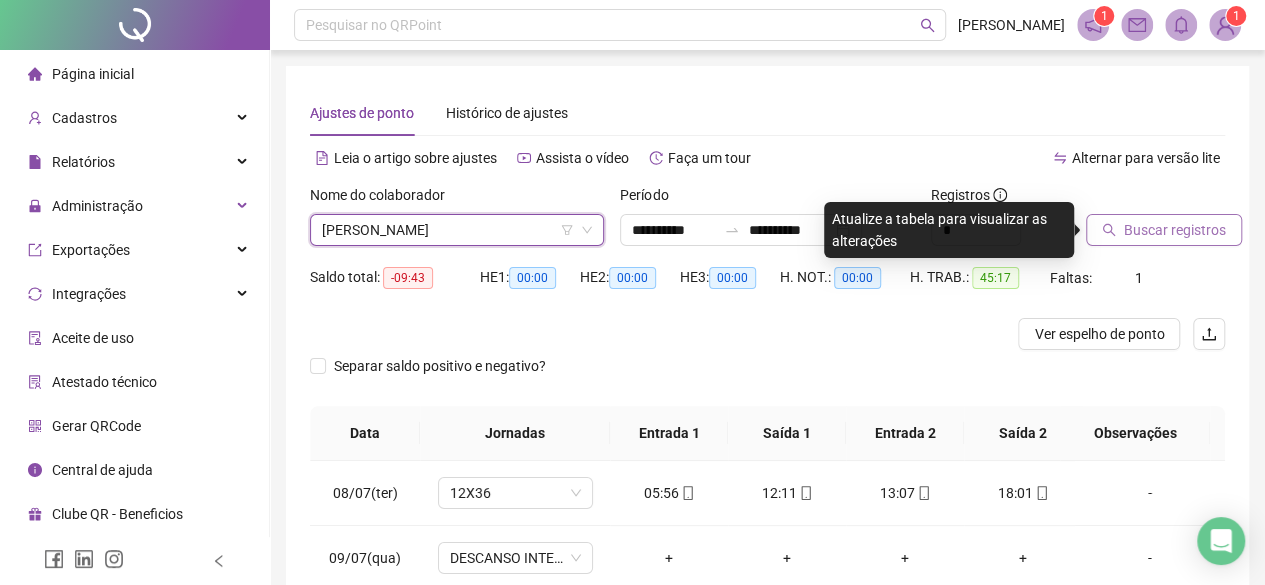 click on "Buscar registros" at bounding box center (1164, 230) 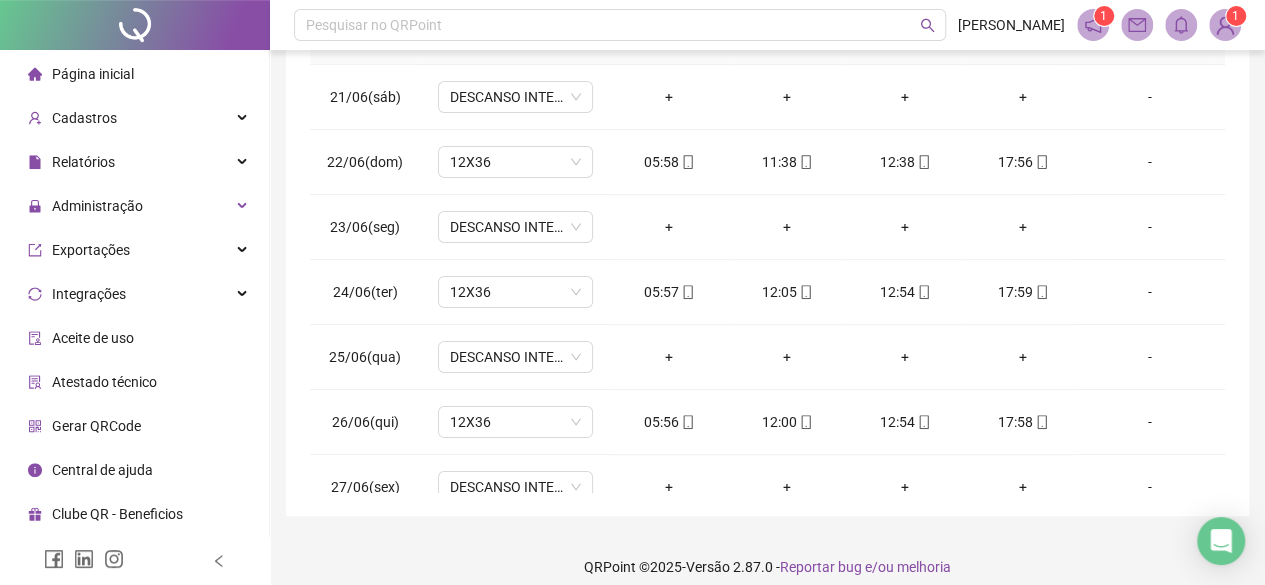 scroll, scrollTop: 436, scrollLeft: 0, axis: vertical 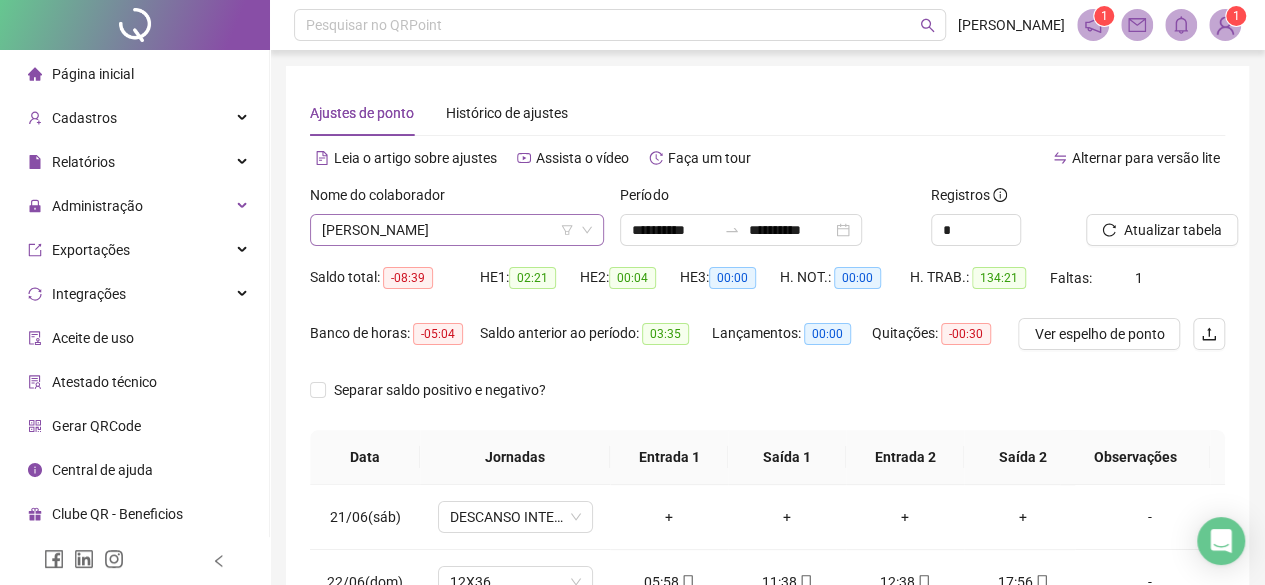 click on "NATALIA DE ALMEIDA MUNIZ DA SILVA FURTADO" at bounding box center (457, 230) 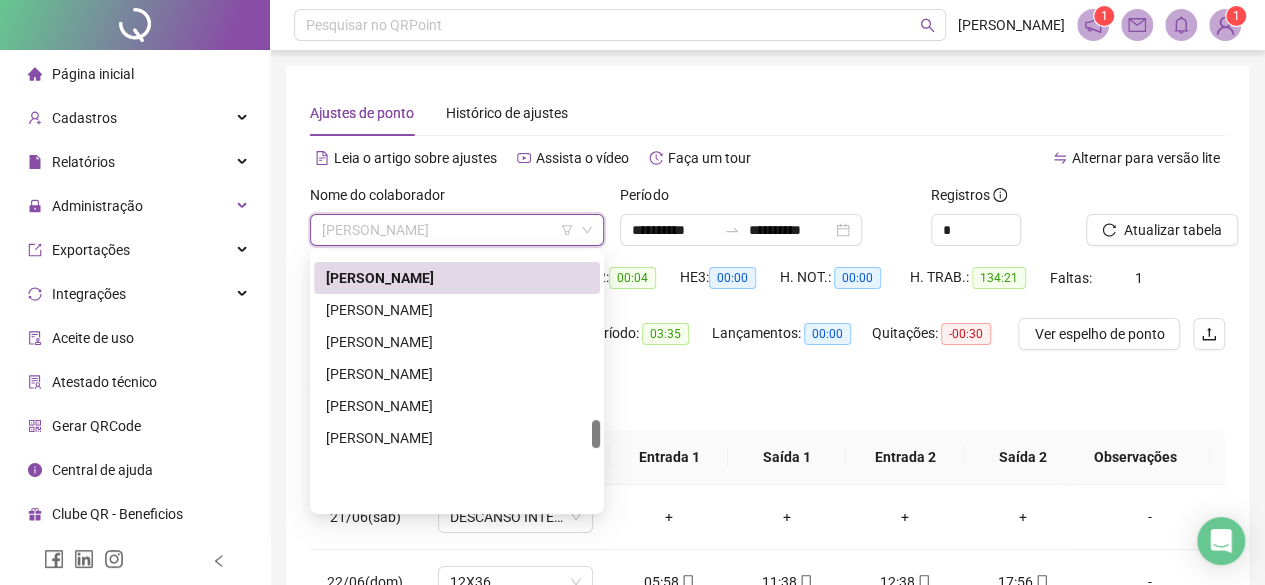 scroll, scrollTop: 1492, scrollLeft: 0, axis: vertical 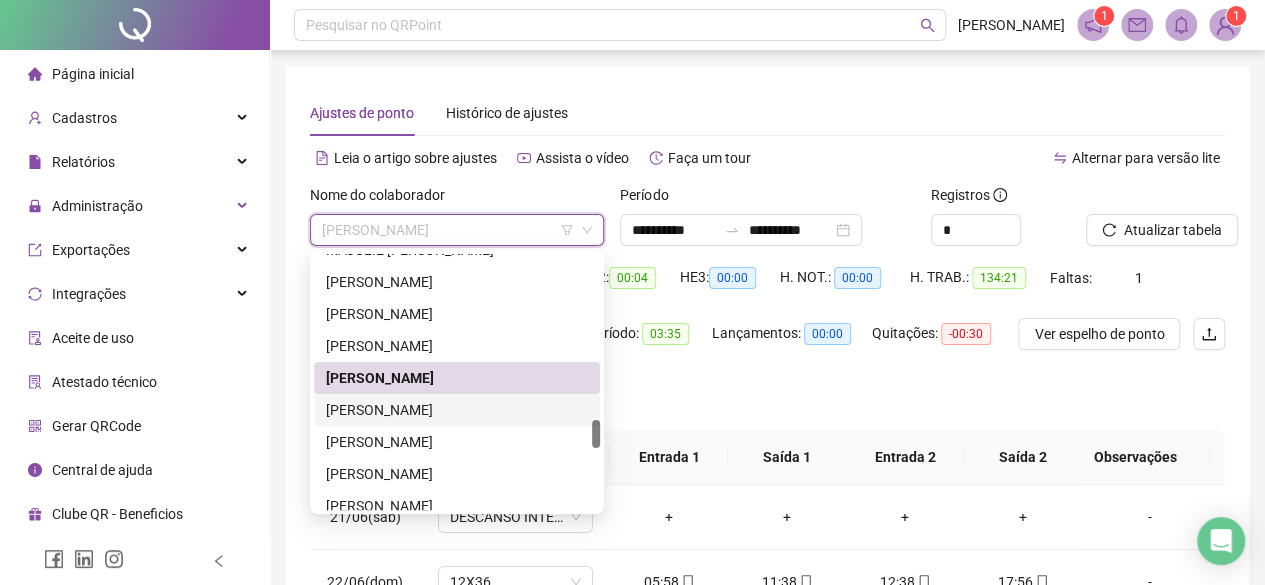 click on "NEUZA LIMA DA SILVA DE CARVALHO" at bounding box center [457, 410] 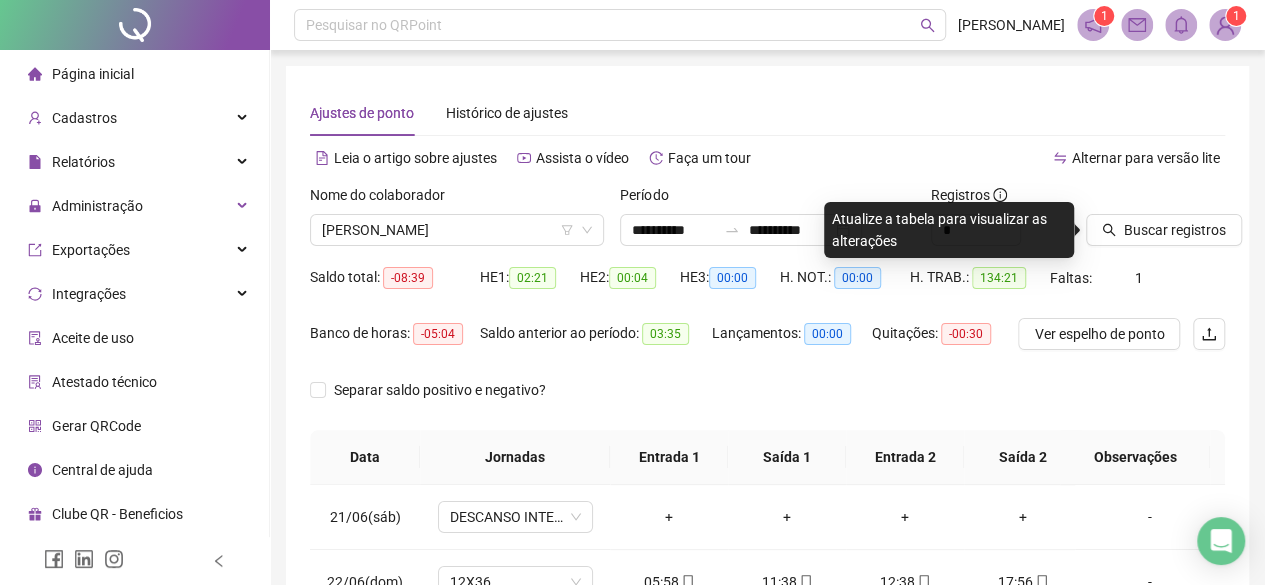 click at bounding box center (1130, 199) 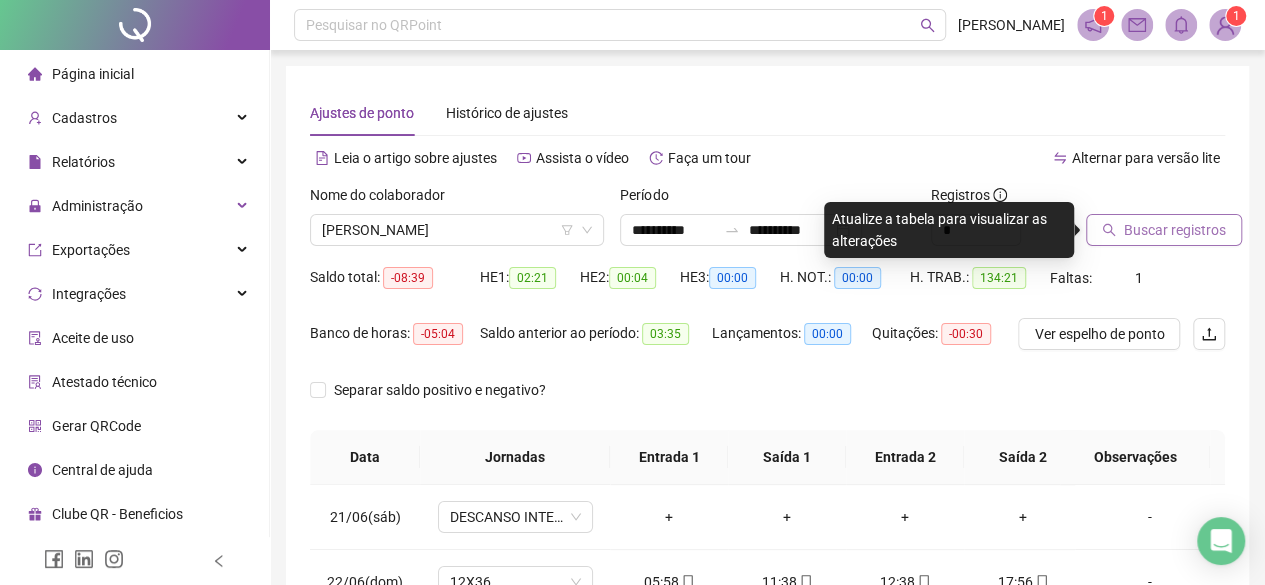 click on "Buscar registros" at bounding box center [1164, 230] 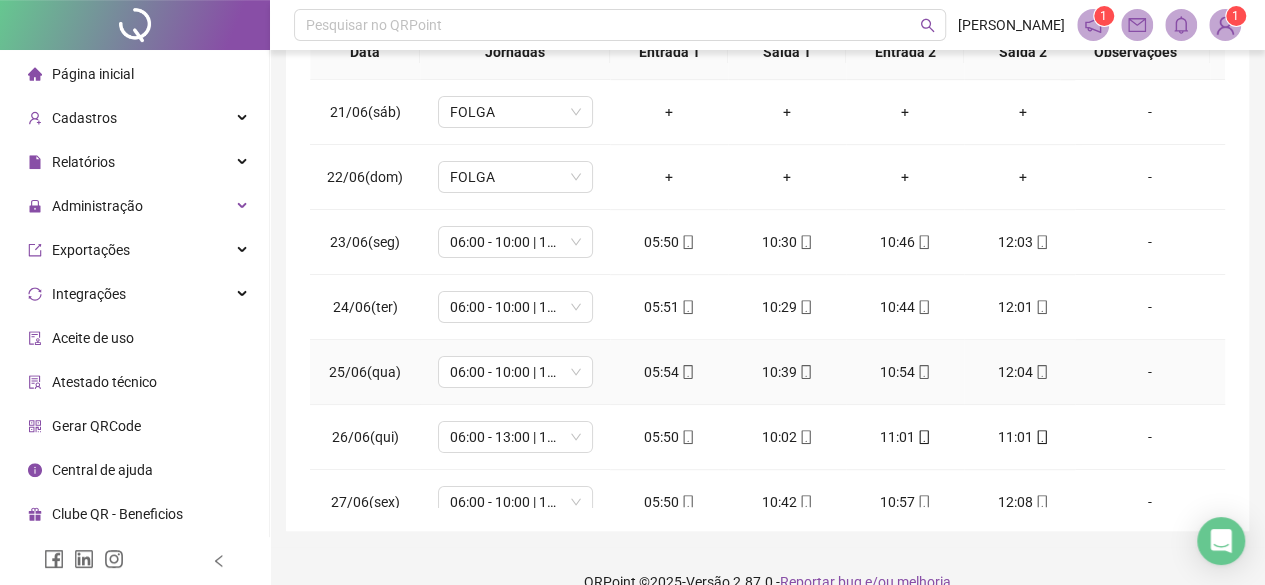 scroll, scrollTop: 436, scrollLeft: 0, axis: vertical 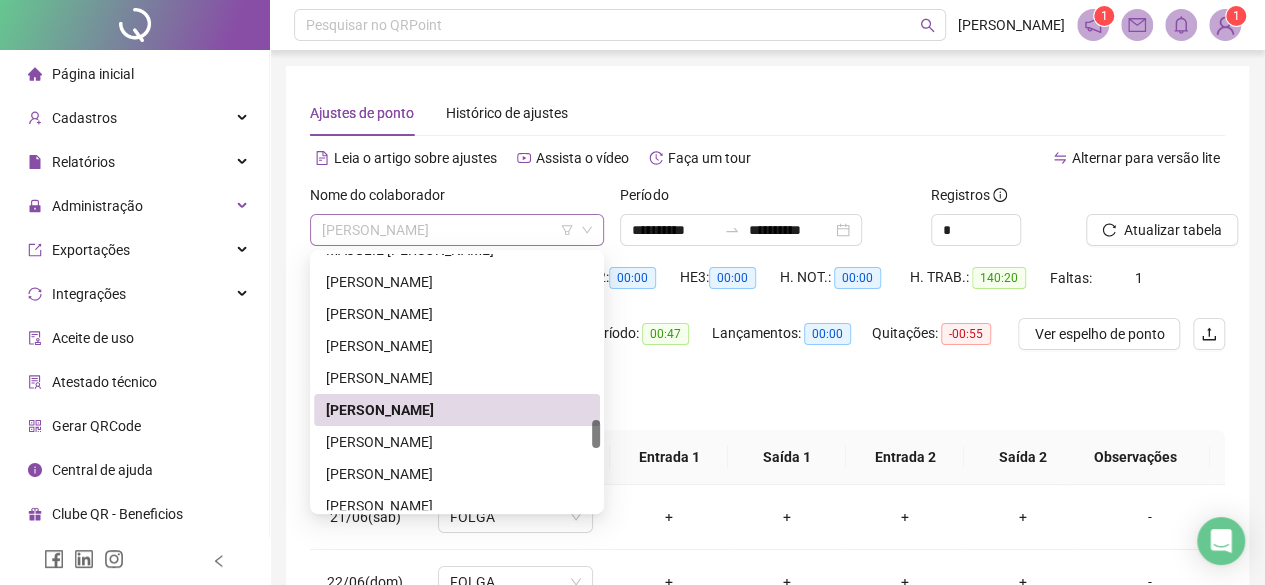 click on "NEUZA LIMA DA SILVA DE CARVALHO" at bounding box center [457, 230] 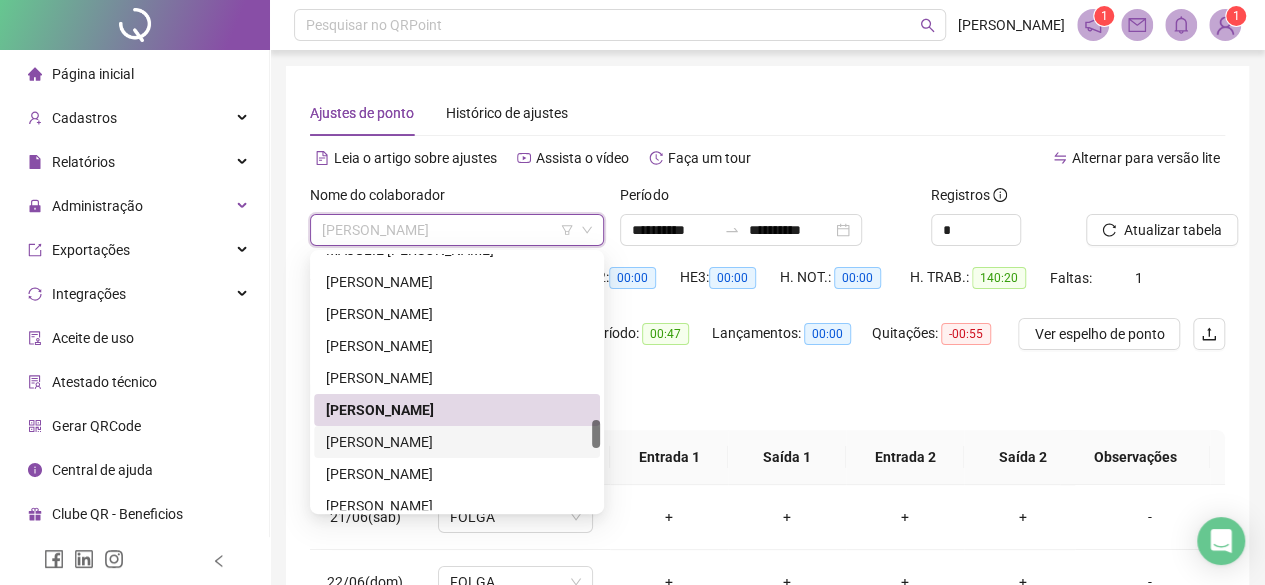 click on "NOEMI DOS SANTOS OLIVEIRA DE PAULA" at bounding box center (457, 442) 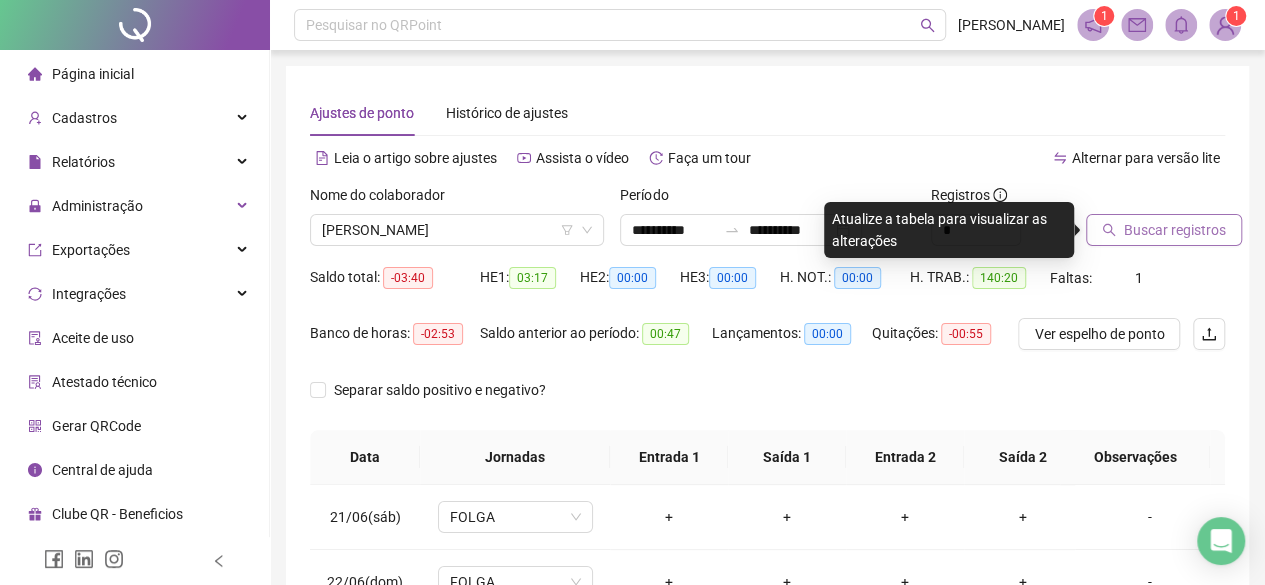 click on "Buscar registros" at bounding box center (1164, 230) 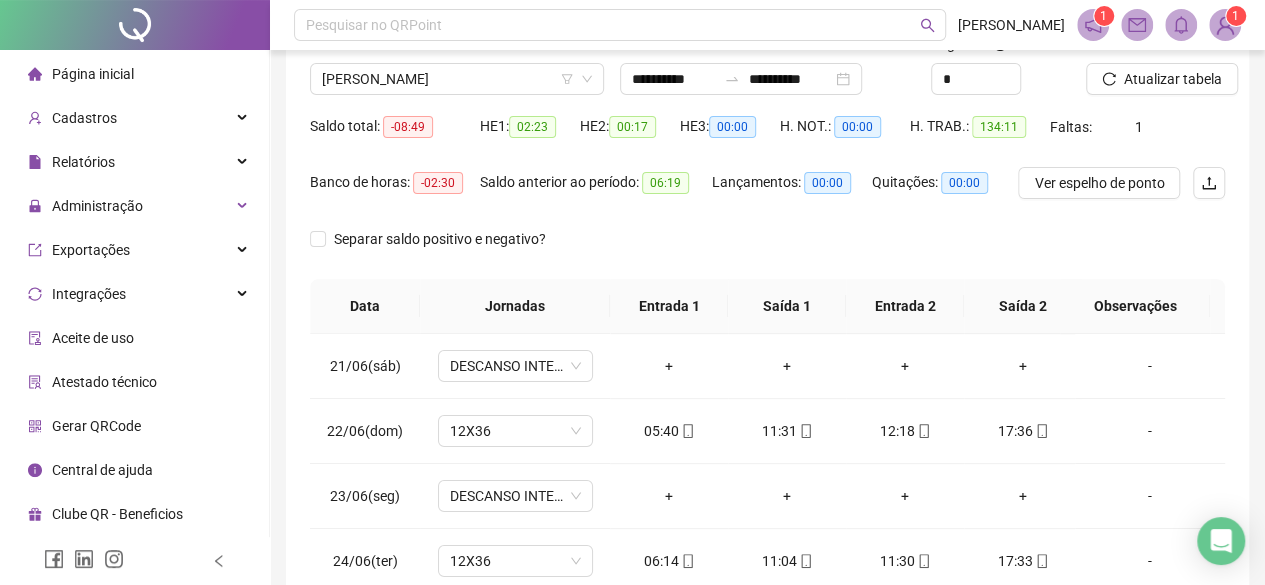 scroll, scrollTop: 300, scrollLeft: 0, axis: vertical 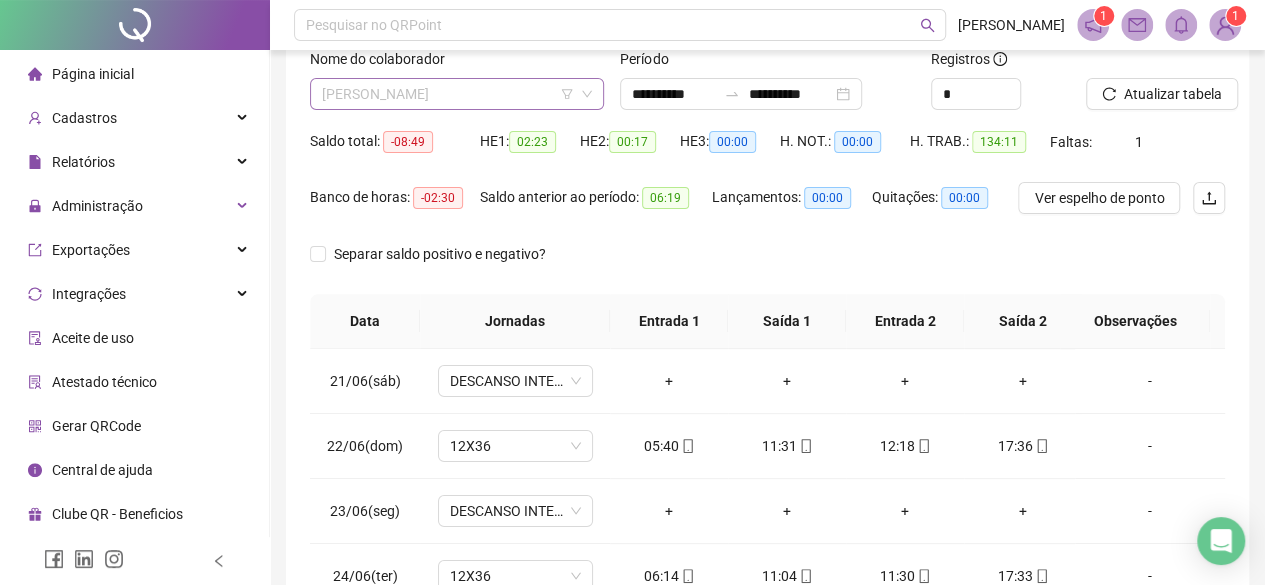 click on "NOEMI DOS SANTOS OLIVEIRA DE PAULA" at bounding box center (457, 94) 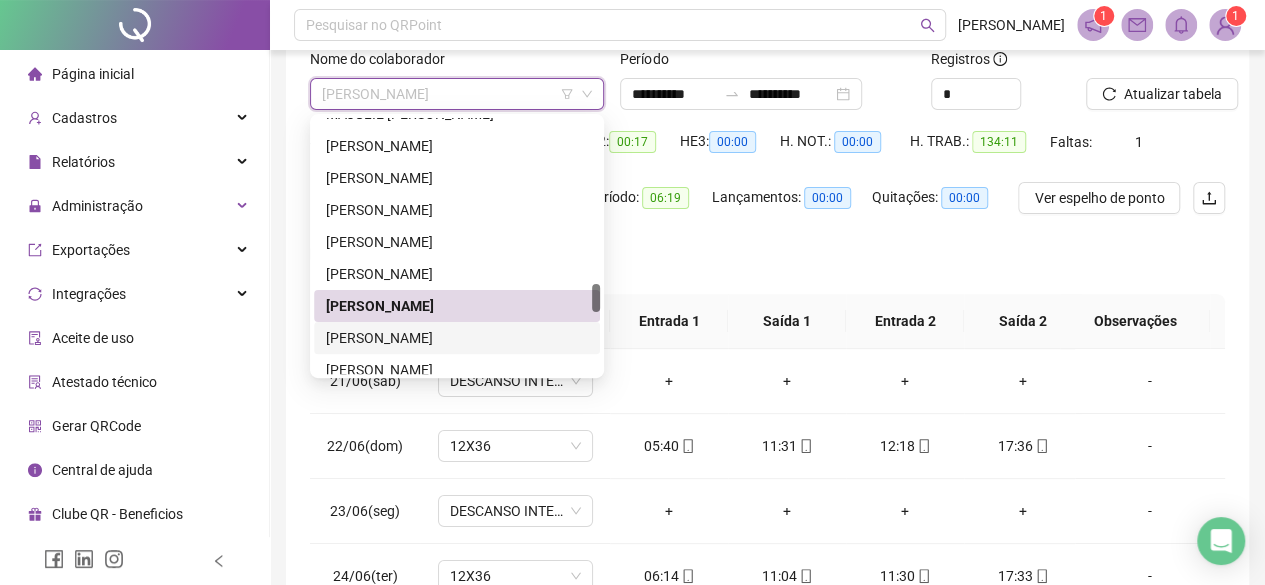 click on "PATRICIA JEANE FERREIRA DE MORAIS" at bounding box center (457, 338) 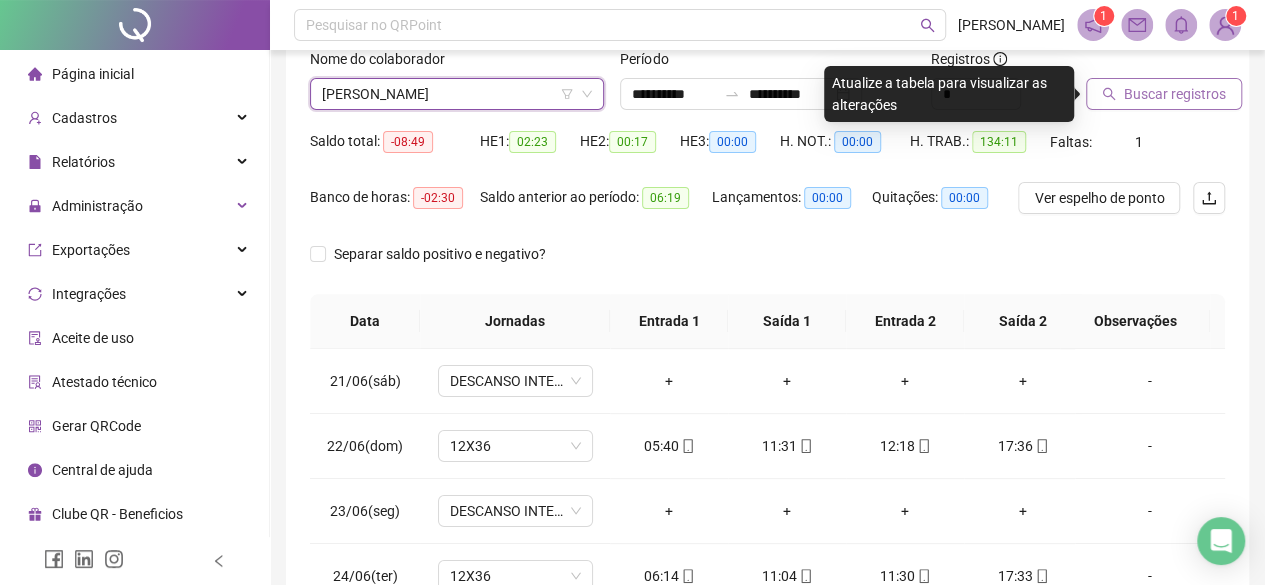 click on "Buscar registros" at bounding box center [1164, 94] 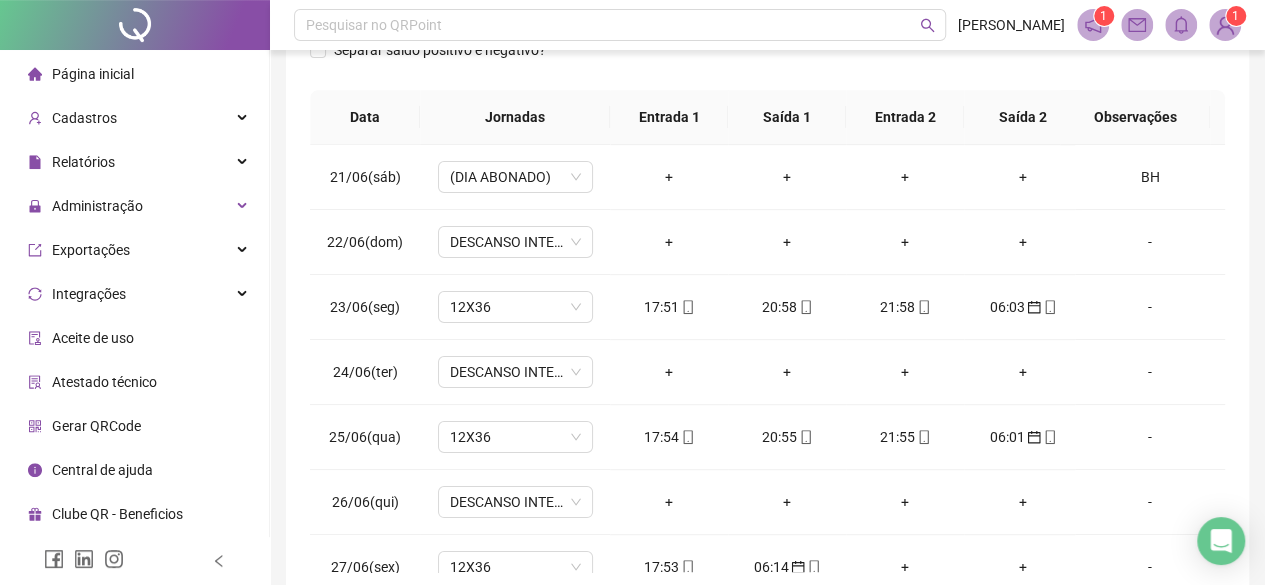 scroll, scrollTop: 436, scrollLeft: 0, axis: vertical 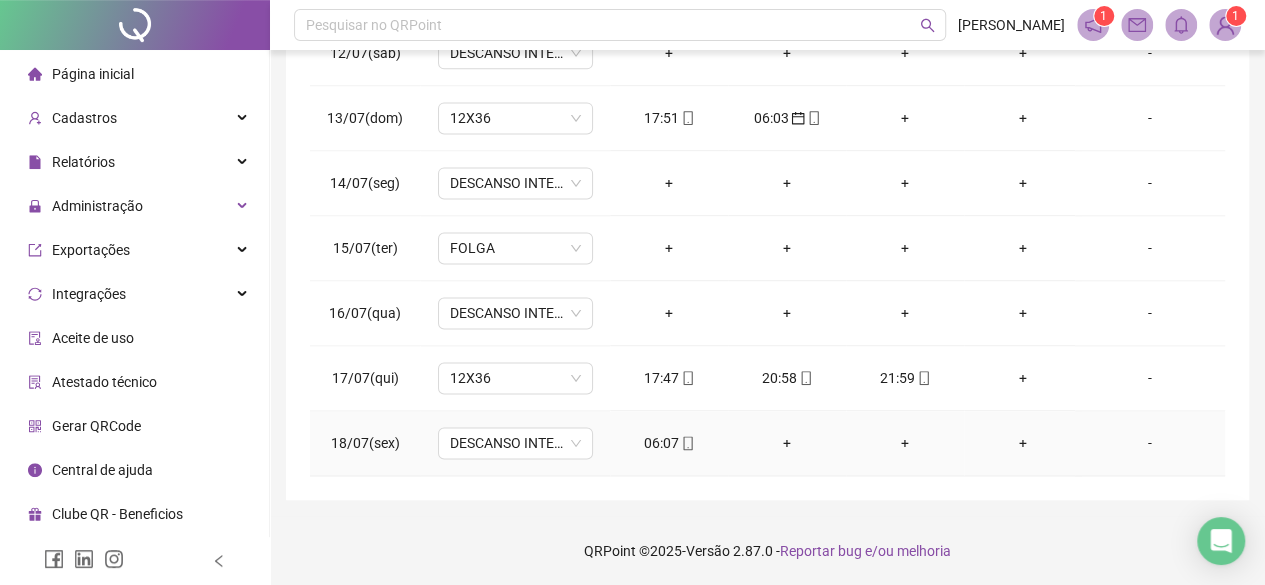 click on "06:07" at bounding box center [669, 443] 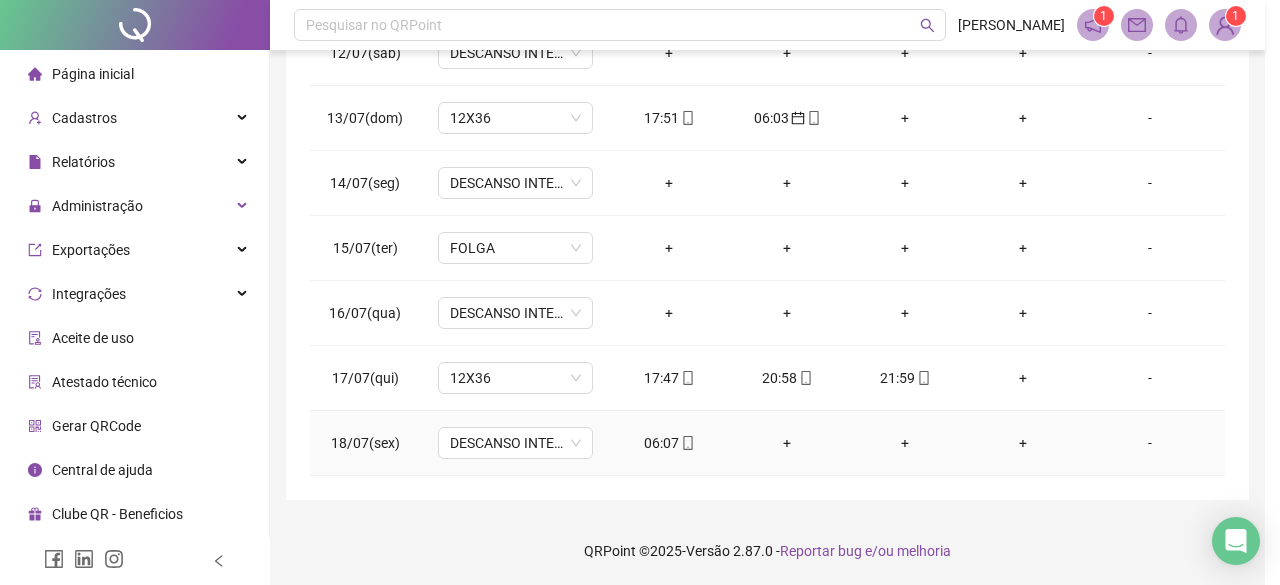 type on "**********" 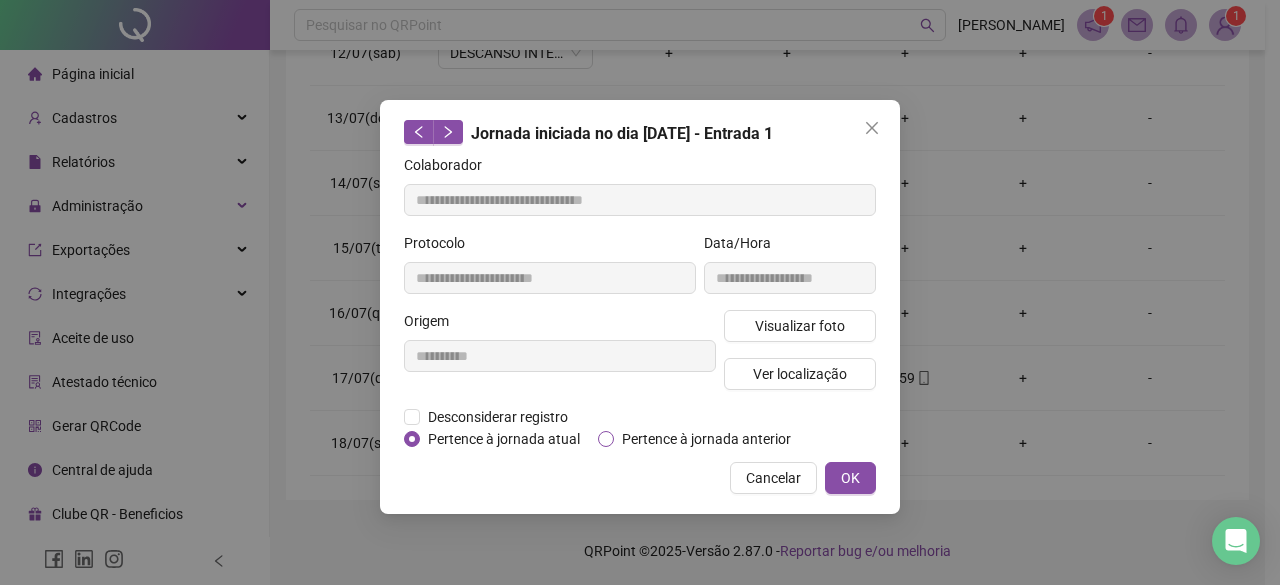 click on "Pertence à jornada anterior" at bounding box center [706, 439] 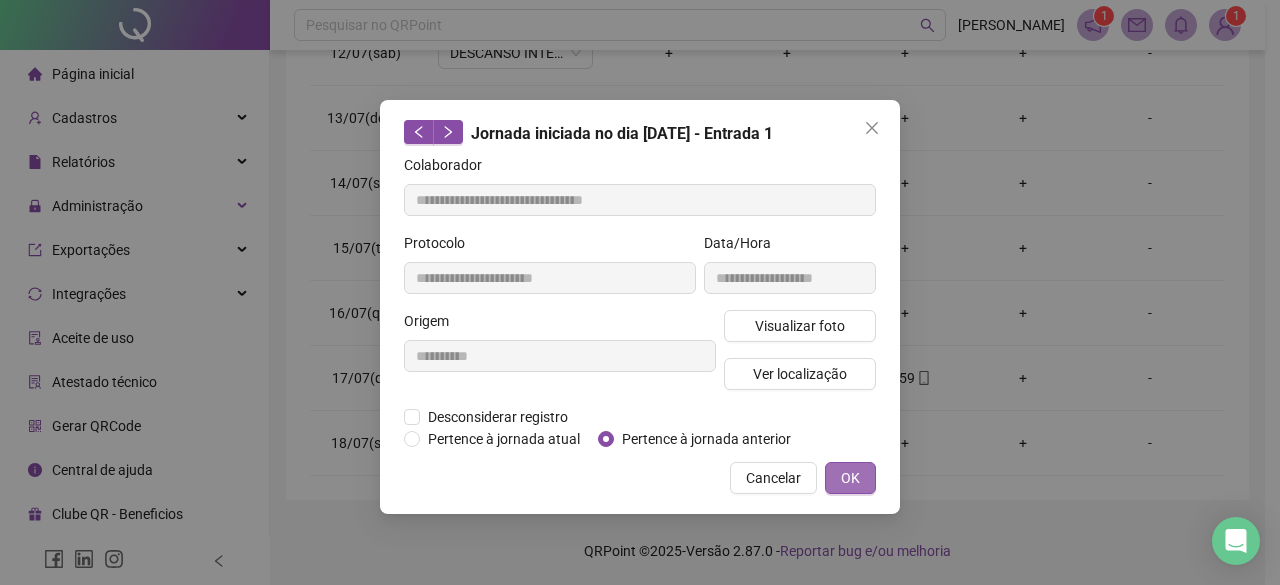 click on "OK" at bounding box center [850, 478] 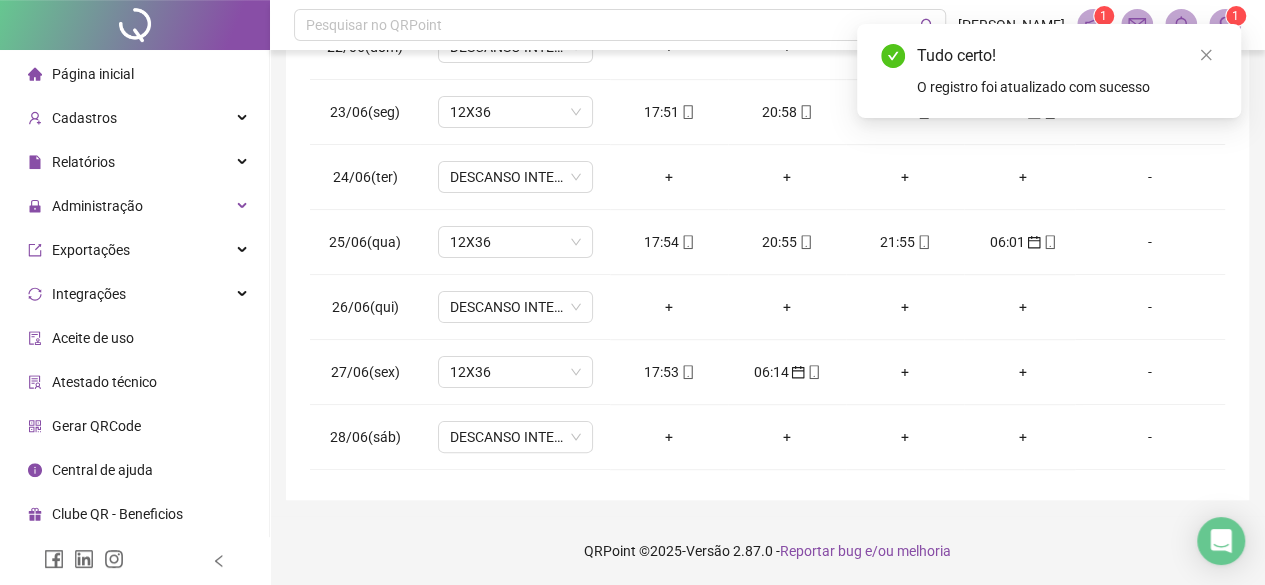 scroll, scrollTop: 42, scrollLeft: 0, axis: vertical 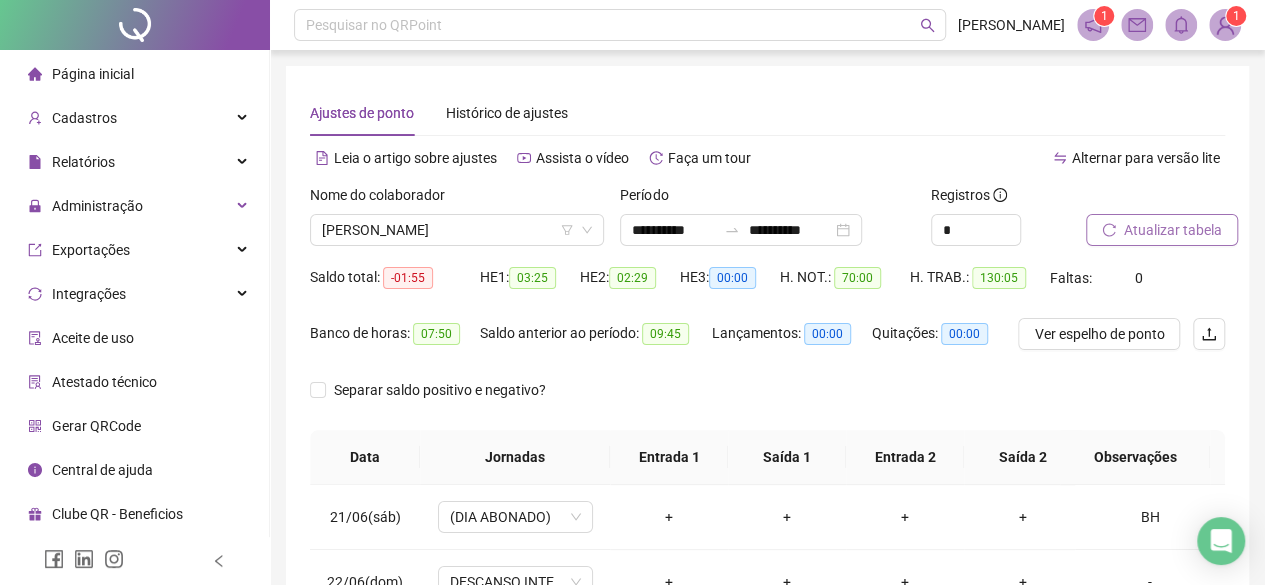 click on "Atualizar tabela" at bounding box center [1162, 230] 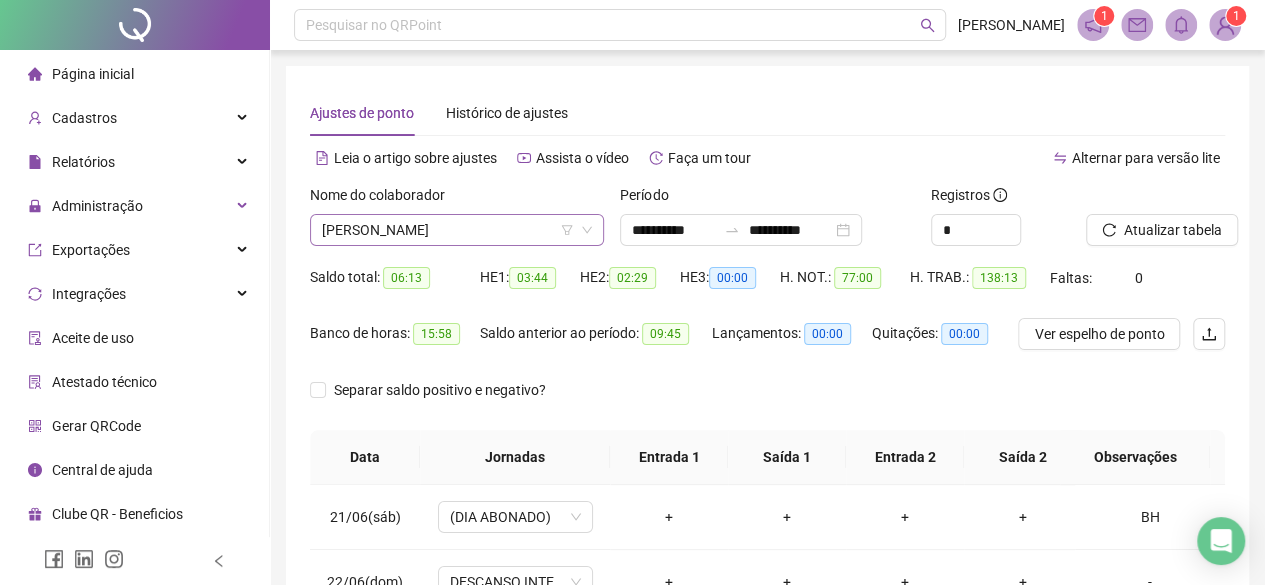 click on "PATRICIA JEANE FERREIRA DE MORAIS" at bounding box center (457, 230) 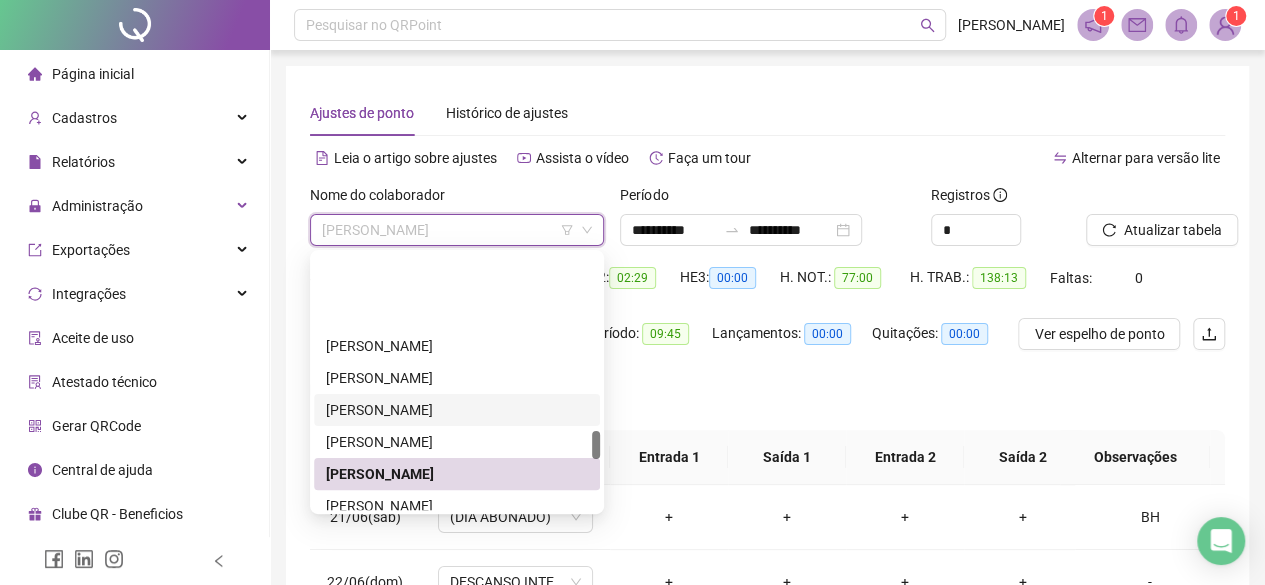 scroll, scrollTop: 1592, scrollLeft: 0, axis: vertical 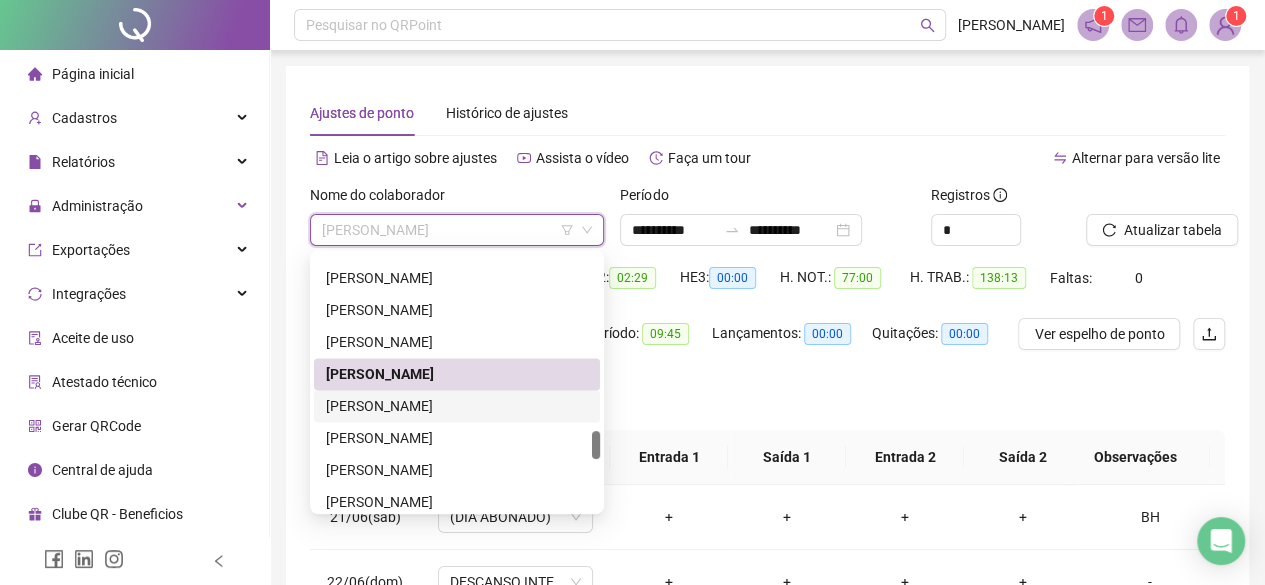 click on "PAULO FERNANDO BASTOS" at bounding box center [457, 406] 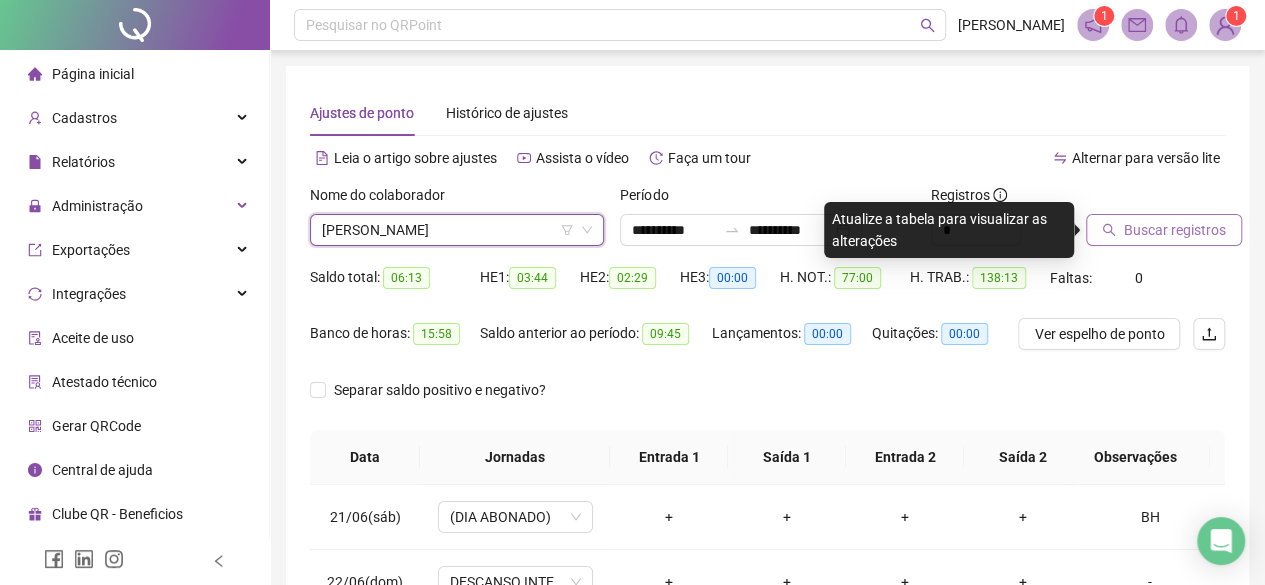 click on "Buscar registros" at bounding box center (1175, 230) 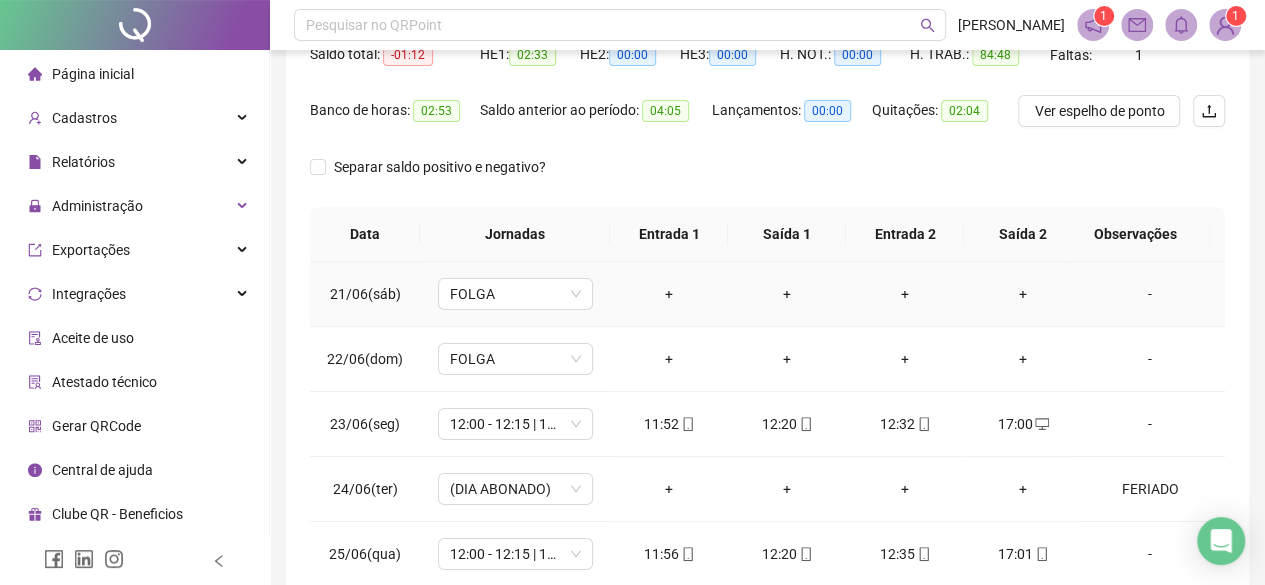 scroll, scrollTop: 400, scrollLeft: 0, axis: vertical 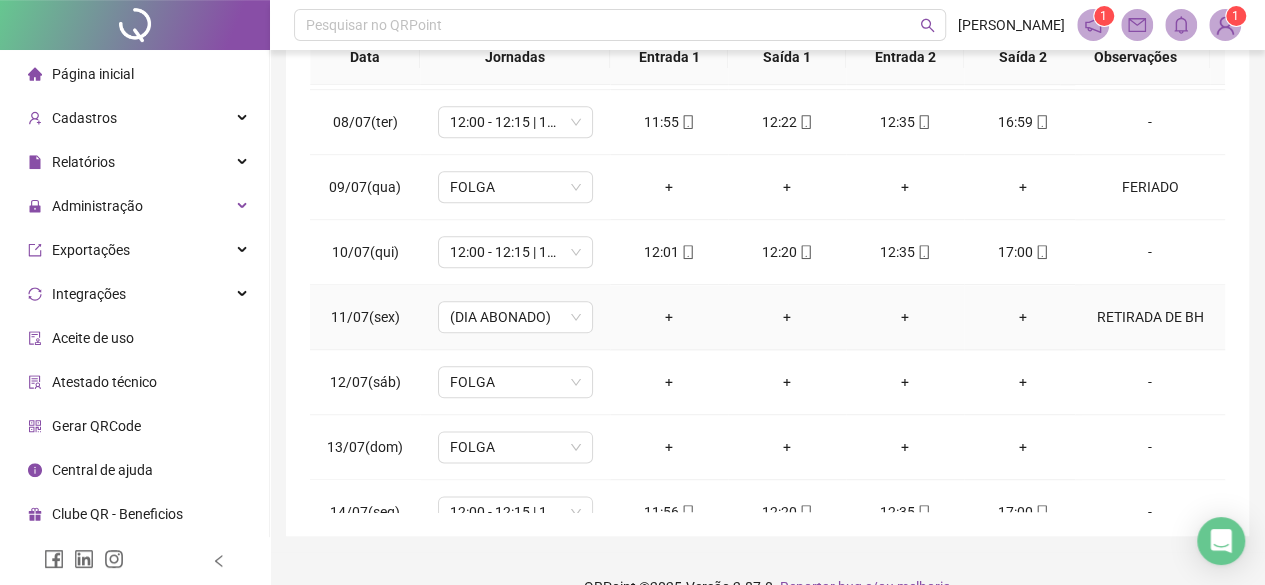 click on "RETIRADA DE BH" at bounding box center [1150, 317] 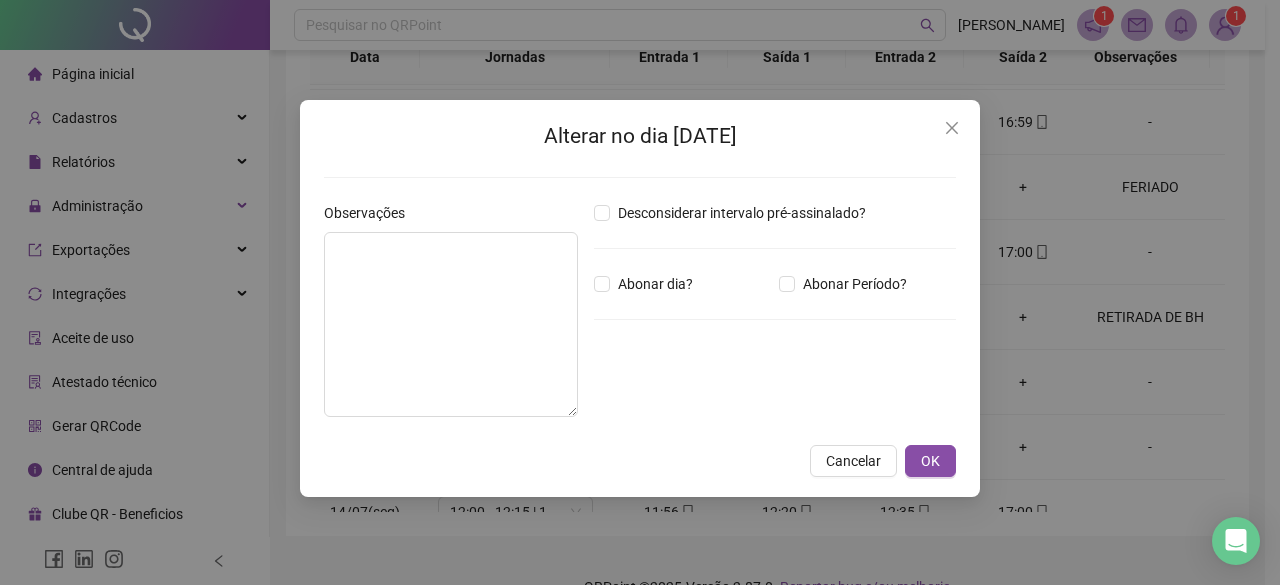 type on "**********" 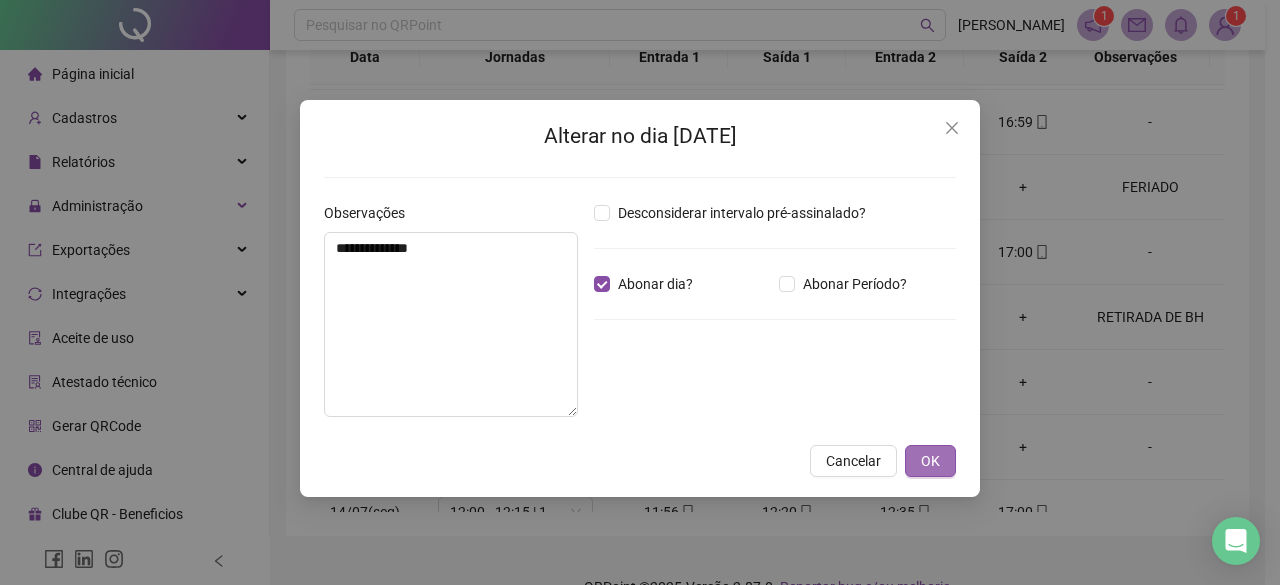 click on "OK" at bounding box center [930, 461] 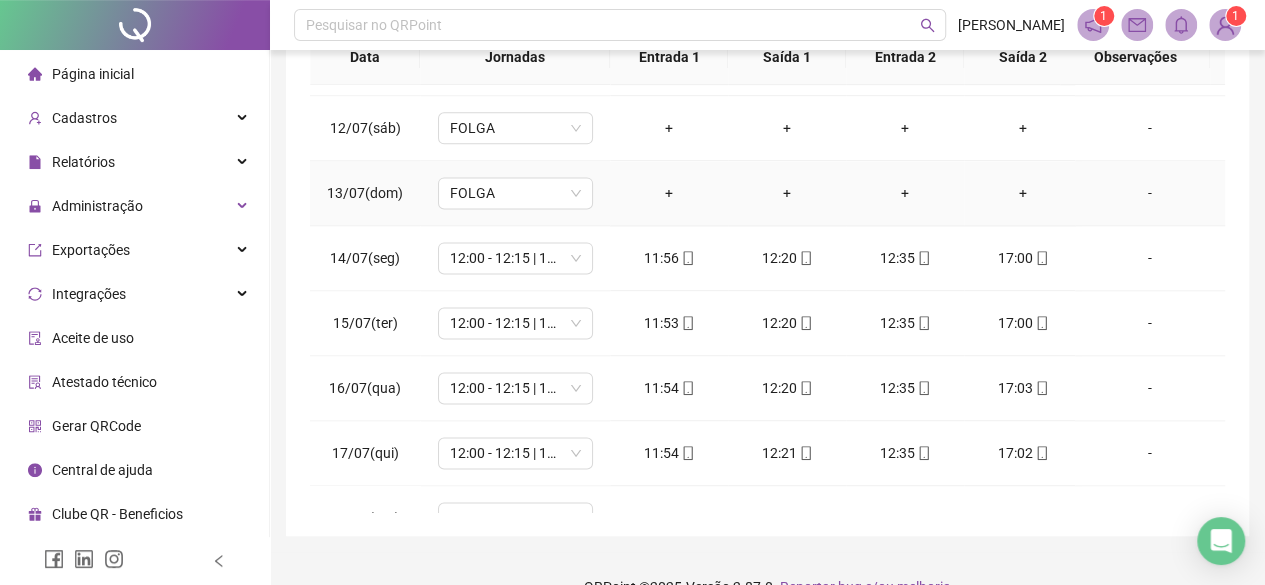 scroll, scrollTop: 1399, scrollLeft: 0, axis: vertical 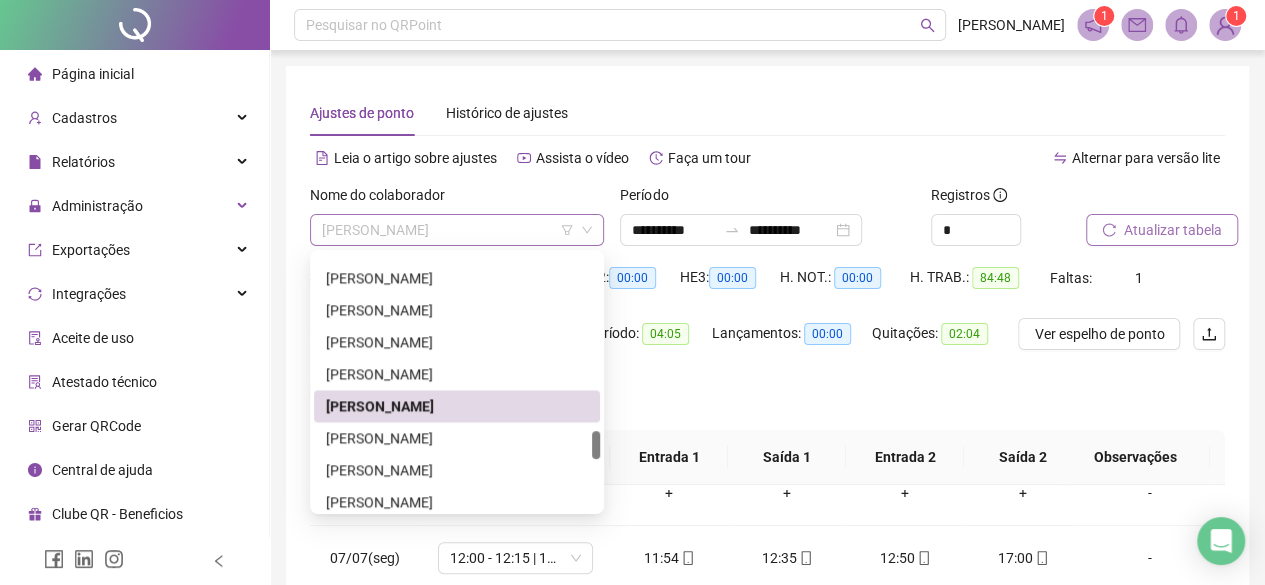 click on "PAULO FERNANDO BASTOS" at bounding box center [457, 230] 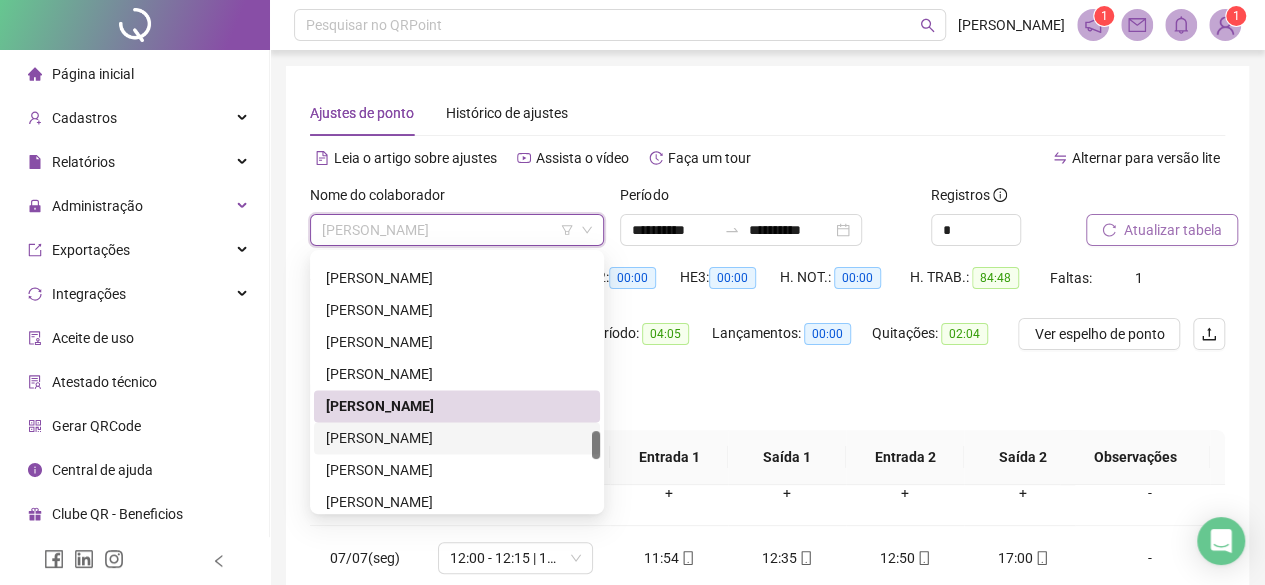 click on "RAFAELA COSTA DOS SANTOS" at bounding box center (457, 438) 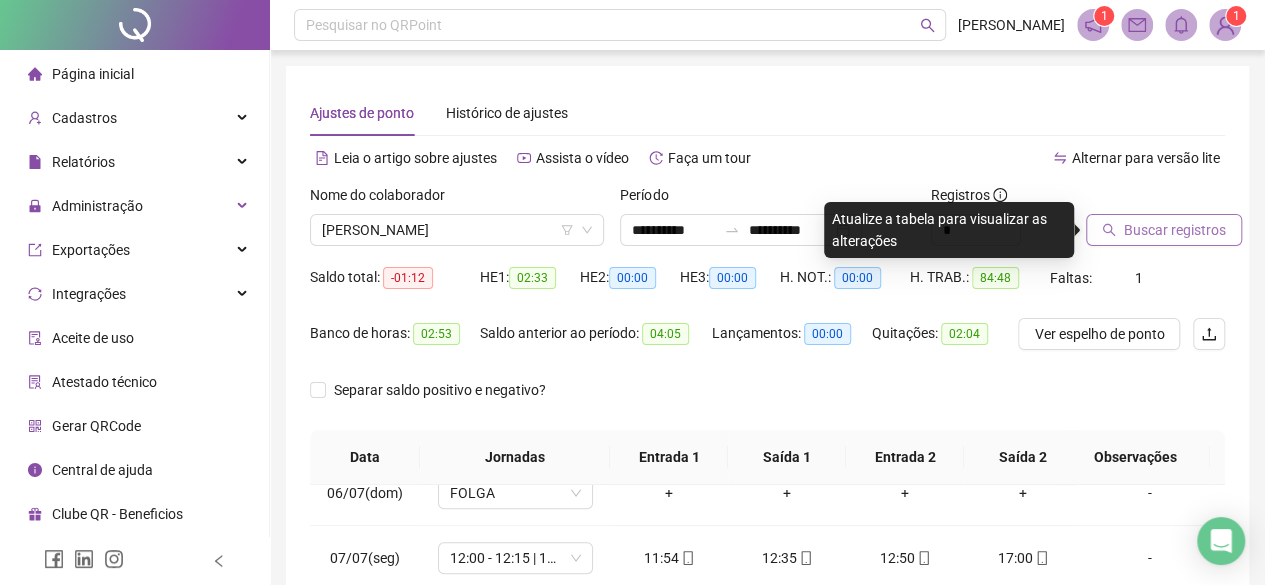 click on "Buscar registros" at bounding box center [1164, 230] 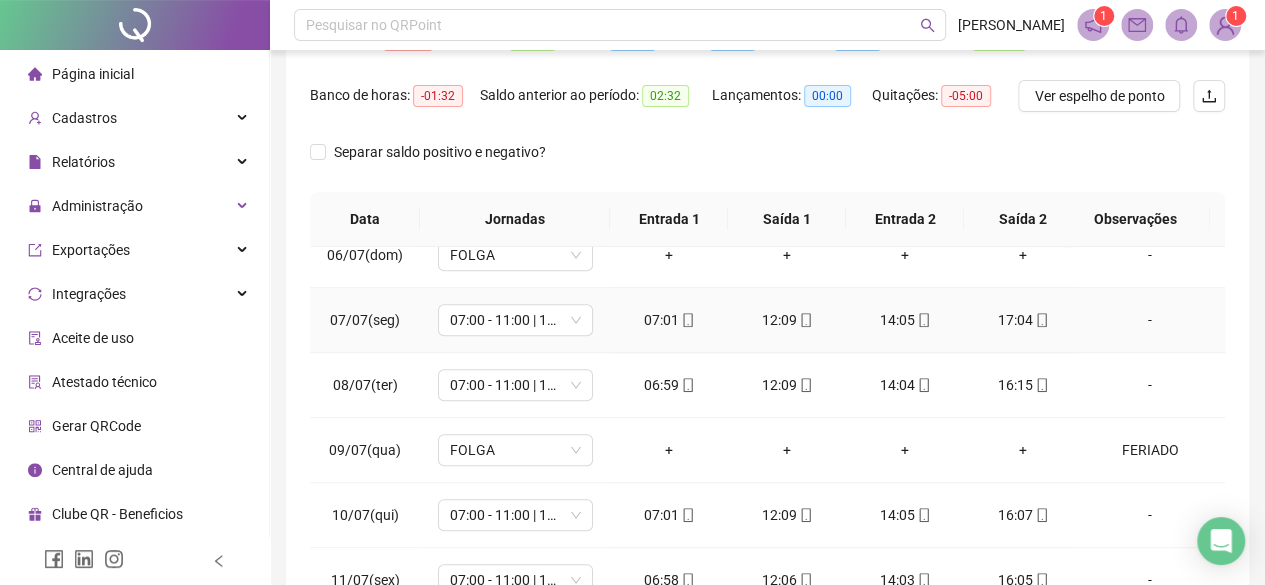 scroll, scrollTop: 300, scrollLeft: 0, axis: vertical 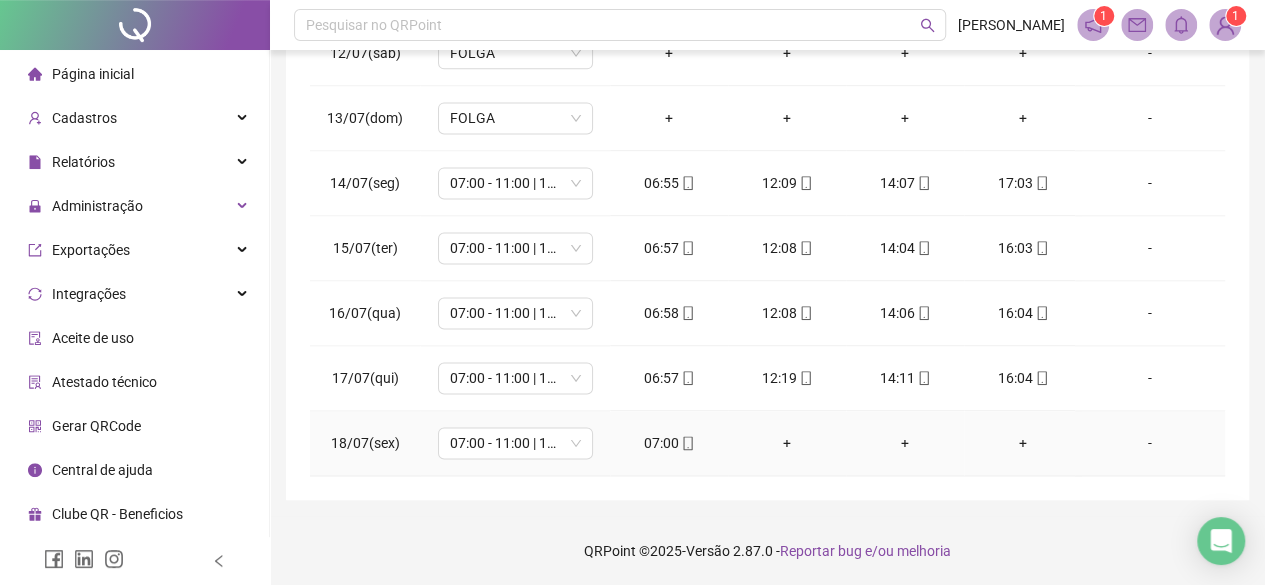 click on "-" at bounding box center [1150, 443] 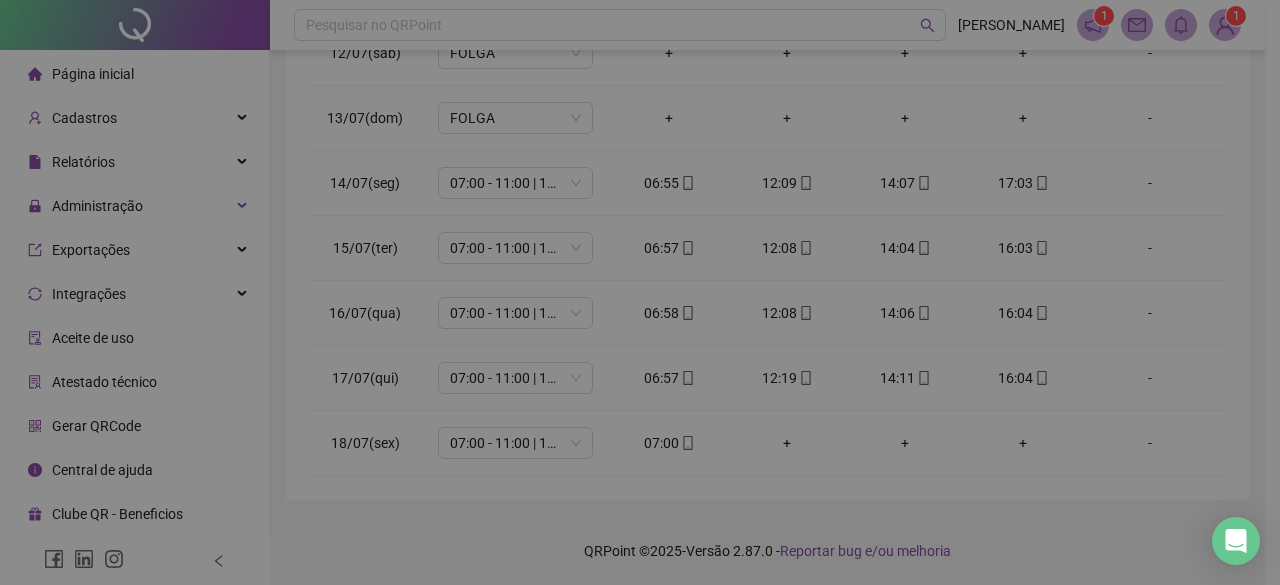 type 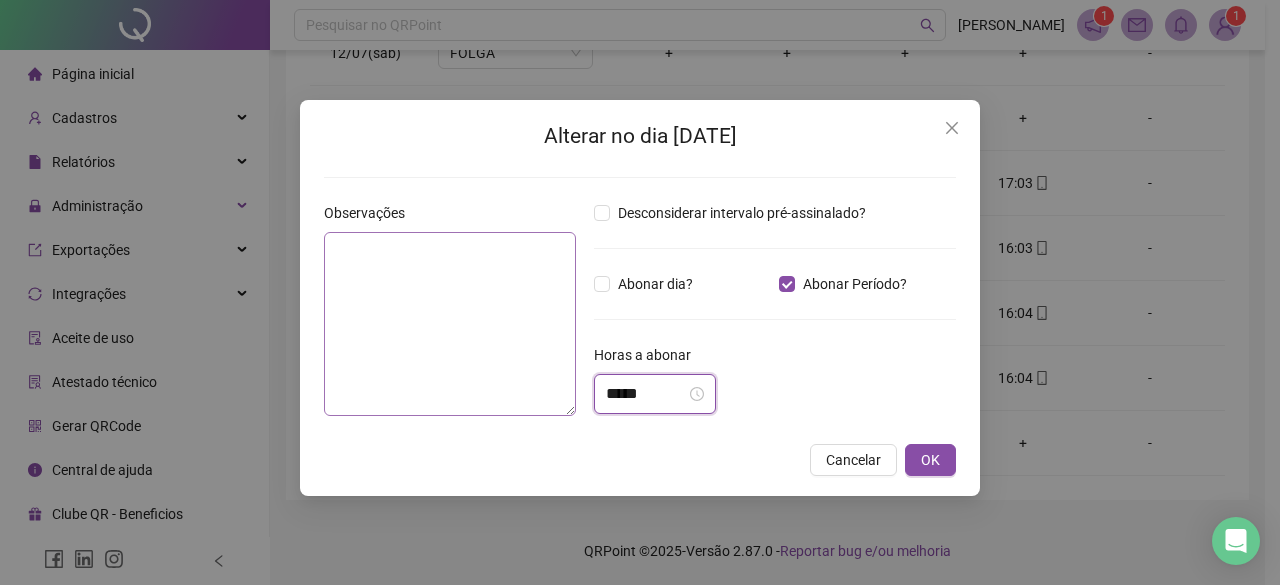drag, startPoint x: 659, startPoint y: 391, endPoint x: 496, endPoint y: 375, distance: 163.78339 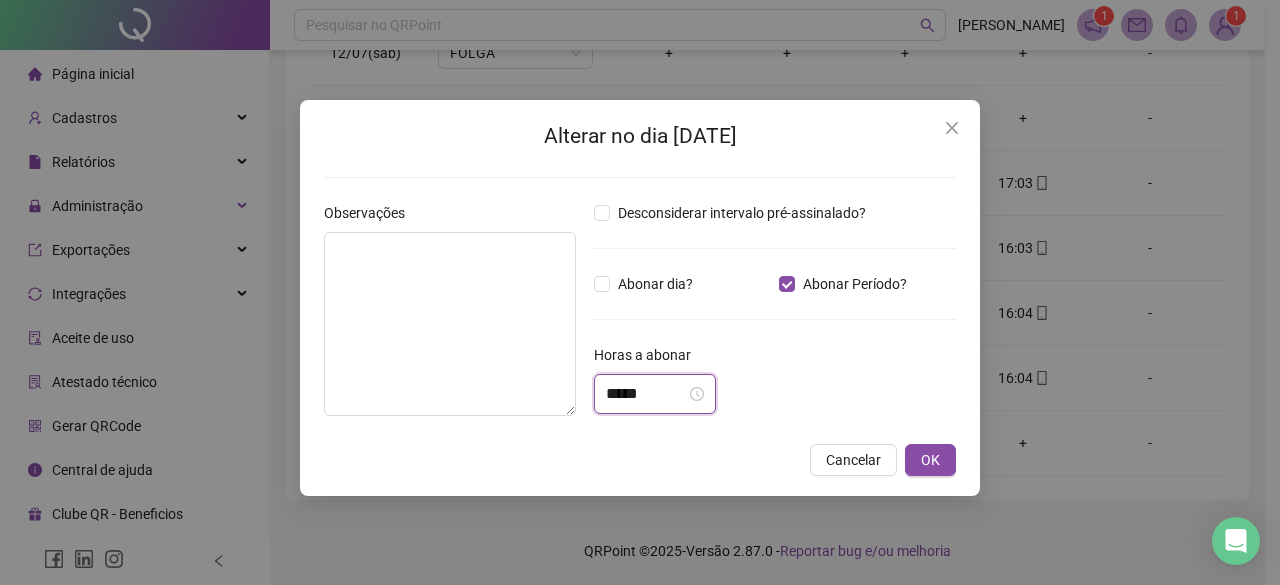 type on "*" 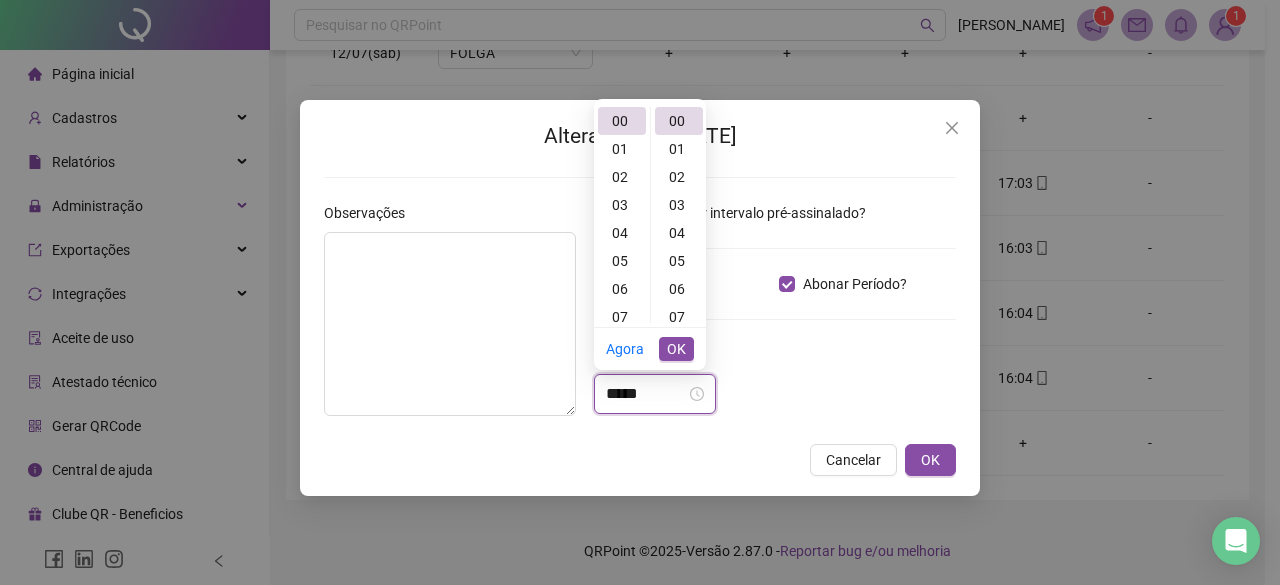 scroll, scrollTop: 54, scrollLeft: 0, axis: vertical 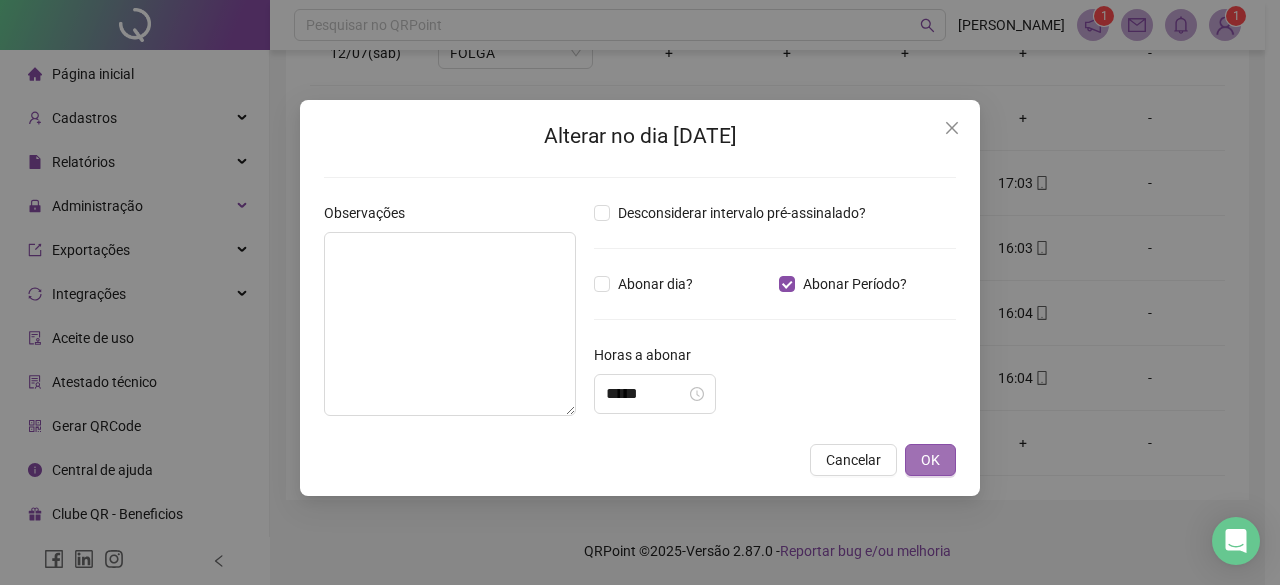 drag, startPoint x: 859, startPoint y: 451, endPoint x: 927, endPoint y: 446, distance: 68.18358 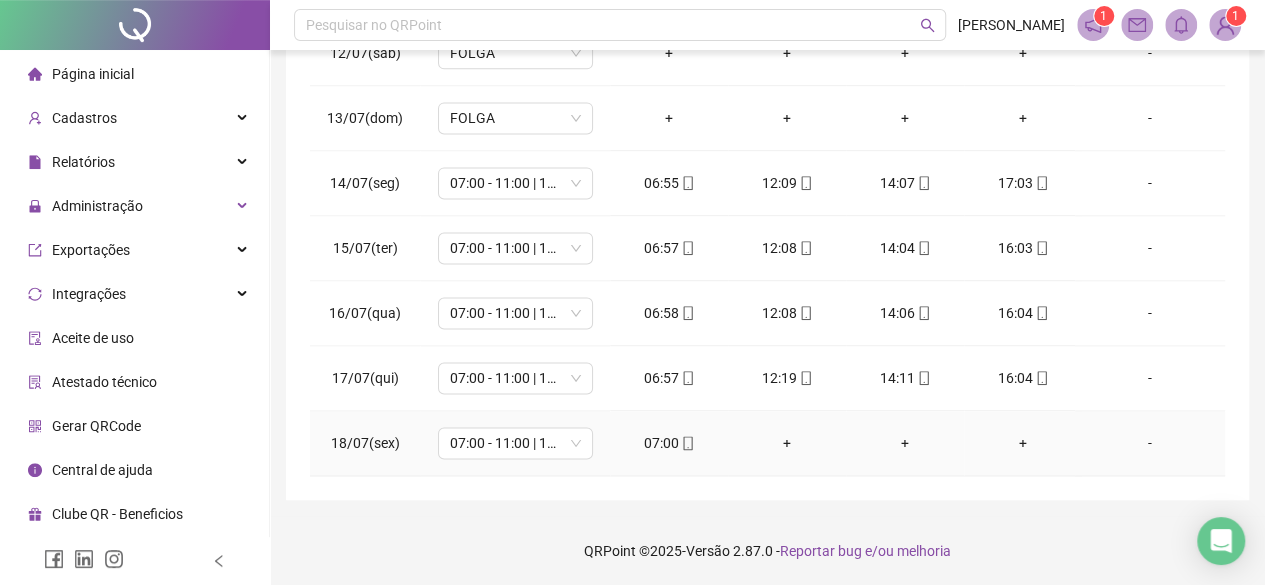 click on "-" at bounding box center (1150, 443) 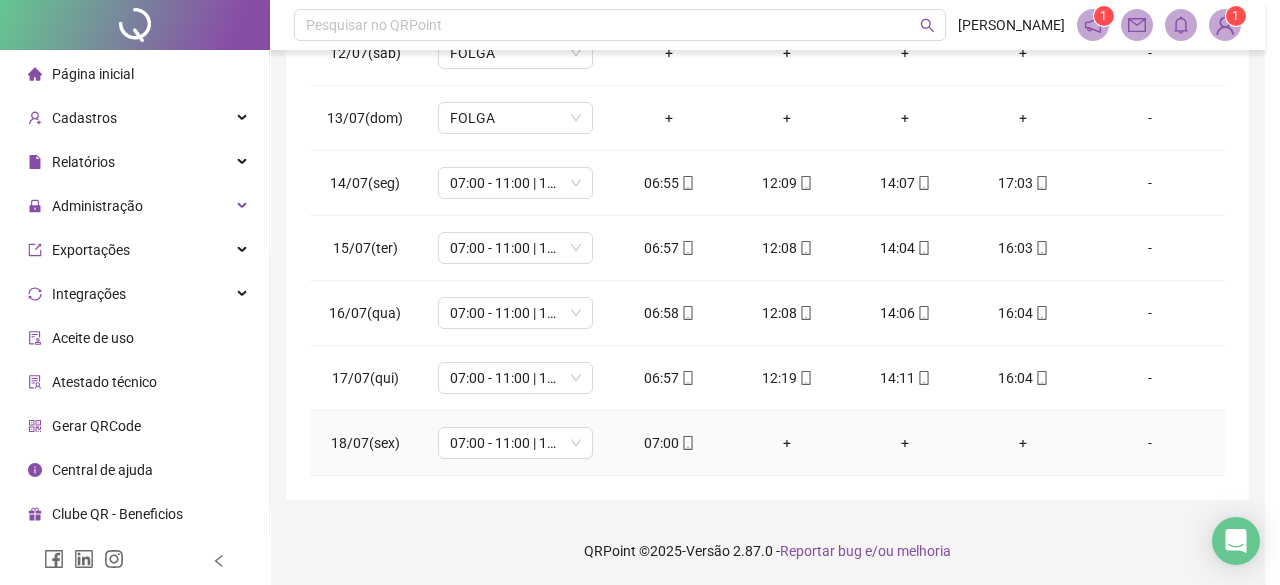 type on "*****" 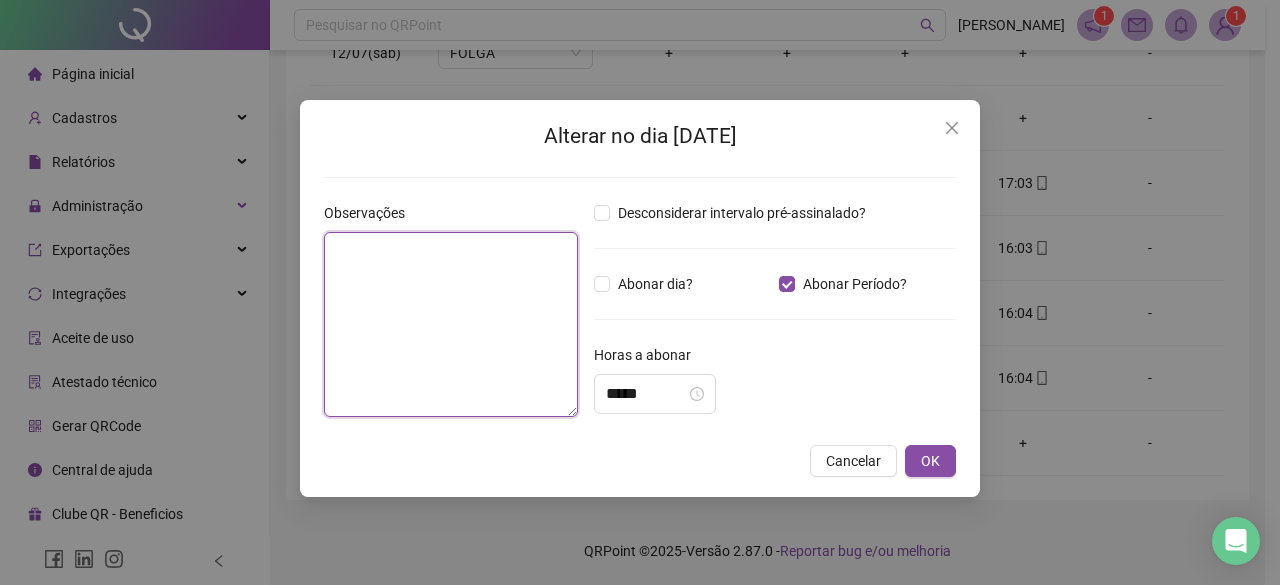 click at bounding box center (451, 324) 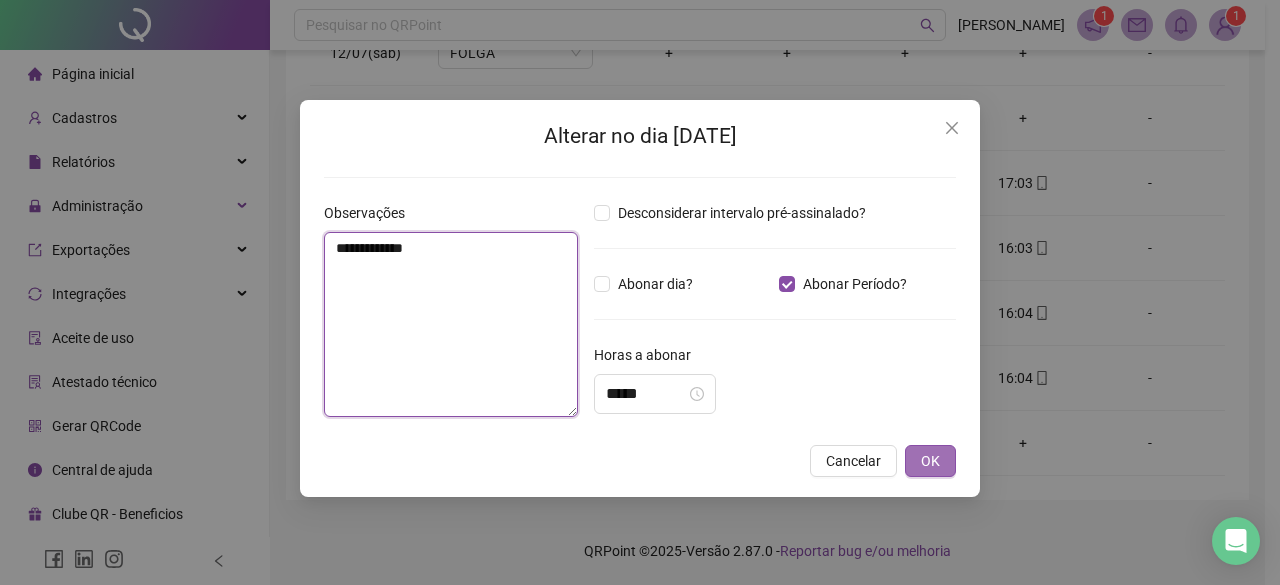 type on "**********" 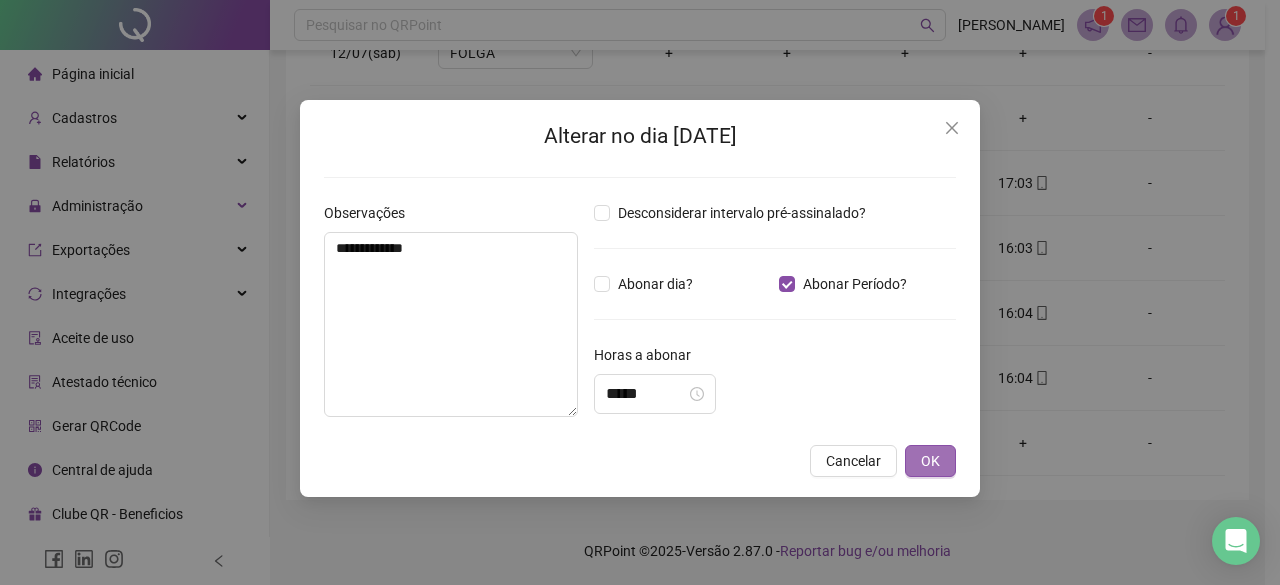 click on "OK" at bounding box center (930, 461) 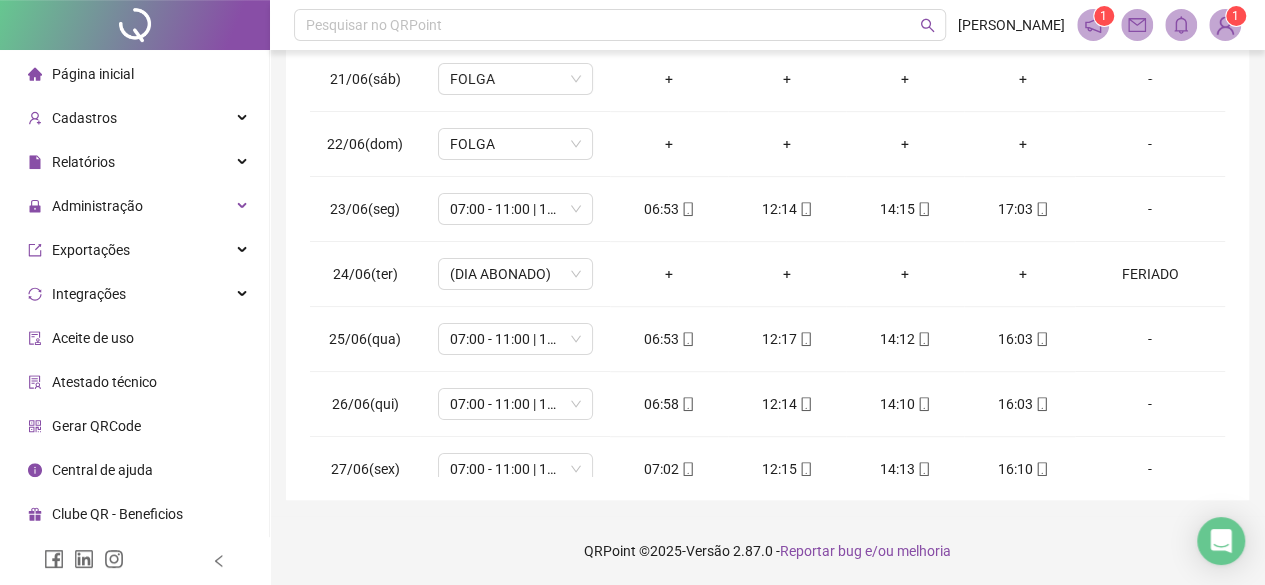 scroll, scrollTop: 0, scrollLeft: 0, axis: both 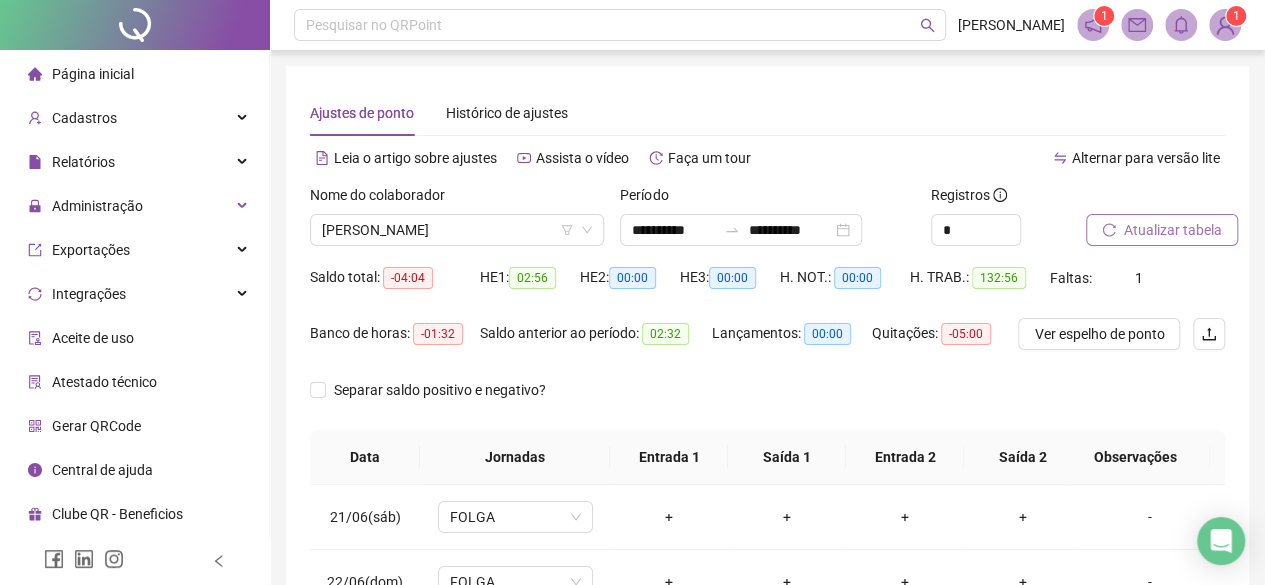 click on "Atualizar tabela" at bounding box center (1173, 230) 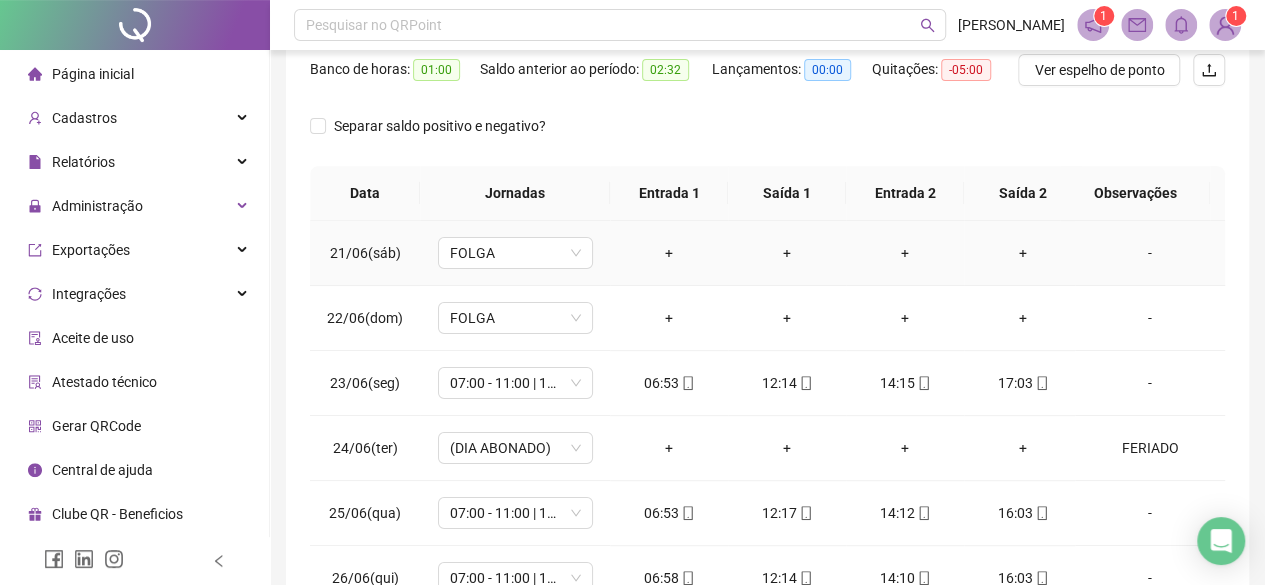 scroll, scrollTop: 400, scrollLeft: 0, axis: vertical 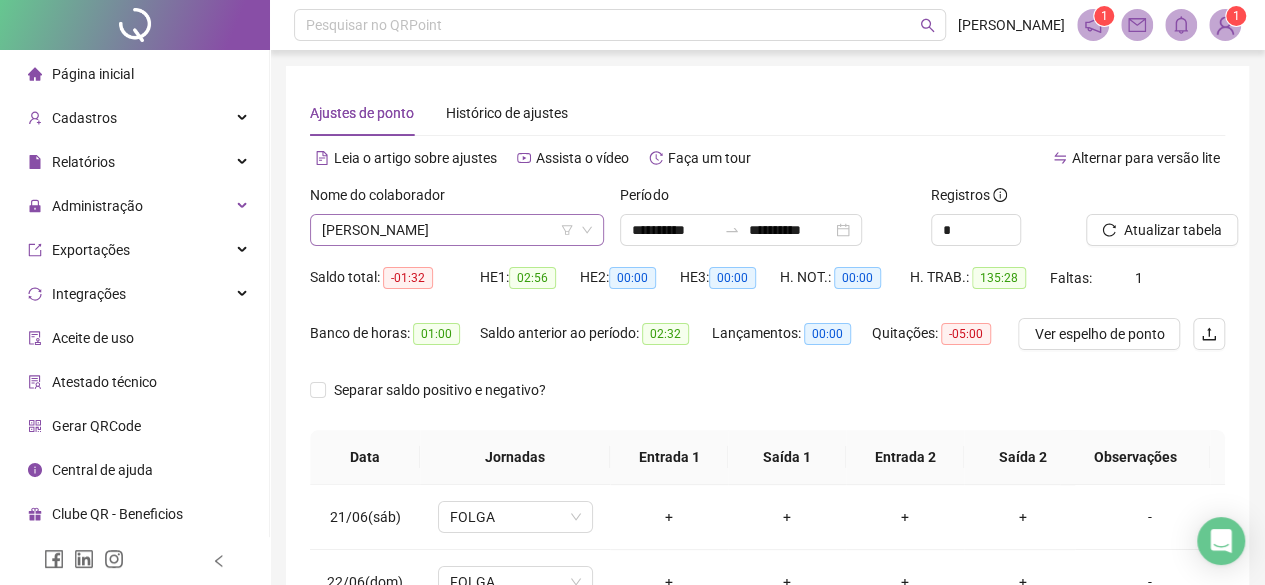 click on "Nome do colaborador RAFAELA COSTA DOS SANTOS" at bounding box center (457, 215) 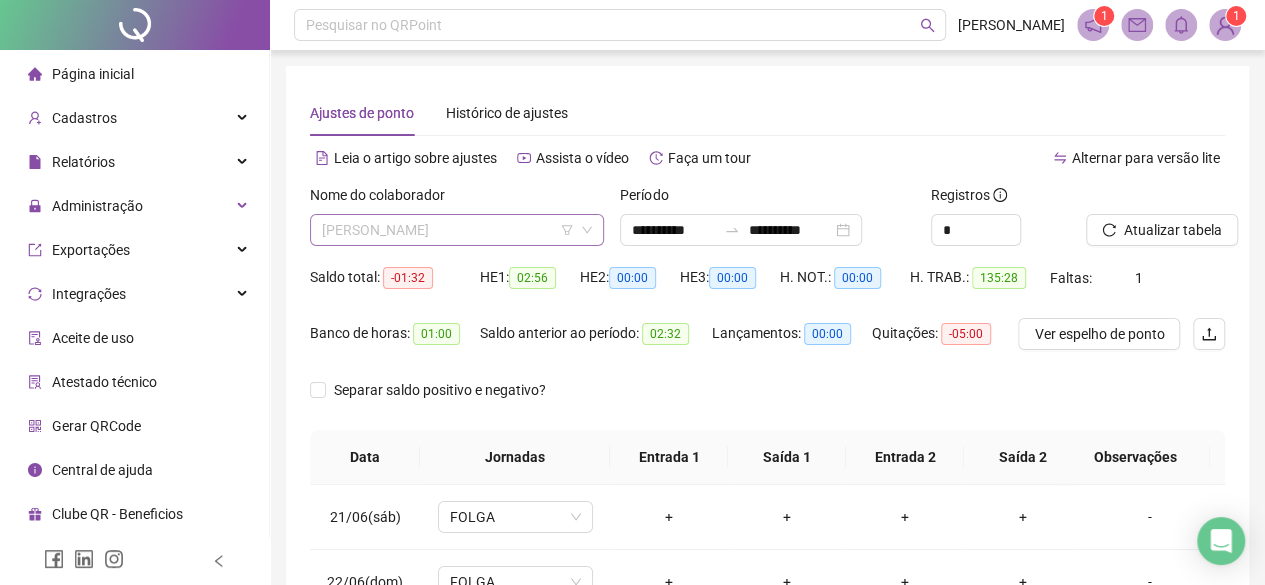click on "RAFAELA COSTA DOS SANTOS" at bounding box center (457, 230) 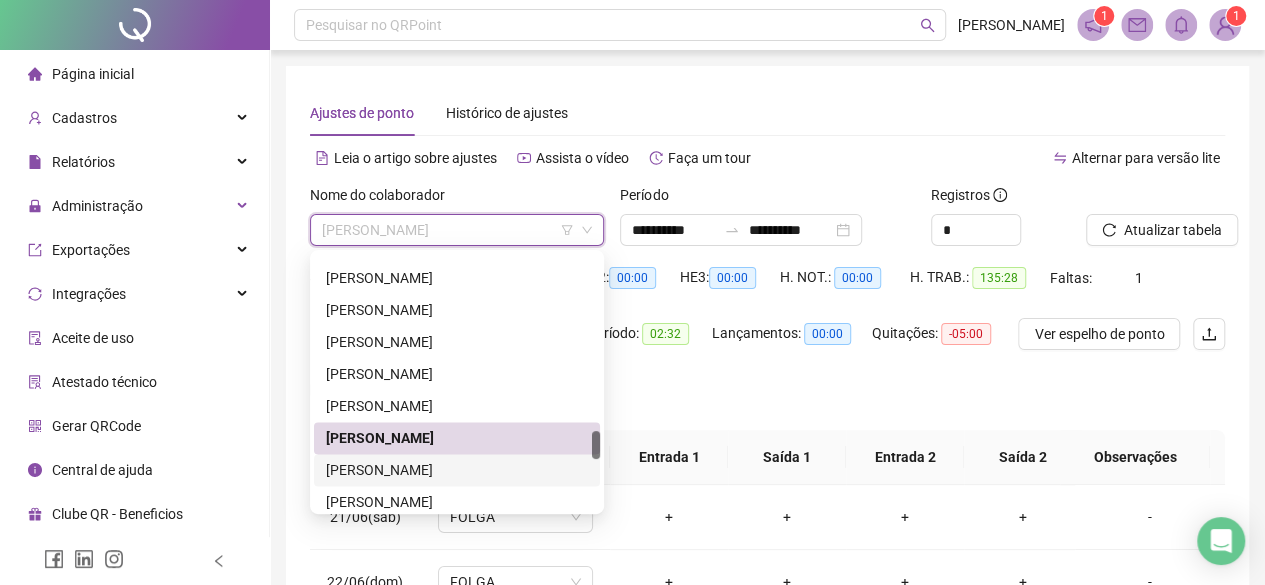 click on "RAFAEL CAETANO MOLINA NUNES" at bounding box center (457, 470) 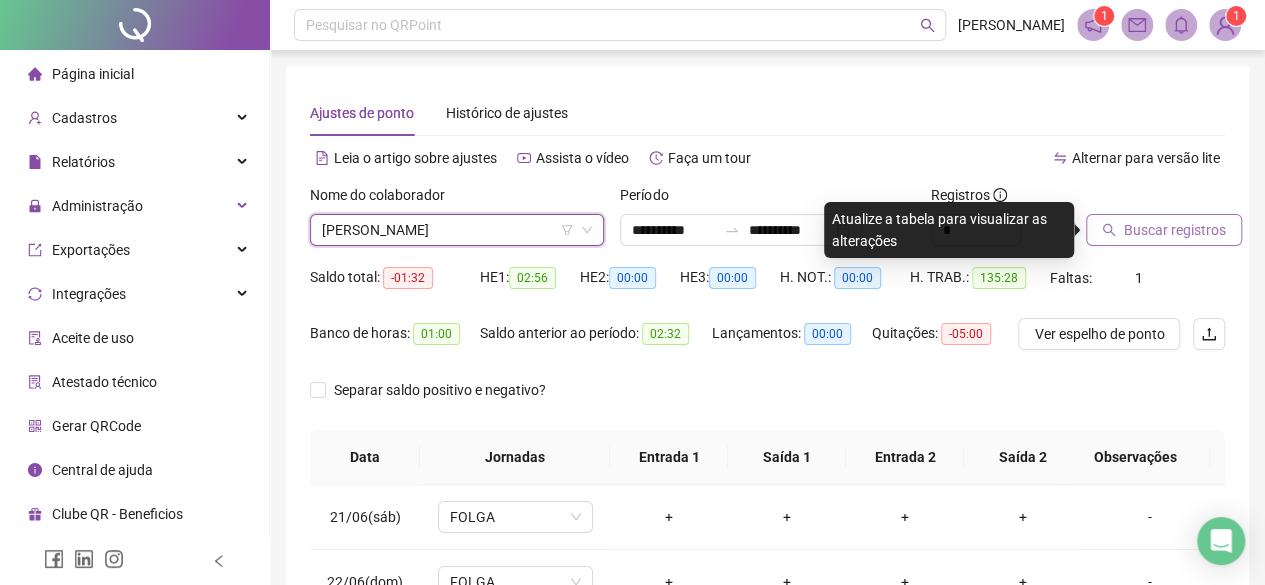 click on "Buscar registros" at bounding box center (1164, 230) 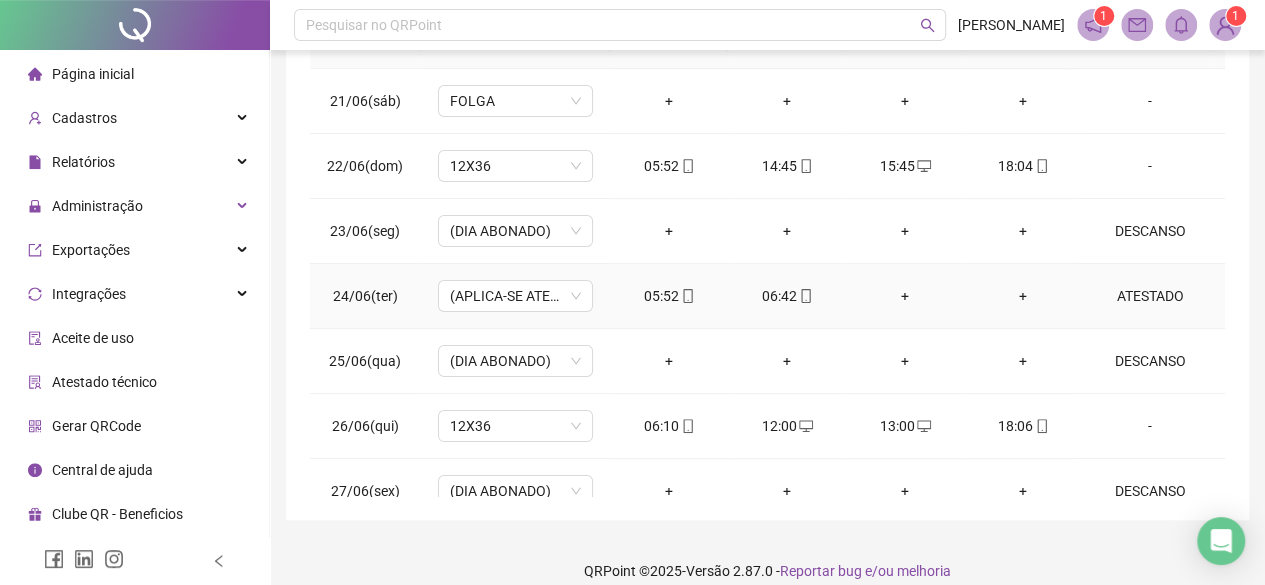 scroll, scrollTop: 436, scrollLeft: 0, axis: vertical 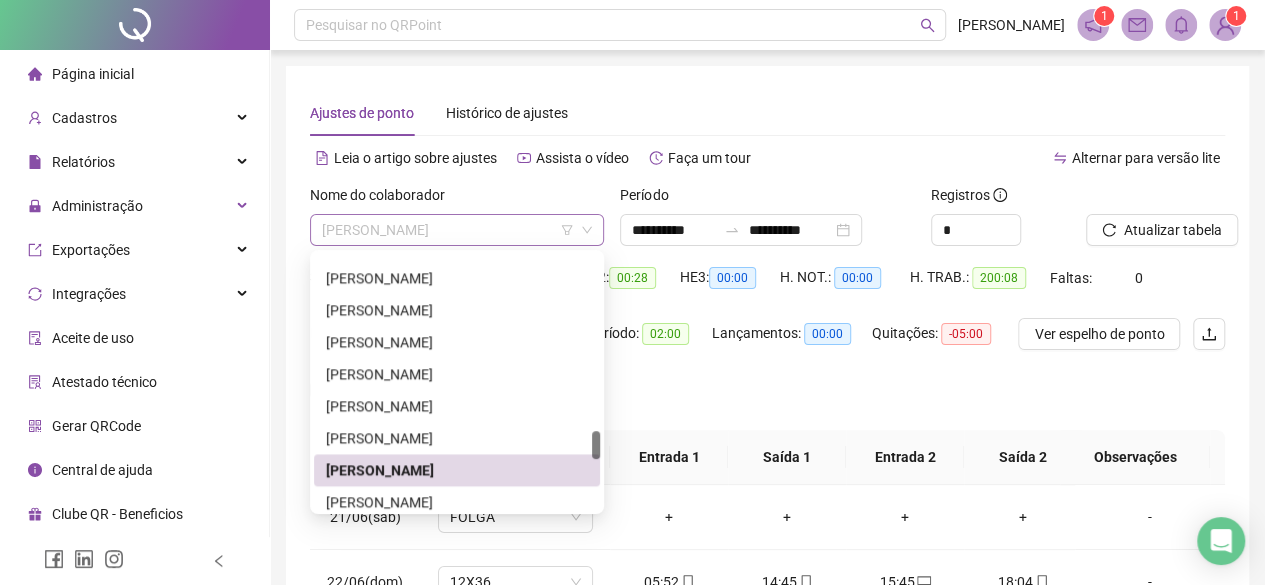 click on "RAFAEL CAETANO MOLINA NUNES" at bounding box center [457, 230] 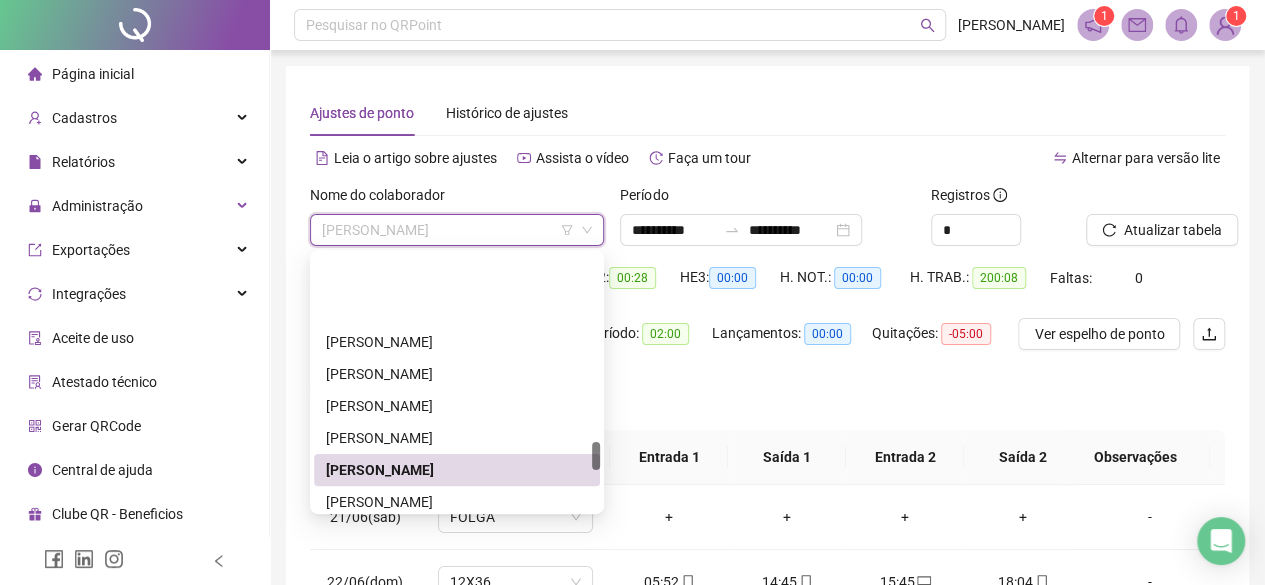 scroll, scrollTop: 1692, scrollLeft: 0, axis: vertical 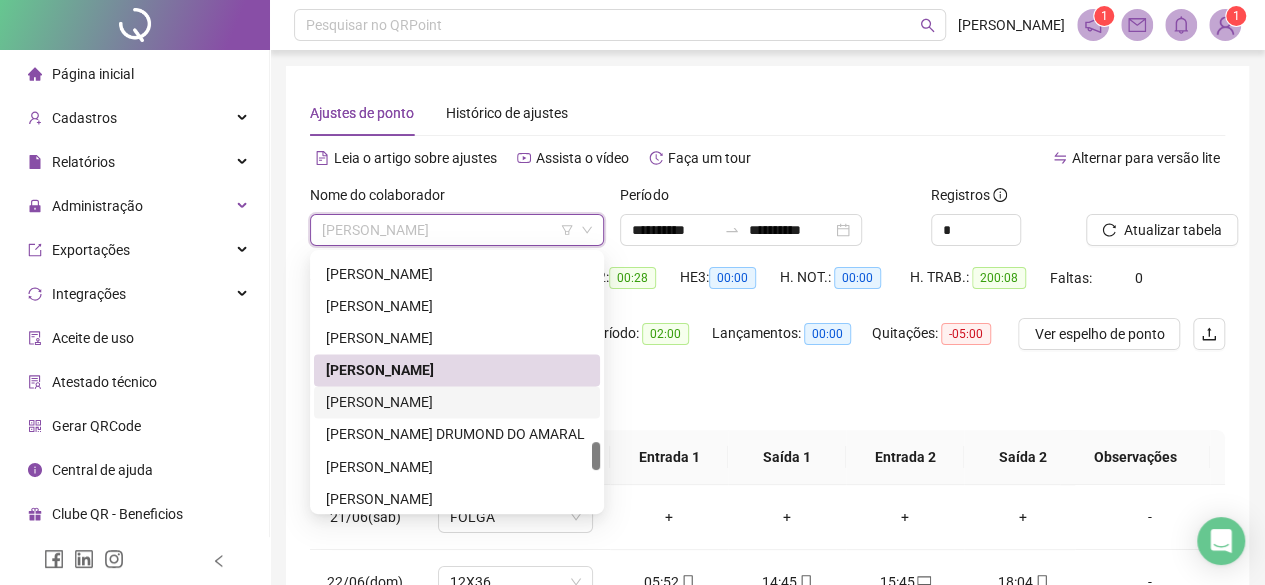 click on "RAISSA MARIA QUIRINO SEREZO" at bounding box center (457, 402) 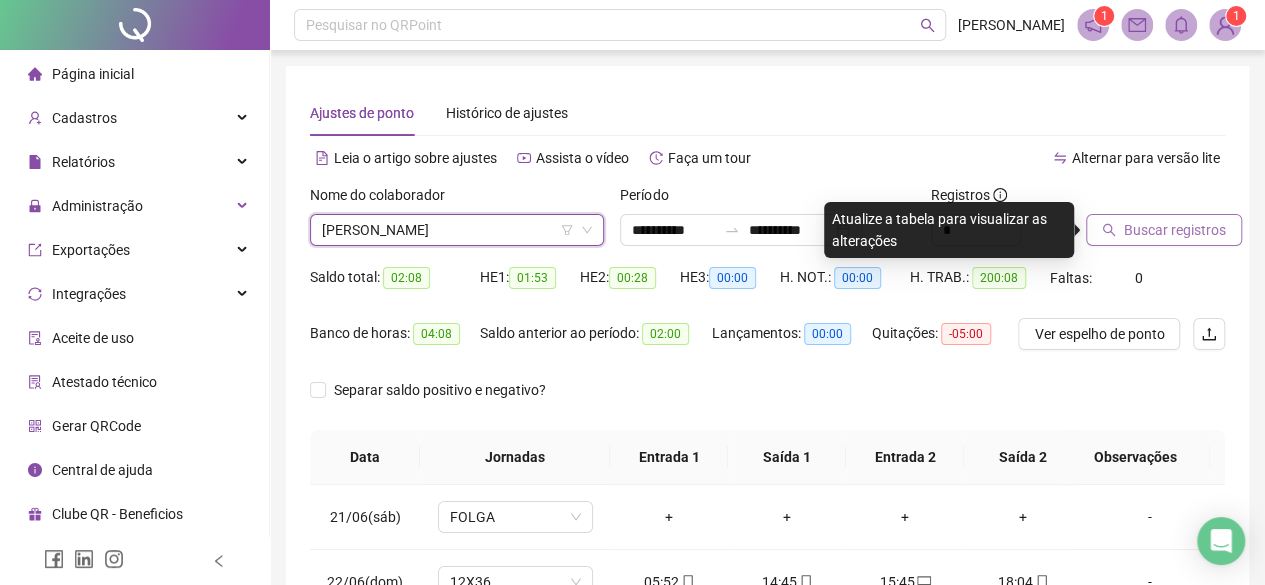click on "Buscar registros" at bounding box center [1175, 230] 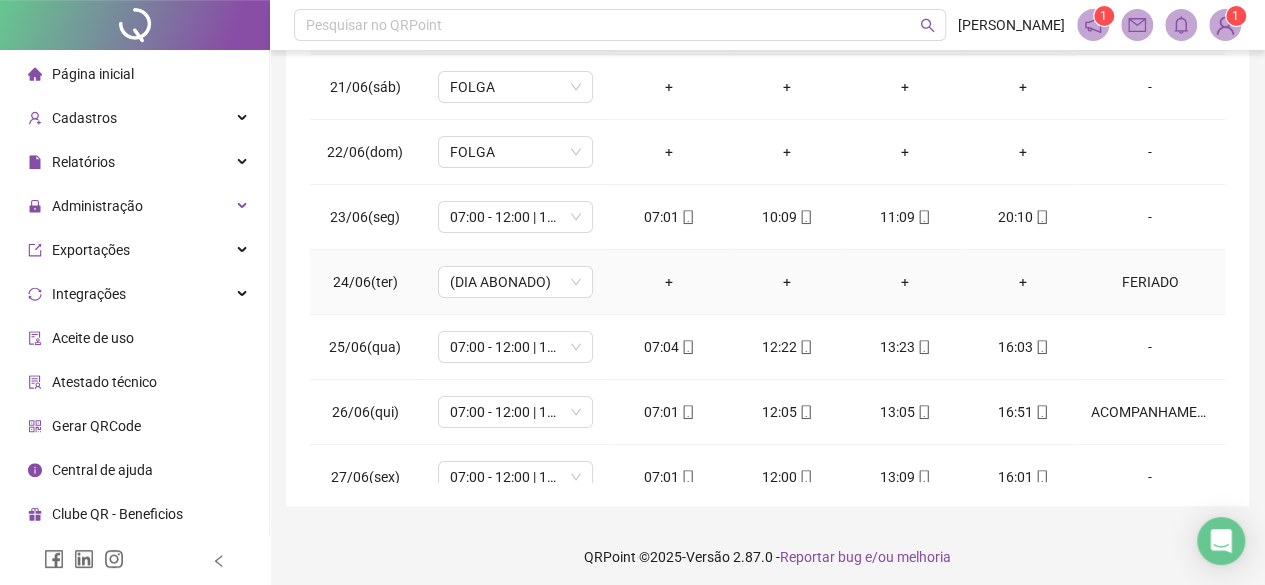 scroll, scrollTop: 436, scrollLeft: 0, axis: vertical 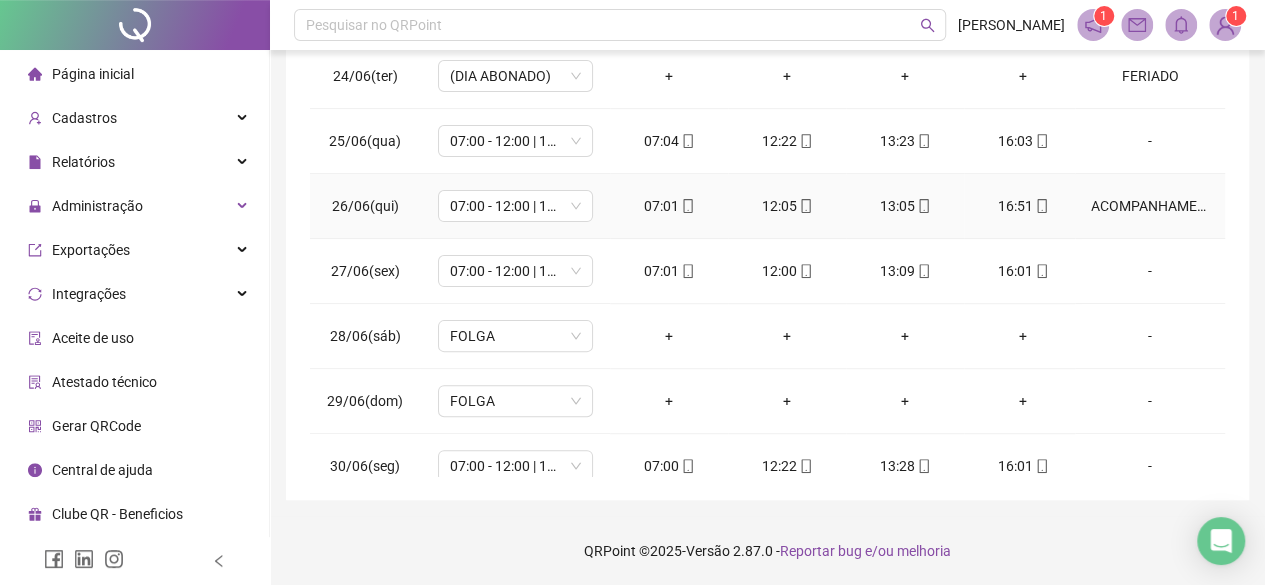 click on "ACOMPANHAMENTO VIG. SANITÁRIA" at bounding box center (1150, 206) 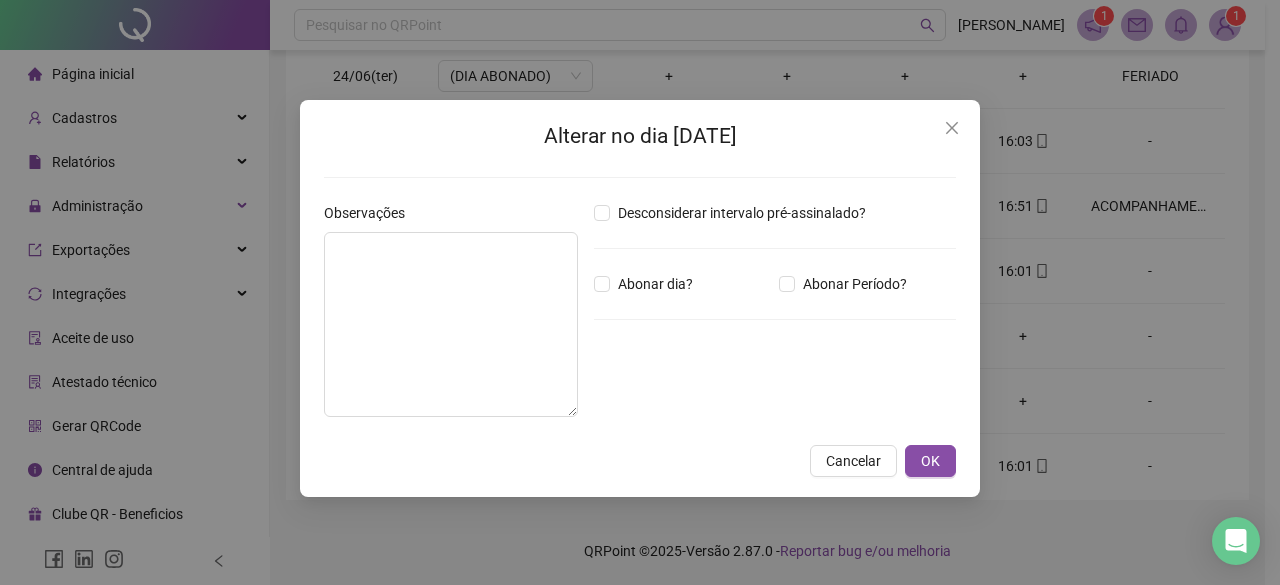 type on "**********" 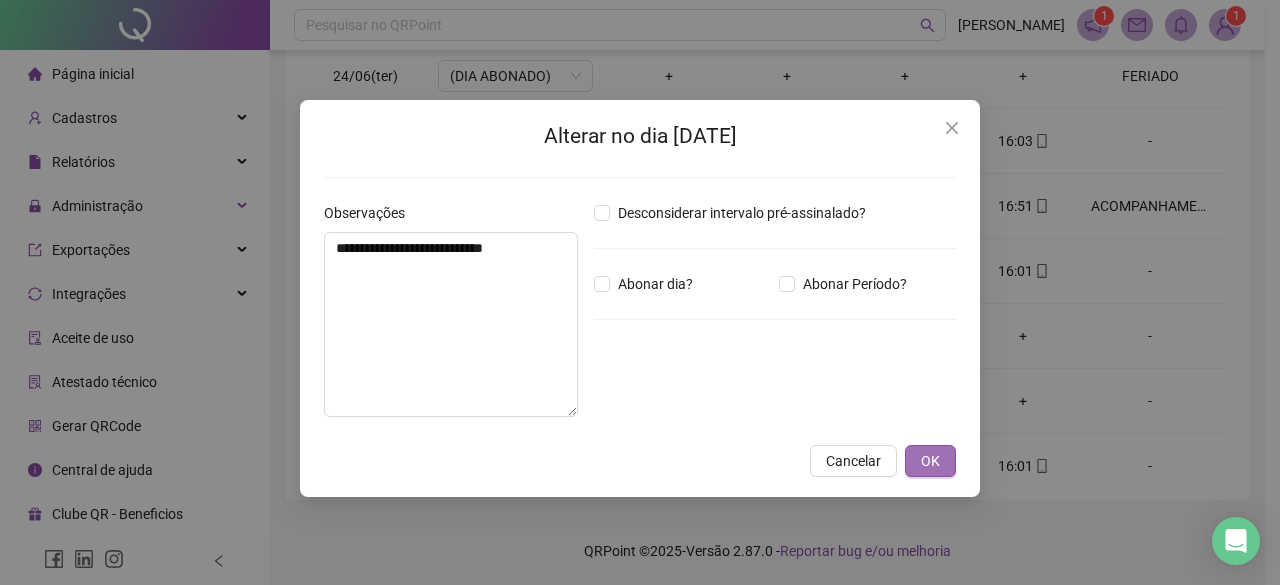 click on "OK" at bounding box center (930, 461) 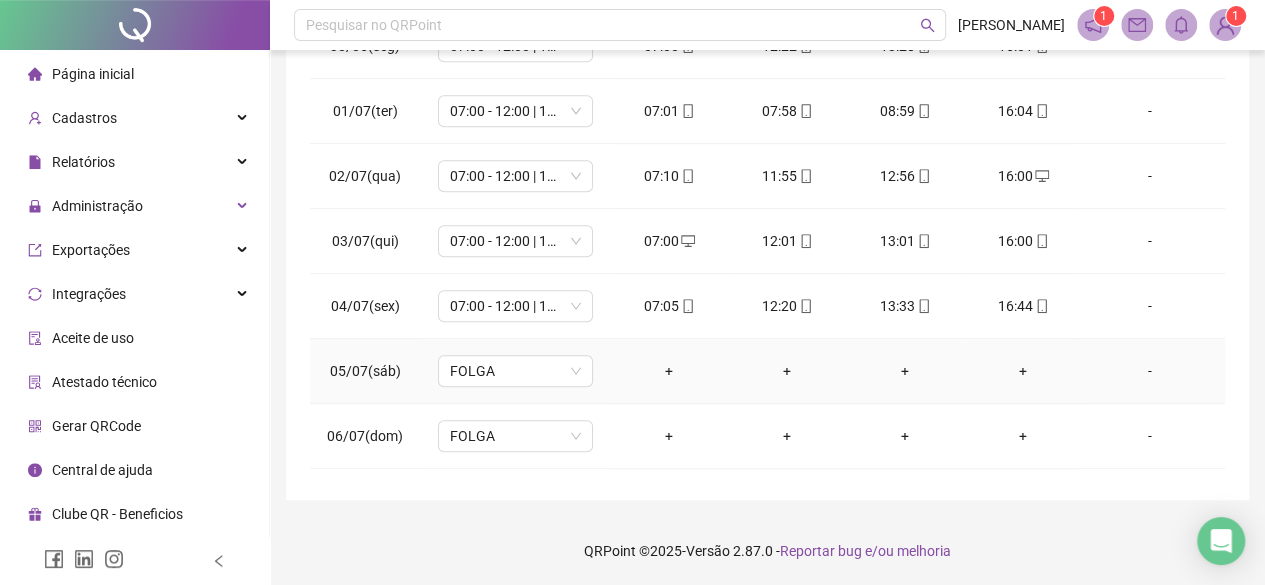 scroll, scrollTop: 399, scrollLeft: 0, axis: vertical 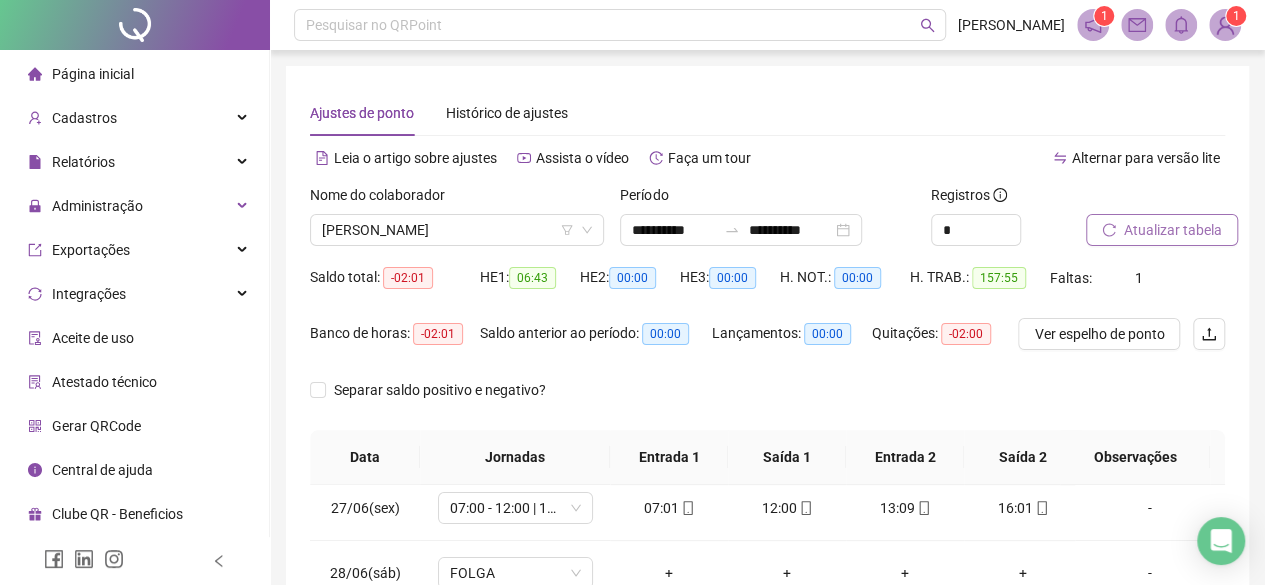 click on "Atualizar tabela" at bounding box center (1173, 230) 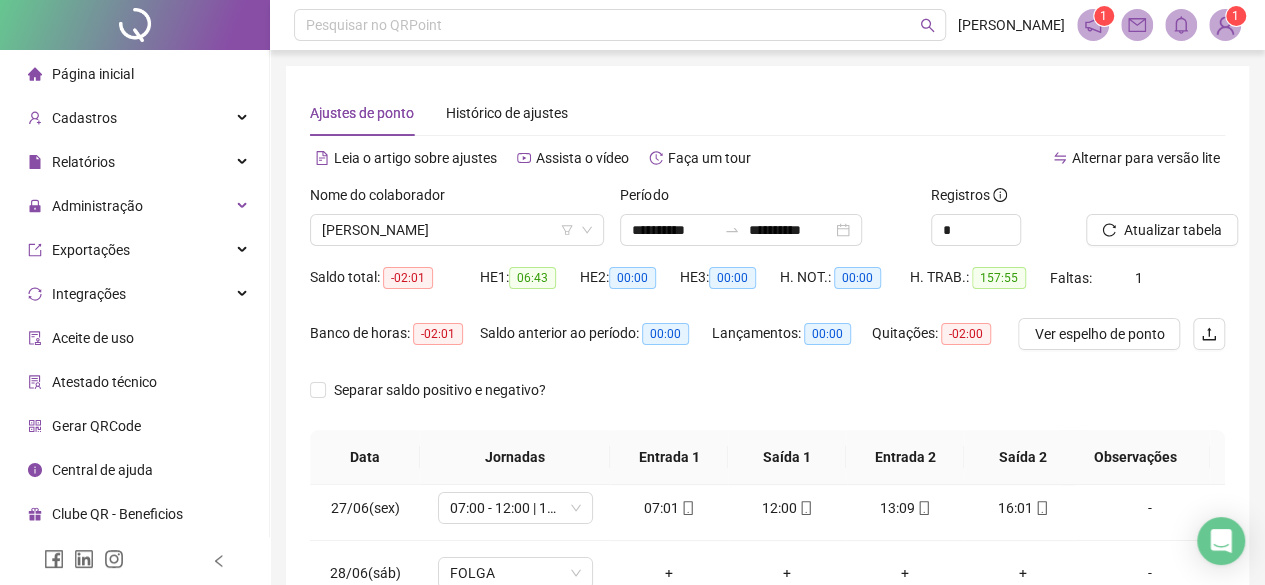 scroll, scrollTop: 300, scrollLeft: 0, axis: vertical 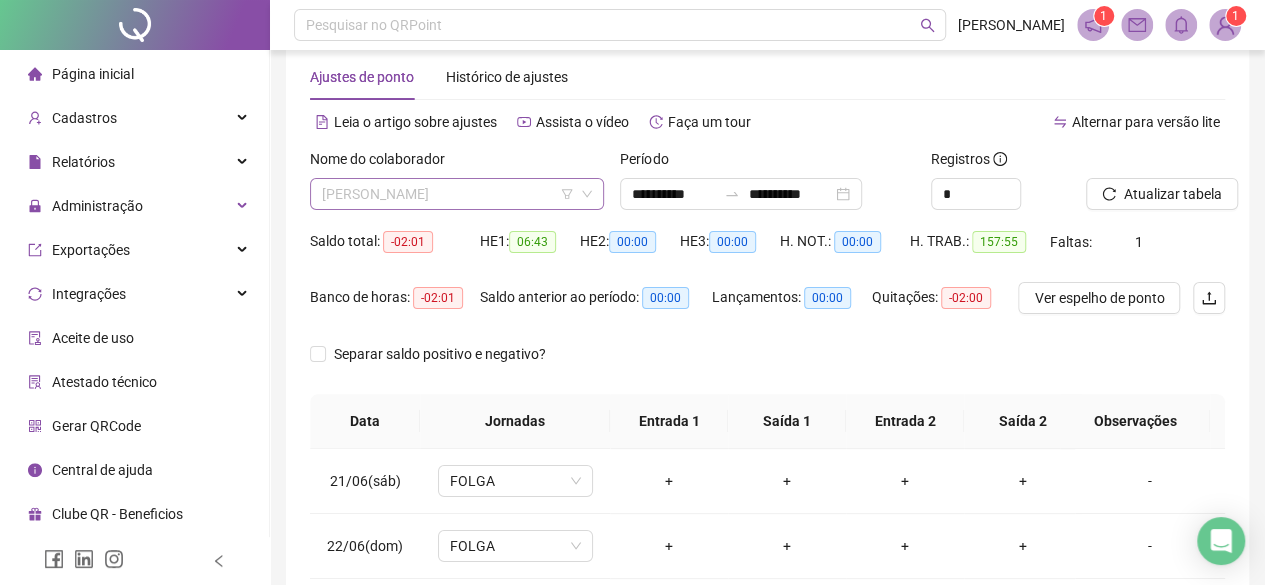 click on "RAISSA MARIA QUIRINO SEREZO" at bounding box center (457, 194) 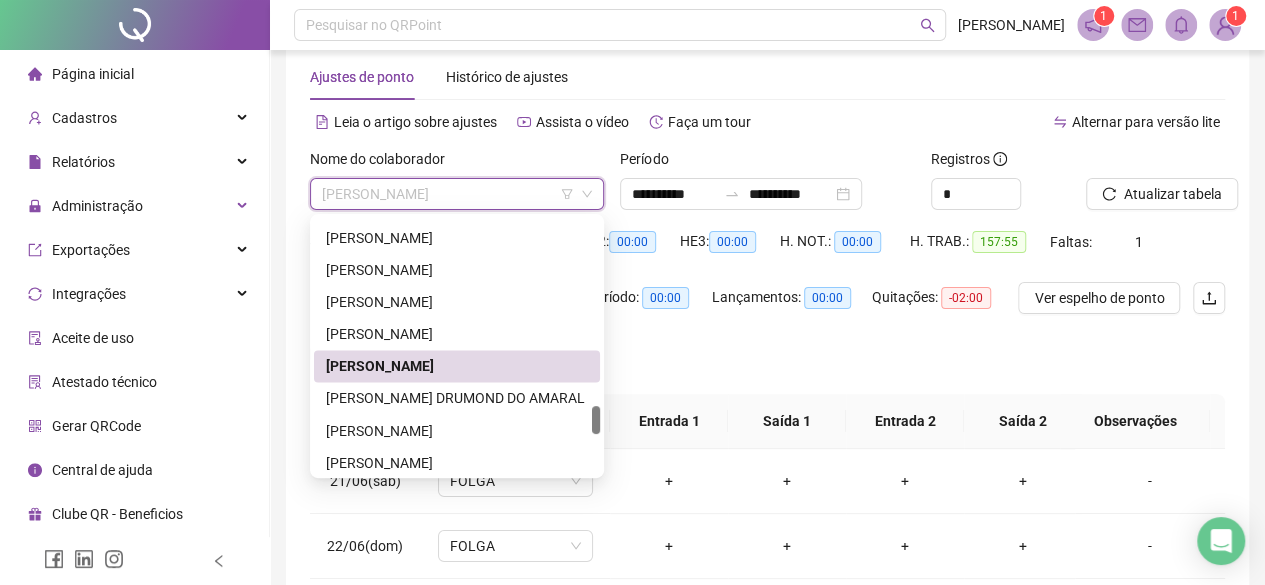 scroll, scrollTop: 1992, scrollLeft: 0, axis: vertical 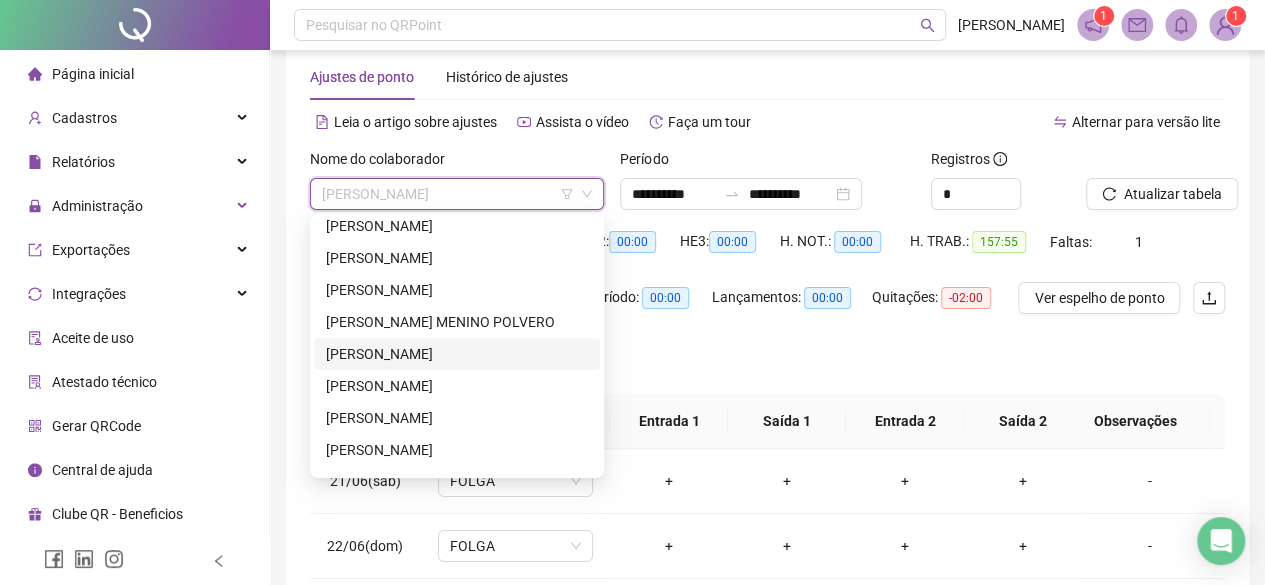 click on "THALITA VIEIRA GIANINI" at bounding box center (457, 354) 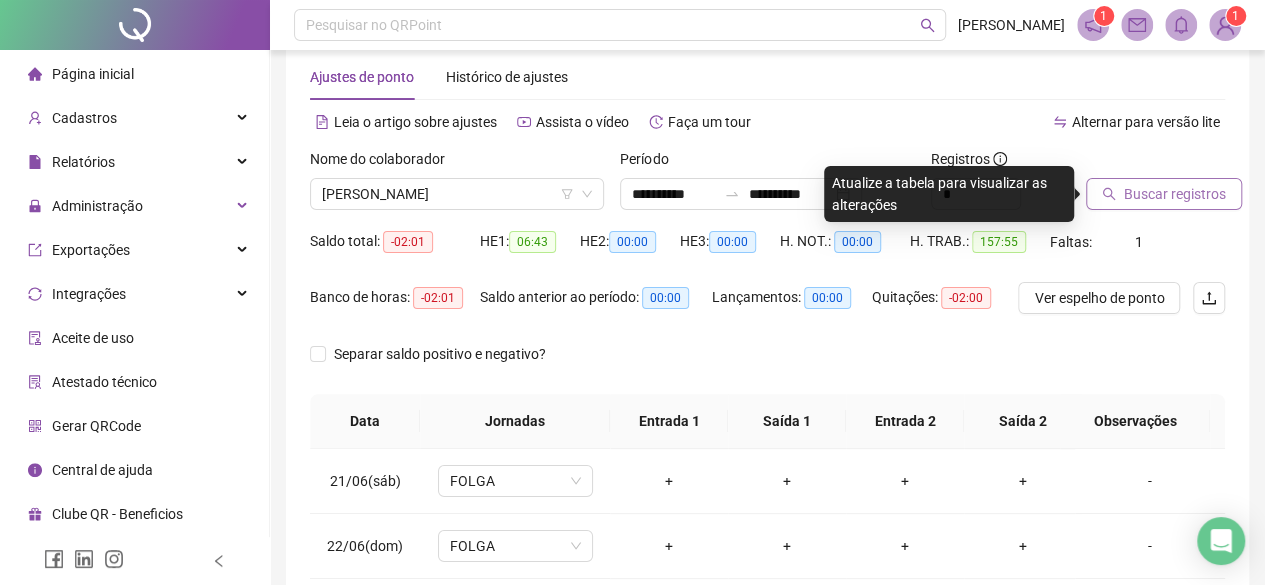 click on "Buscar registros" at bounding box center [1175, 194] 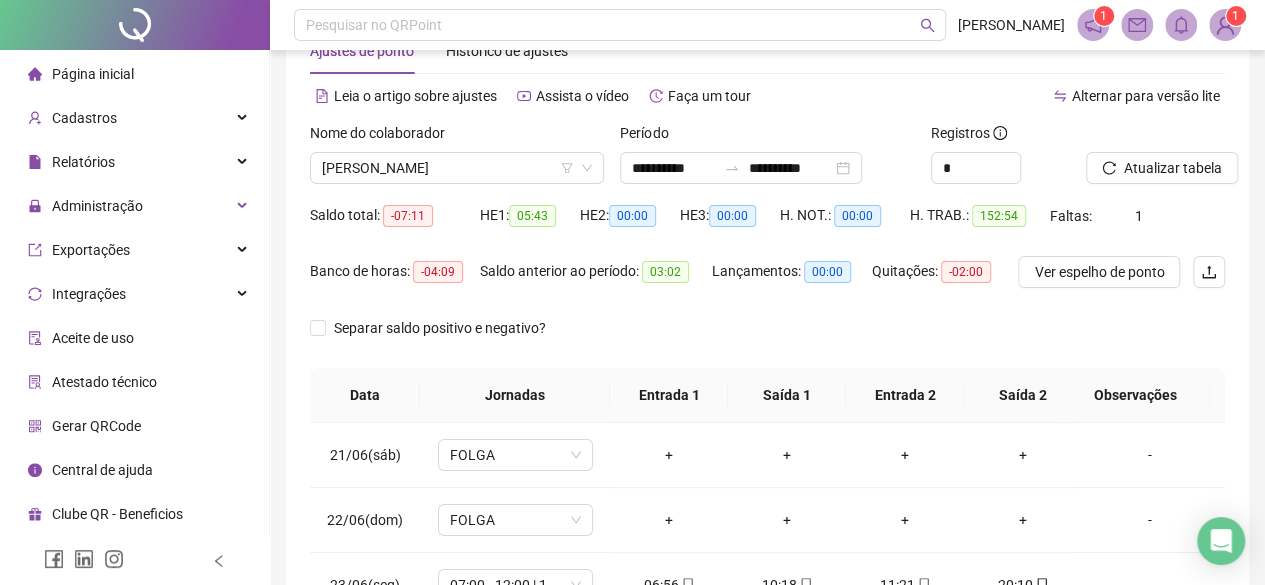 scroll, scrollTop: 100, scrollLeft: 0, axis: vertical 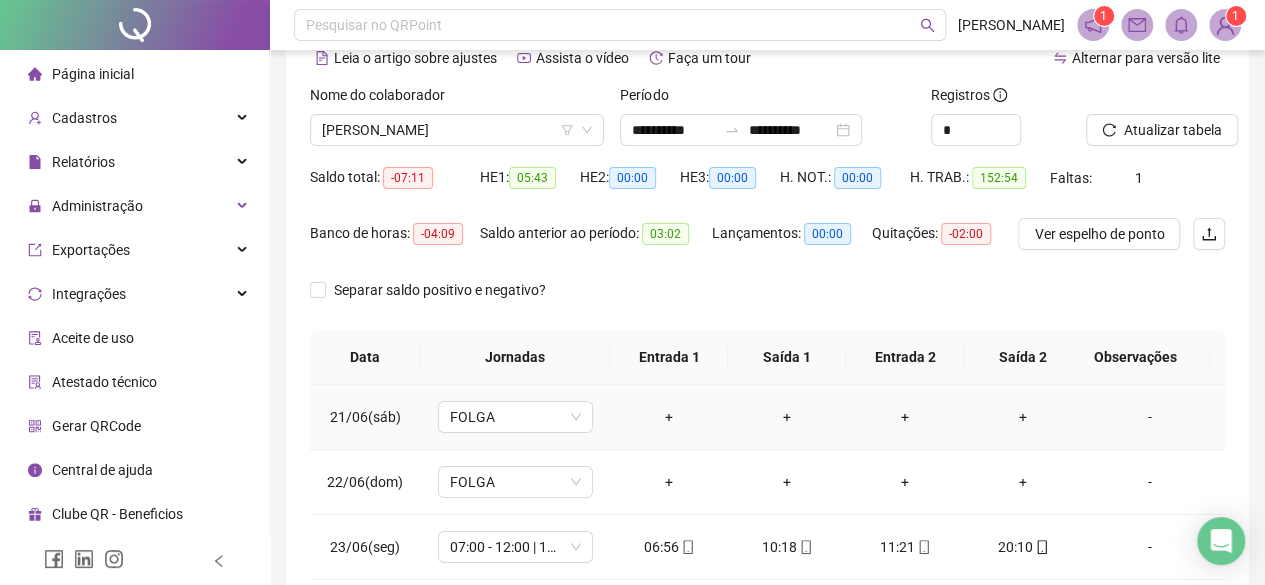 click on "+" at bounding box center [1023, 417] 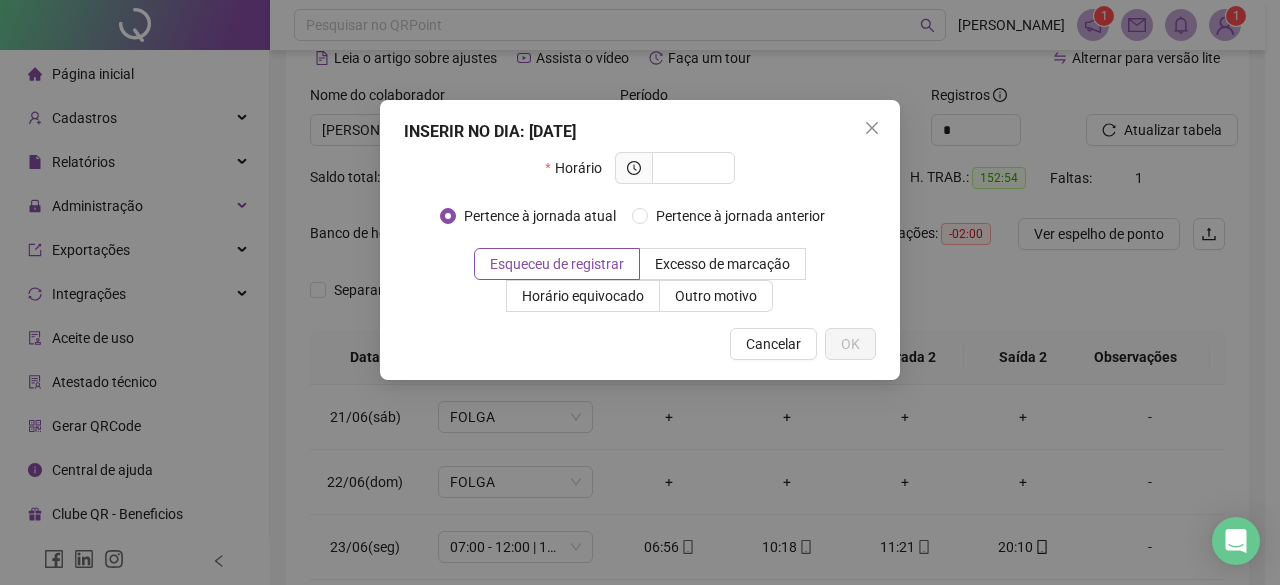 click on "Cancelar" at bounding box center (773, 344) 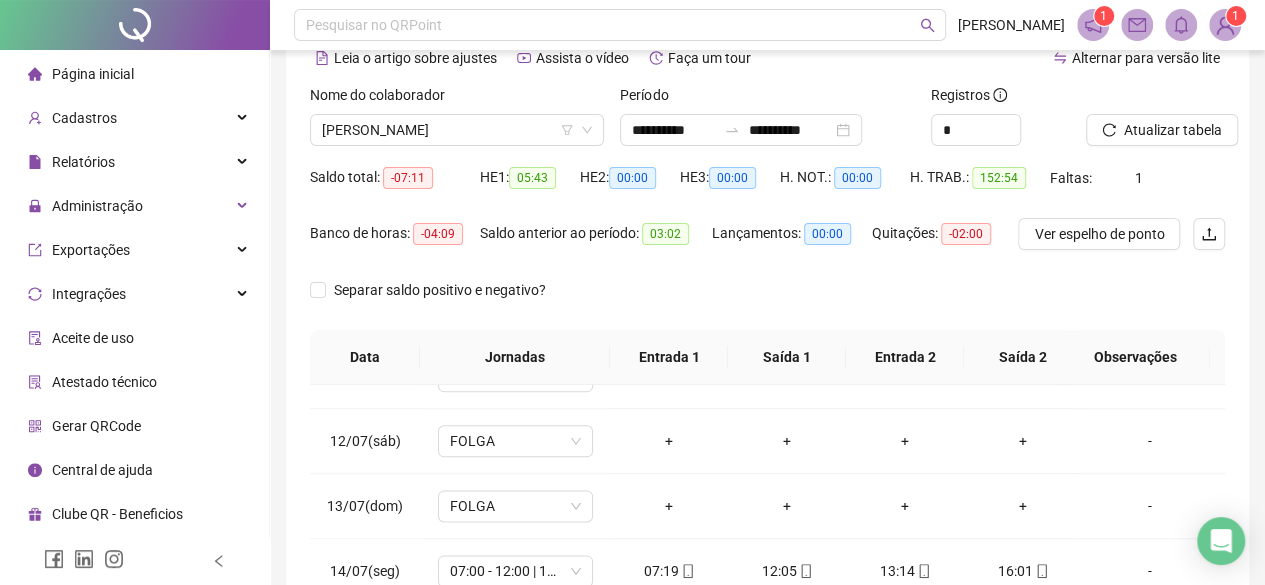 scroll, scrollTop: 1399, scrollLeft: 0, axis: vertical 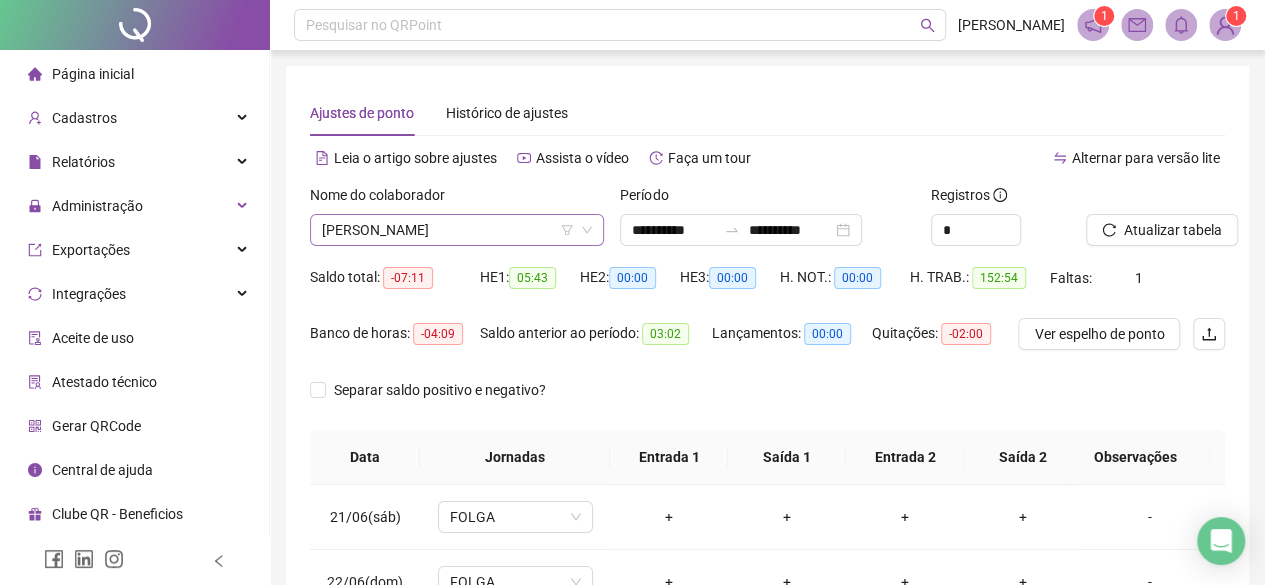 click on "THALITA VIEIRA GIANINI" at bounding box center [457, 230] 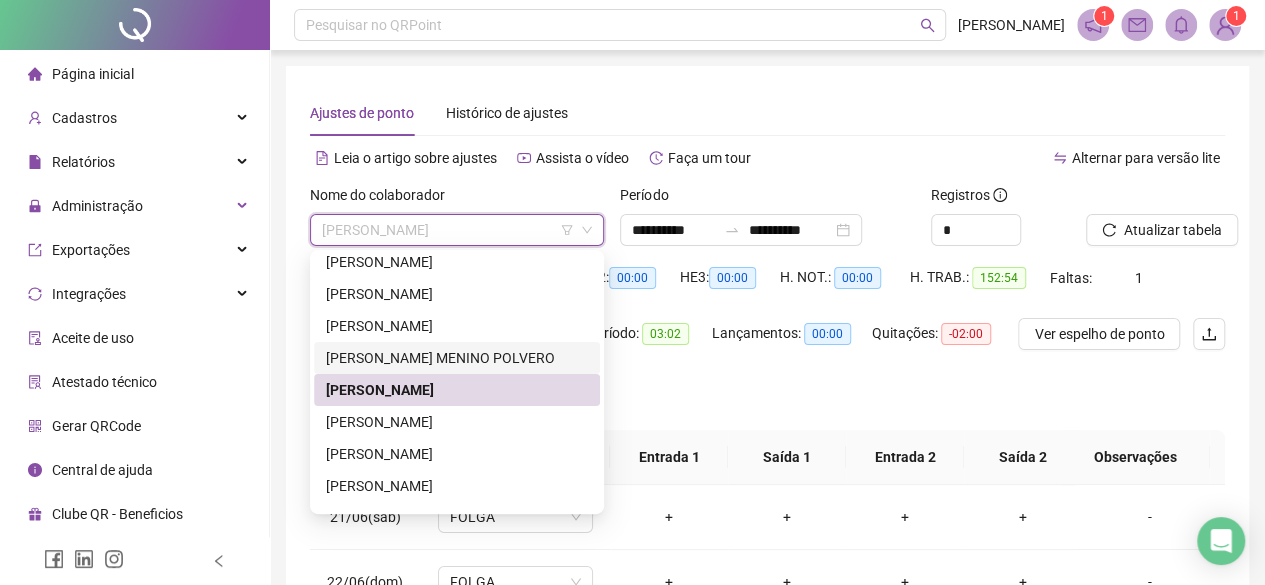 scroll, scrollTop: 1792, scrollLeft: 0, axis: vertical 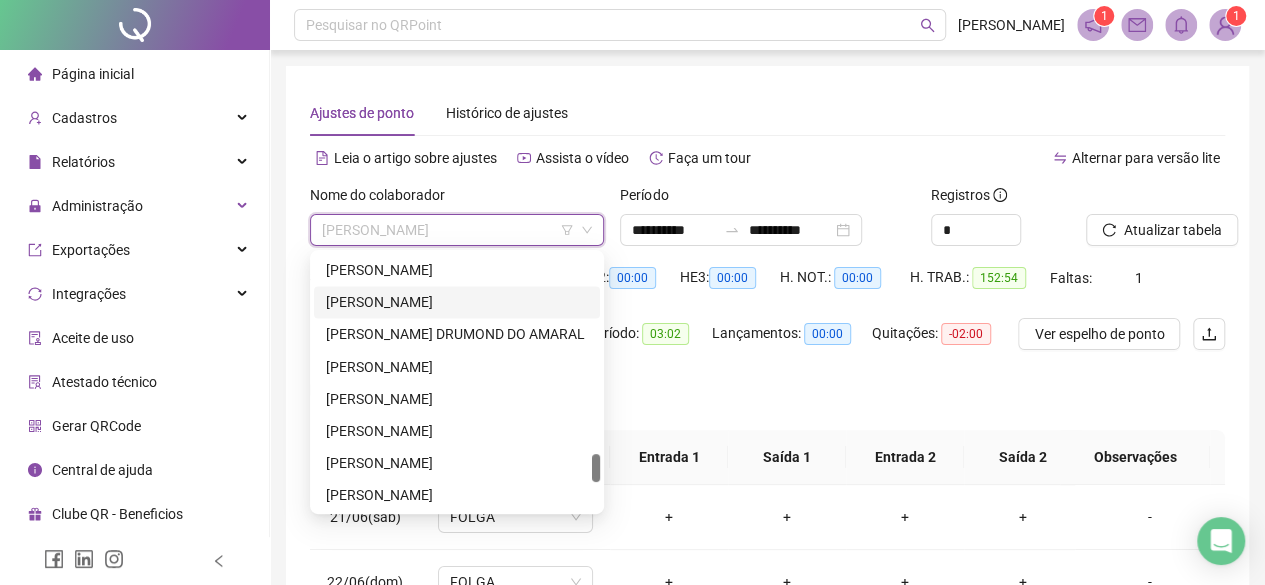 click on "RAISSA MARIA QUIRINO SEREZO" at bounding box center (457, 302) 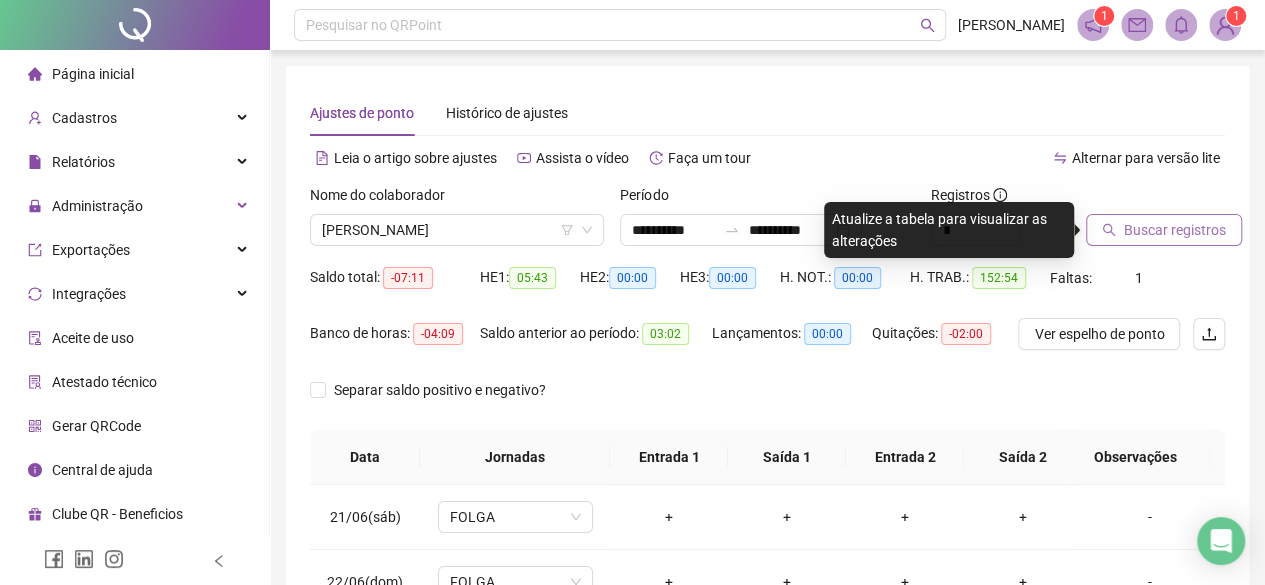 click on "Buscar registros" at bounding box center (1164, 230) 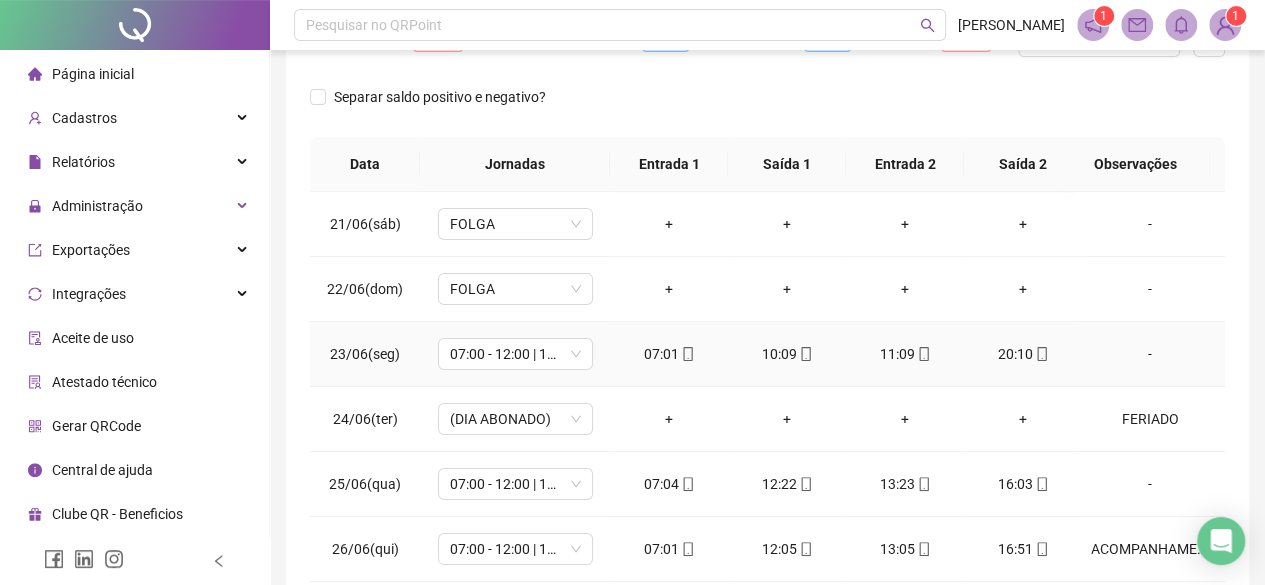 scroll, scrollTop: 436, scrollLeft: 0, axis: vertical 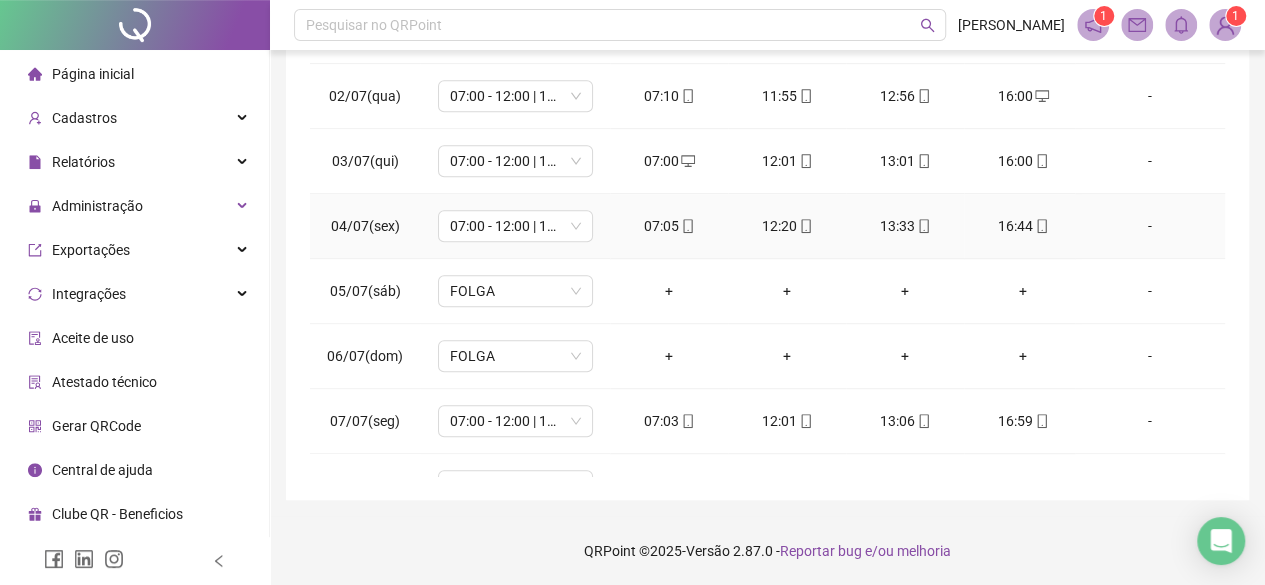 click on "-" at bounding box center (1150, 226) 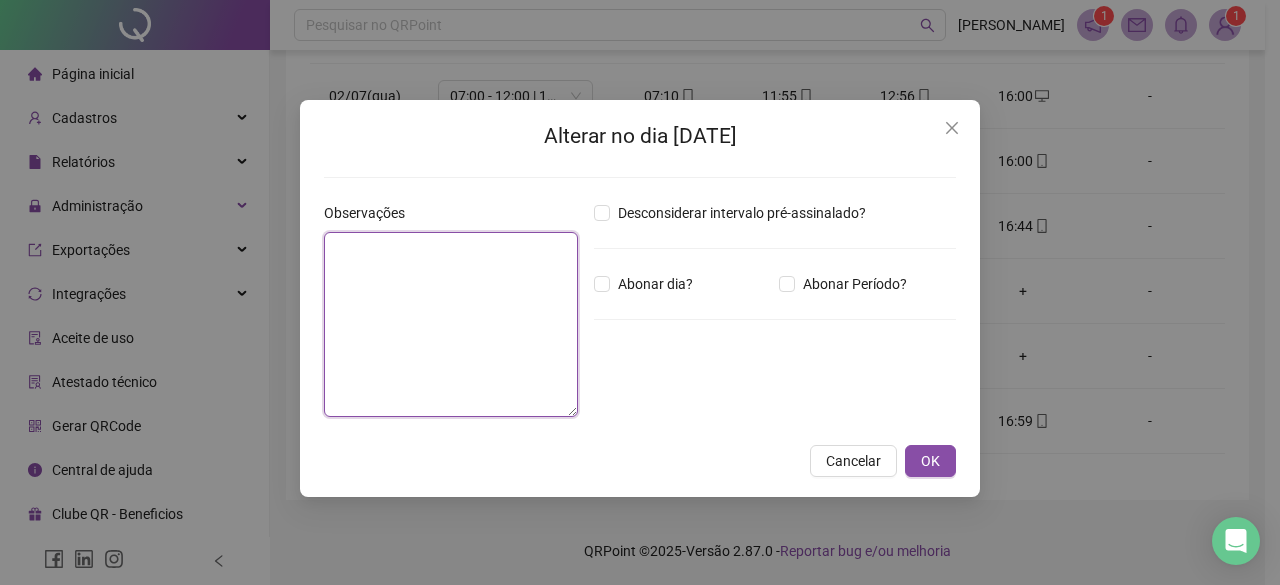 click at bounding box center [451, 324] 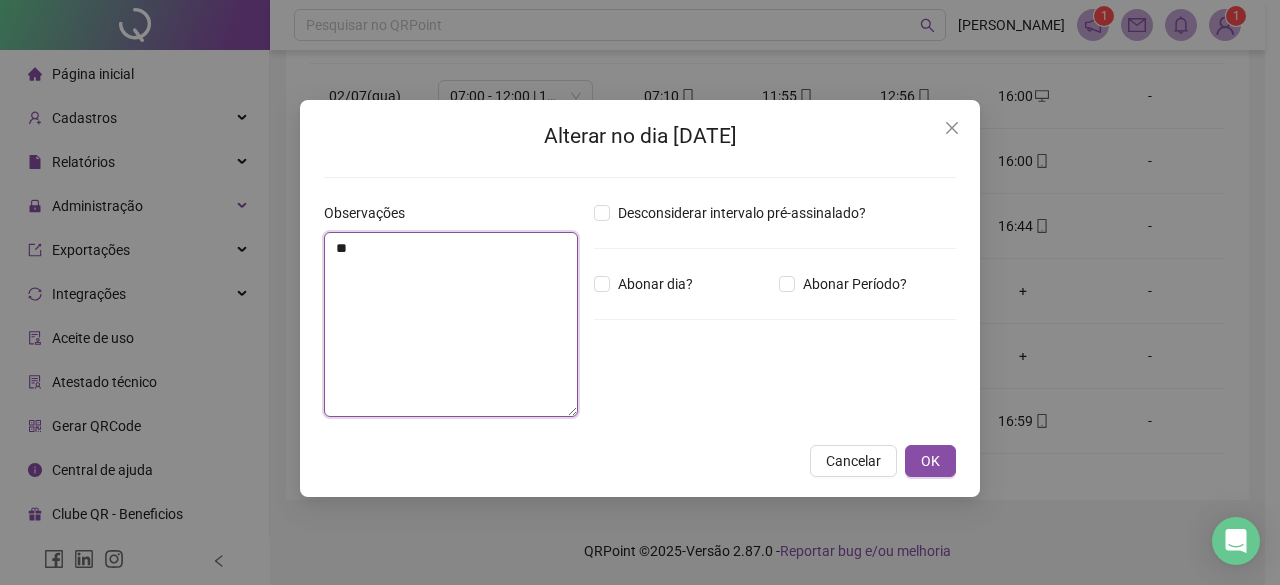 type on "*" 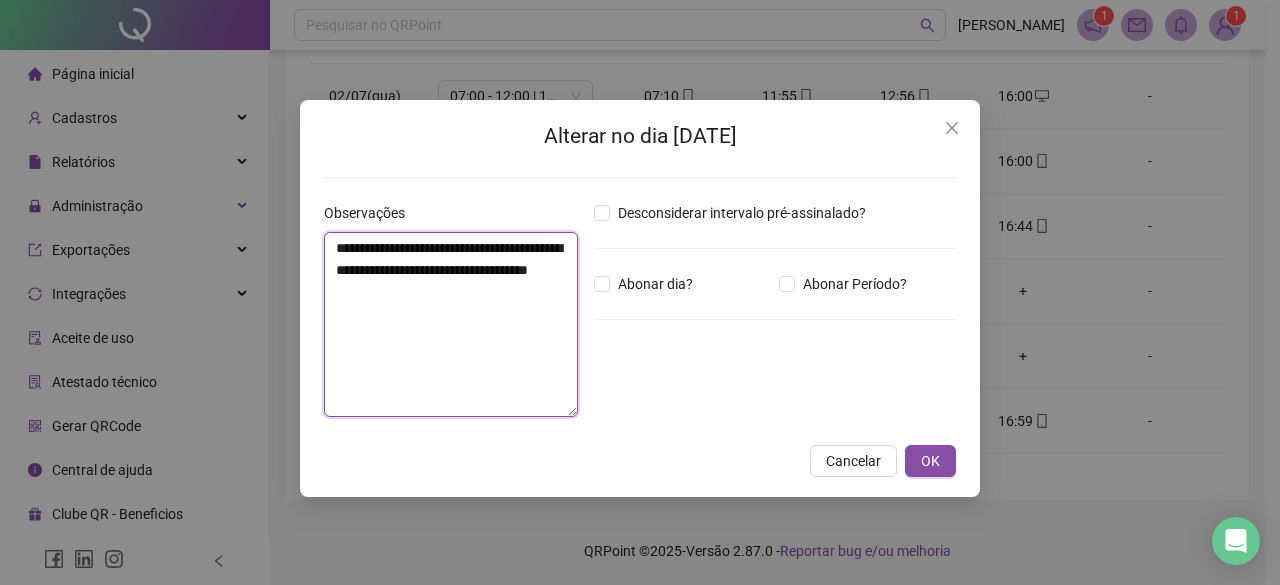 drag, startPoint x: 568, startPoint y: 299, endPoint x: 296, endPoint y: 221, distance: 282.9629 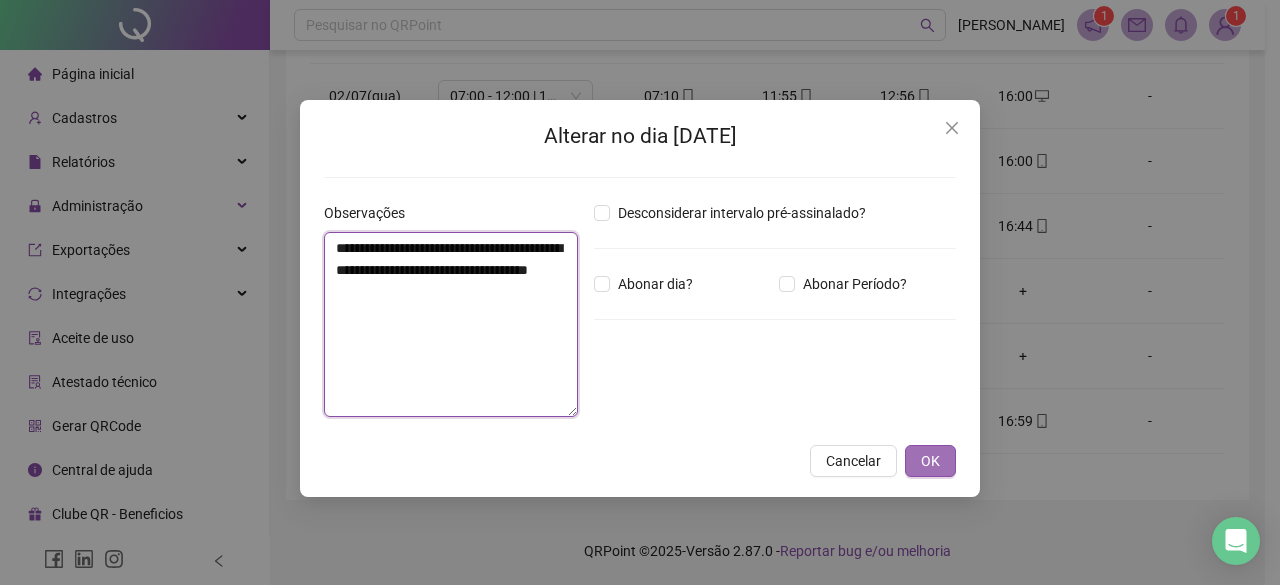type on "**********" 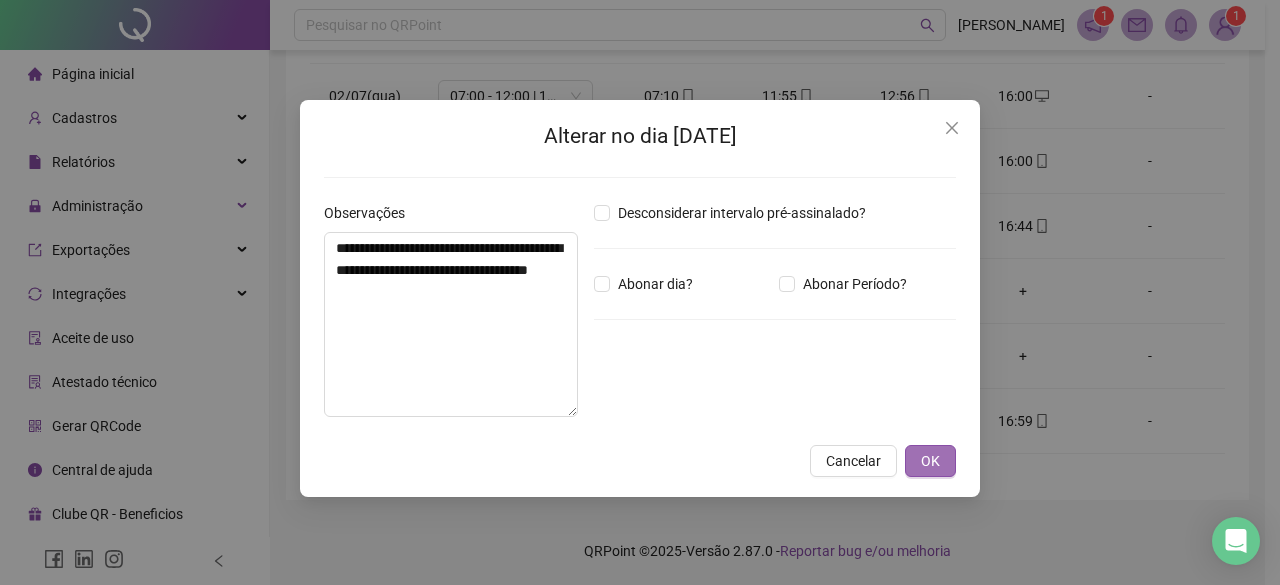 click on "OK" at bounding box center [930, 461] 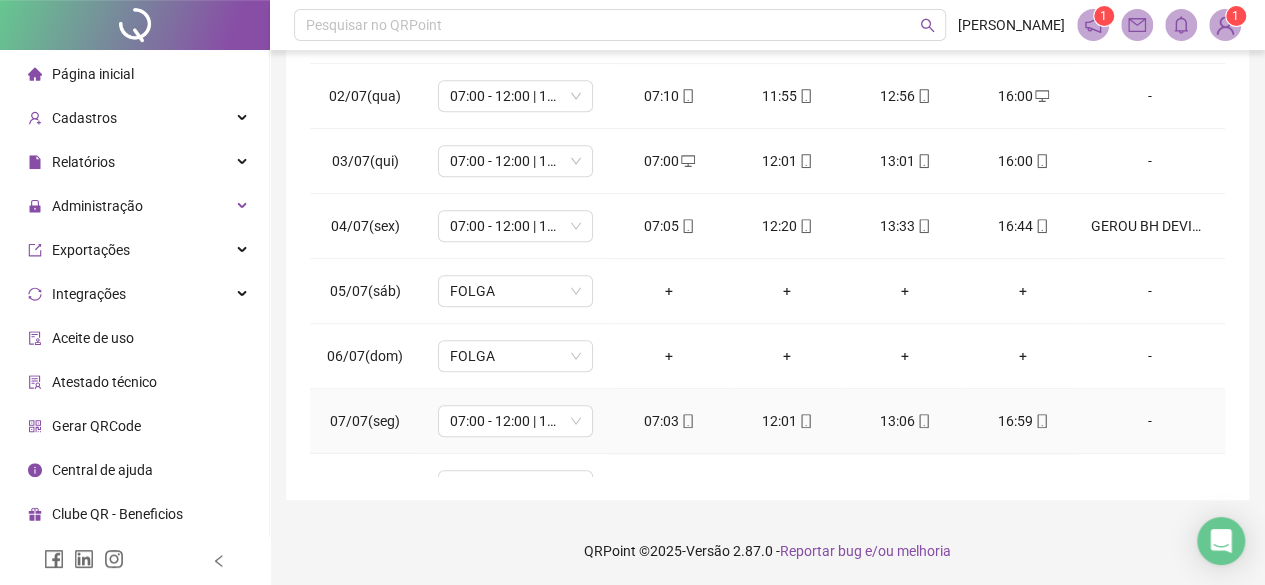click on "-" at bounding box center [1150, 421] 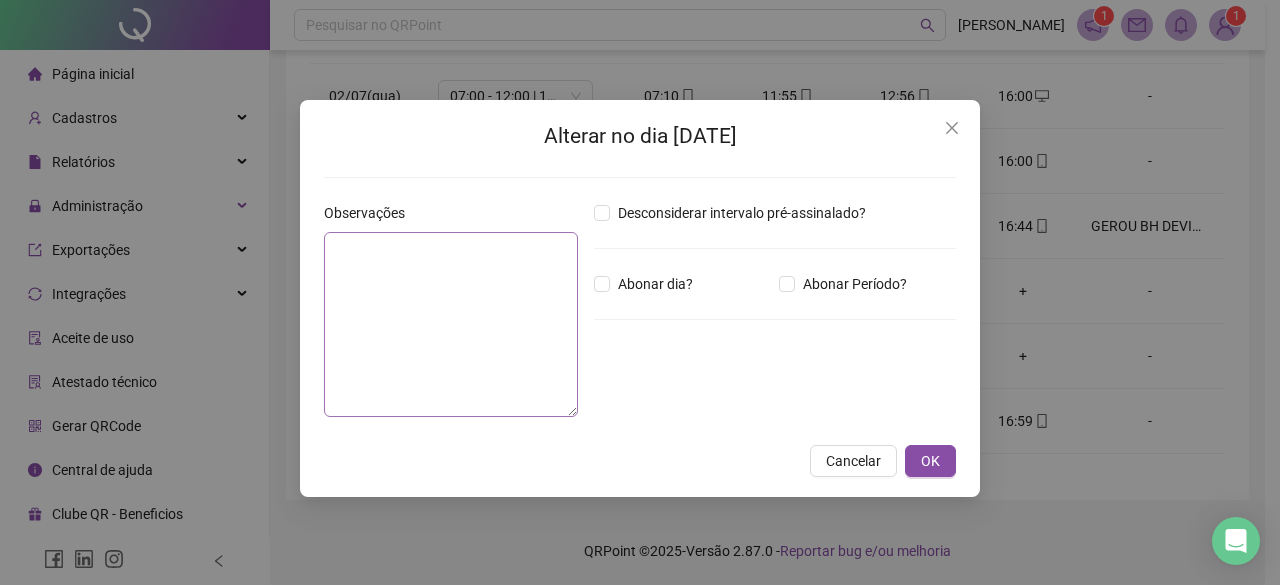 drag, startPoint x: 628, startPoint y: 294, endPoint x: 576, endPoint y: 303, distance: 52.773098 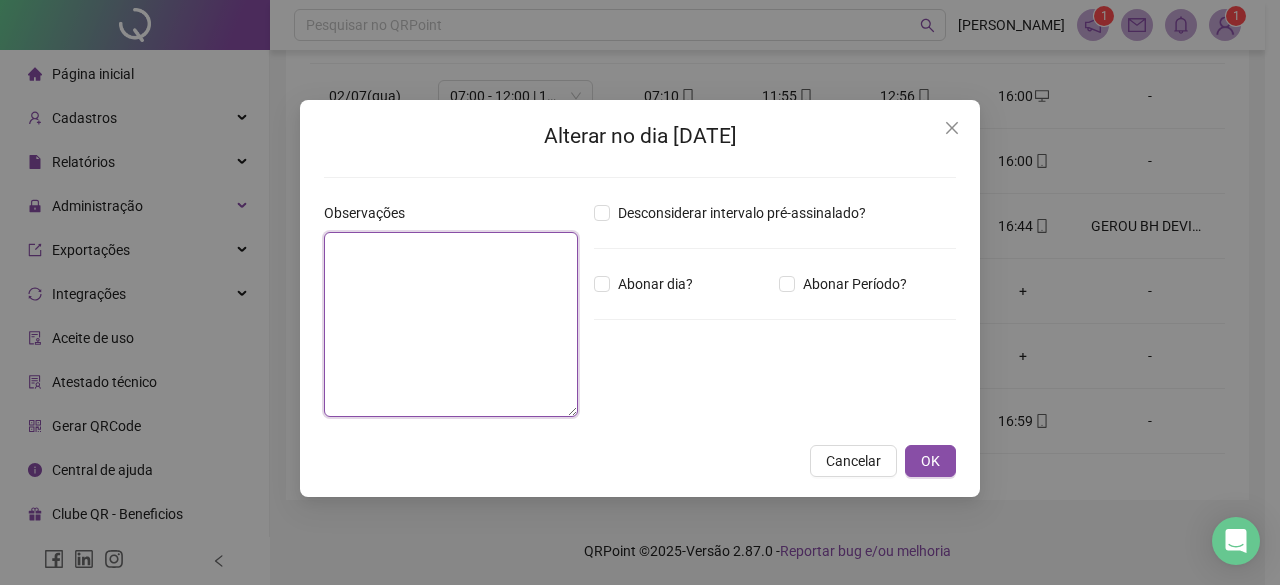 click at bounding box center [451, 324] 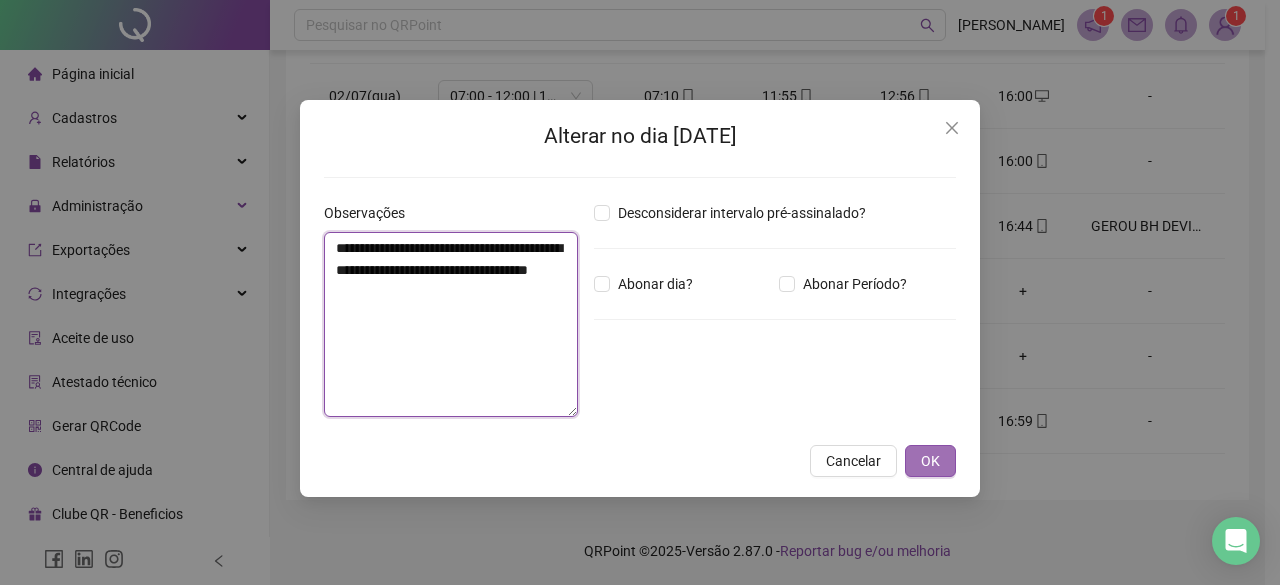 type on "**********" 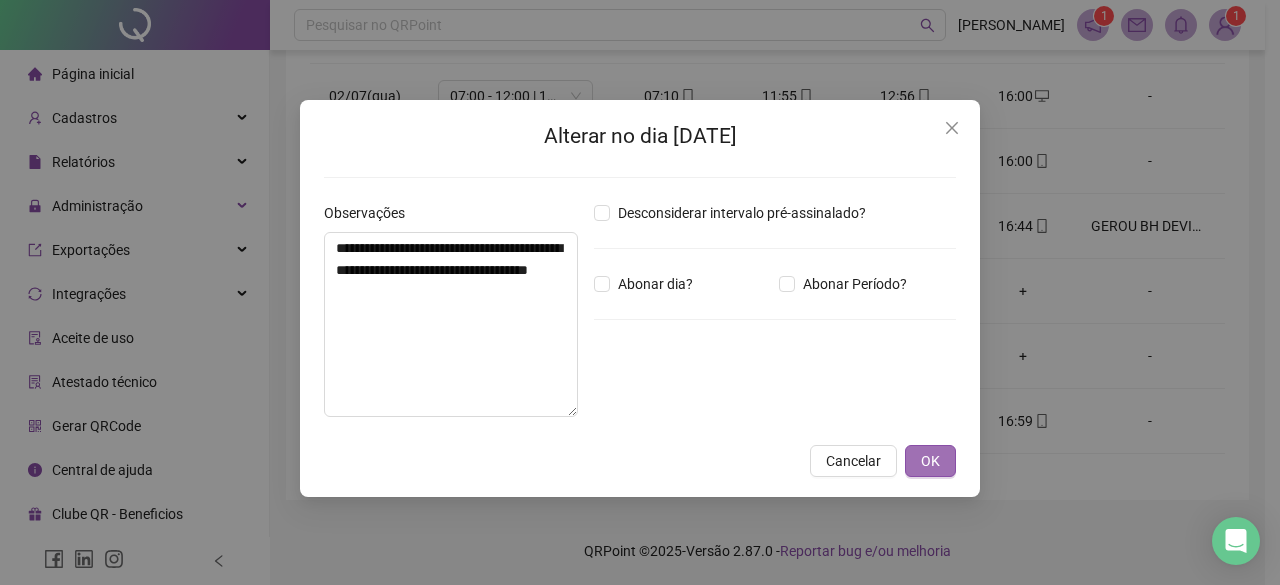 click on "OK" at bounding box center [930, 461] 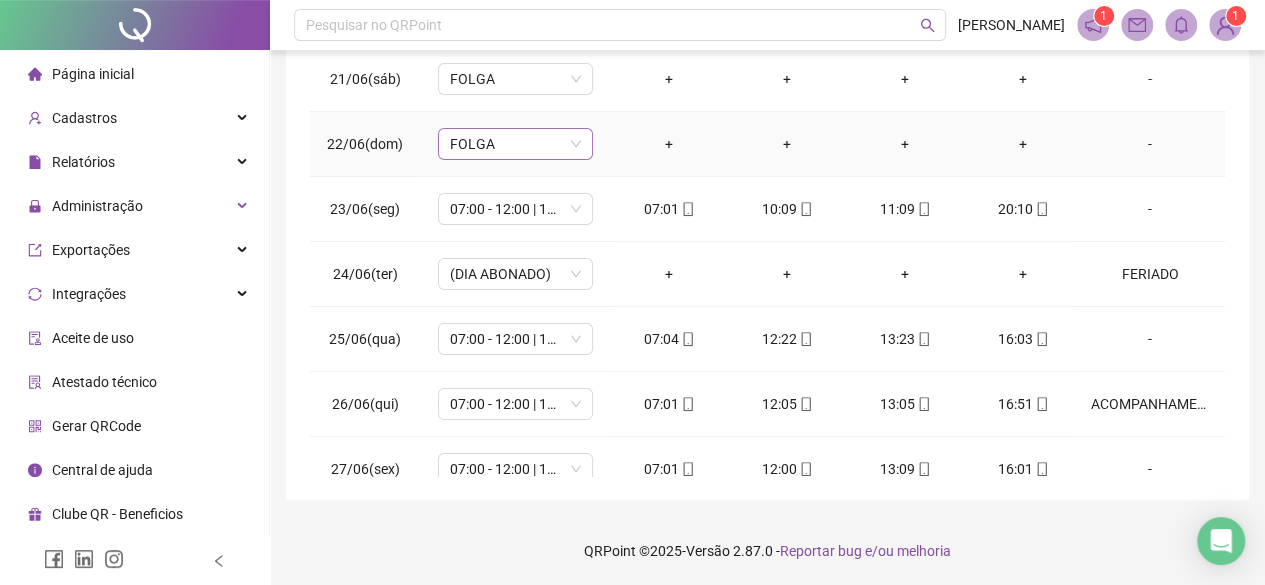 scroll, scrollTop: 0, scrollLeft: 0, axis: both 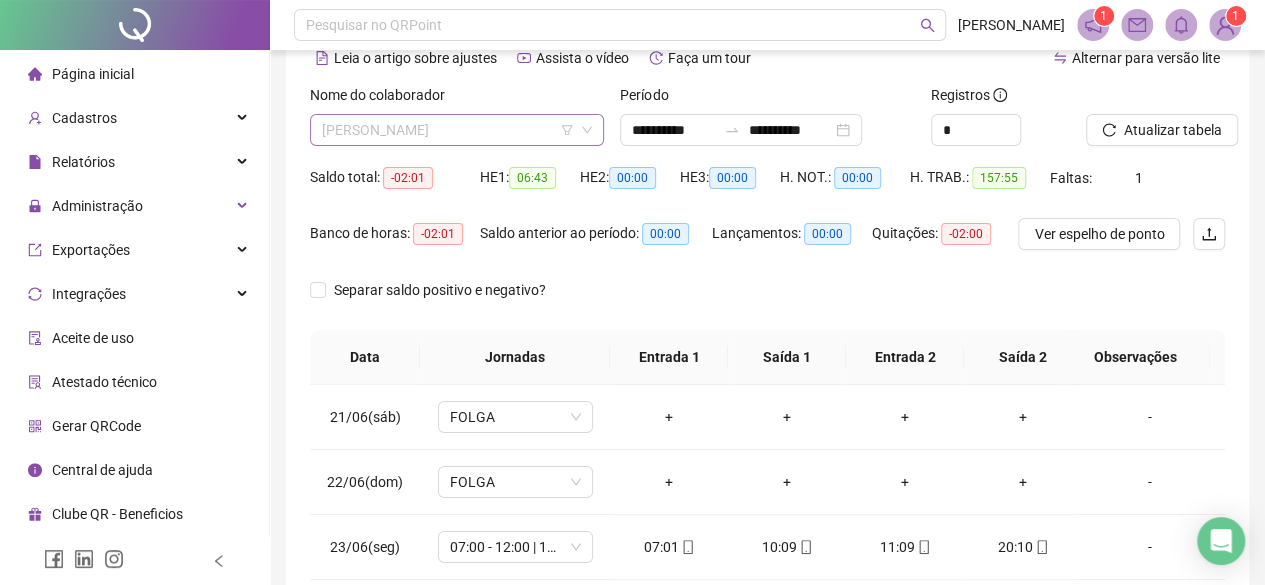 click on "RAISSA MARIA QUIRINO SEREZO" at bounding box center [457, 130] 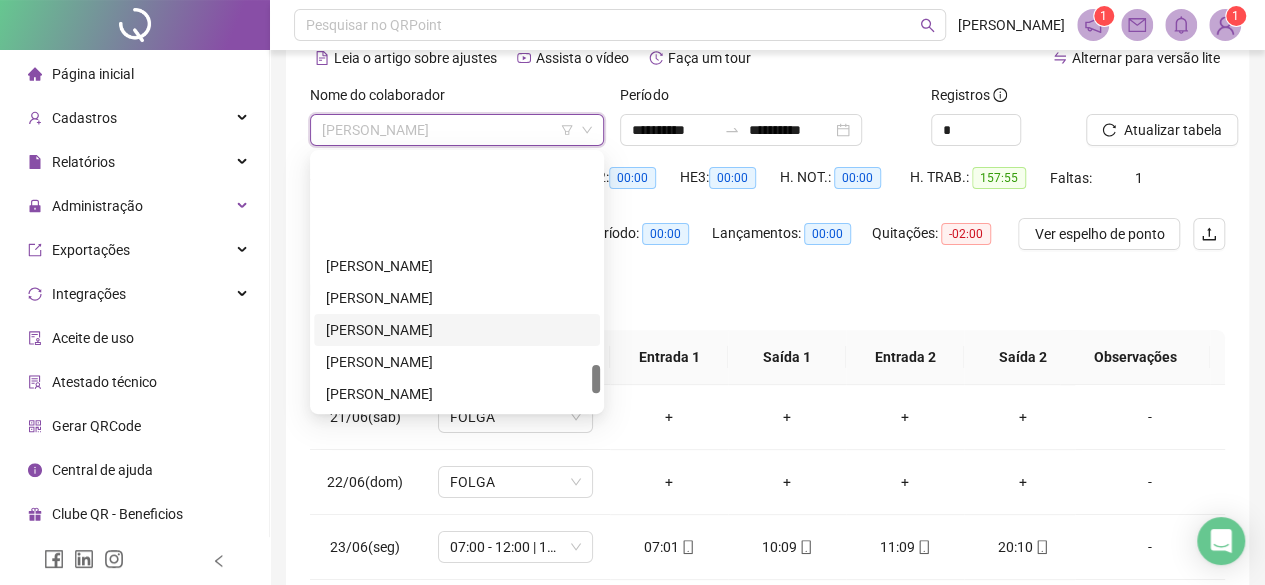 scroll, scrollTop: 1892, scrollLeft: 0, axis: vertical 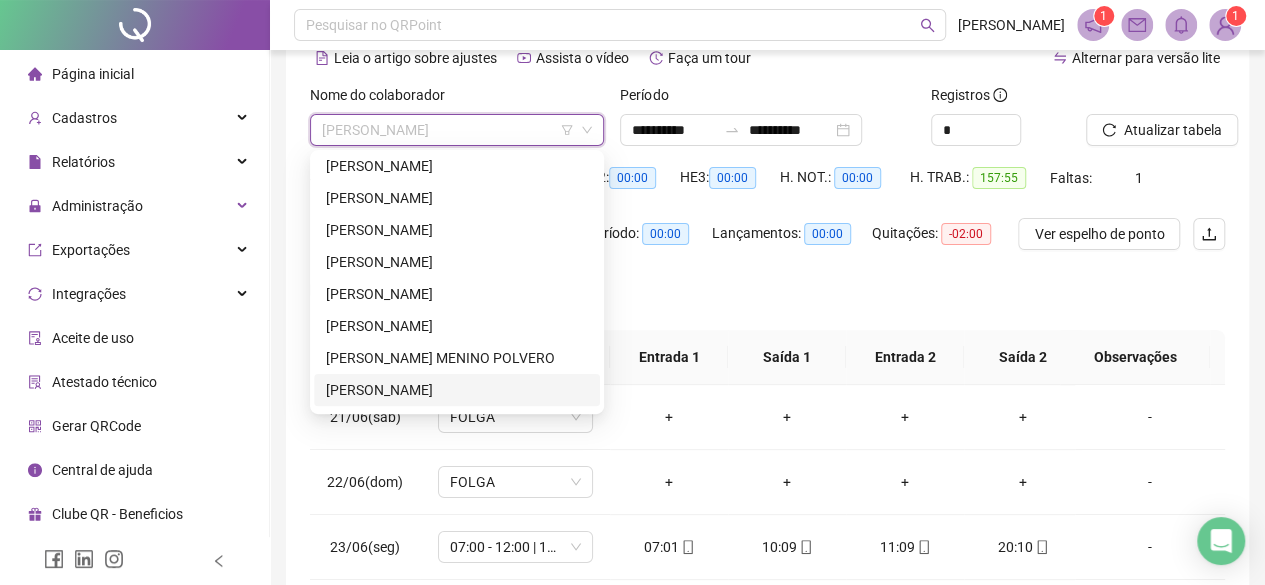 click on "THALITA VIEIRA GIANINI" at bounding box center [457, 390] 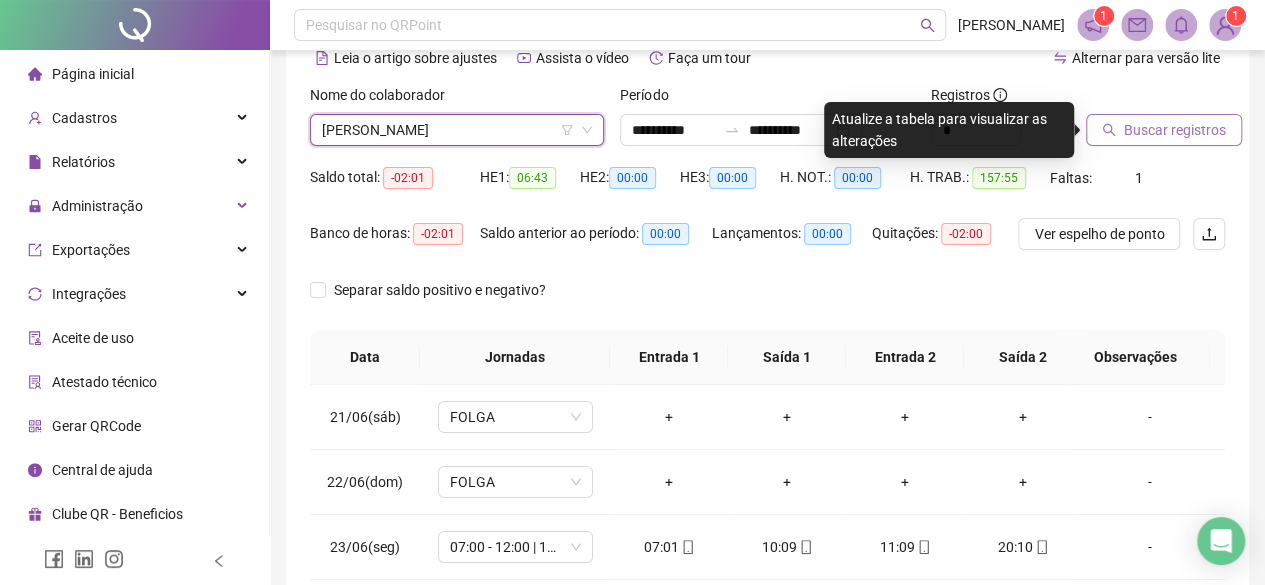 click on "Buscar registros" at bounding box center [1175, 130] 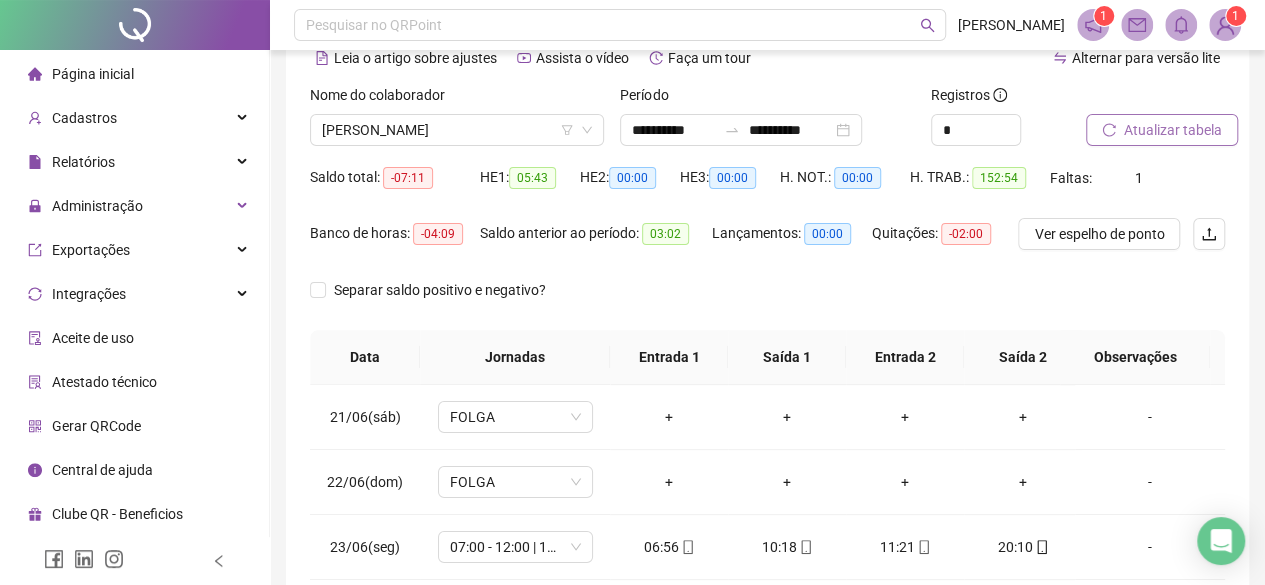scroll, scrollTop: 400, scrollLeft: 0, axis: vertical 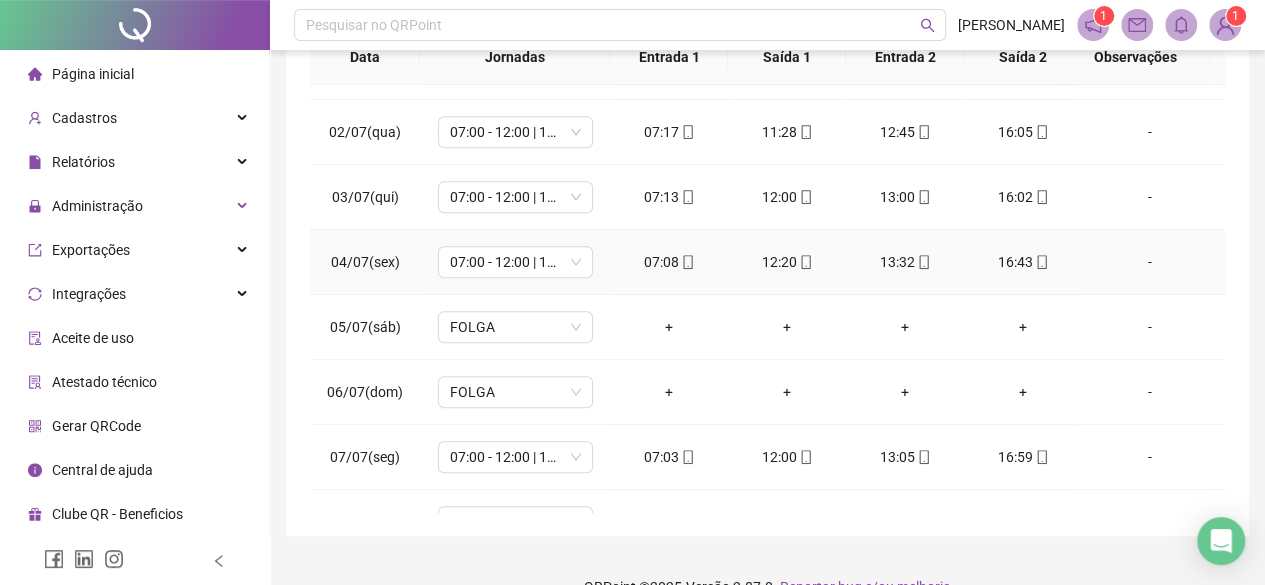 click on "-" at bounding box center [1150, 262] 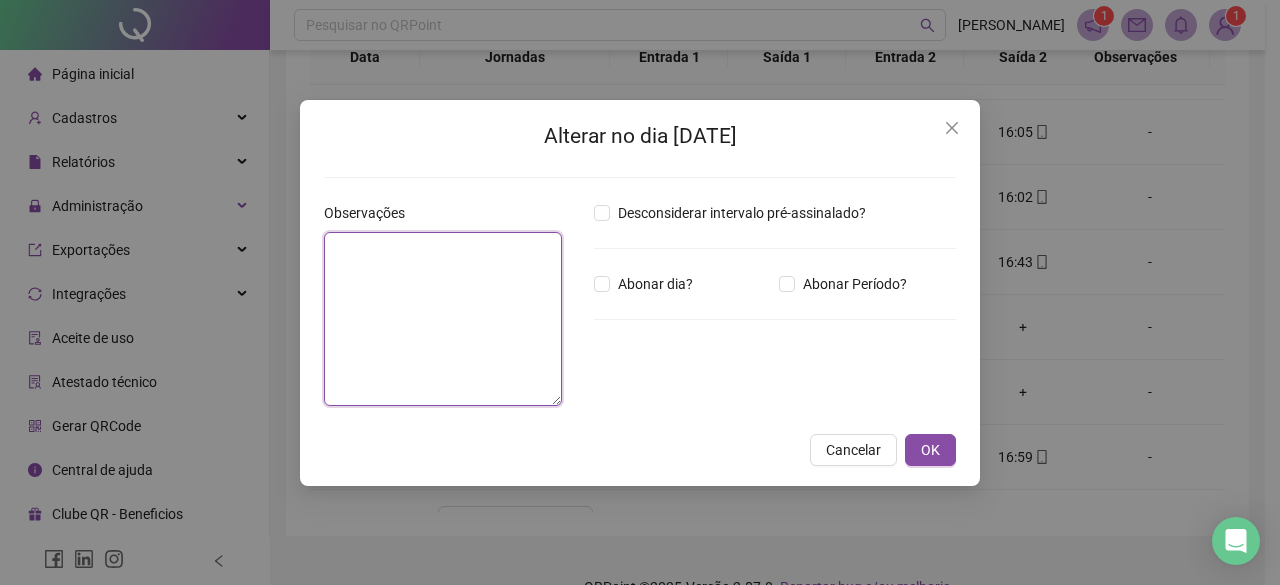 click at bounding box center (443, 319) 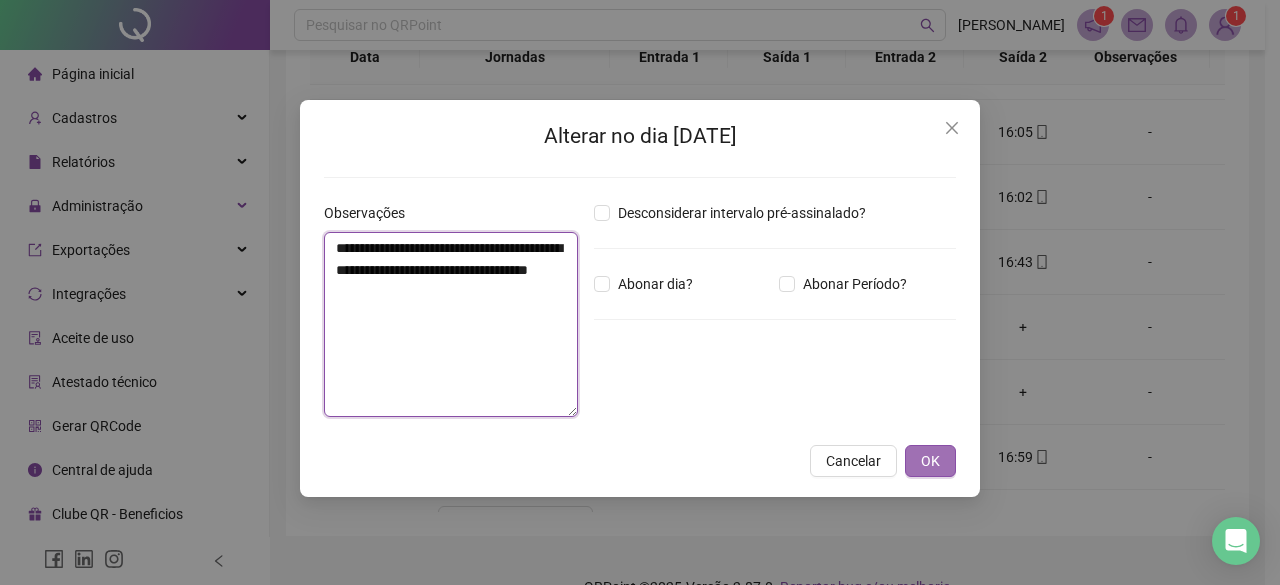 type on "**********" 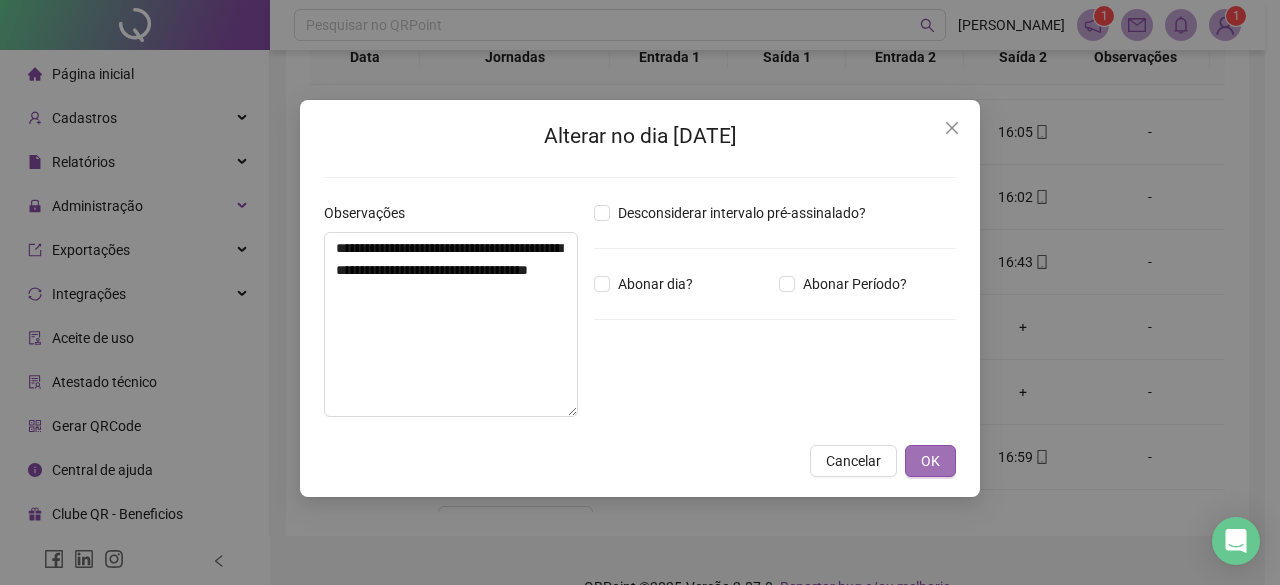 click on "OK" at bounding box center [930, 461] 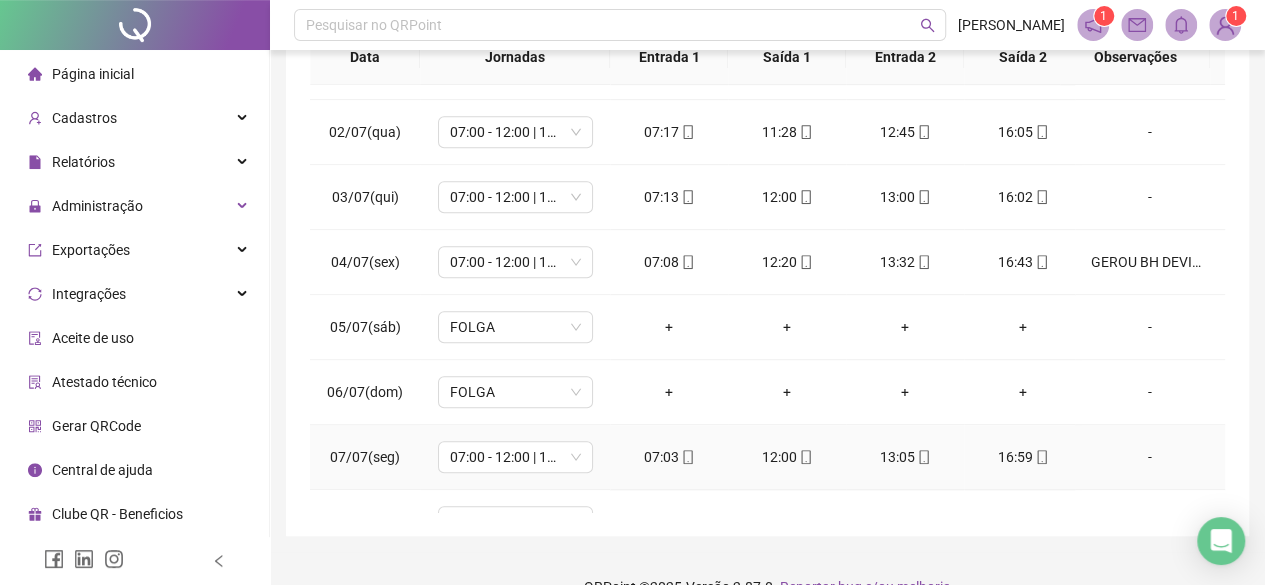 click on "-" at bounding box center (1150, 457) 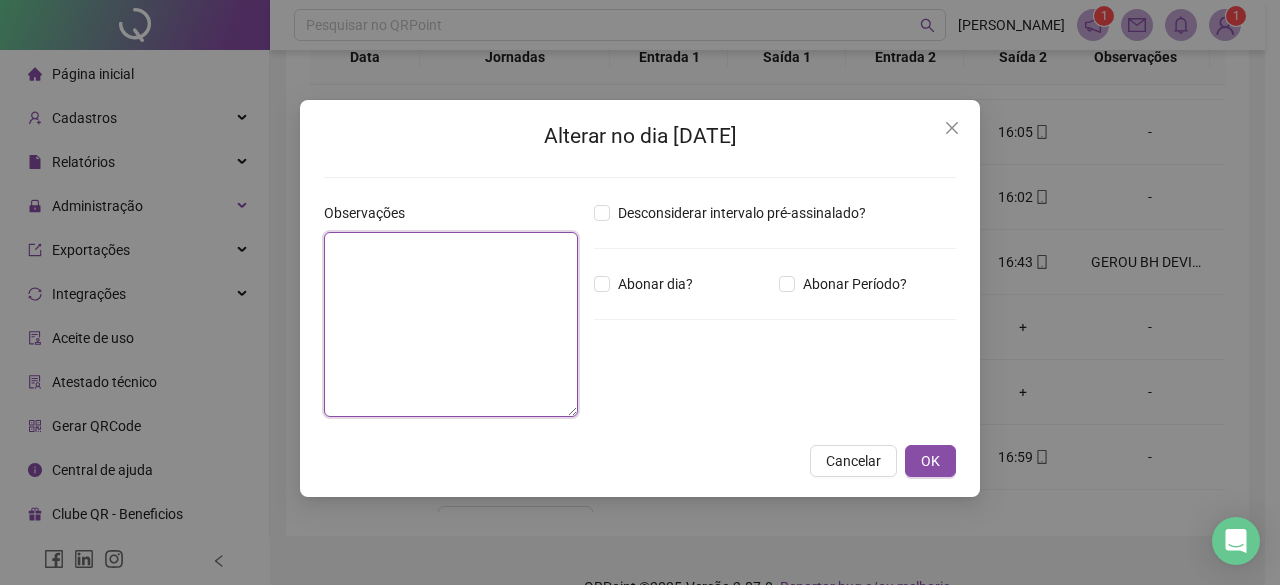 click at bounding box center [451, 324] 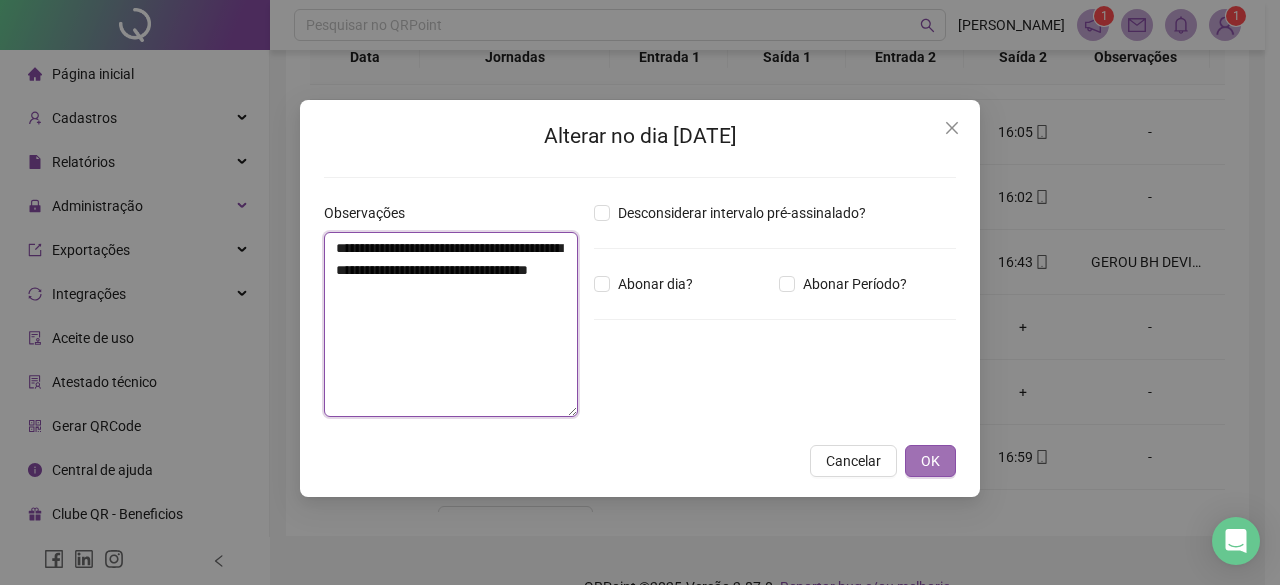 type on "**********" 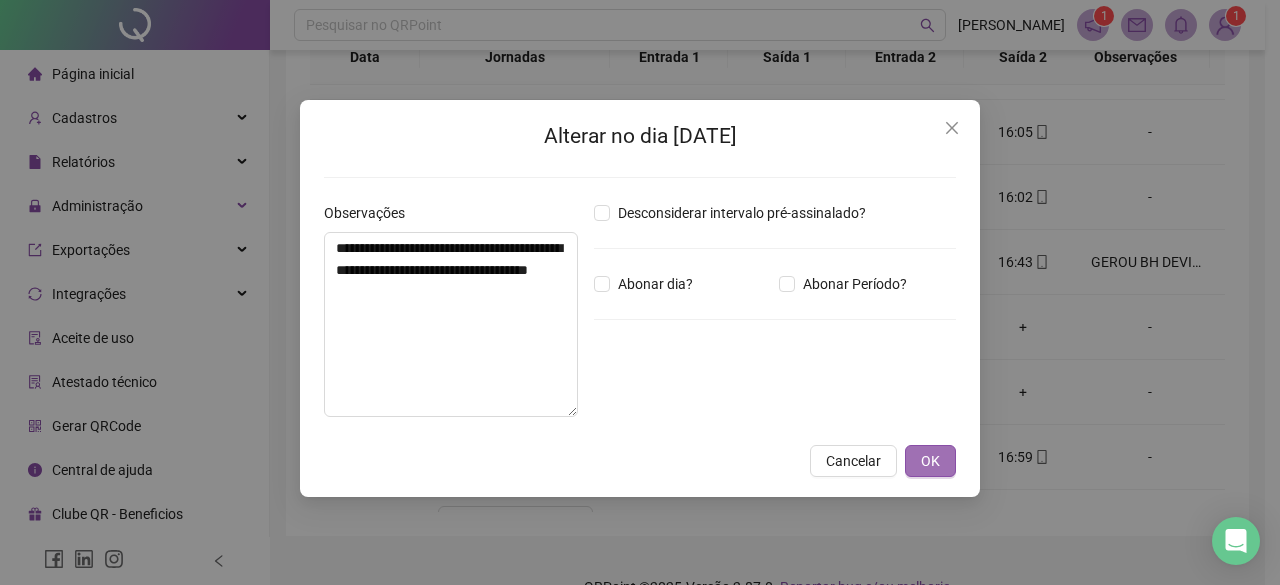 click on "OK" at bounding box center [930, 461] 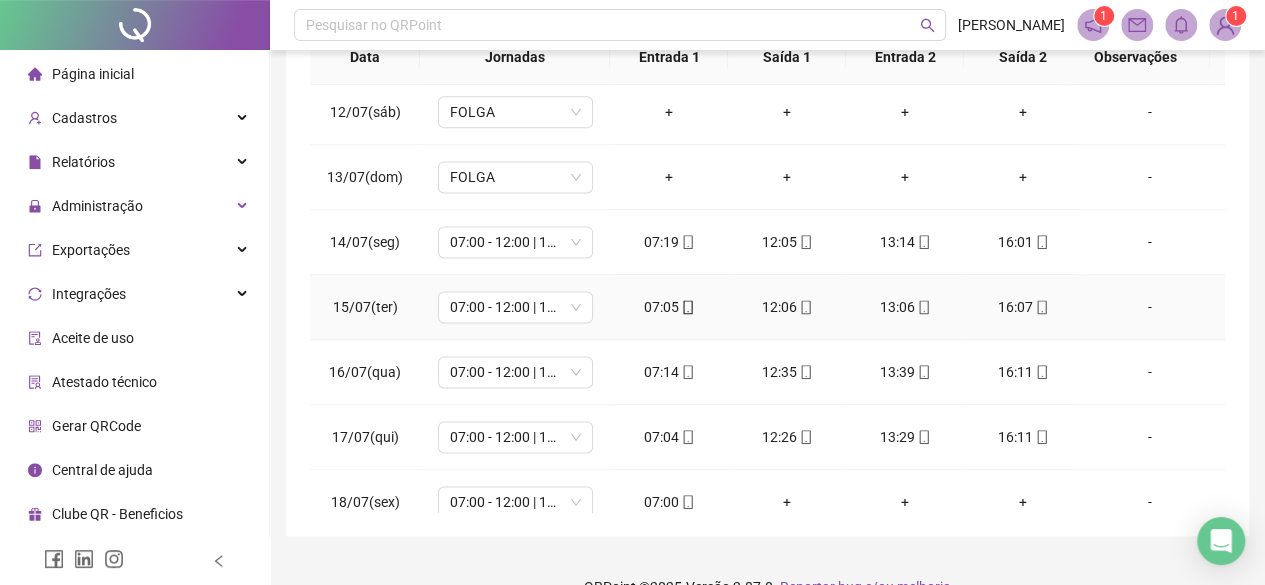 scroll, scrollTop: 1399, scrollLeft: 0, axis: vertical 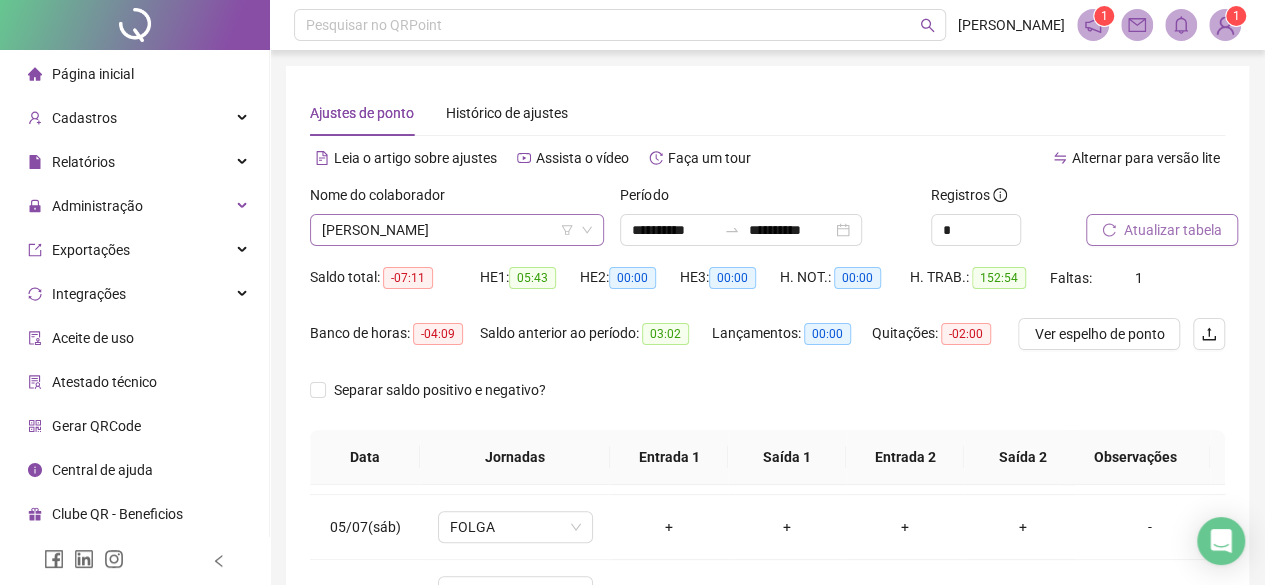 click on "THALITA VIEIRA GIANINI" at bounding box center [457, 230] 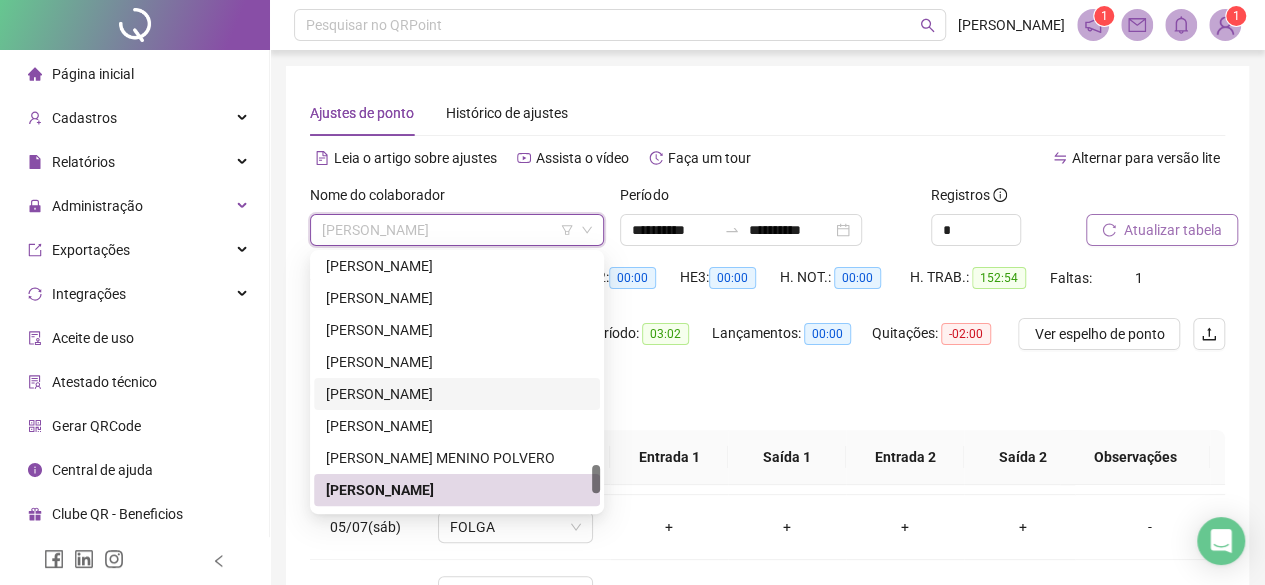 scroll, scrollTop: 1692, scrollLeft: 0, axis: vertical 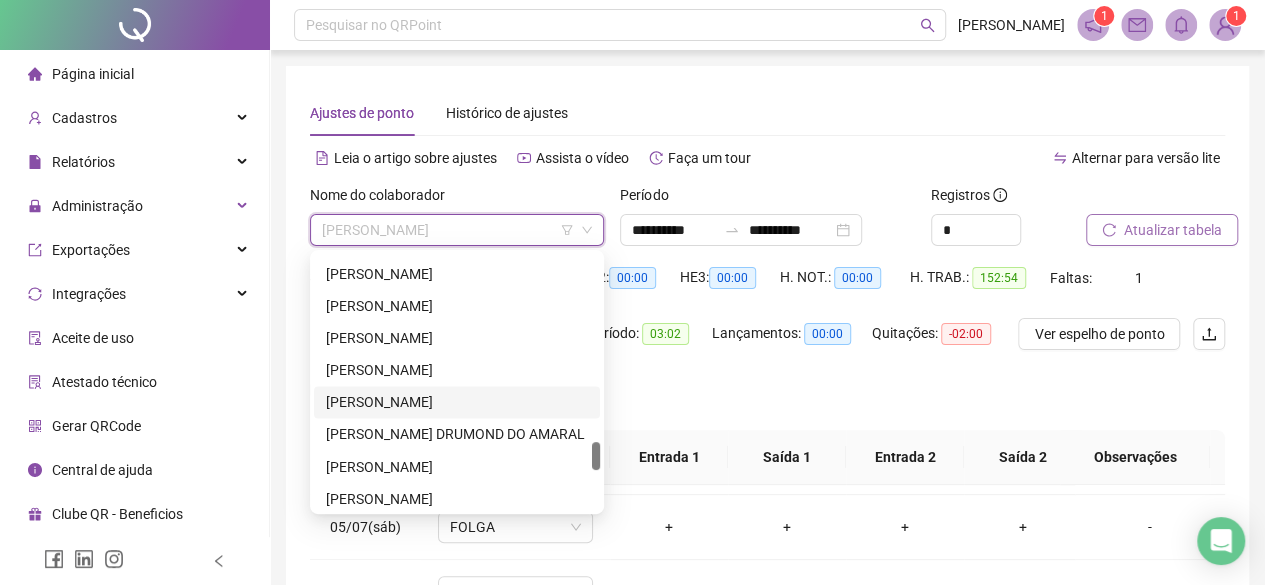 click on "RAISSA MARIA QUIRINO SEREZO" at bounding box center (457, 402) 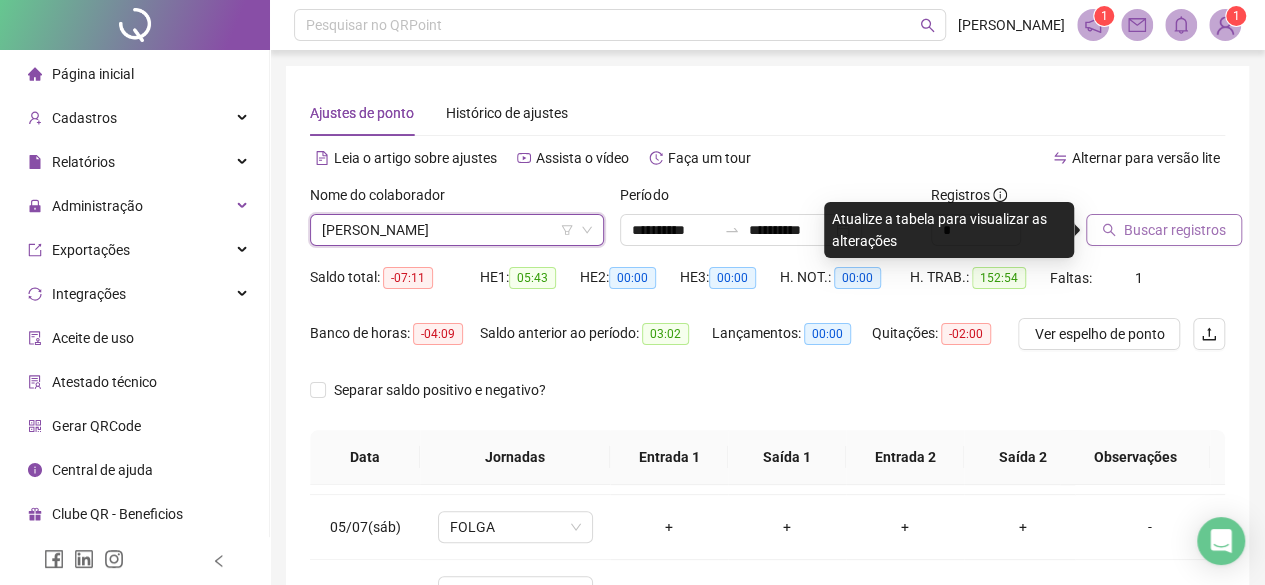 click on "Buscar registros" at bounding box center [1164, 230] 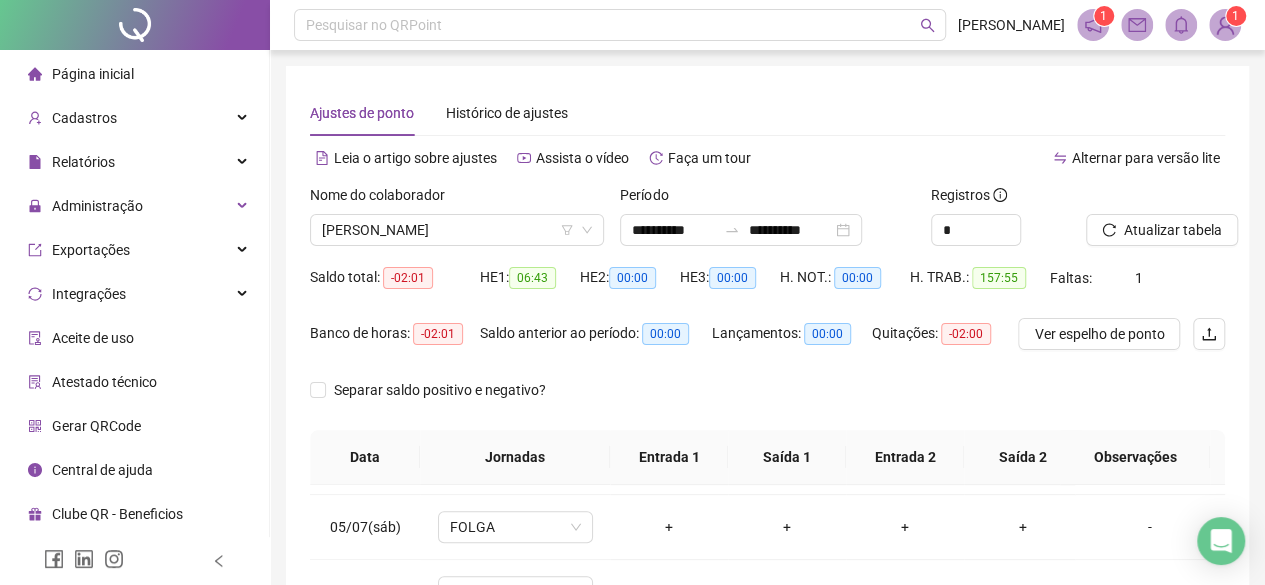 scroll, scrollTop: 200, scrollLeft: 0, axis: vertical 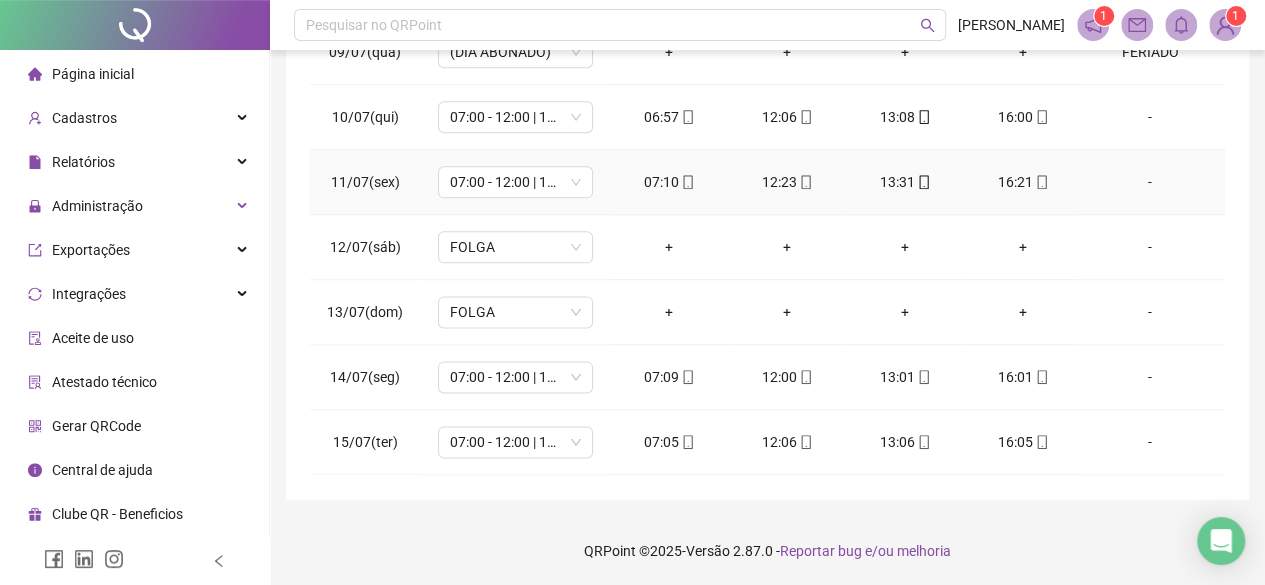 click on "-" at bounding box center [1150, 182] 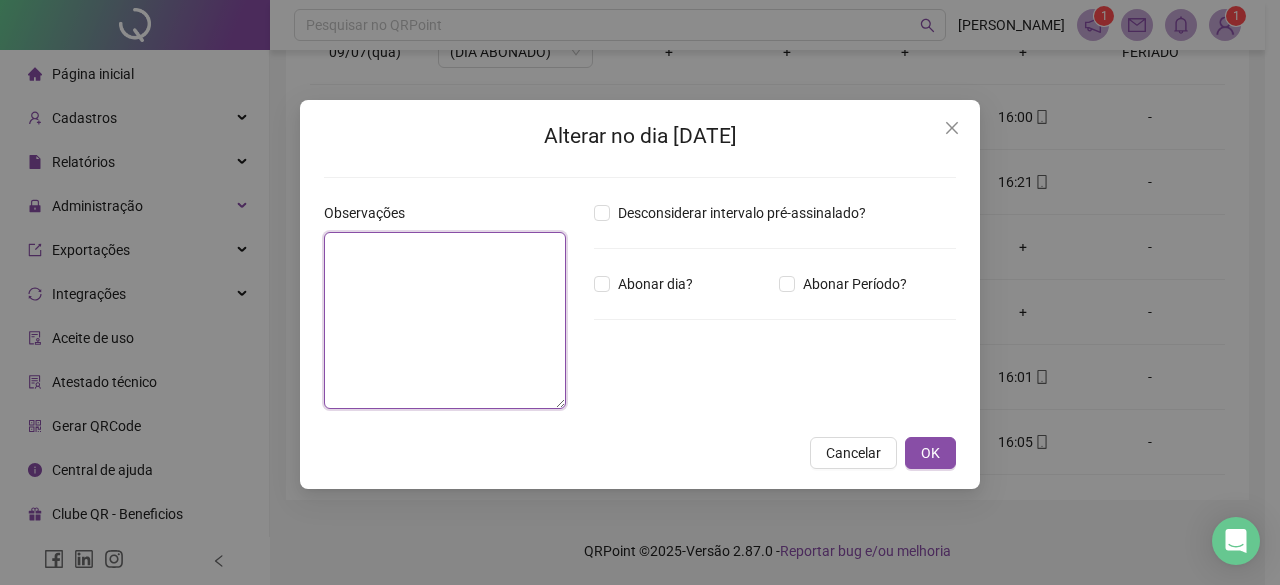 click at bounding box center [445, 320] 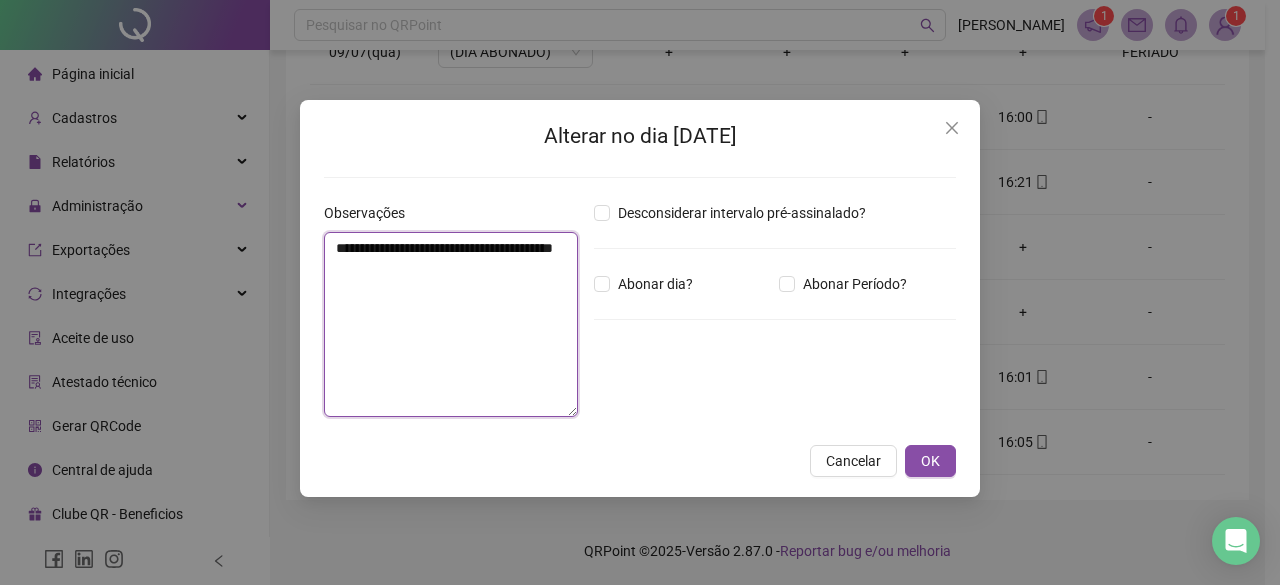 drag, startPoint x: 466, startPoint y: 280, endPoint x: 190, endPoint y: 195, distance: 288.79233 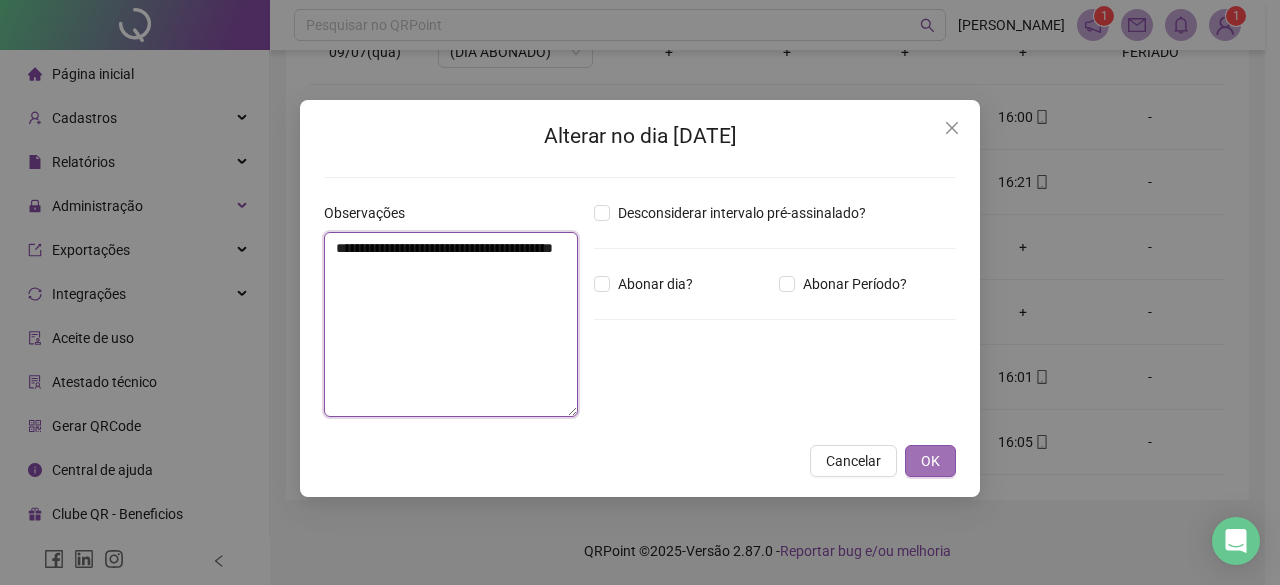 type on "**********" 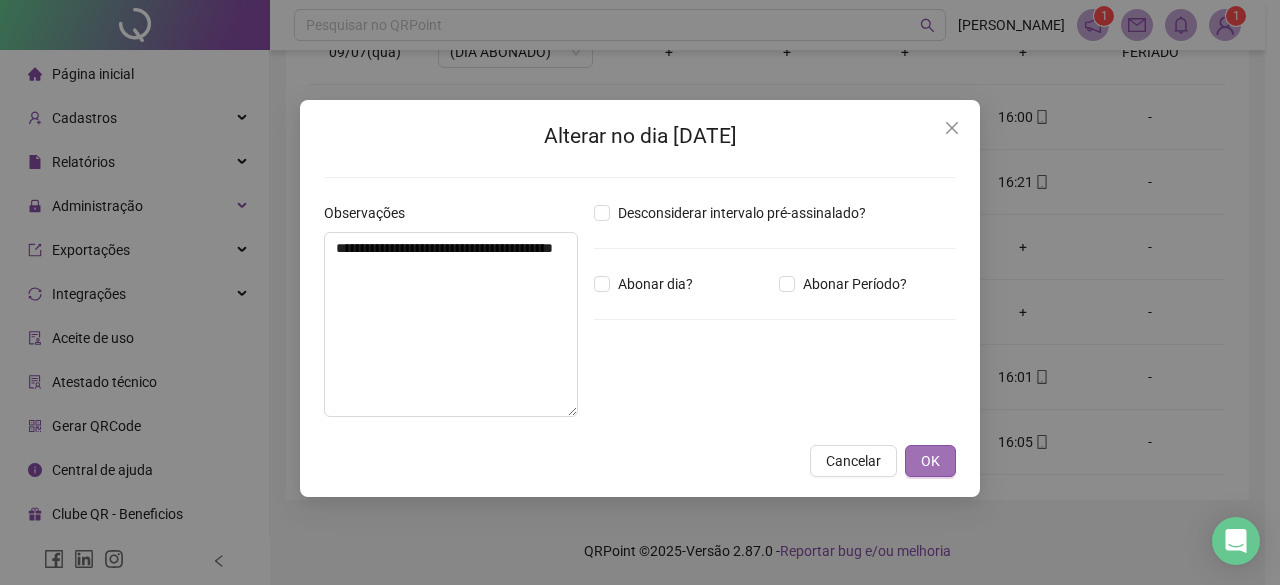 click on "OK" at bounding box center [930, 461] 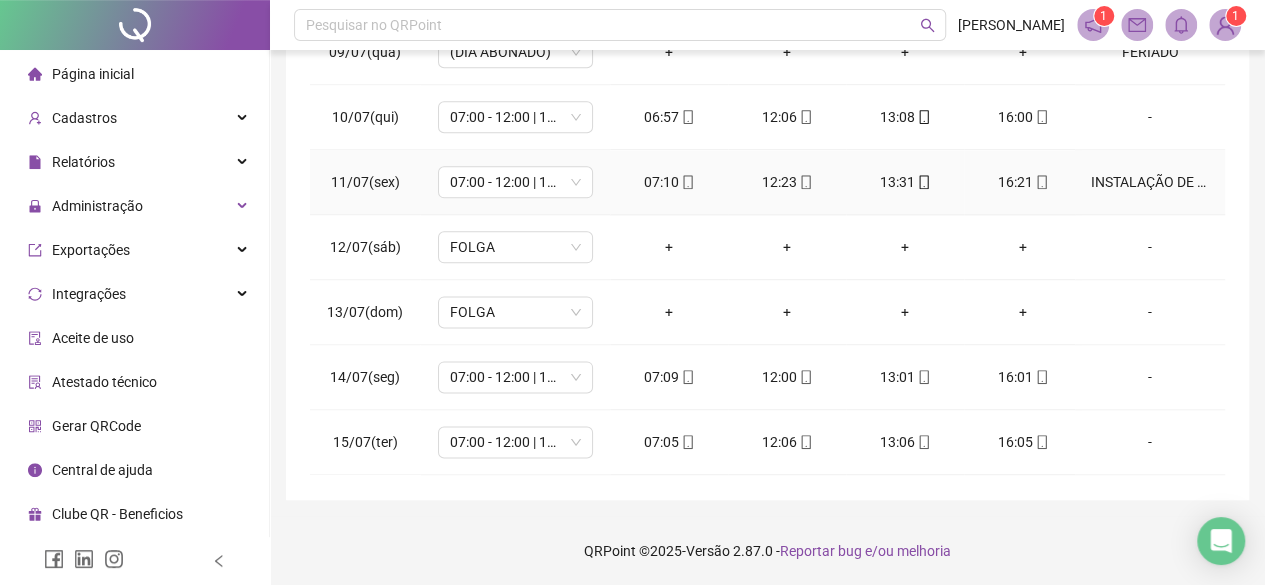 click on "INSTALAÇÃO DE NOVA IMPRESSORA ACOMPANHAMOS" at bounding box center (1150, 182) 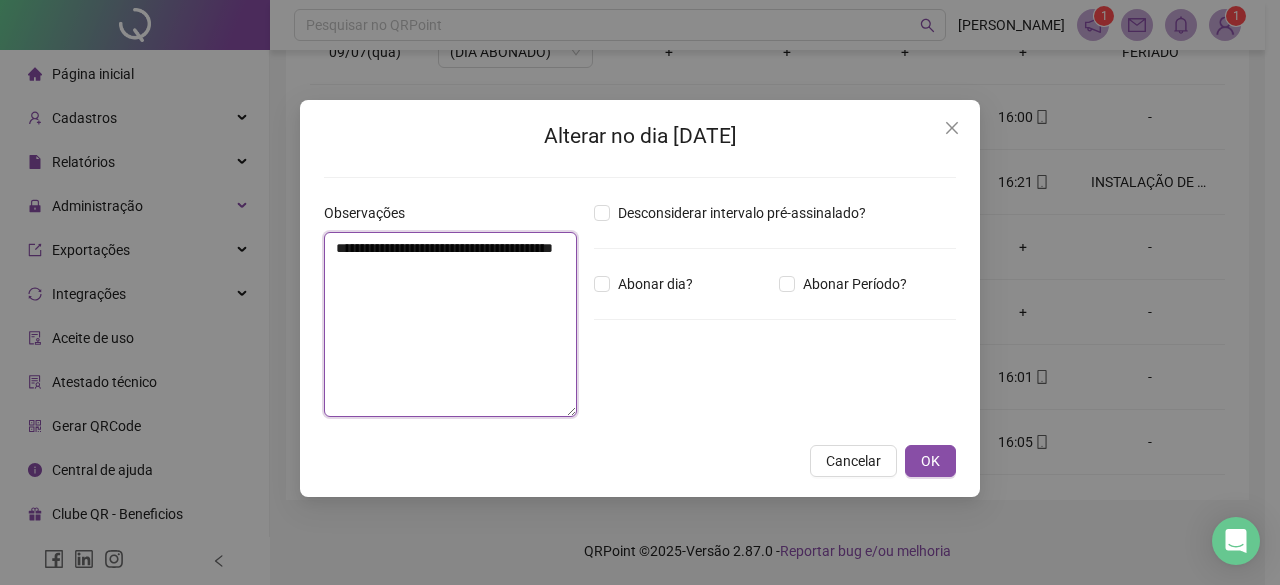 click on "**********" at bounding box center [450, 324] 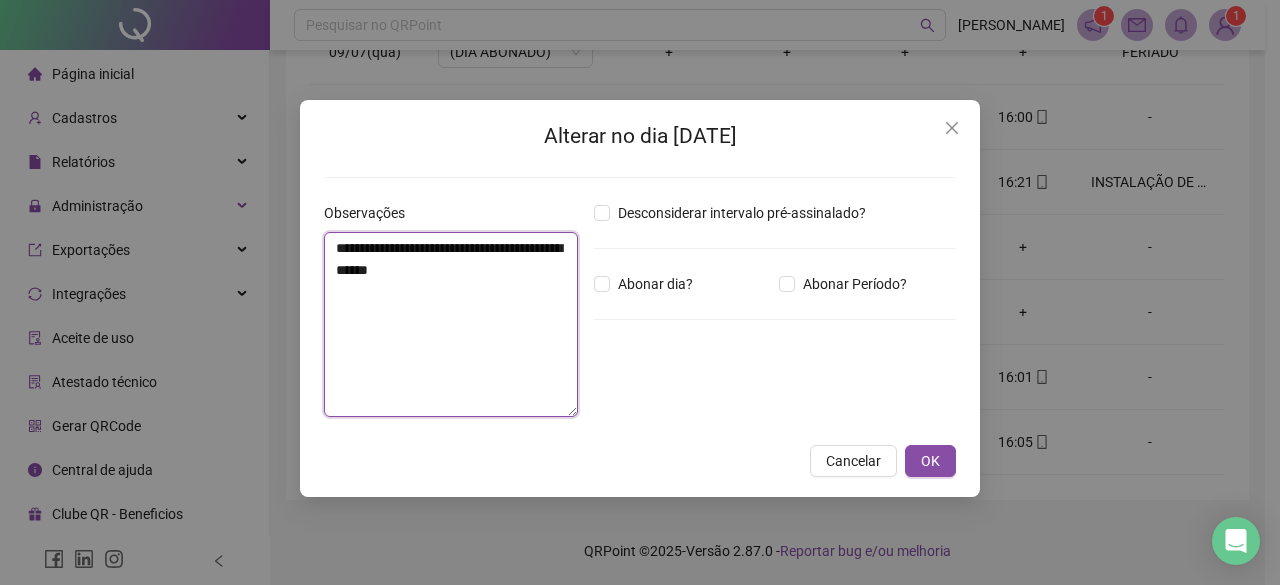 drag, startPoint x: 540, startPoint y: 265, endPoint x: 284, endPoint y: 215, distance: 260.83713 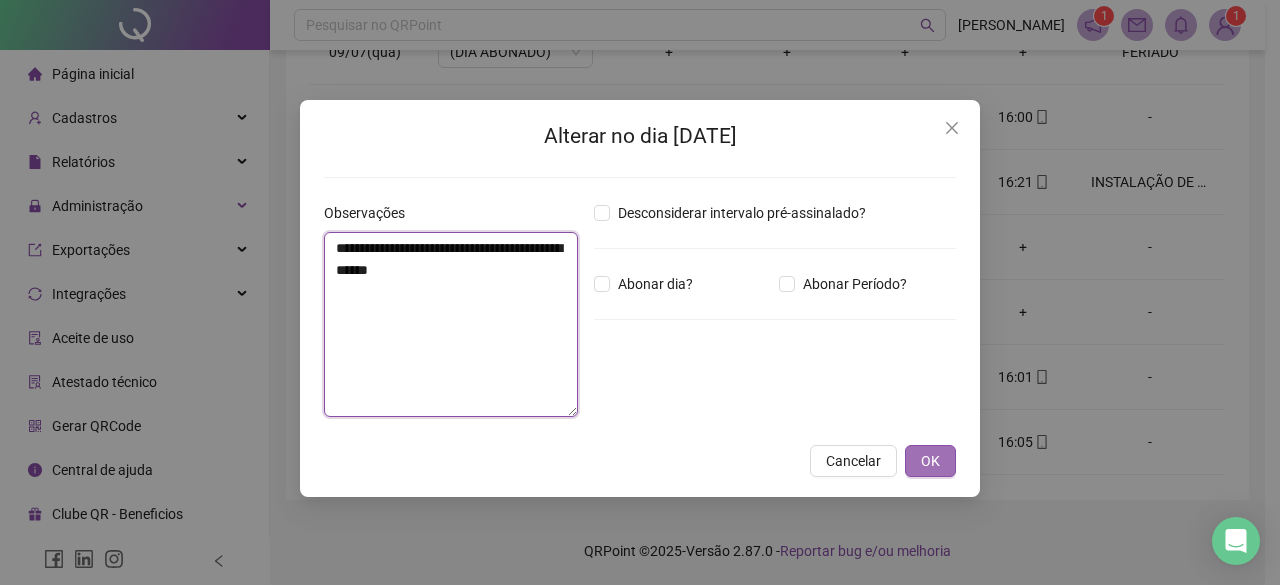 type on "**********" 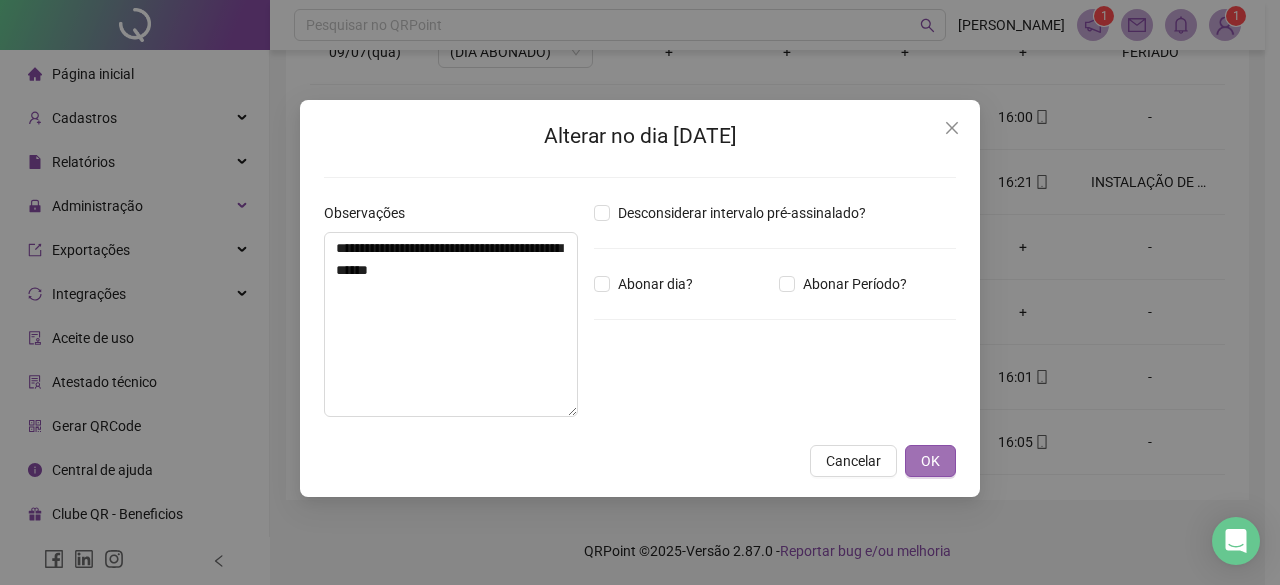 click on "OK" at bounding box center [930, 461] 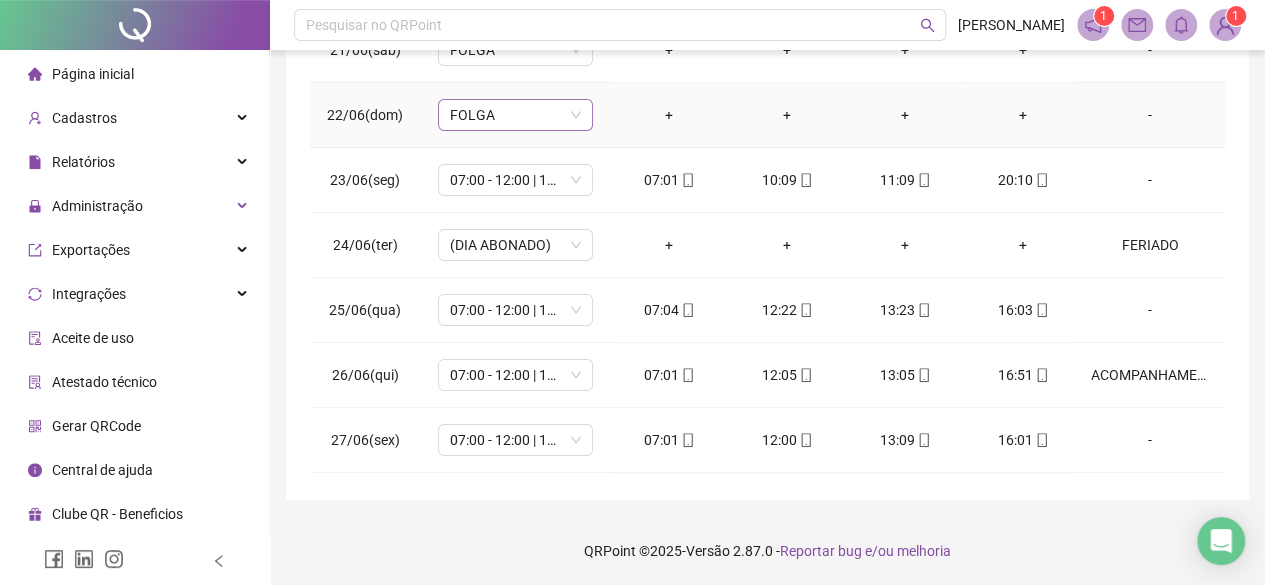 scroll, scrollTop: 0, scrollLeft: 0, axis: both 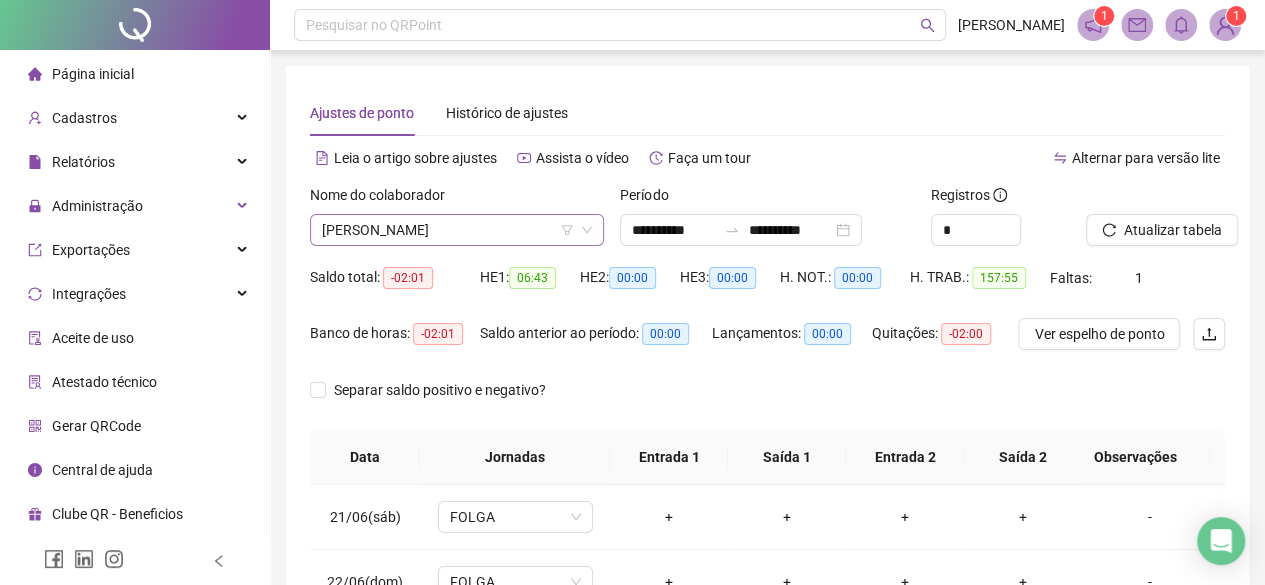 click on "RAISSA MARIA QUIRINO SEREZO" at bounding box center [457, 230] 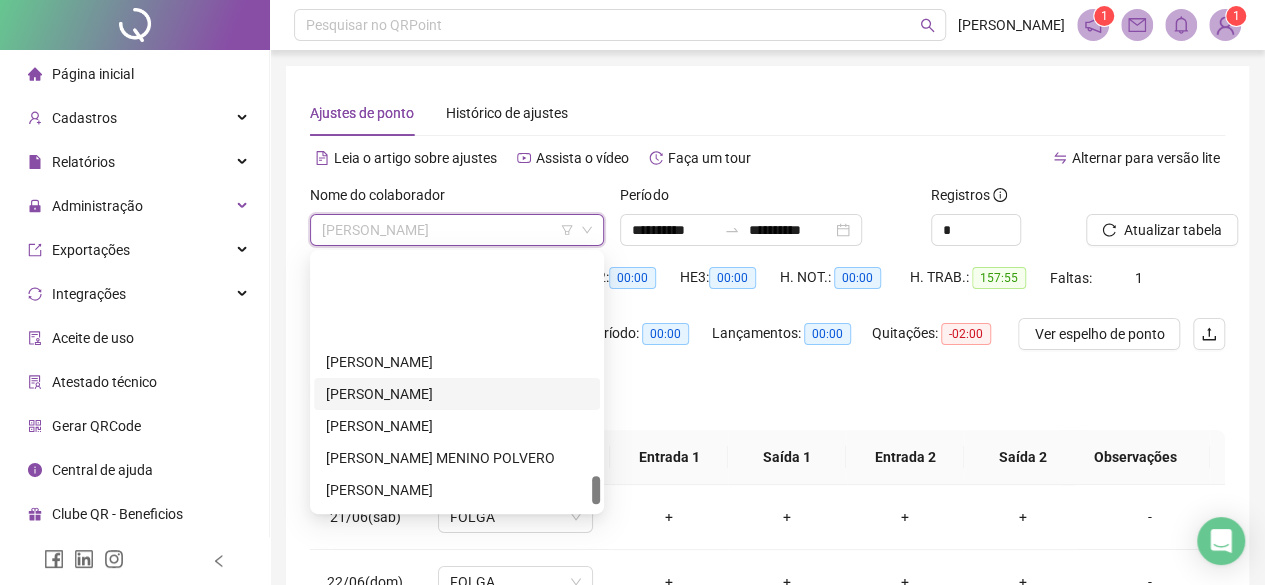 scroll, scrollTop: 2048, scrollLeft: 0, axis: vertical 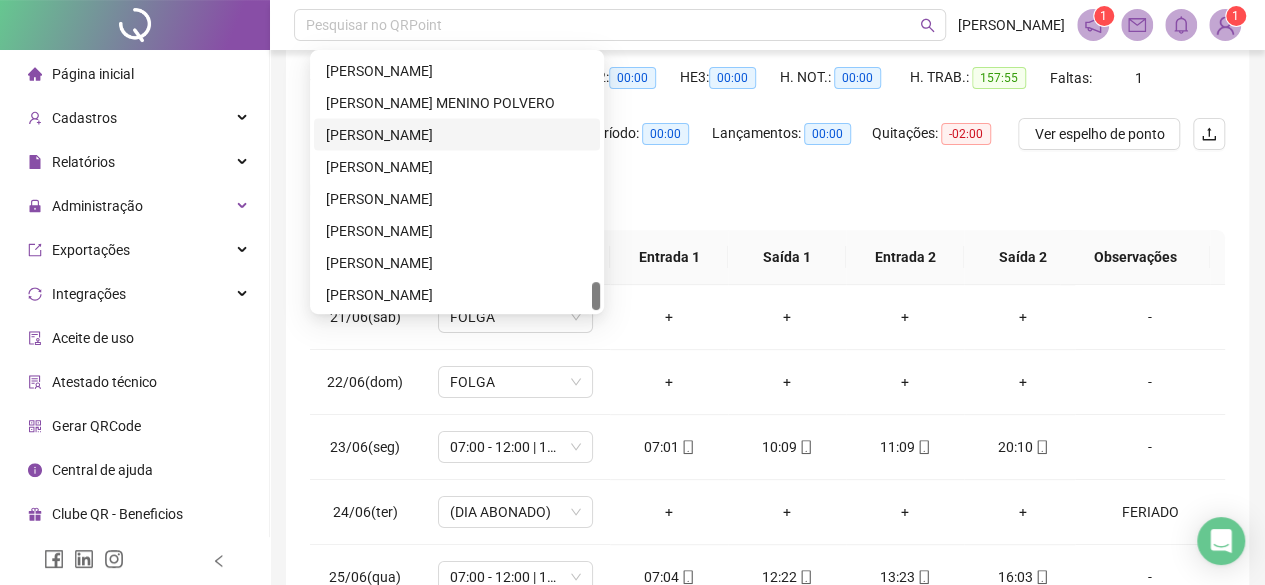 click on "THALITA VIEIRA GIANINI" at bounding box center [457, 134] 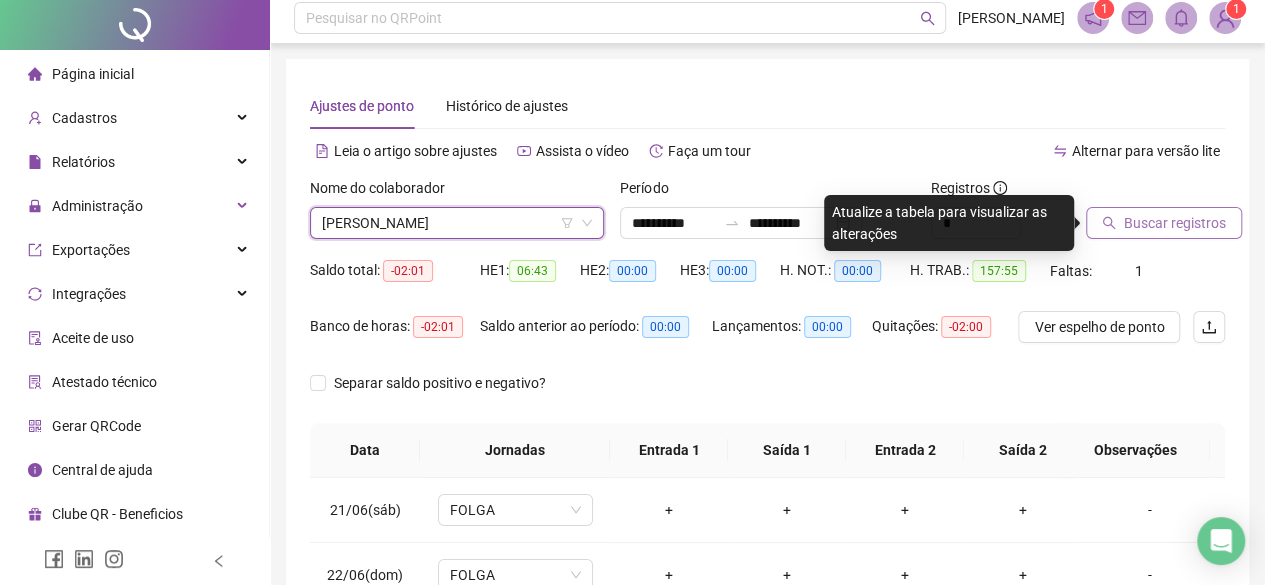 scroll, scrollTop: 0, scrollLeft: 0, axis: both 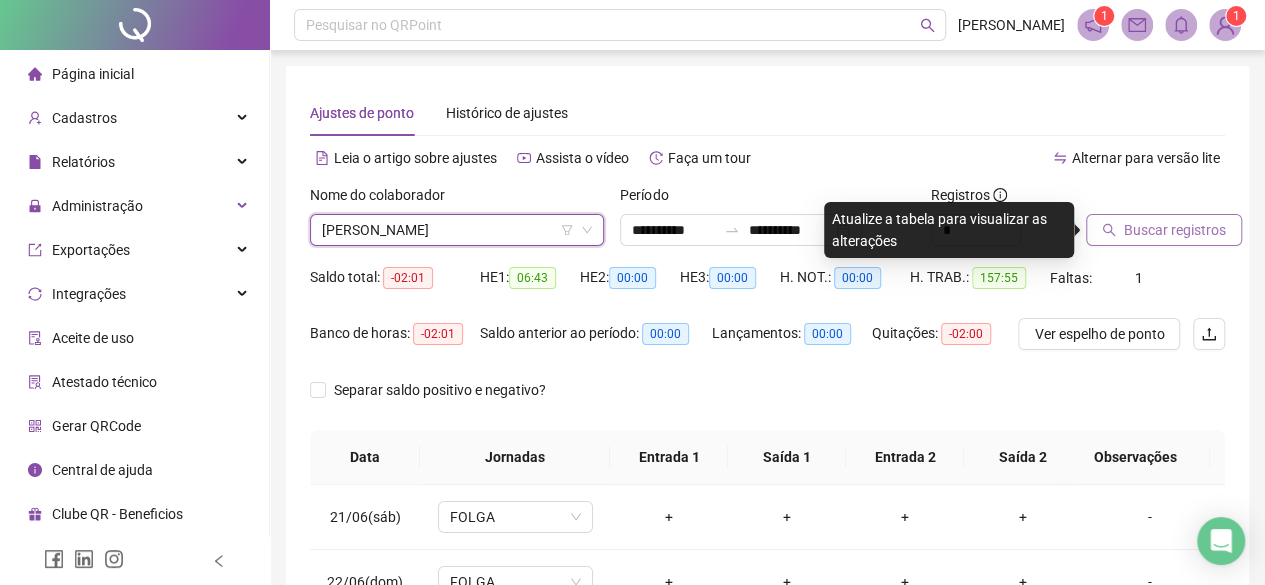 click on "Buscar registros" at bounding box center [1175, 230] 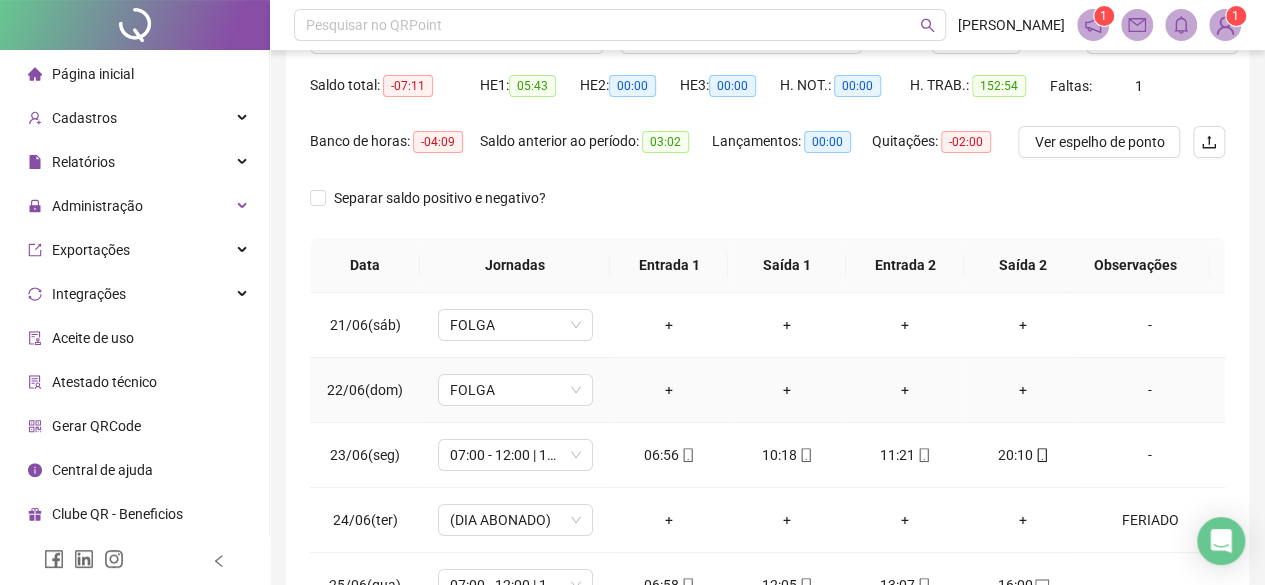 scroll, scrollTop: 200, scrollLeft: 0, axis: vertical 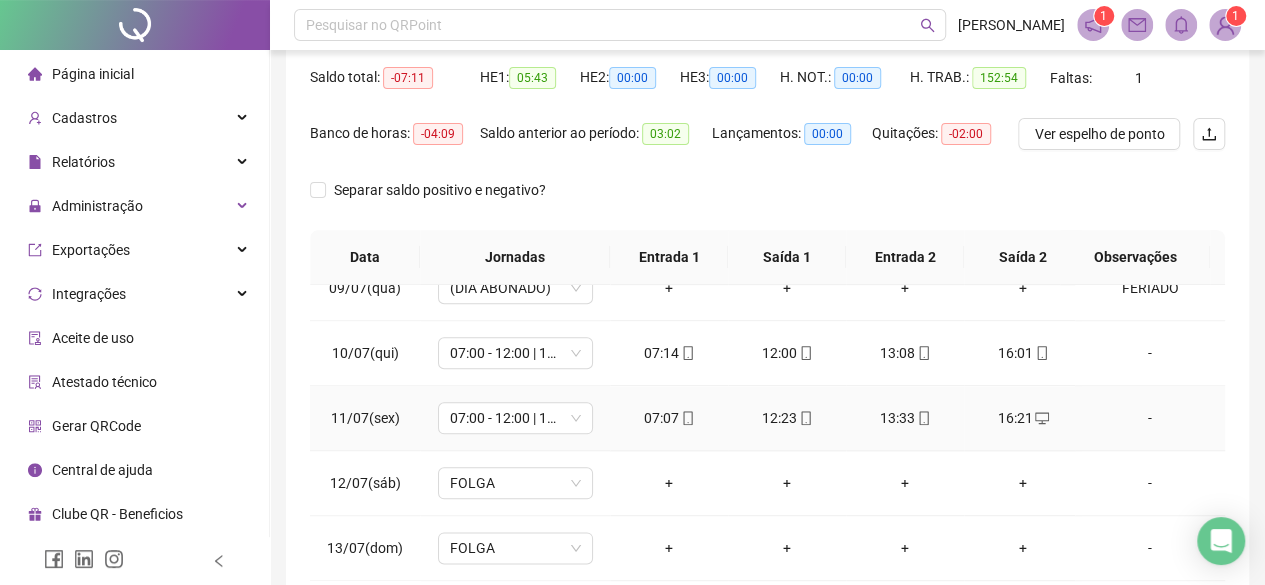 click on "-" at bounding box center (1150, 418) 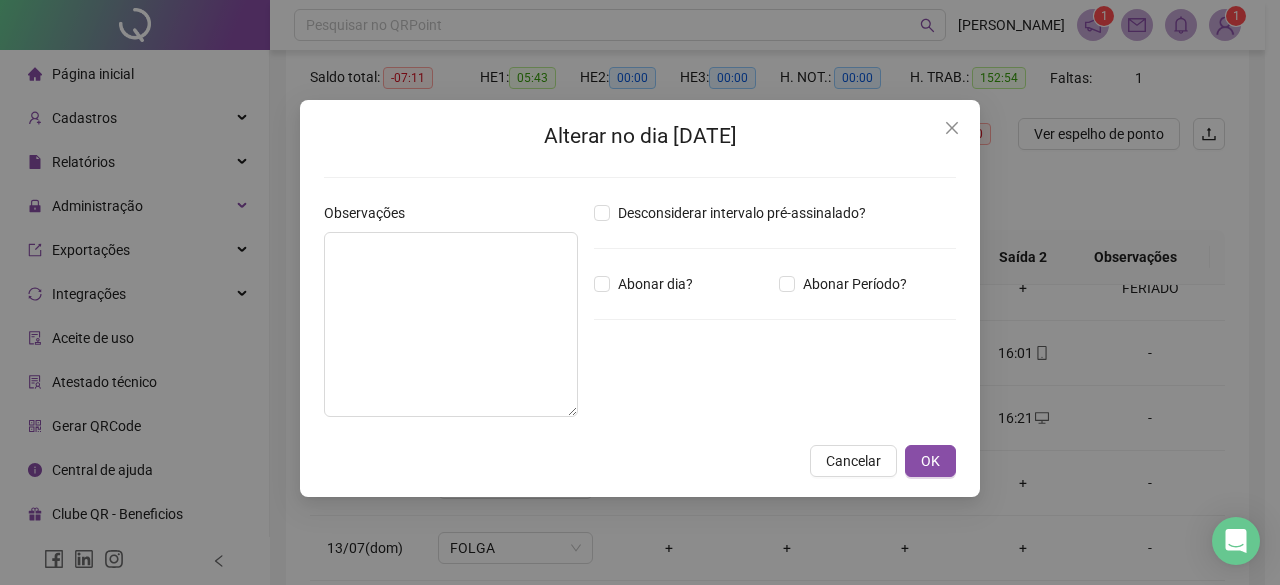 drag, startPoint x: 612, startPoint y: 311, endPoint x: 598, endPoint y: 314, distance: 14.3178215 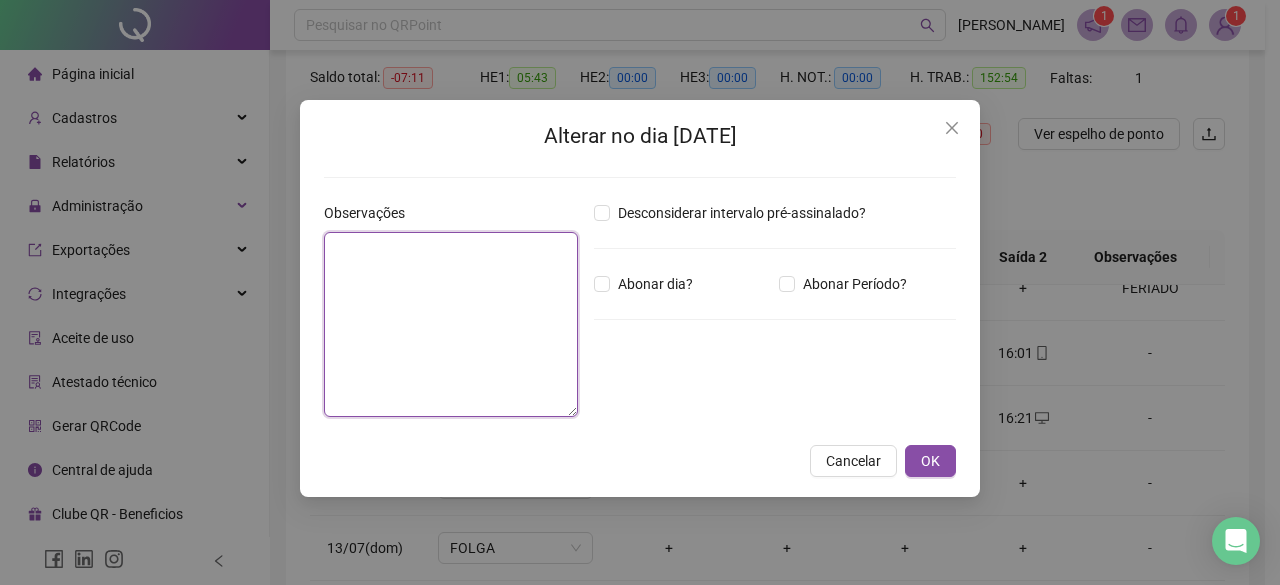 click at bounding box center [451, 324] 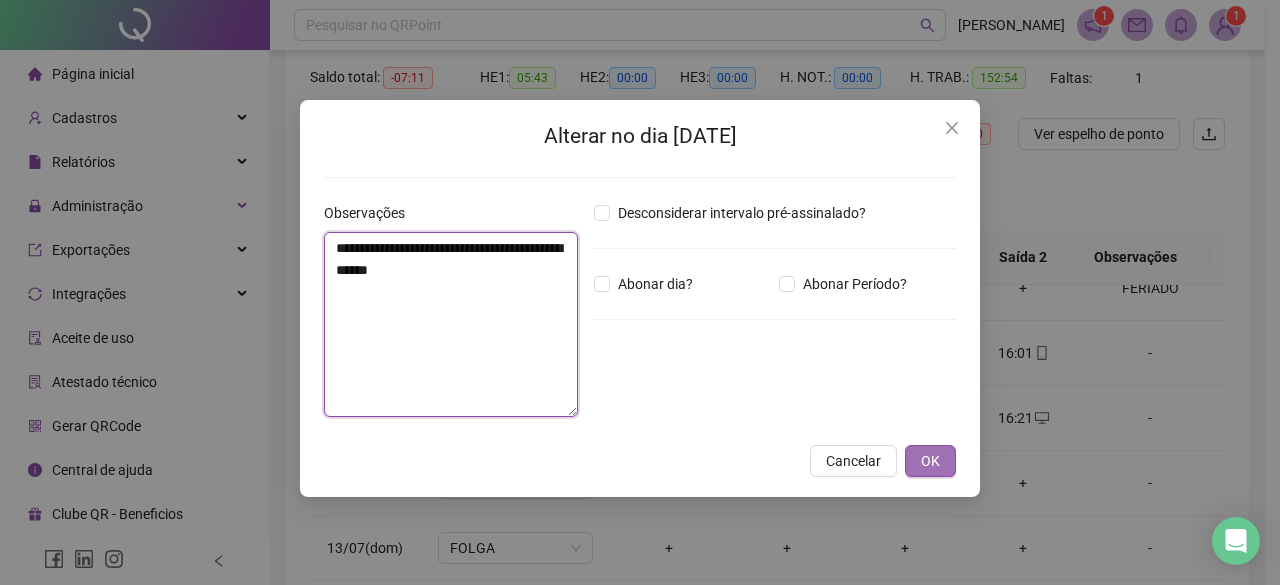 type on "**********" 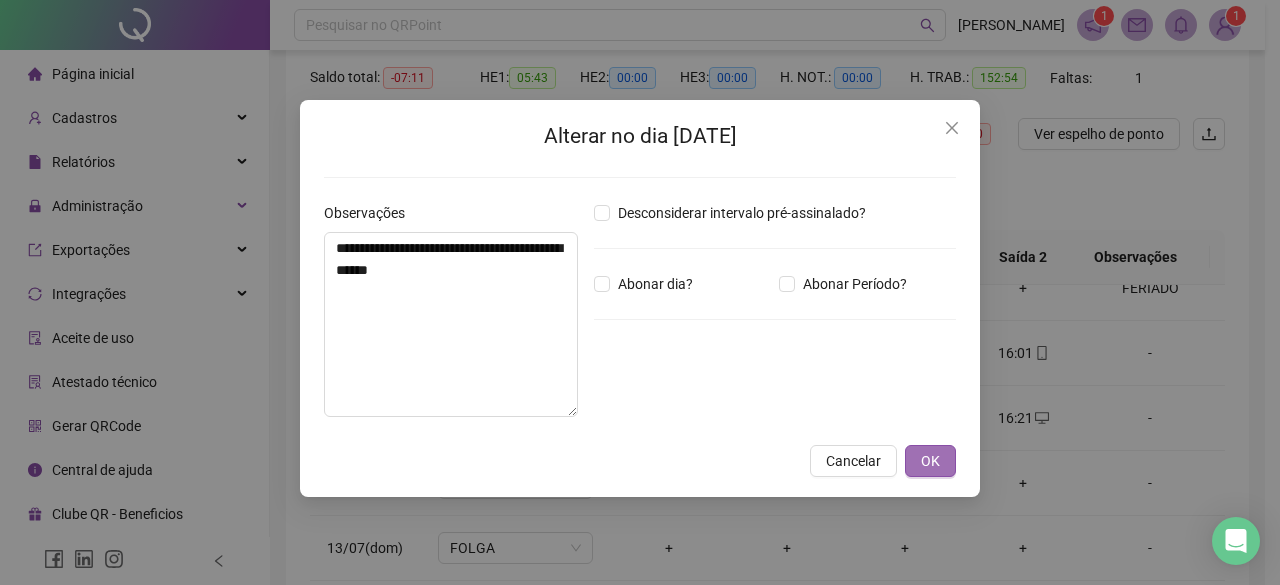 click on "OK" at bounding box center (930, 461) 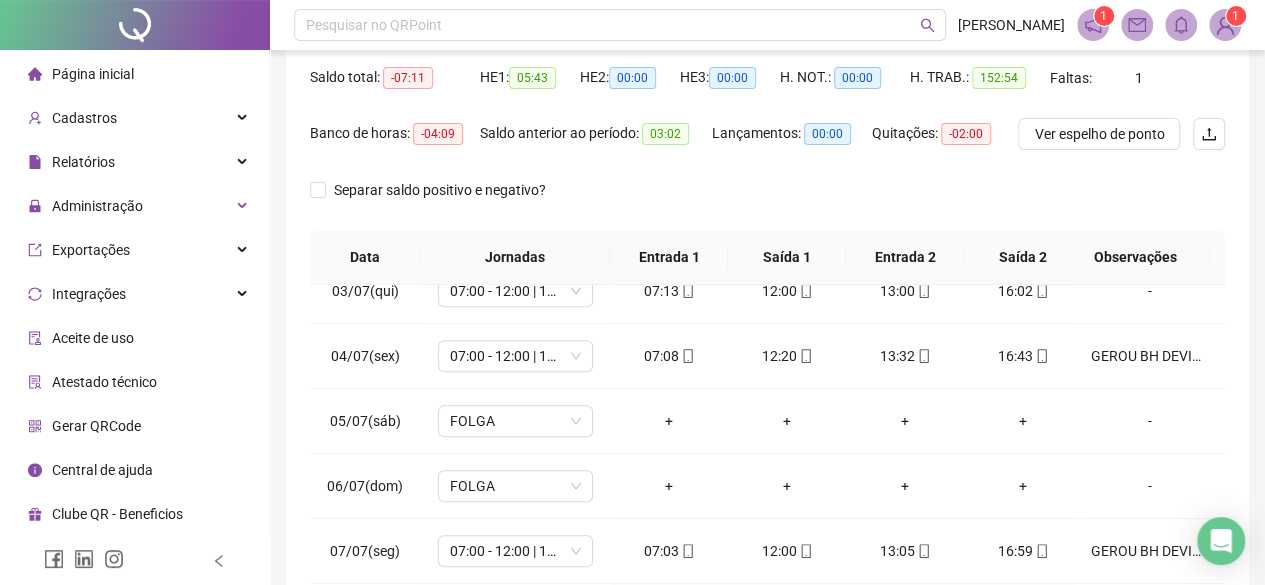 scroll, scrollTop: 799, scrollLeft: 0, axis: vertical 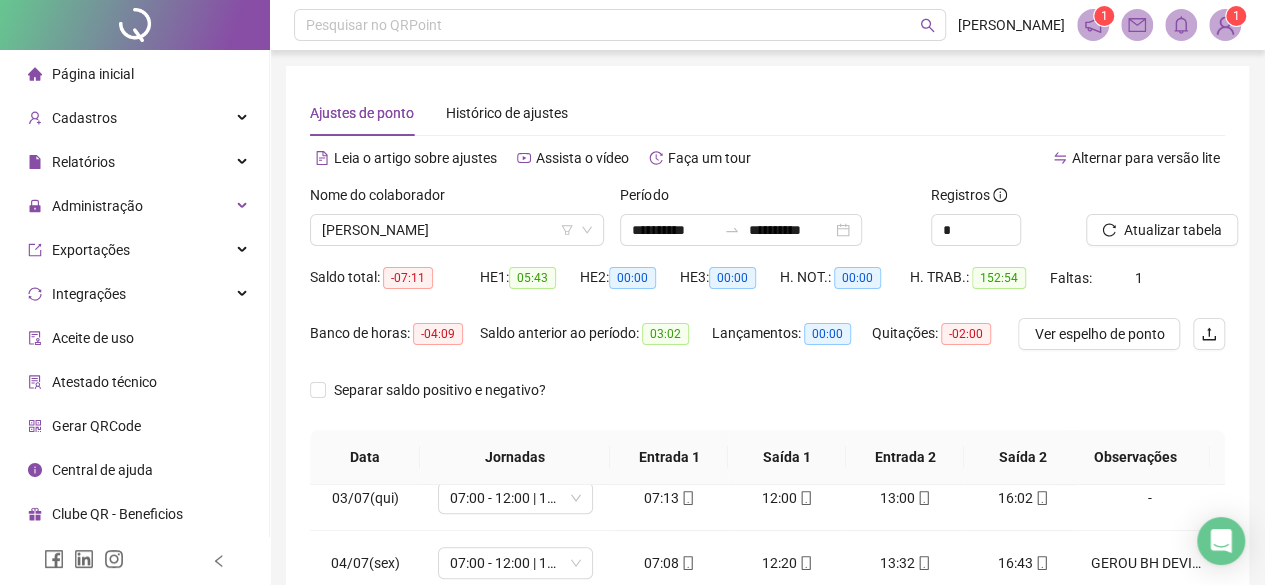 click on "Nome do colaborador THALITA VIEIRA GIANINI" at bounding box center [457, 223] 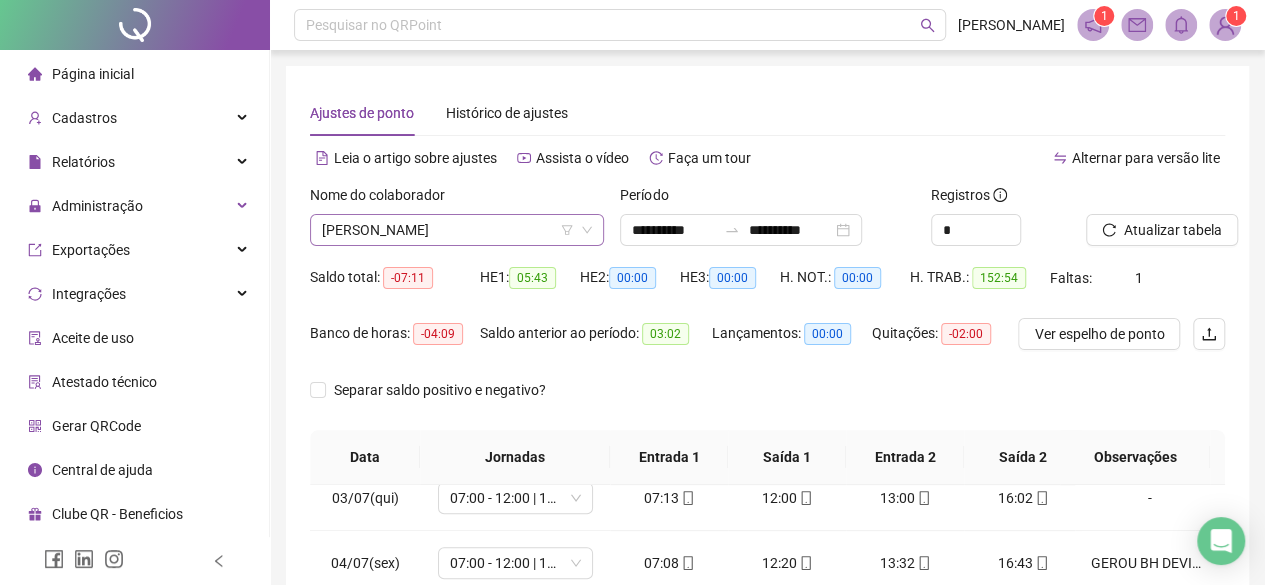 click on "THALITA VIEIRA GIANINI" at bounding box center [457, 230] 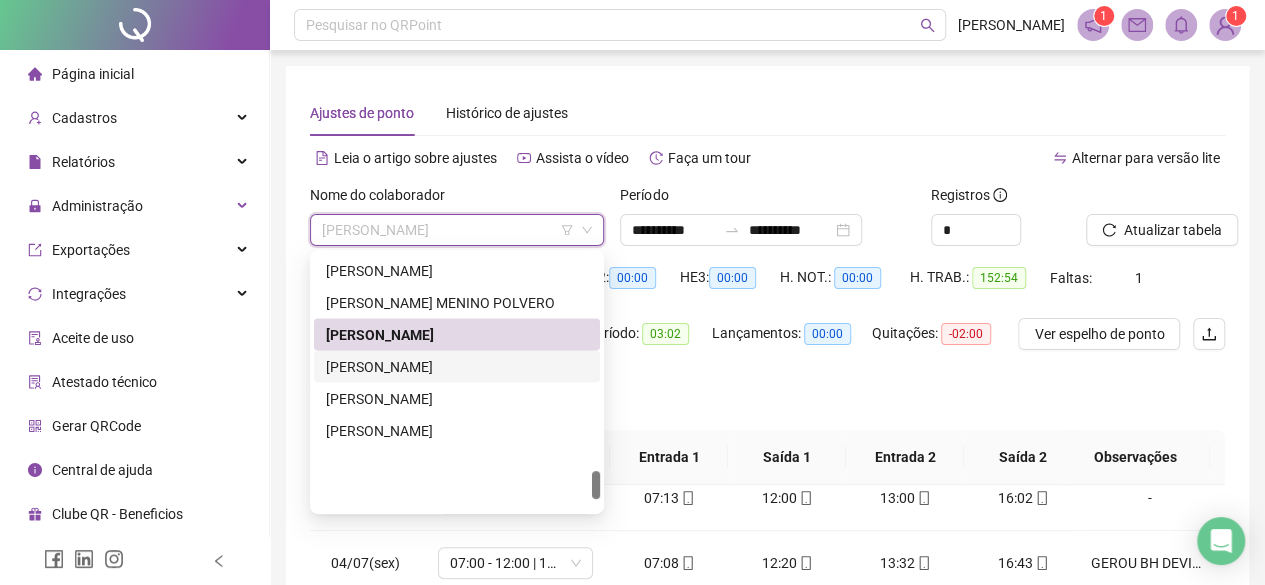 scroll, scrollTop: 38, scrollLeft: 0, axis: vertical 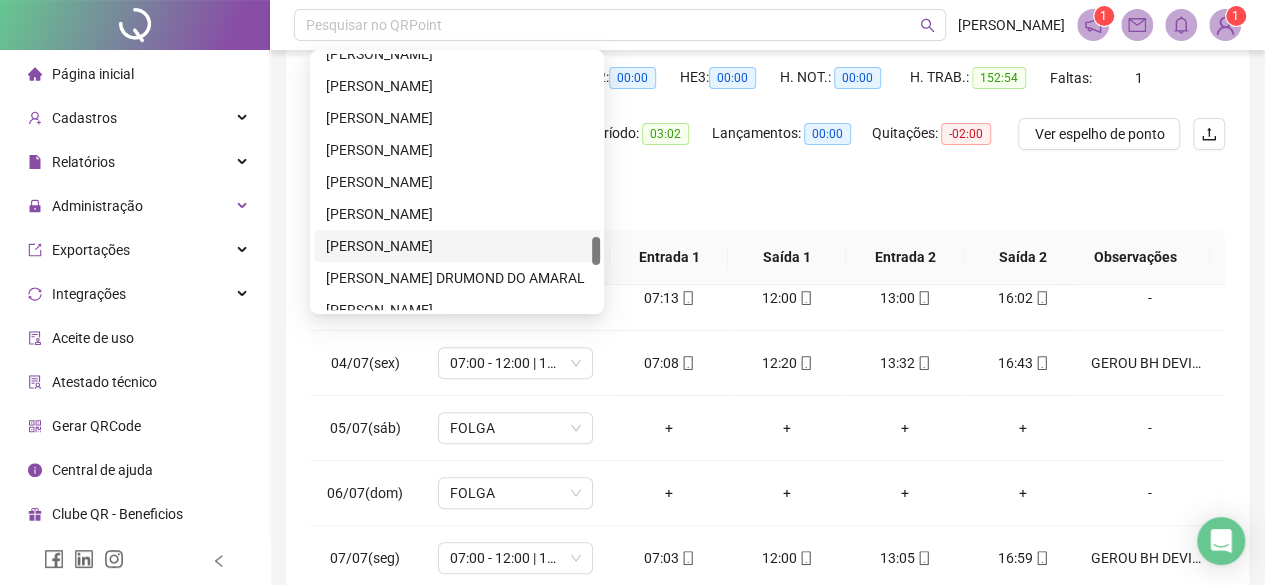 click on "RAISSA MARIA QUIRINO SEREZO" at bounding box center [457, 246] 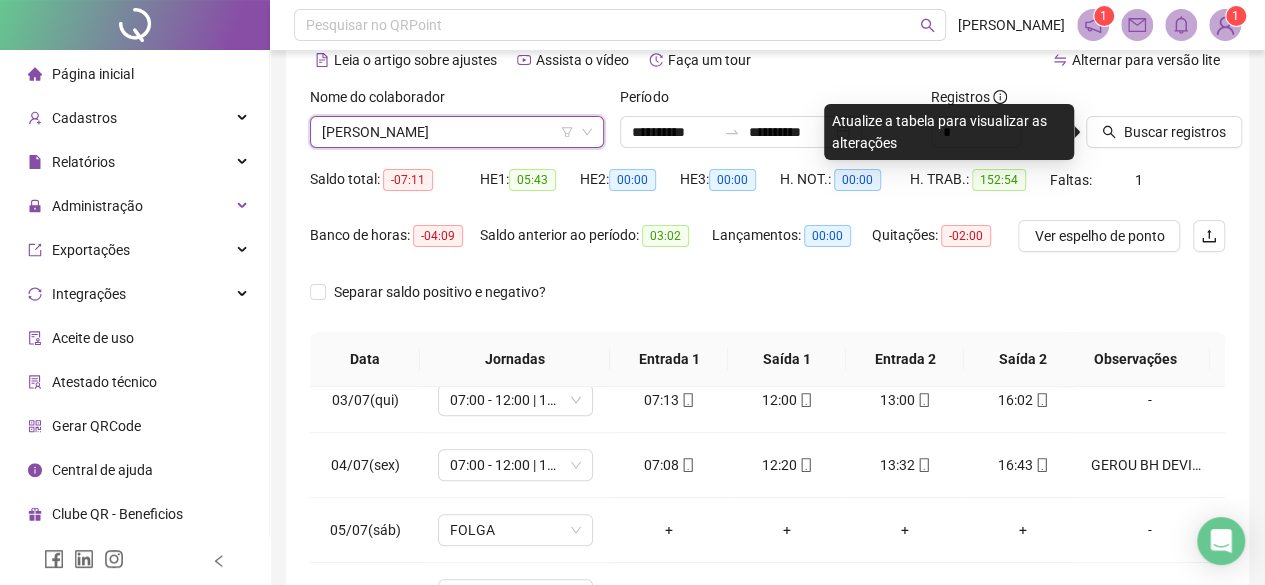 scroll, scrollTop: 0, scrollLeft: 0, axis: both 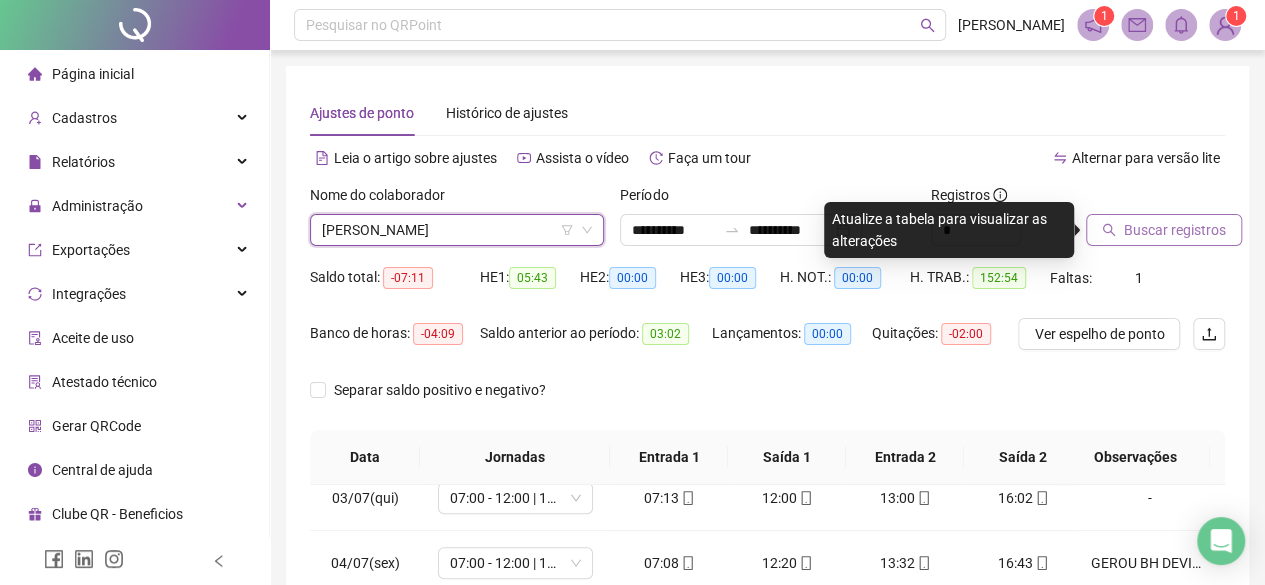 click on "Buscar registros" at bounding box center [1164, 230] 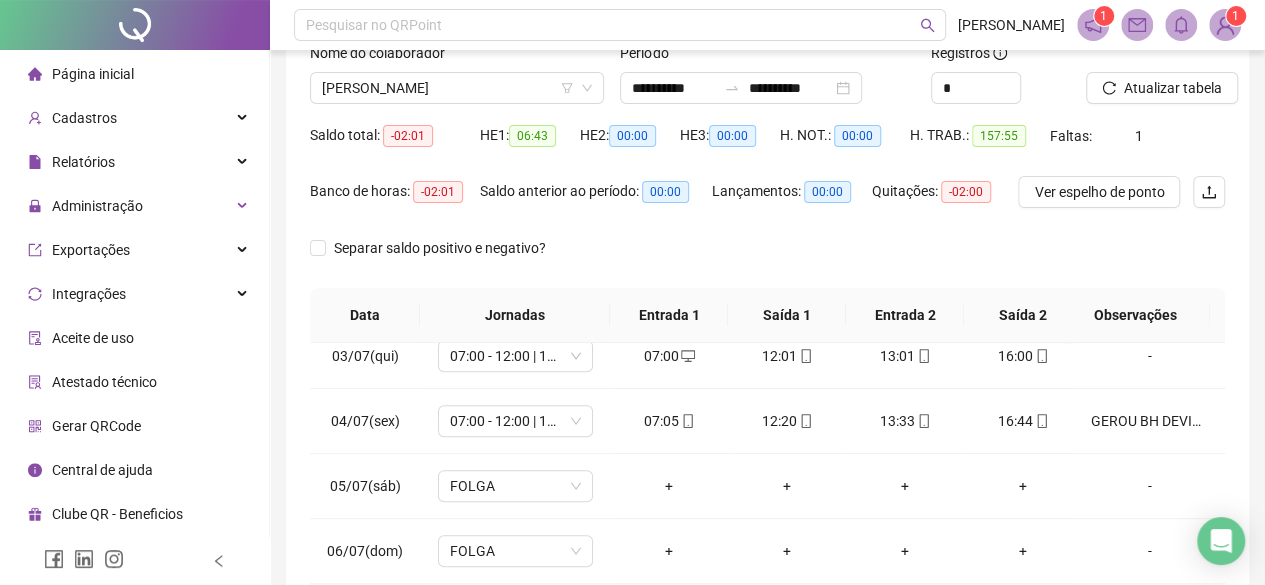 scroll, scrollTop: 436, scrollLeft: 0, axis: vertical 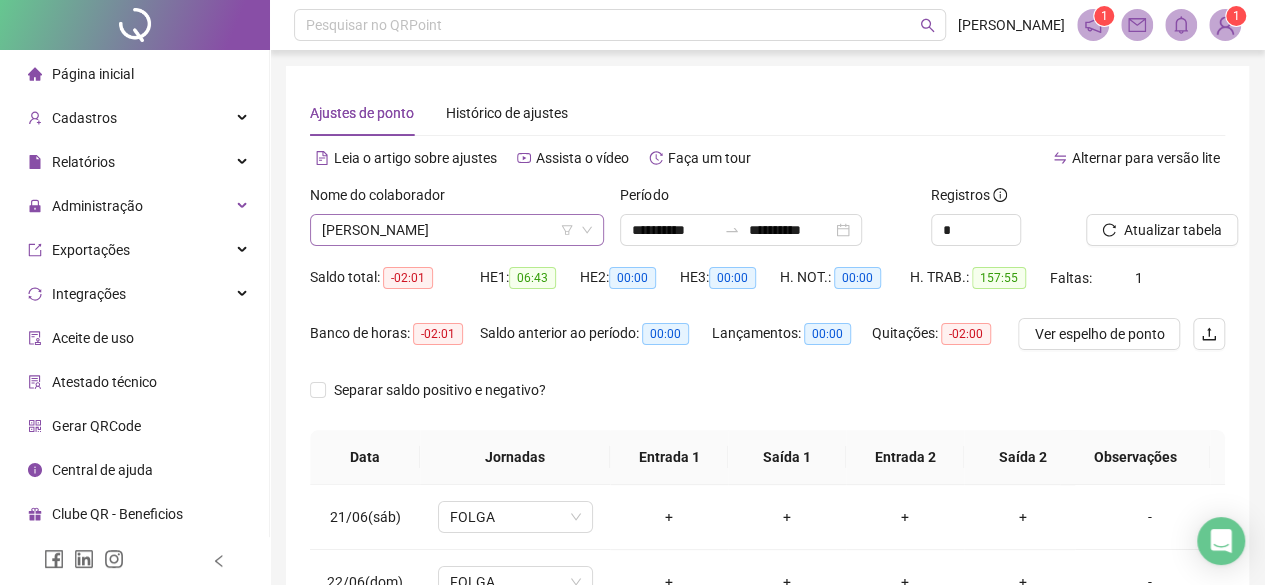click on "RAISSA MARIA QUIRINO SEREZO" at bounding box center (457, 230) 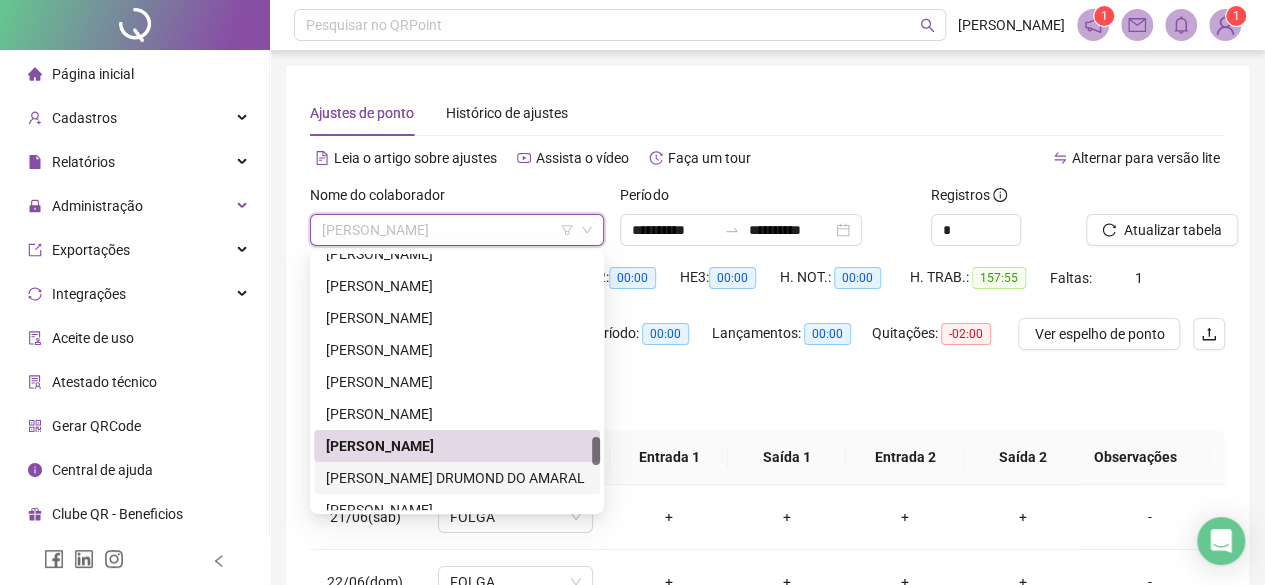 click on "RAQUEL JUSSARA DRUMOND DO AMARAL" at bounding box center [457, 478] 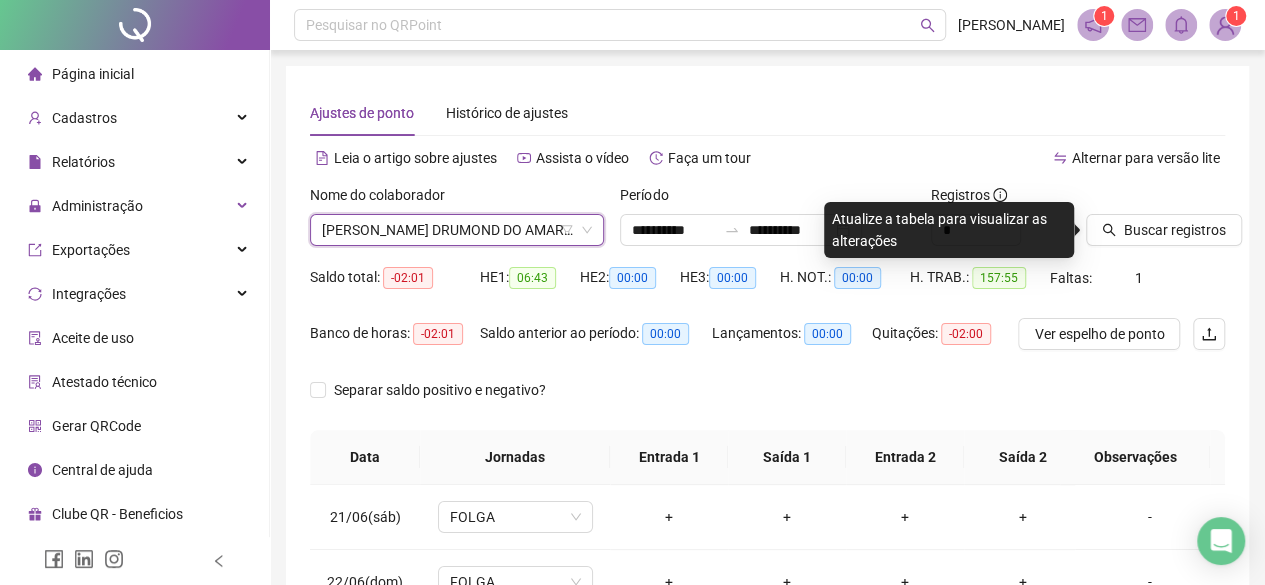 click on "Buscar registros" at bounding box center [1155, 223] 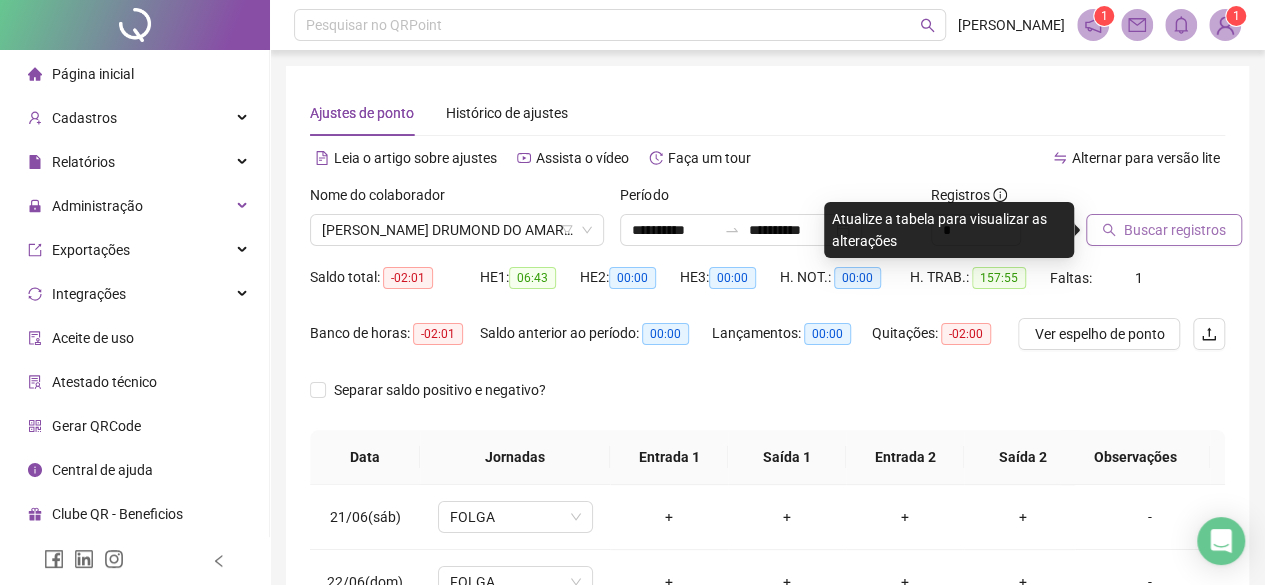click on "Buscar registros" at bounding box center [1175, 230] 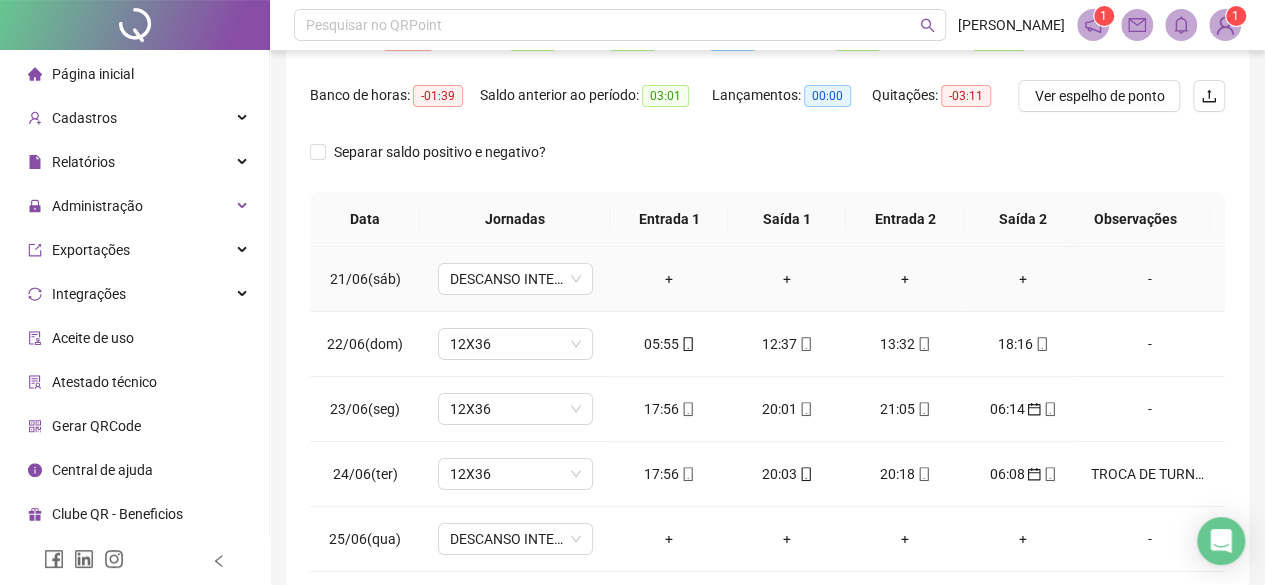 scroll, scrollTop: 400, scrollLeft: 0, axis: vertical 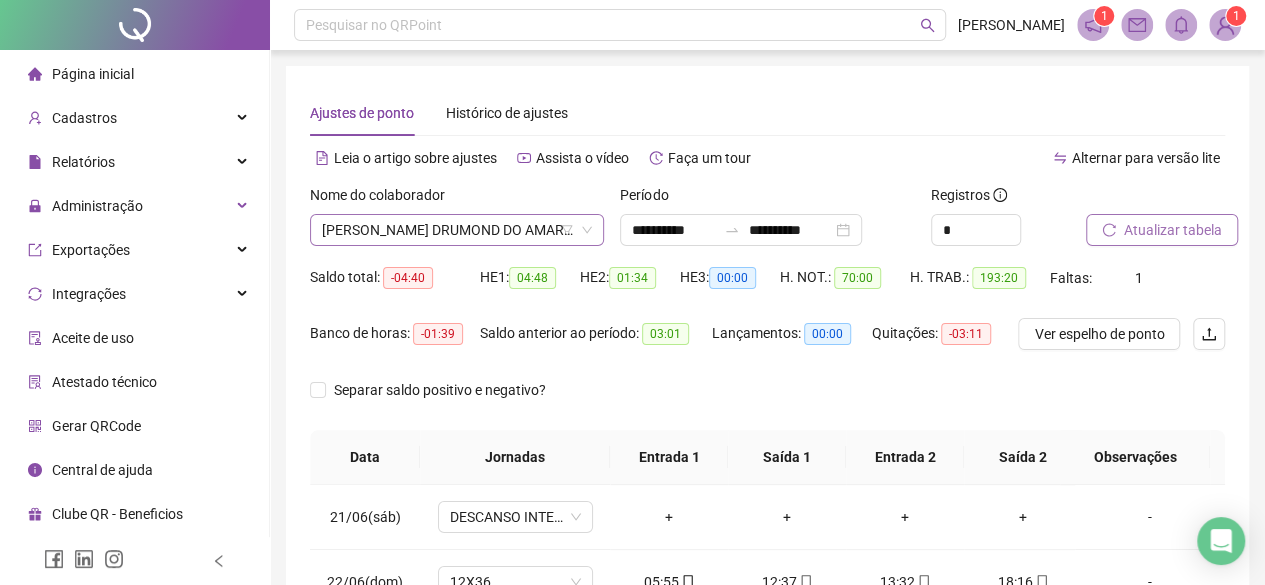 click on "RAQUEL JUSSARA DRUMOND DO AMARAL" at bounding box center (457, 230) 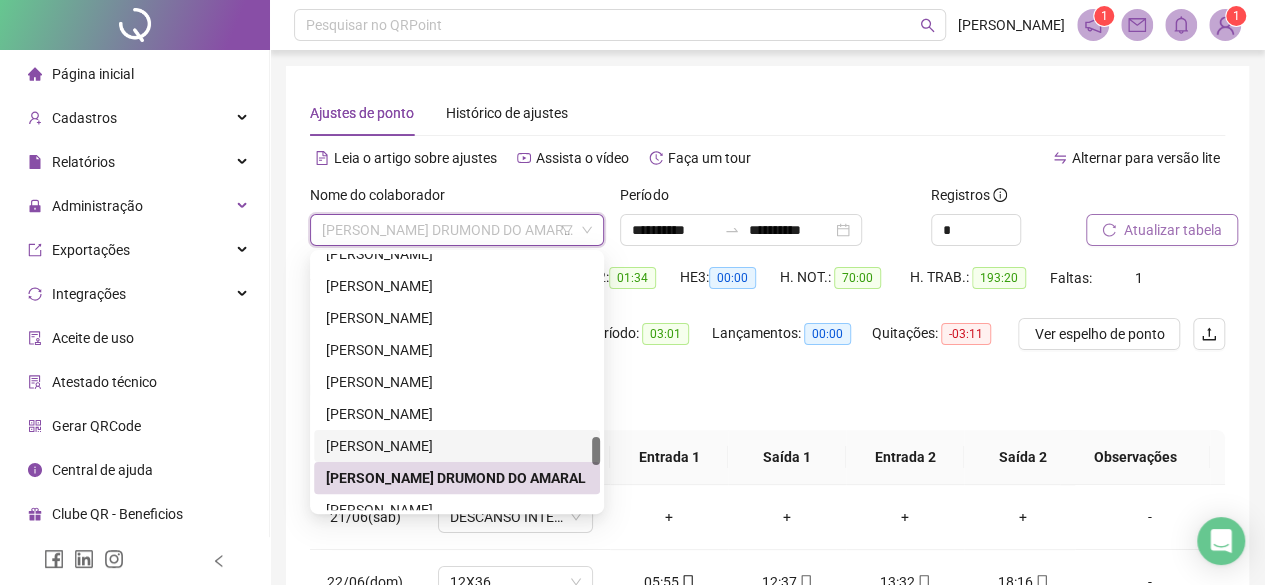 click on "RAISSA MARIA QUIRINO SEREZO" at bounding box center (457, 446) 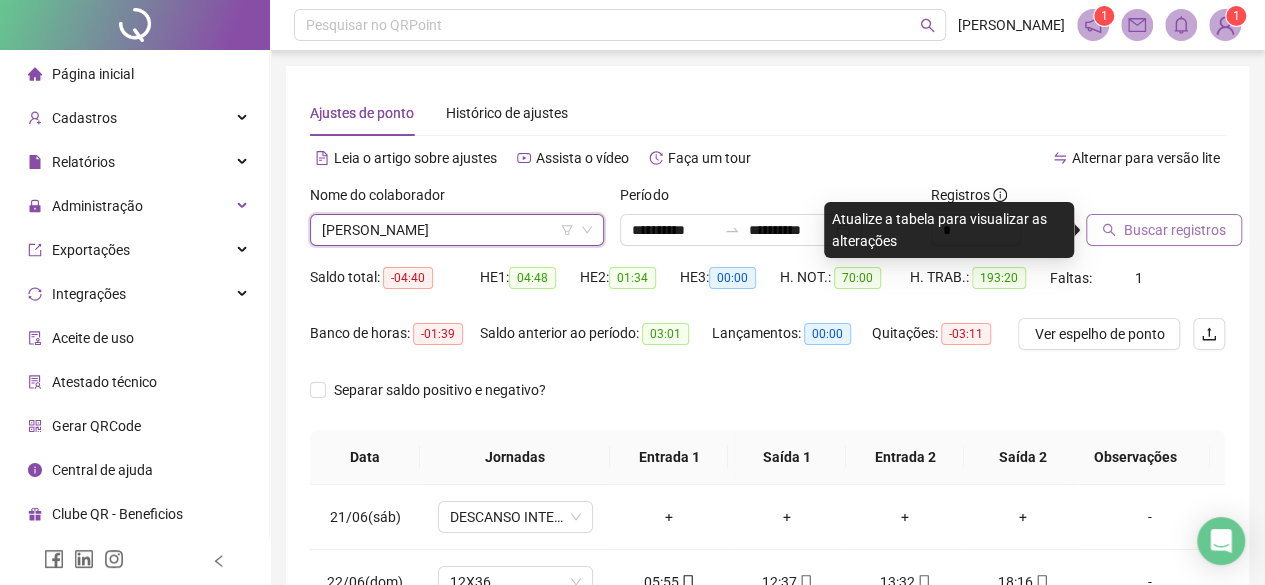 click on "Buscar registros" at bounding box center (1175, 230) 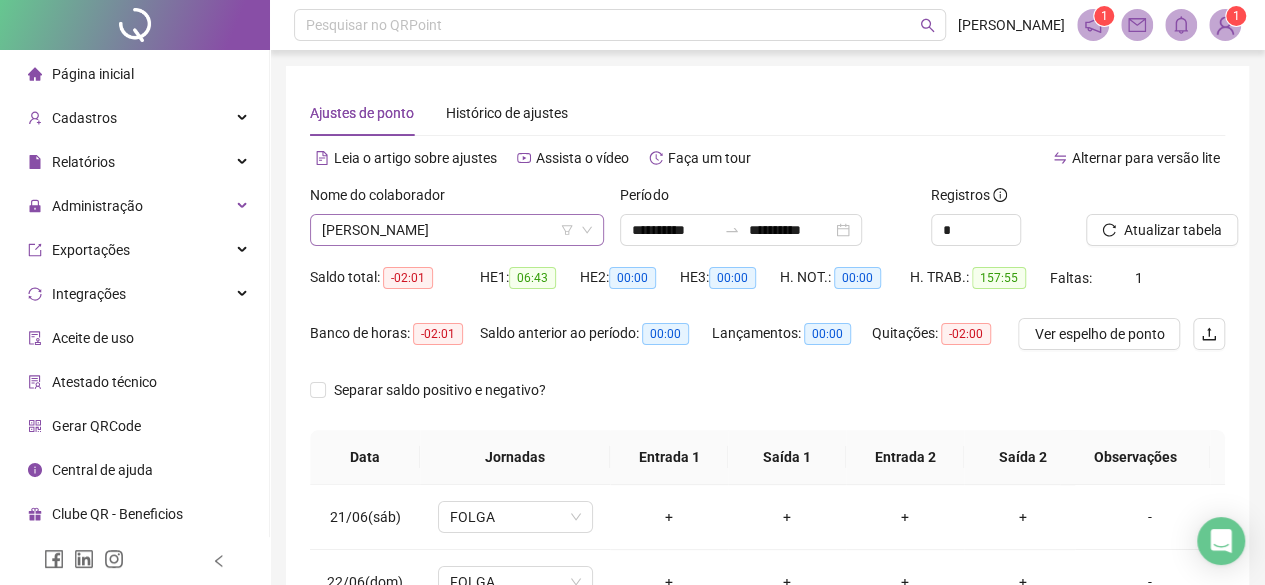 click on "RAISSA MARIA QUIRINO SEREZO" at bounding box center [457, 230] 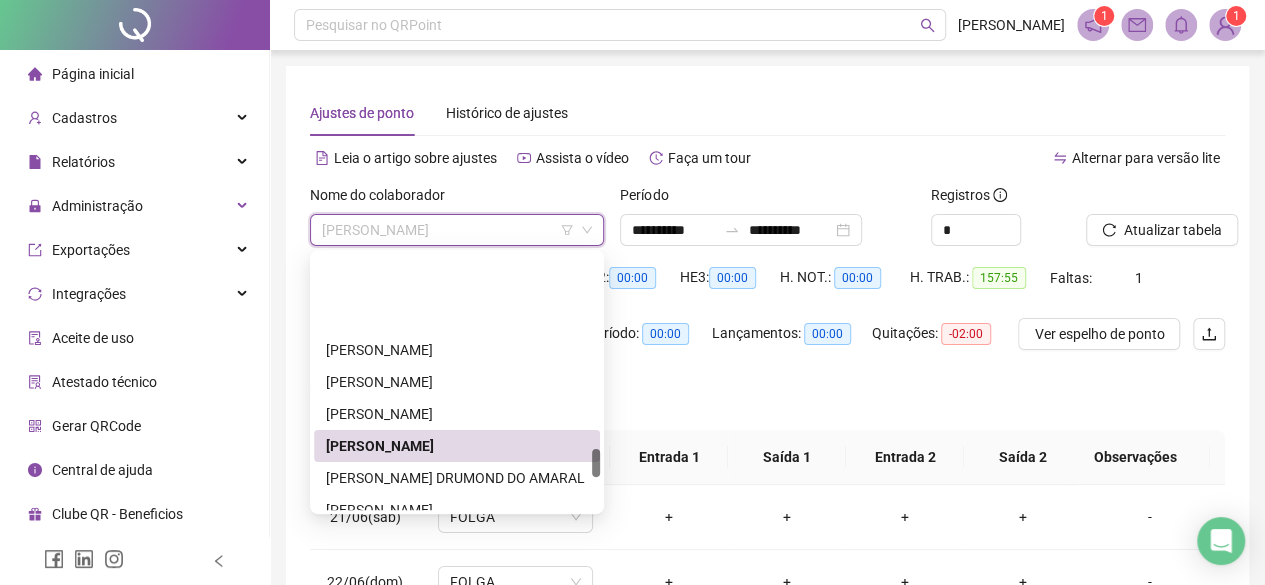 scroll, scrollTop: 1848, scrollLeft: 0, axis: vertical 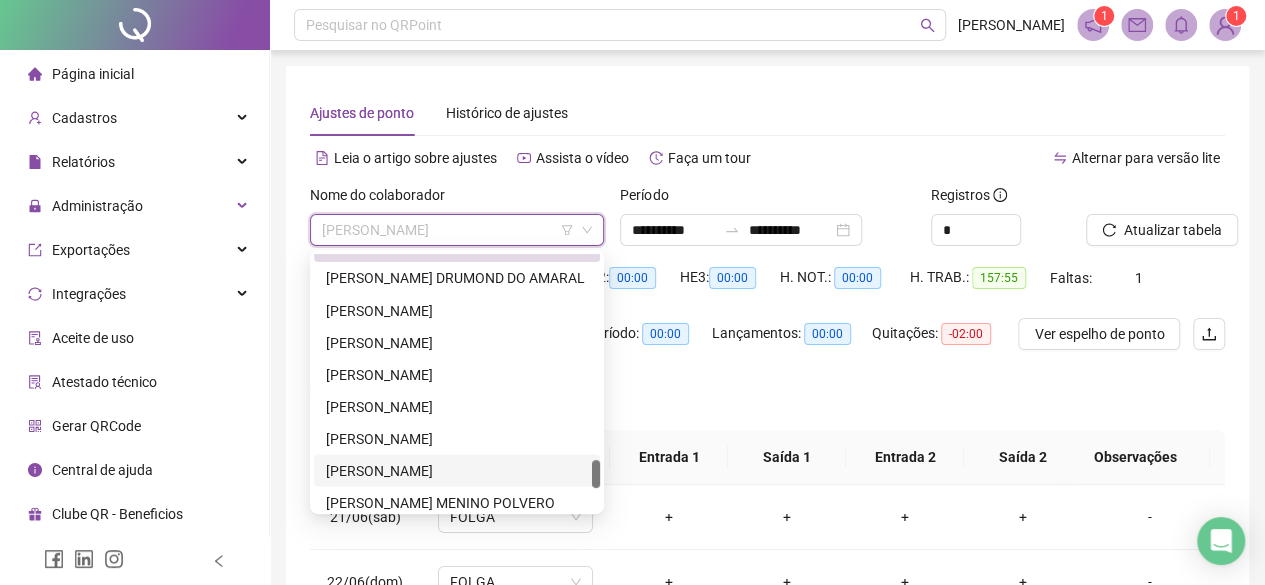 click on "TATIANE FERREIRA MARQUES" at bounding box center [457, 470] 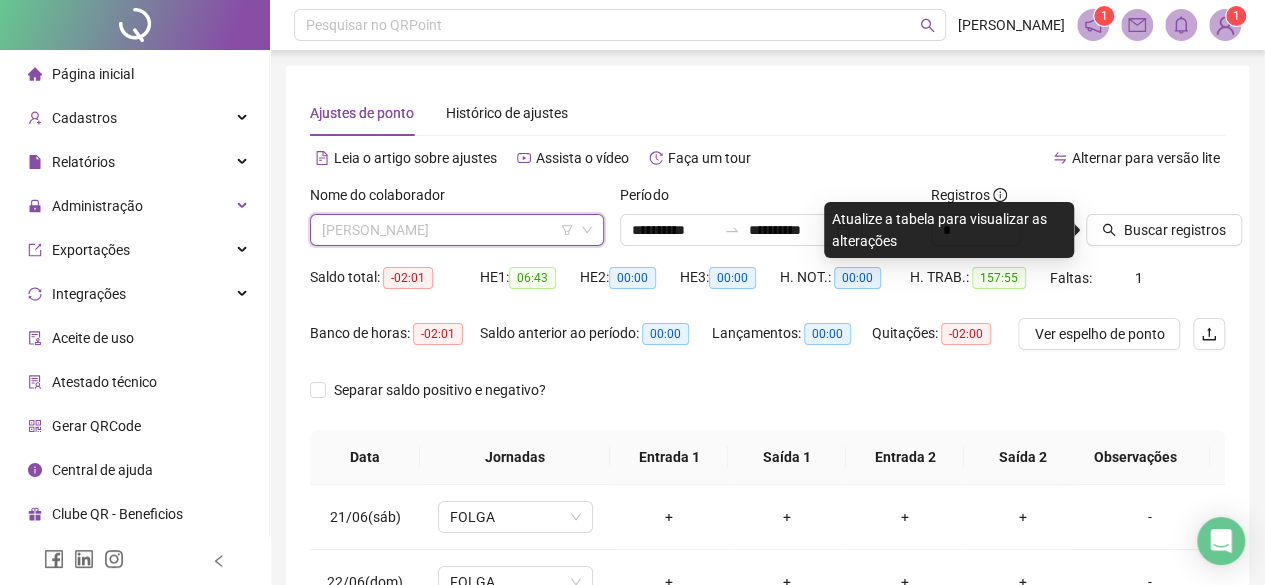 click on "TATIANE FERREIRA MARQUES" at bounding box center [457, 230] 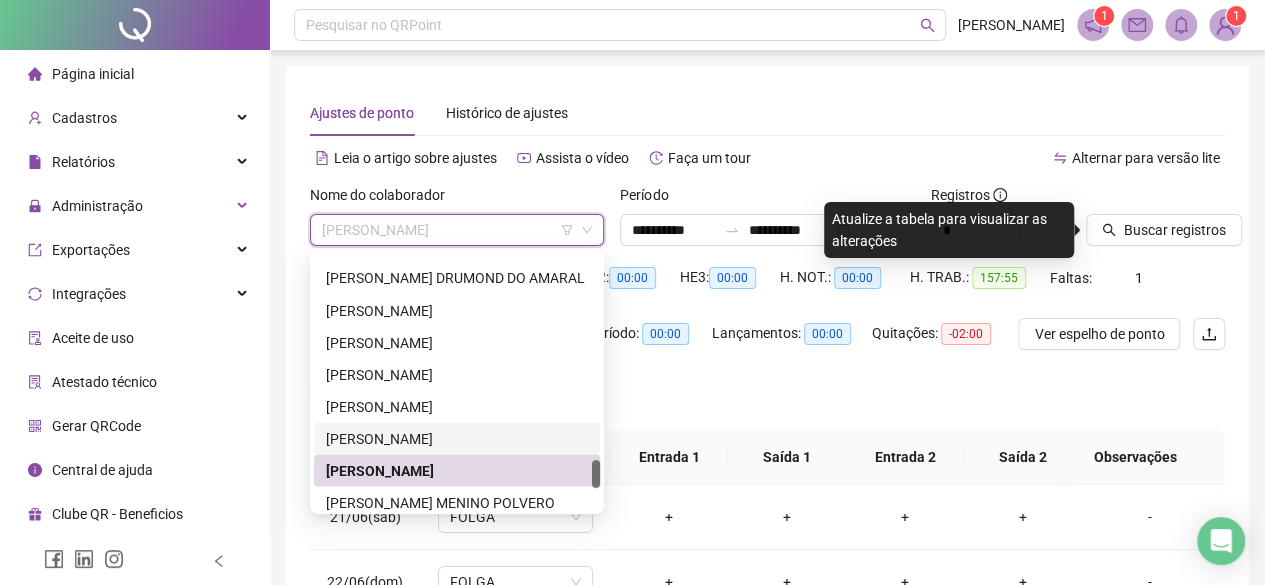 scroll, scrollTop: 2048, scrollLeft: 0, axis: vertical 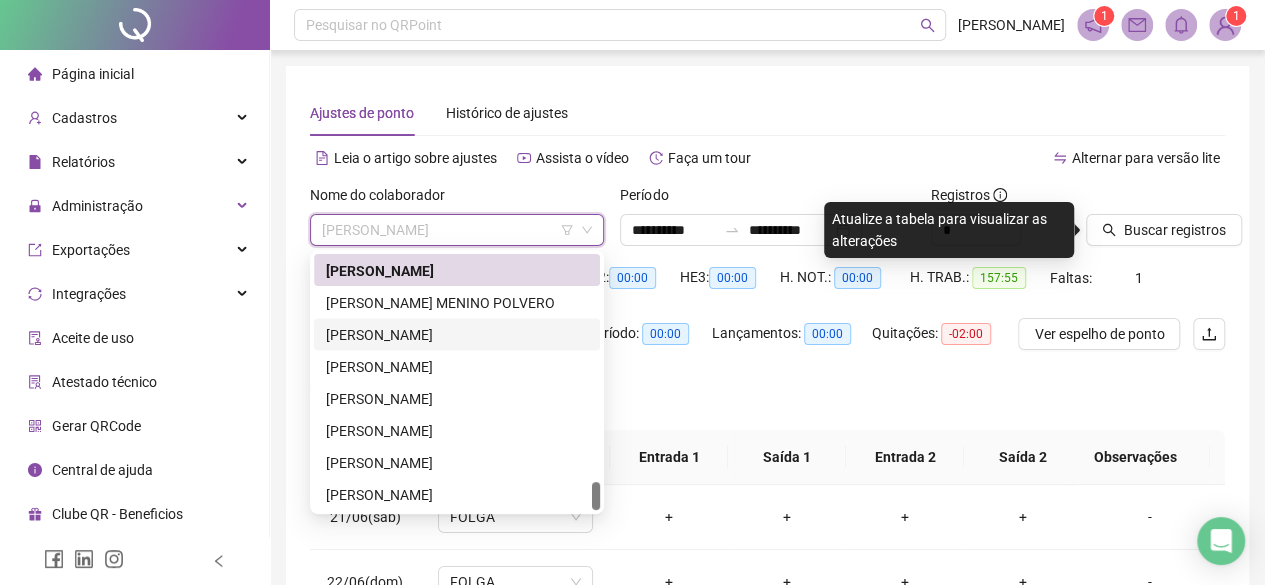 click on "THALITA VIEIRA GIANINI" at bounding box center (457, 334) 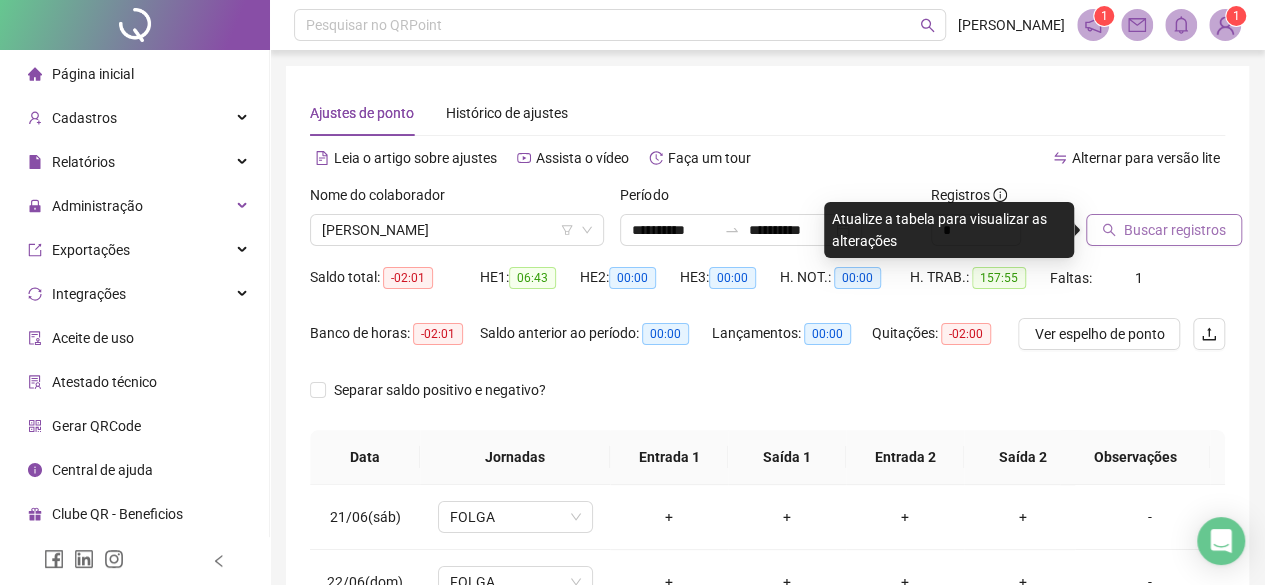 click on "Buscar registros" at bounding box center (1175, 230) 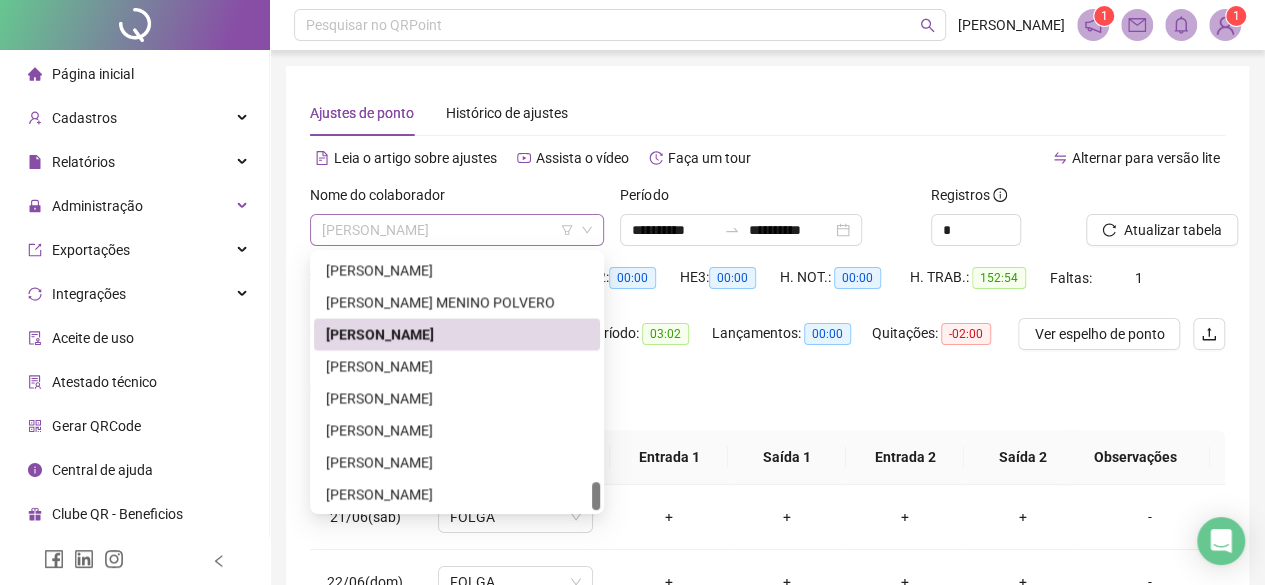 click on "THALITA VIEIRA GIANINI" at bounding box center (457, 230) 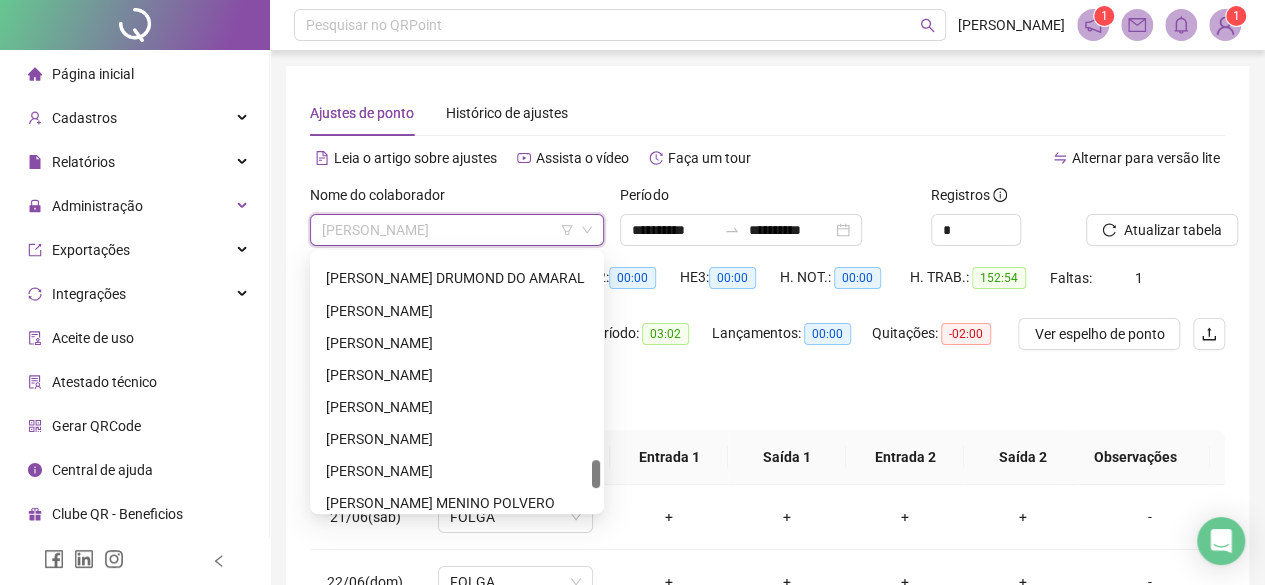 scroll, scrollTop: 1748, scrollLeft: 0, axis: vertical 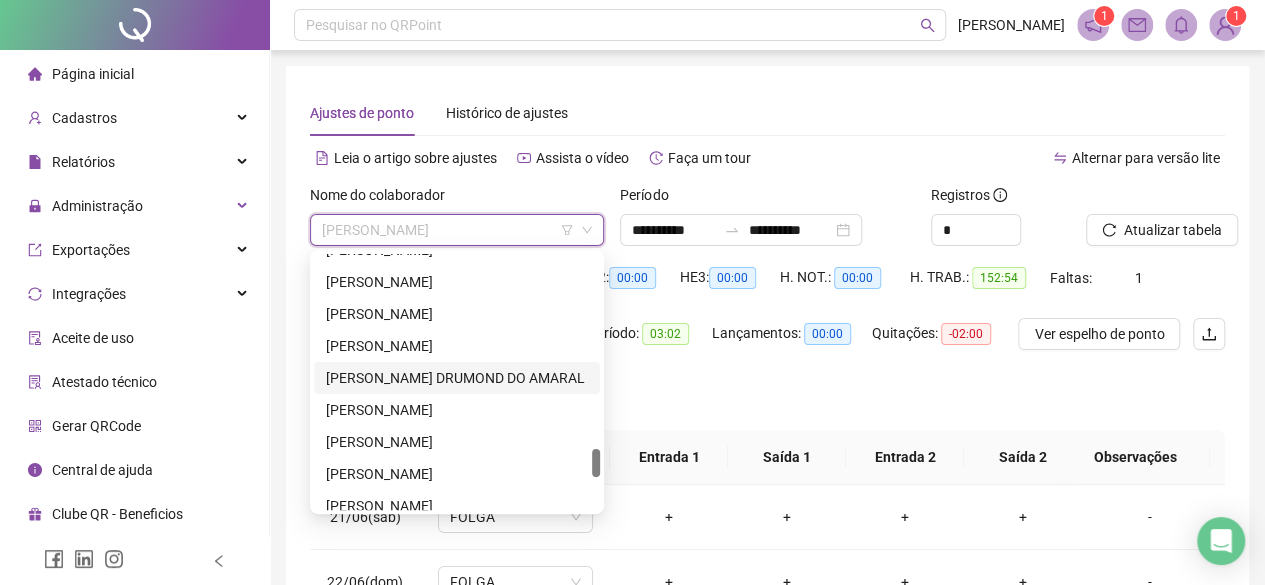 click on "RAQUEL JUSSARA DRUMOND DO AMARAL" at bounding box center [457, 378] 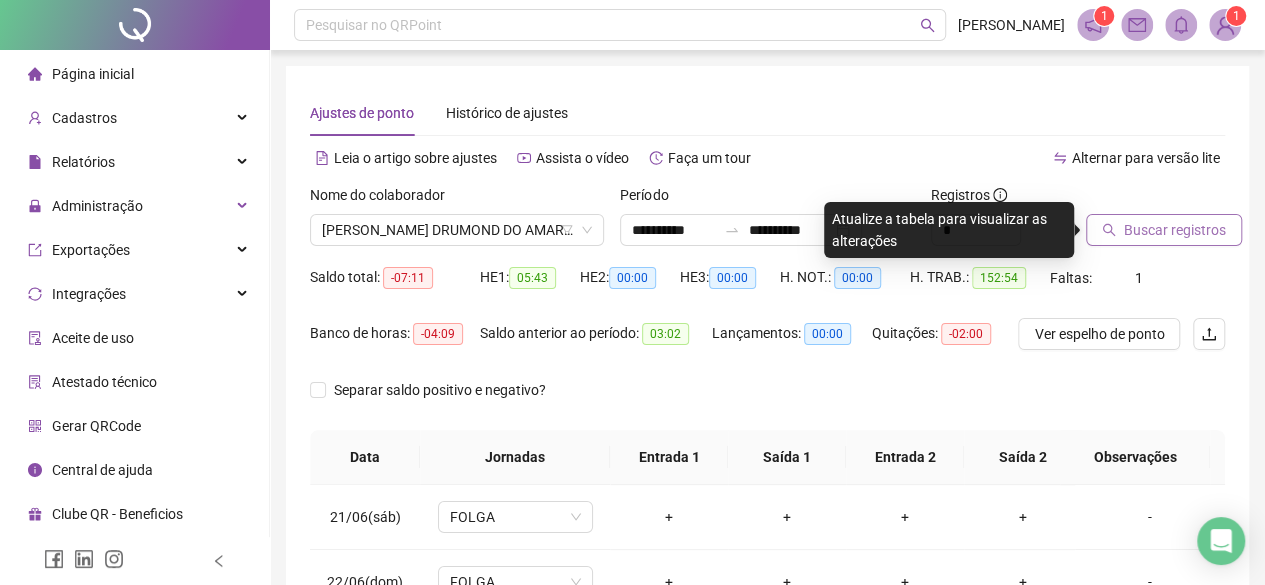 click on "Buscar registros" at bounding box center [1175, 230] 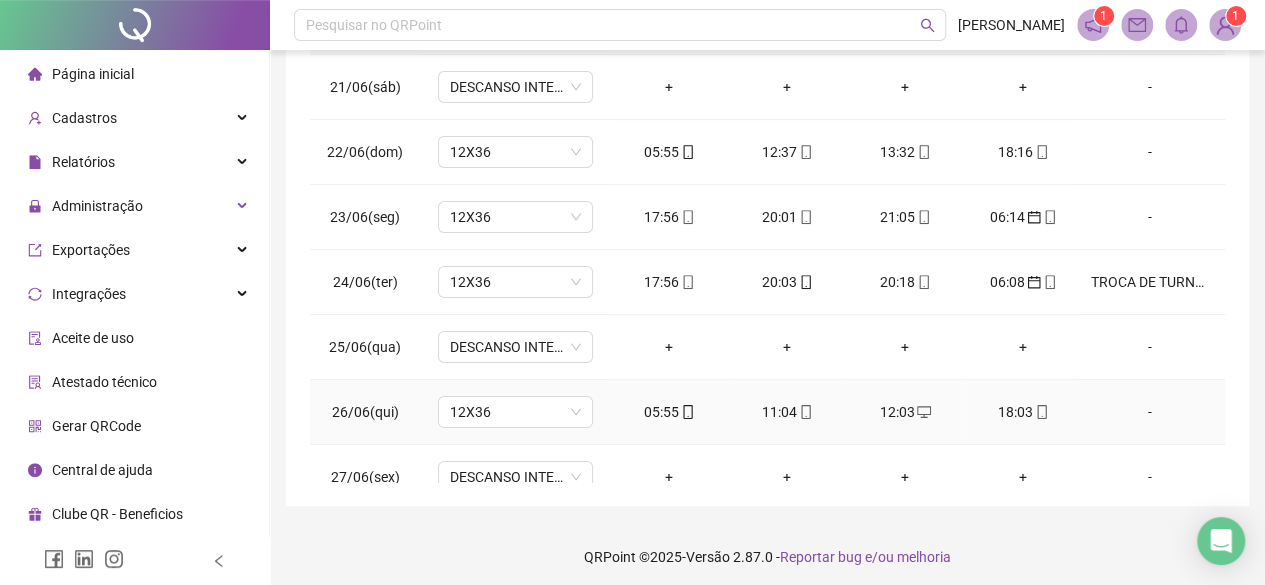 scroll, scrollTop: 436, scrollLeft: 0, axis: vertical 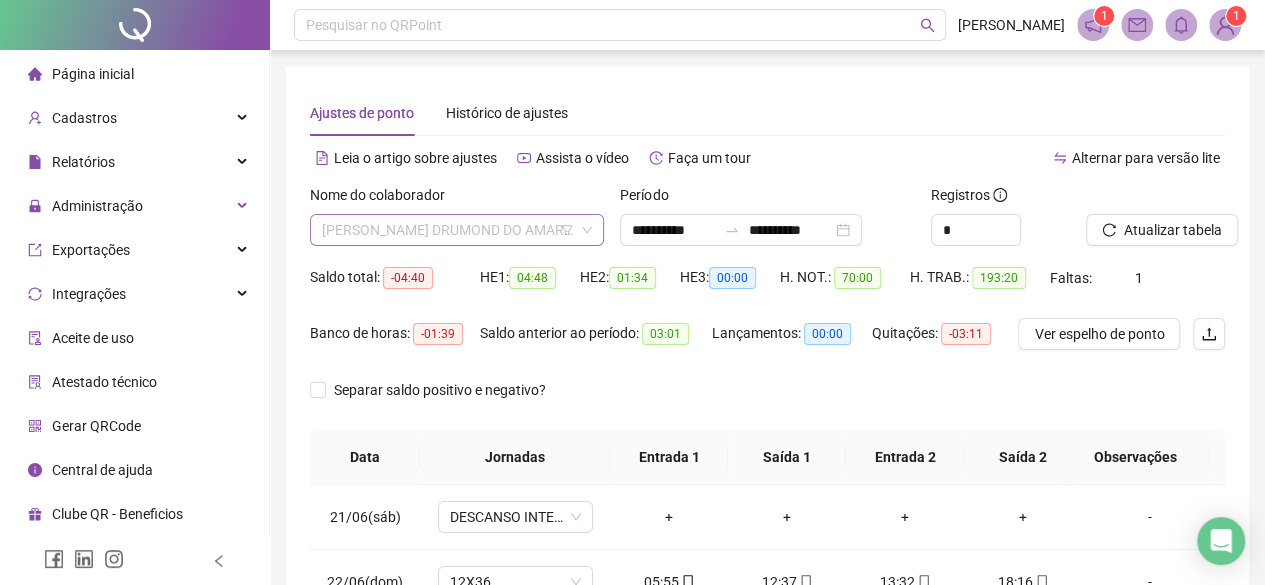 click on "RAQUEL JUSSARA DRUMOND DO AMARAL" at bounding box center (457, 230) 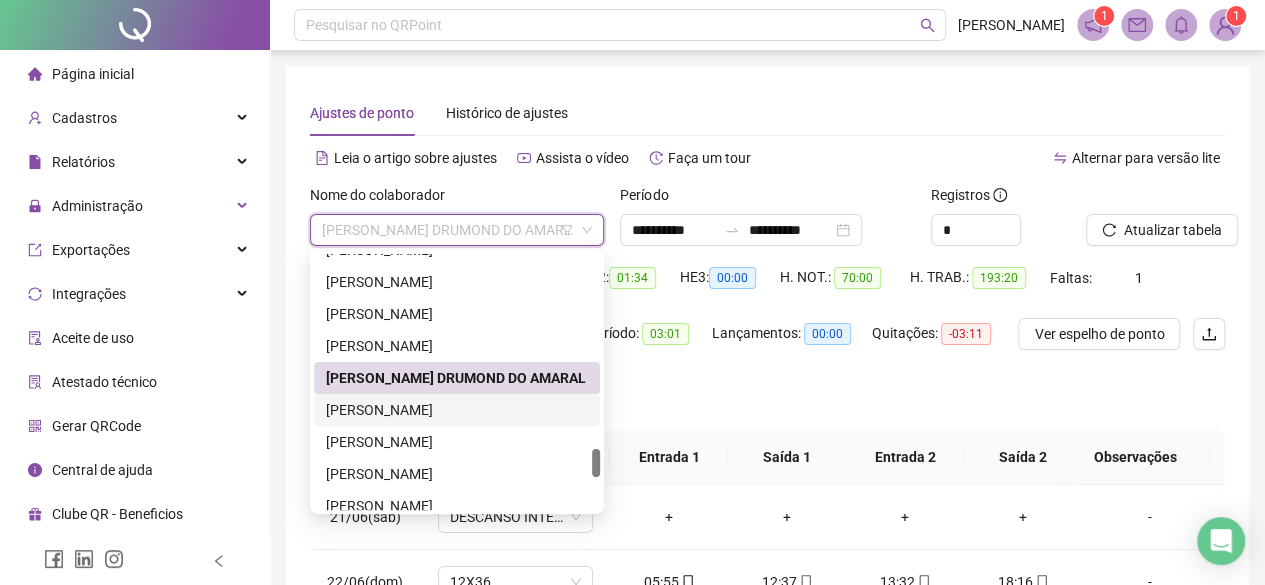 click on "ROBERTA ALVES SORROCHE" at bounding box center (457, 410) 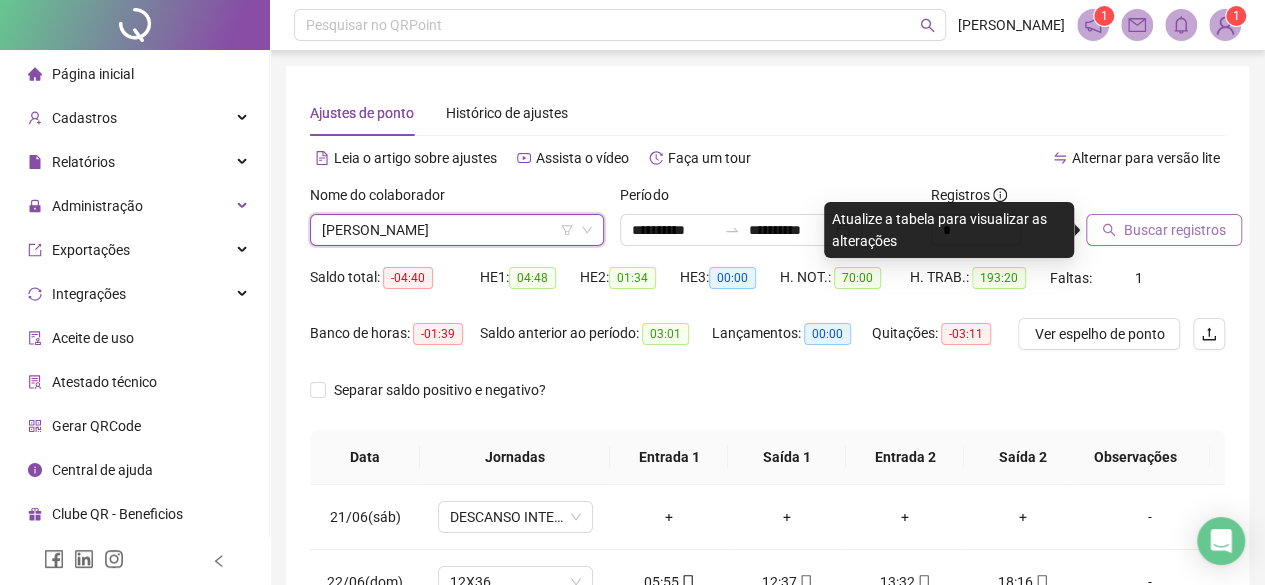 click on "Buscar registros" at bounding box center [1175, 230] 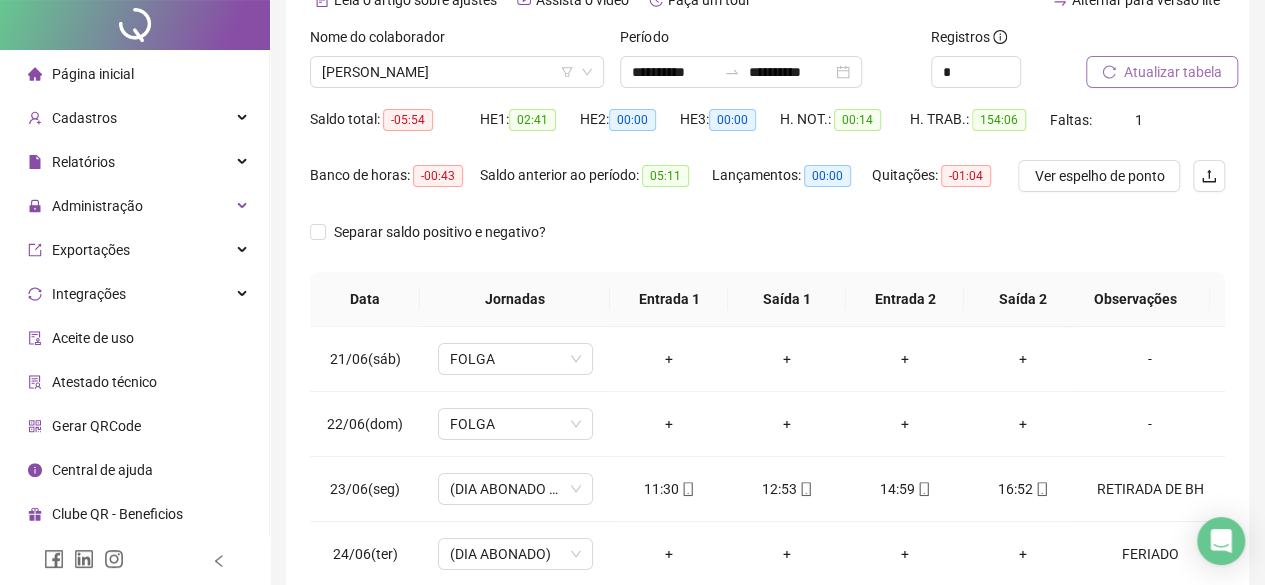scroll, scrollTop: 300, scrollLeft: 0, axis: vertical 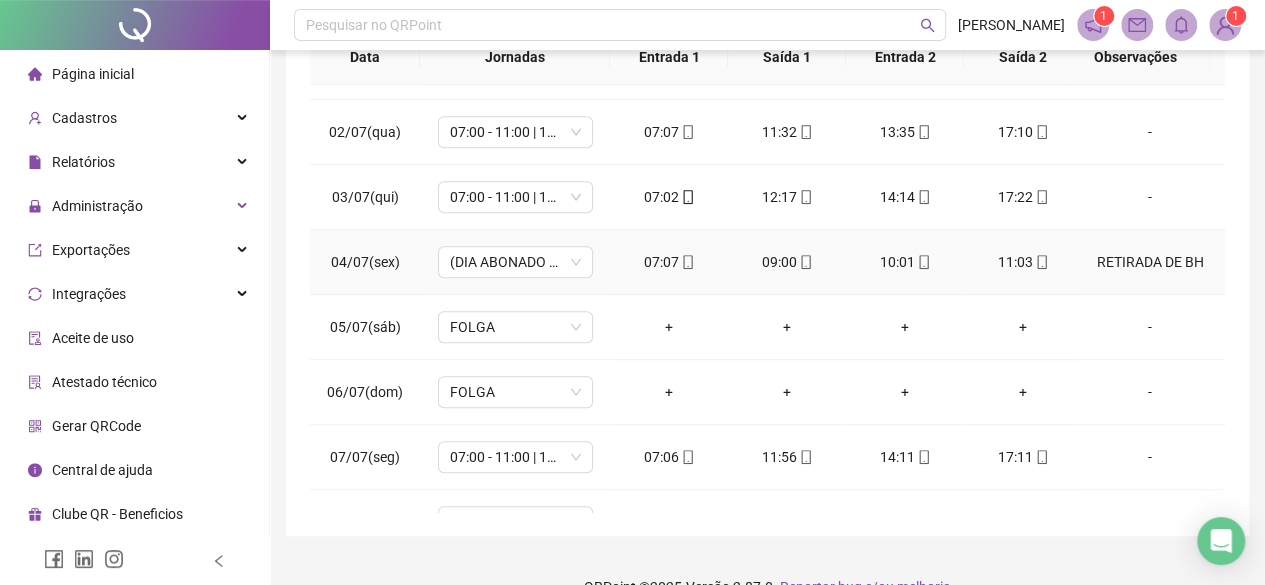 click on "RETIRADA DE BH" at bounding box center [1150, 262] 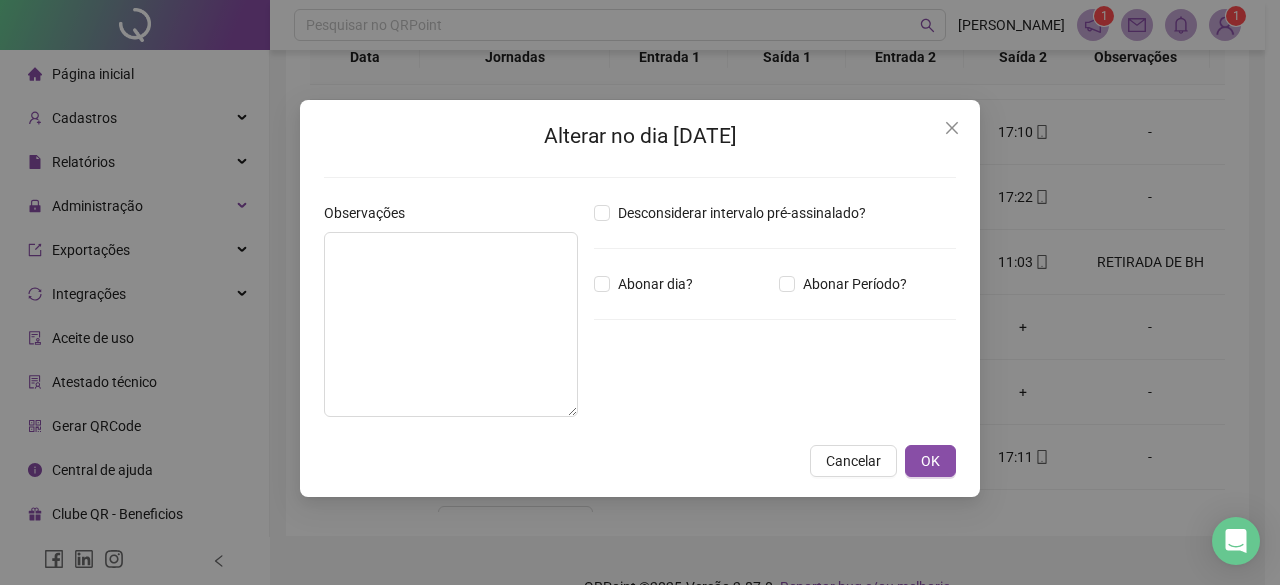 type on "**********" 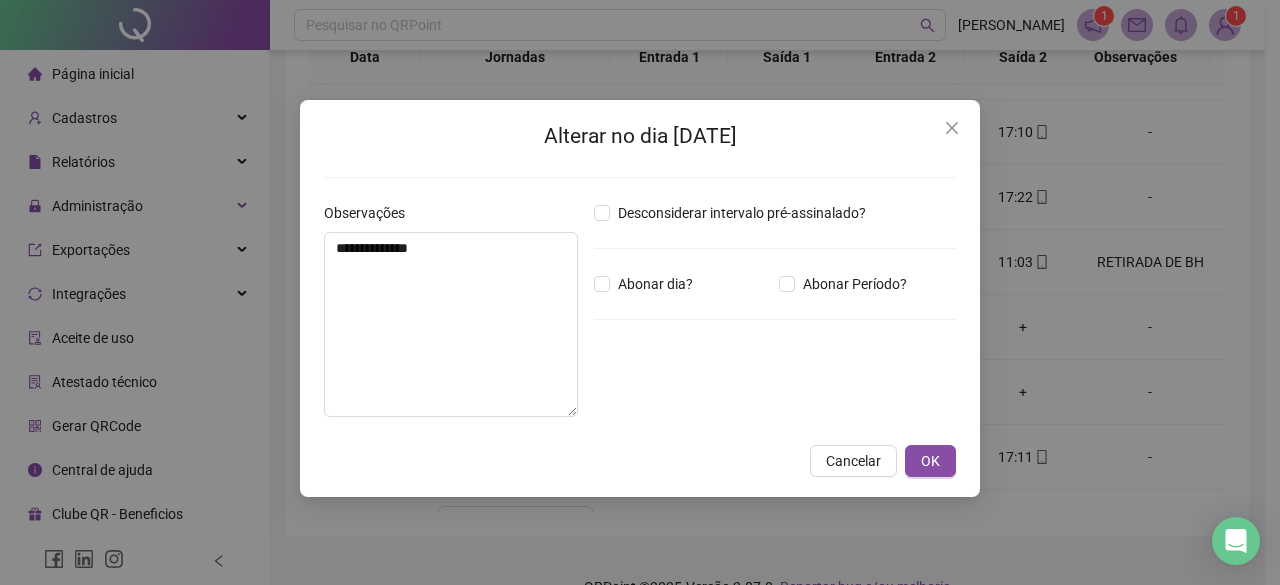 type on "*****" 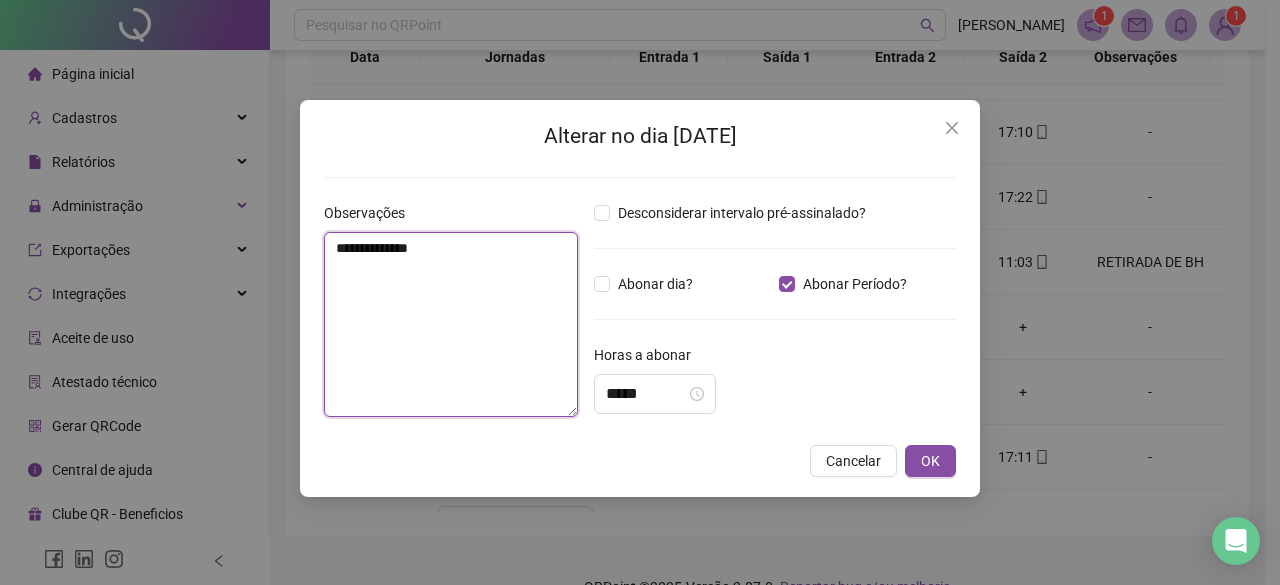 click on "**********" at bounding box center [451, 324] 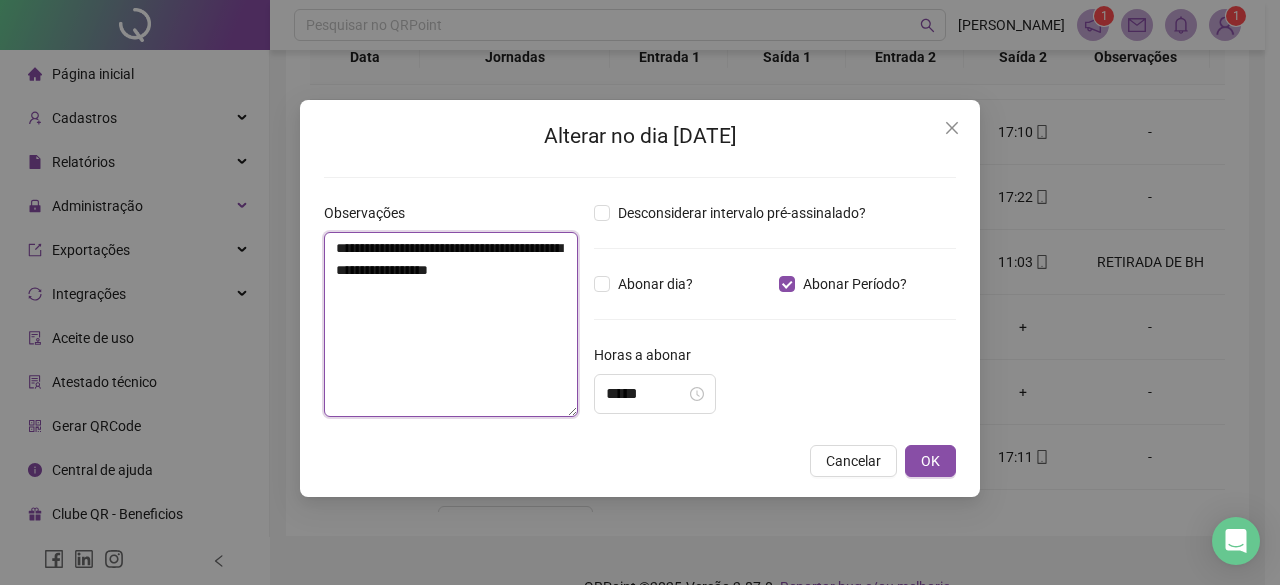 type on "**********" 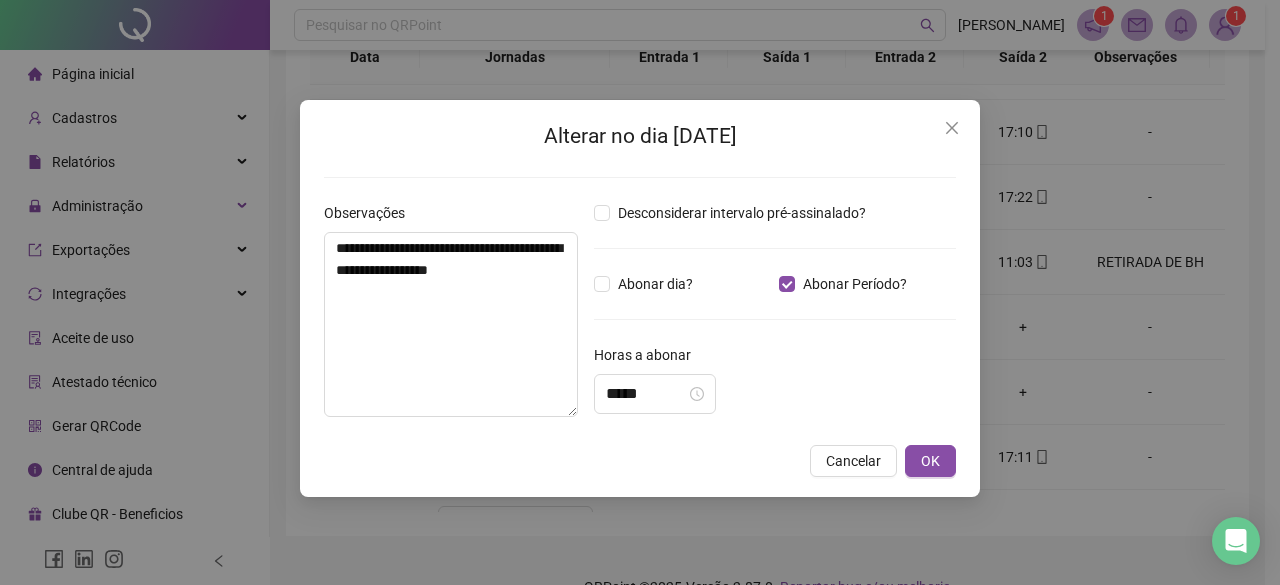 click on "**********" at bounding box center (640, 298) 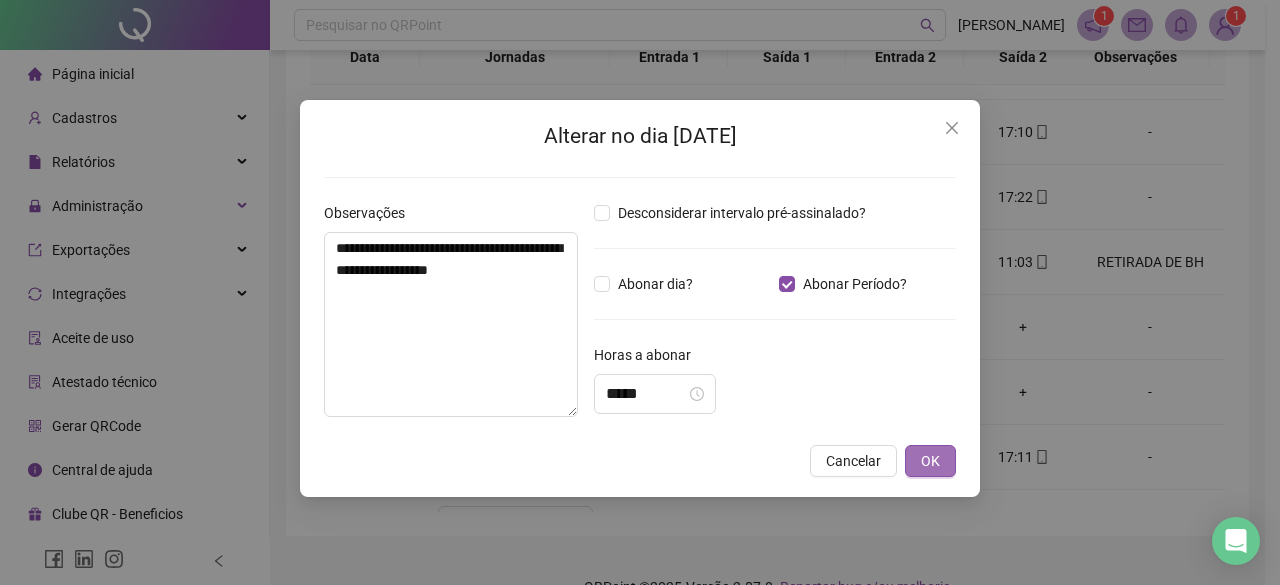 click on "OK" at bounding box center (930, 461) 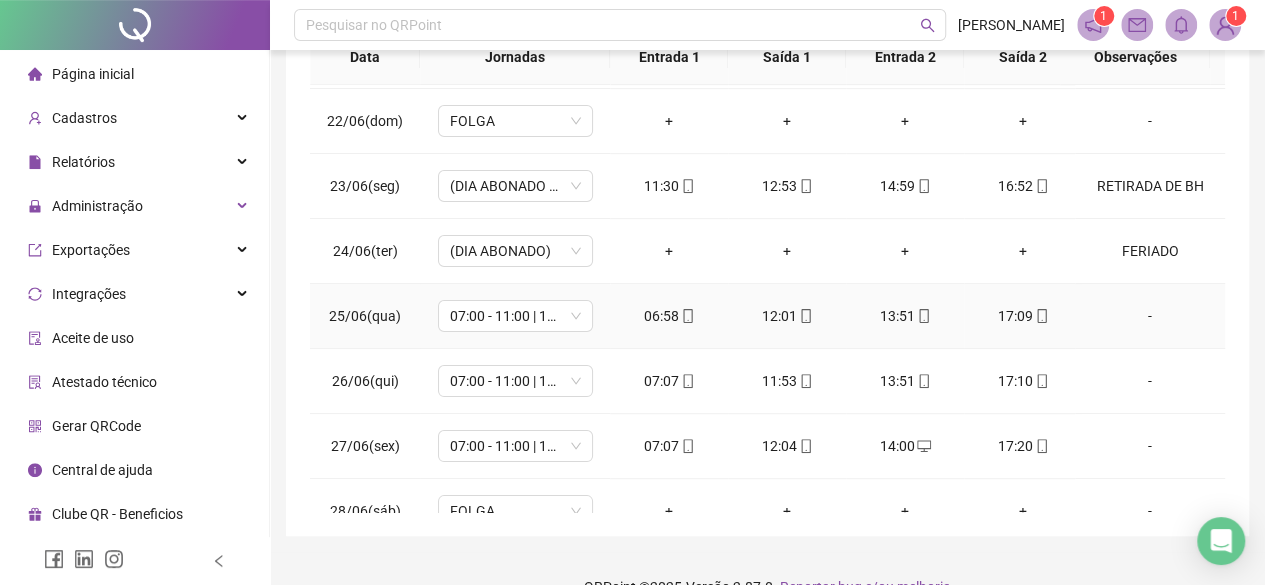scroll, scrollTop: 0, scrollLeft: 0, axis: both 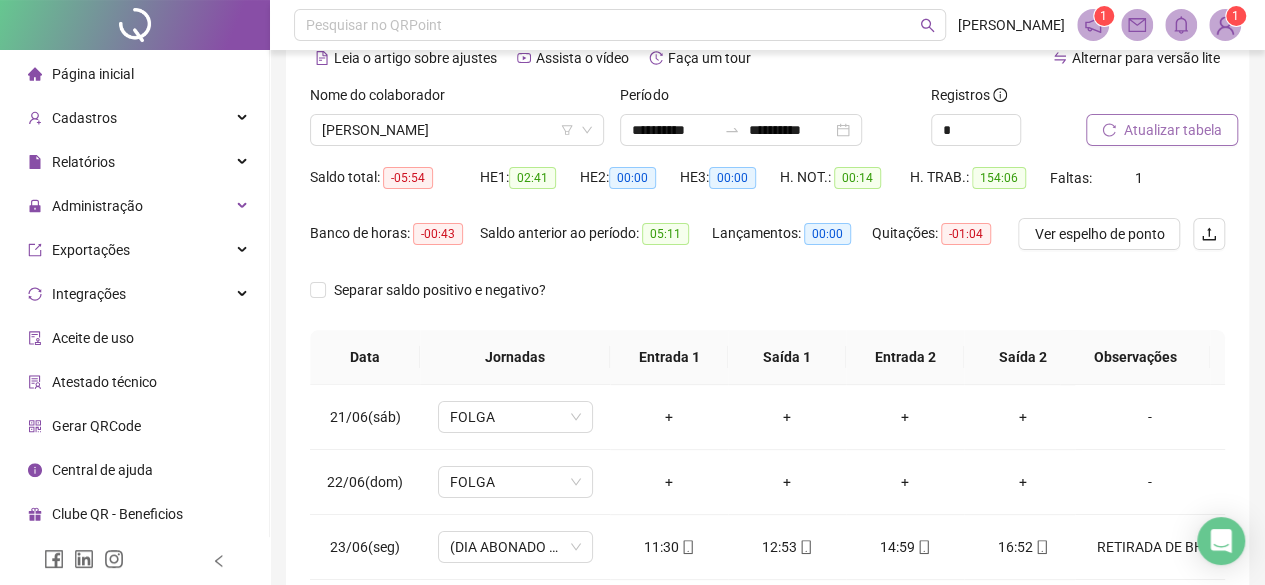 click on "Atualizar tabela" at bounding box center (1162, 130) 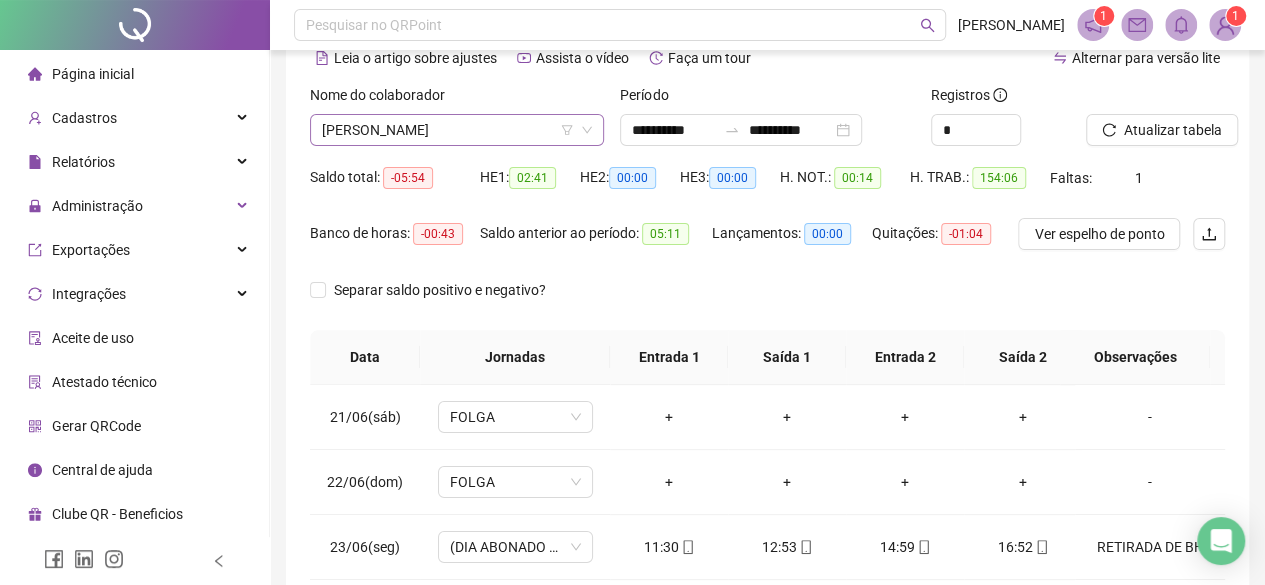 click on "ROBERTA ALVES SORROCHE" at bounding box center (457, 130) 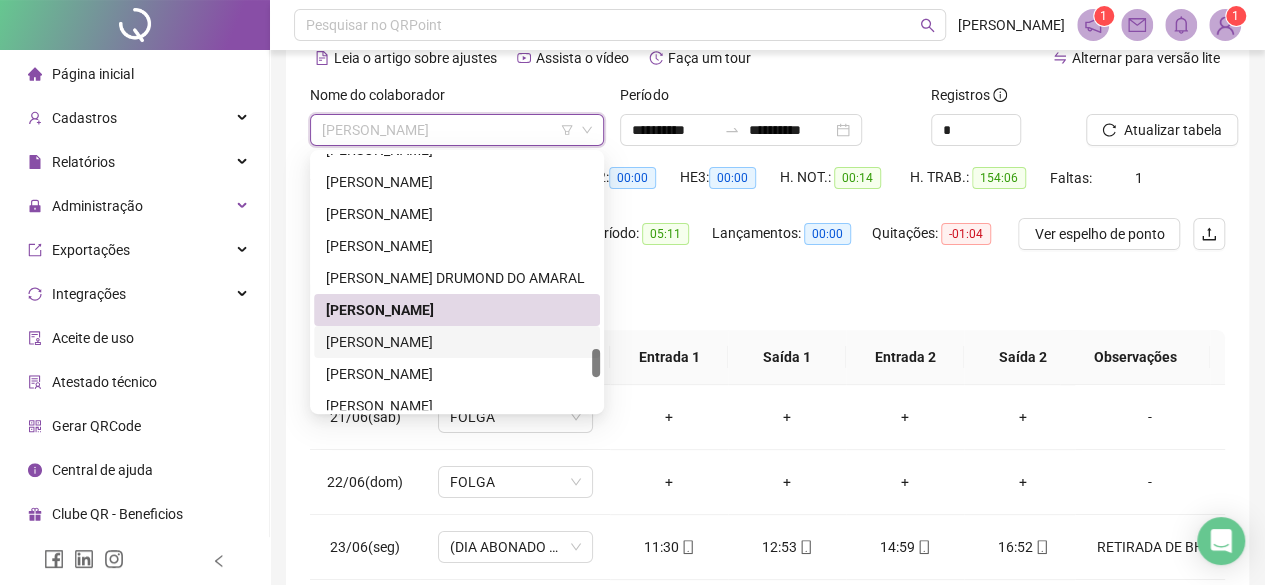 click on "ROBERTA BAPTISTA FERREIRA" at bounding box center [457, 342] 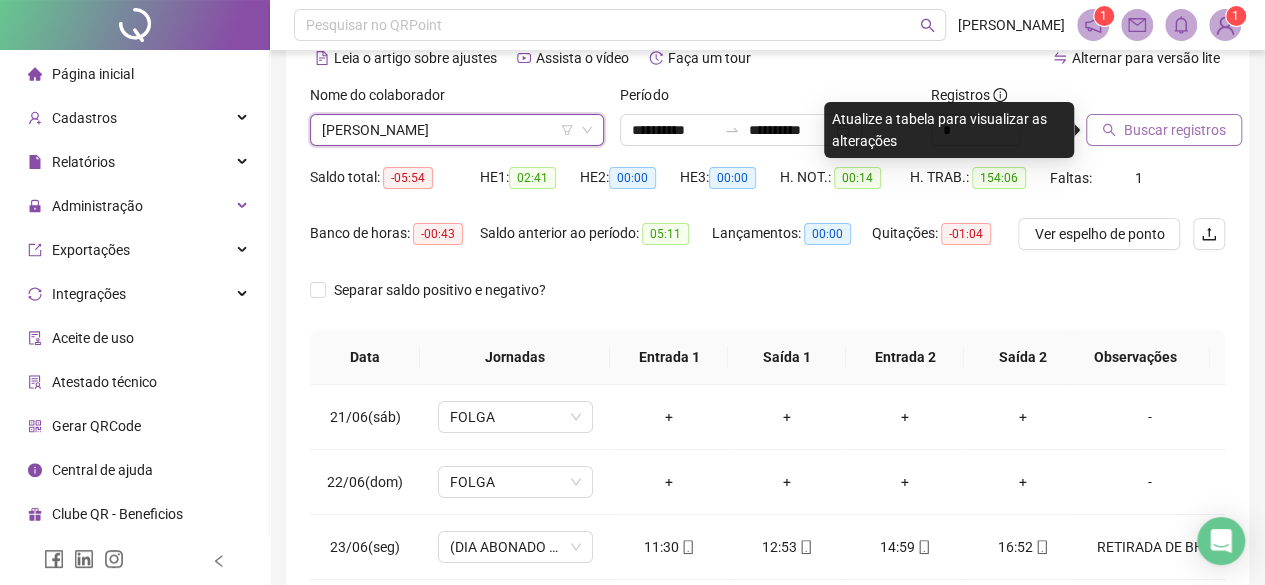 click on "Buscar registros" at bounding box center (1164, 130) 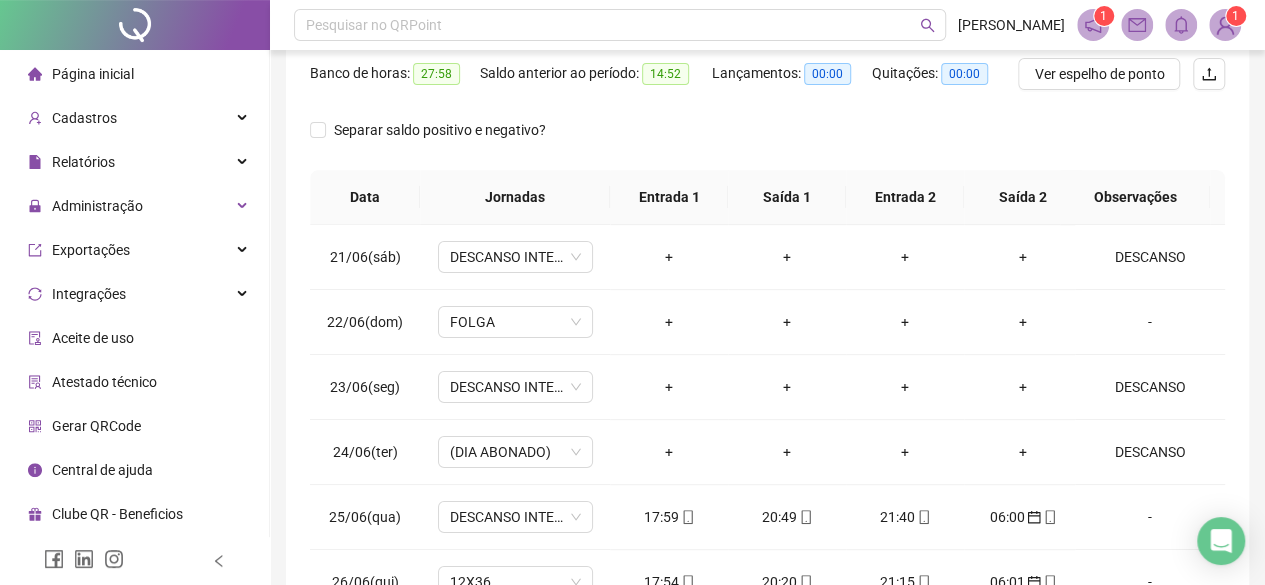 scroll, scrollTop: 300, scrollLeft: 0, axis: vertical 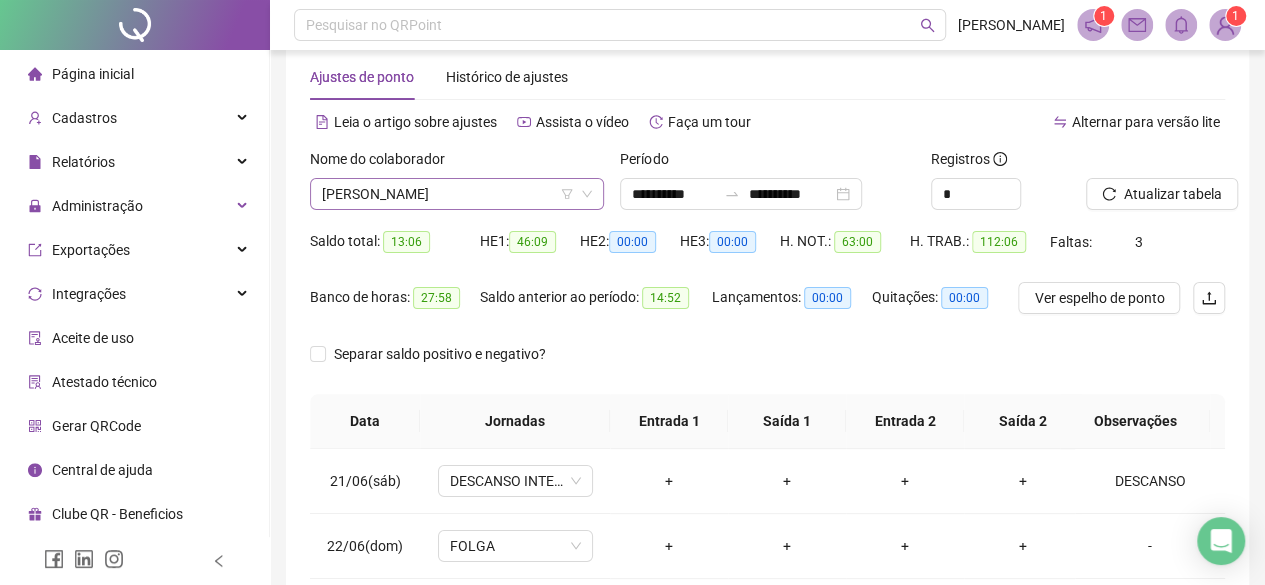 click on "ROBERTA BAPTISTA FERREIRA" at bounding box center [457, 194] 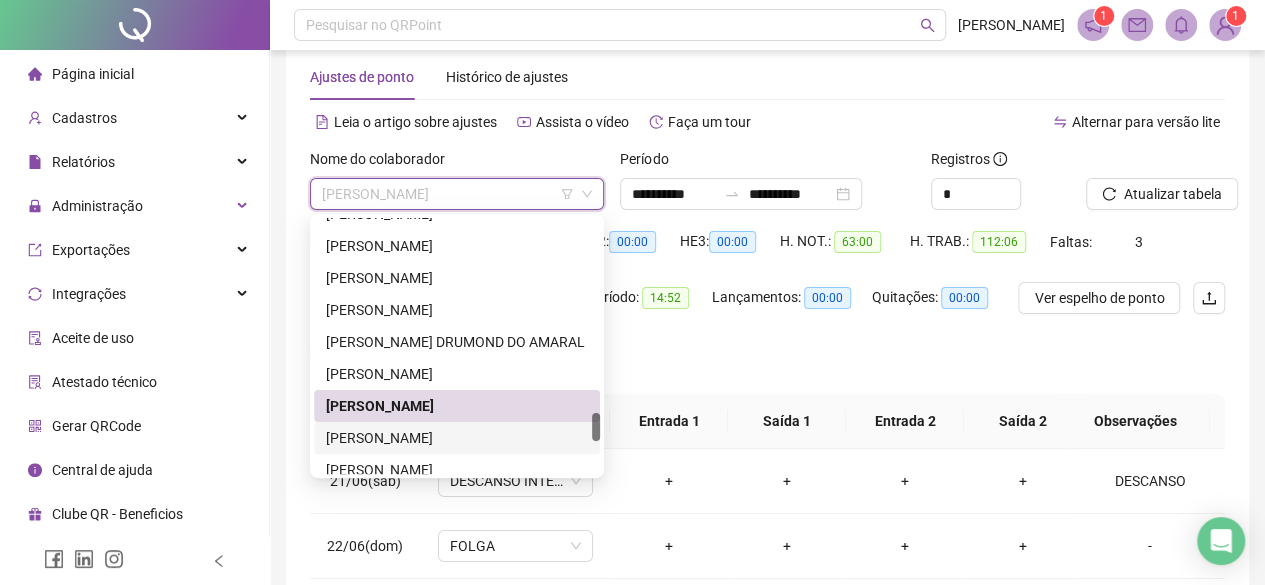 click on "ROSANA ALVES SOARES" at bounding box center (457, 438) 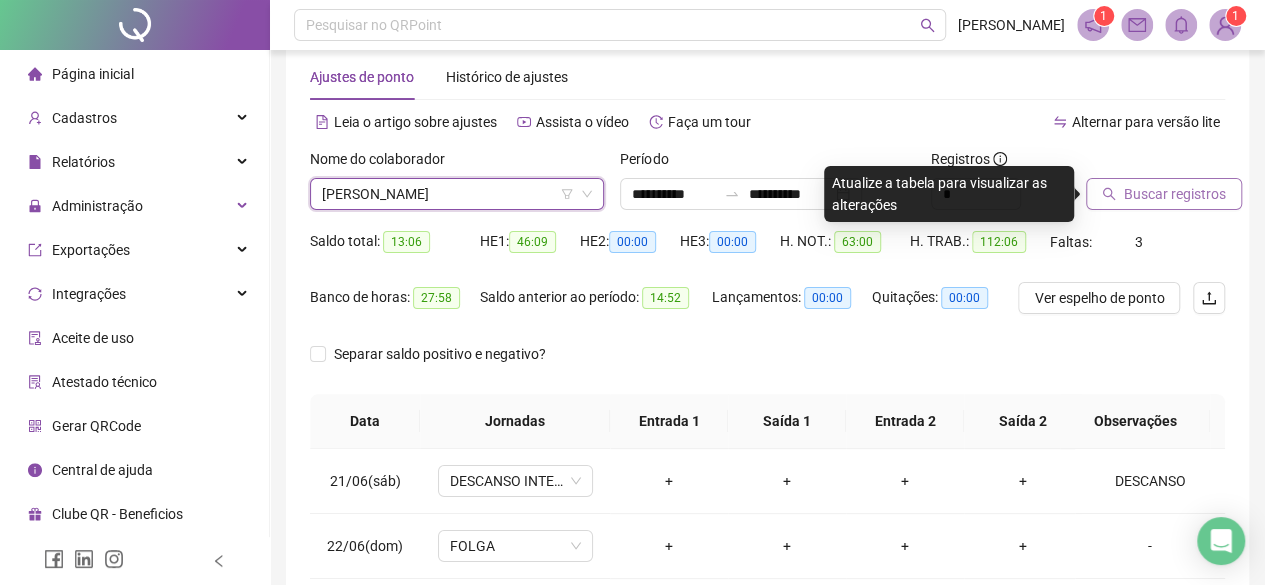click on "Buscar registros" at bounding box center (1175, 194) 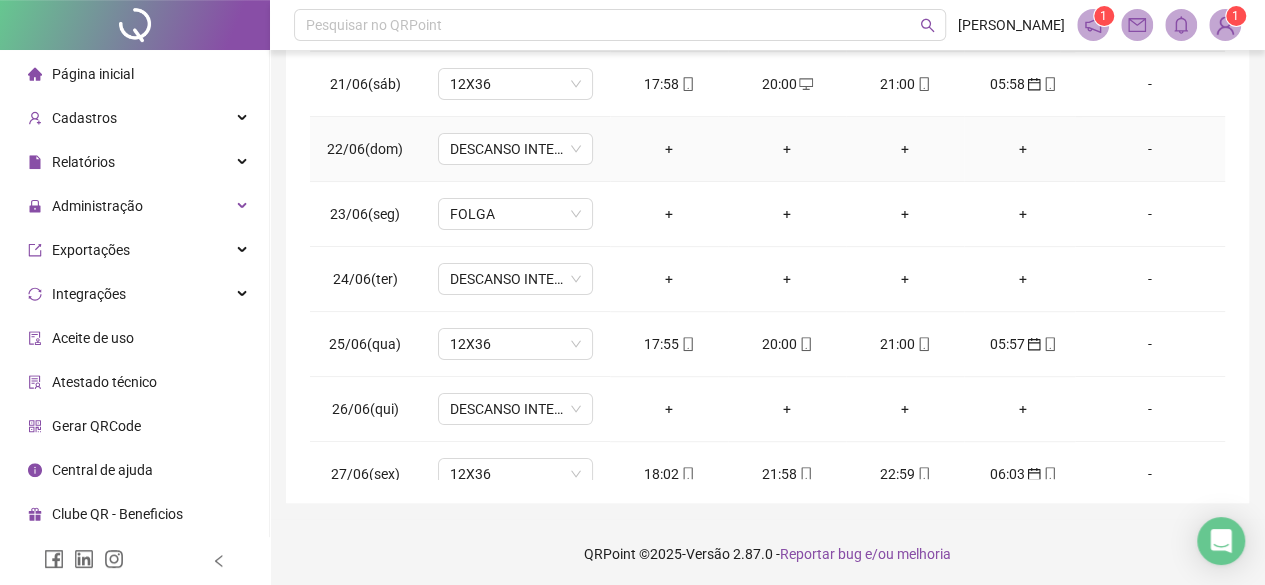 scroll, scrollTop: 436, scrollLeft: 0, axis: vertical 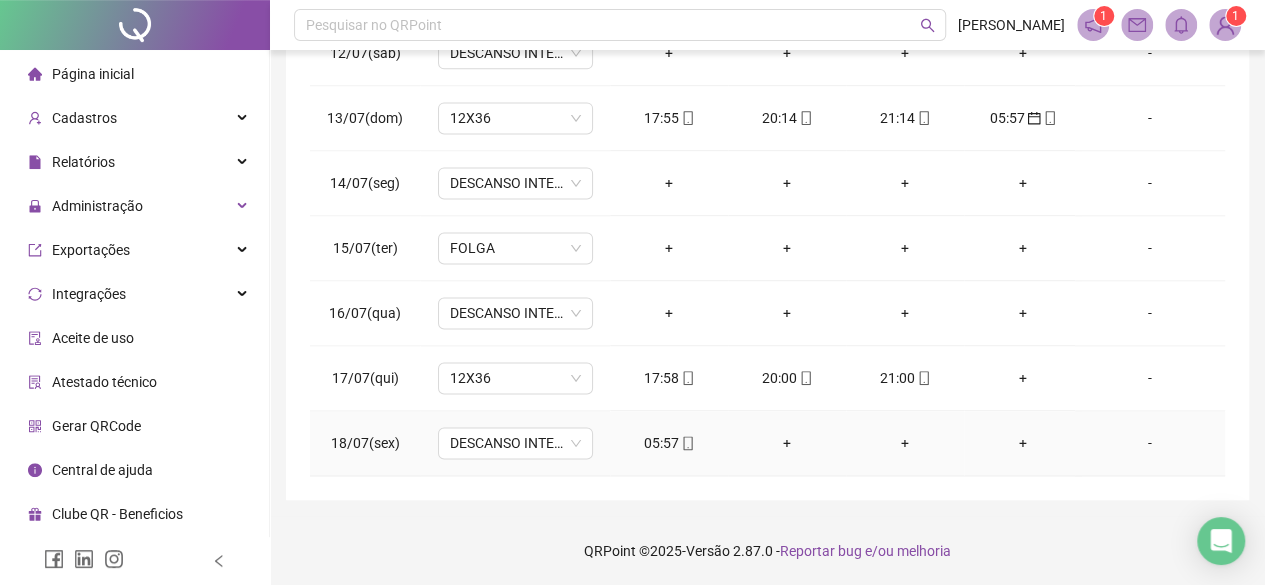 click on "05:57" at bounding box center [669, 443] 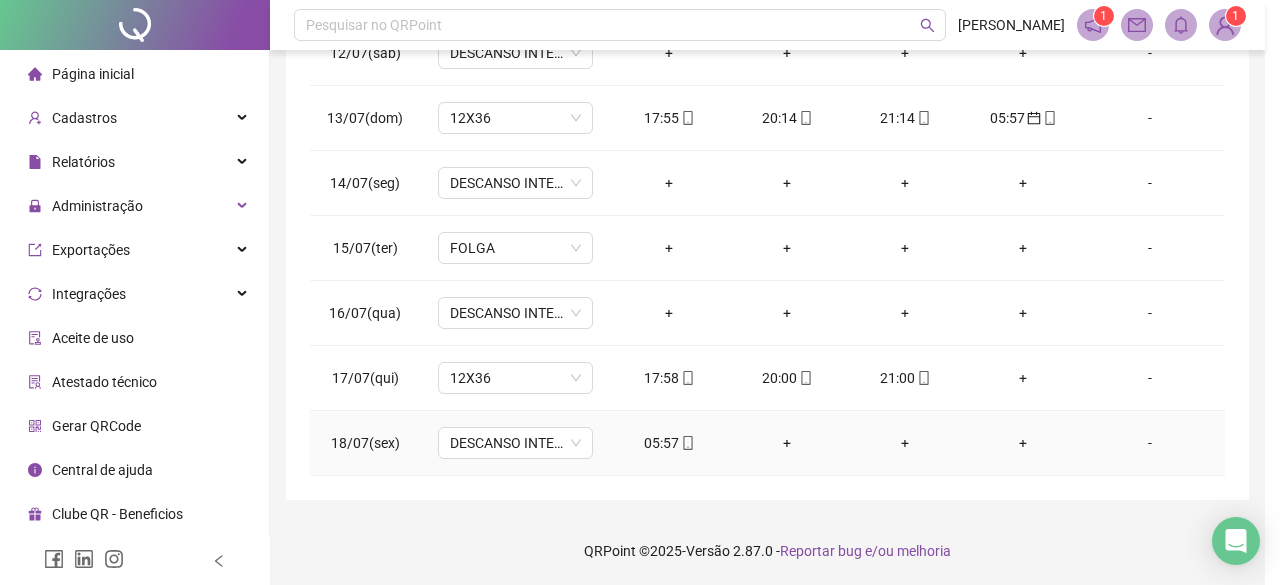 type on "**********" 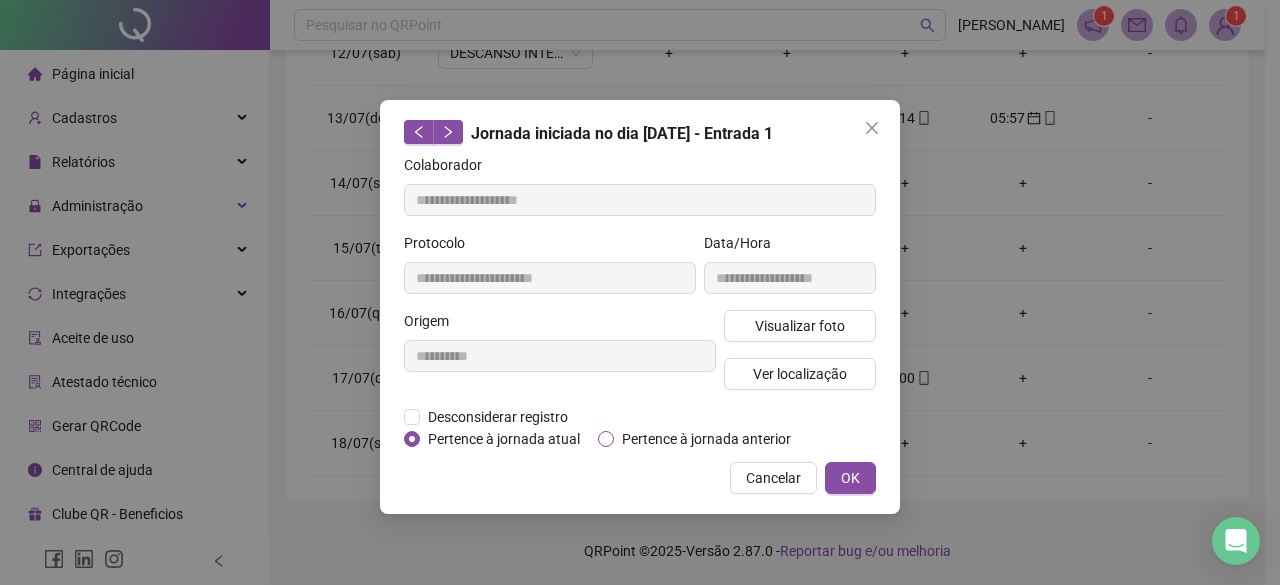 click on "Pertence à jornada anterior" at bounding box center [706, 439] 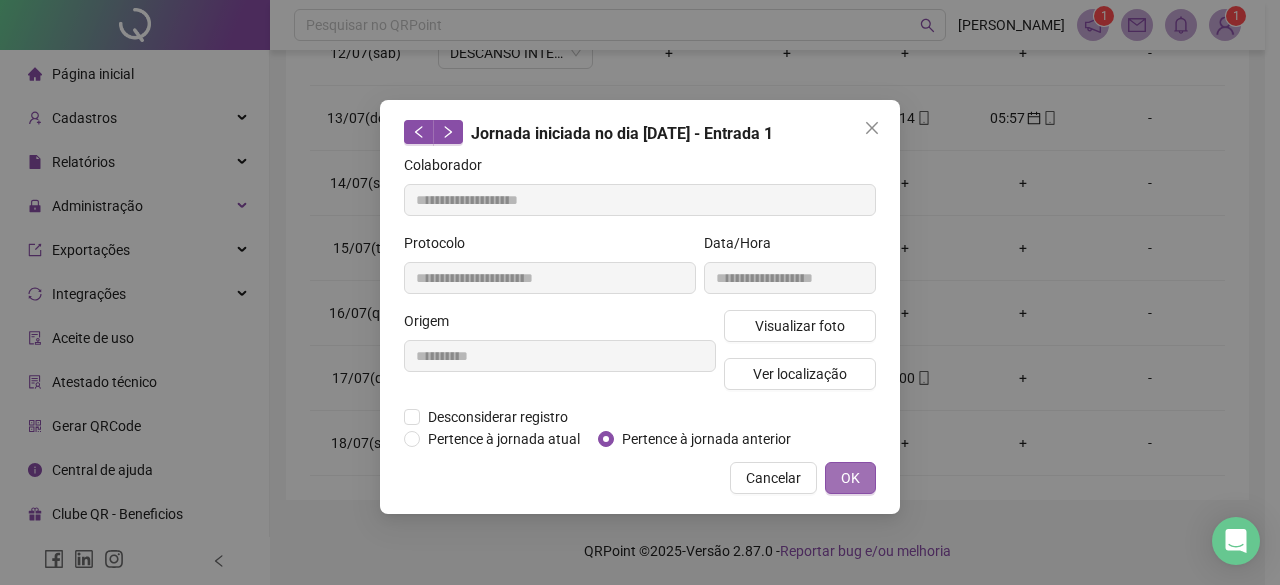 click on "OK" at bounding box center [850, 478] 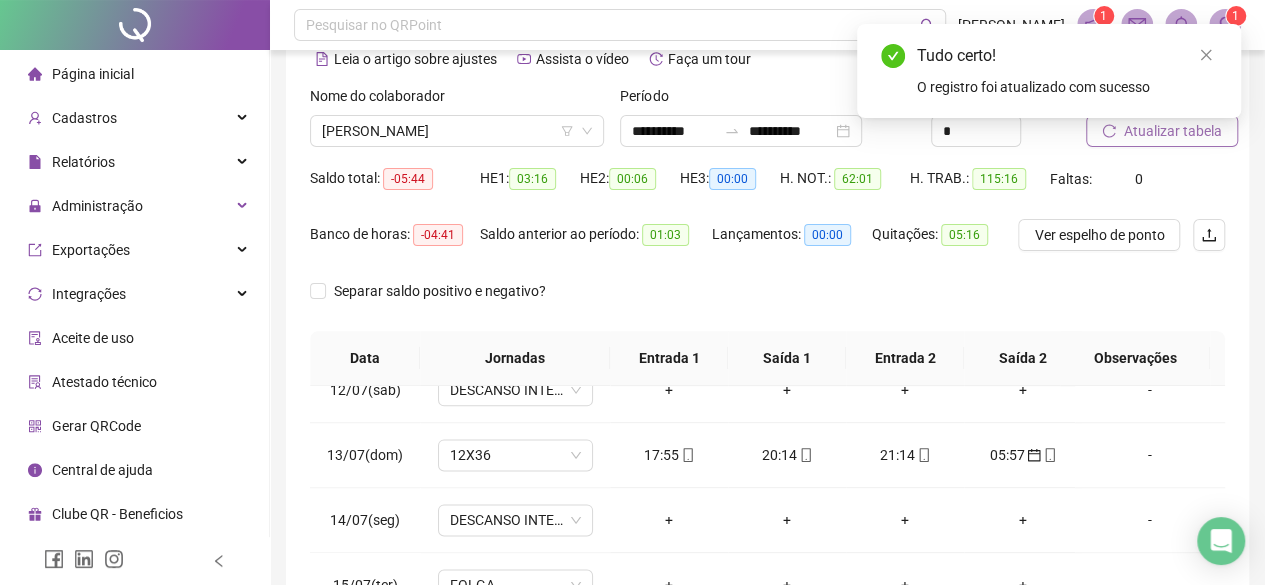 scroll, scrollTop: 0, scrollLeft: 0, axis: both 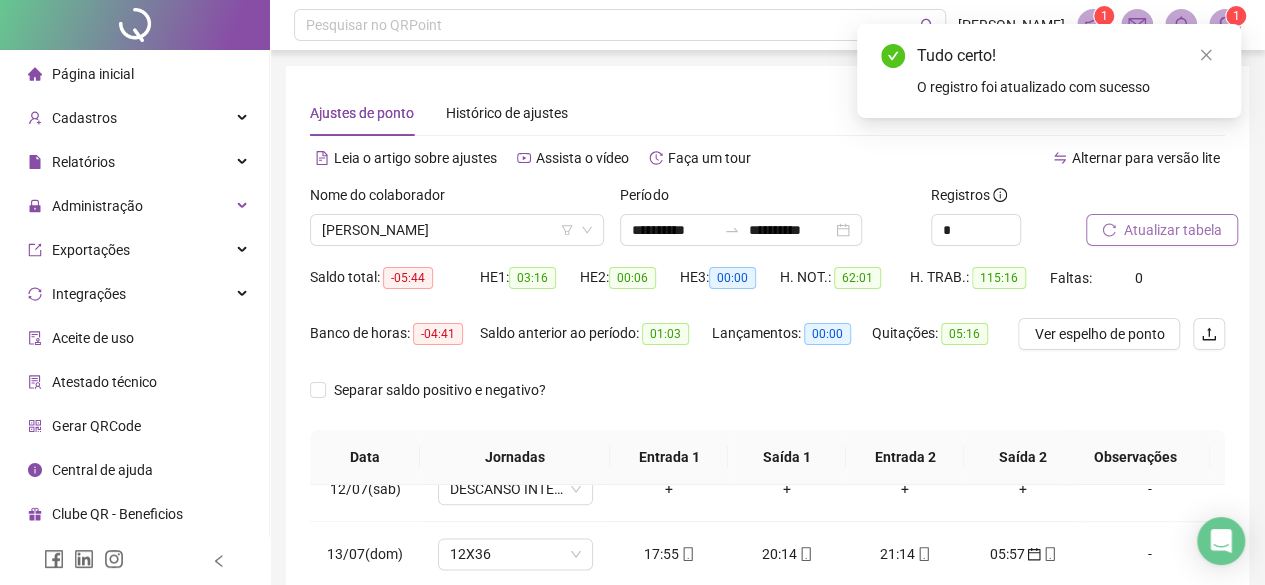 click on "Atualizar tabela" at bounding box center (1162, 230) 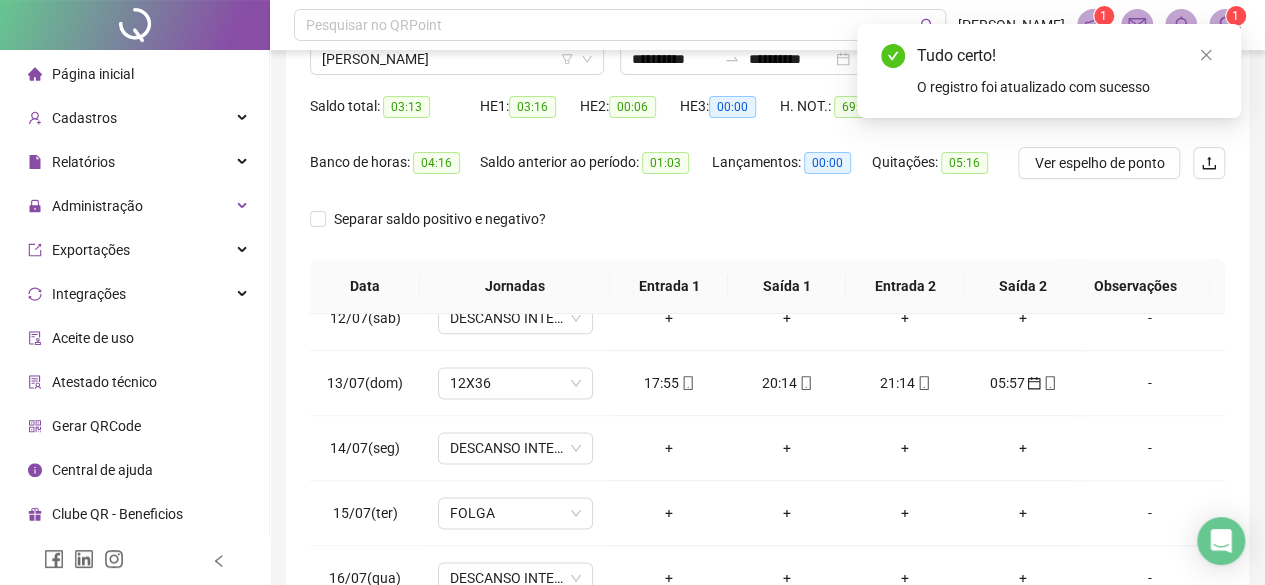 scroll, scrollTop: 200, scrollLeft: 0, axis: vertical 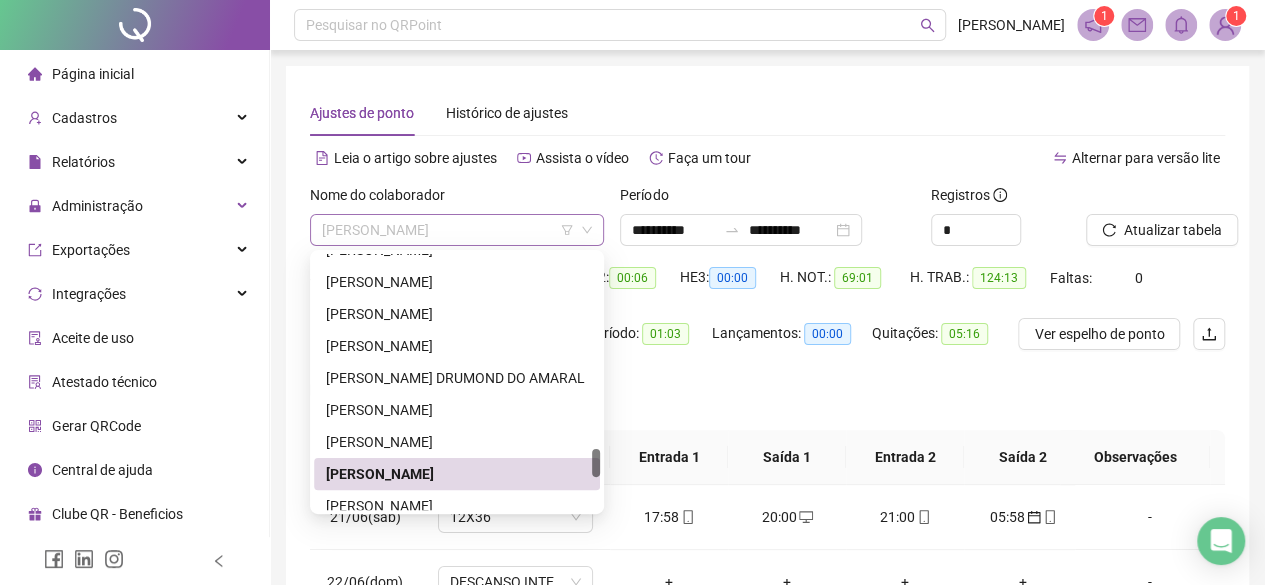 click on "ROSANA ALVES SOARES" at bounding box center (457, 230) 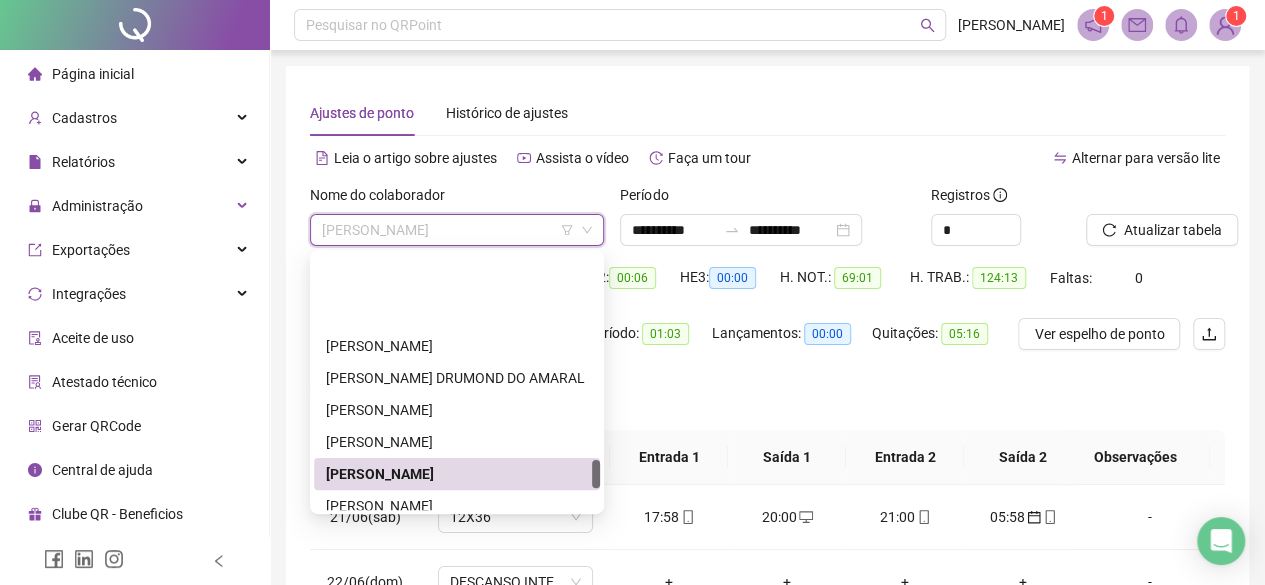 scroll, scrollTop: 1848, scrollLeft: 0, axis: vertical 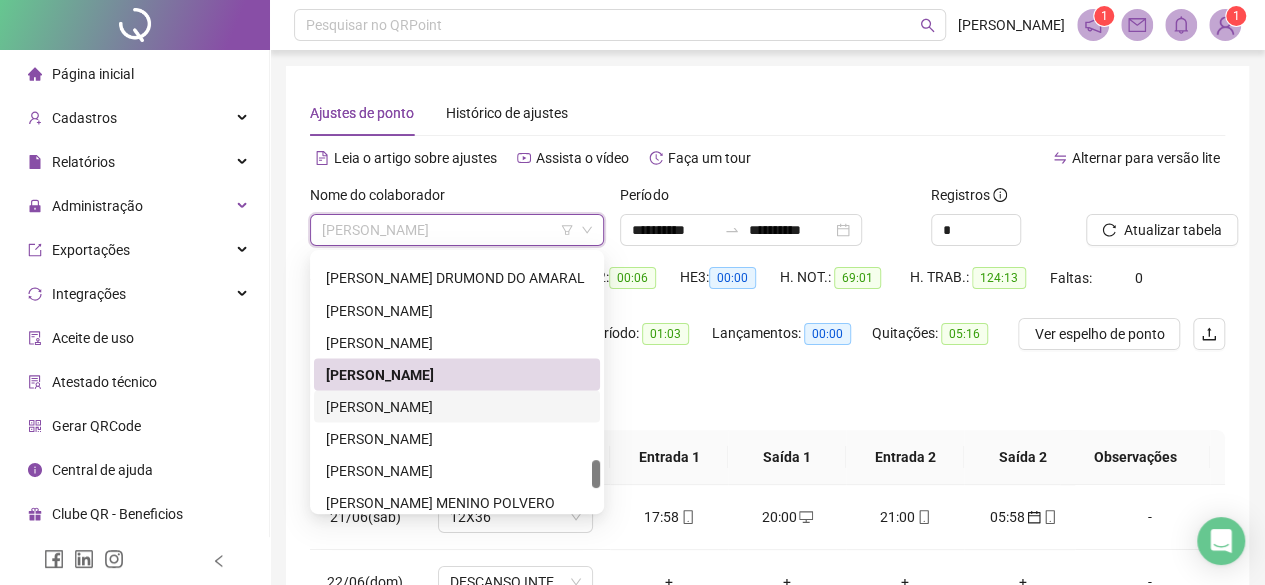 click on "SARA DA SILVA POLASIO NASCIMENTO" at bounding box center (457, 406) 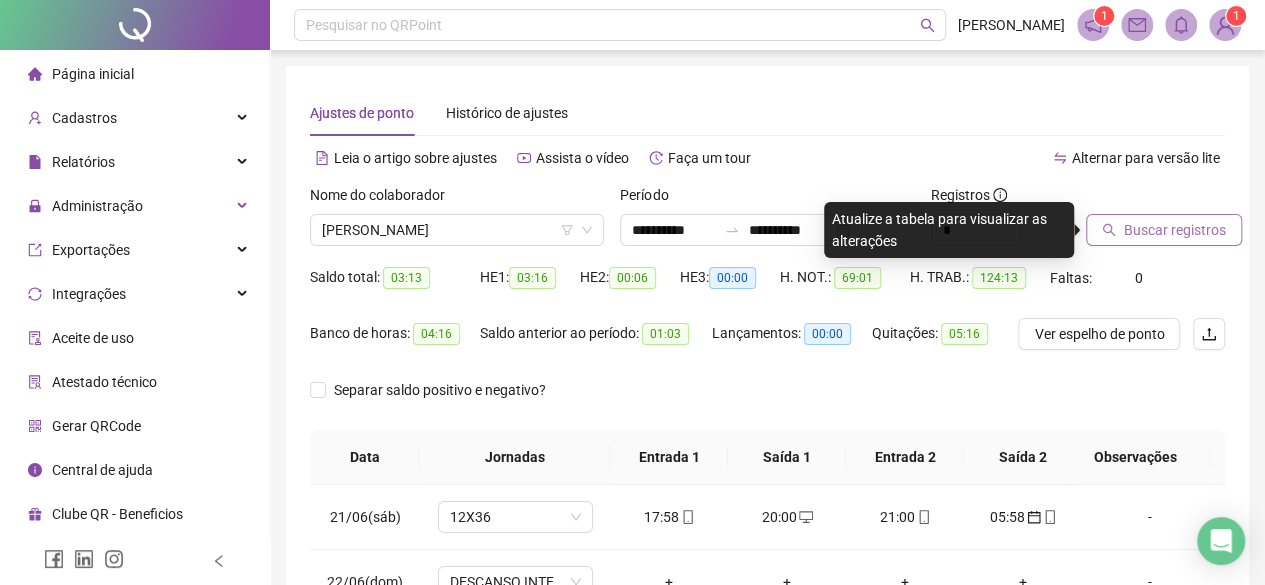 click on "Buscar registros" at bounding box center [1175, 230] 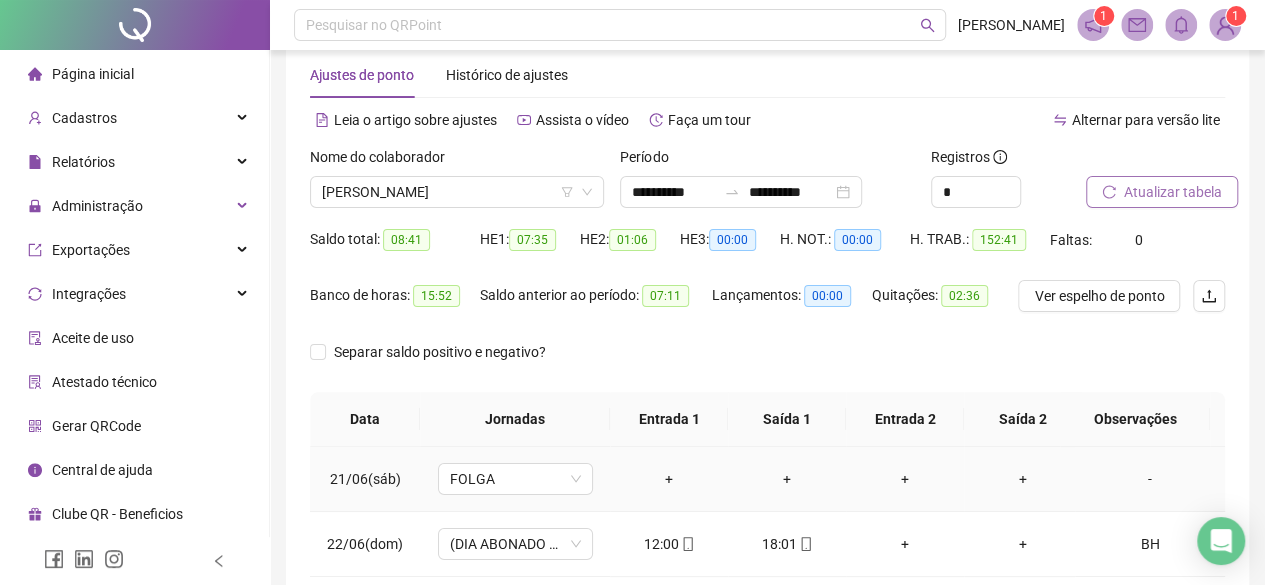 scroll, scrollTop: 300, scrollLeft: 0, axis: vertical 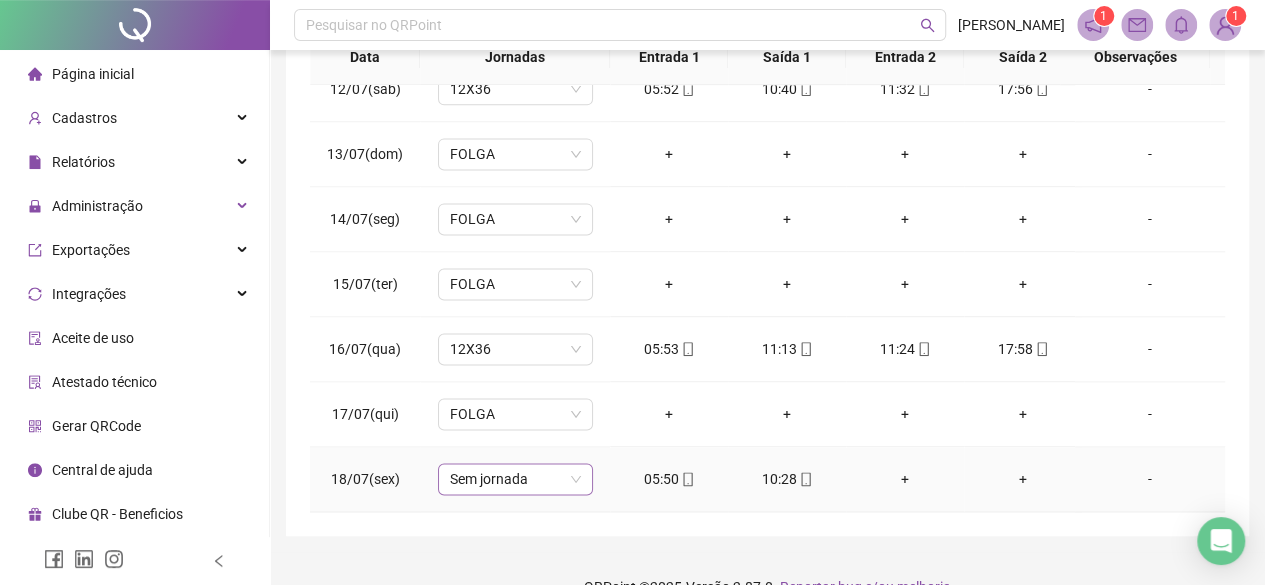 click on "Sem jornada" at bounding box center (515, 479) 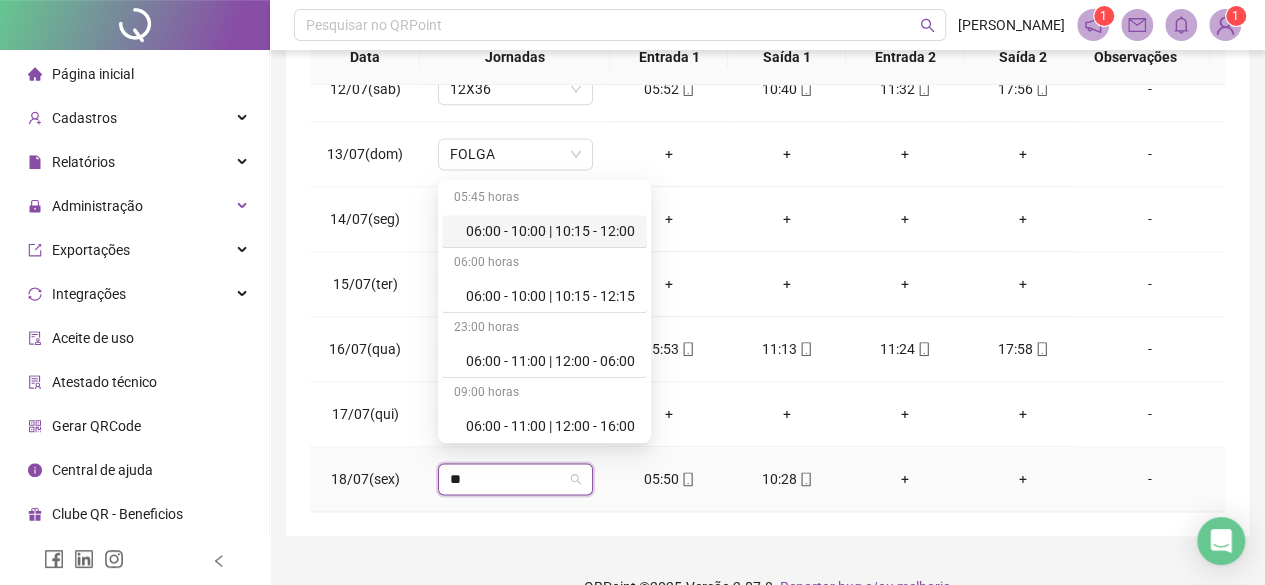type on "***" 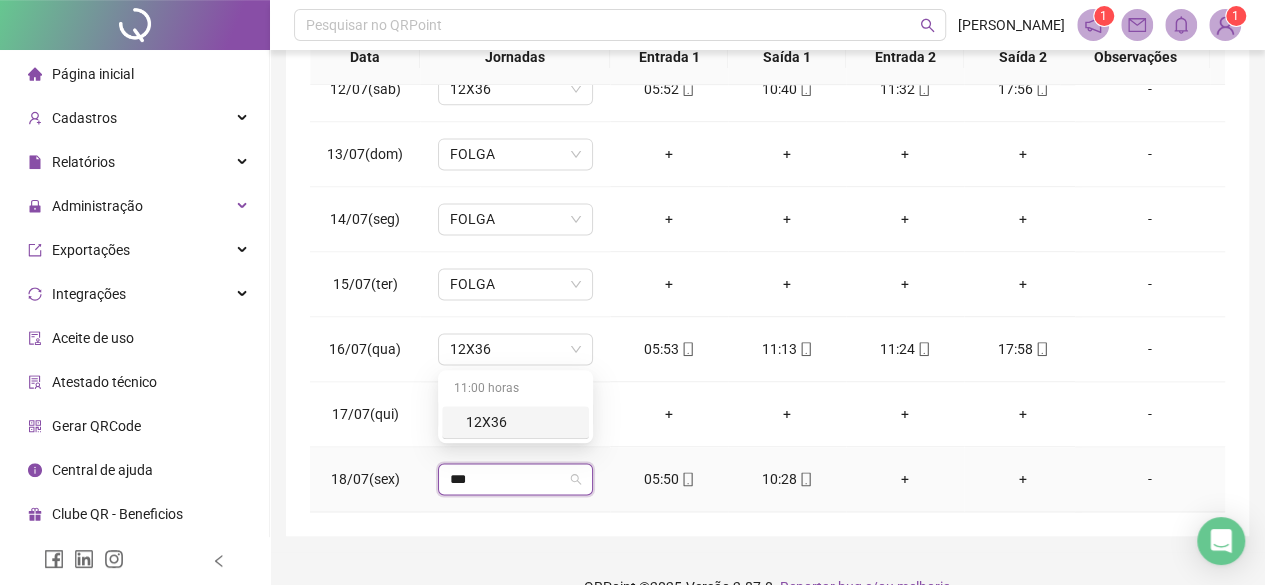 click on "12X36" at bounding box center (521, 422) 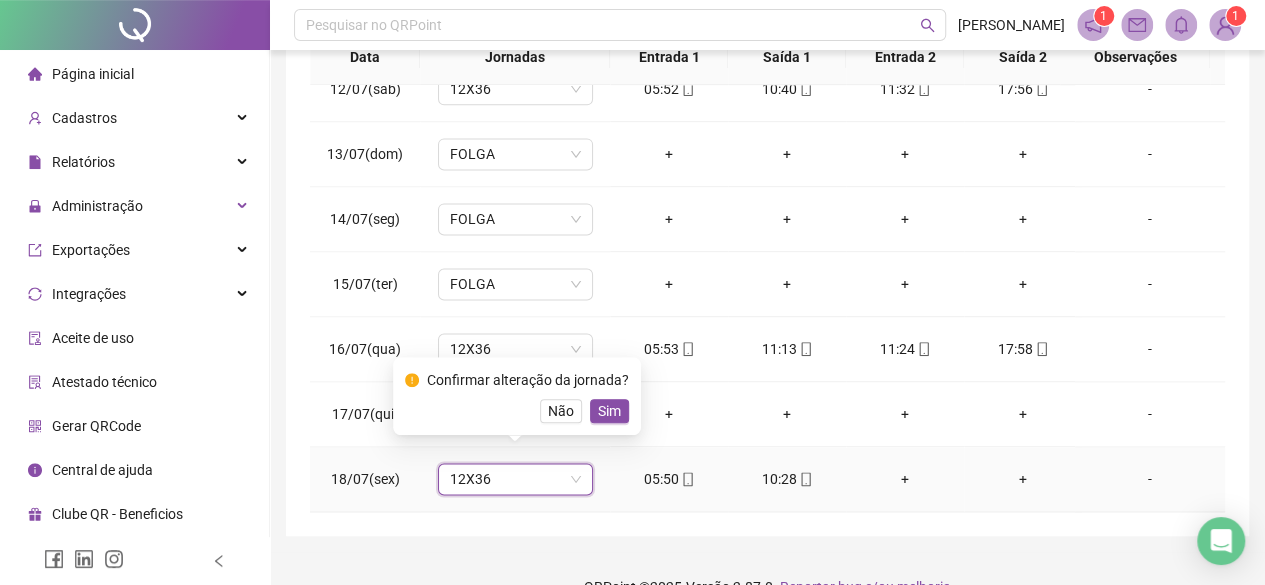 click on "Confirmar alteração da jornada? Não Sim" at bounding box center [517, 396] 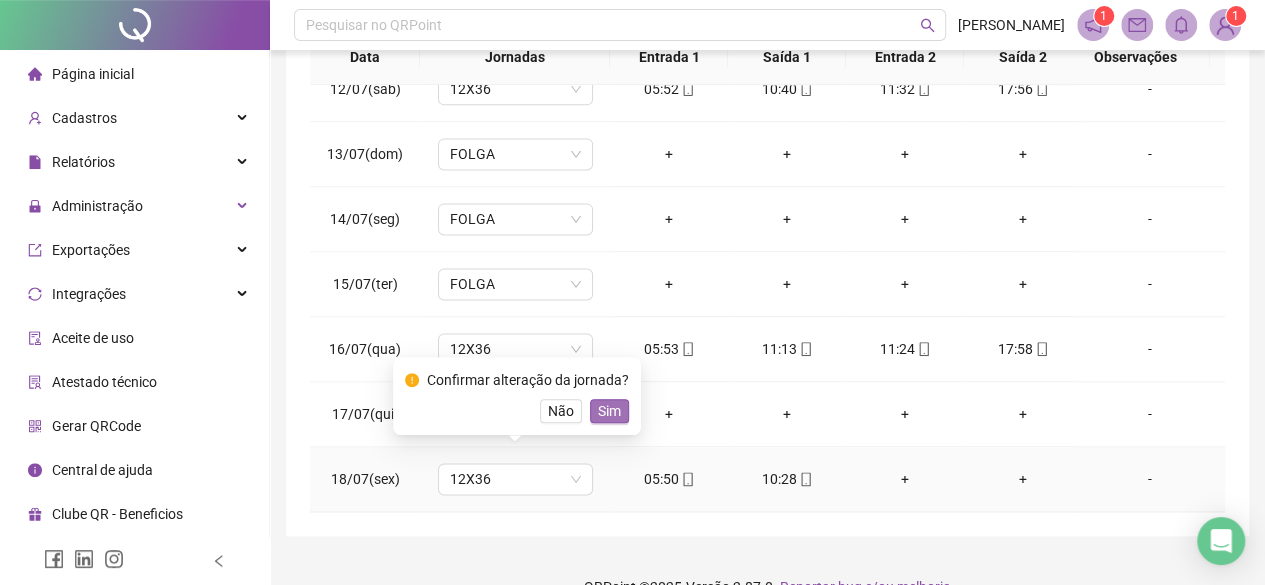 click on "Sim" at bounding box center [609, 411] 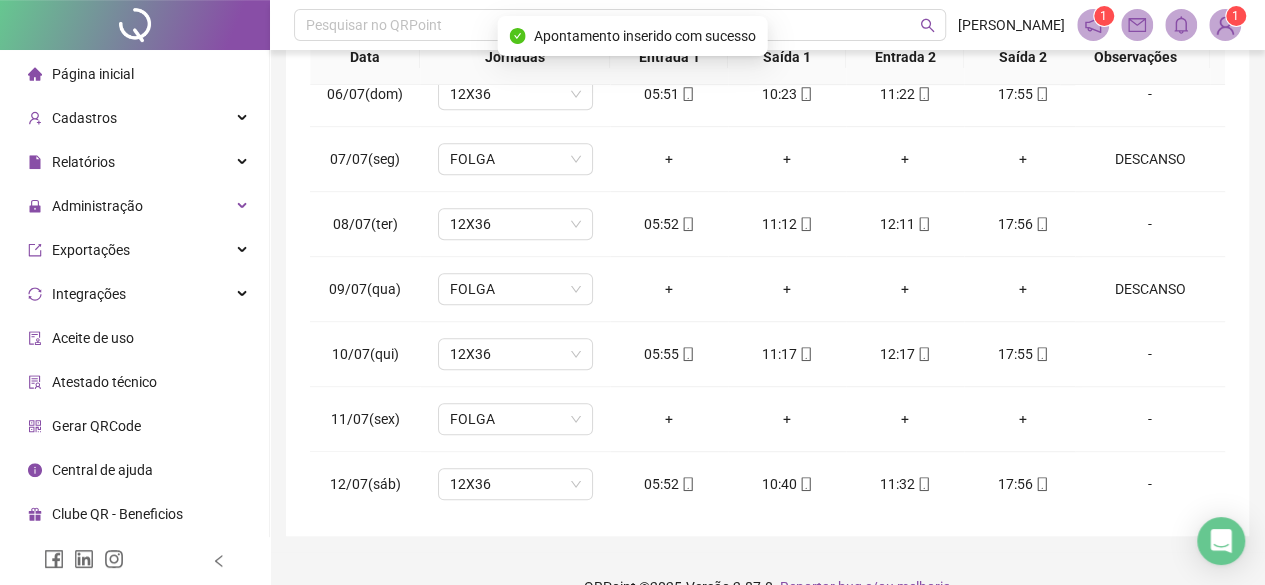 scroll, scrollTop: 799, scrollLeft: 0, axis: vertical 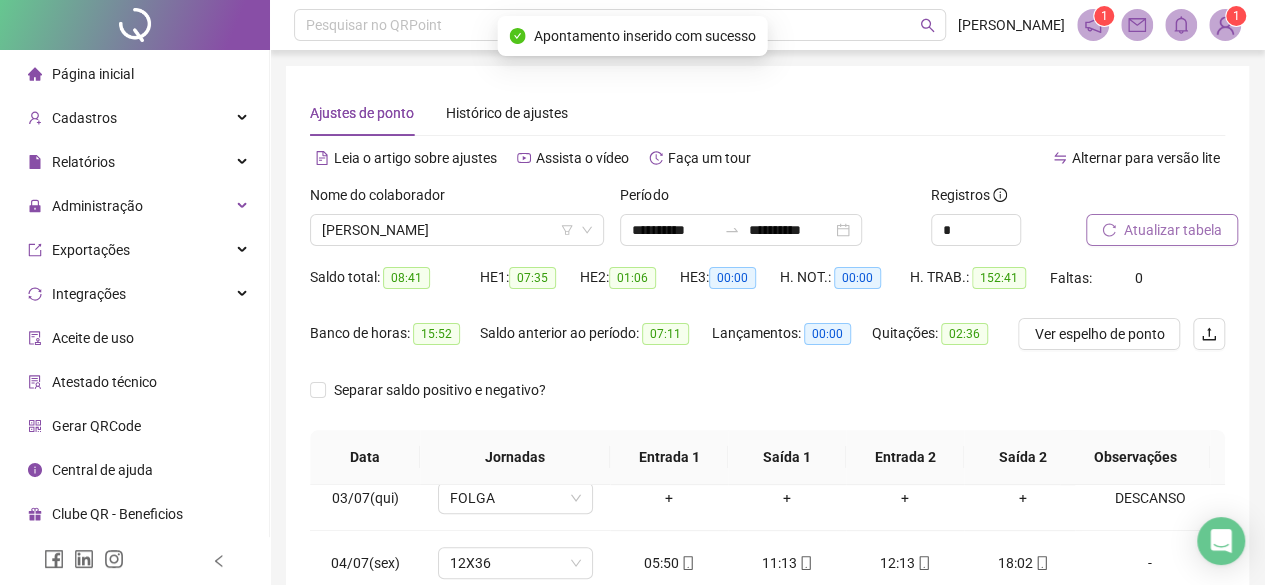 click on "Atualizar tabela" at bounding box center [1173, 230] 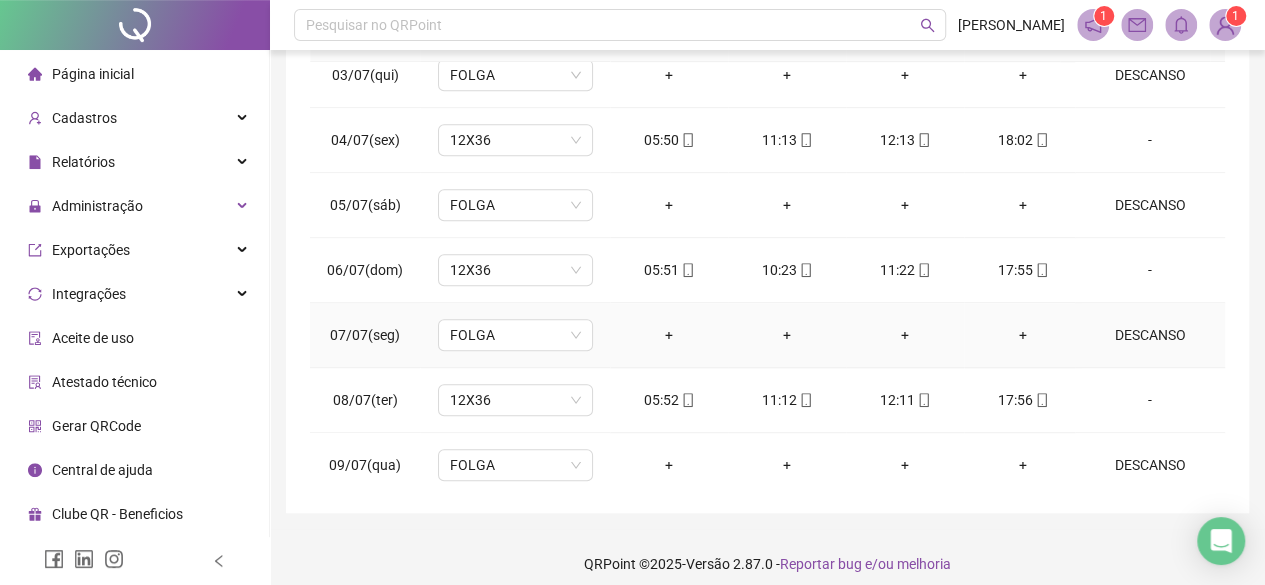 scroll, scrollTop: 436, scrollLeft: 0, axis: vertical 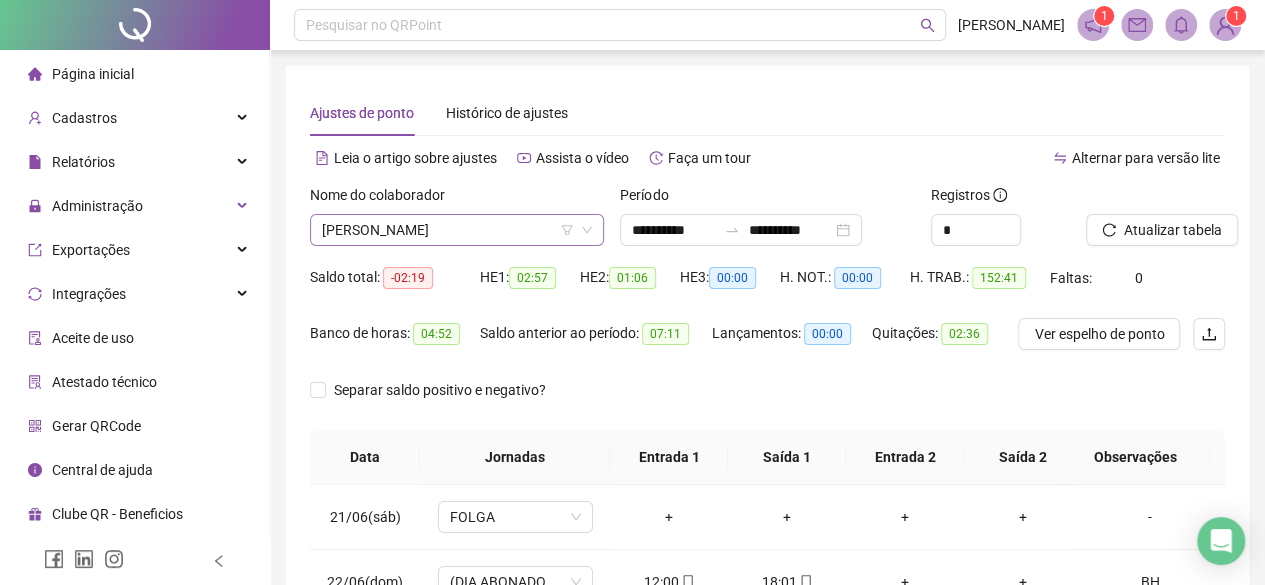 click on "SARA DA SILVA POLASIO NASCIMENTO" at bounding box center [457, 230] 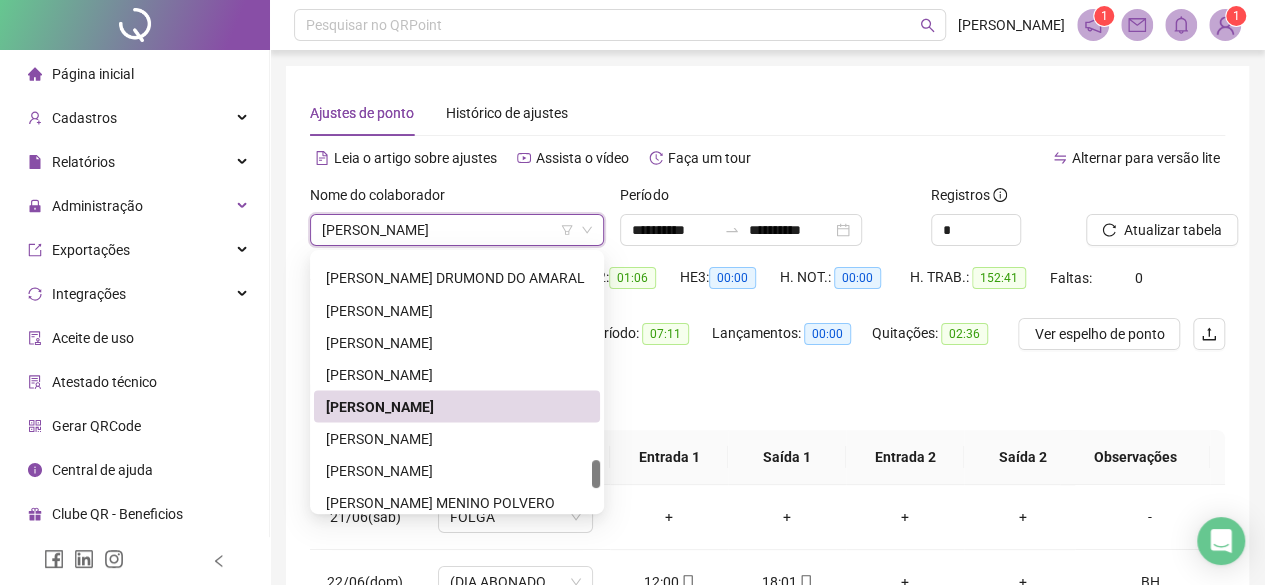 click on "Separar saldo positivo e negativo?" at bounding box center (767, 402) 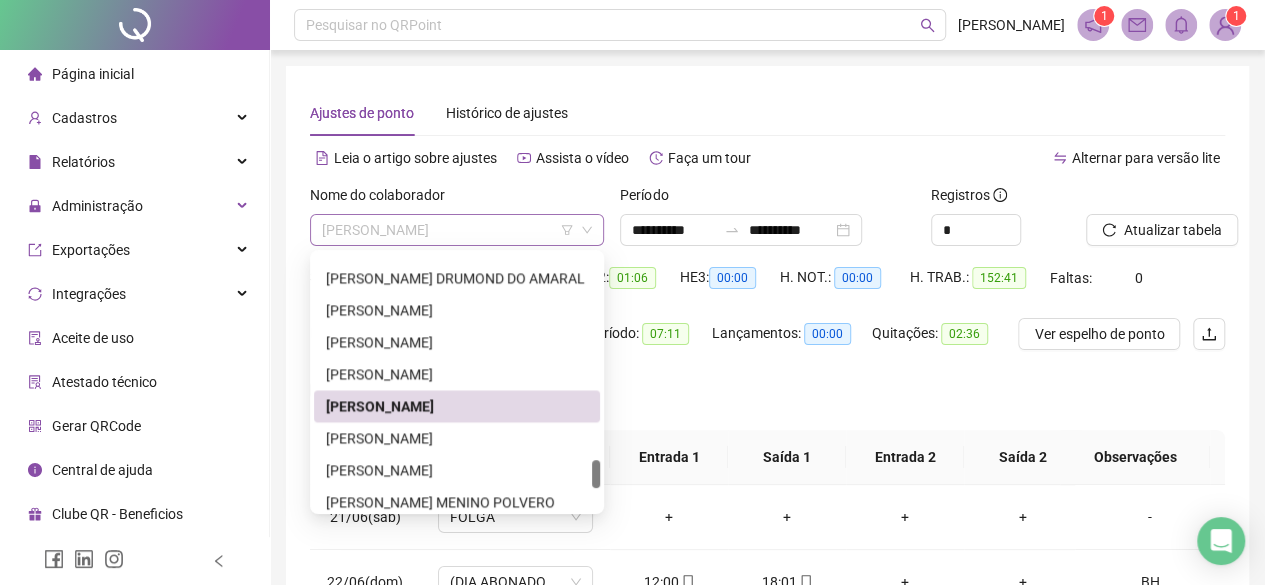 click on "SARA DA SILVA POLASIO NASCIMENTO" at bounding box center (457, 230) 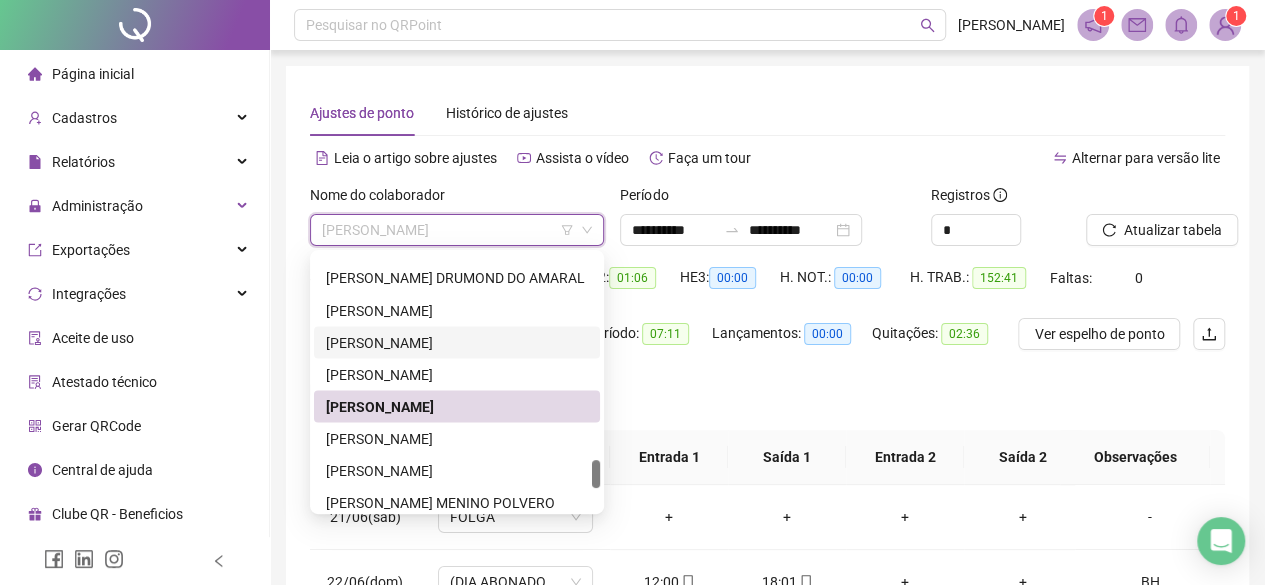 click on "Separar saldo positivo e negativo?" at bounding box center (767, 402) 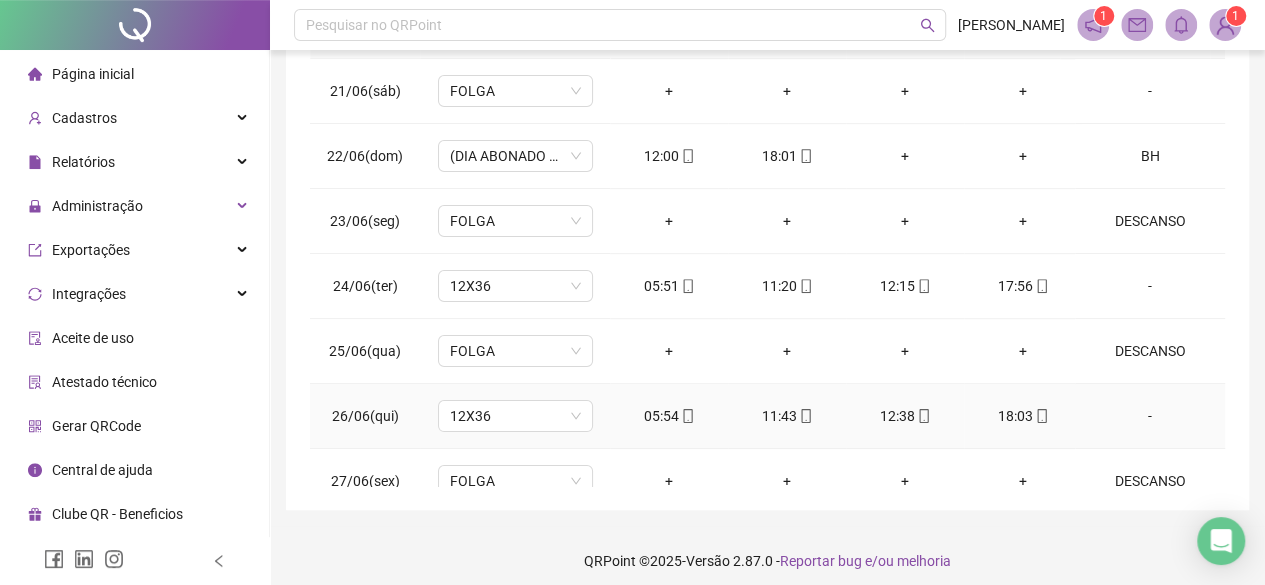 scroll, scrollTop: 436, scrollLeft: 0, axis: vertical 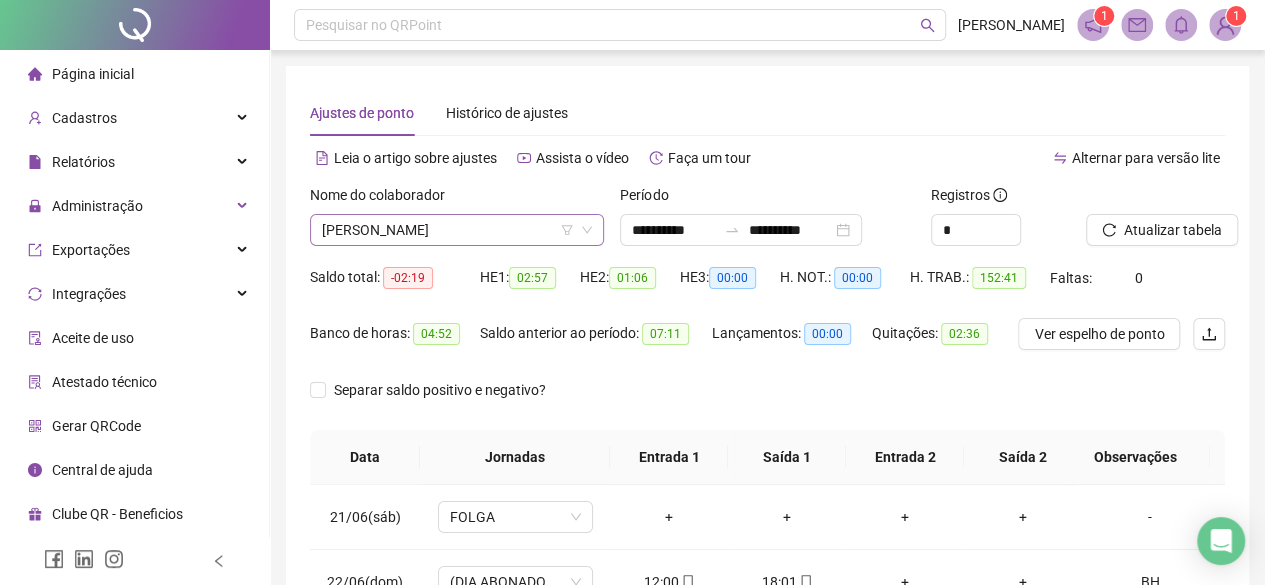 click on "SARA DA SILVA POLASIO NASCIMENTO" at bounding box center [457, 230] 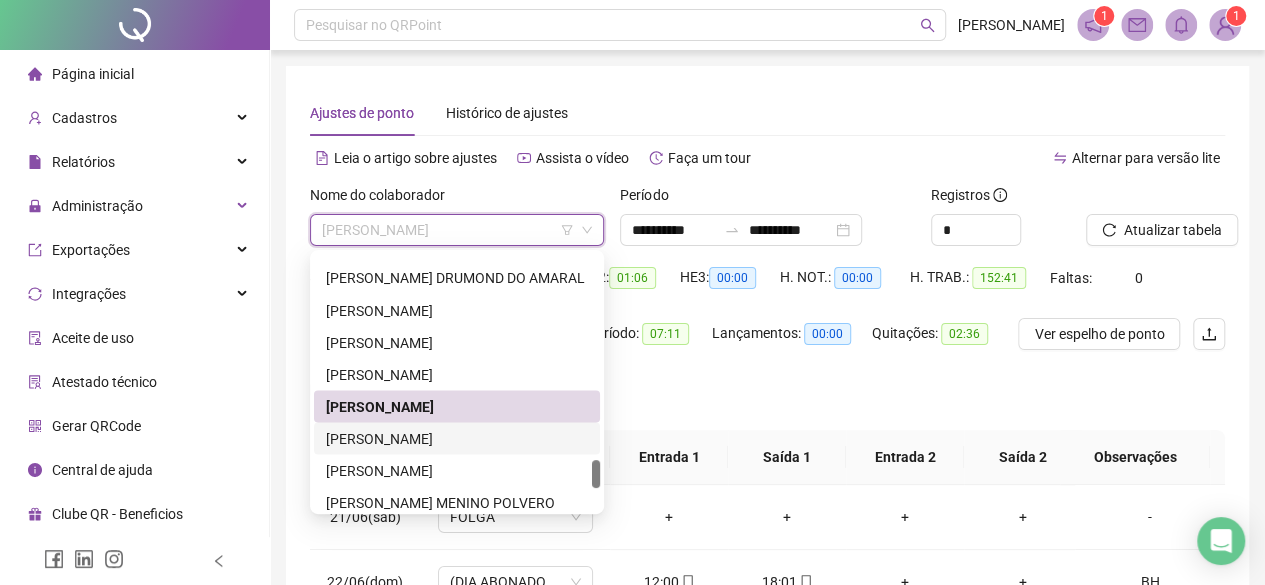 click on "STANIA LOPES VIEIRA" at bounding box center (457, 438) 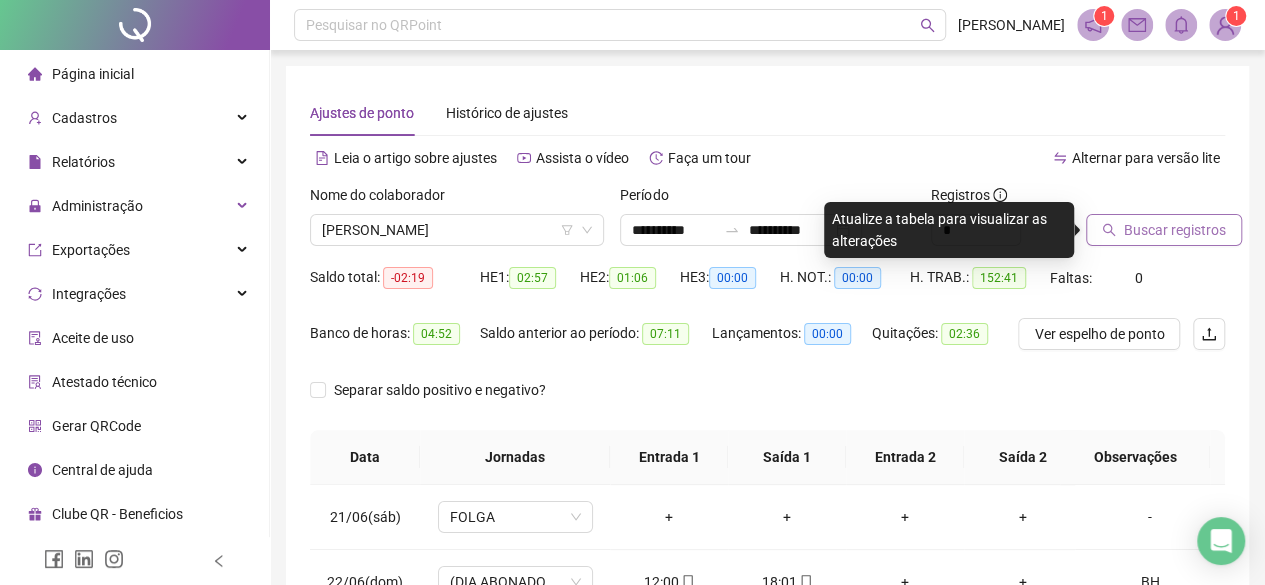 click on "Buscar registros" at bounding box center [1164, 230] 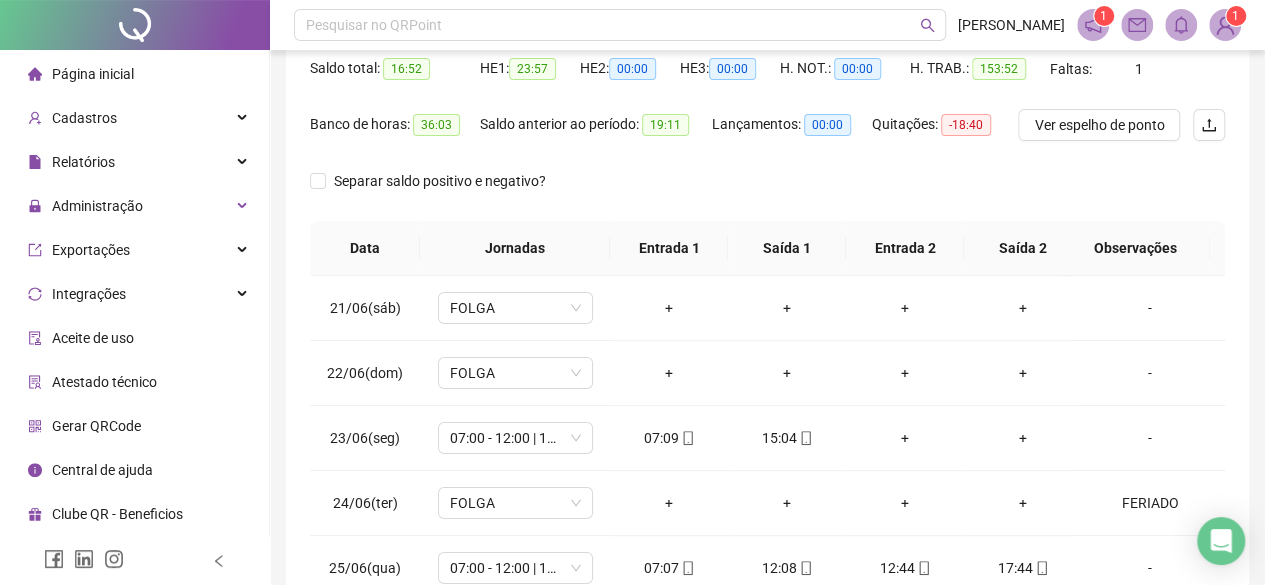 scroll, scrollTop: 400, scrollLeft: 0, axis: vertical 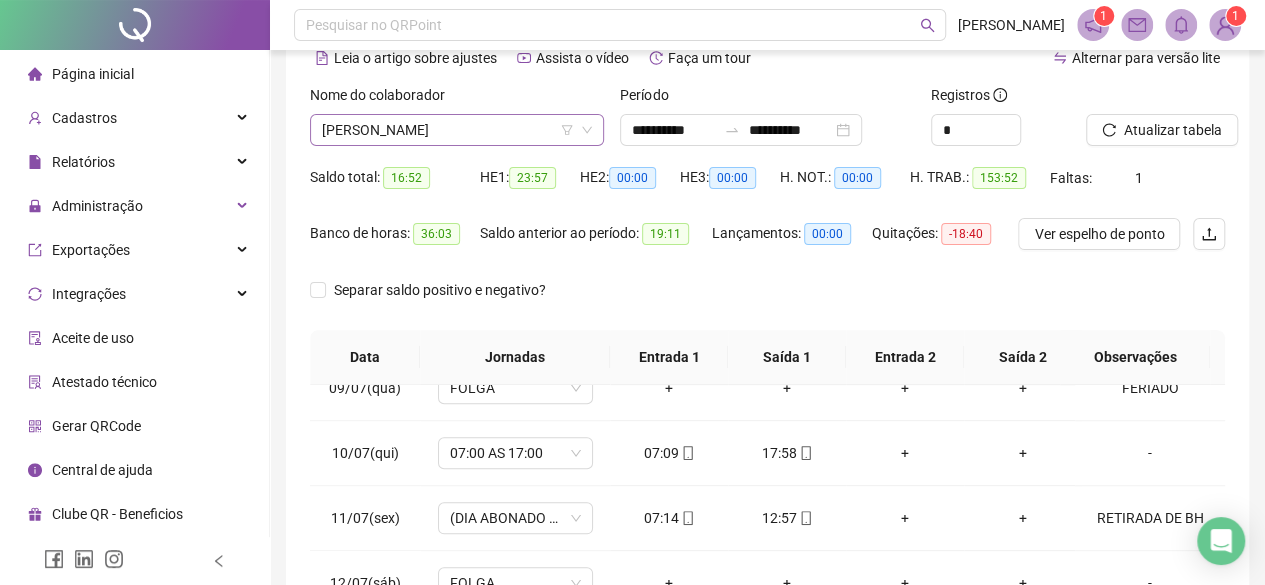 click on "STANIA LOPES VIEIRA" at bounding box center [457, 130] 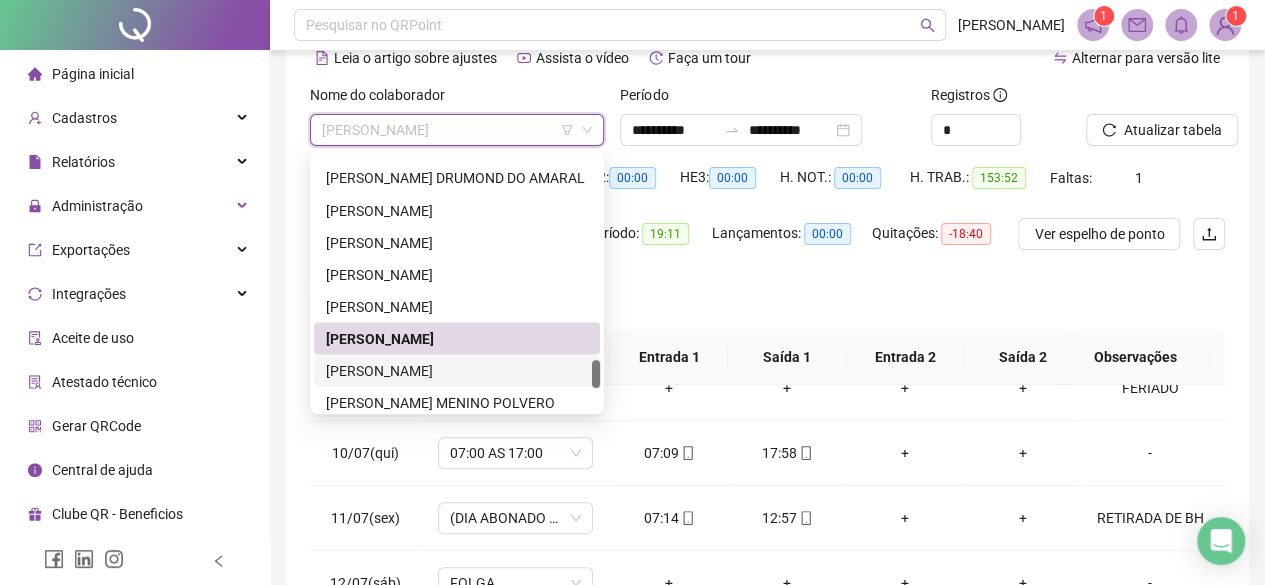 click on "TATIANE FERREIRA MARQUES" at bounding box center (457, 370) 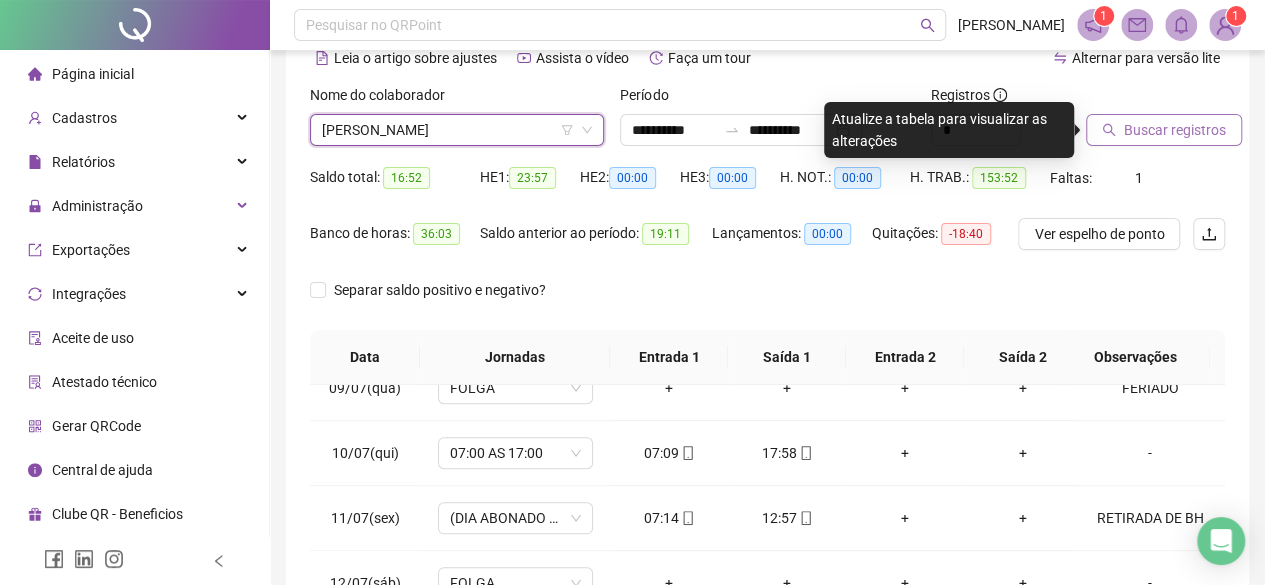 click on "Buscar registros" at bounding box center [1164, 130] 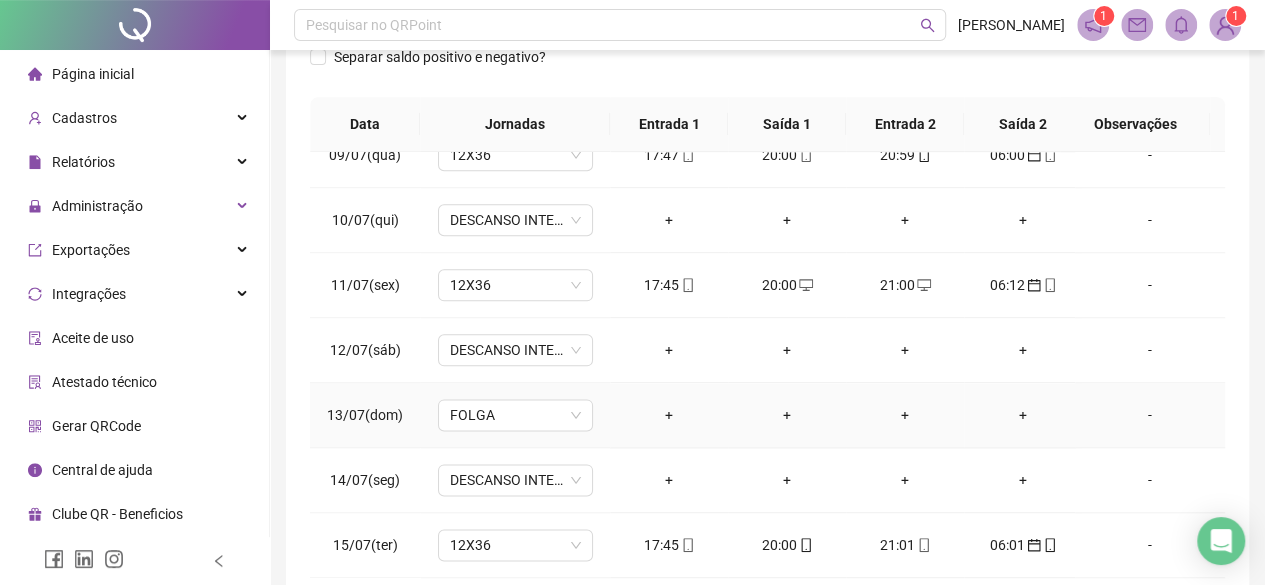 scroll, scrollTop: 400, scrollLeft: 0, axis: vertical 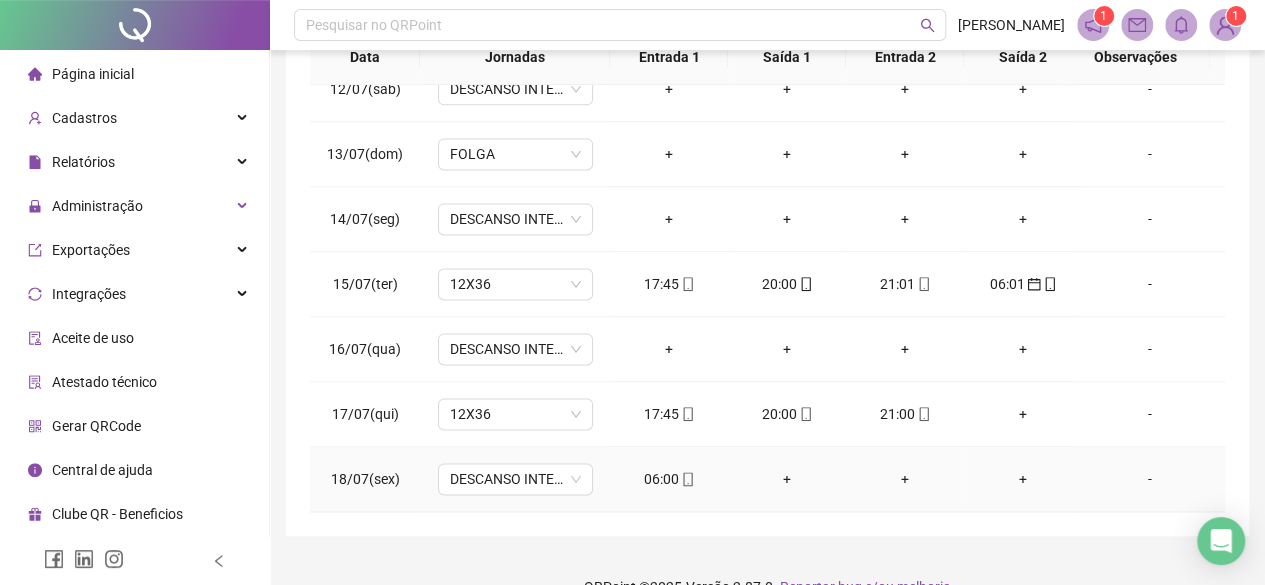 click 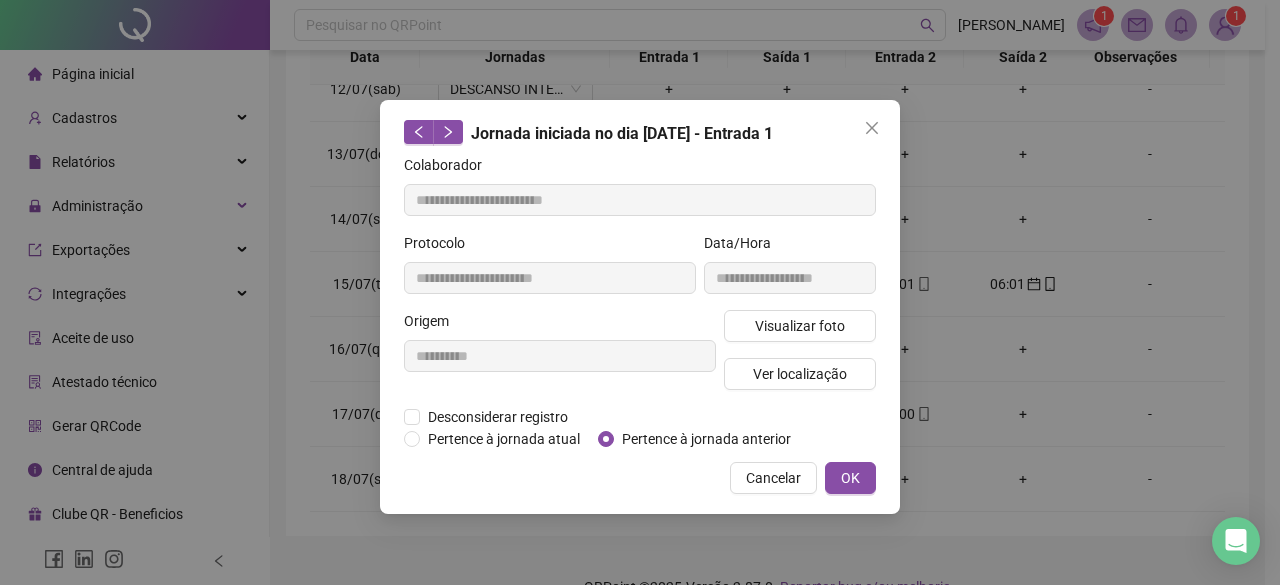 type on "**********" 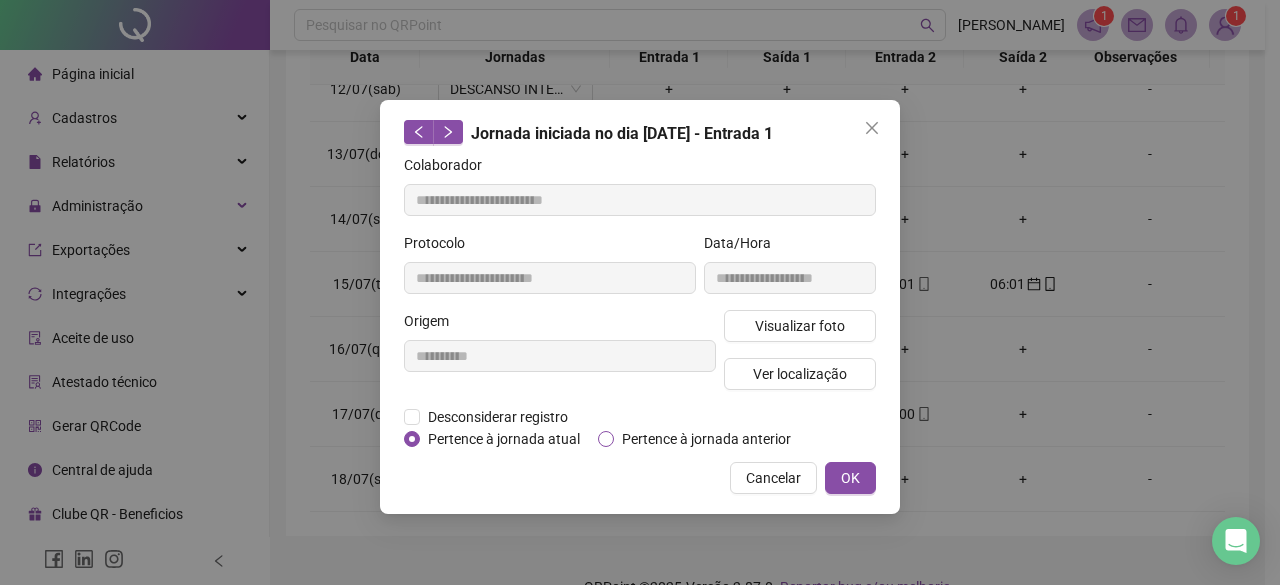 click on "Pertence à jornada anterior" at bounding box center [706, 439] 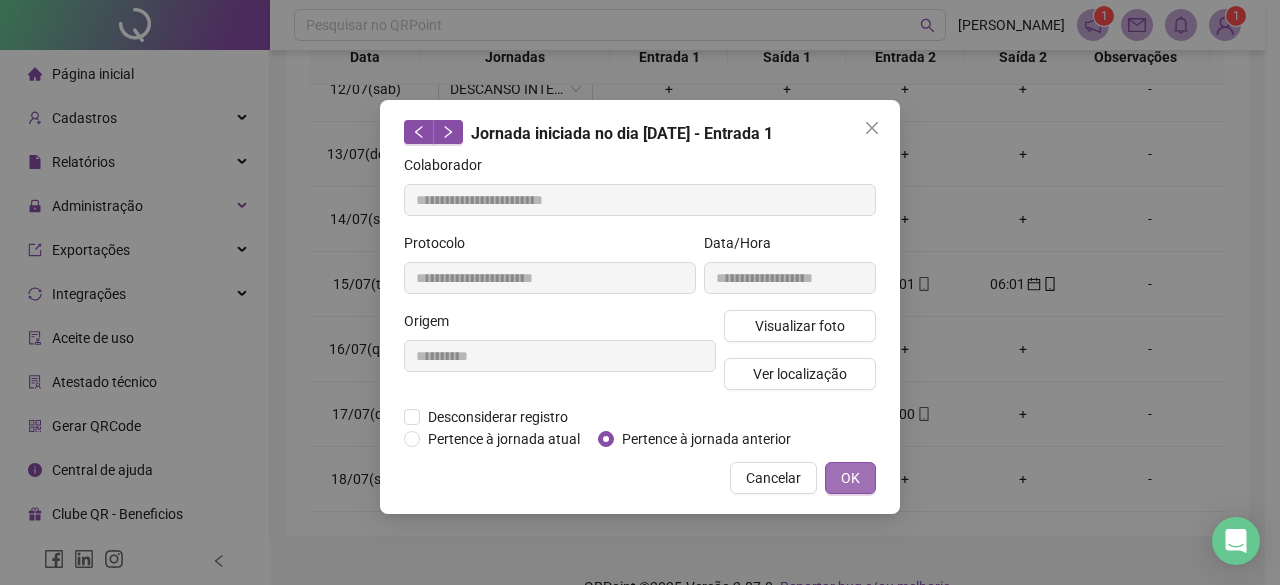 click on "OK" at bounding box center [850, 478] 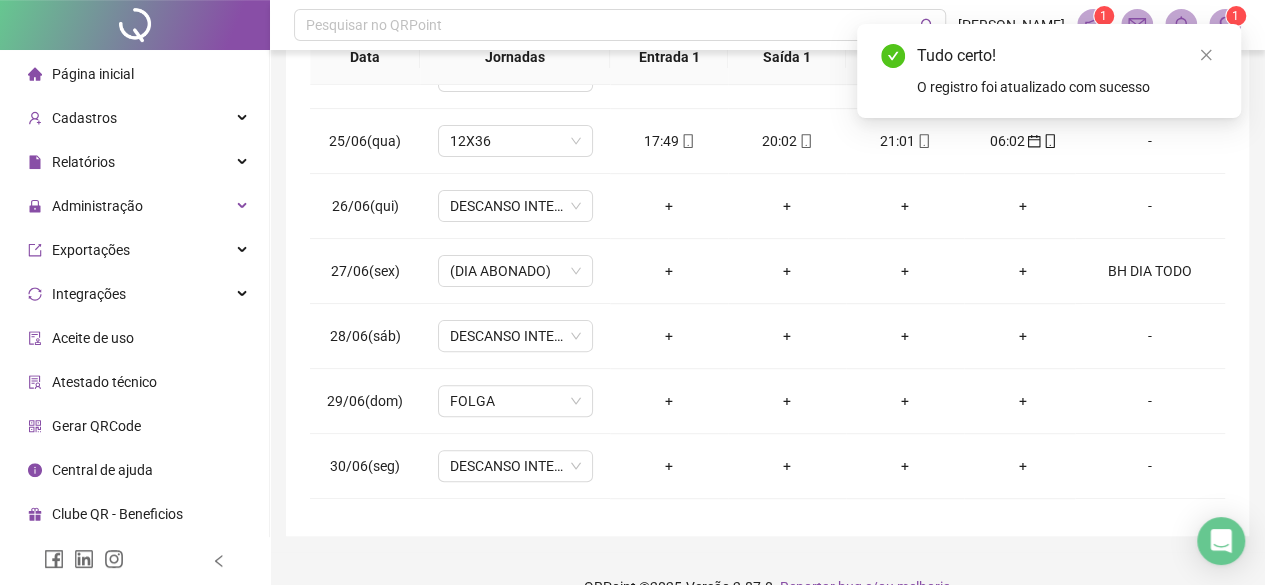scroll, scrollTop: 199, scrollLeft: 0, axis: vertical 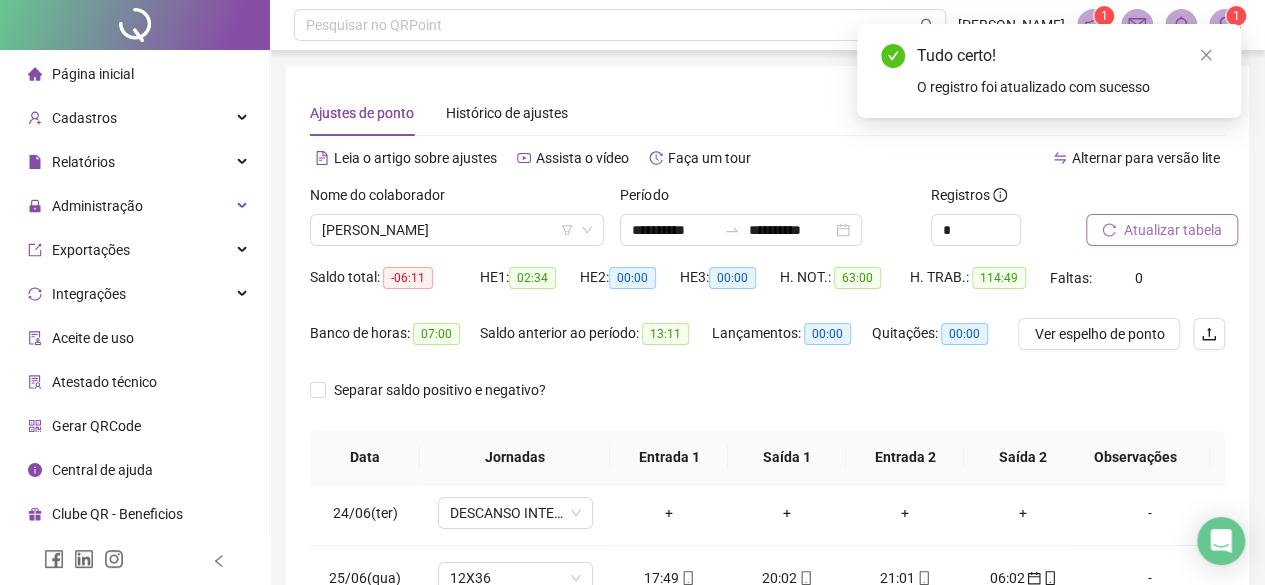 click on "Atualizar tabela" at bounding box center [1173, 230] 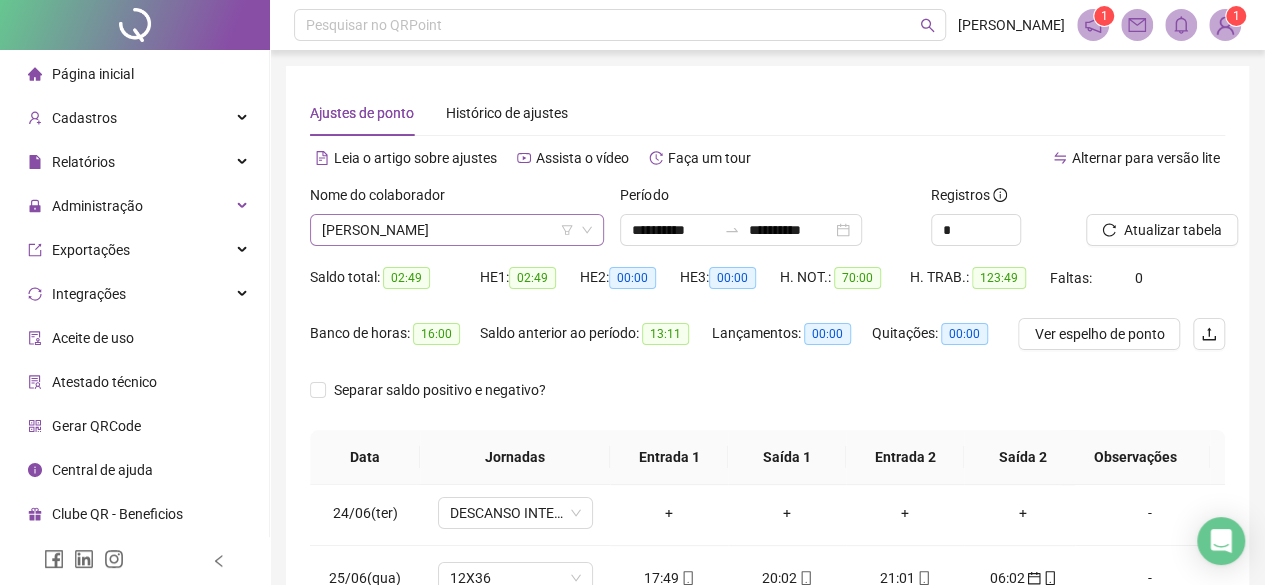 click on "TATIANE FERREIRA MARQUES" at bounding box center (457, 230) 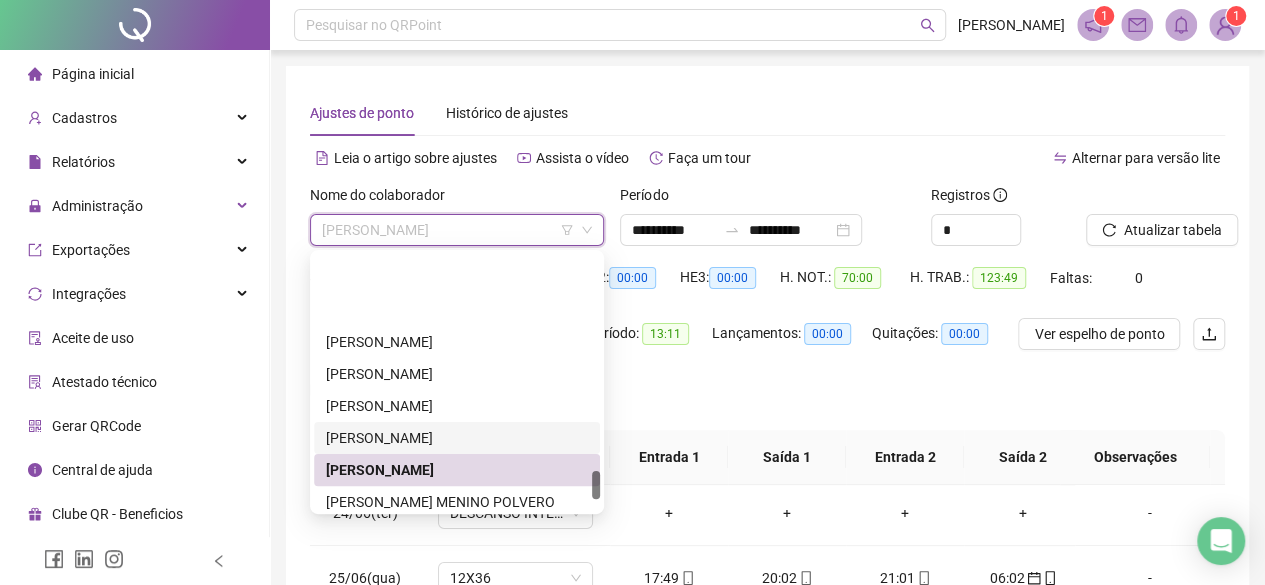 scroll, scrollTop: 2048, scrollLeft: 0, axis: vertical 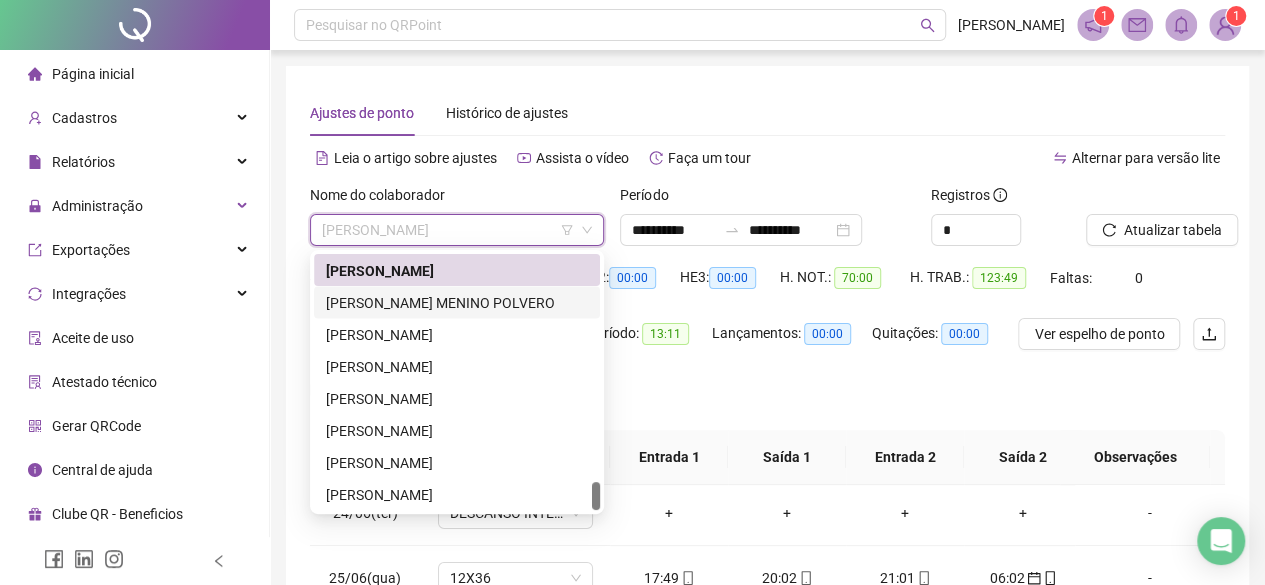 click on "TEOFILO MENINO POLVERO" at bounding box center [457, 302] 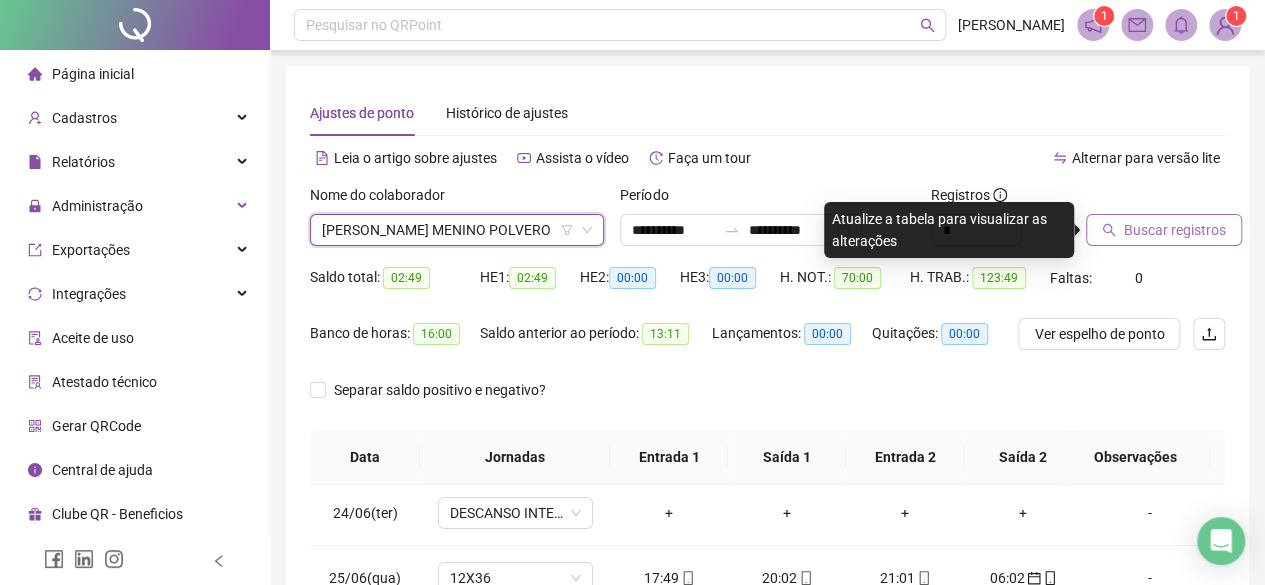 click on "Buscar registros" at bounding box center [1175, 230] 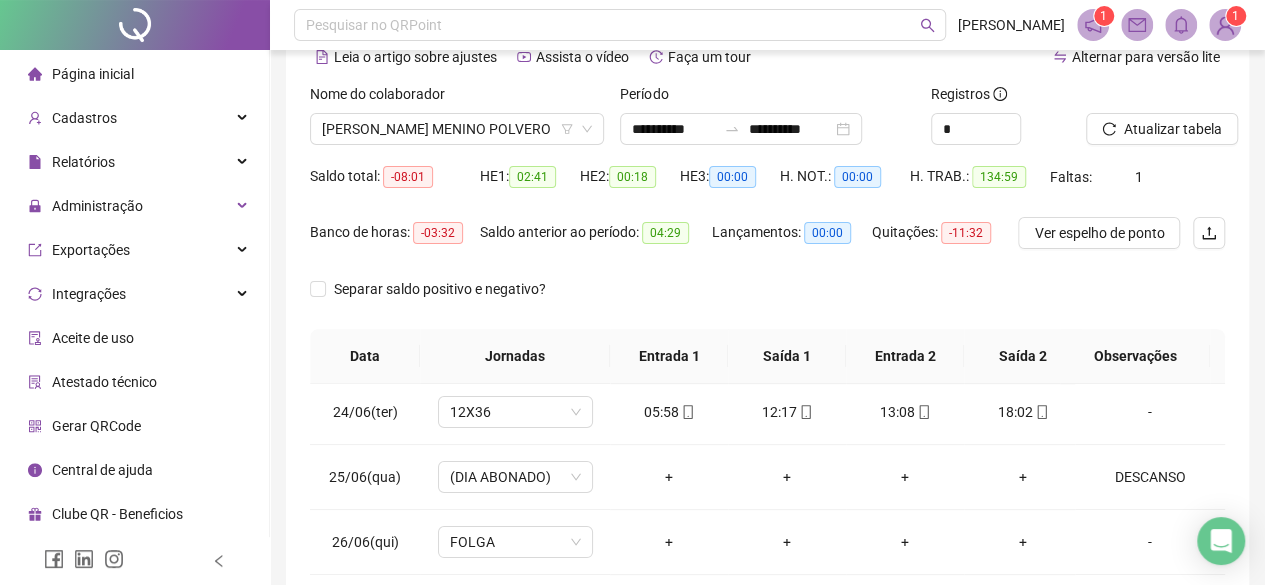 scroll, scrollTop: 200, scrollLeft: 0, axis: vertical 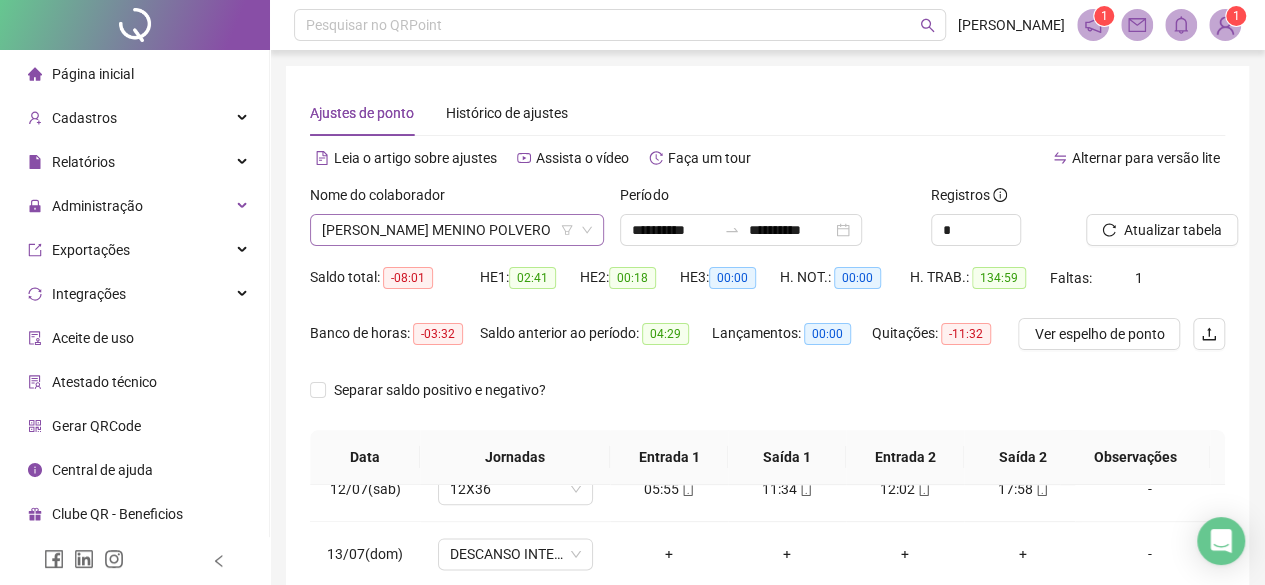click on "TEOFILO MENINO POLVERO" at bounding box center (457, 230) 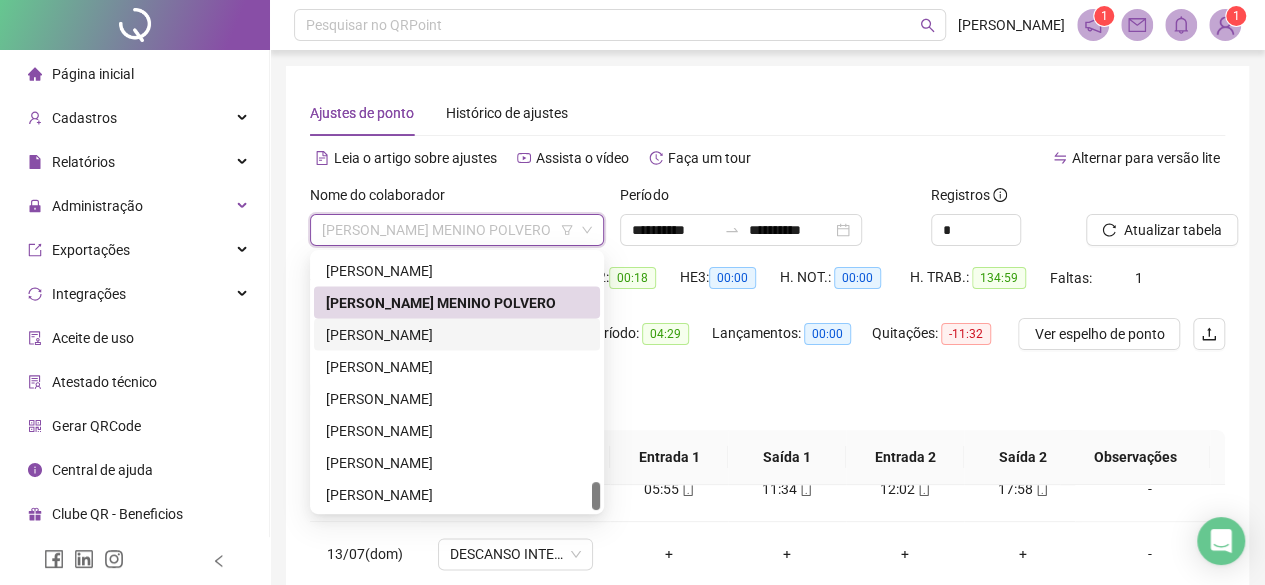 click on "THALITA VIEIRA GIANINI" at bounding box center [457, 334] 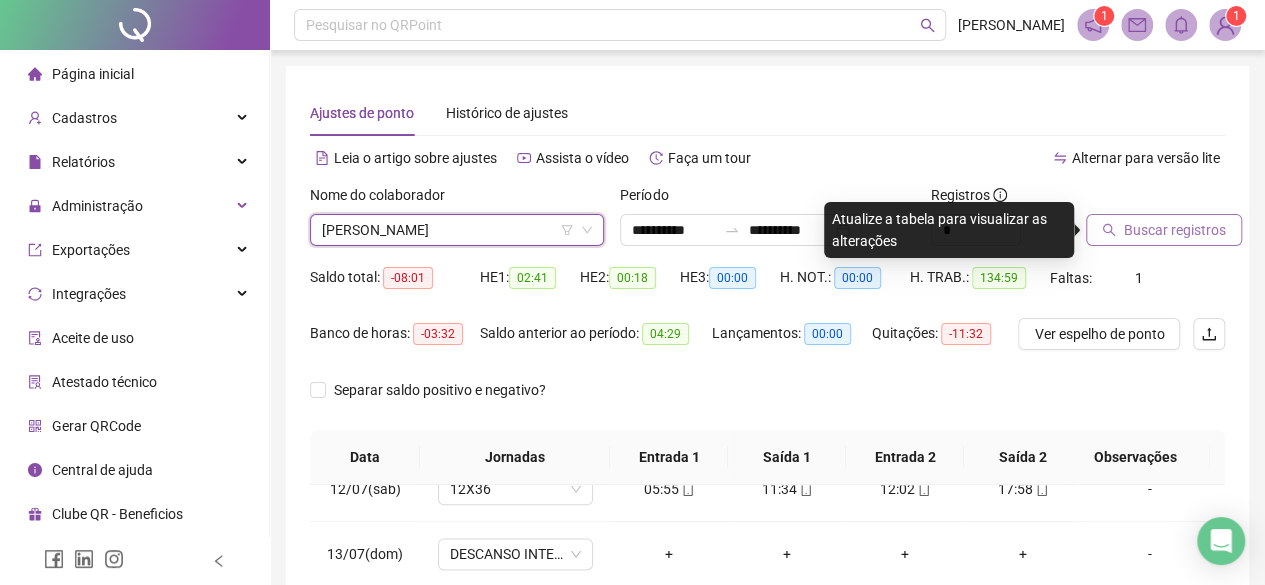 click on "Buscar registros" at bounding box center [1164, 230] 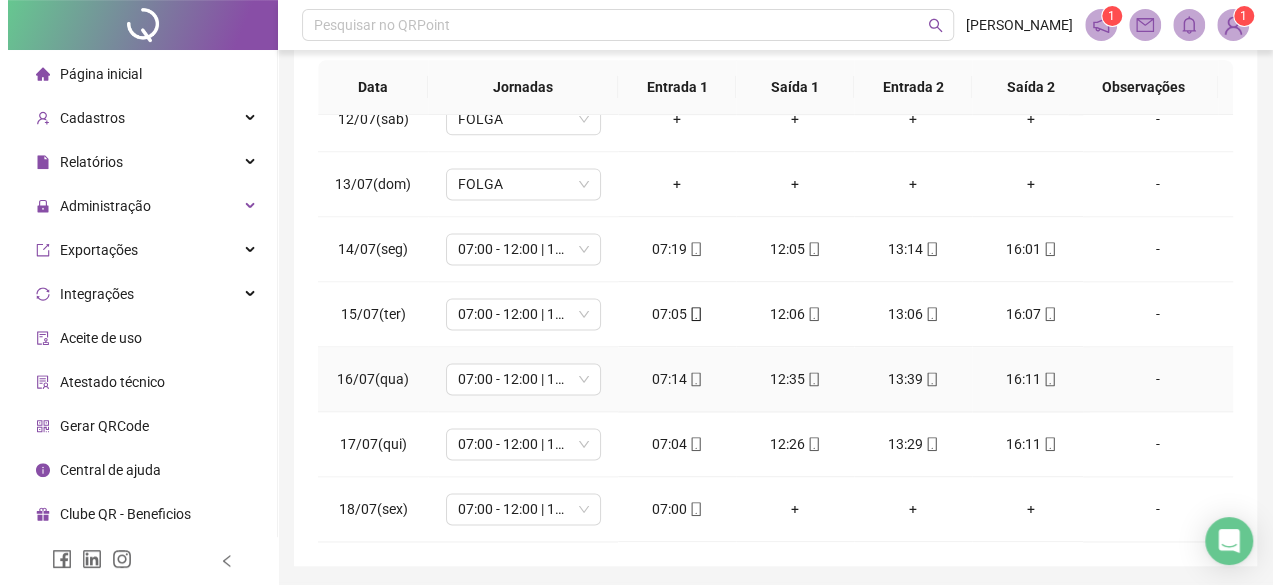 scroll, scrollTop: 436, scrollLeft: 0, axis: vertical 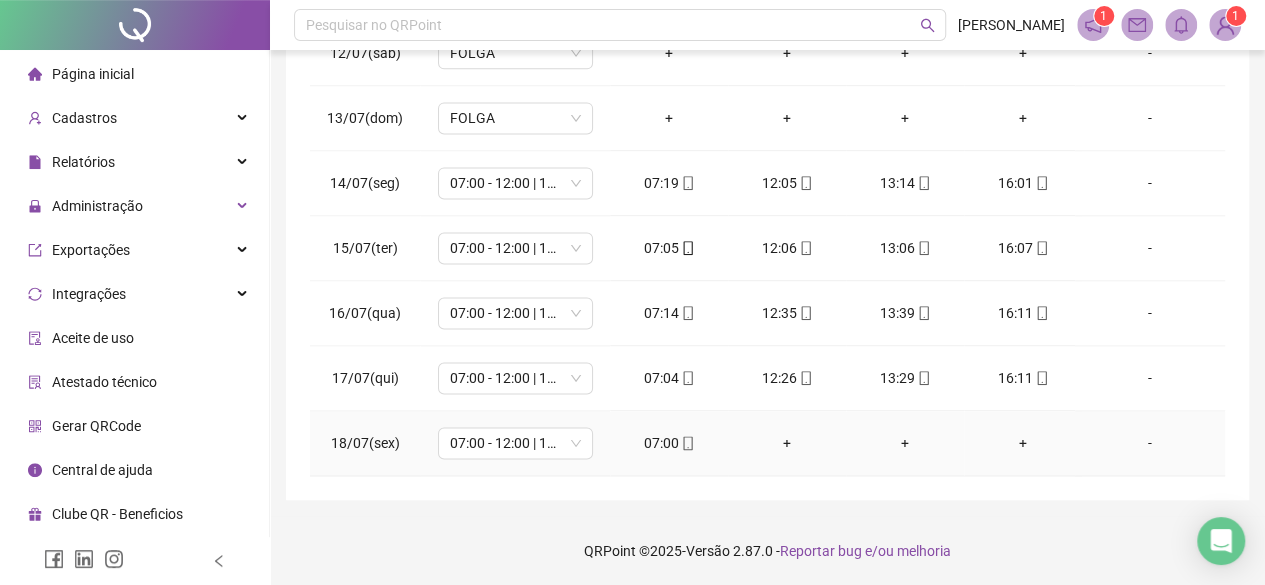 click on "-" at bounding box center (1150, 443) 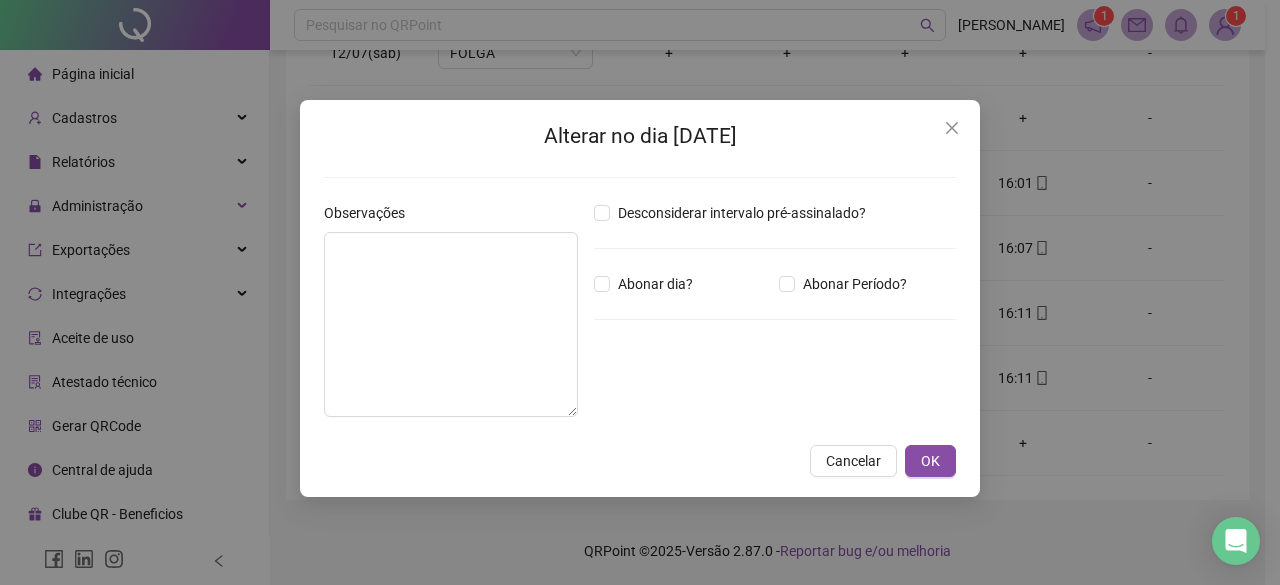 type 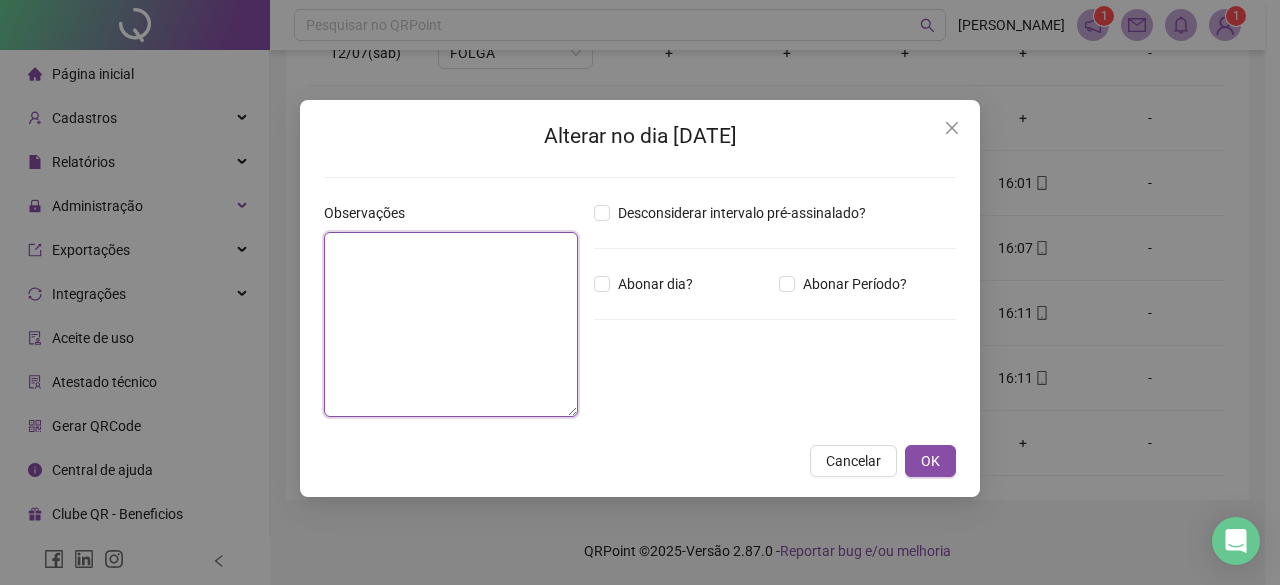 click at bounding box center (451, 324) 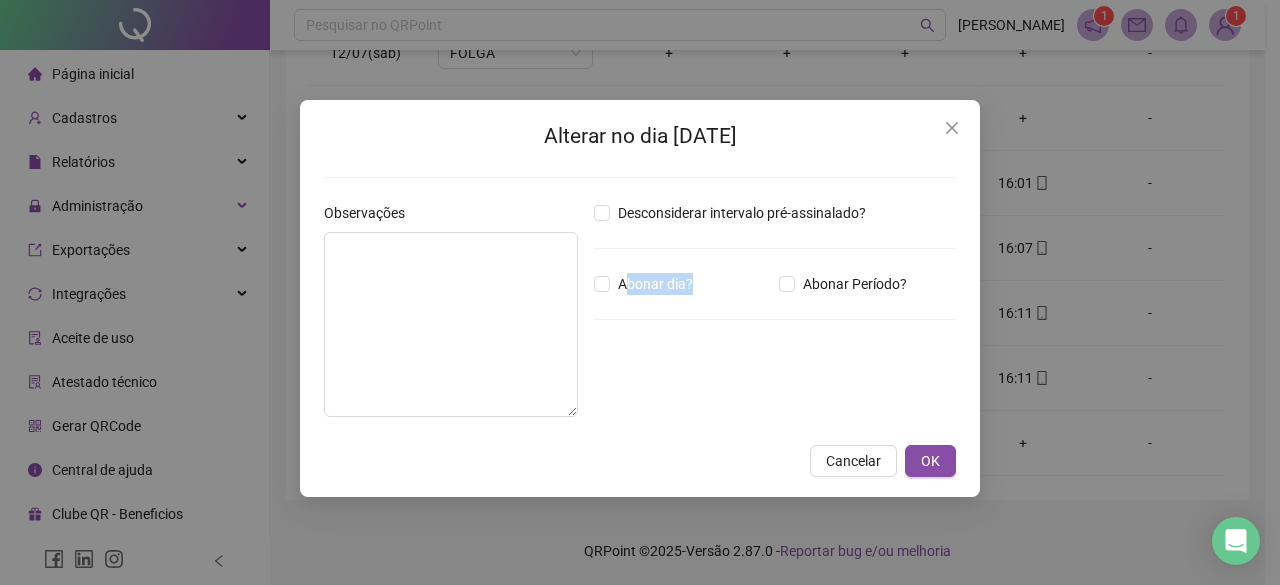click on "Abonar dia? Abonar Período?" at bounding box center (775, 284) 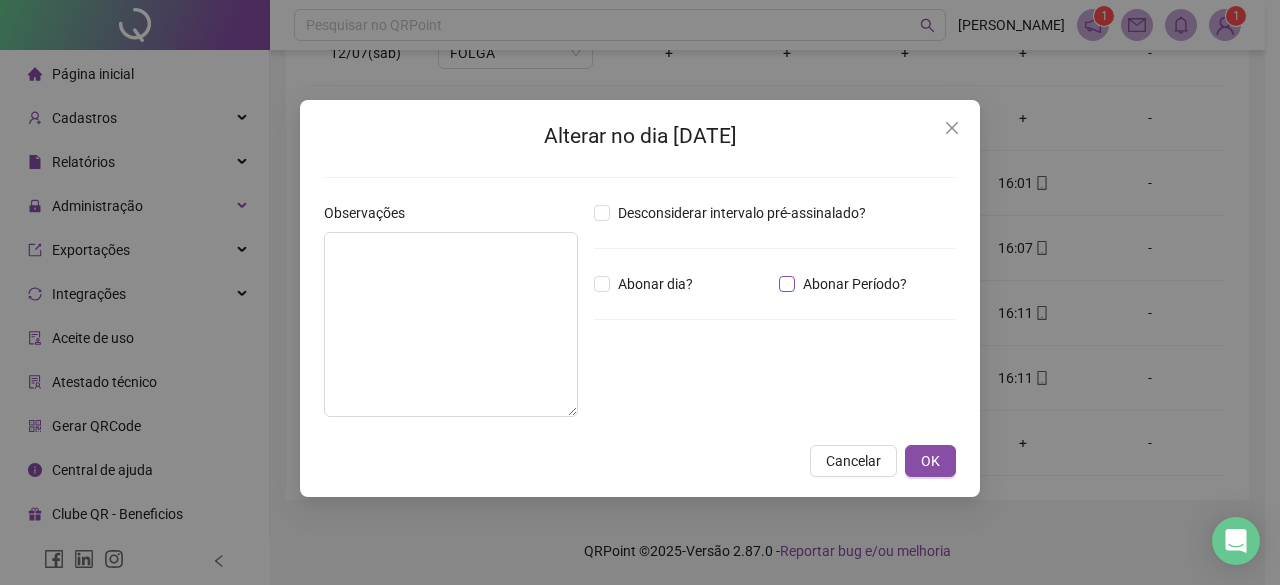 click on "Abonar Período?" at bounding box center (855, 284) 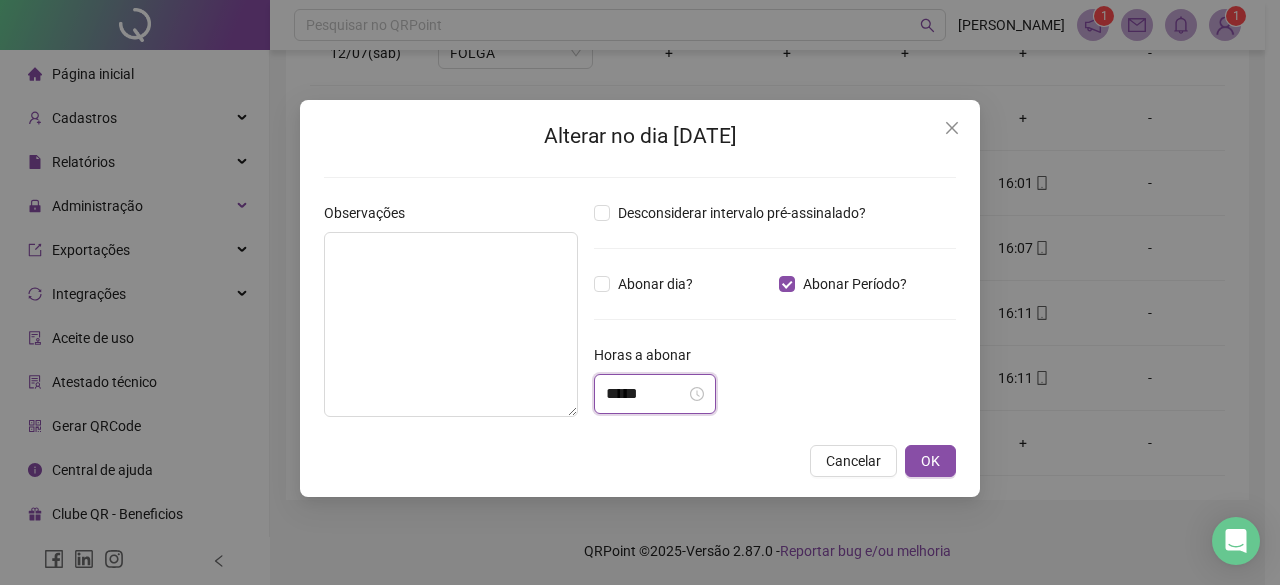 drag, startPoint x: 672, startPoint y: 386, endPoint x: 290, endPoint y: 271, distance: 398.93484 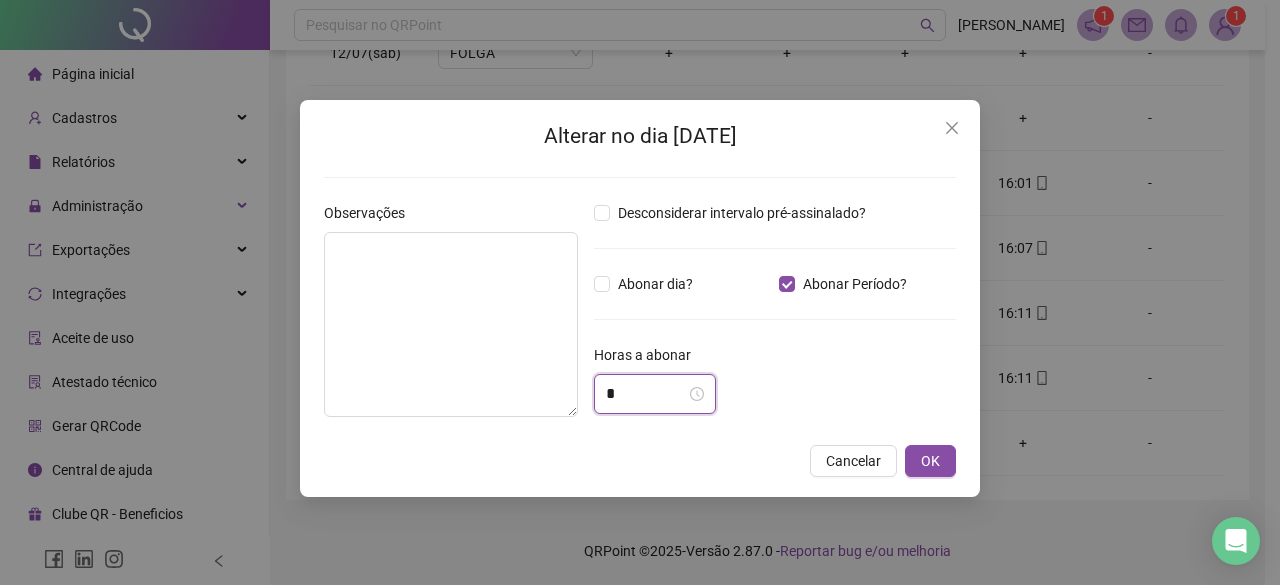 scroll, scrollTop: 2, scrollLeft: 0, axis: vertical 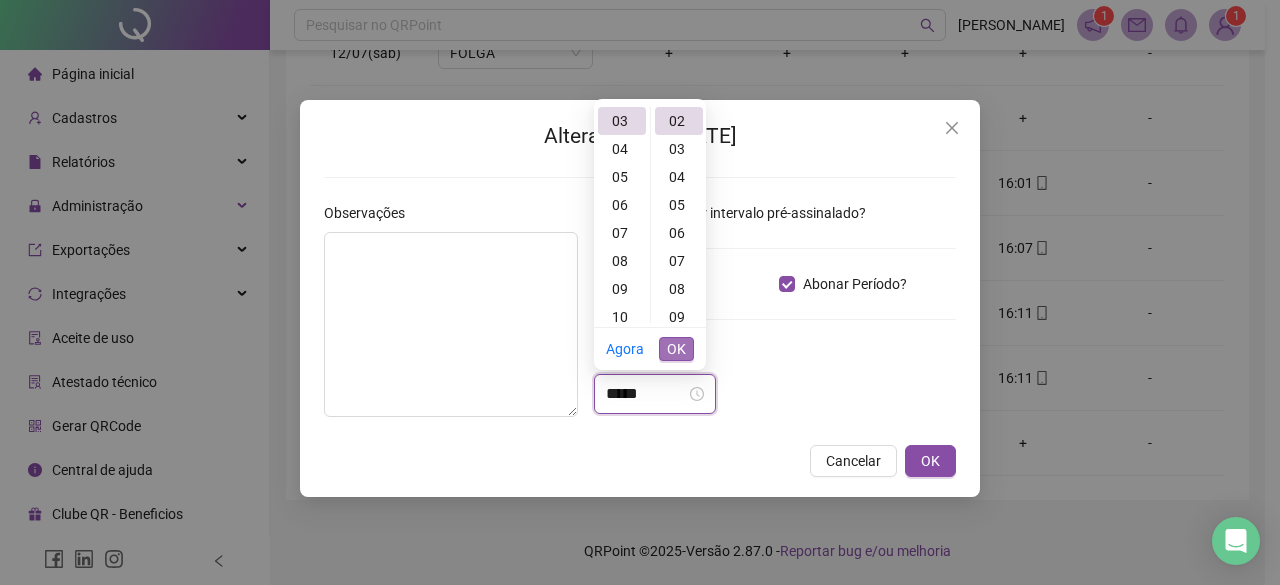 type on "*****" 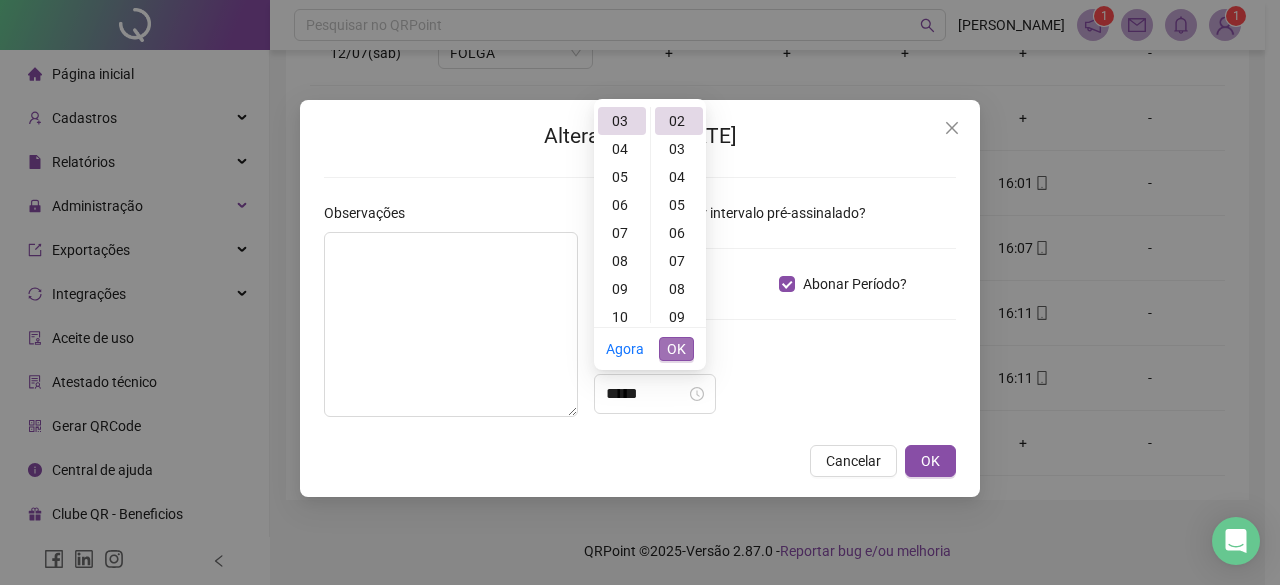 click on "OK" at bounding box center (676, 349) 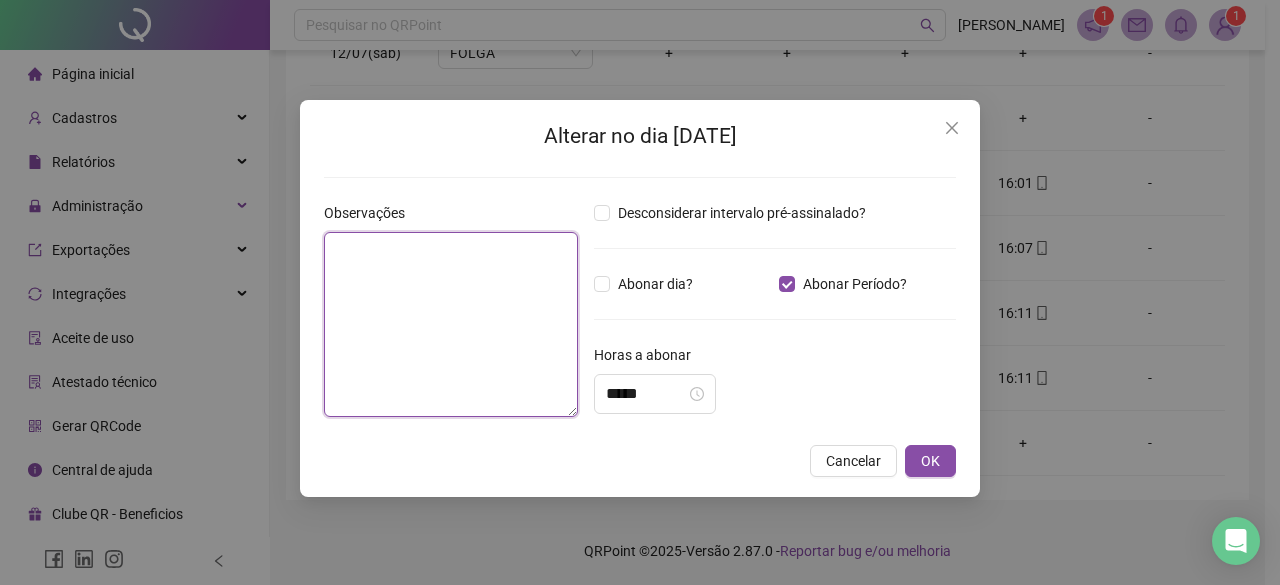 click at bounding box center [451, 324] 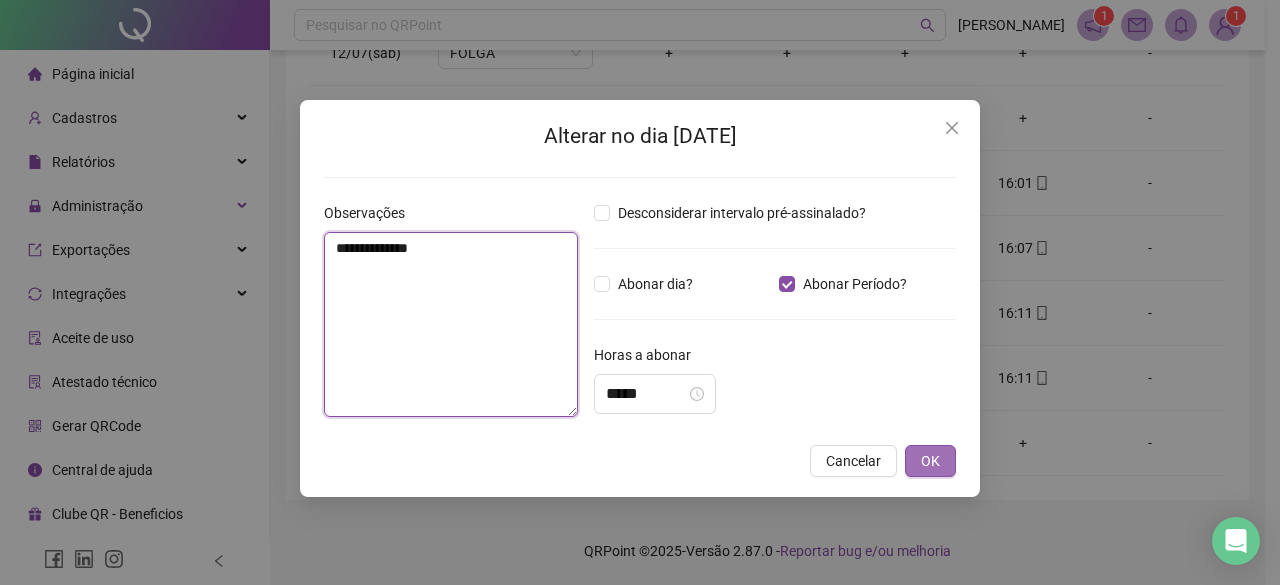 type on "**********" 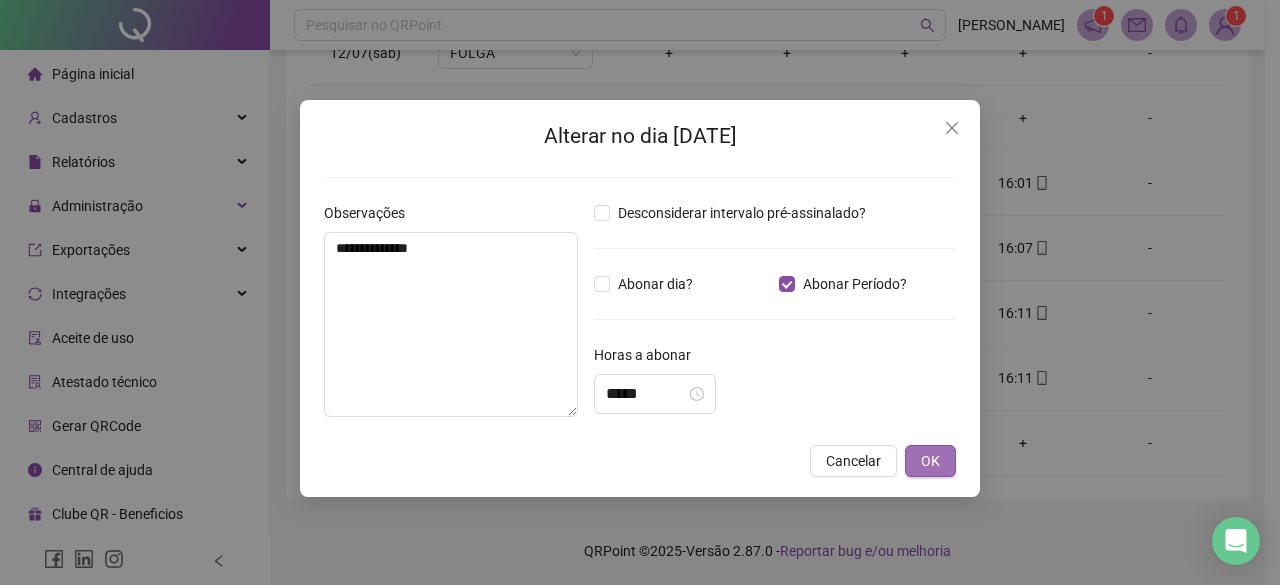 click on "OK" at bounding box center (930, 461) 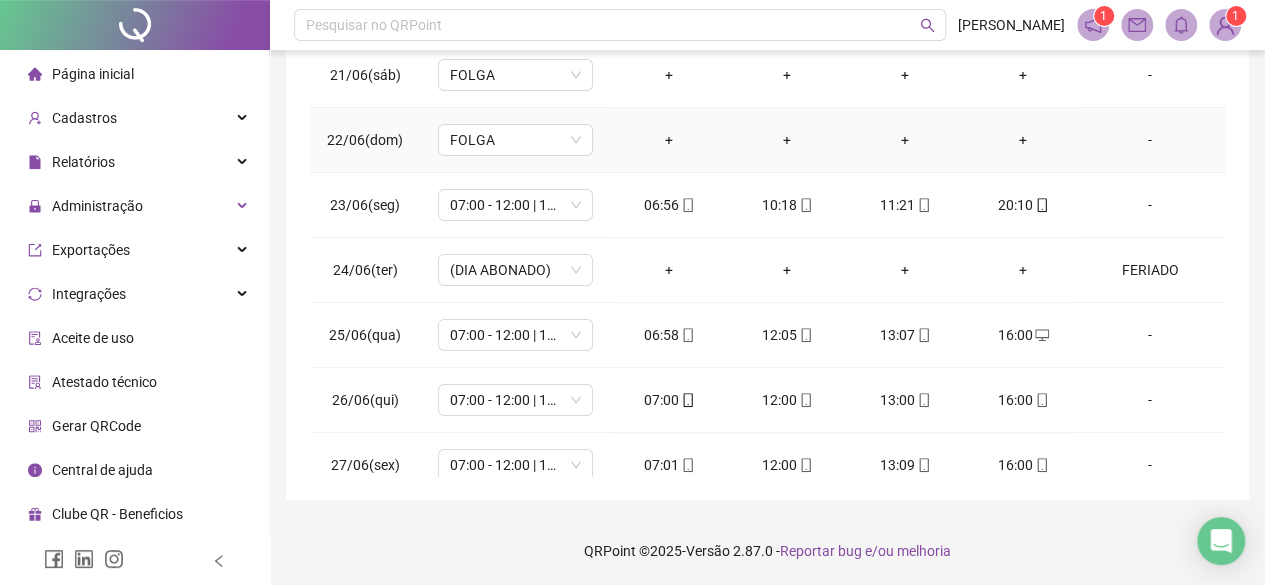 scroll, scrollTop: 0, scrollLeft: 0, axis: both 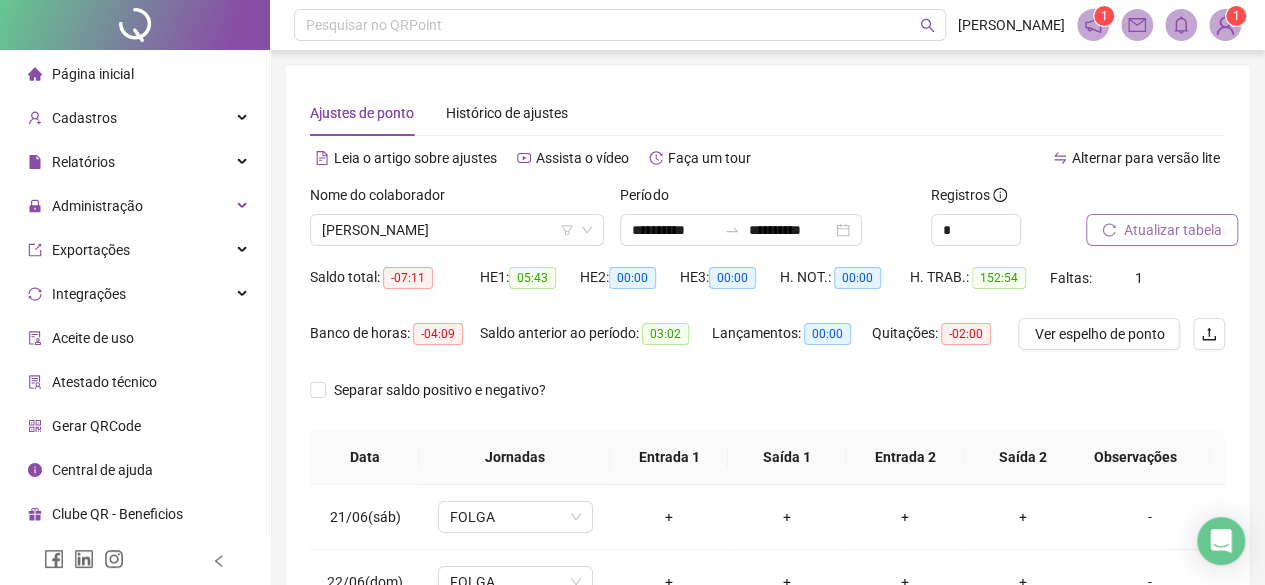 click on "Atualizar tabela" at bounding box center [1173, 230] 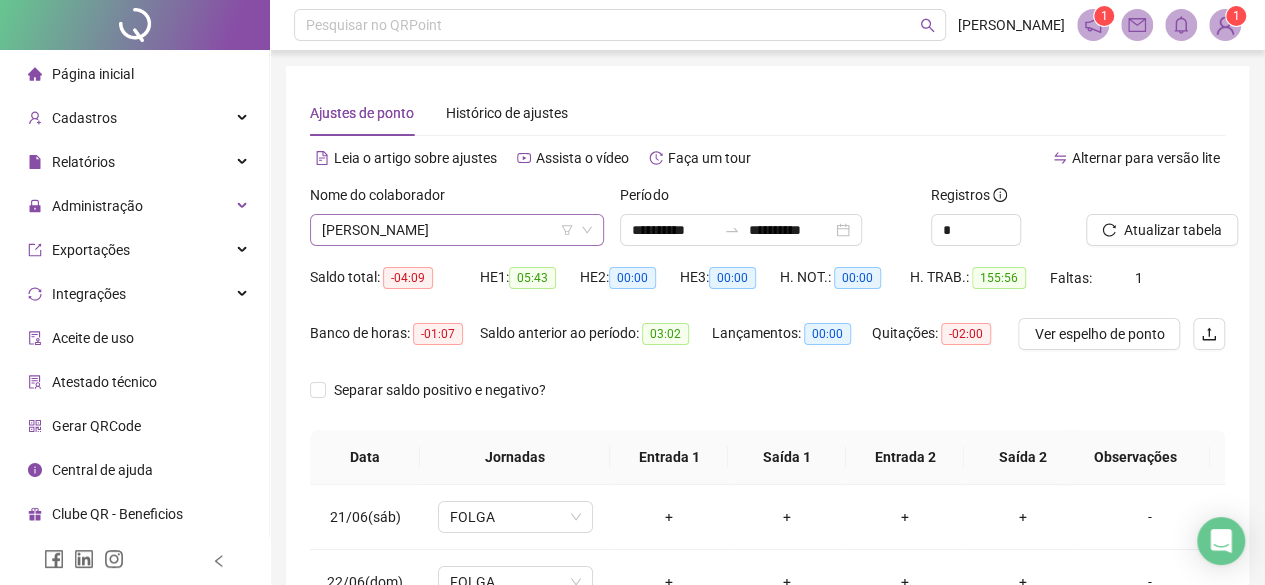 click on "THALITA VIEIRA GIANINI" at bounding box center (457, 230) 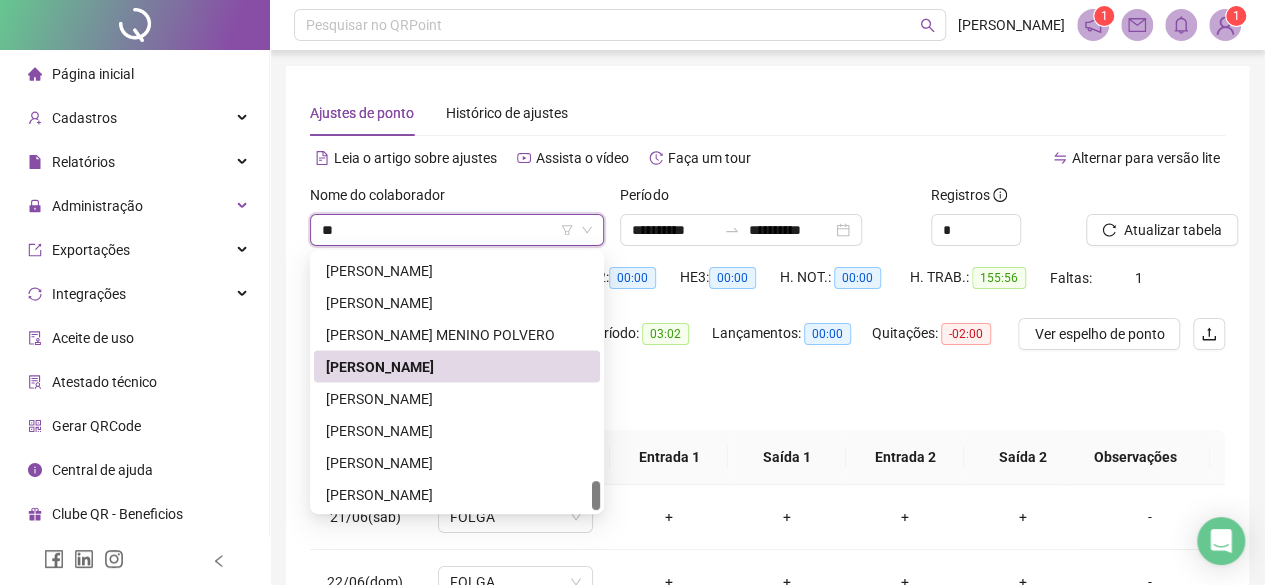 scroll, scrollTop: 192, scrollLeft: 0, axis: vertical 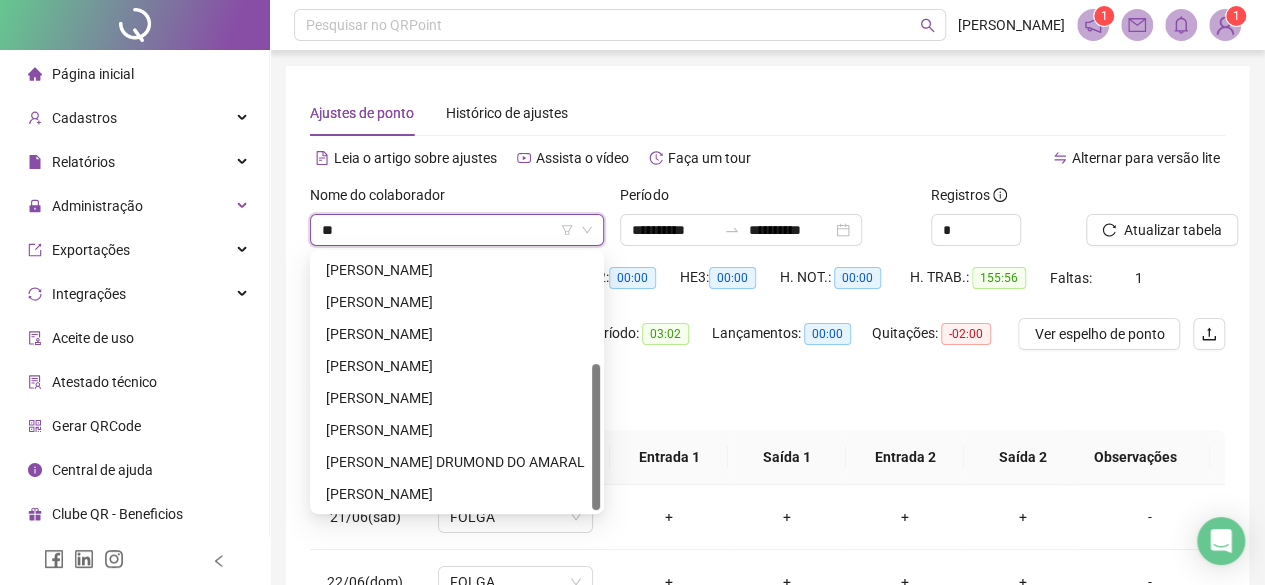 type on "***" 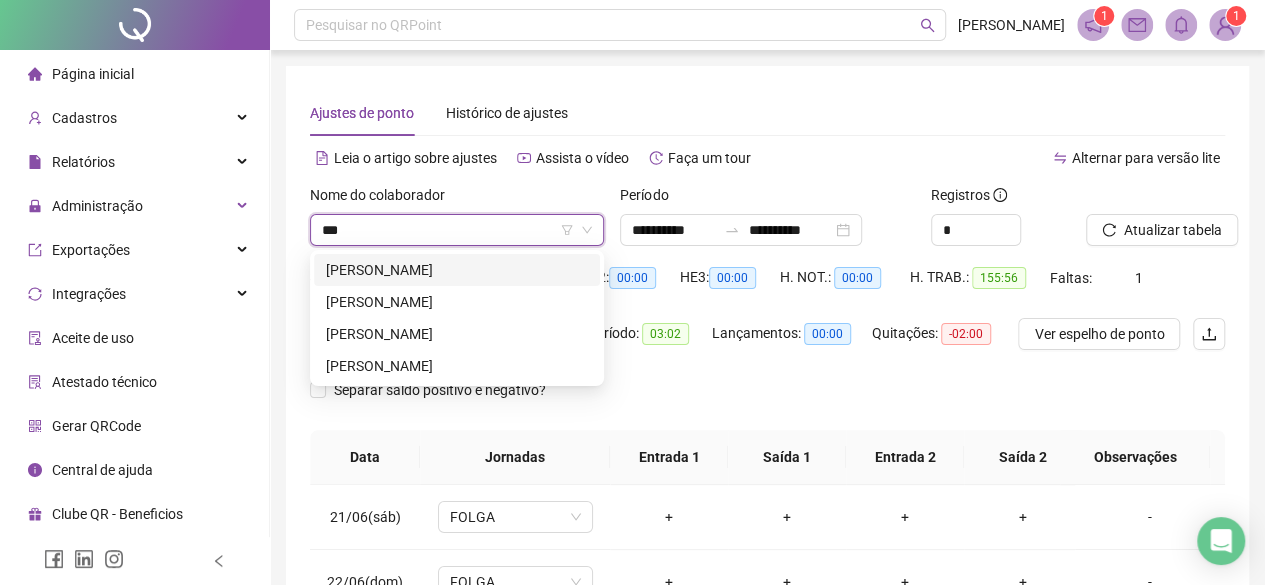 scroll, scrollTop: 0, scrollLeft: 0, axis: both 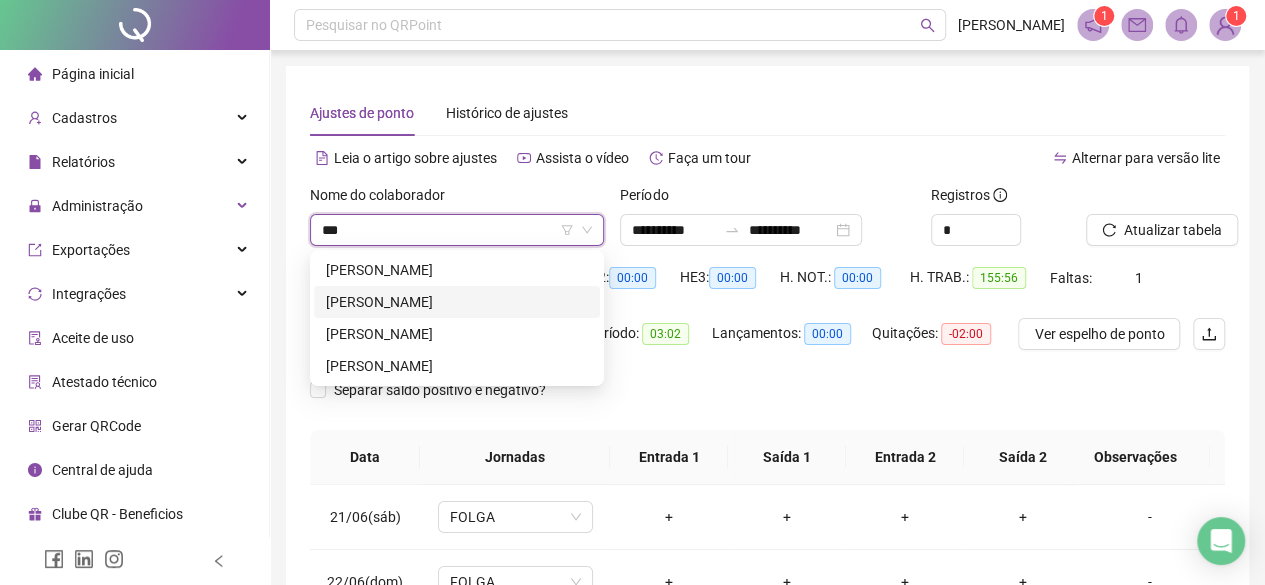 click on "[PERSON_NAME] [PERSON_NAME] [PERSON_NAME]" at bounding box center (457, 302) 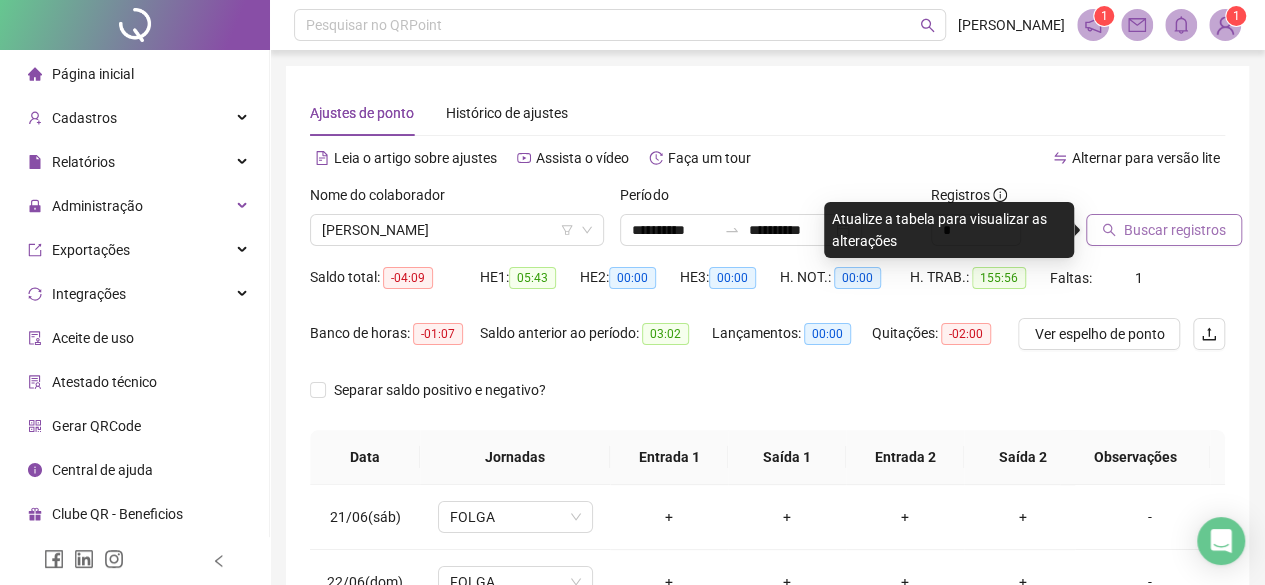 click on "Buscar registros" at bounding box center [1175, 230] 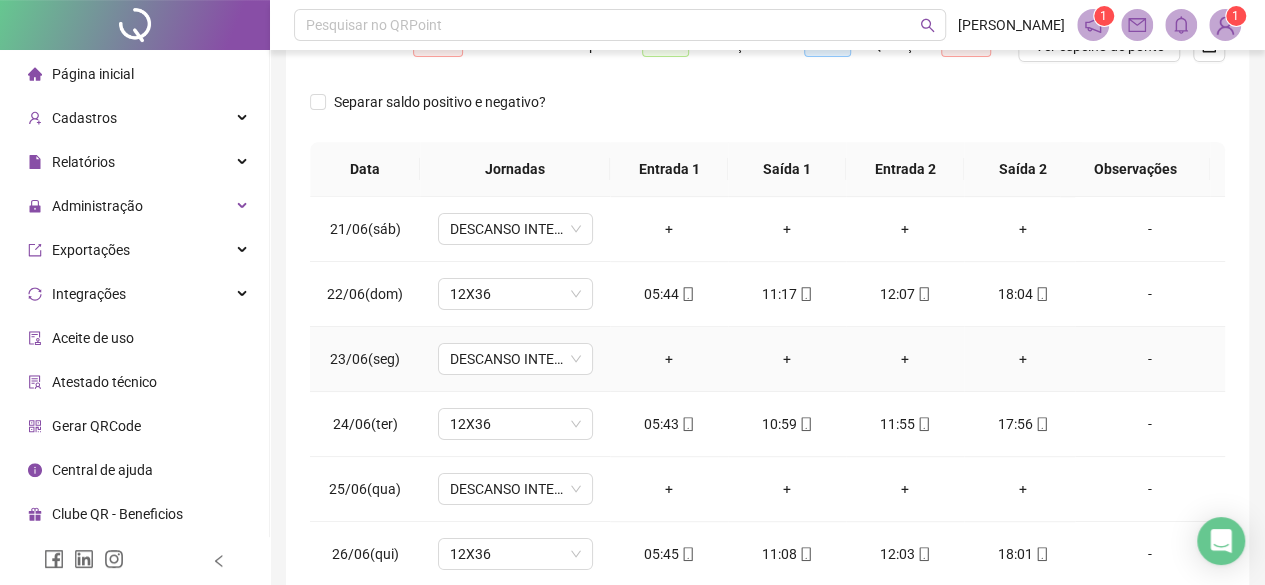 scroll, scrollTop: 300, scrollLeft: 0, axis: vertical 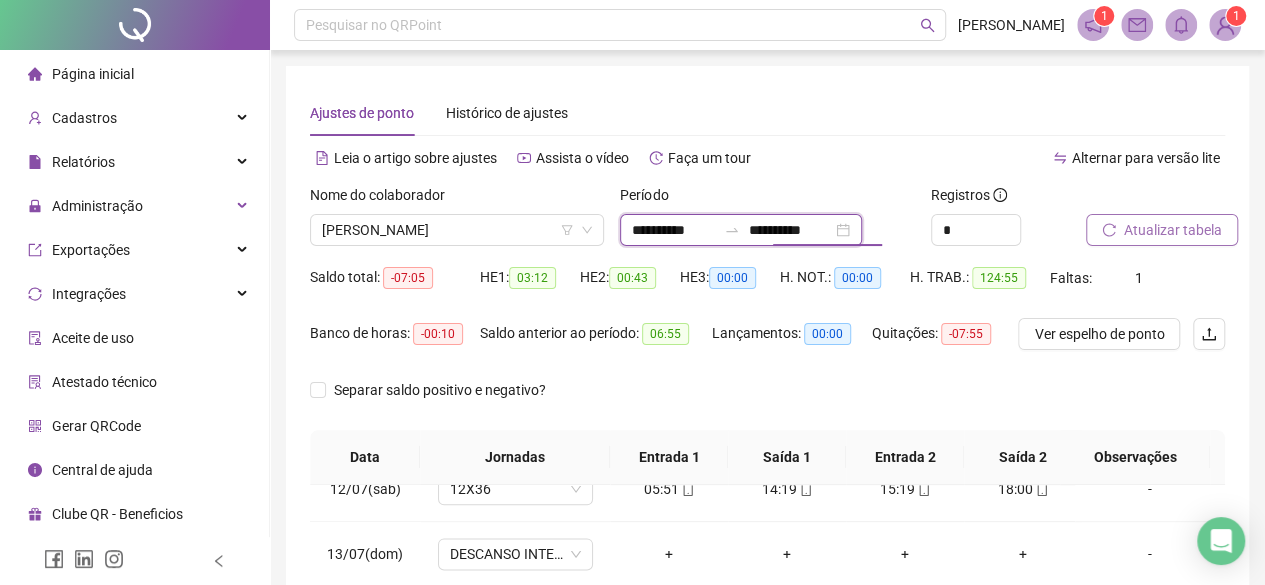 click on "**********" at bounding box center [790, 230] 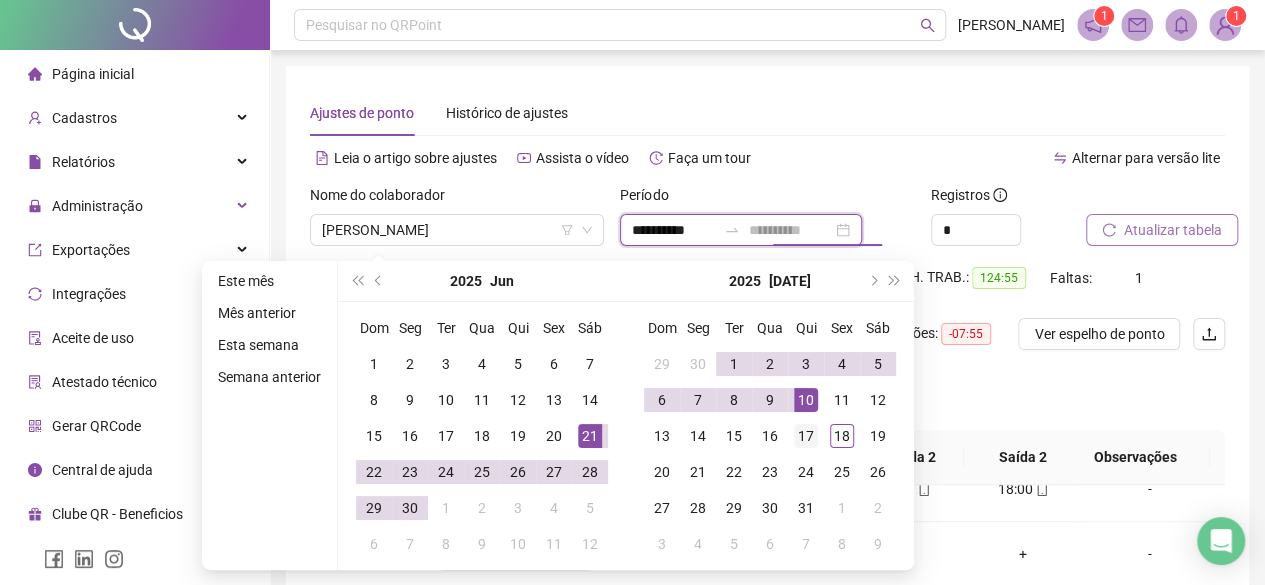 type on "**********" 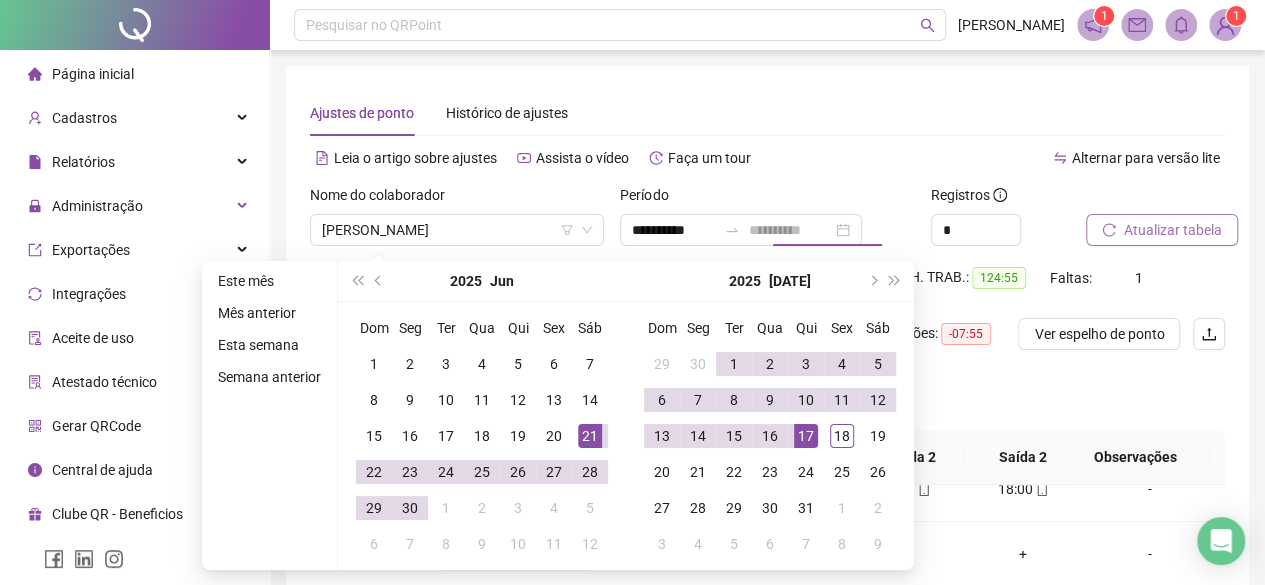 click on "17" at bounding box center (806, 436) 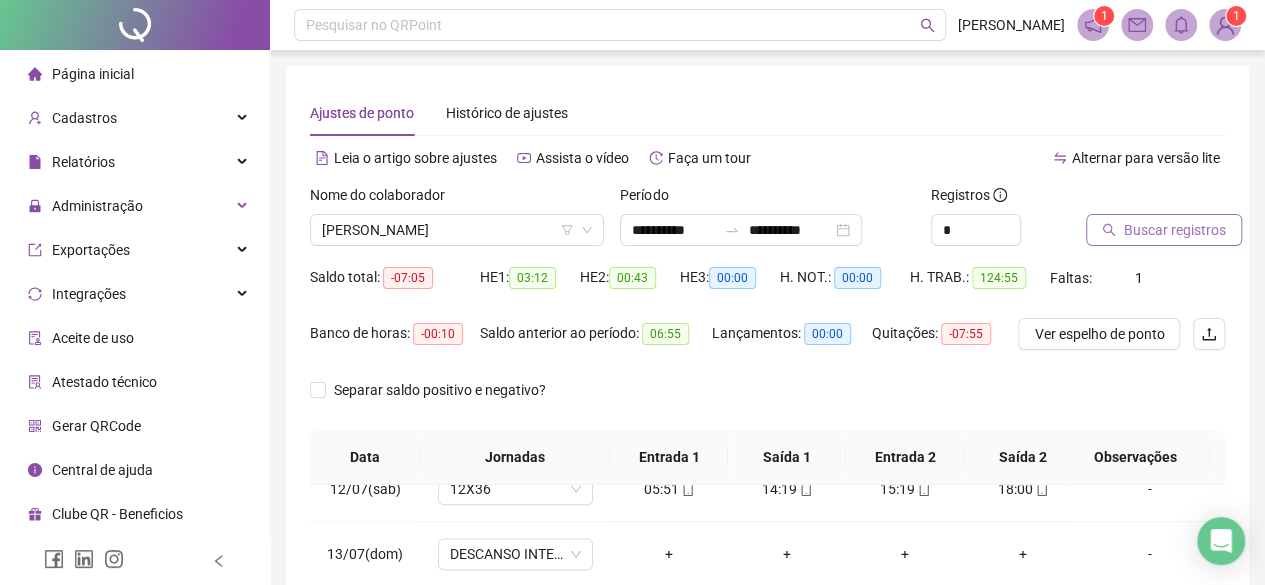 click on "Buscar registros" at bounding box center (1175, 230) 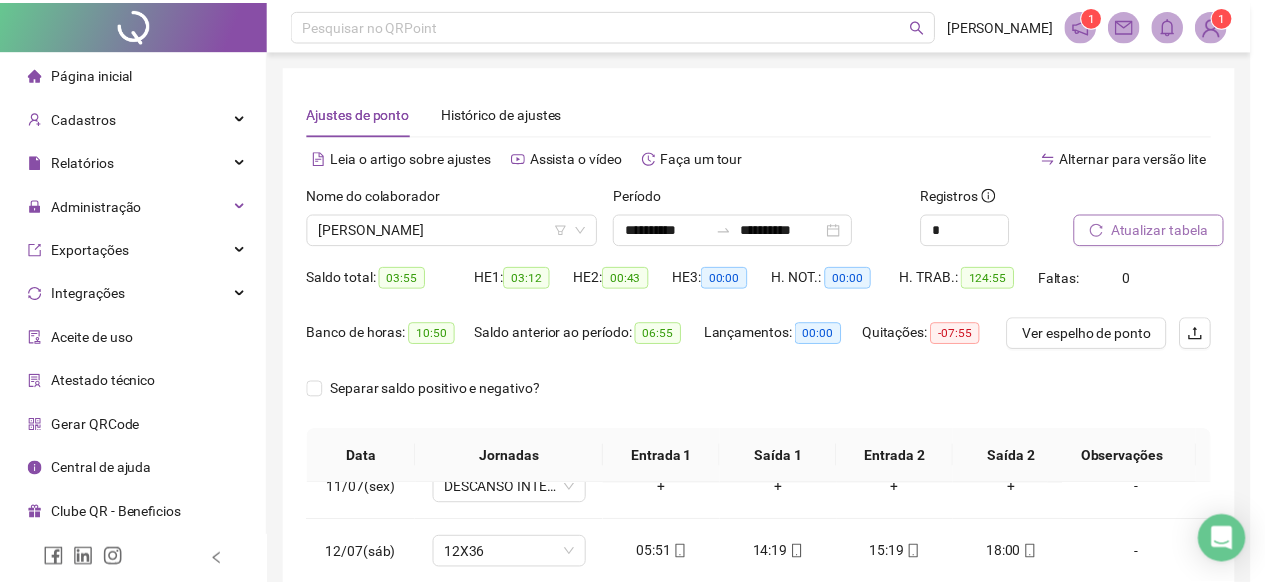 scroll, scrollTop: 1334, scrollLeft: 0, axis: vertical 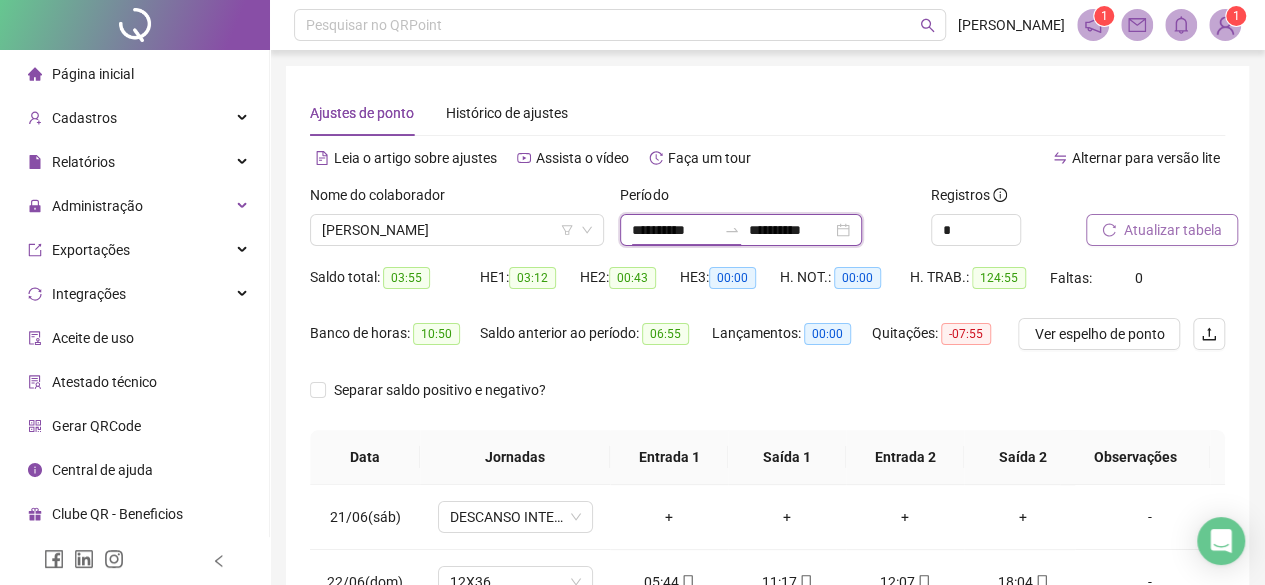 click on "**********" at bounding box center (674, 230) 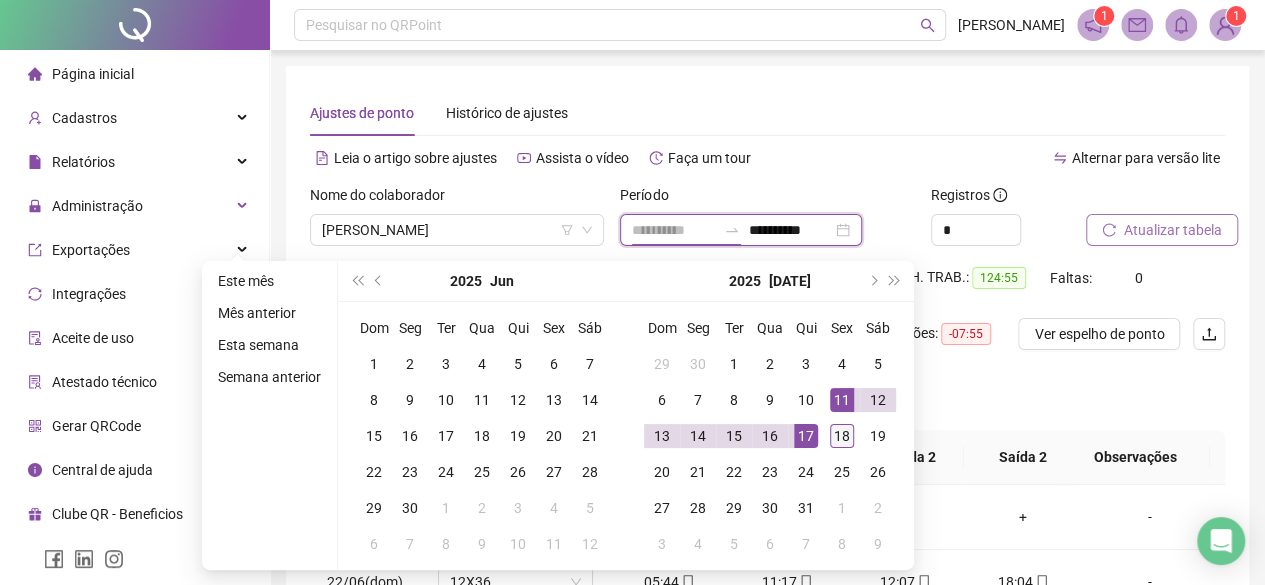 type on "**********" 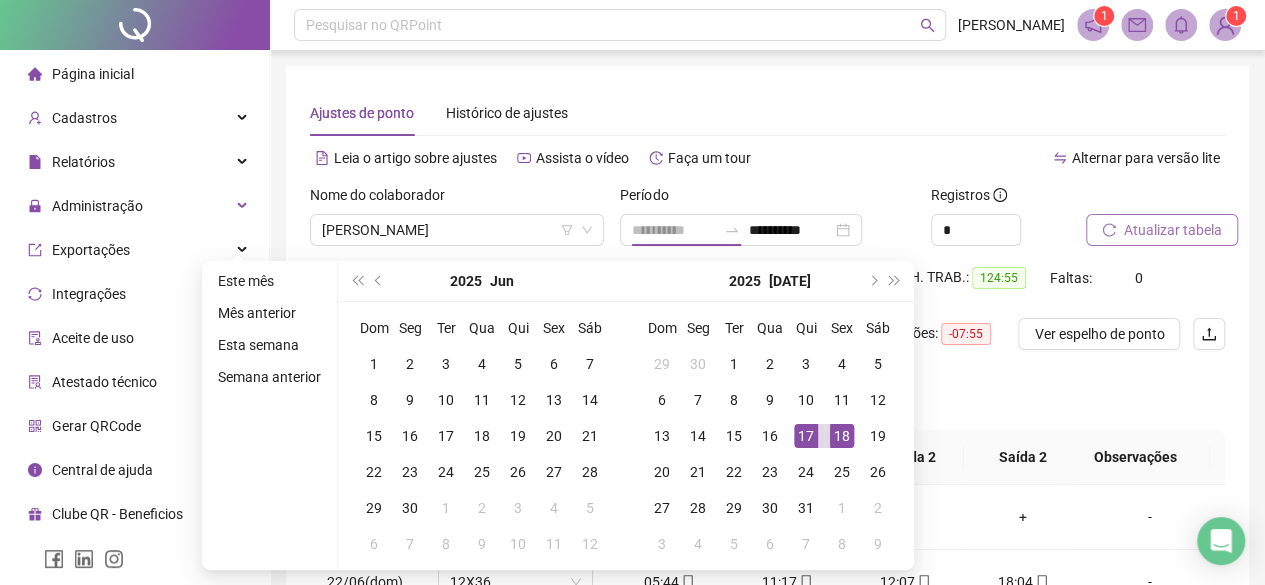 click on "18" at bounding box center [842, 436] 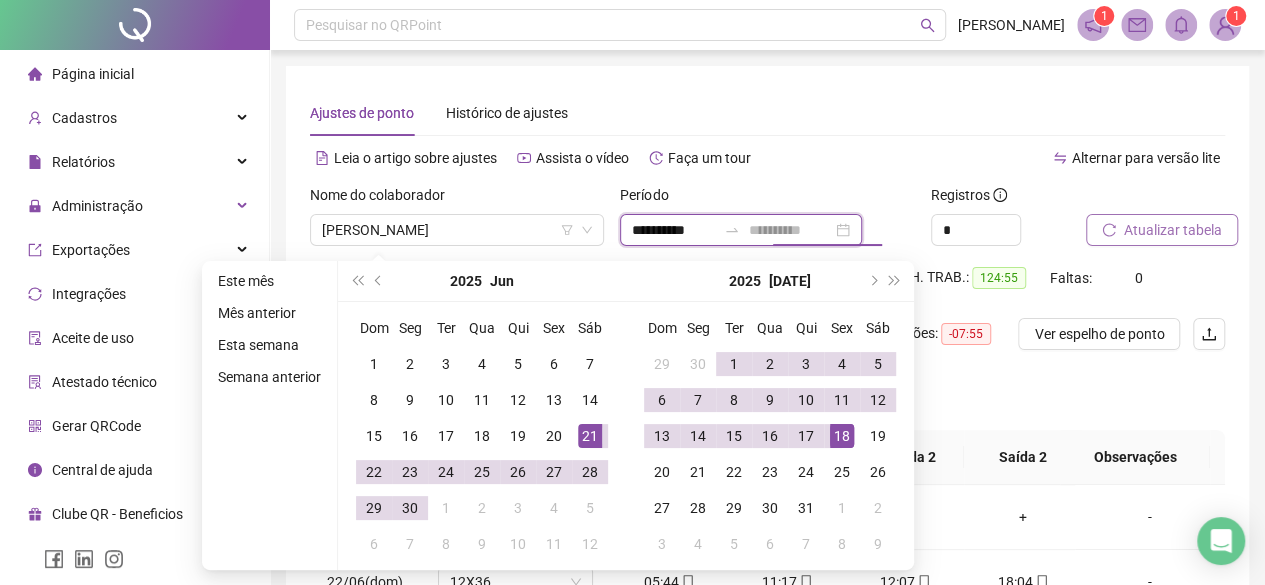 type on "**********" 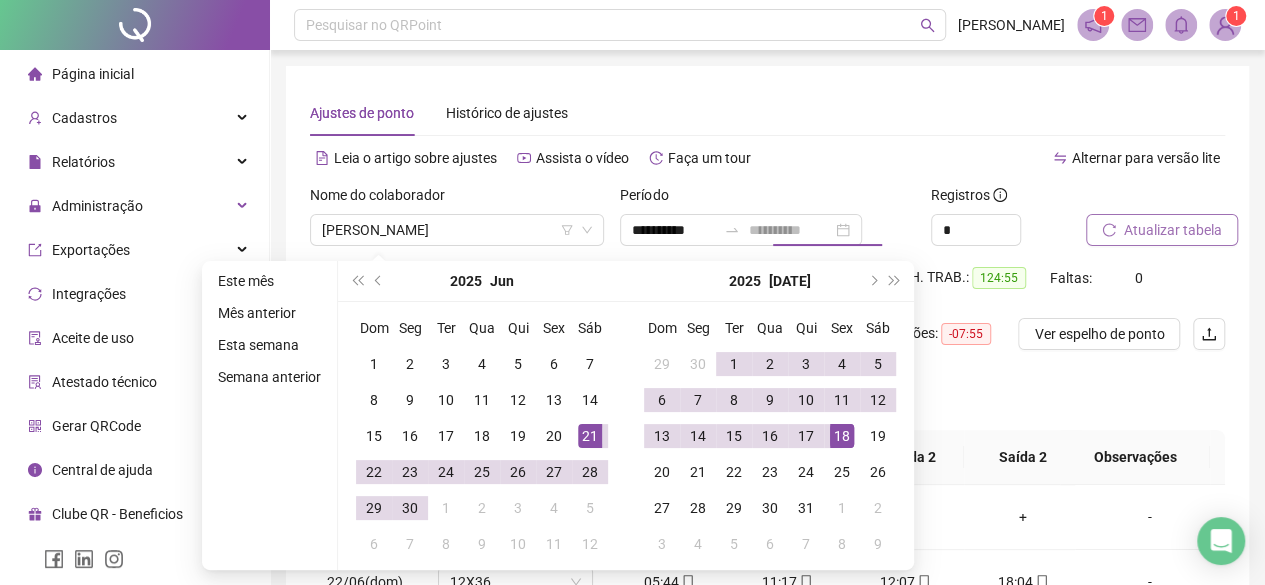 click on "21" at bounding box center (590, 436) 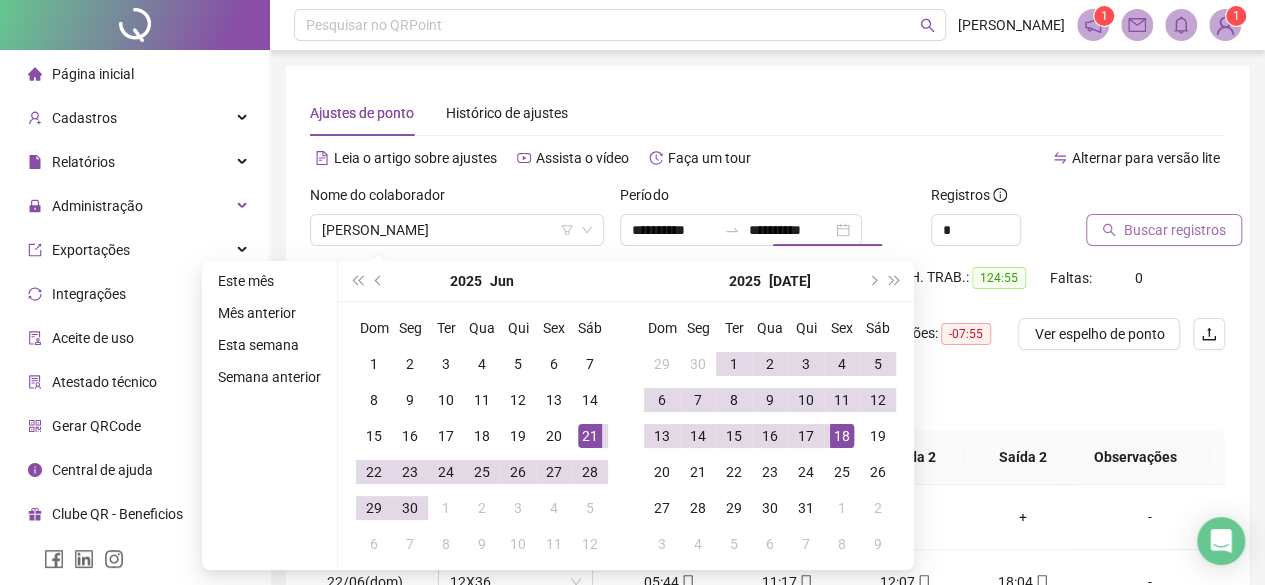 type on "**********" 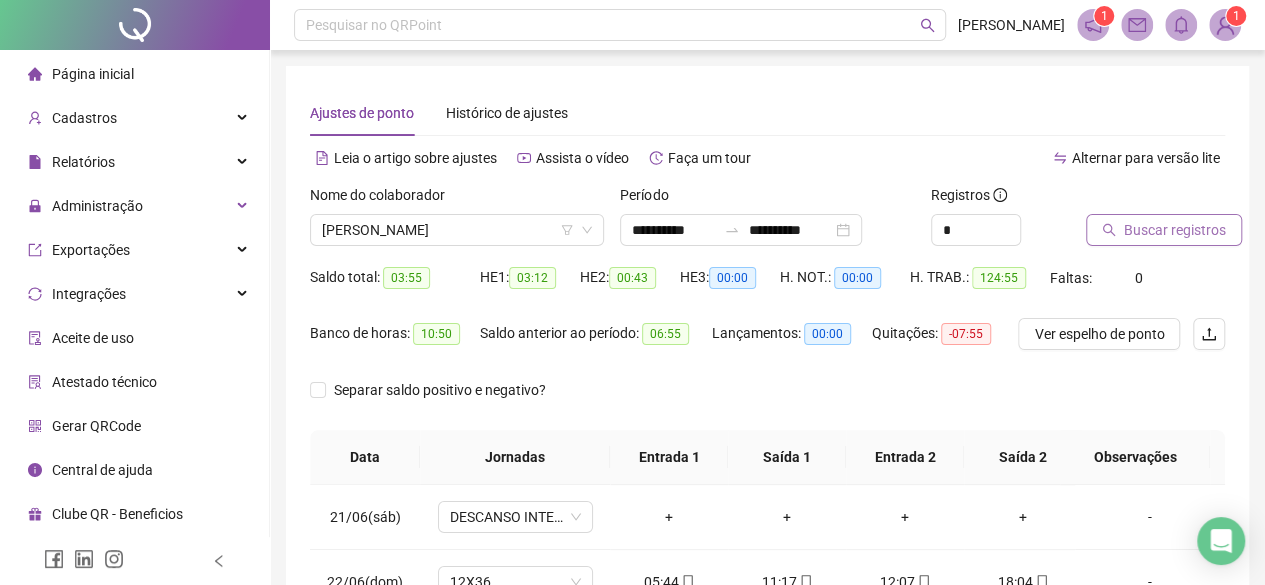 click on "Buscar registros" at bounding box center [1175, 230] 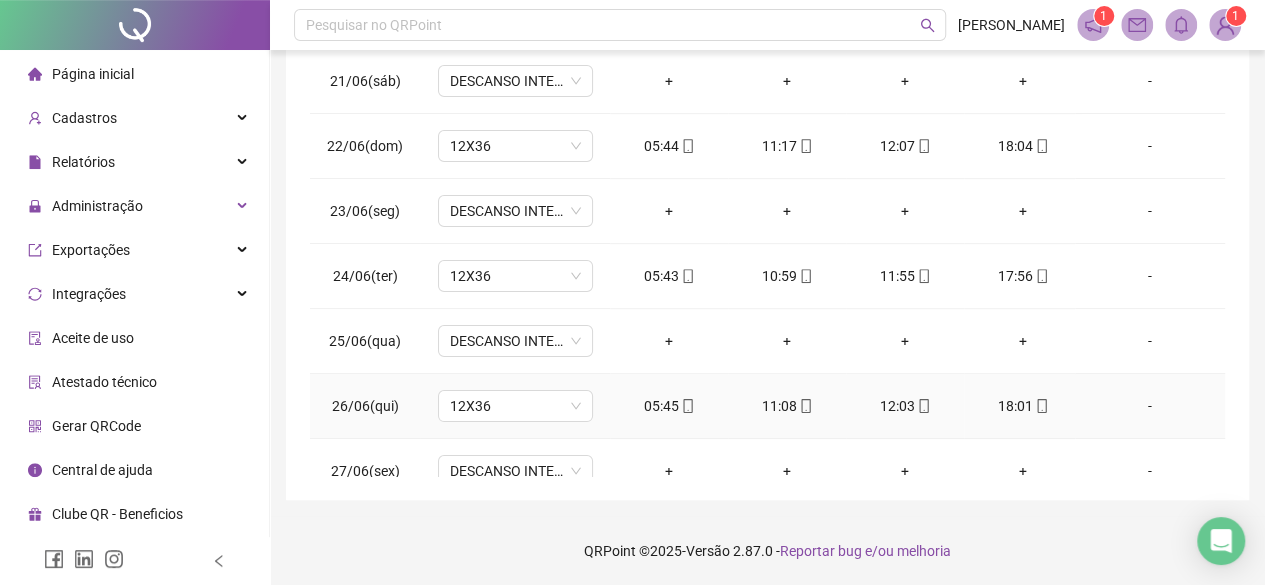 scroll, scrollTop: 436, scrollLeft: 0, axis: vertical 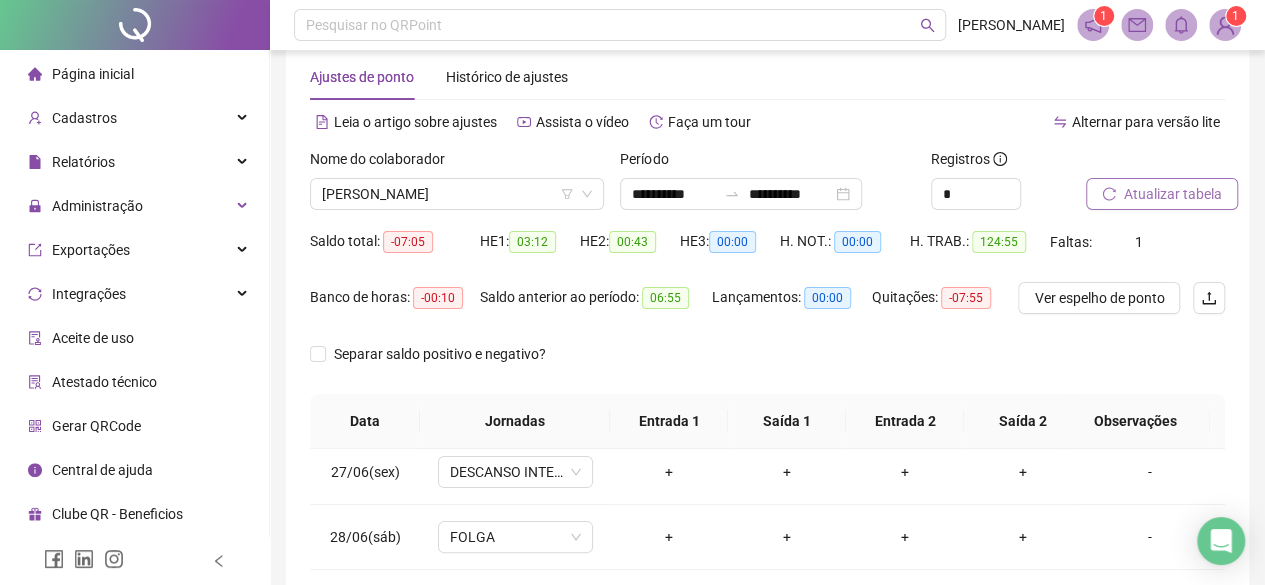 click on "Atualizar tabela" at bounding box center [1162, 194] 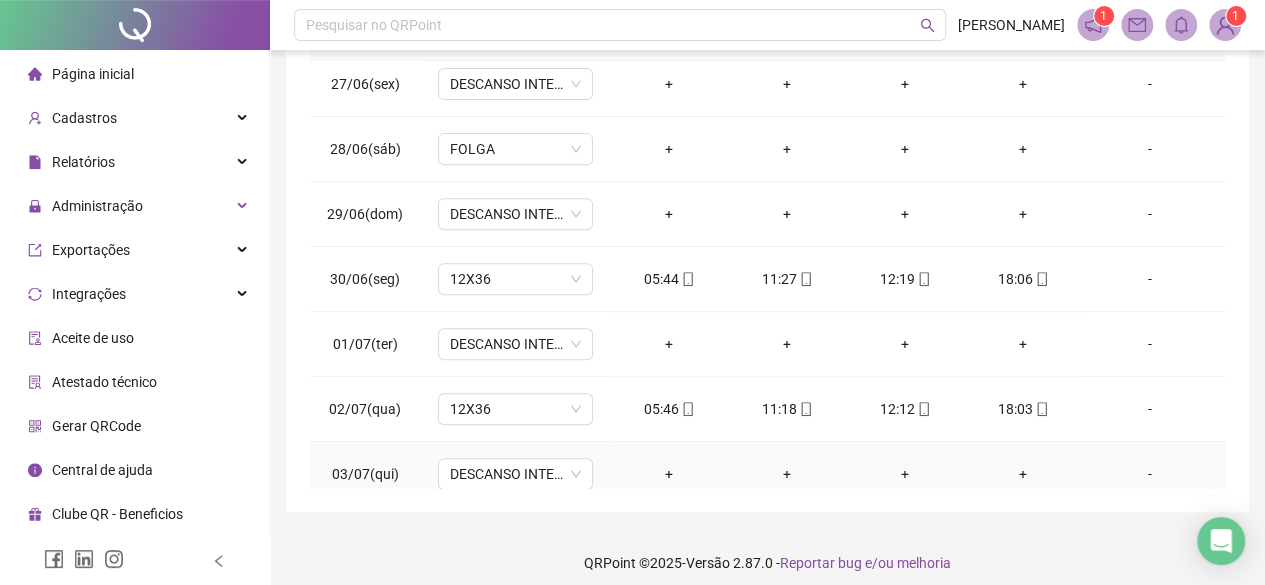 scroll, scrollTop: 436, scrollLeft: 0, axis: vertical 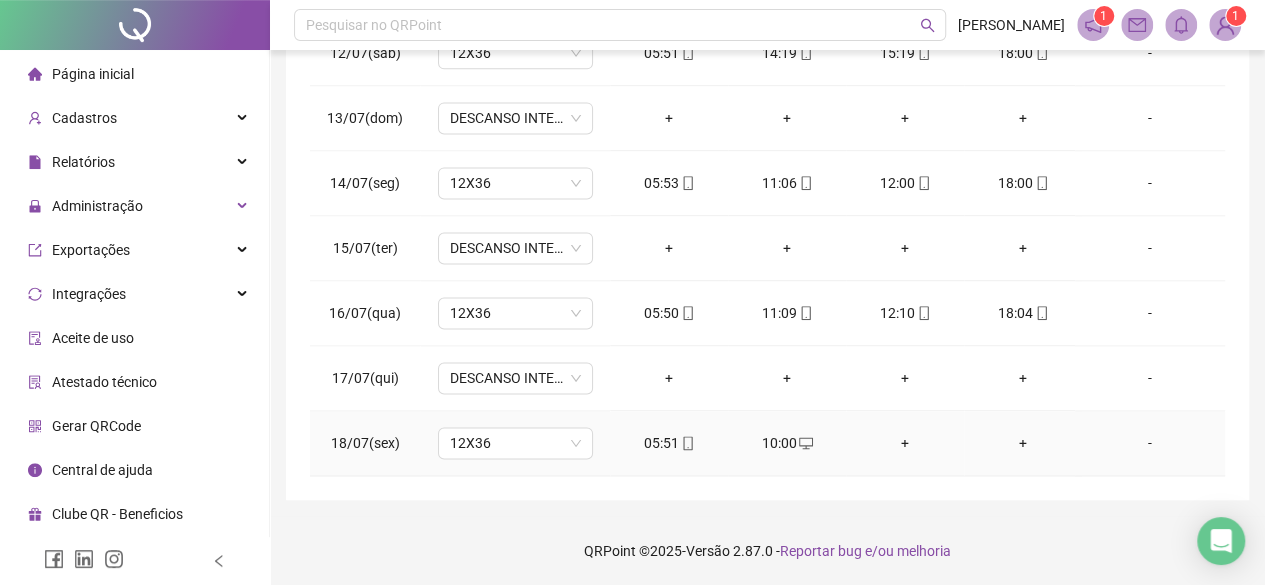 click on "-" at bounding box center [1150, 443] 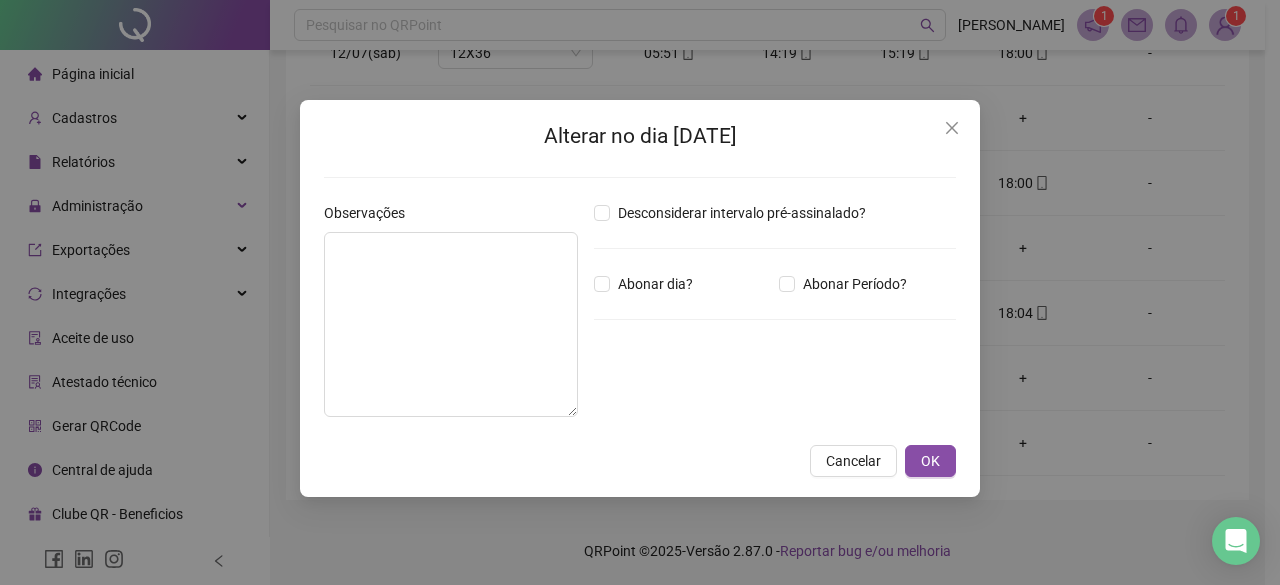 type 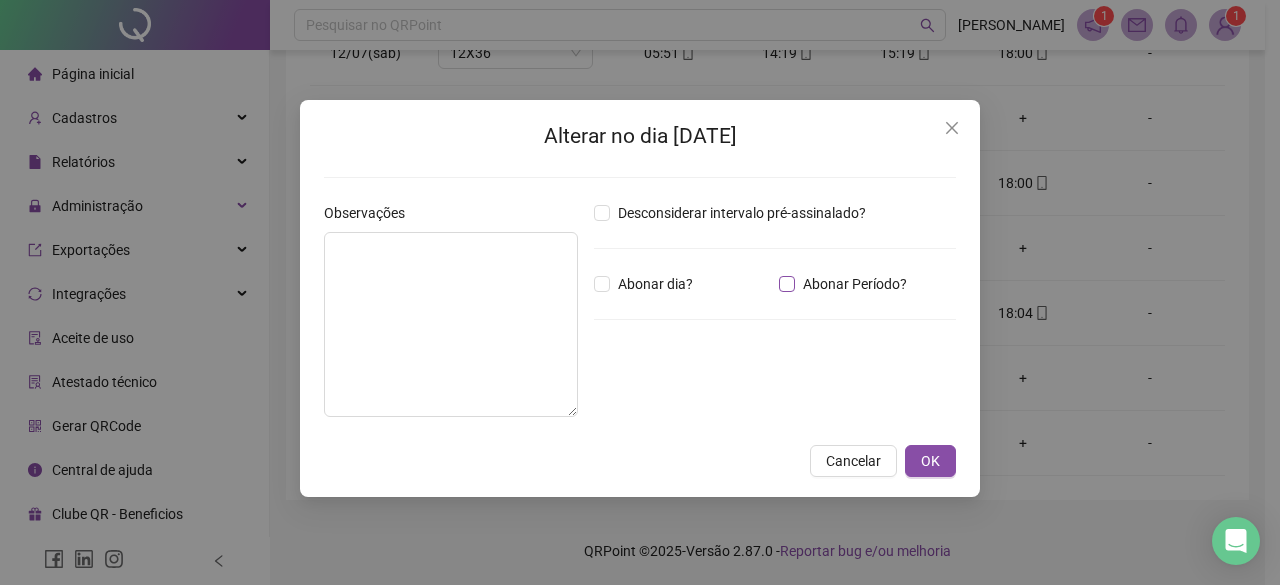 click on "Abonar Período?" at bounding box center (855, 284) 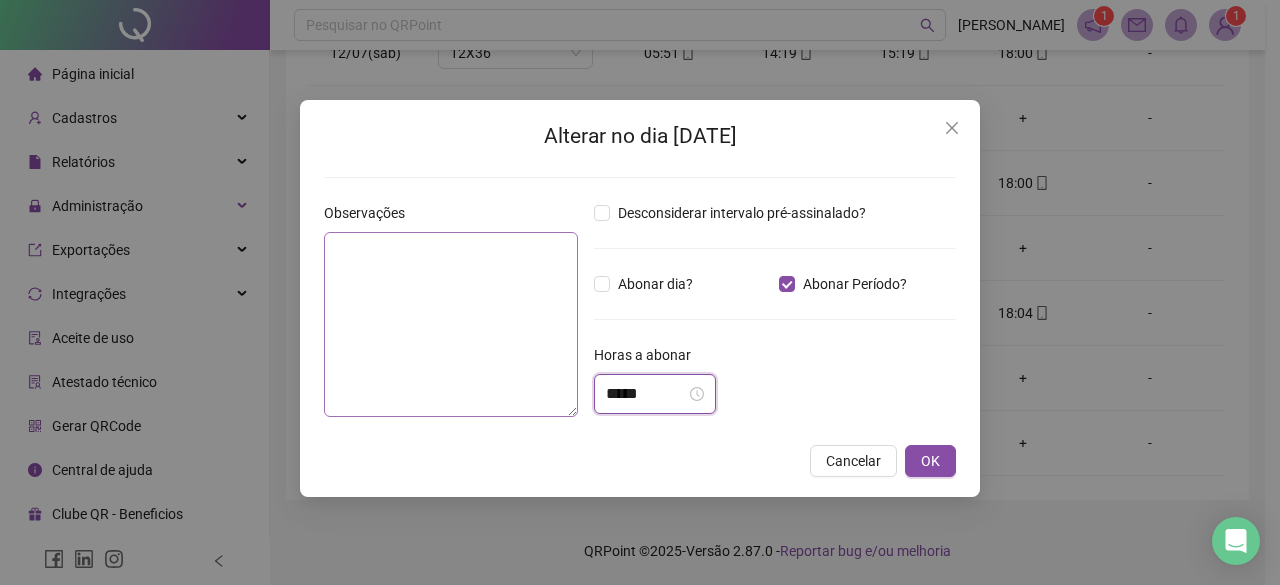 drag, startPoint x: 695, startPoint y: 389, endPoint x: 339, endPoint y: 327, distance: 361.35855 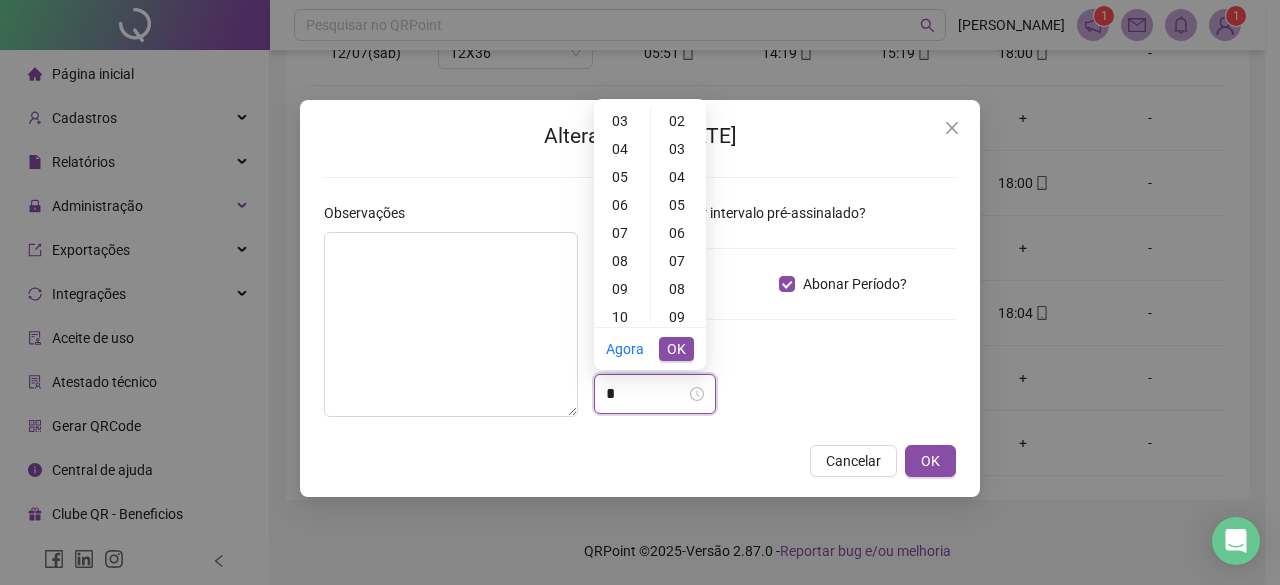 scroll, scrollTop: 0, scrollLeft: 0, axis: both 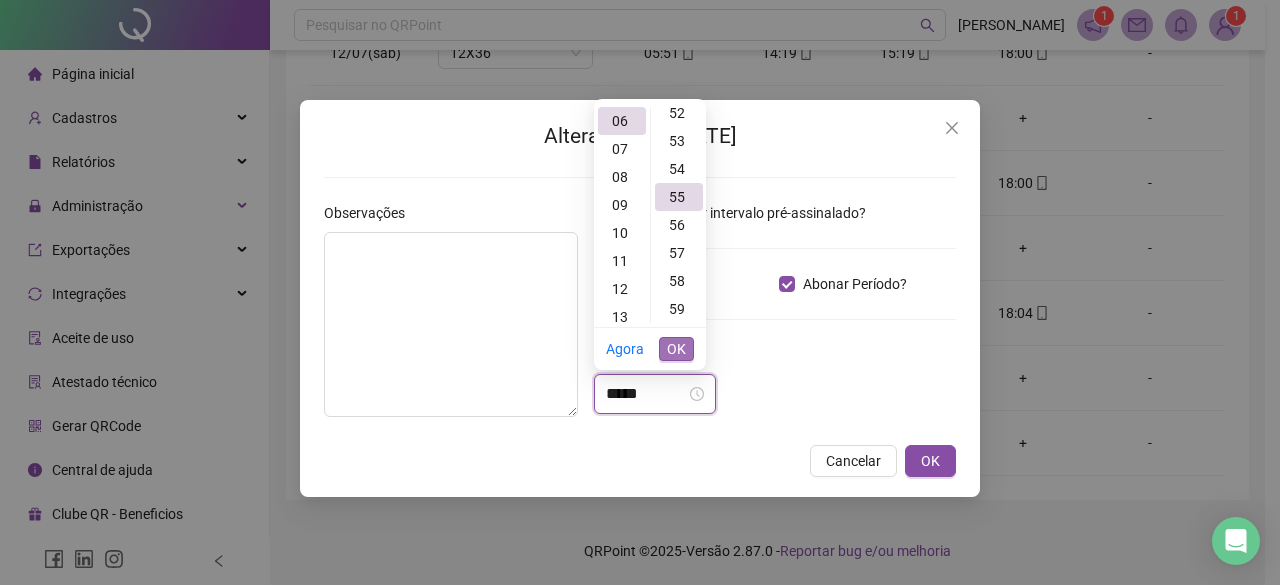 type on "*****" 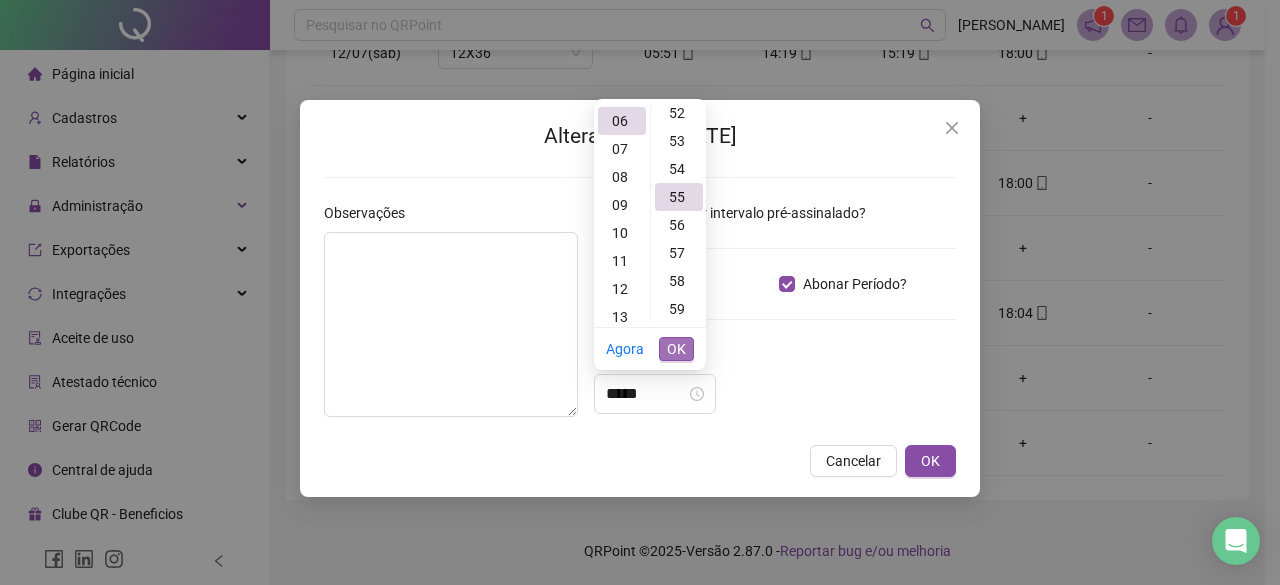 click on "OK" at bounding box center [676, 349] 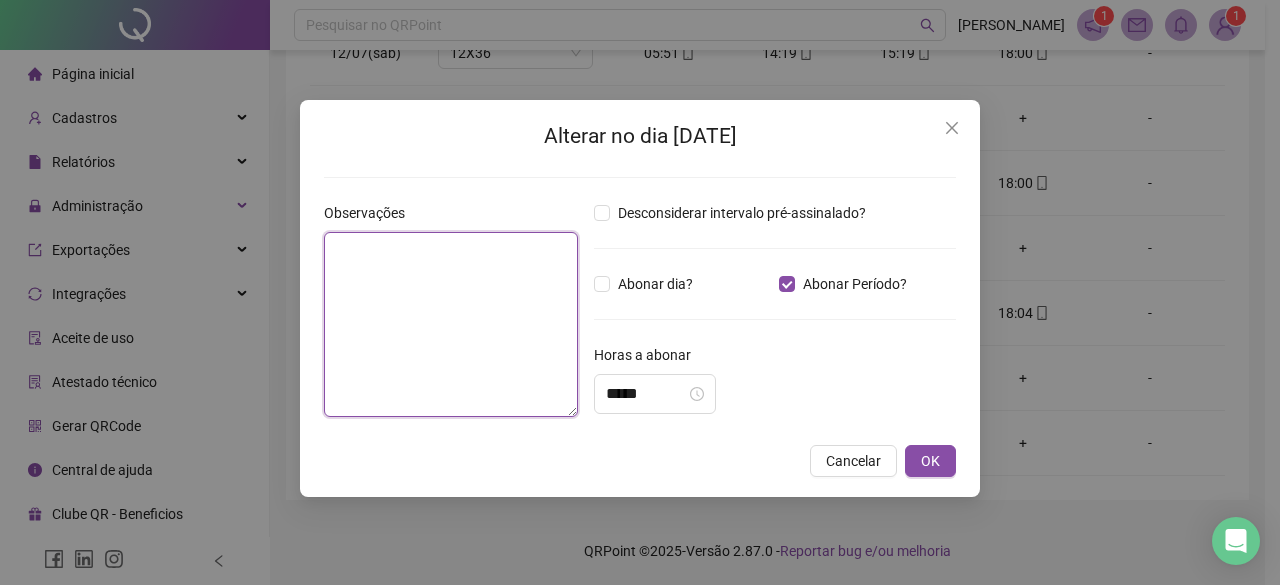 click at bounding box center [451, 324] 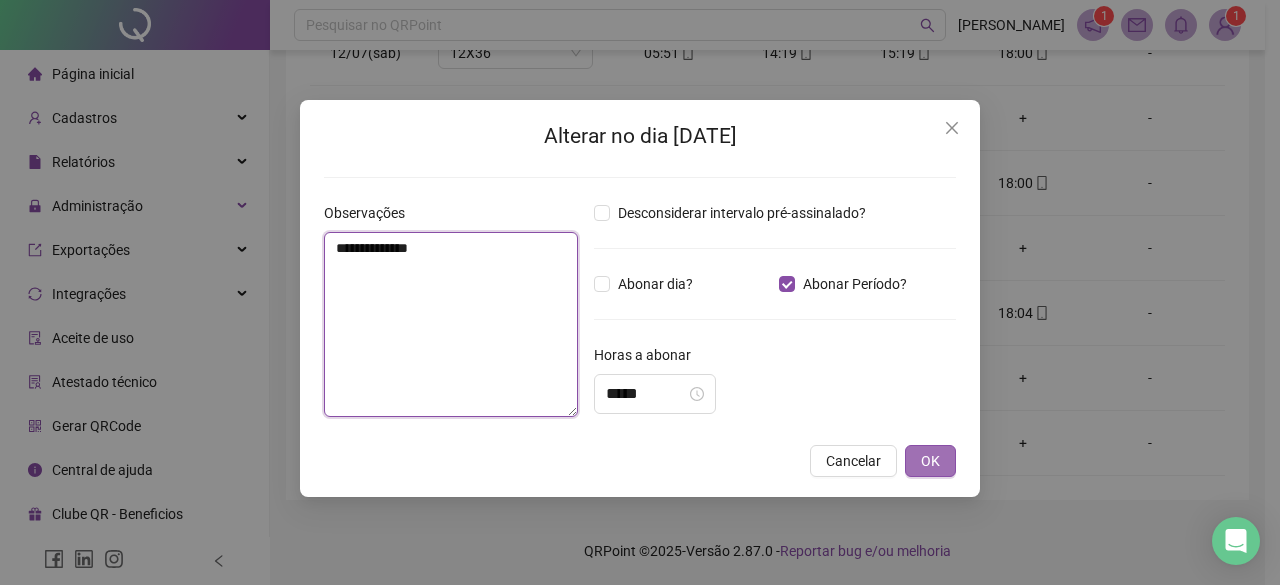 type on "**********" 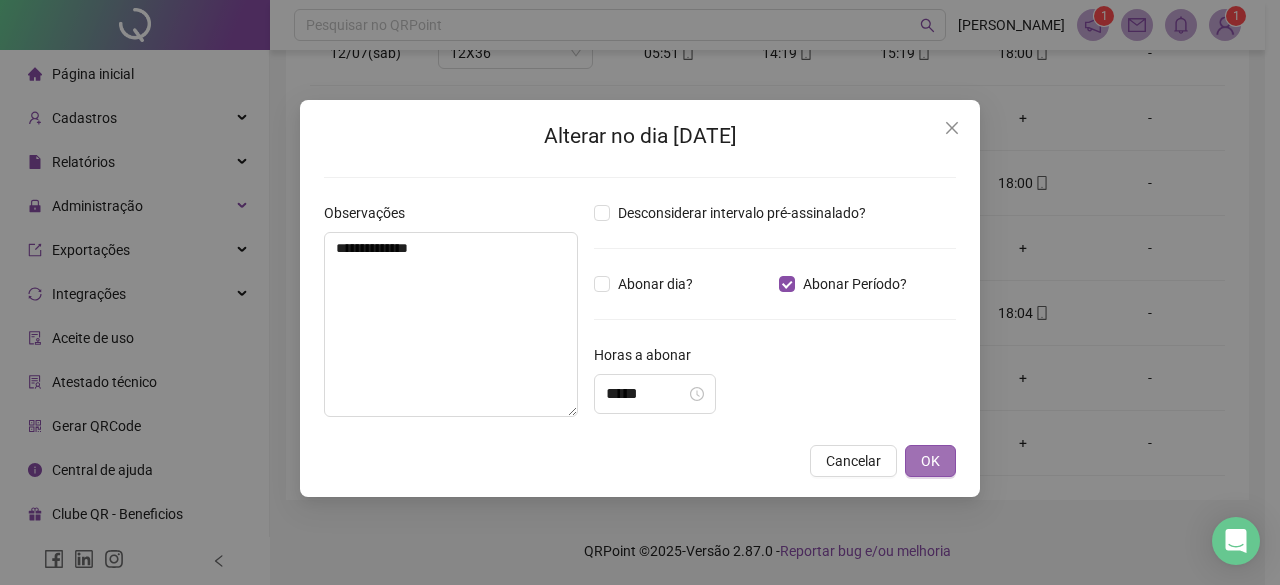 click on "OK" at bounding box center (930, 461) 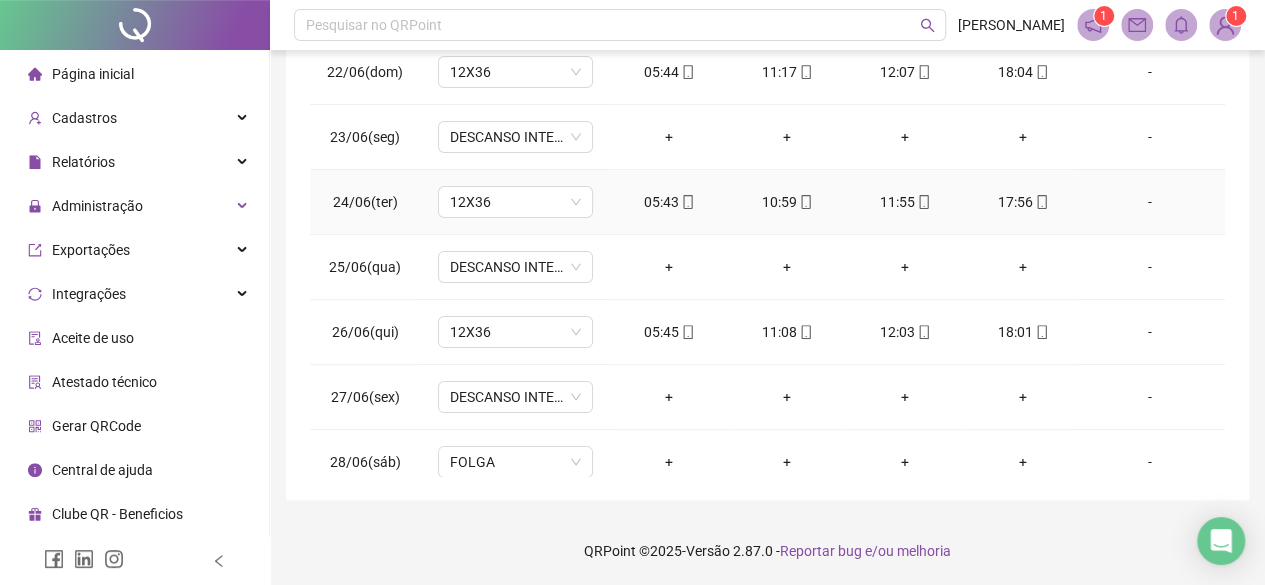 scroll, scrollTop: 0, scrollLeft: 0, axis: both 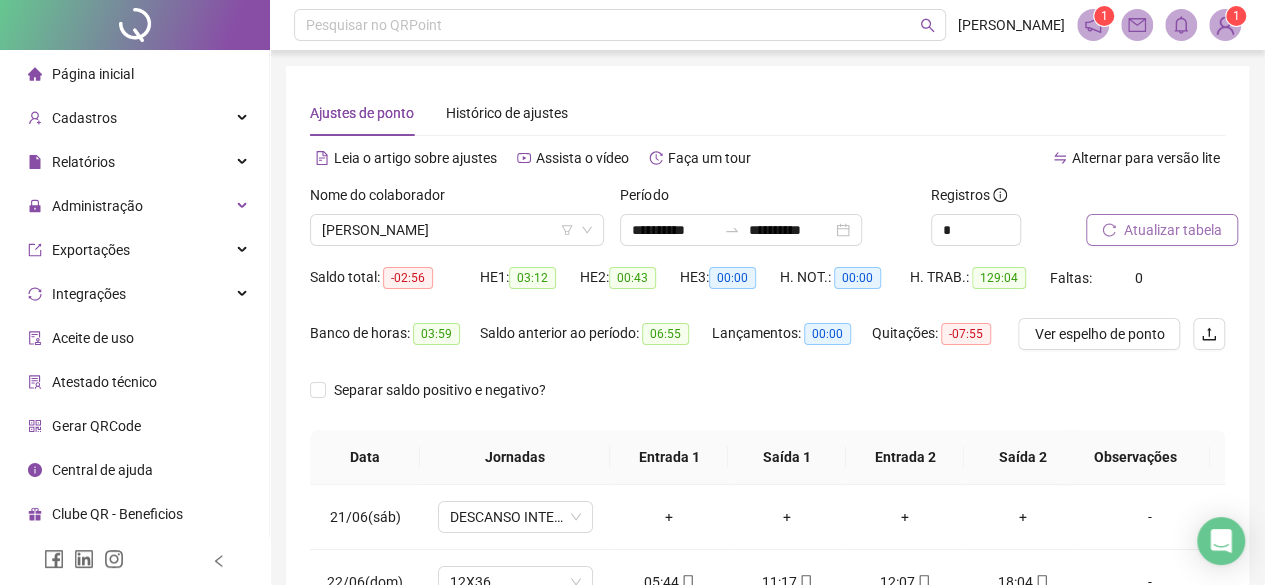 click on "Atualizar tabela" at bounding box center [1173, 230] 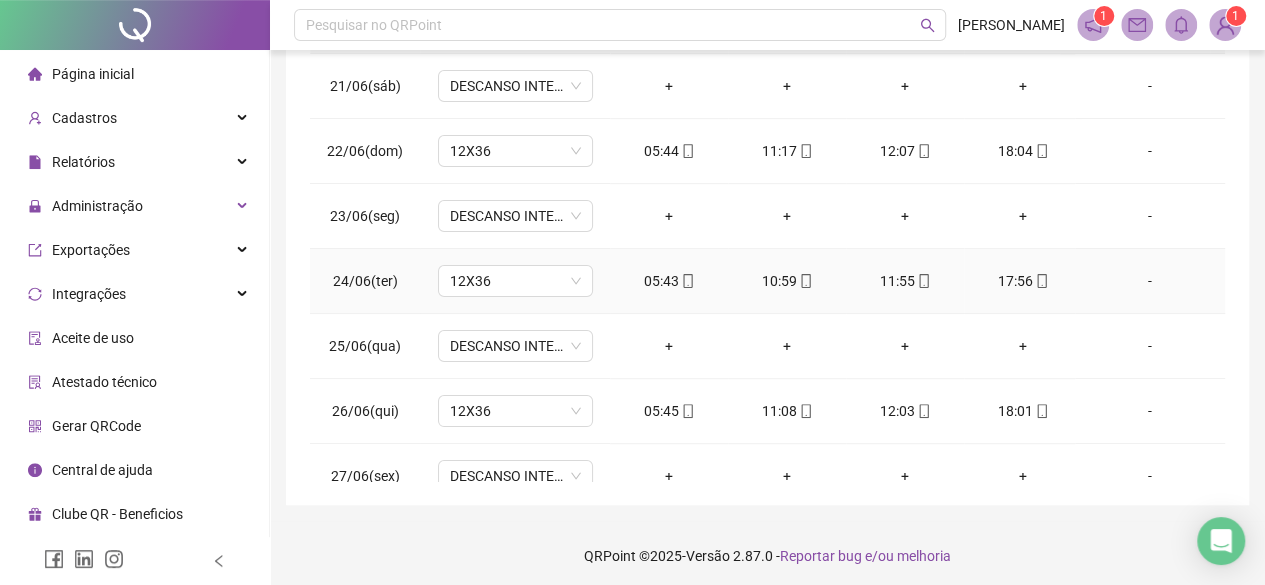 scroll, scrollTop: 436, scrollLeft: 0, axis: vertical 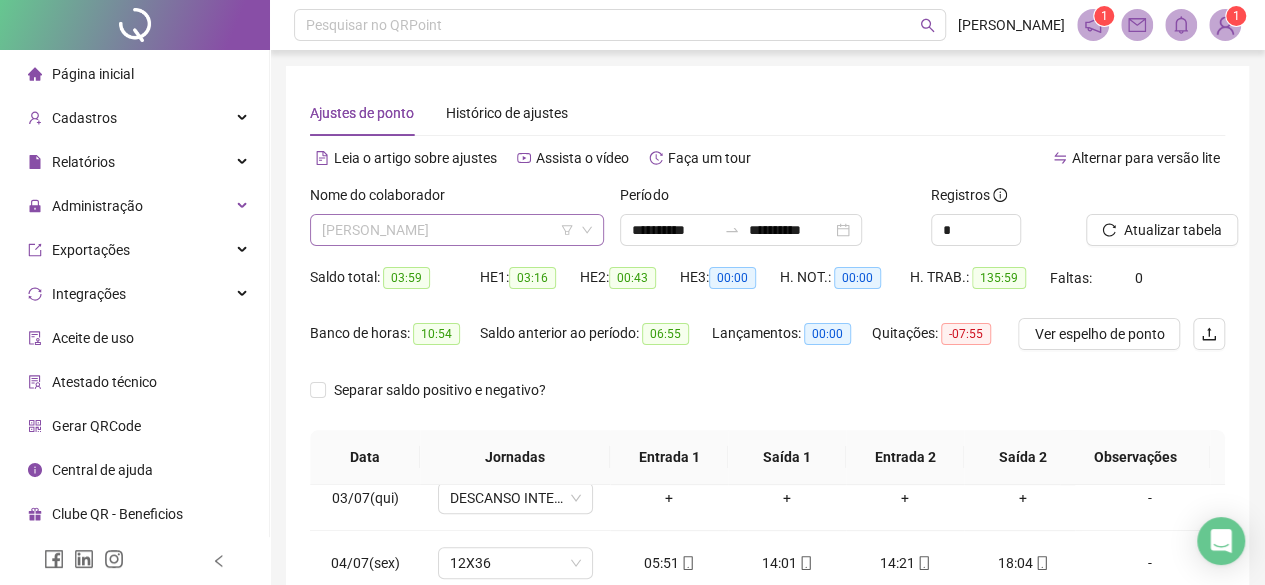 click on "[PERSON_NAME] [PERSON_NAME] [PERSON_NAME]" at bounding box center (457, 230) 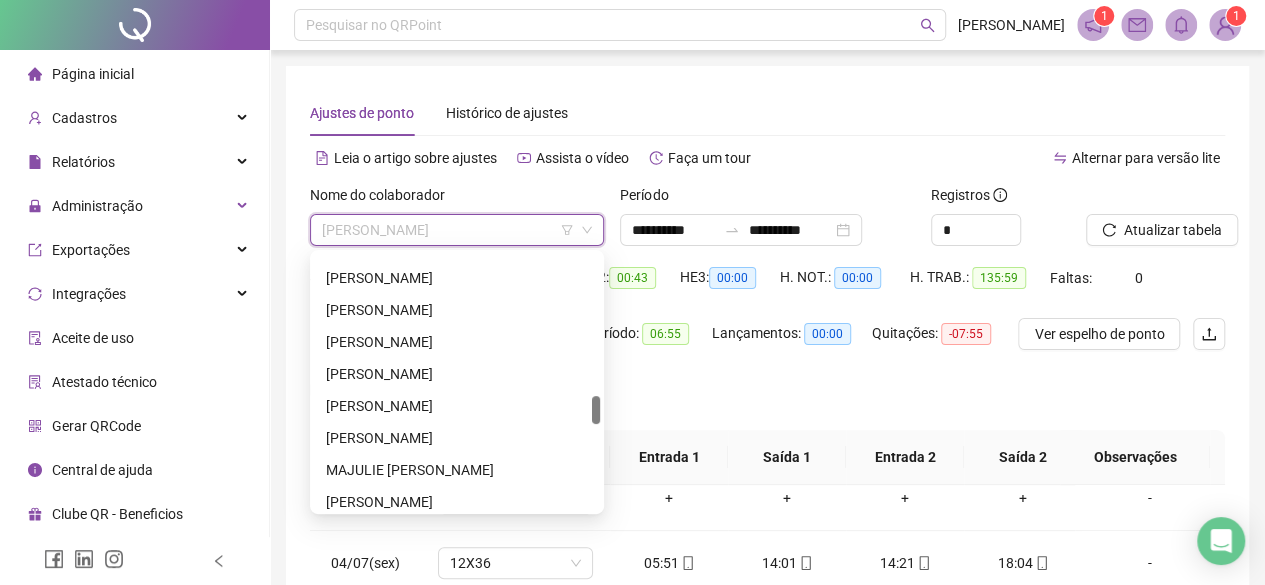 scroll, scrollTop: 1472, scrollLeft: 0, axis: vertical 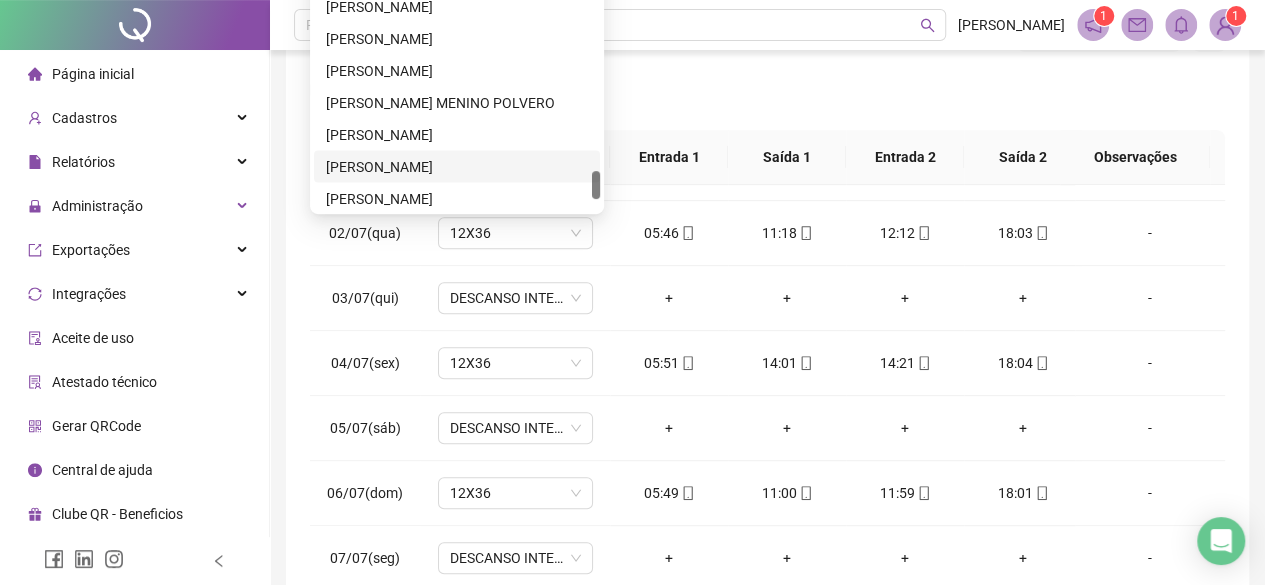 click on "VALERIA BALTAZAR BARBOSA RIBEIRO" at bounding box center [457, 166] 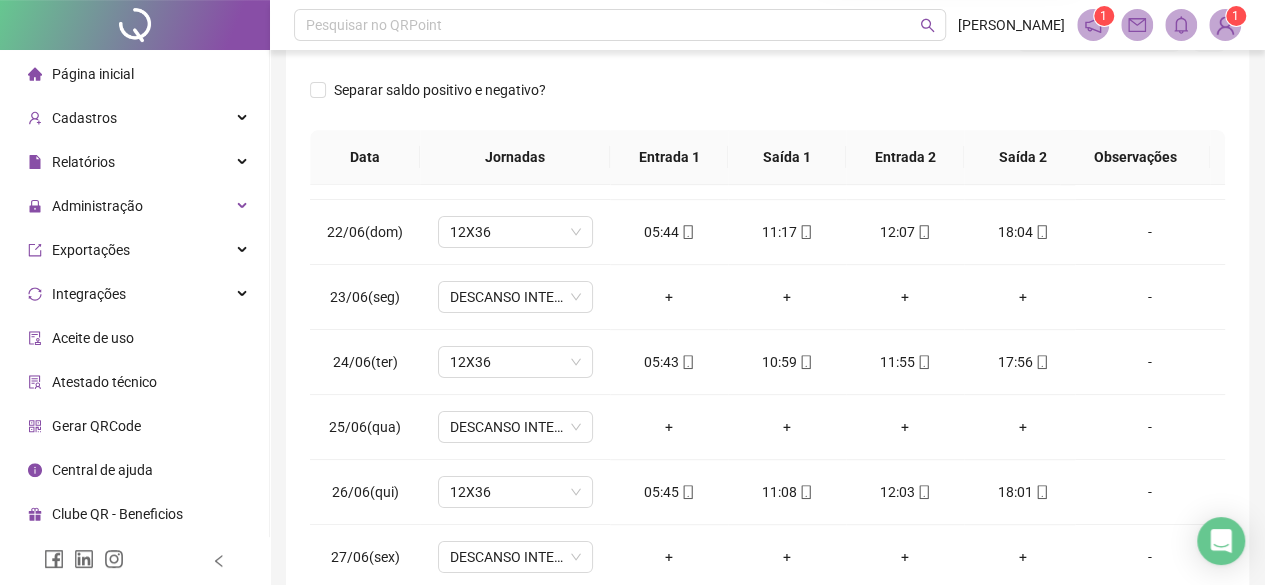 scroll, scrollTop: 0, scrollLeft: 0, axis: both 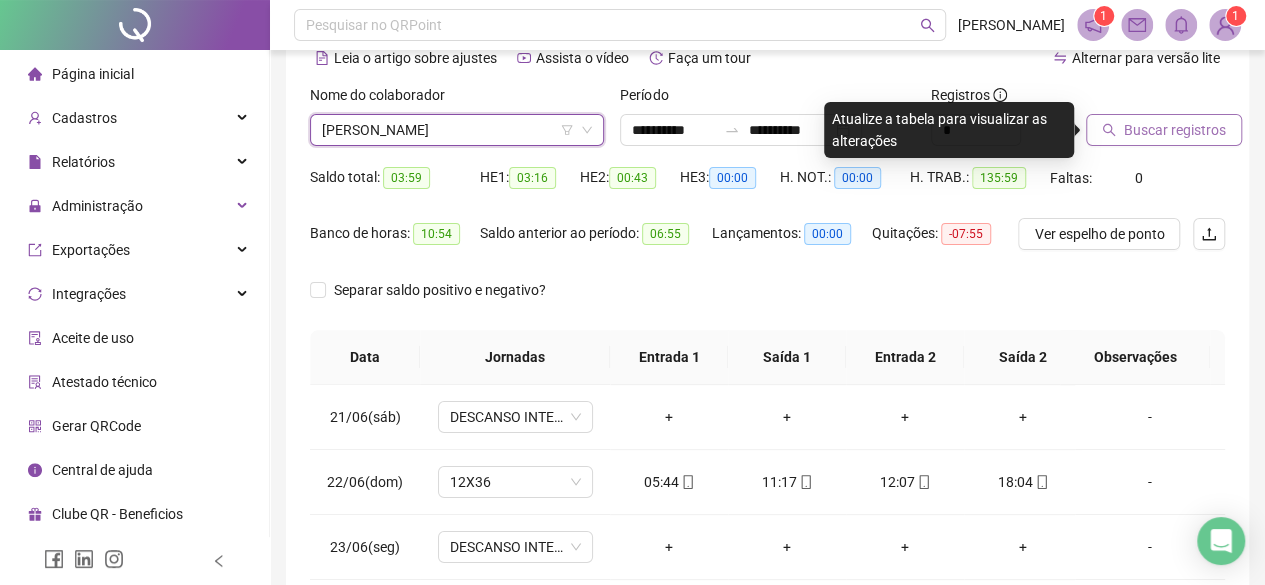 click on "Buscar registros" at bounding box center (1175, 130) 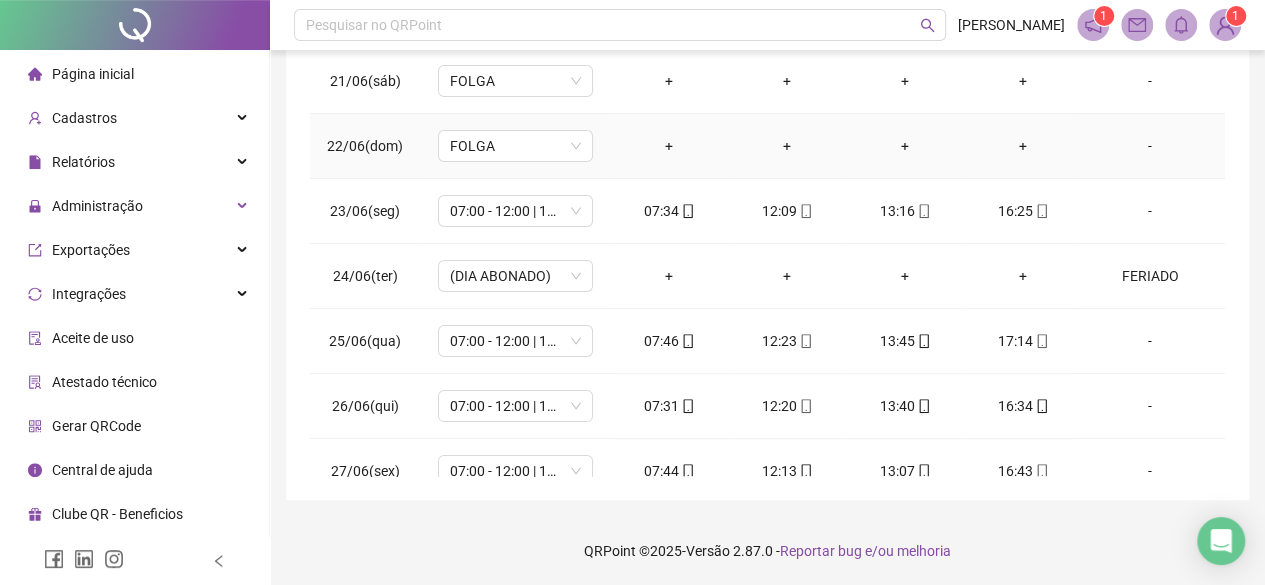 scroll, scrollTop: 436, scrollLeft: 0, axis: vertical 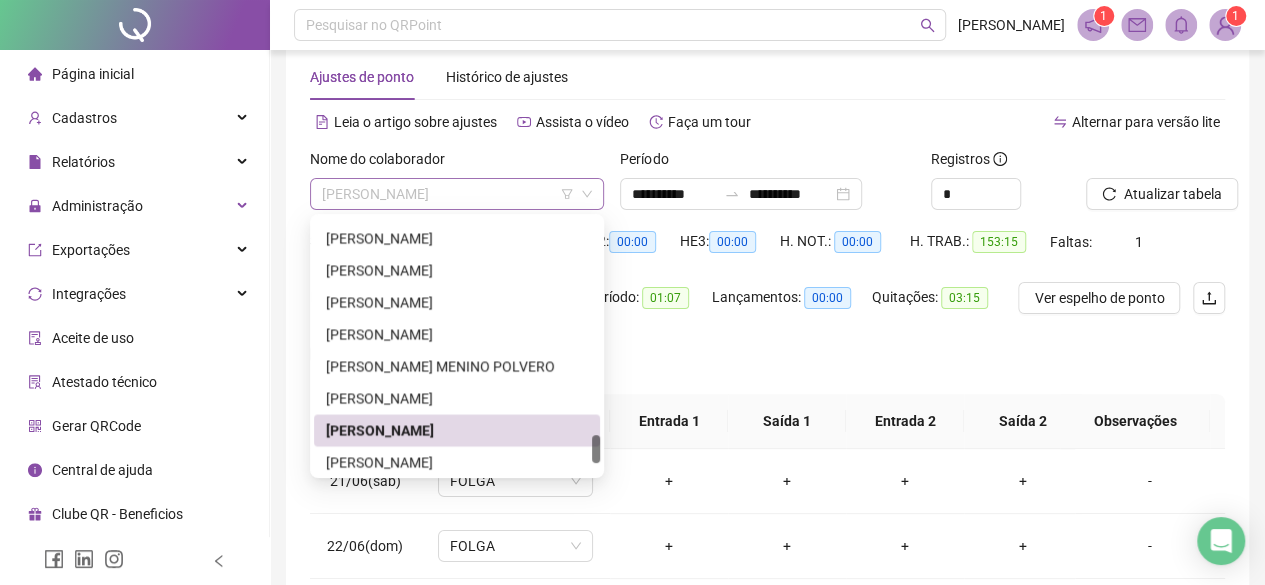 click on "VALERIA BALTAZAR BARBOSA RIBEIRO" at bounding box center (457, 194) 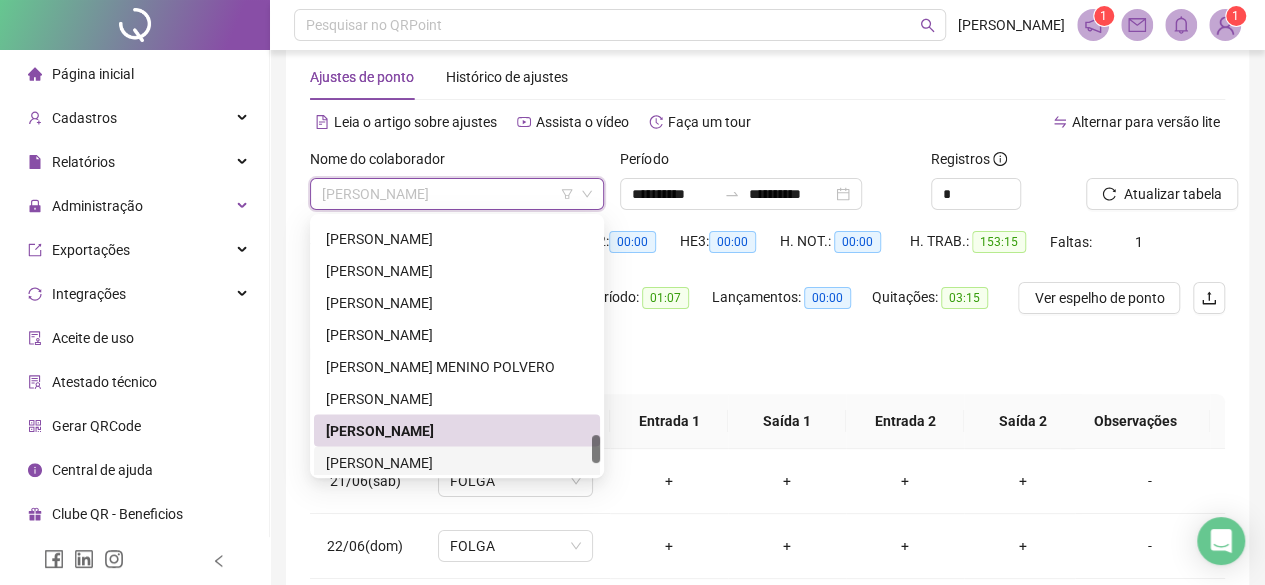 click on "VANESSA DE MORAES" at bounding box center [457, 462] 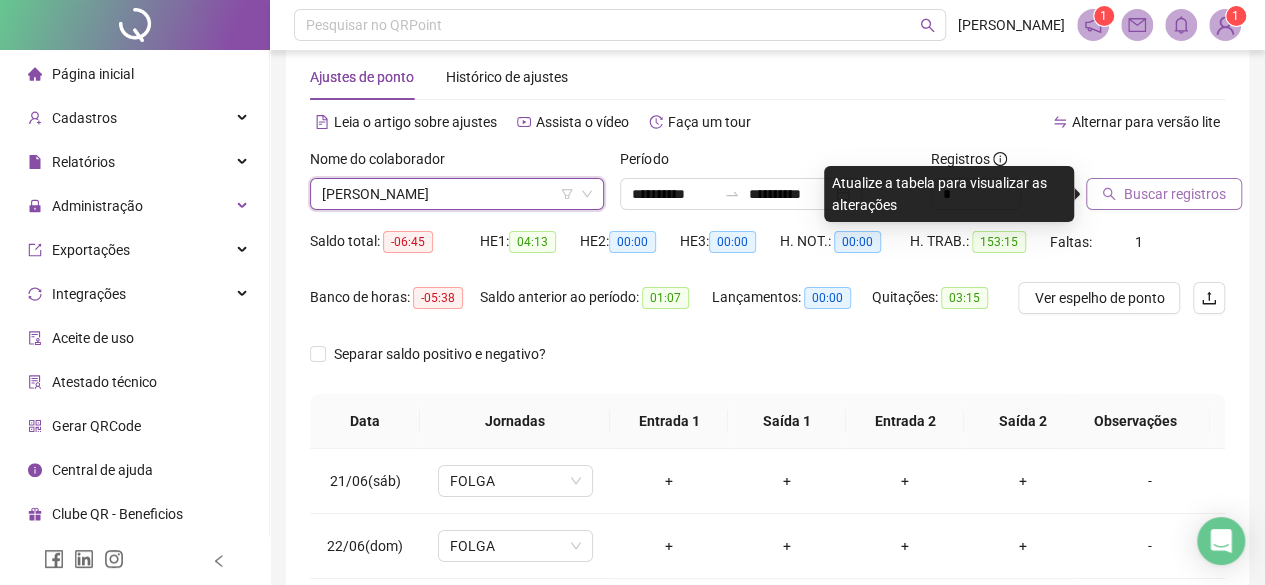 click on "Buscar registros" at bounding box center [1175, 194] 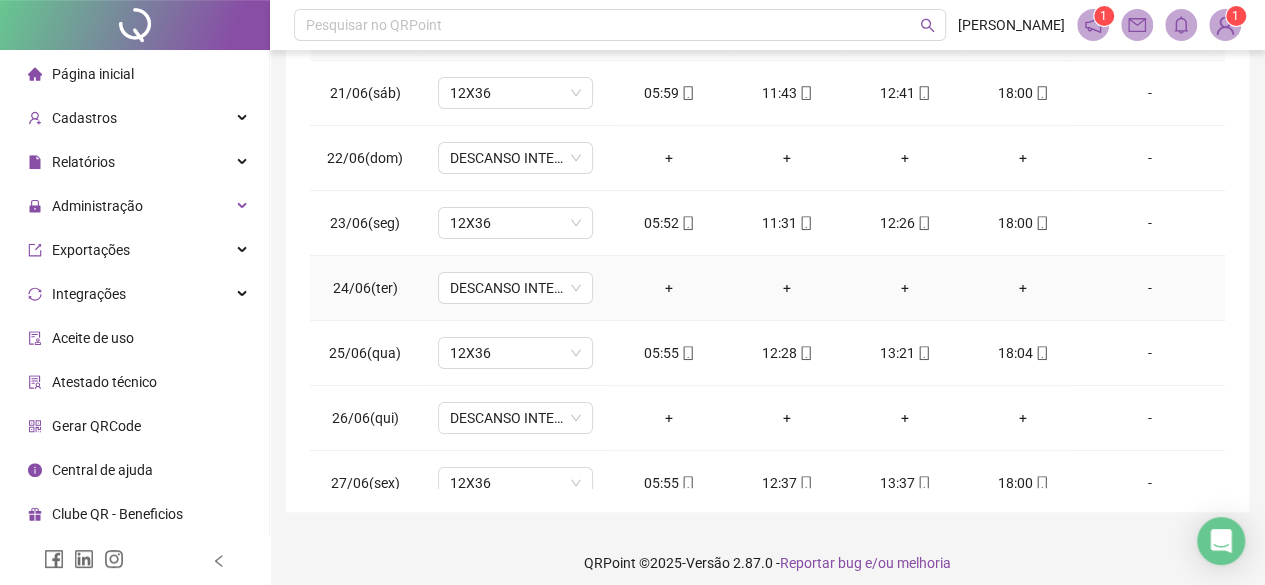 scroll, scrollTop: 436, scrollLeft: 0, axis: vertical 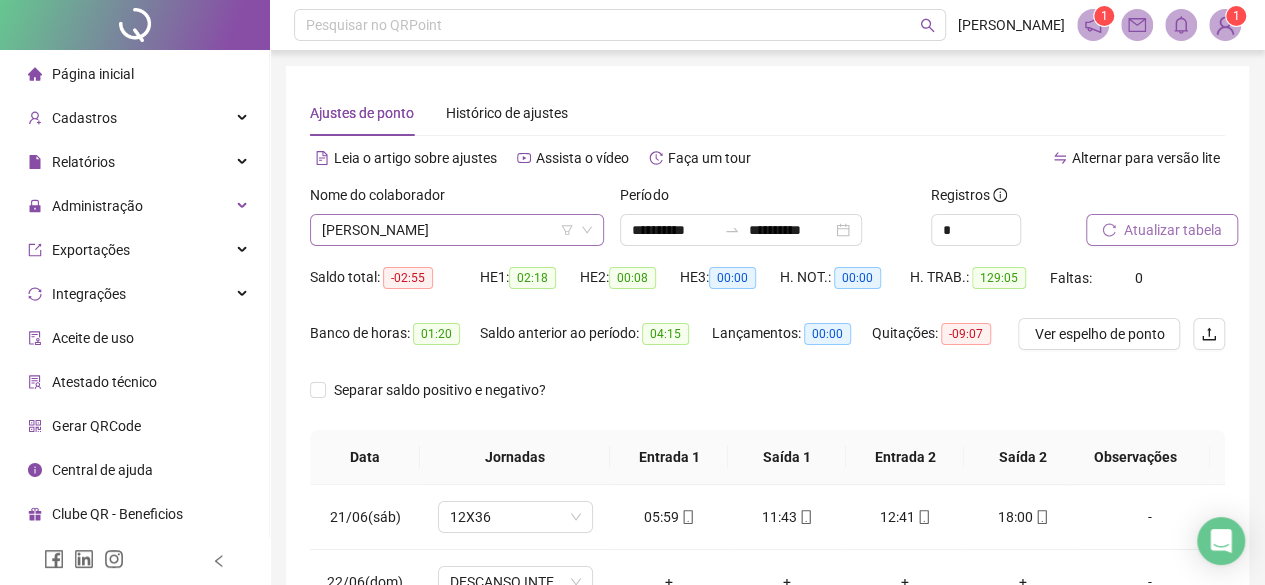 click on "VANESSA DE MORAES" at bounding box center [457, 230] 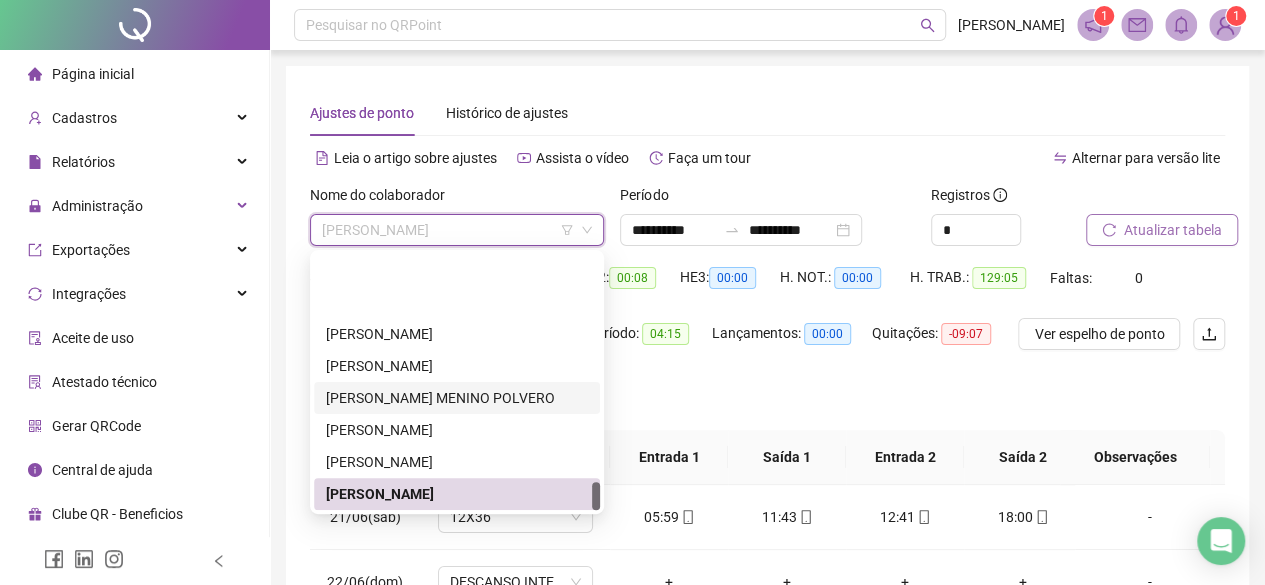 scroll, scrollTop: 2048, scrollLeft: 0, axis: vertical 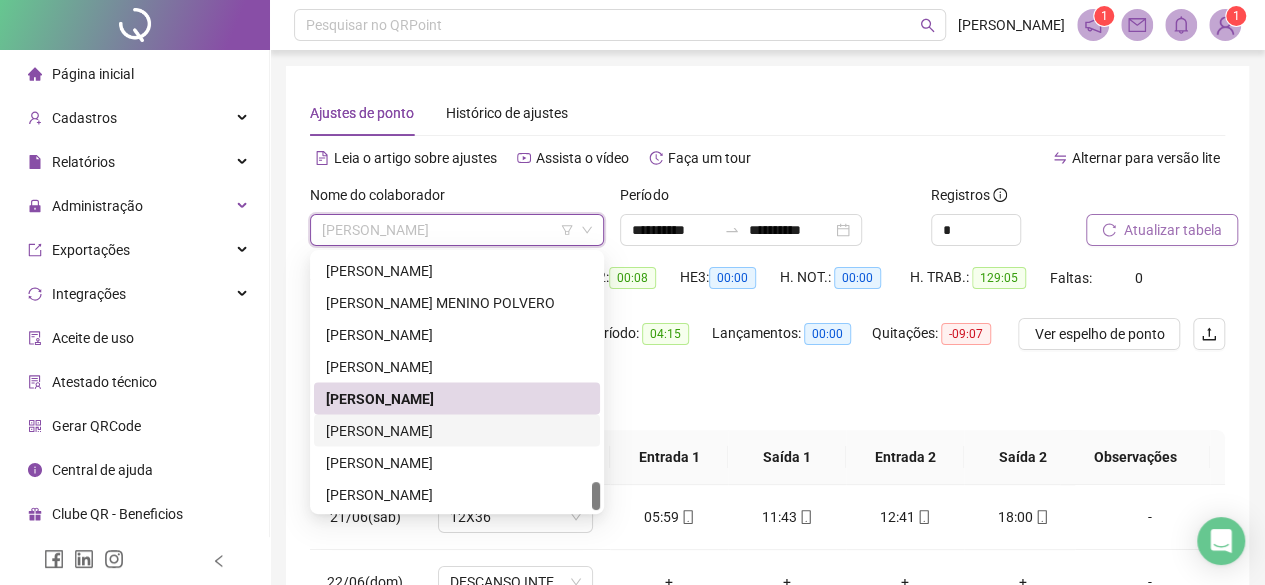click on "VANESSA FLAVIO COSTA" at bounding box center (457, 430) 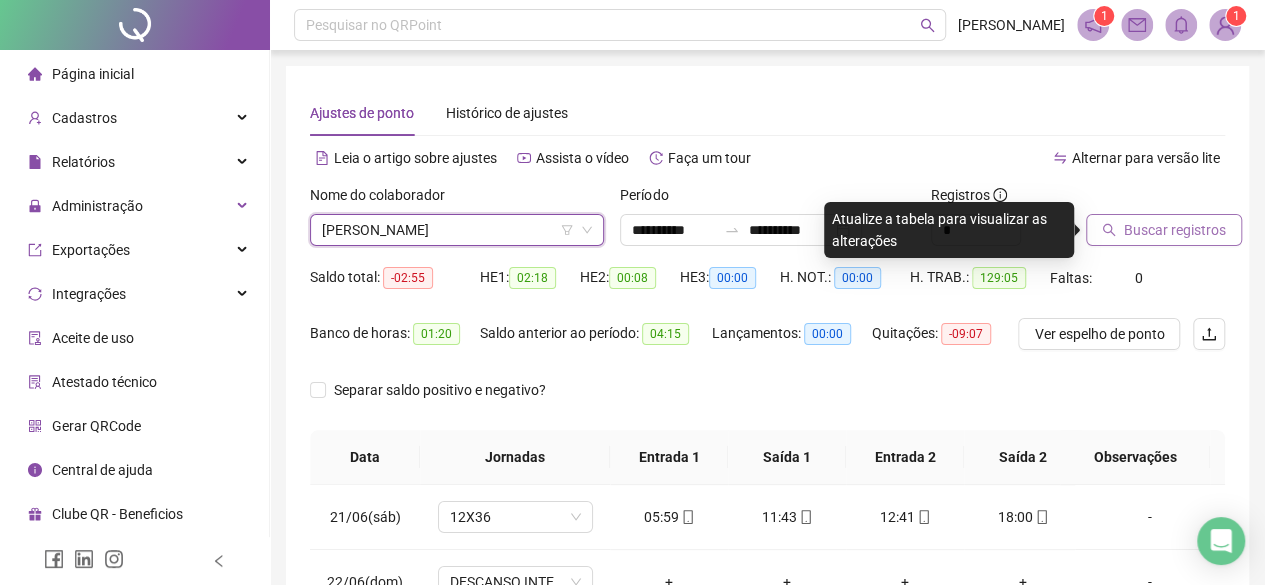 click on "Buscar registros" at bounding box center (1164, 230) 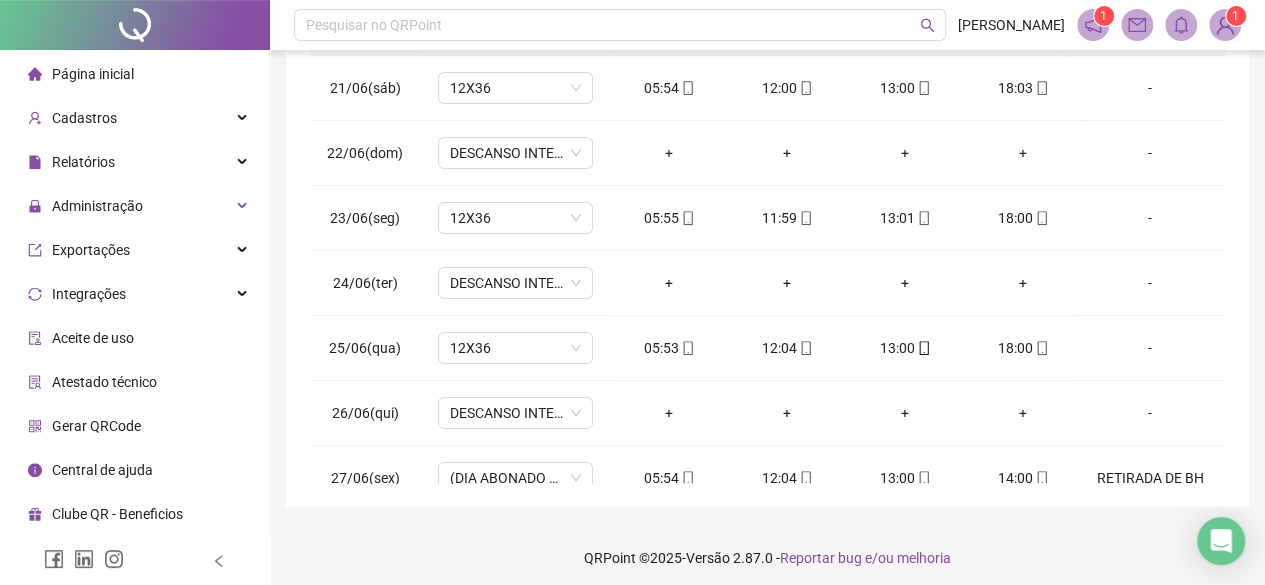 scroll, scrollTop: 436, scrollLeft: 0, axis: vertical 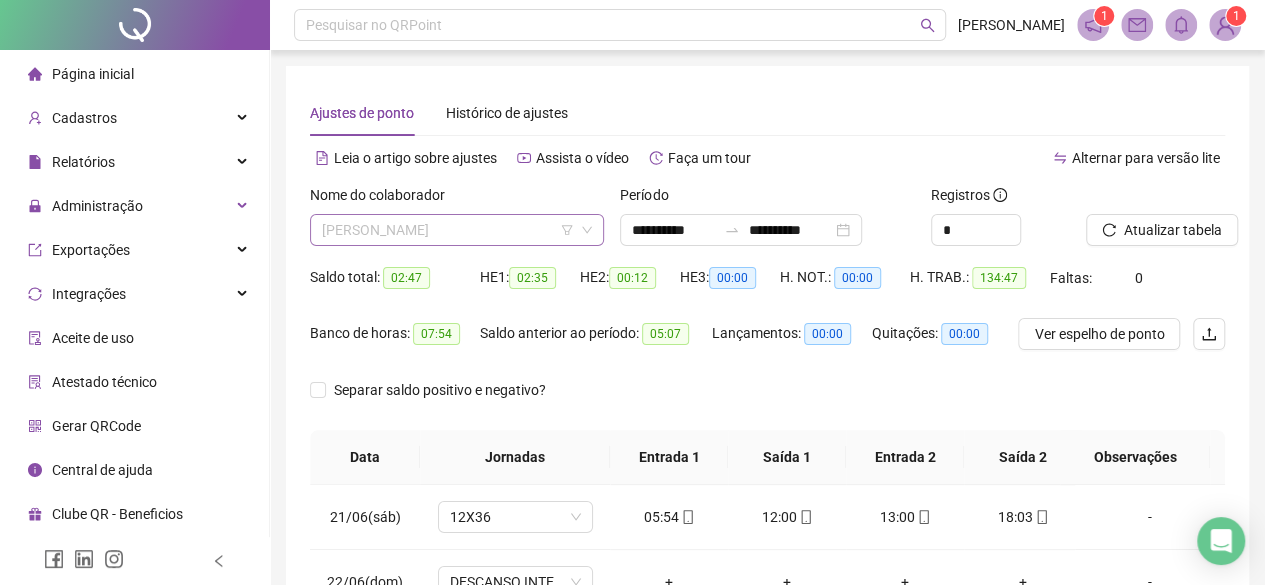 click on "VANESSA FLAVIO COSTA" at bounding box center (457, 230) 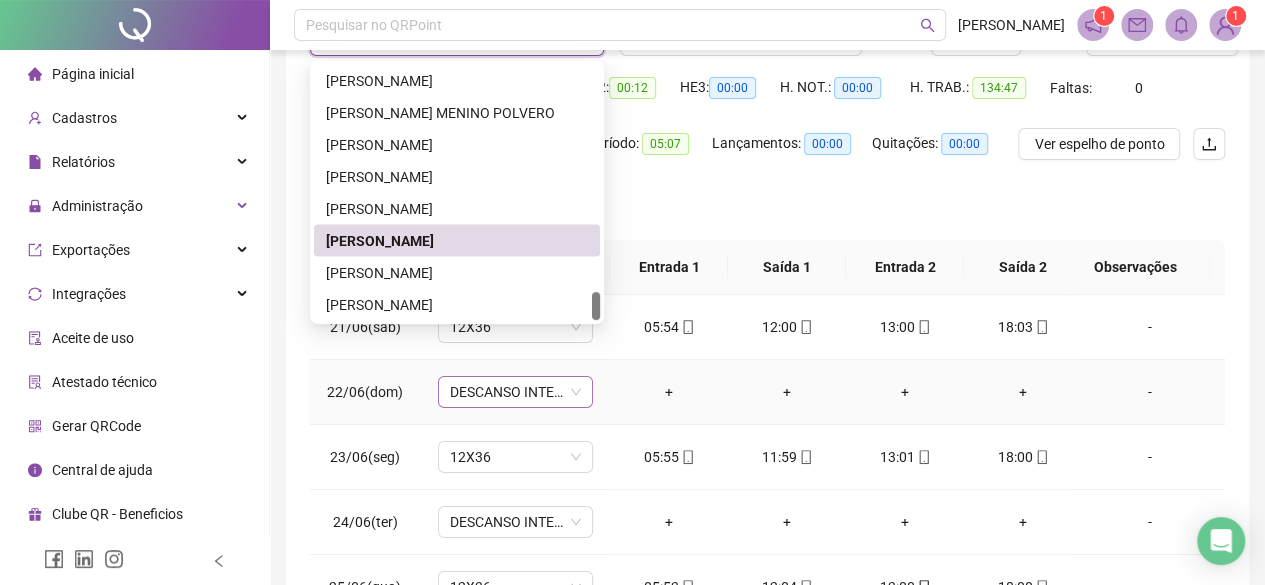 scroll, scrollTop: 200, scrollLeft: 0, axis: vertical 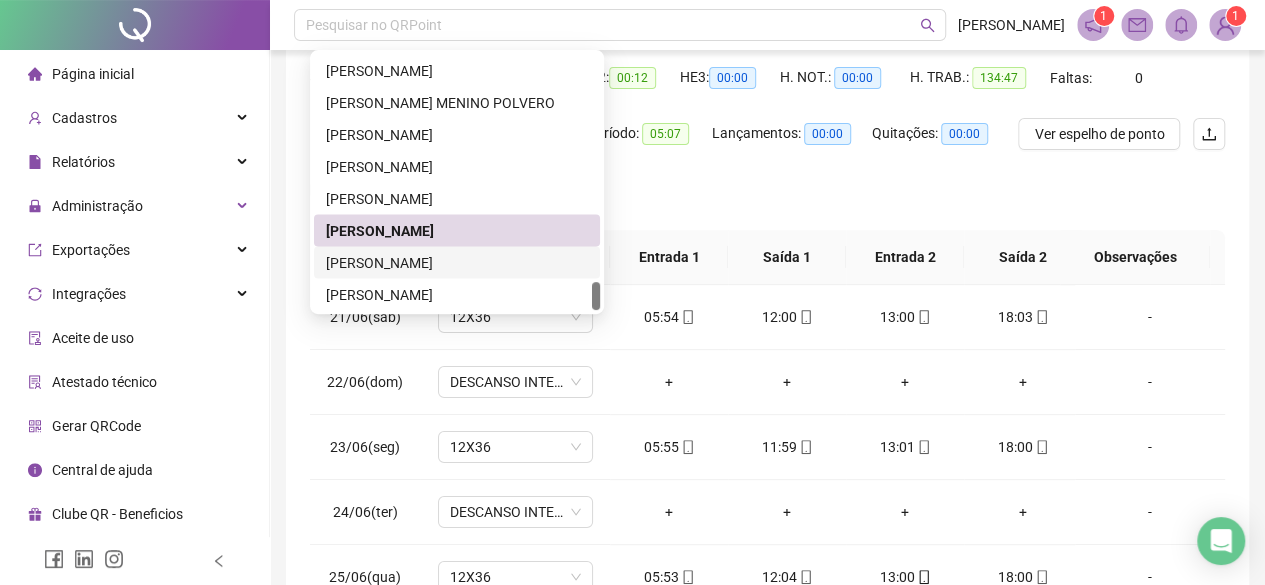 click on "VICTORIA BARBARA SANTOS SILVA" at bounding box center [457, 262] 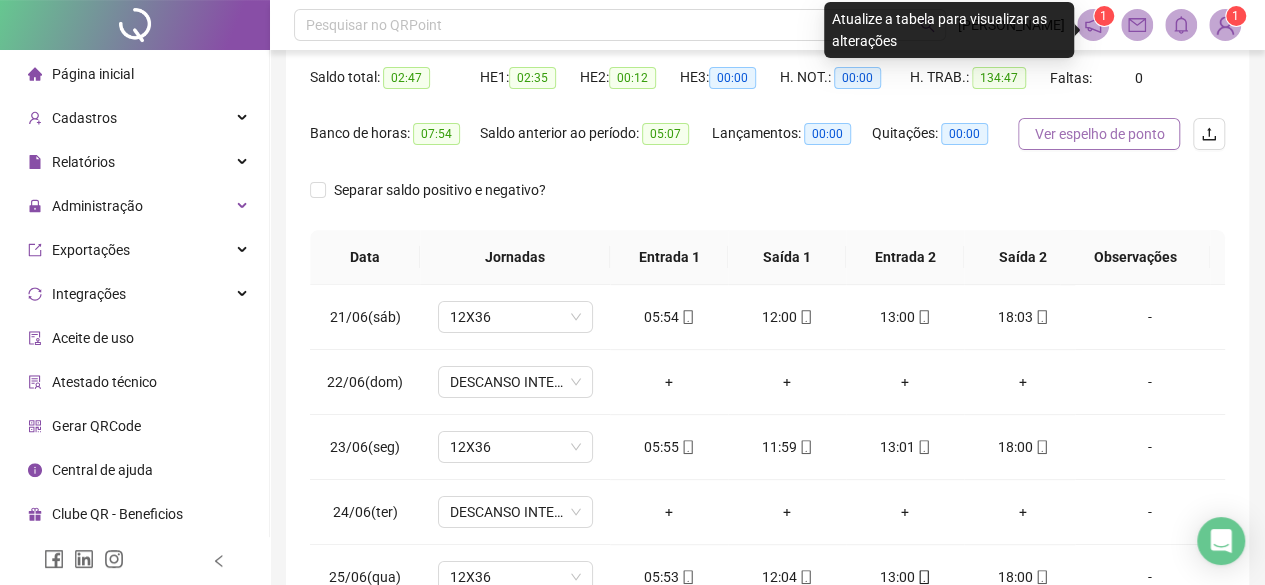 click on "Ver espelho de ponto" at bounding box center [1099, 134] 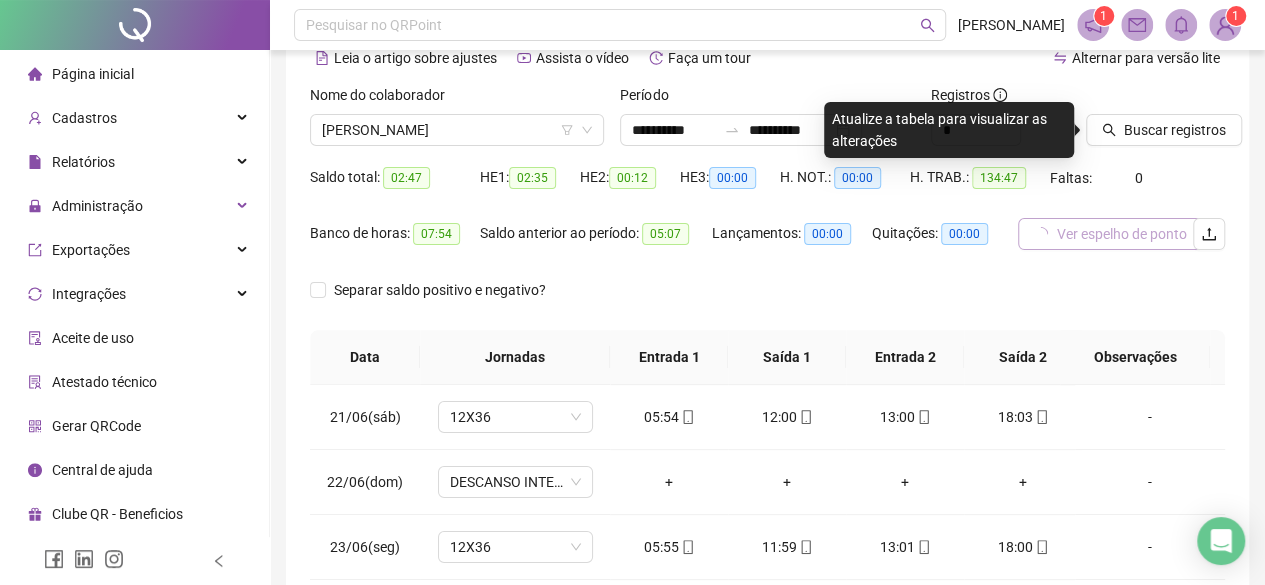 scroll, scrollTop: 100, scrollLeft: 0, axis: vertical 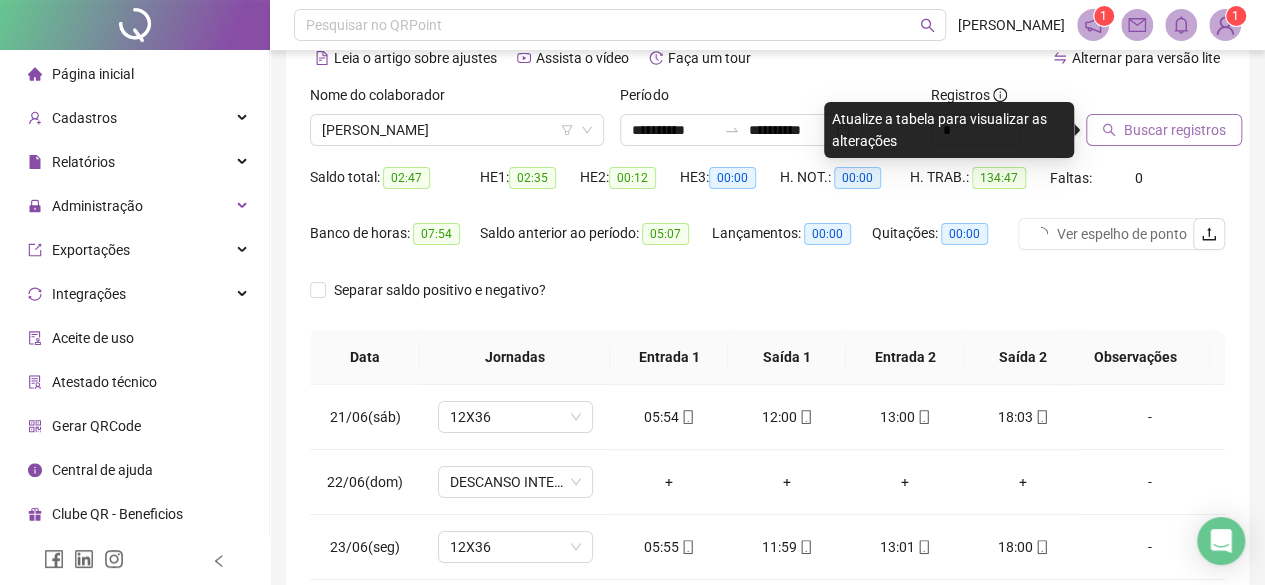 click on "Buscar registros" at bounding box center [1175, 130] 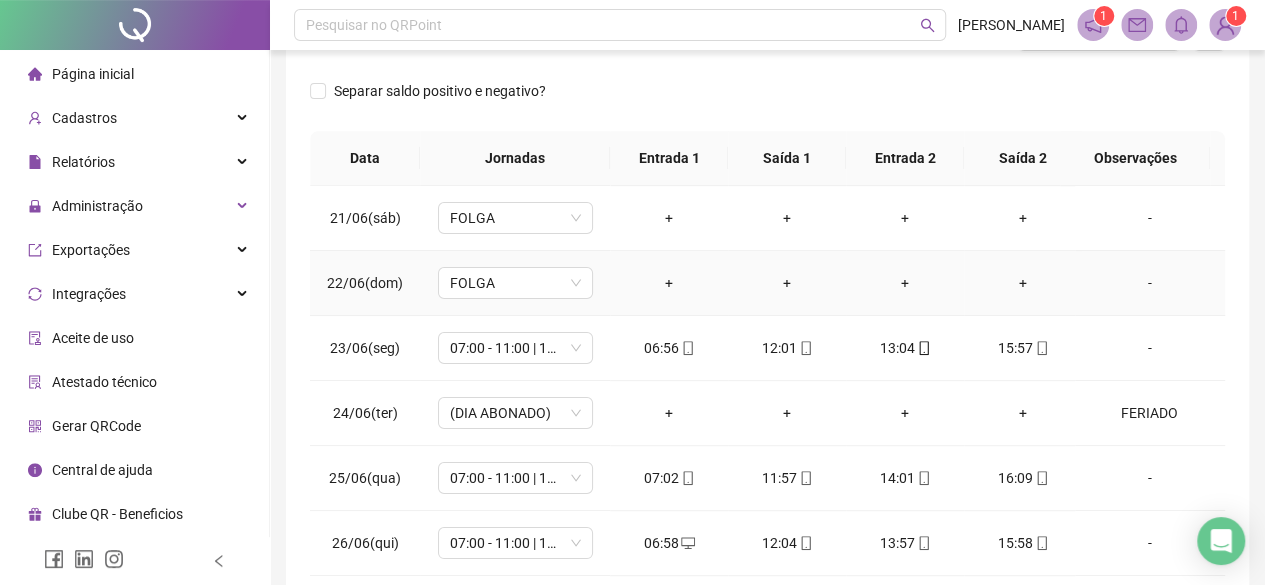 scroll, scrollTop: 300, scrollLeft: 0, axis: vertical 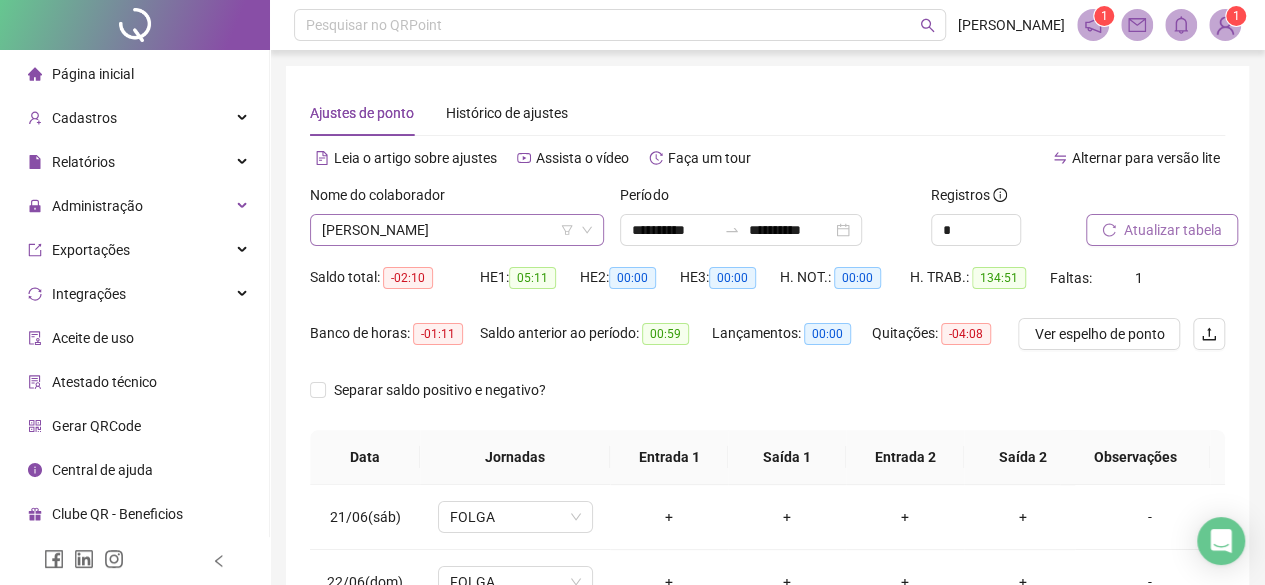 click on "VICTORIA BARBARA SANTOS SILVA" at bounding box center [457, 230] 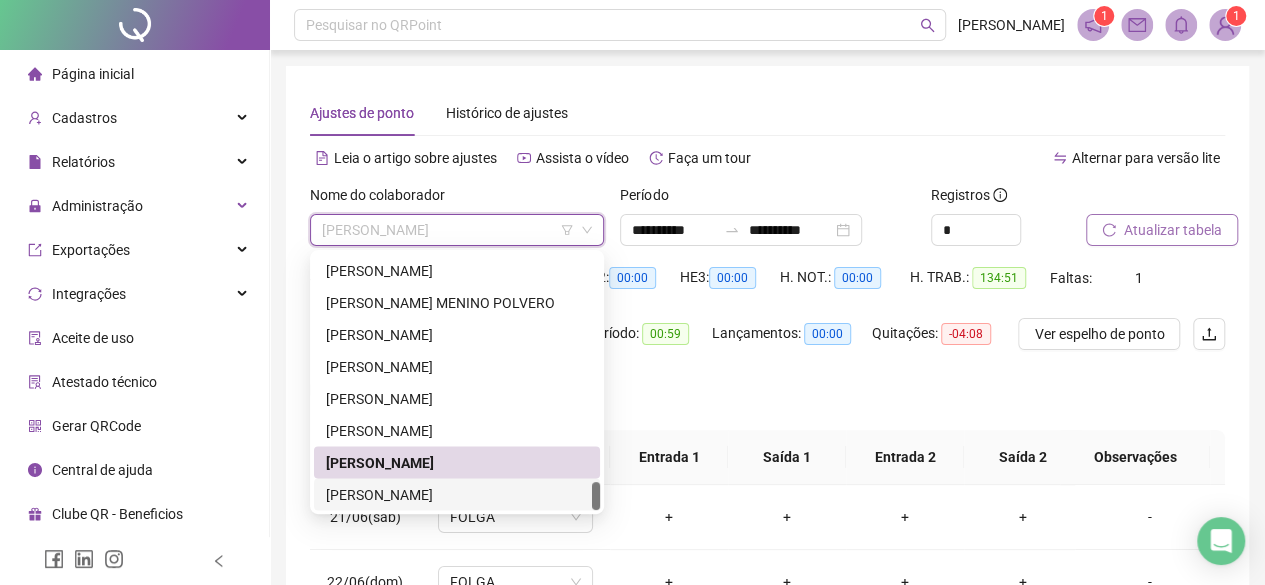 click on "ZELIA APARECIDA CARVALHO DE SOUZA" at bounding box center (457, 494) 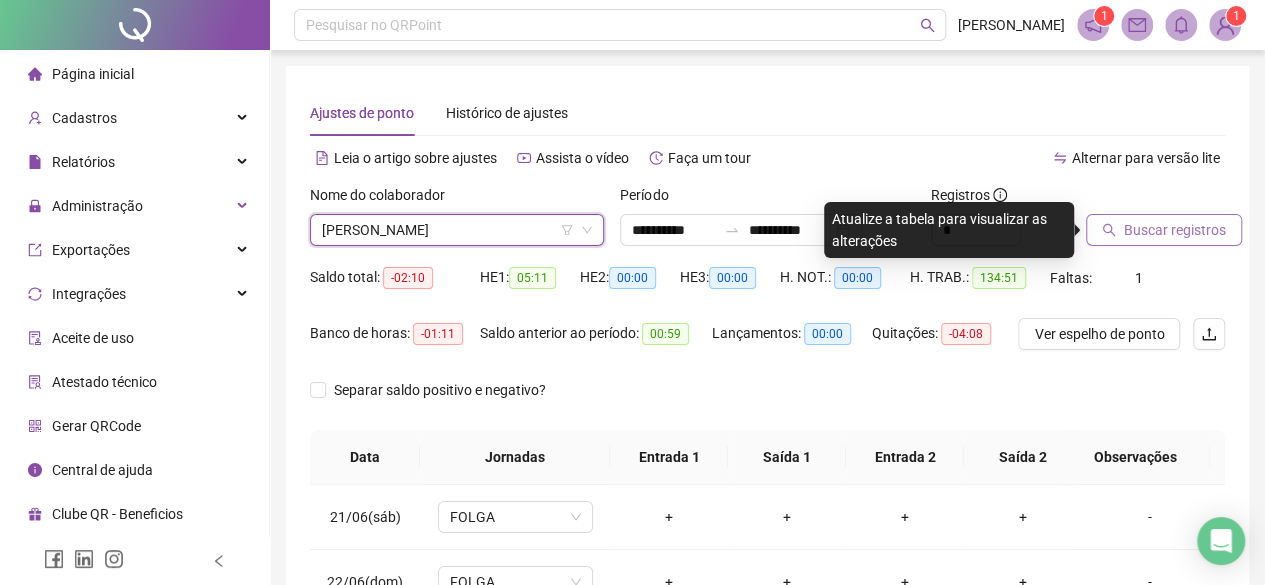 click on "Buscar registros" at bounding box center [1164, 230] 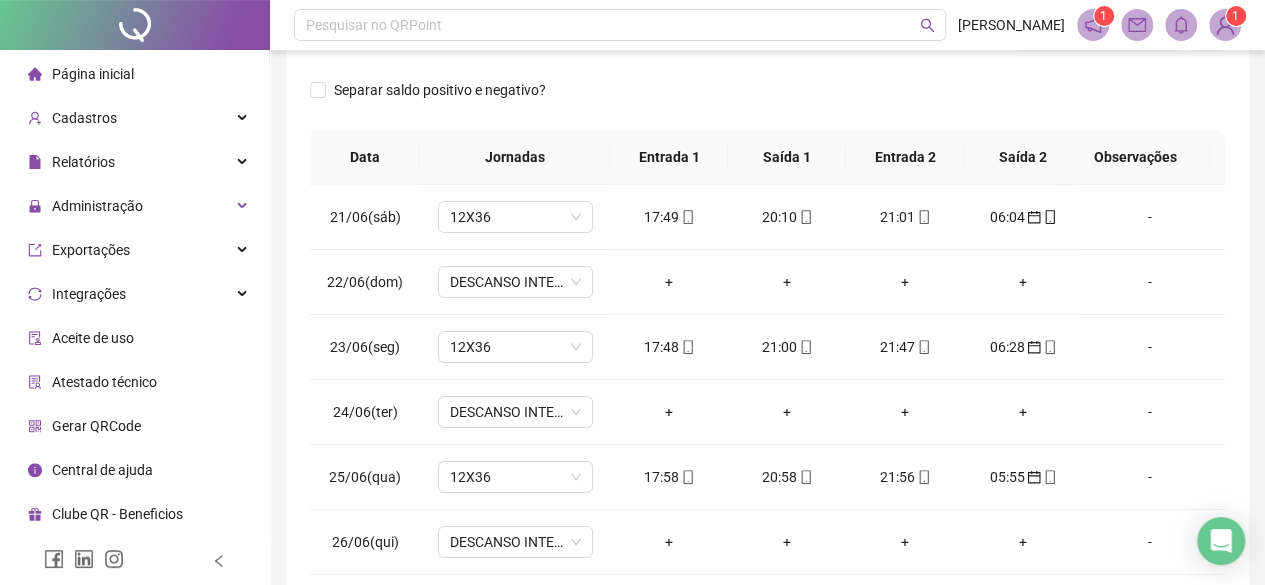 scroll, scrollTop: 336, scrollLeft: 0, axis: vertical 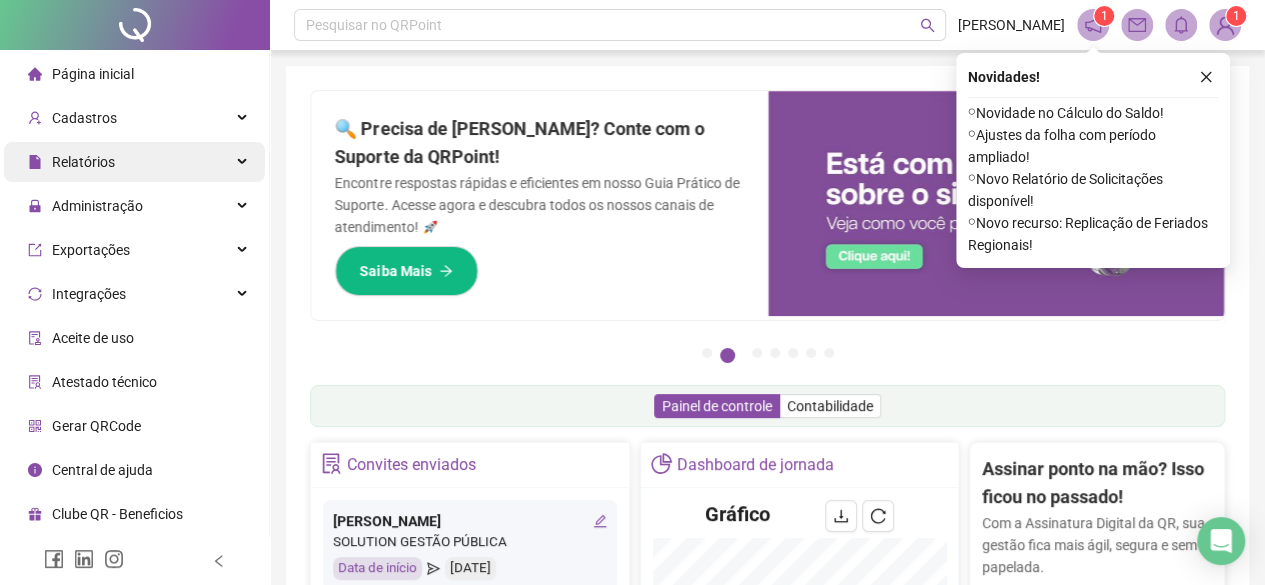click on "Relatórios" at bounding box center (83, 162) 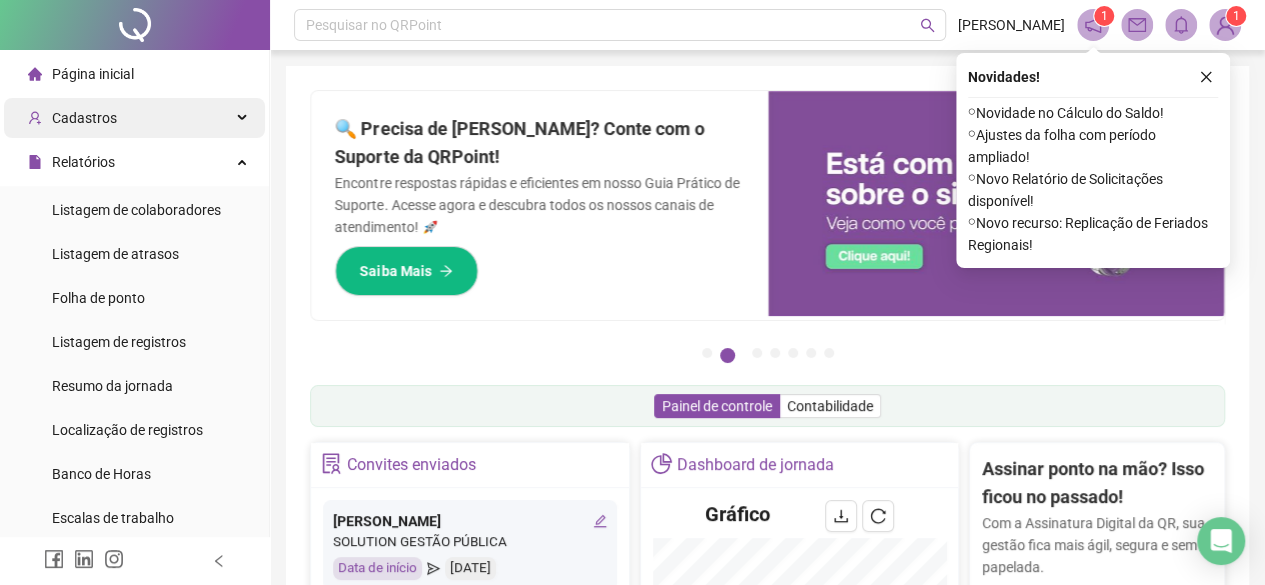 click on "Cadastros" at bounding box center (134, 118) 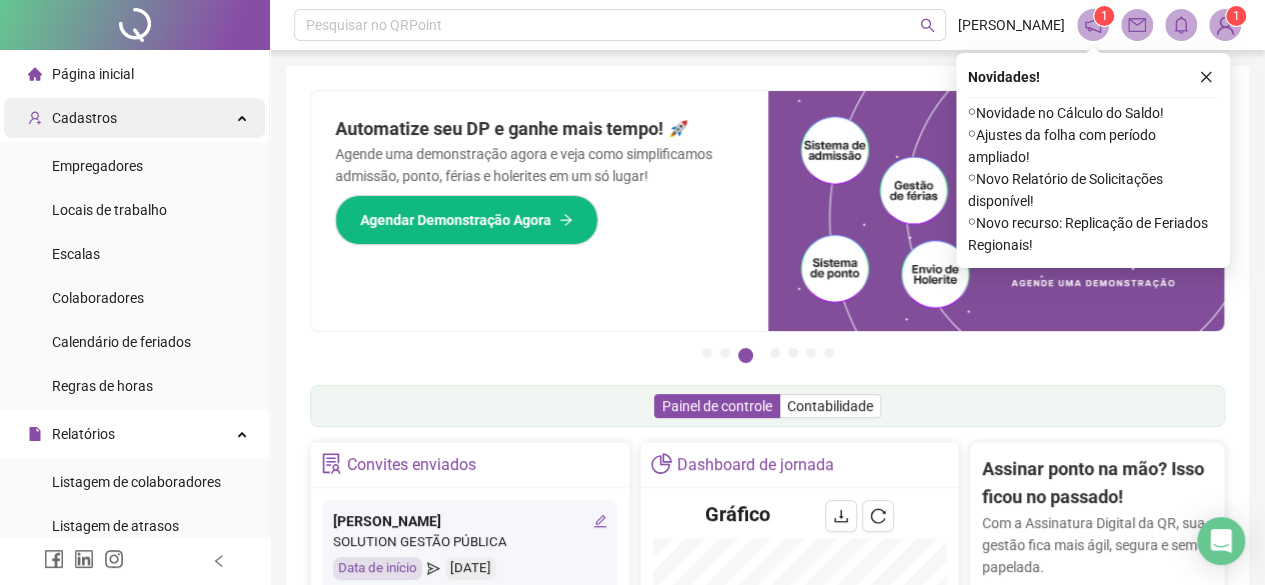 click on "Cadastros" at bounding box center [134, 118] 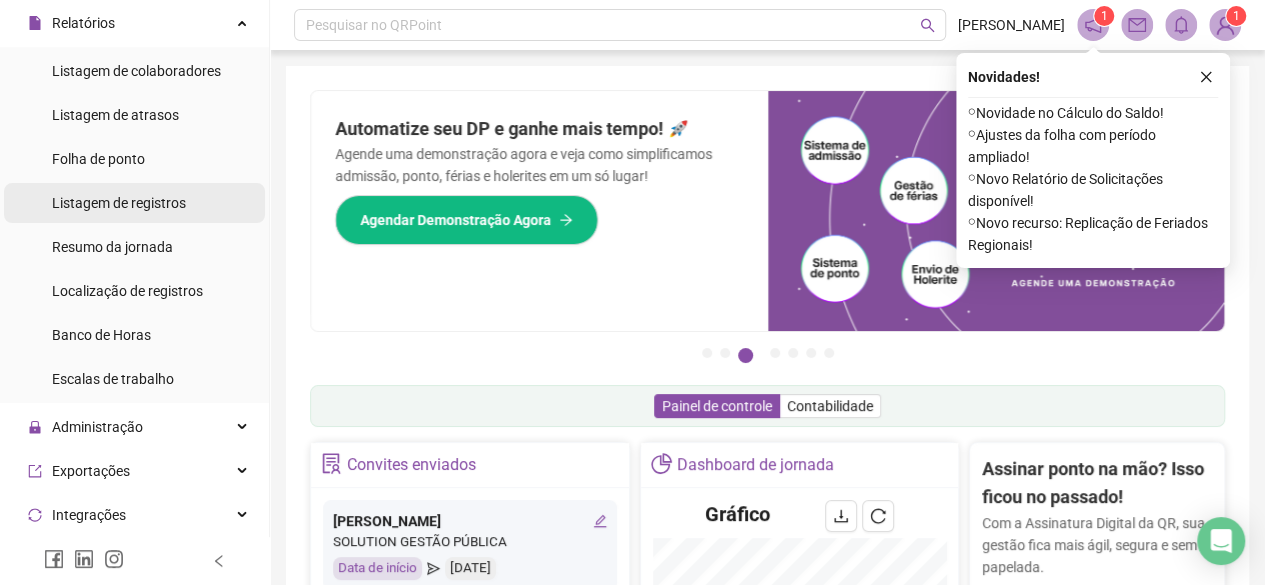 scroll, scrollTop: 200, scrollLeft: 0, axis: vertical 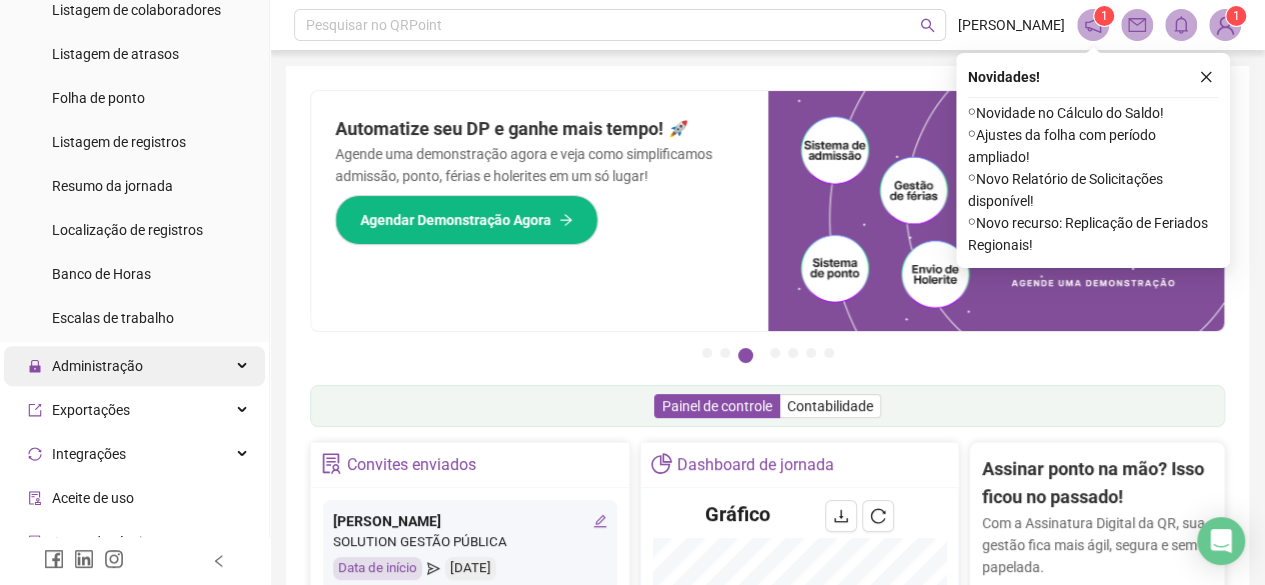 click on "Administração" at bounding box center (97, 366) 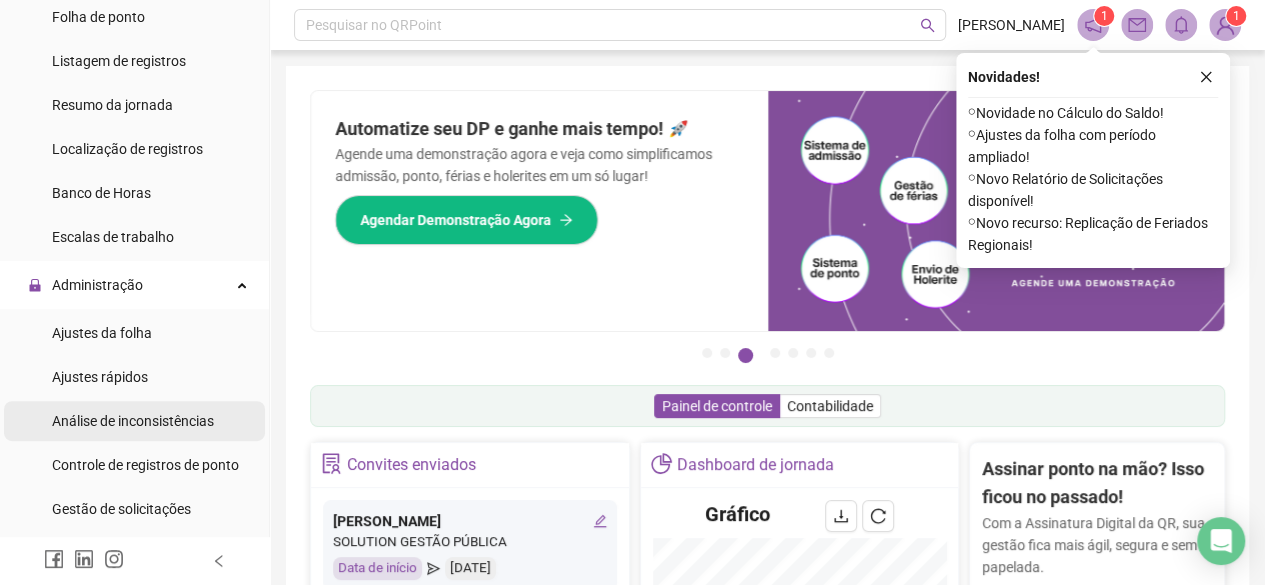 scroll, scrollTop: 300, scrollLeft: 0, axis: vertical 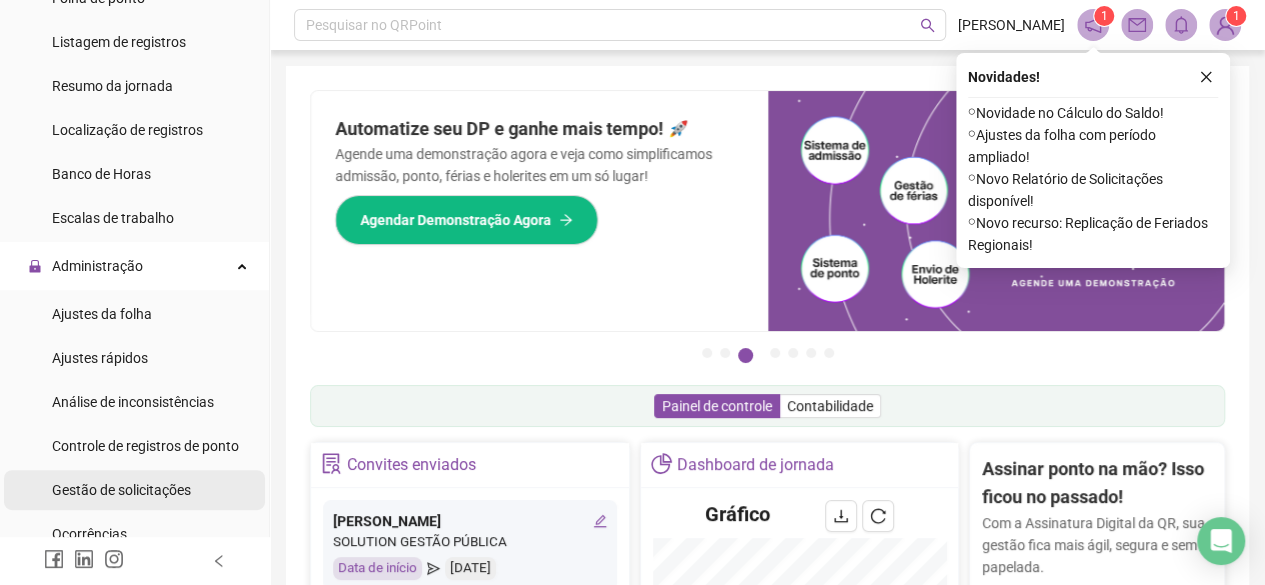 click on "Gestão de solicitações" at bounding box center (121, 490) 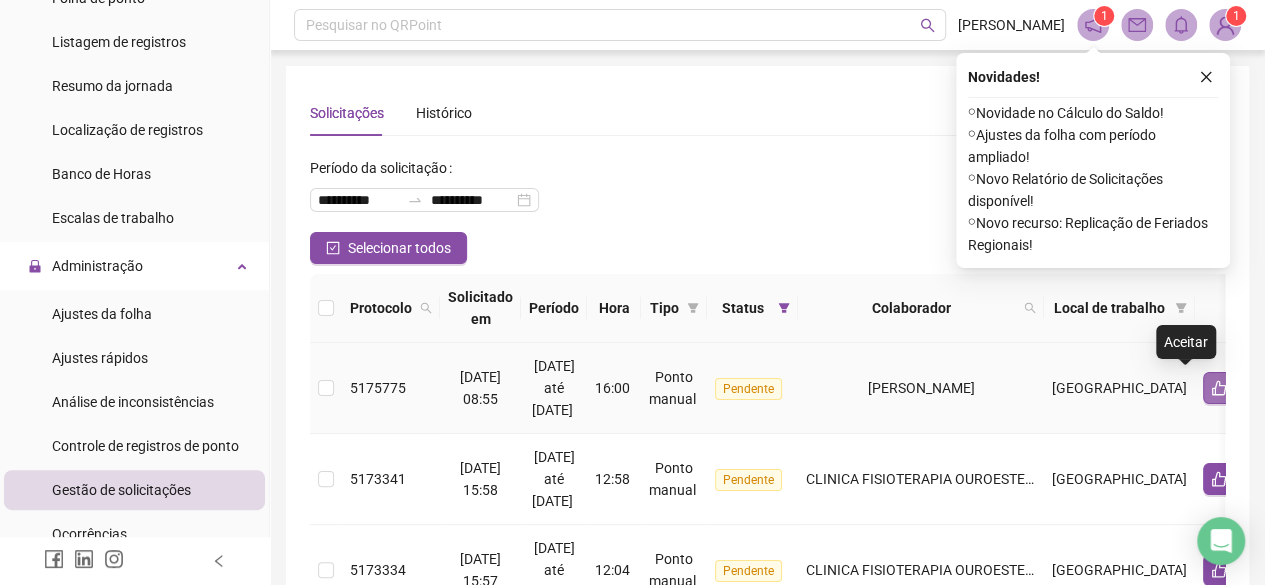 click at bounding box center (1219, 388) 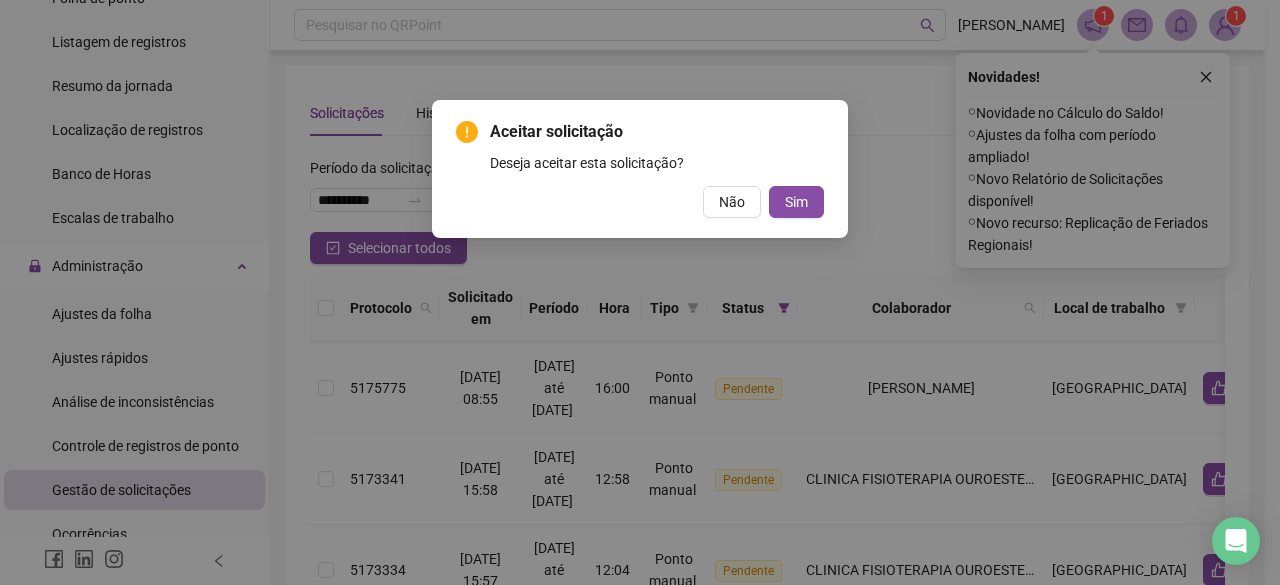 click on "Aceitar solicitação Deseja aceitar esta solicitação? Não Sim" at bounding box center [640, 169] 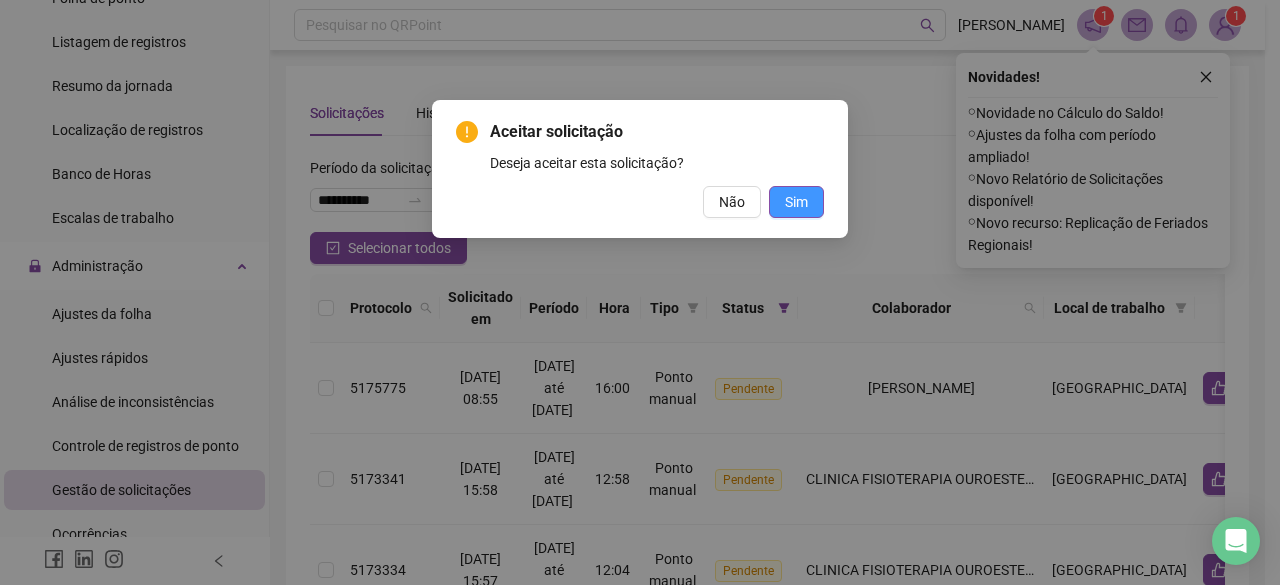 click on "Sim" at bounding box center (796, 202) 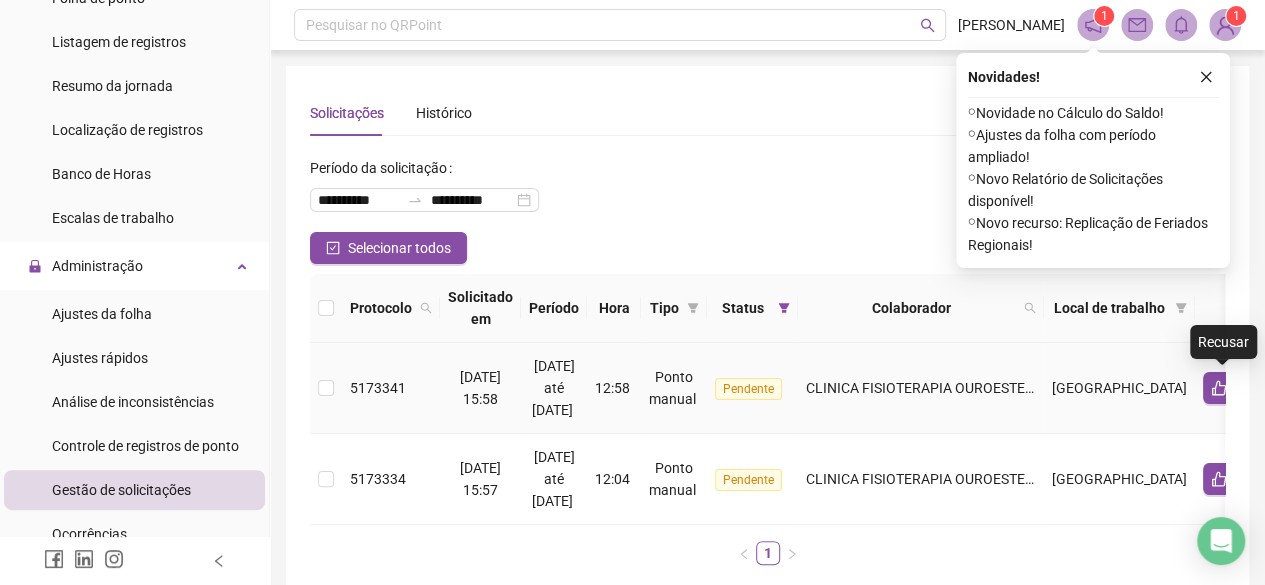 click 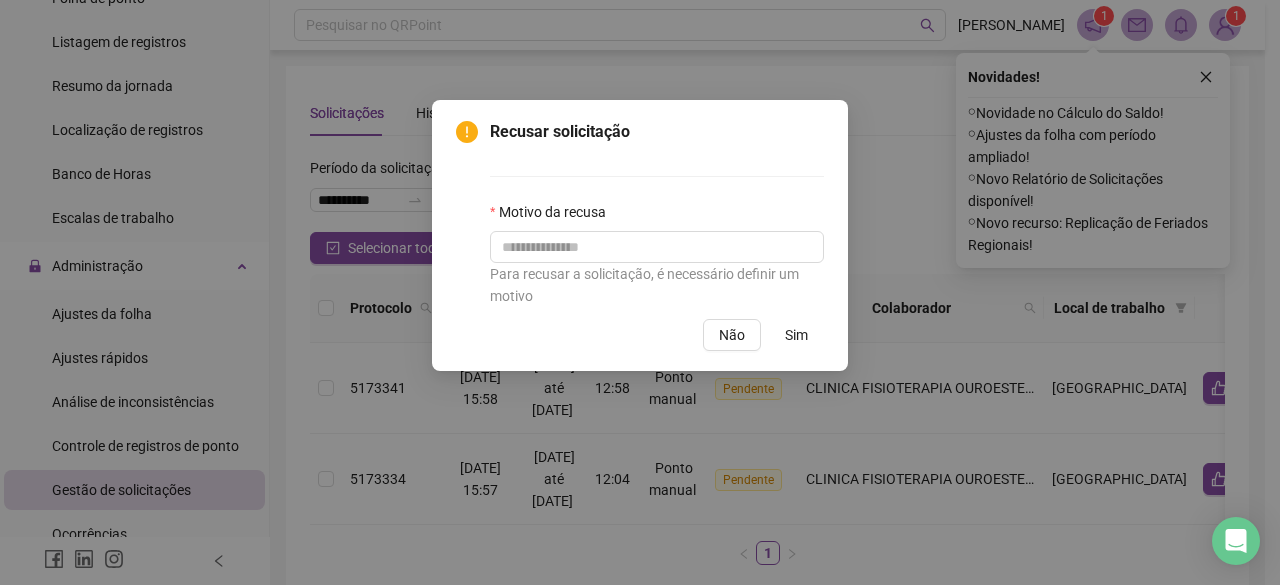 click on "Sim" at bounding box center (796, 335) 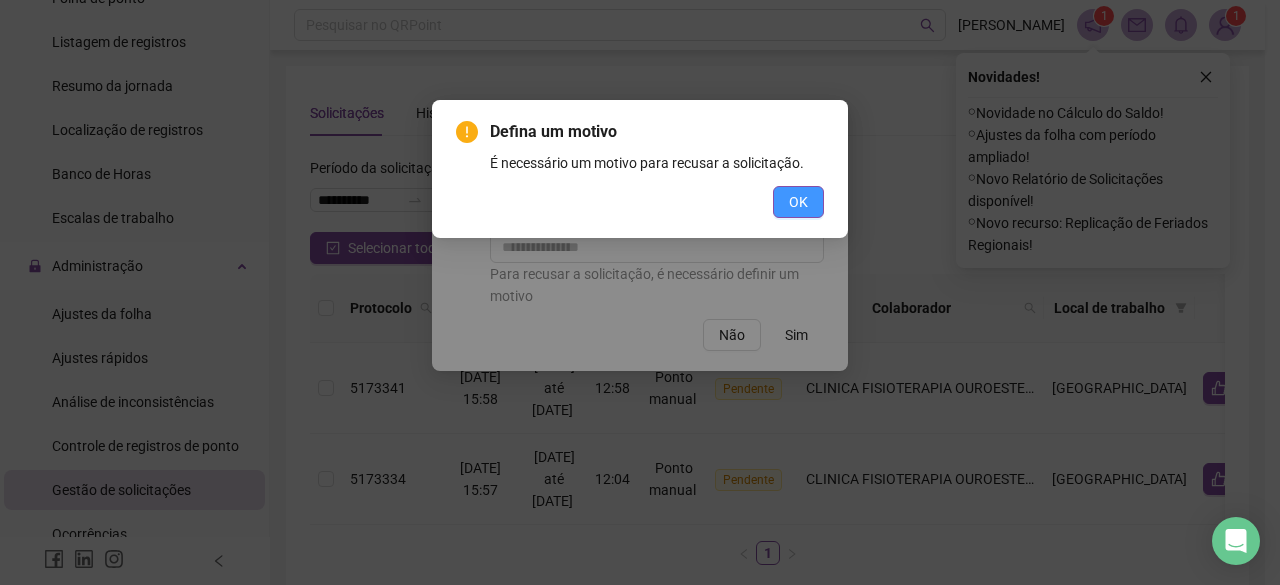 click on "OK" at bounding box center (798, 202) 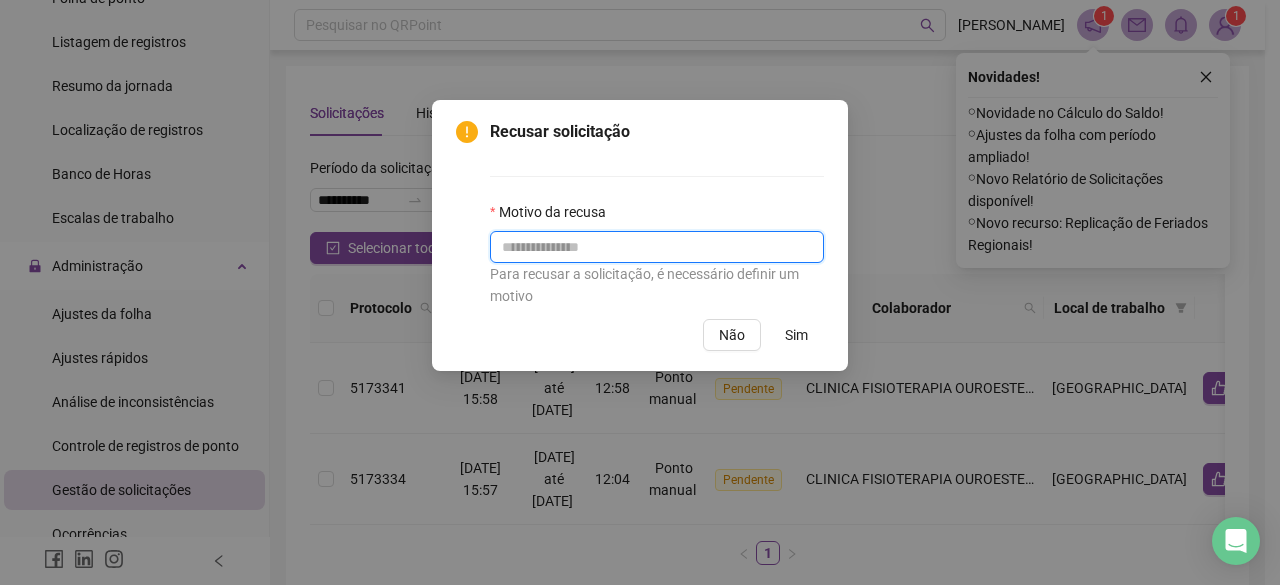 click at bounding box center (657, 247) 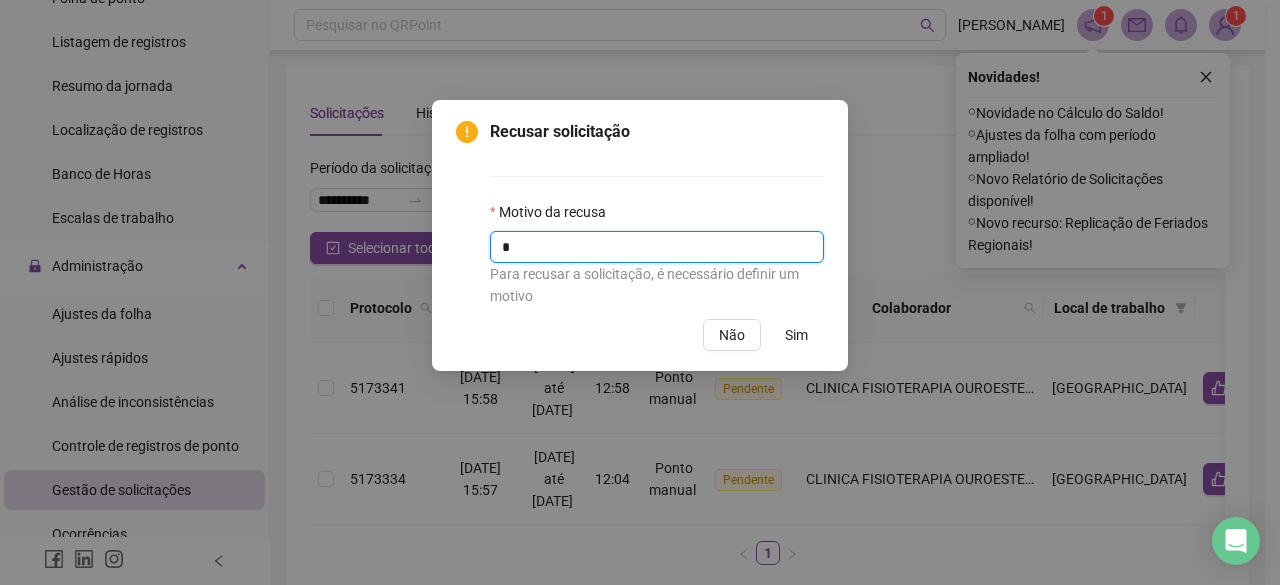 type on "*" 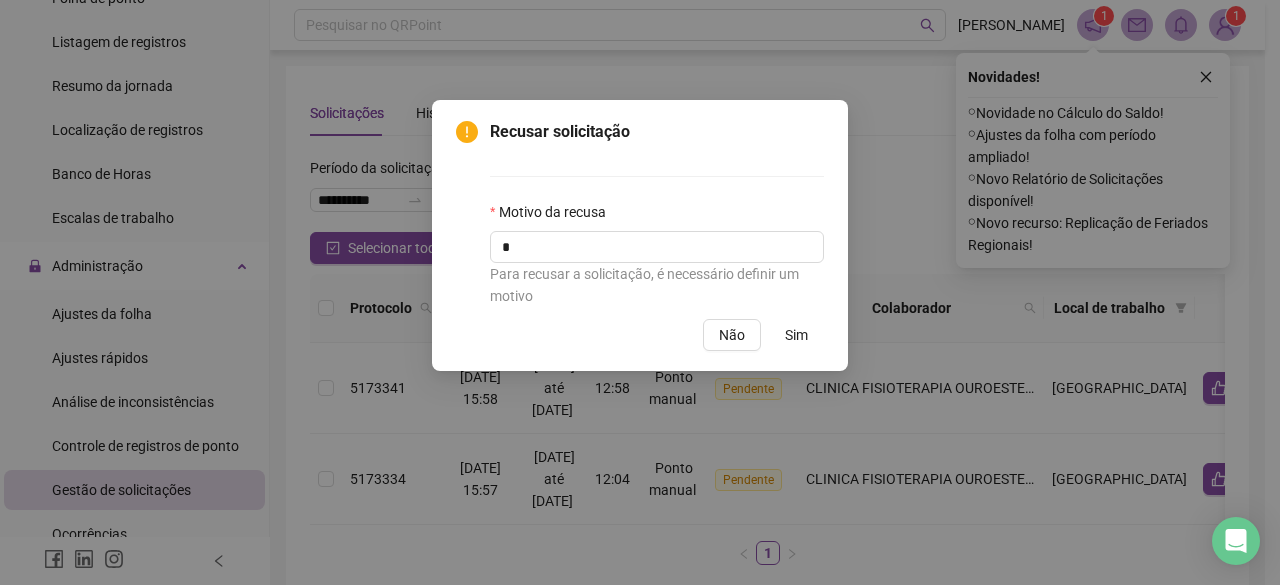 click on "Sim" at bounding box center (796, 335) 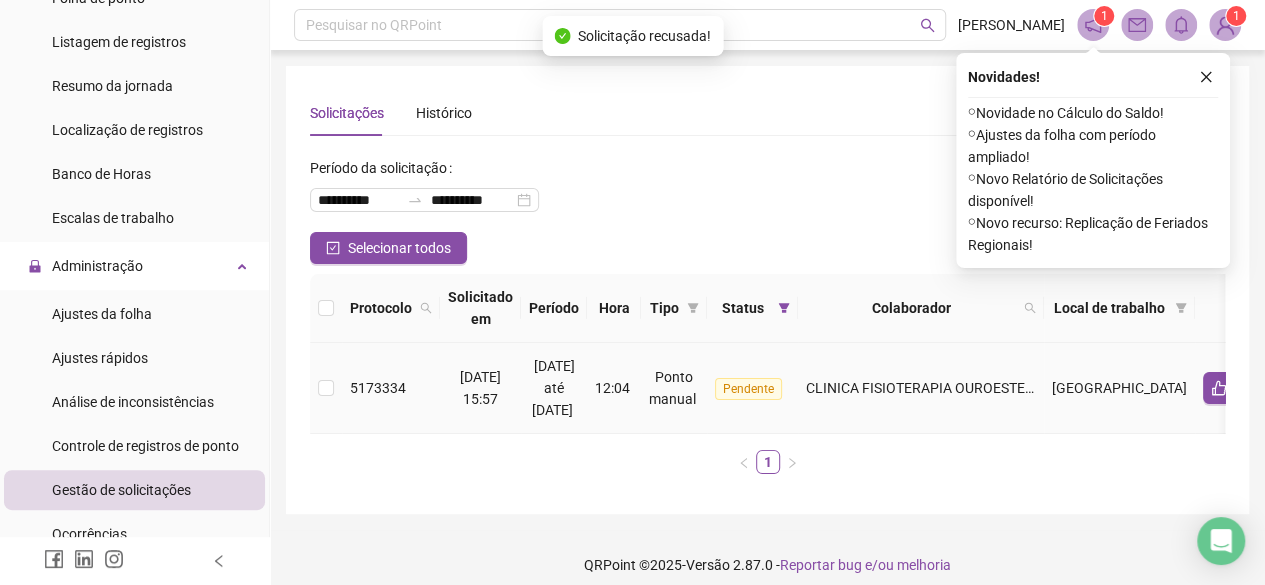 click 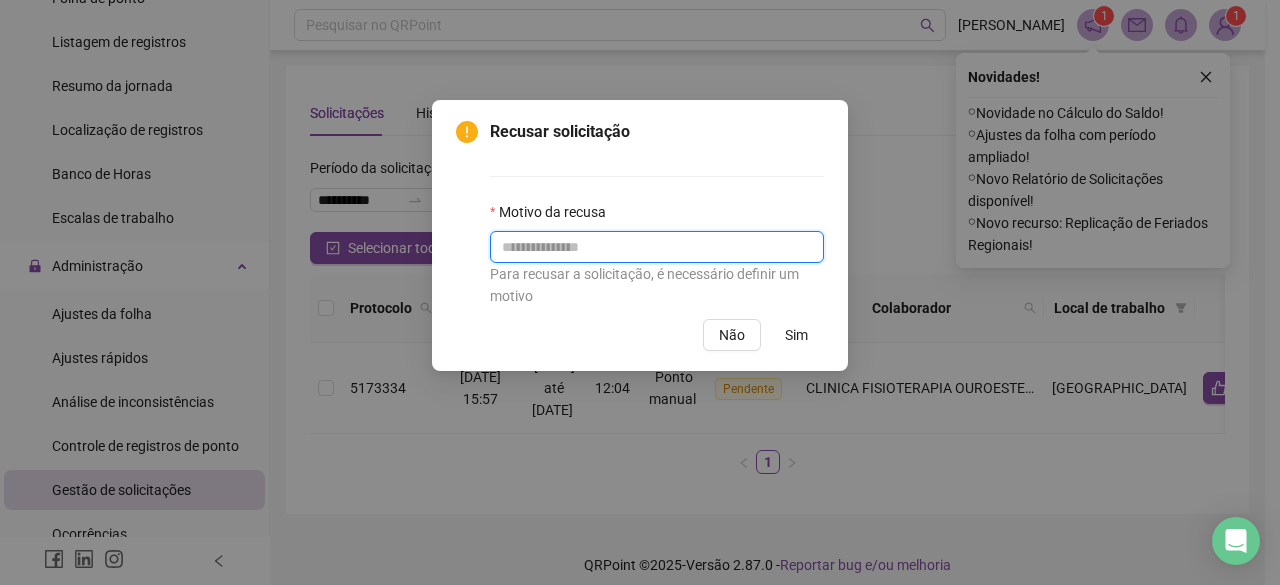 click at bounding box center [657, 247] 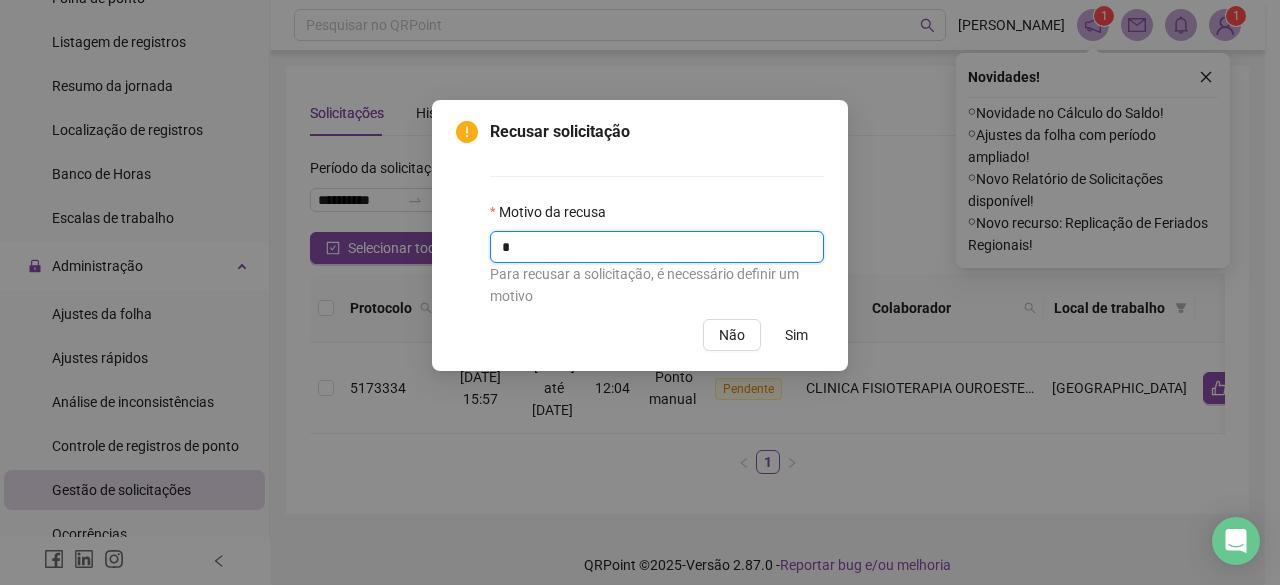 type on "*" 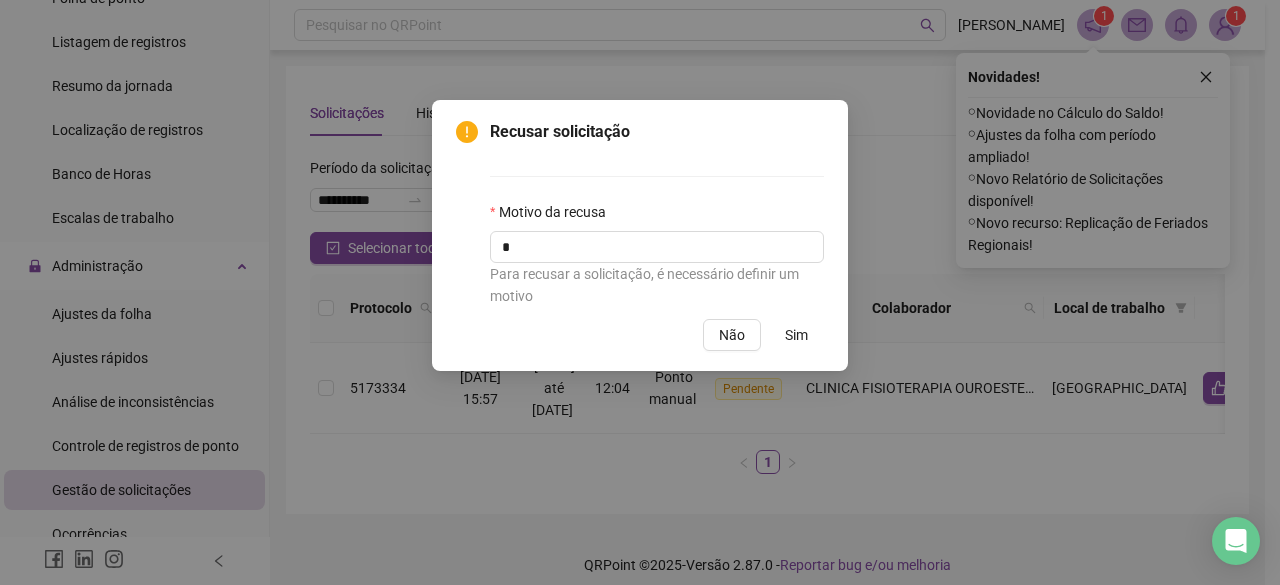 click on "Sim" at bounding box center [796, 335] 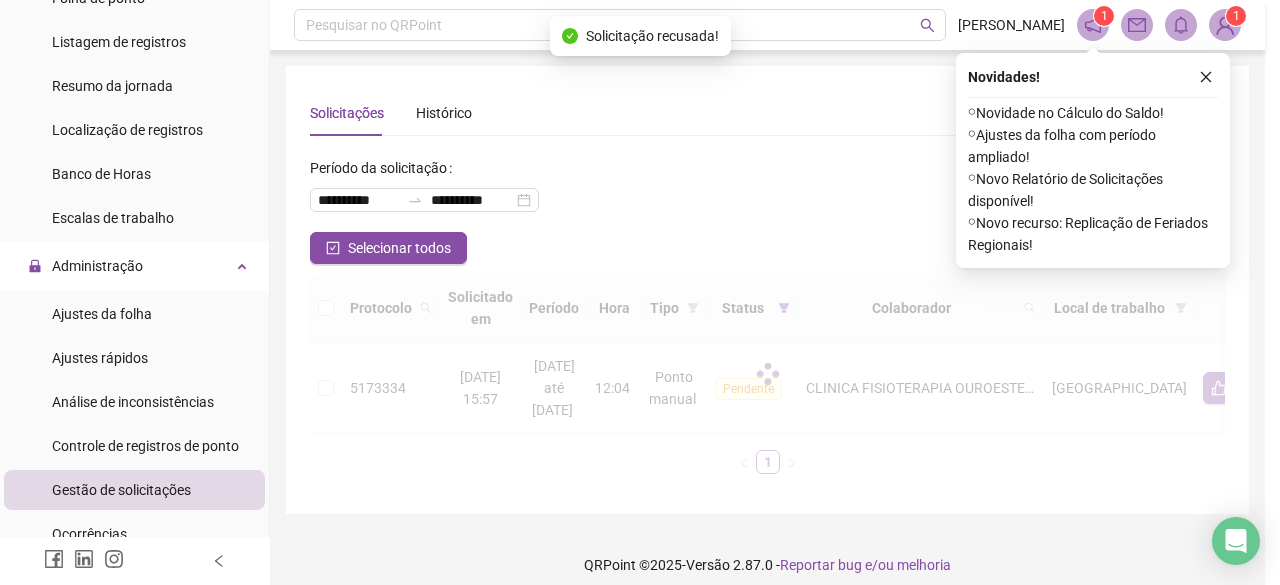 click on "Recusar solicitação Motivo da recusa * Para recusar a solicitação, é necessário definir um motivo Não Sim" at bounding box center [640, 292] 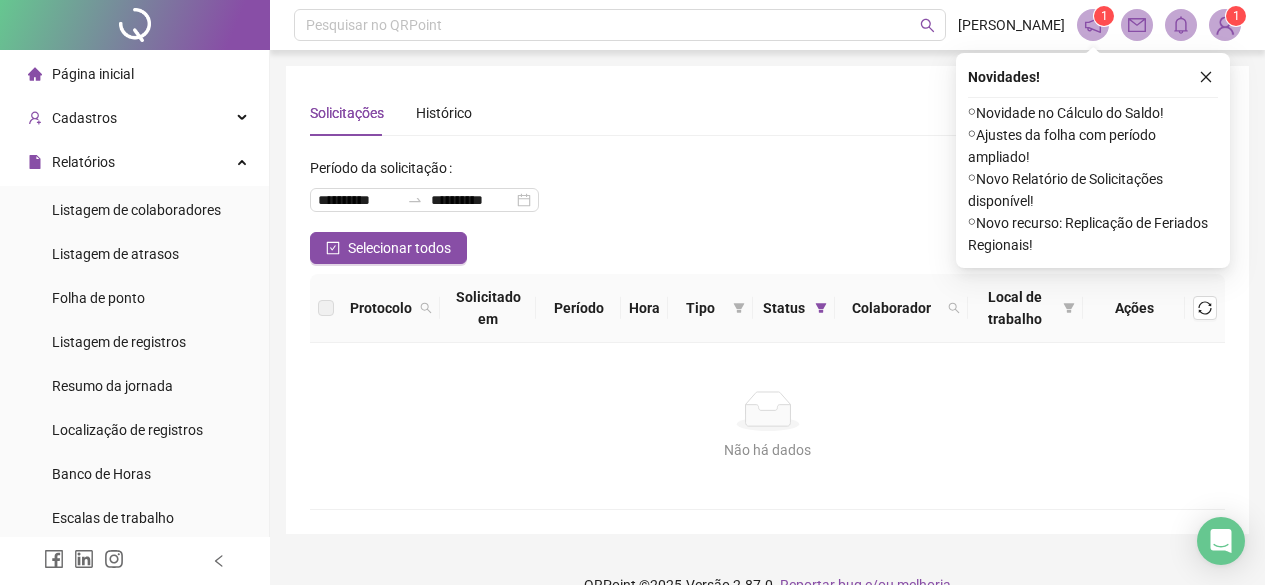 scroll, scrollTop: 0, scrollLeft: 0, axis: both 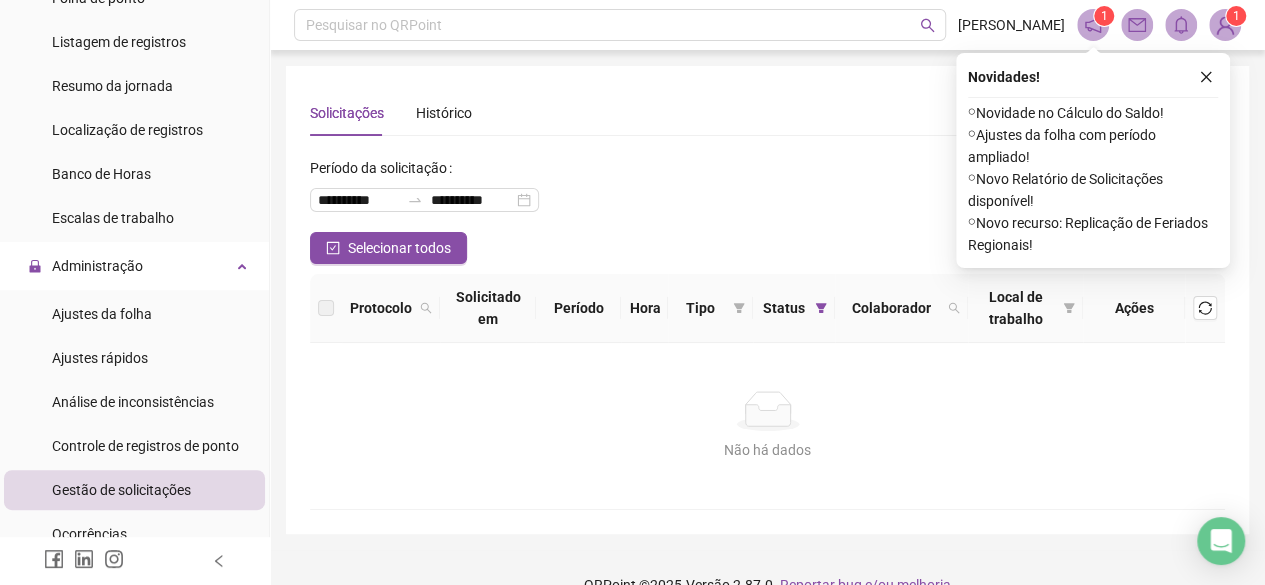 click on "Pesquisar no QRPoint RAISSA SEREZO 1 1" at bounding box center (767, 25) 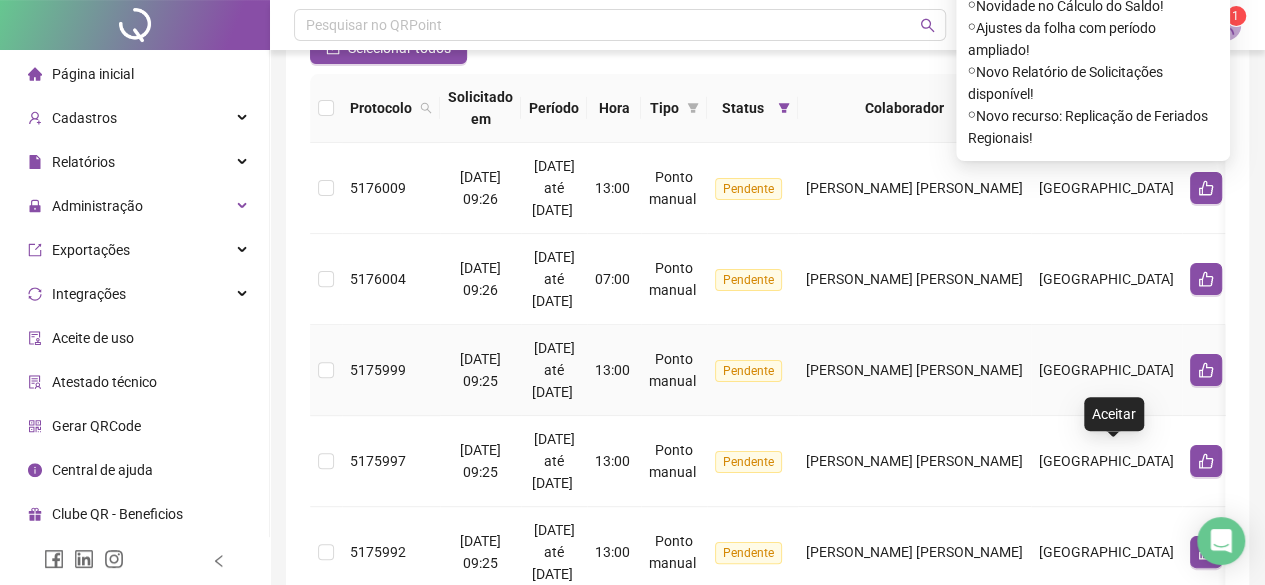 scroll, scrollTop: 0, scrollLeft: 0, axis: both 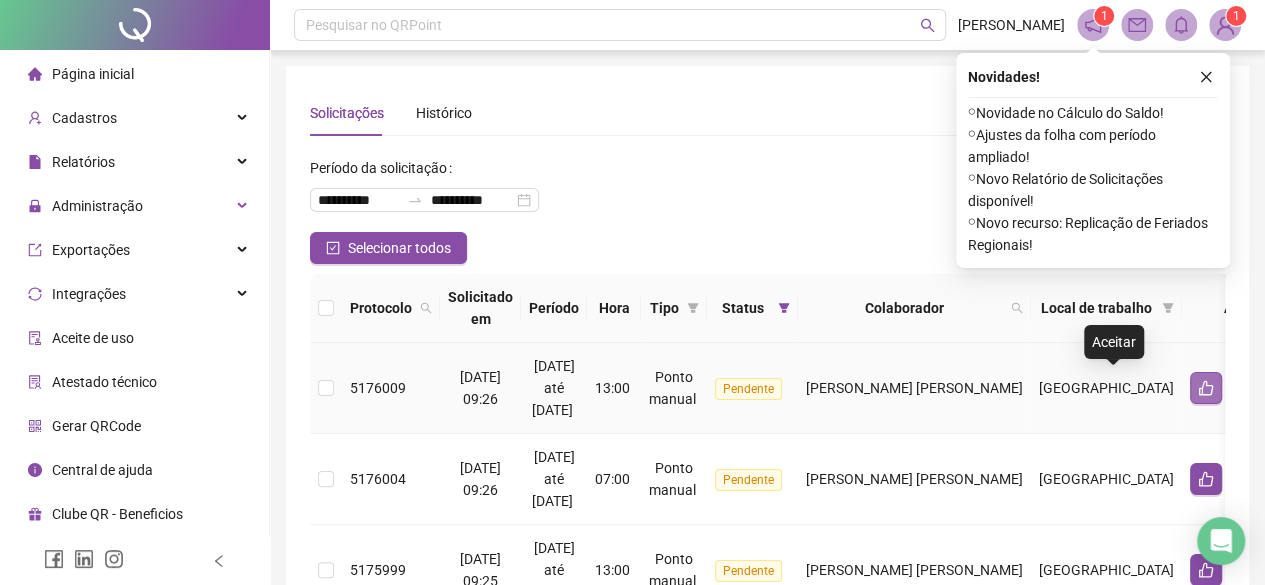 click at bounding box center [1206, 388] 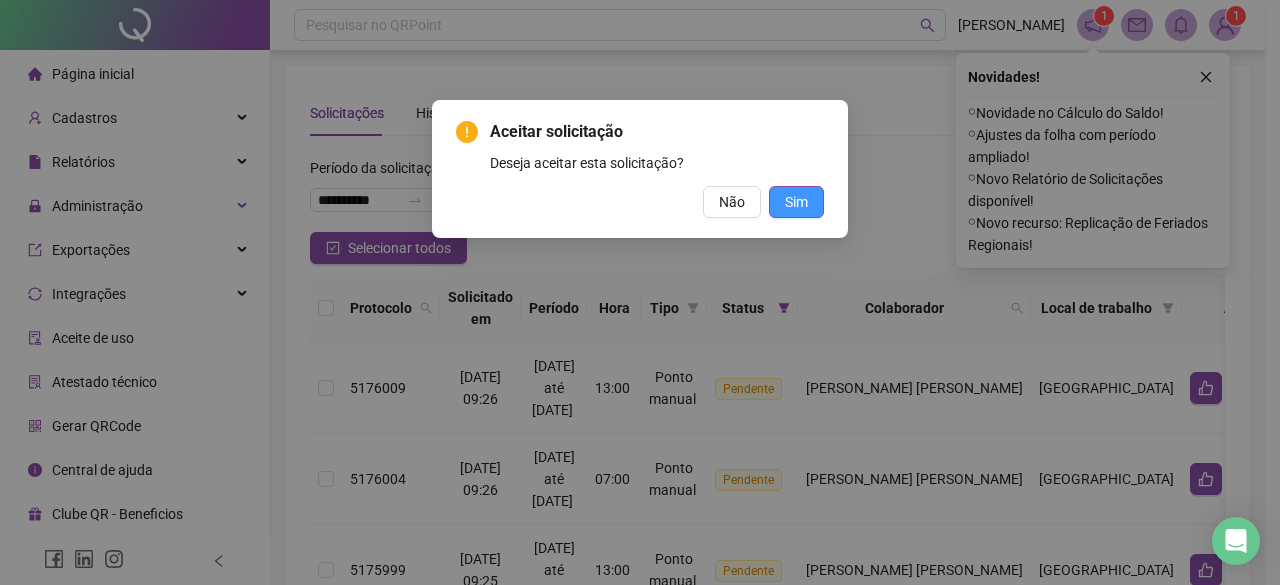 click on "Sim" at bounding box center [796, 202] 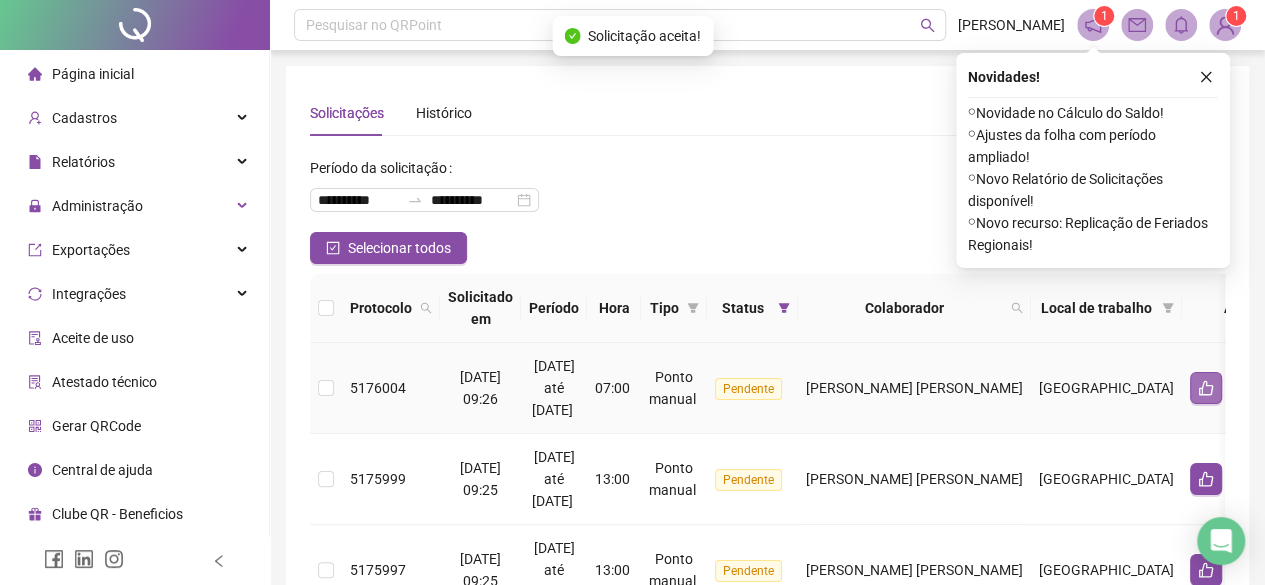 click 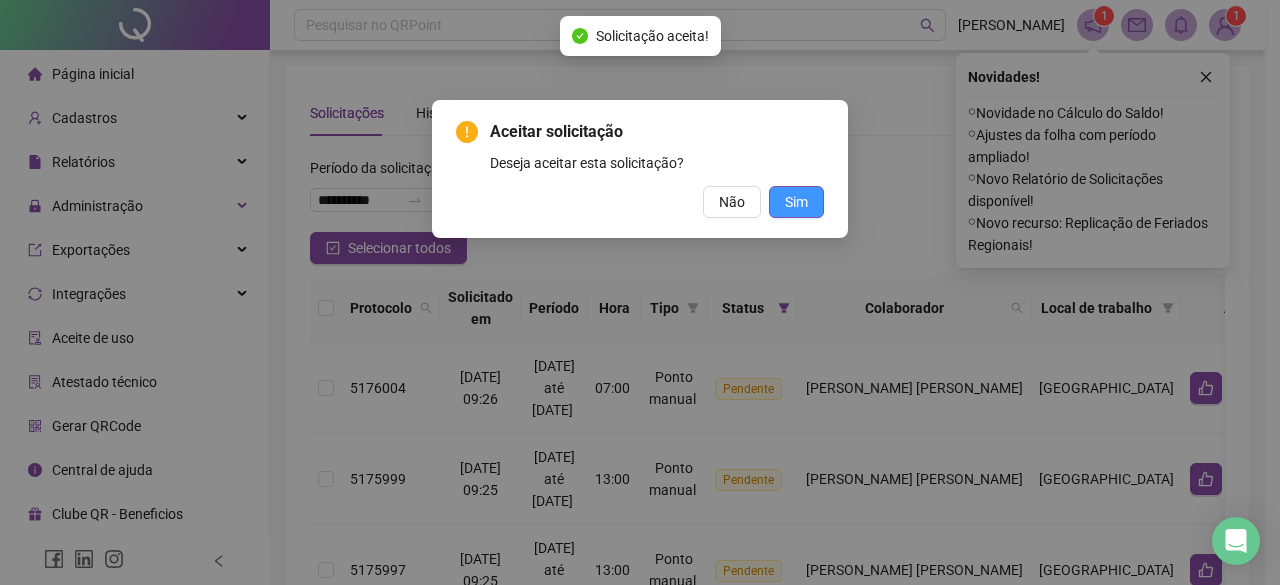 click on "Sim" at bounding box center [796, 202] 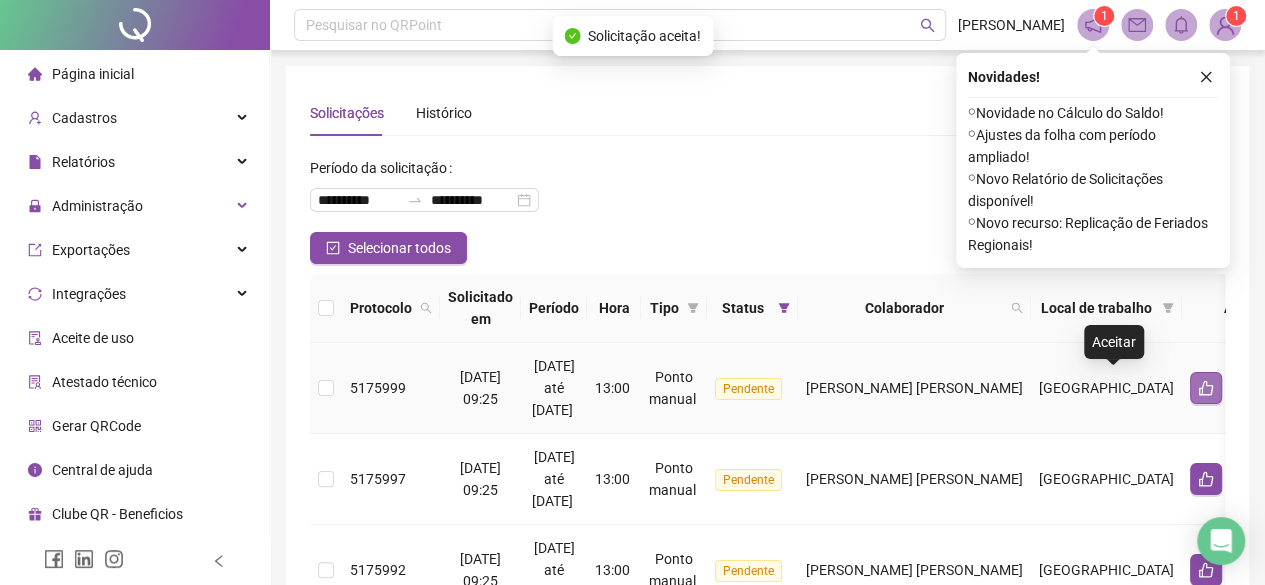 click 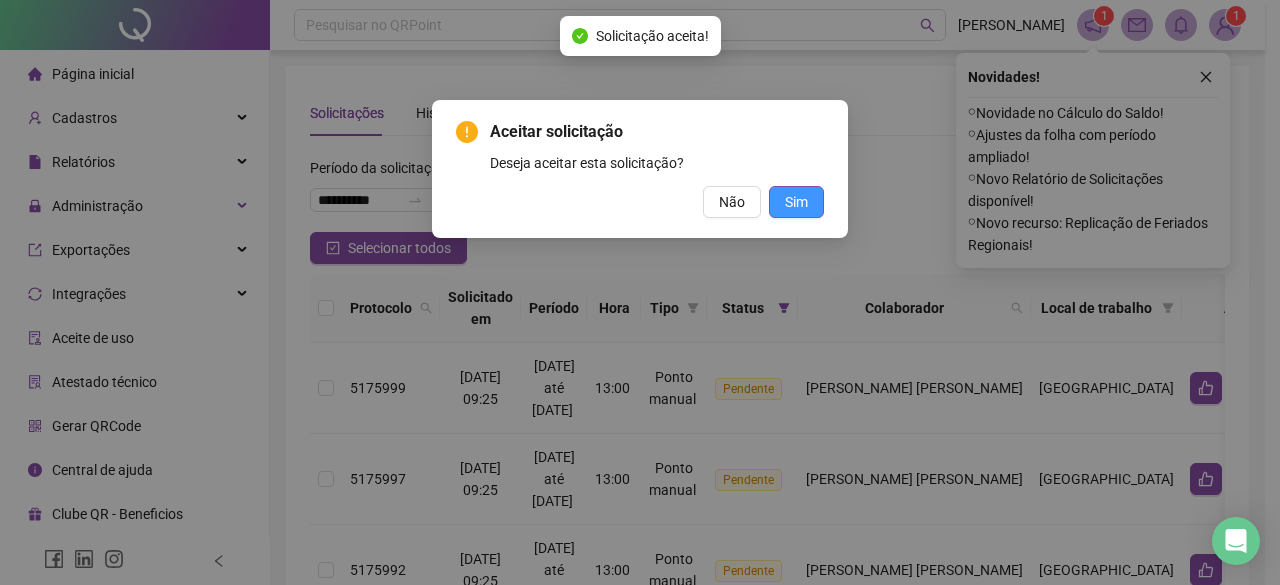 click on "Sim" at bounding box center (796, 202) 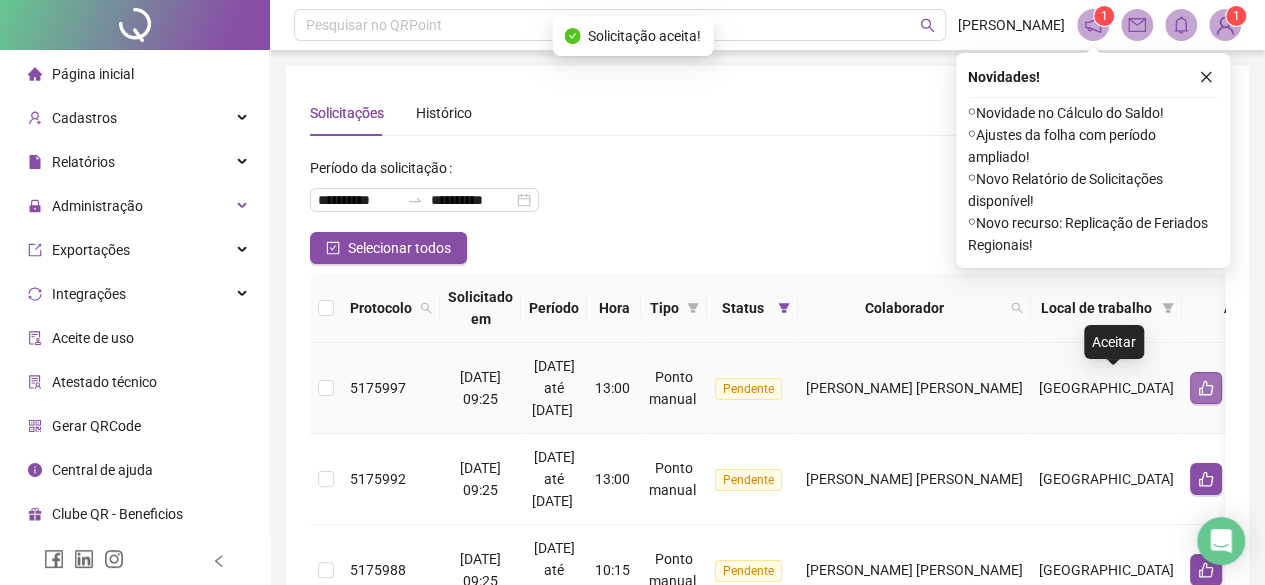 click 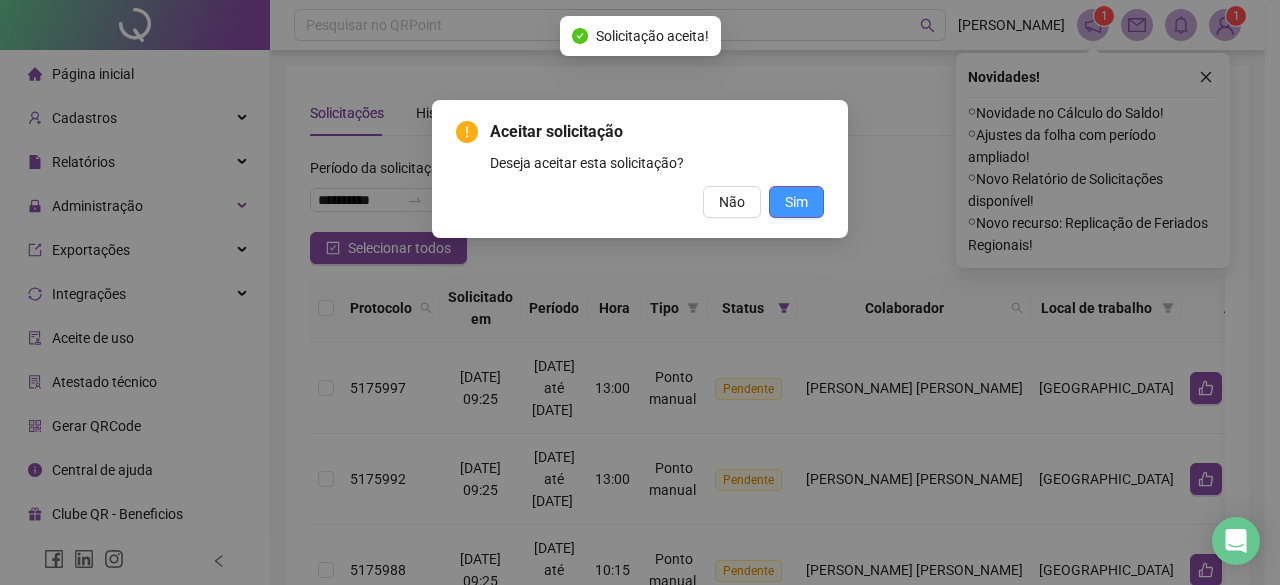 click on "Sim" at bounding box center [796, 202] 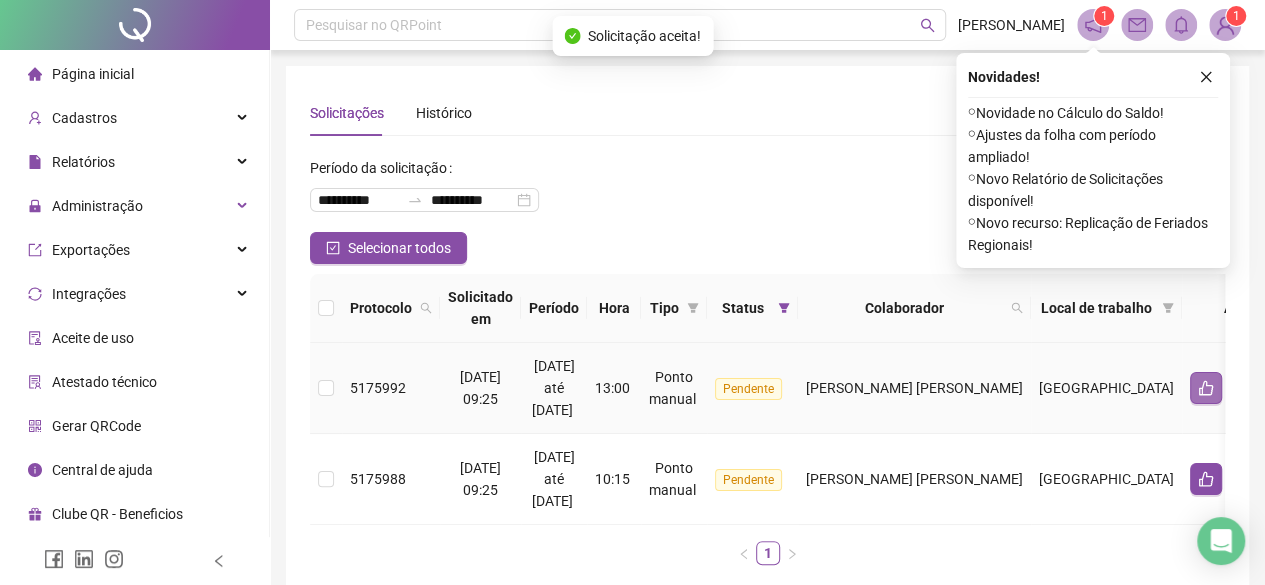 click 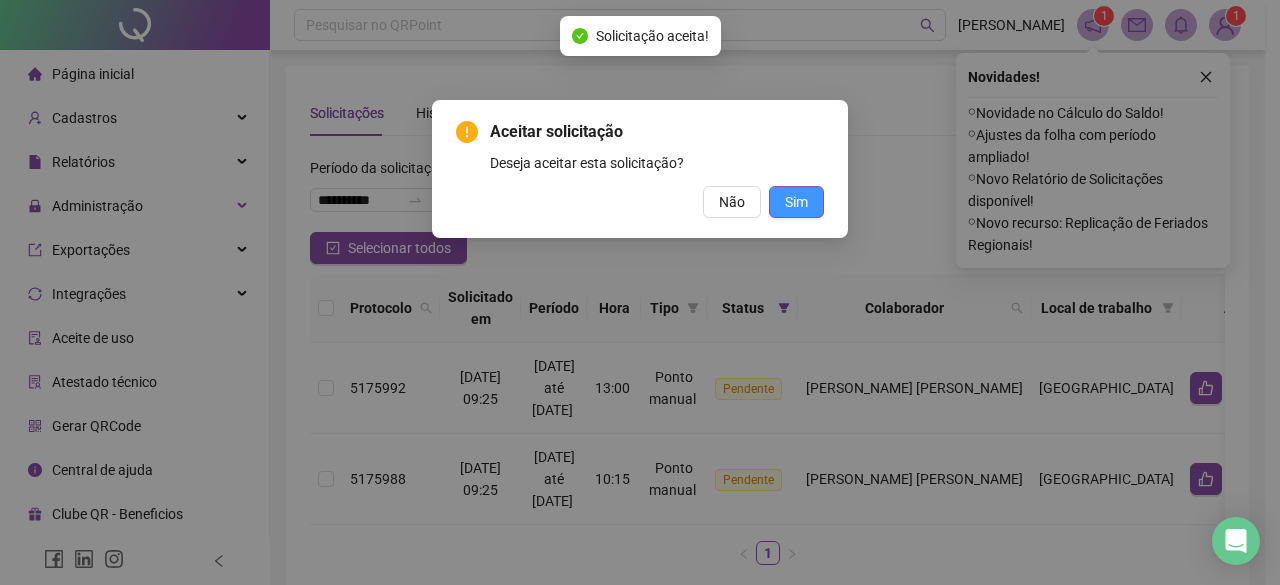 click on "Sim" at bounding box center (796, 202) 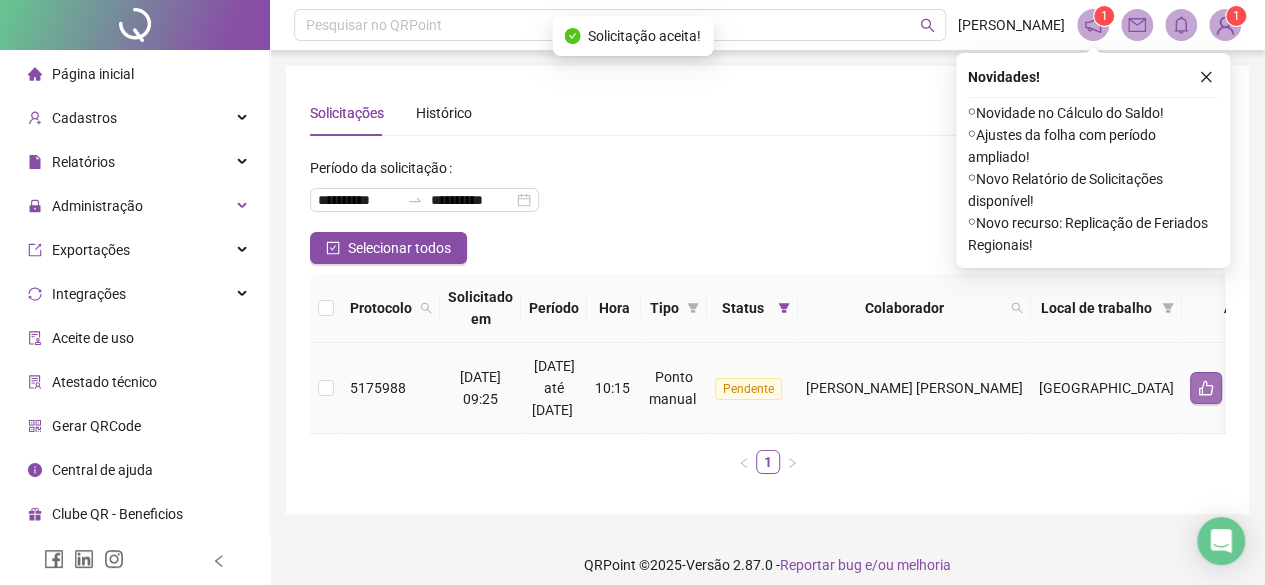 click 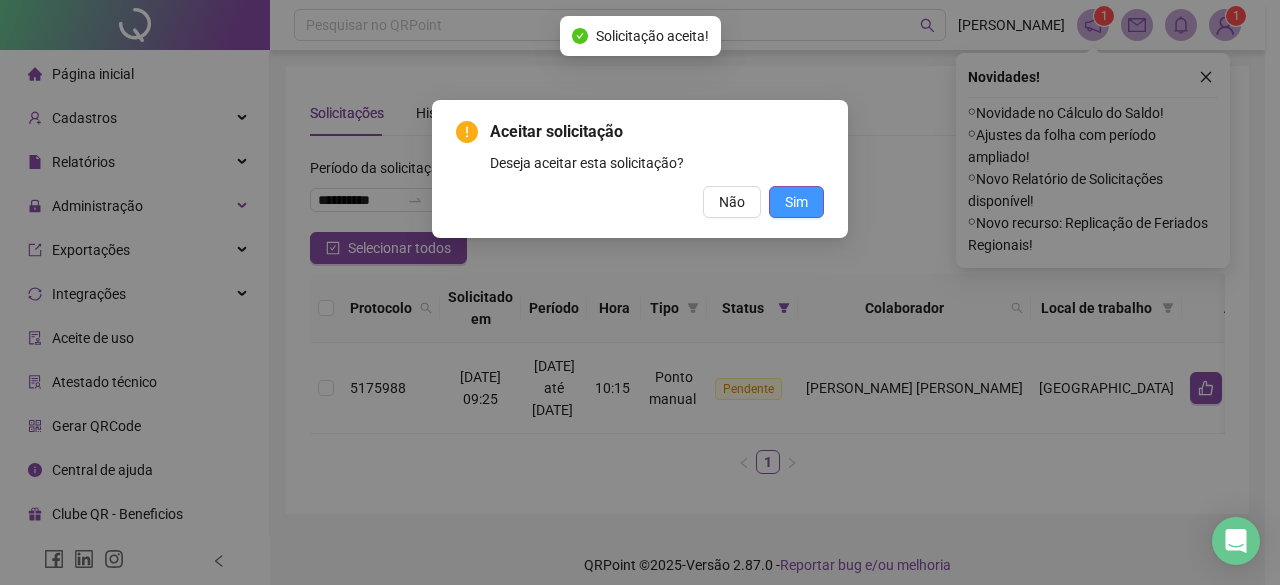 click on "Sim" at bounding box center (796, 202) 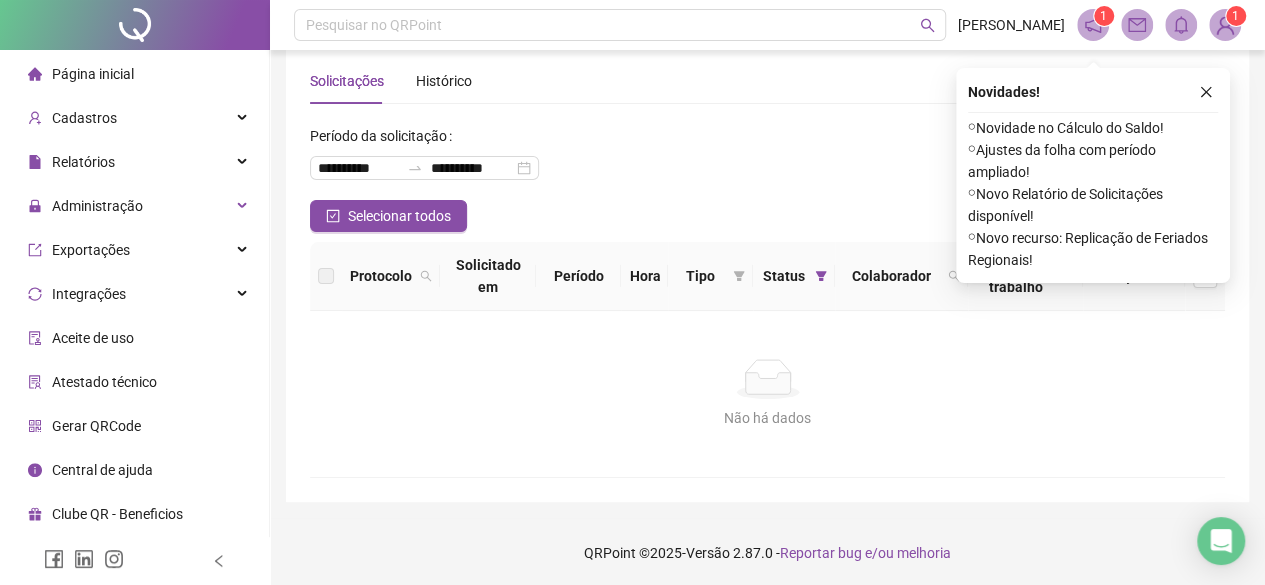 scroll, scrollTop: 49, scrollLeft: 0, axis: vertical 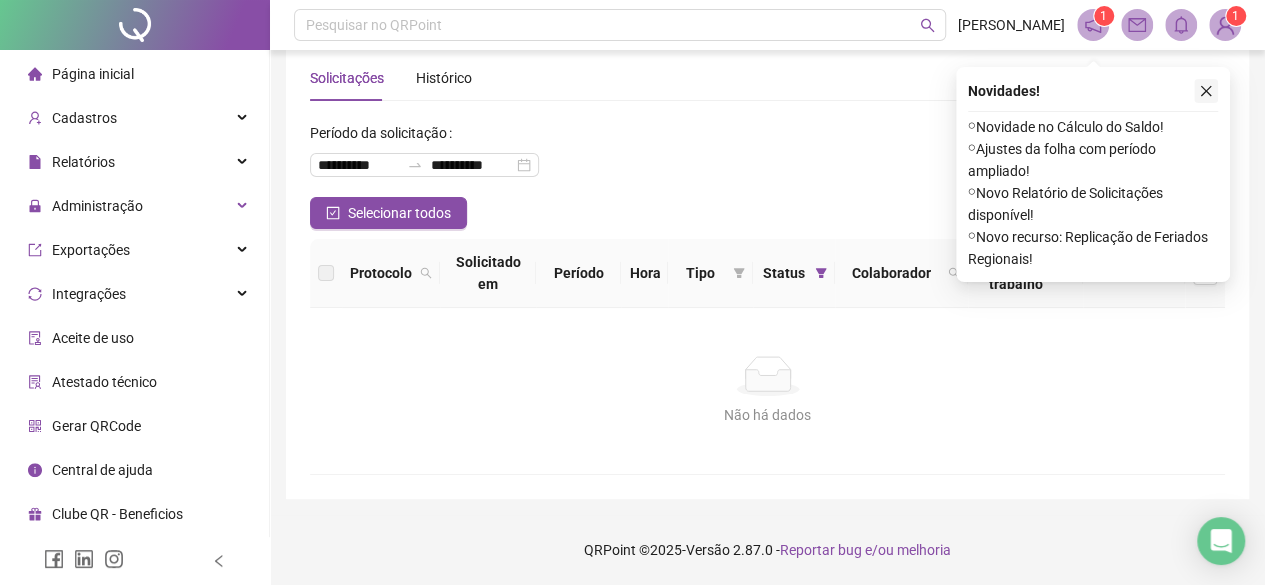click 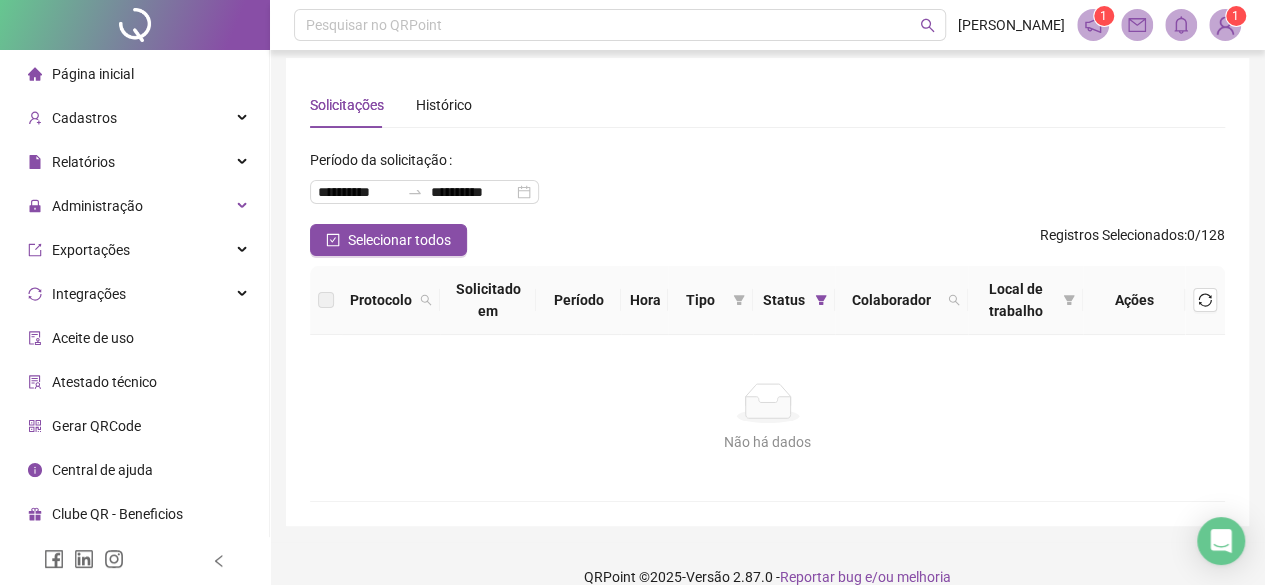 scroll, scrollTop: 0, scrollLeft: 0, axis: both 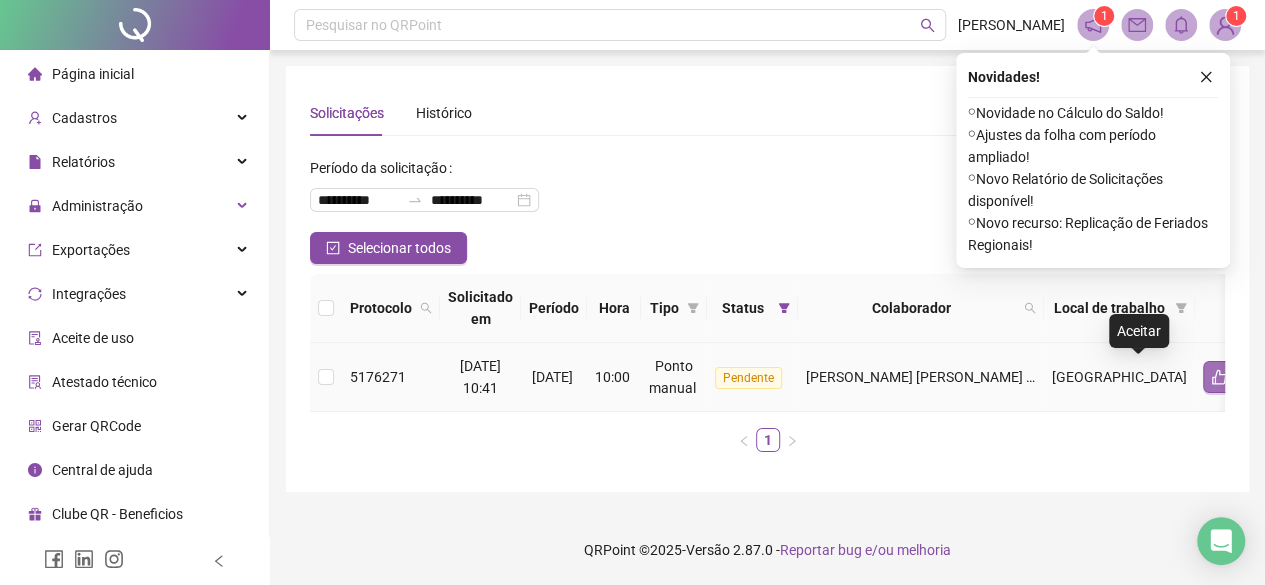 click 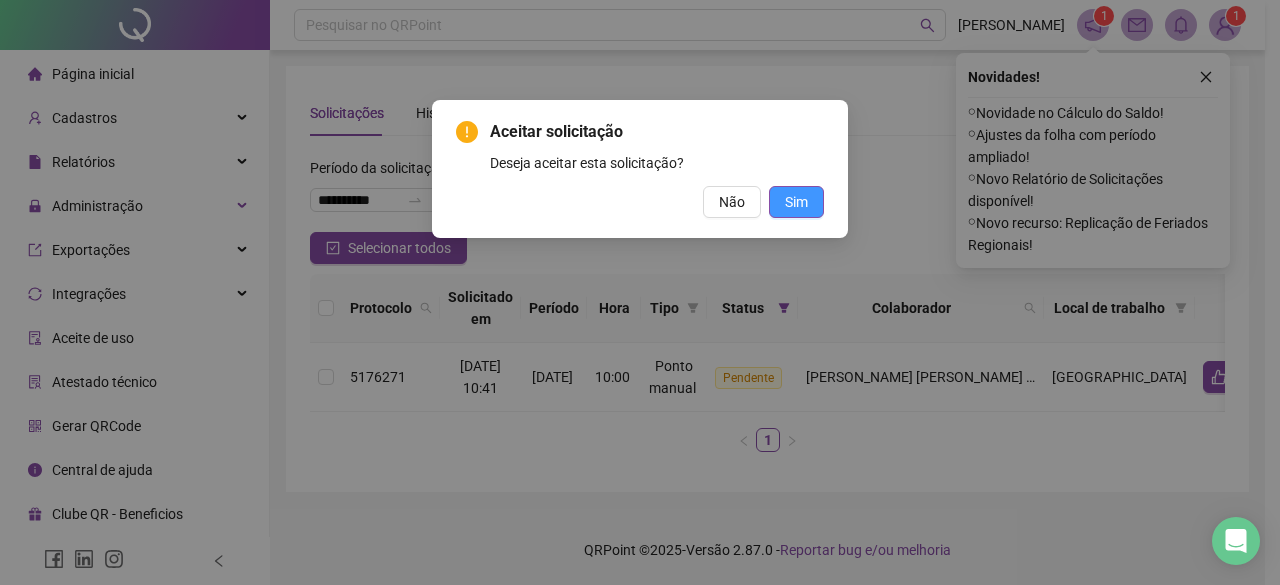 click on "Sim" at bounding box center [796, 202] 